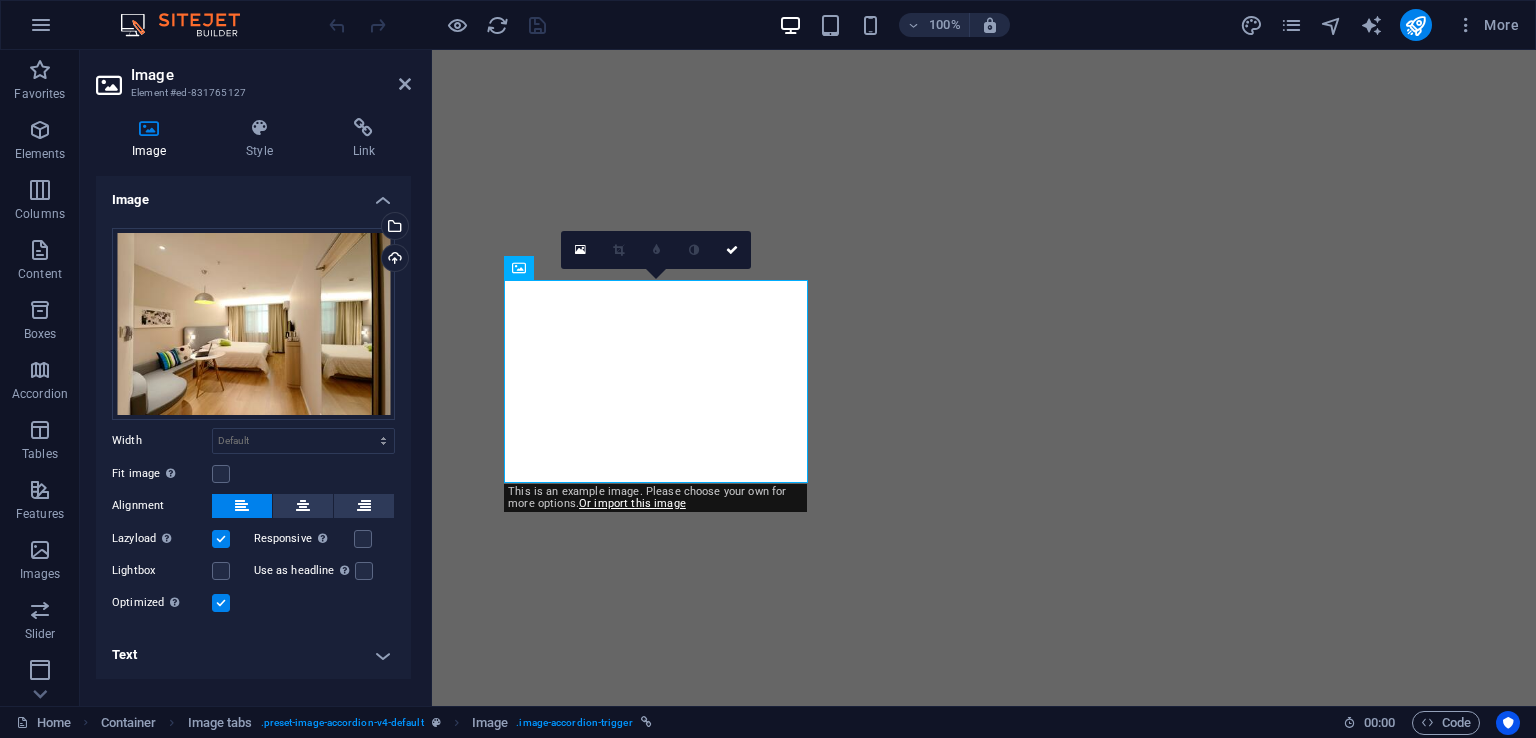 scroll, scrollTop: 0, scrollLeft: 0, axis: both 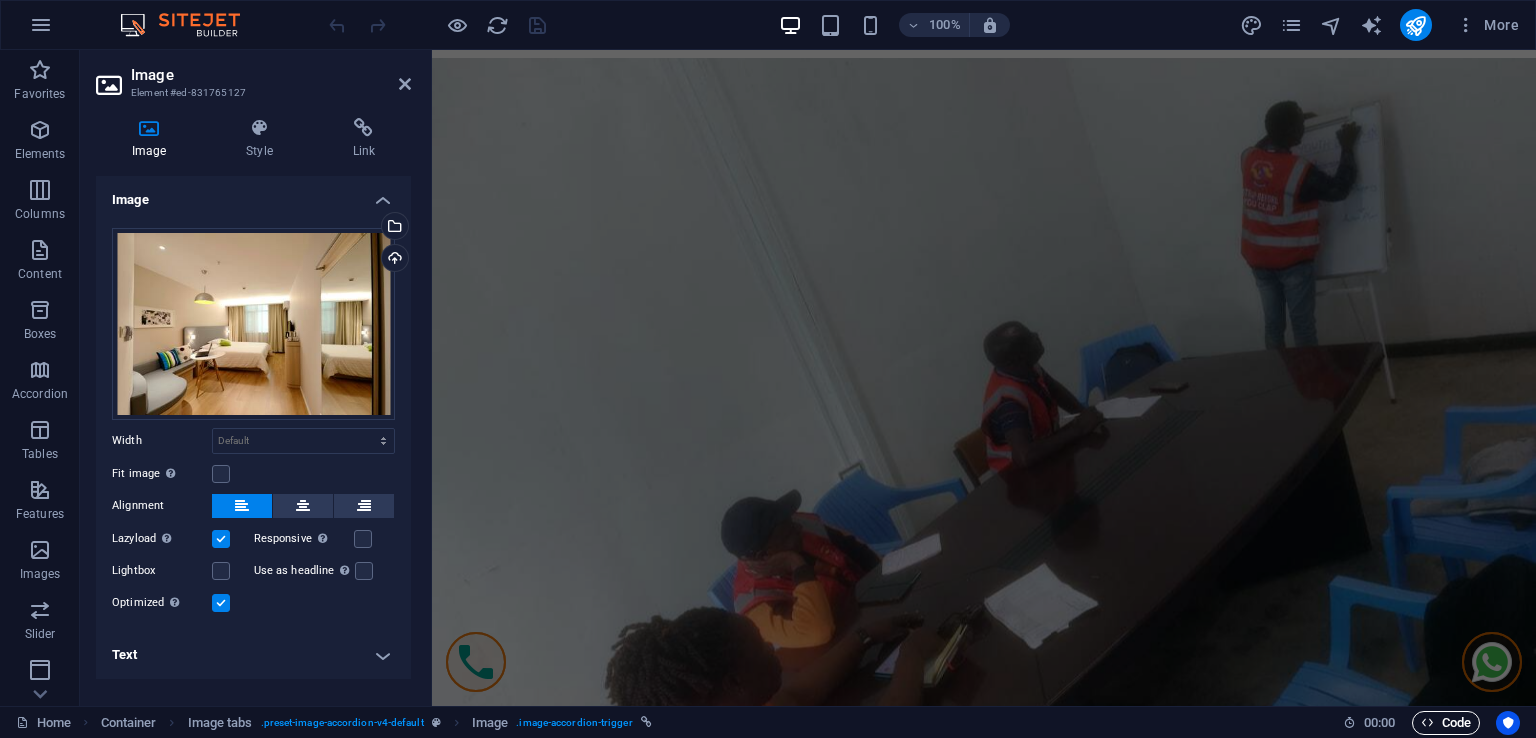 click at bounding box center [1427, 722] 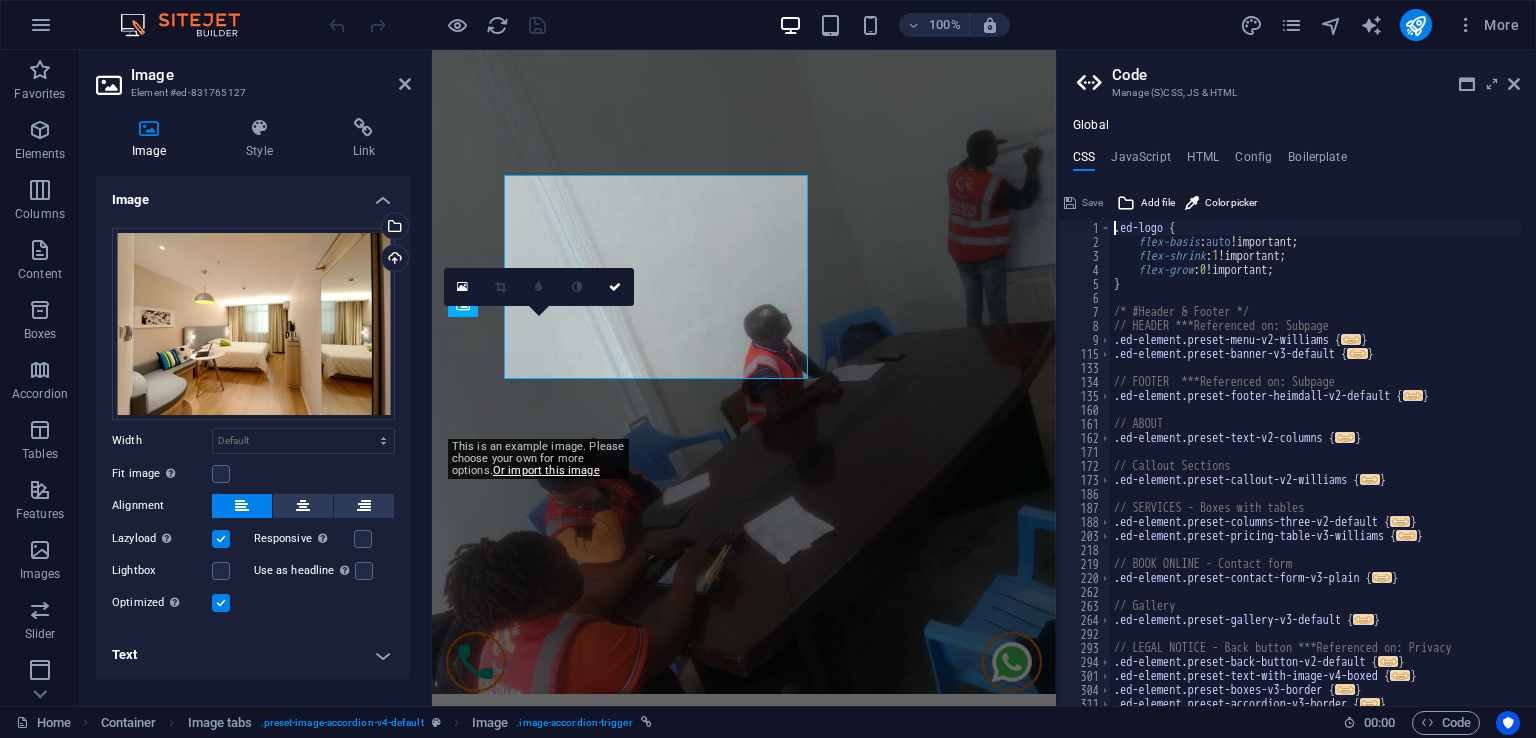 scroll, scrollTop: 1899, scrollLeft: 0, axis: vertical 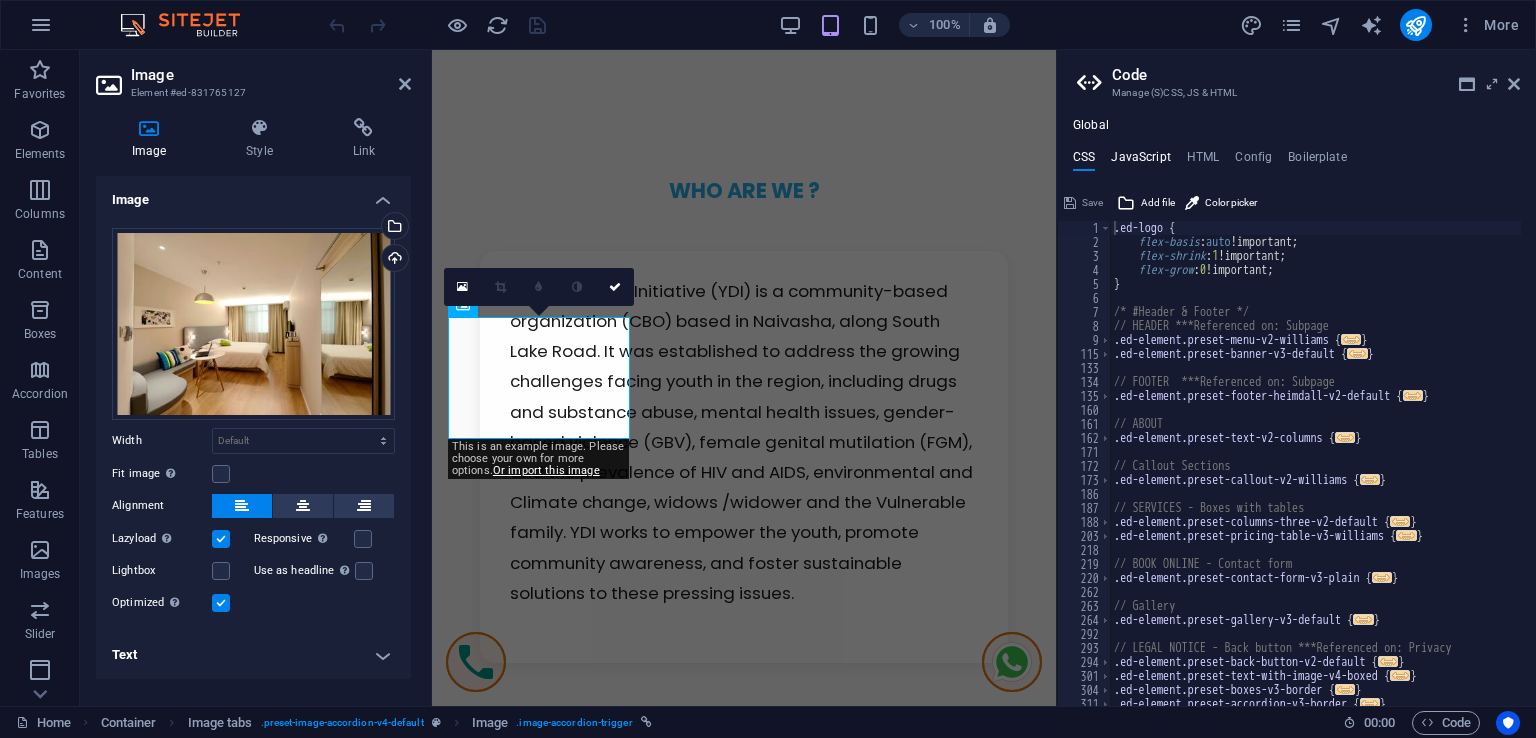 click on "JavaScript" at bounding box center [1140, 161] 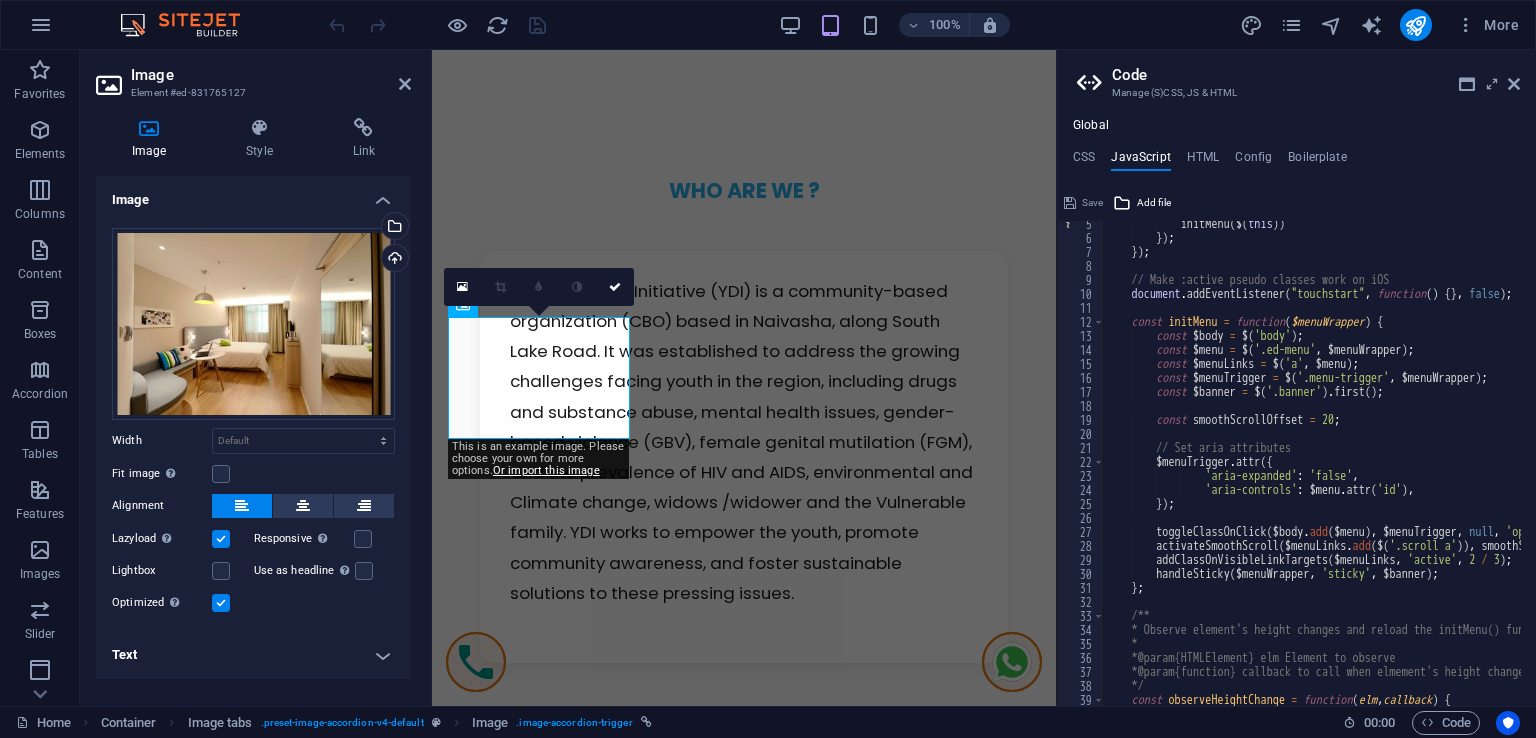 scroll, scrollTop: 60, scrollLeft: 0, axis: vertical 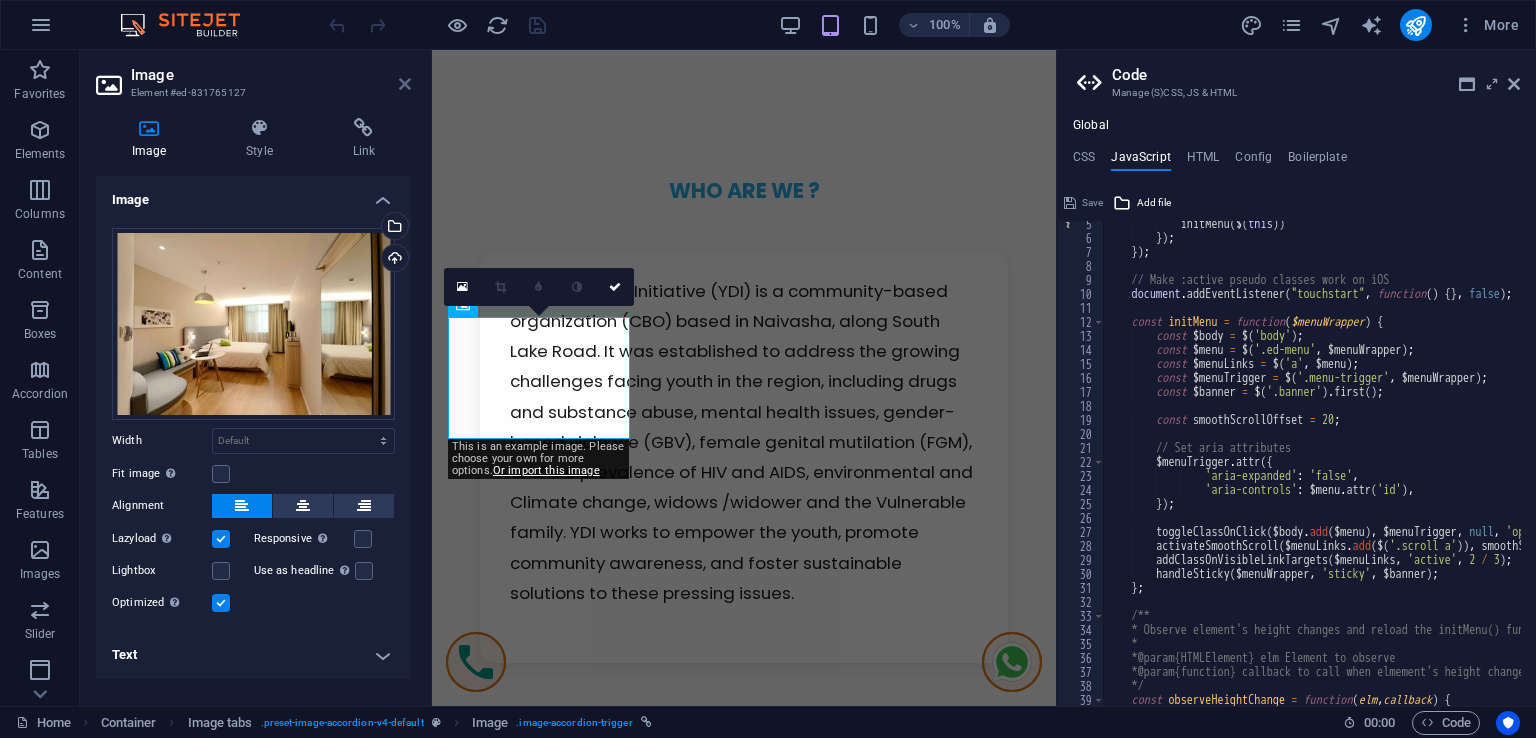 click at bounding box center (405, 84) 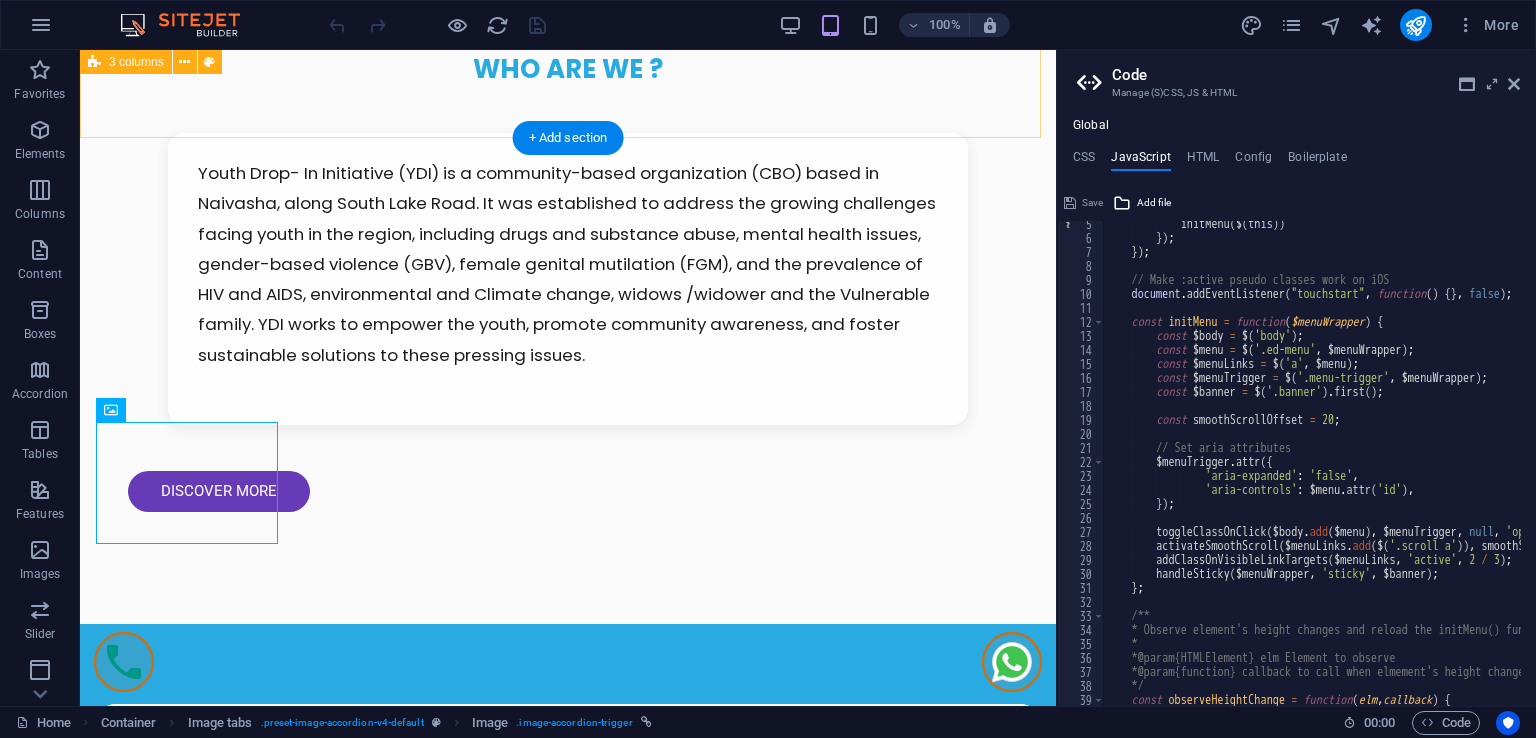 scroll, scrollTop: 1794, scrollLeft: 0, axis: vertical 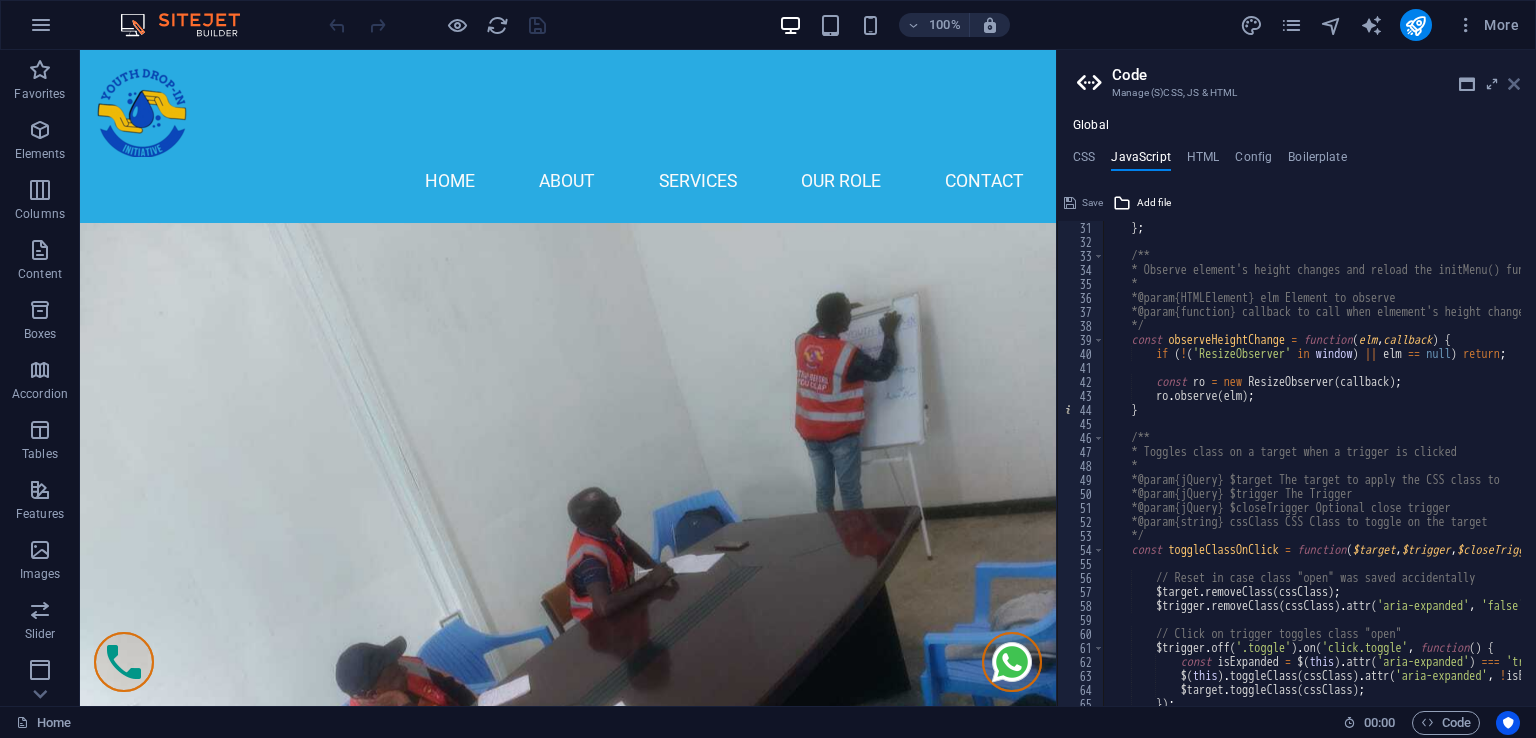 click at bounding box center [1514, 84] 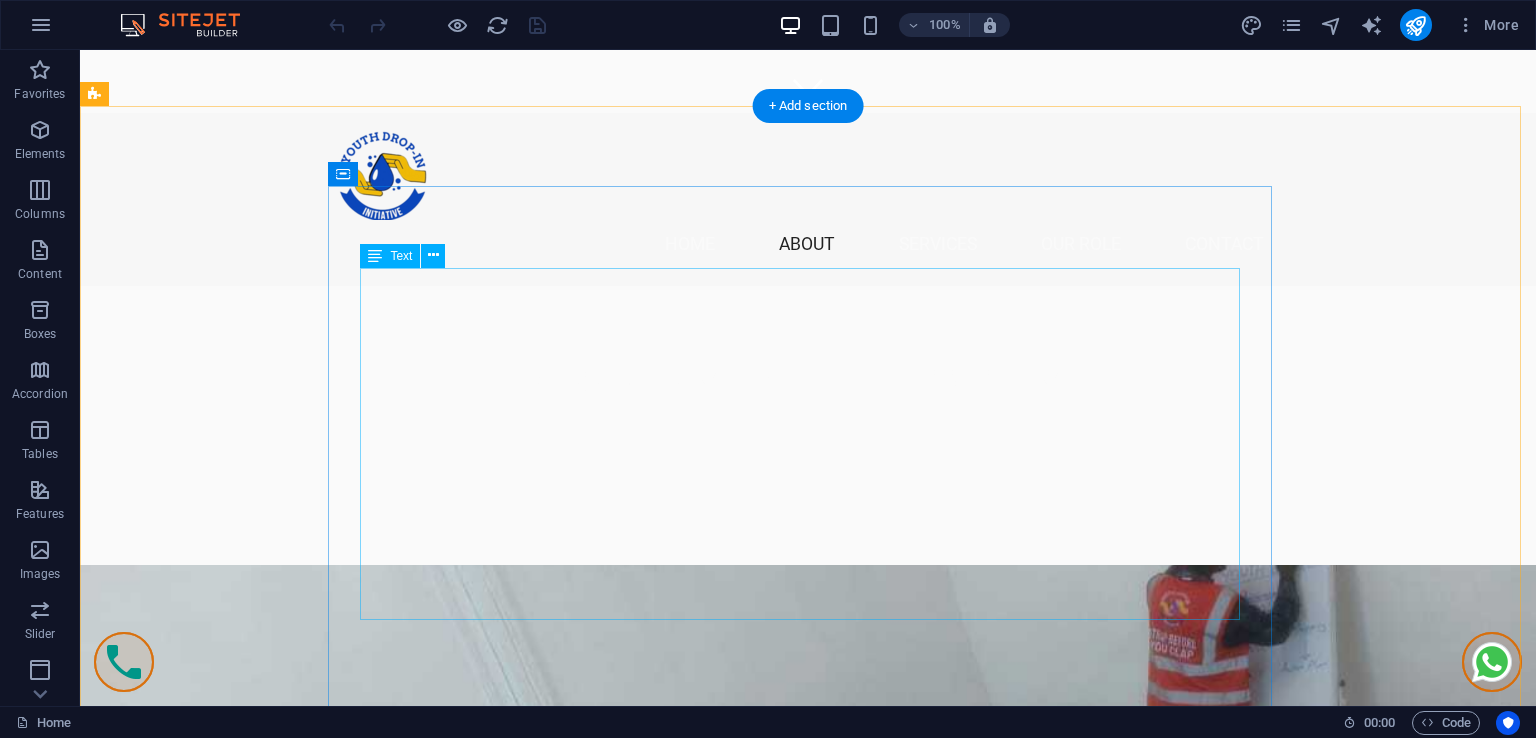 scroll, scrollTop: 600, scrollLeft: 0, axis: vertical 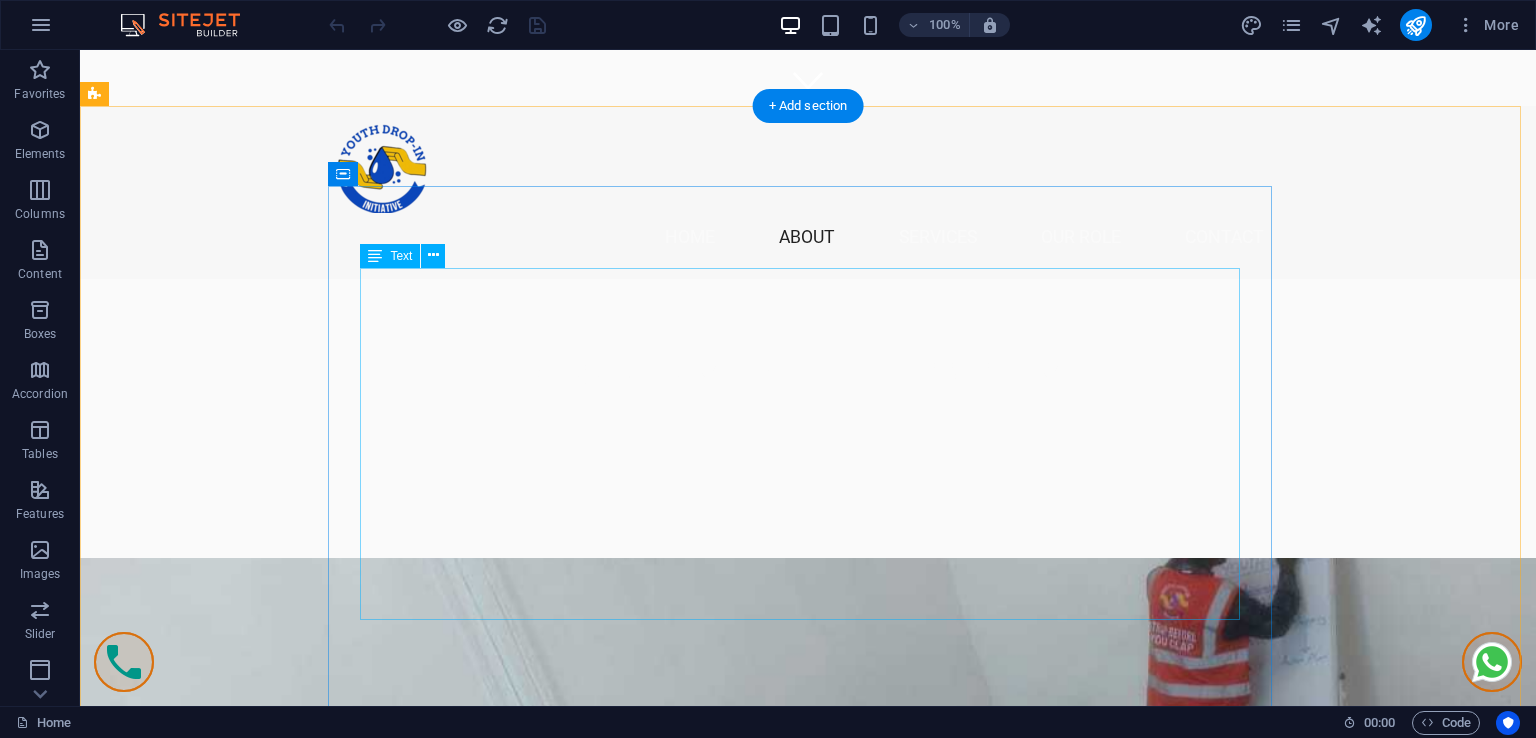 click on "Youth Drop- In Initiative (YDI) is a community-based organization (CBO) based in Naivasha, along South Lake Road. It was established to address the growing challenges facing youth in the region, including drugs and substance abuse, mental health issues, gender-based violence (GBV), female genital mutilation (FGM), and the prevalence of HIV and AIDS, environmental and Climate change, widows /widower and the Vulnerable family. YDI works to empower the youth, promote community awareness, and foster sustainable solutions to these pressing issues." at bounding box center (568, 1578) 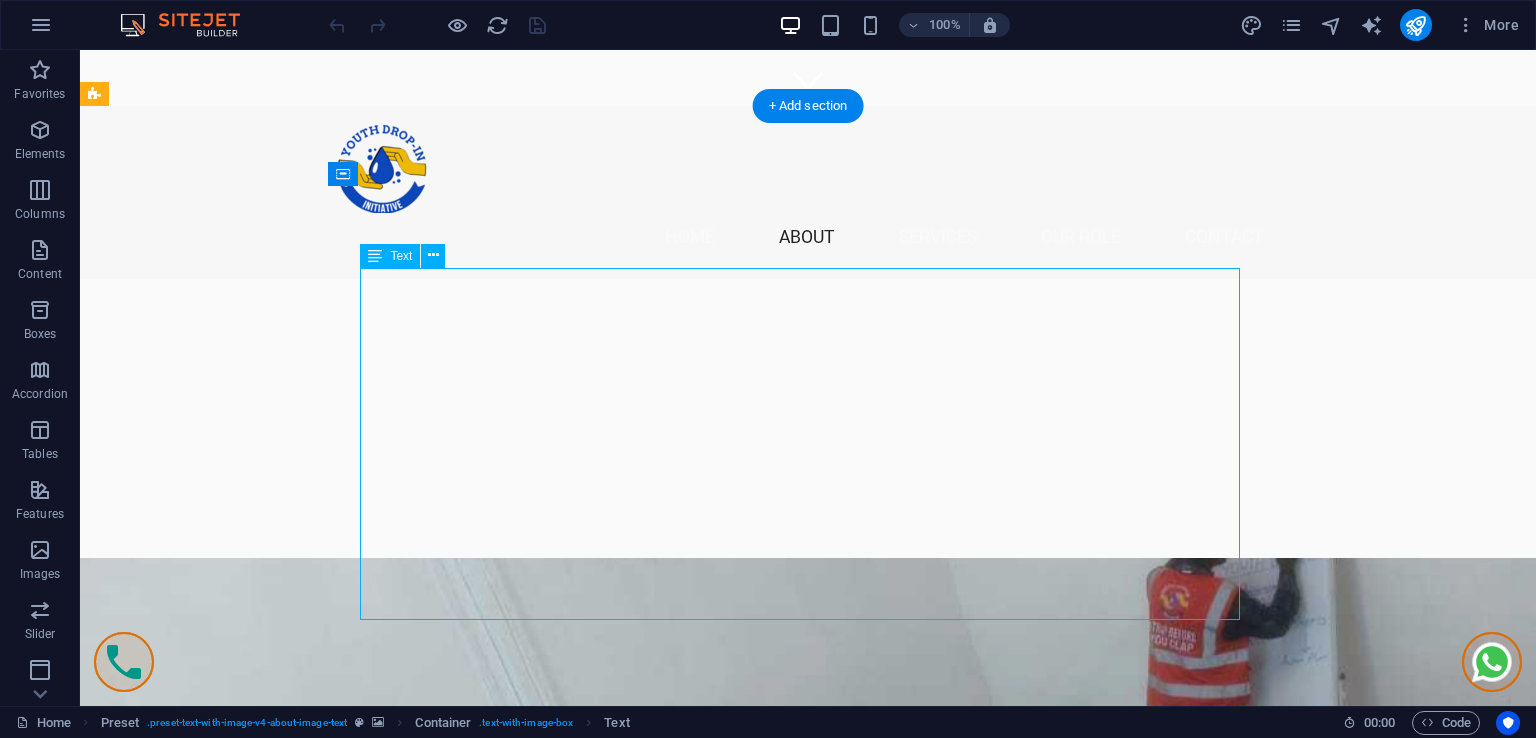 click on "Youth Drop- In Initiative (YDI) is a community-based organization (CBO) based in Naivasha, along South Lake Road. It was established to address the growing challenges facing youth in the region, including drugs and substance abuse, mental health issues, gender-based violence (GBV), female genital mutilation (FGM), and the prevalence of HIV and AIDS, environmental and Climate change, widows /widower and the Vulnerable family. YDI works to empower the youth, promote community awareness, and foster sustainable solutions to these pressing issues." at bounding box center [568, 1578] 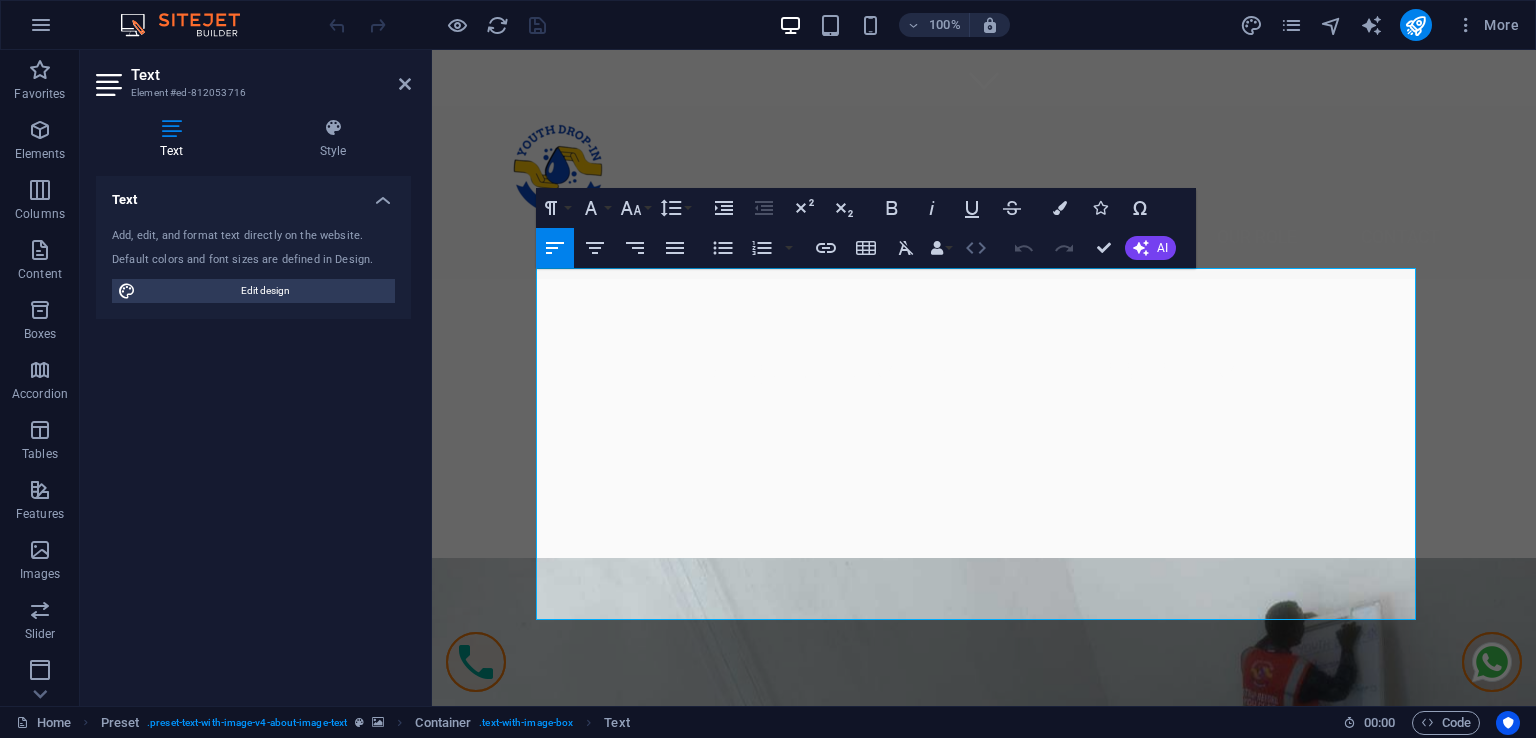 click 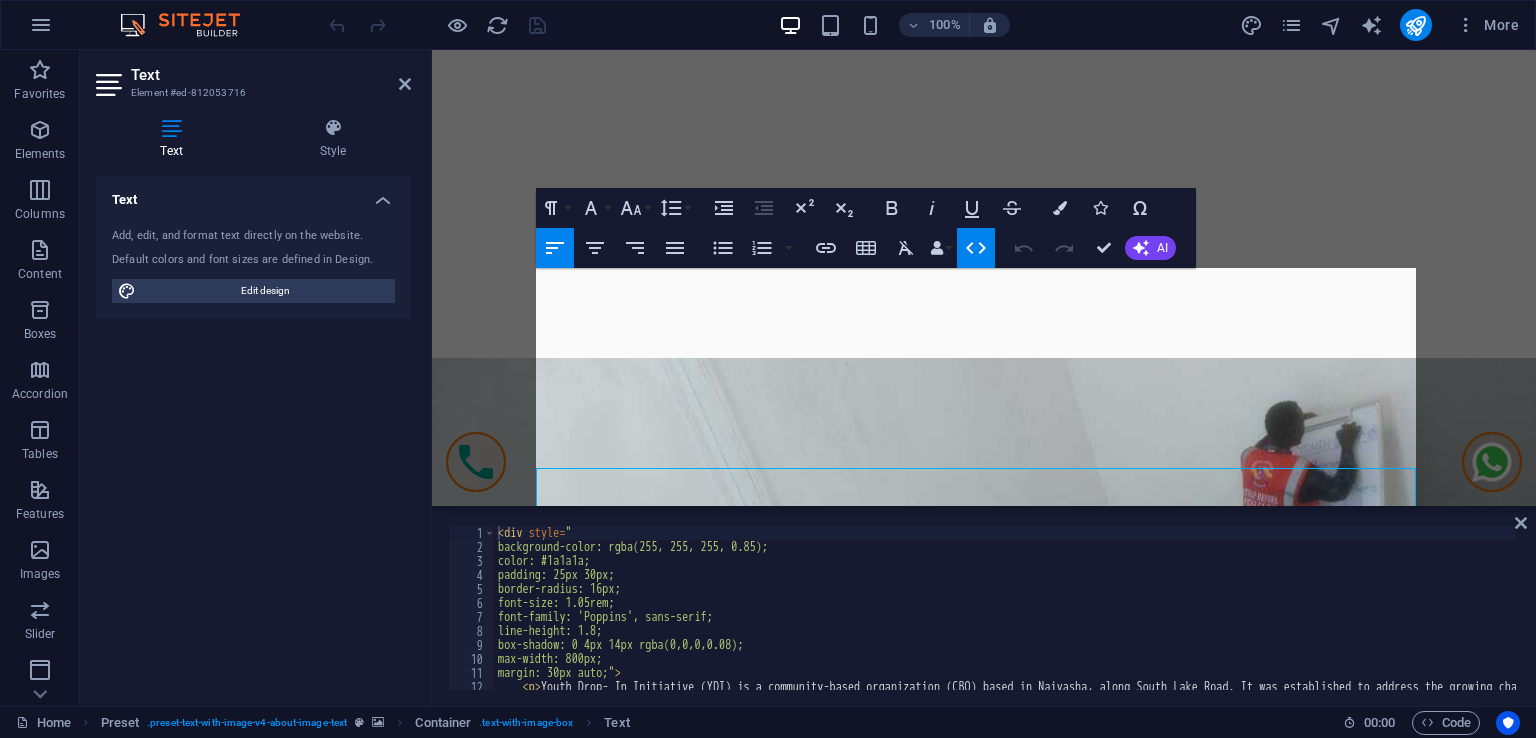 scroll, scrollTop: 400, scrollLeft: 0, axis: vertical 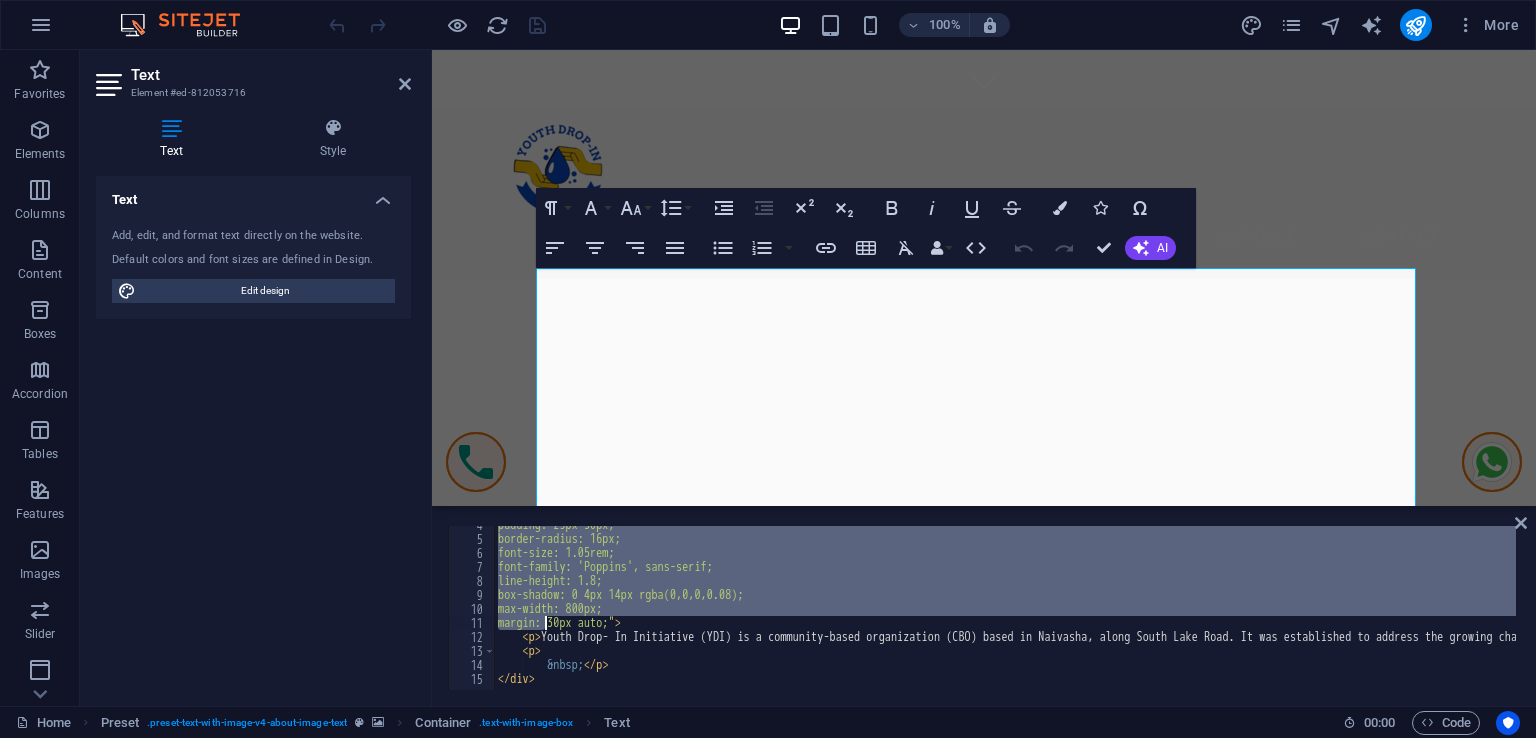 drag, startPoint x: 500, startPoint y: 536, endPoint x: 545, endPoint y: 625, distance: 99.72964 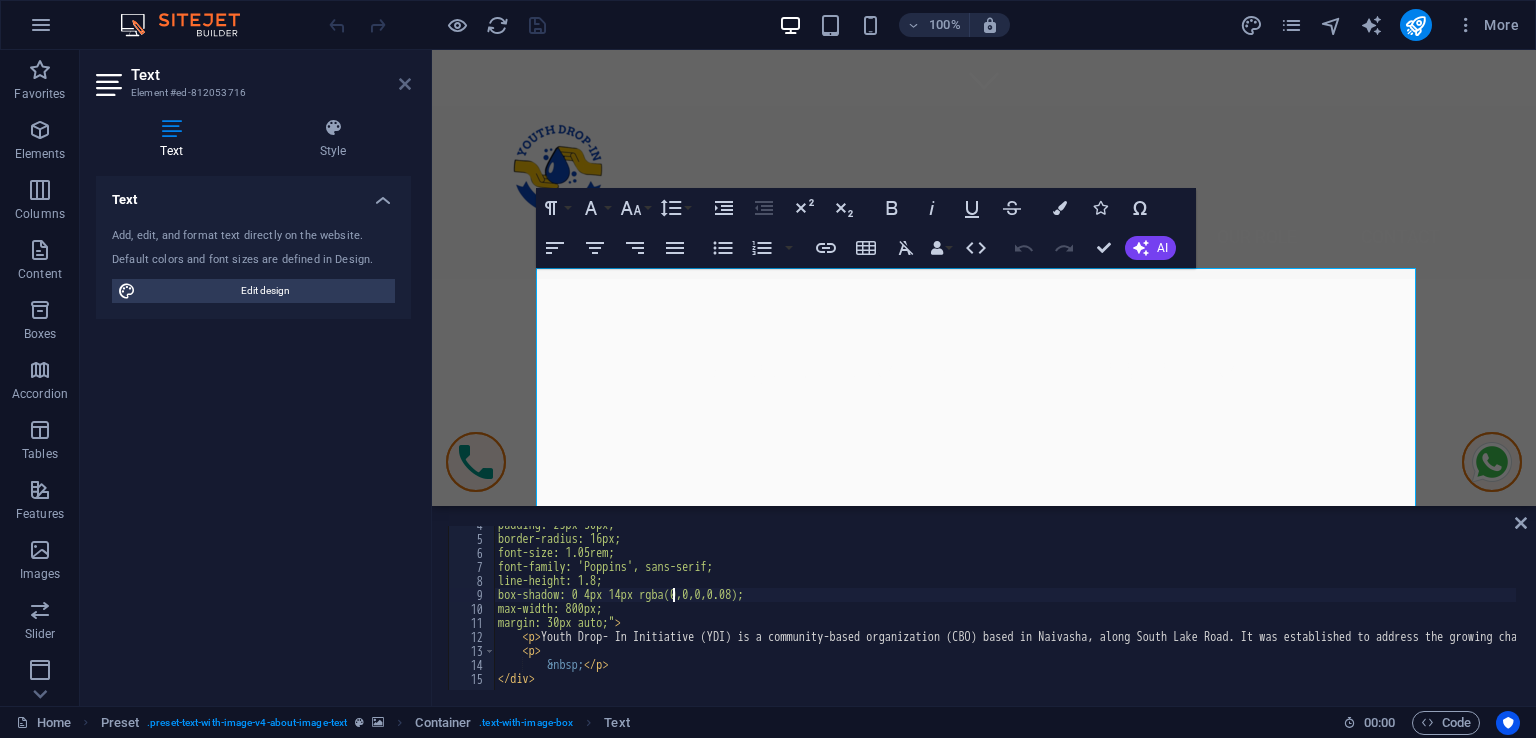 click at bounding box center (405, 84) 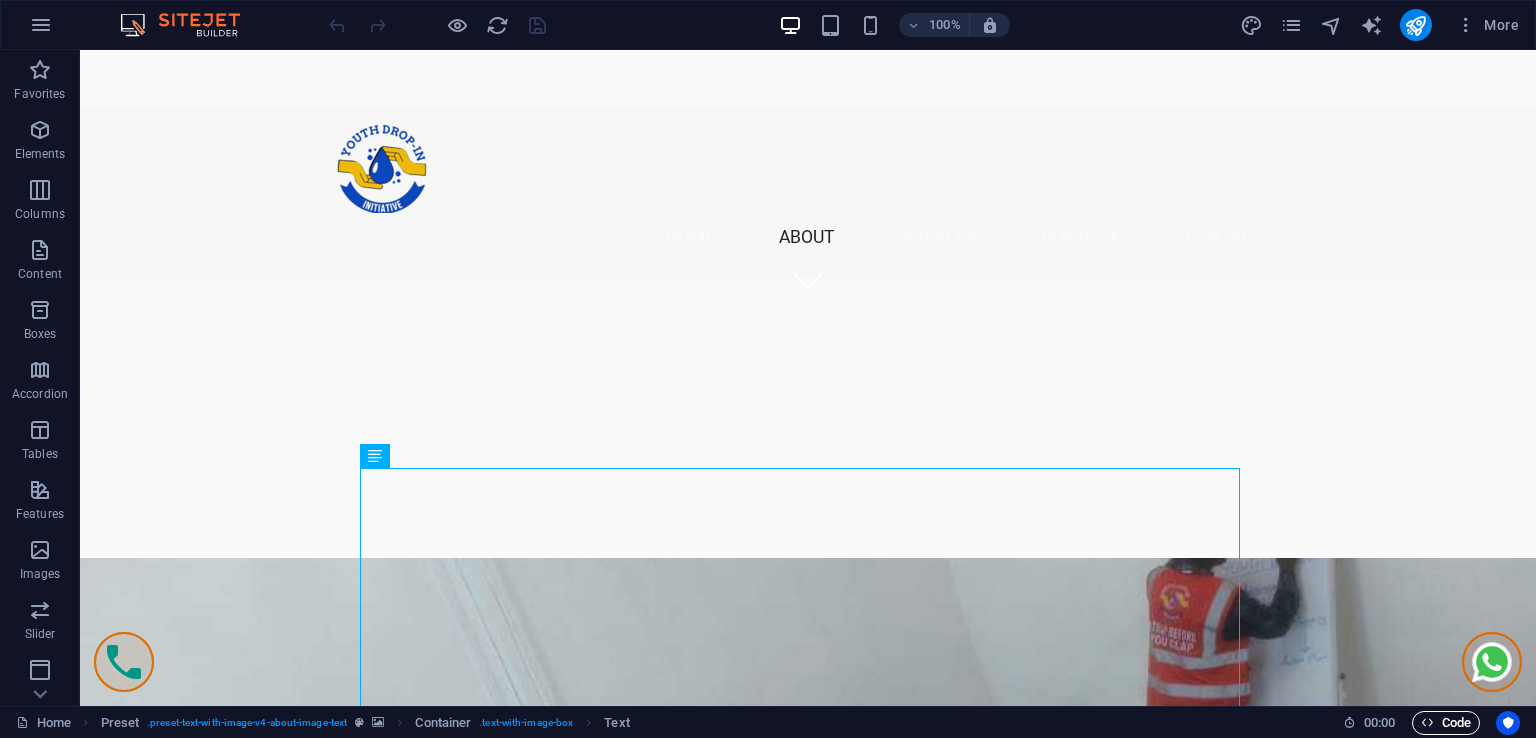 click on "Code" at bounding box center [1446, 723] 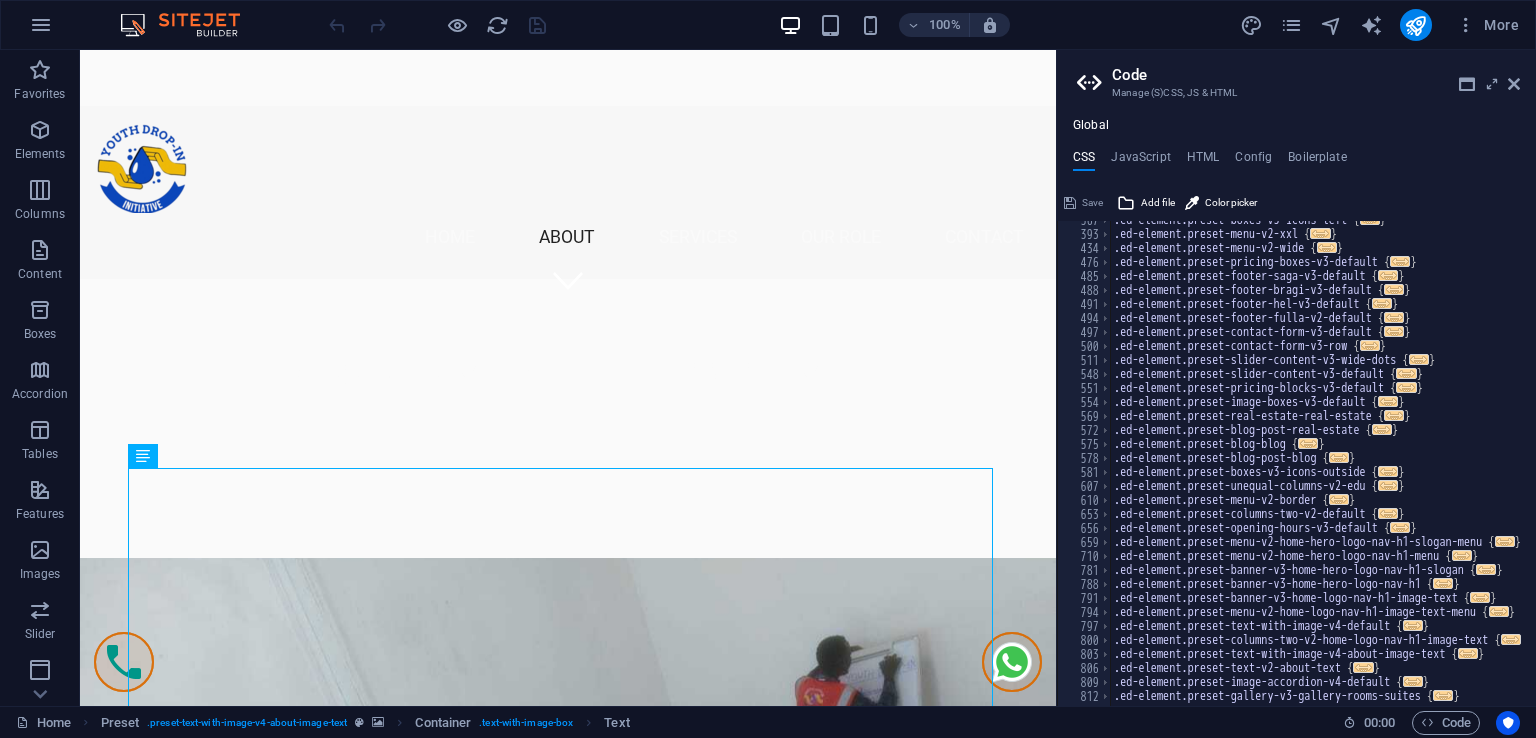 scroll, scrollTop: 540, scrollLeft: 0, axis: vertical 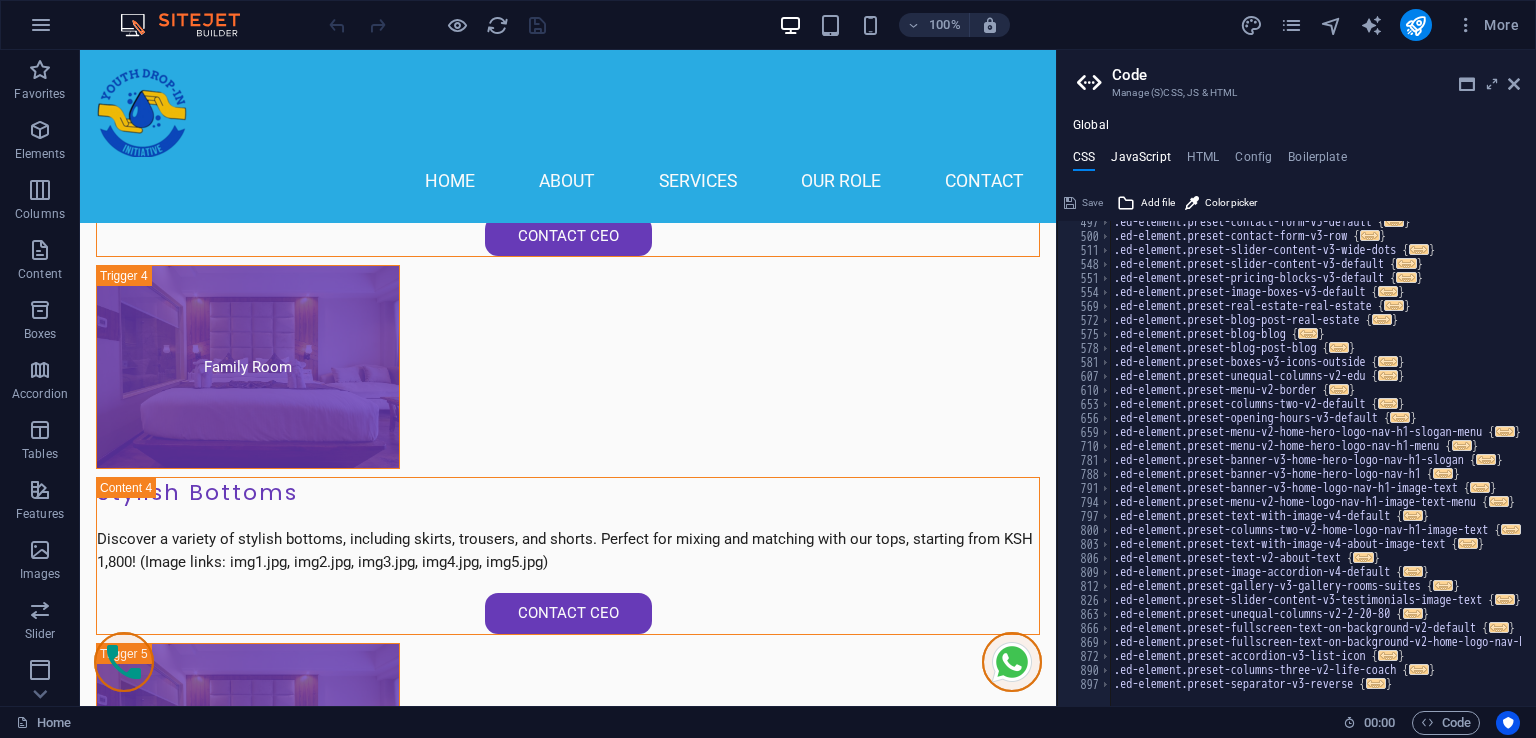 click on "JavaScript" at bounding box center [1140, 161] 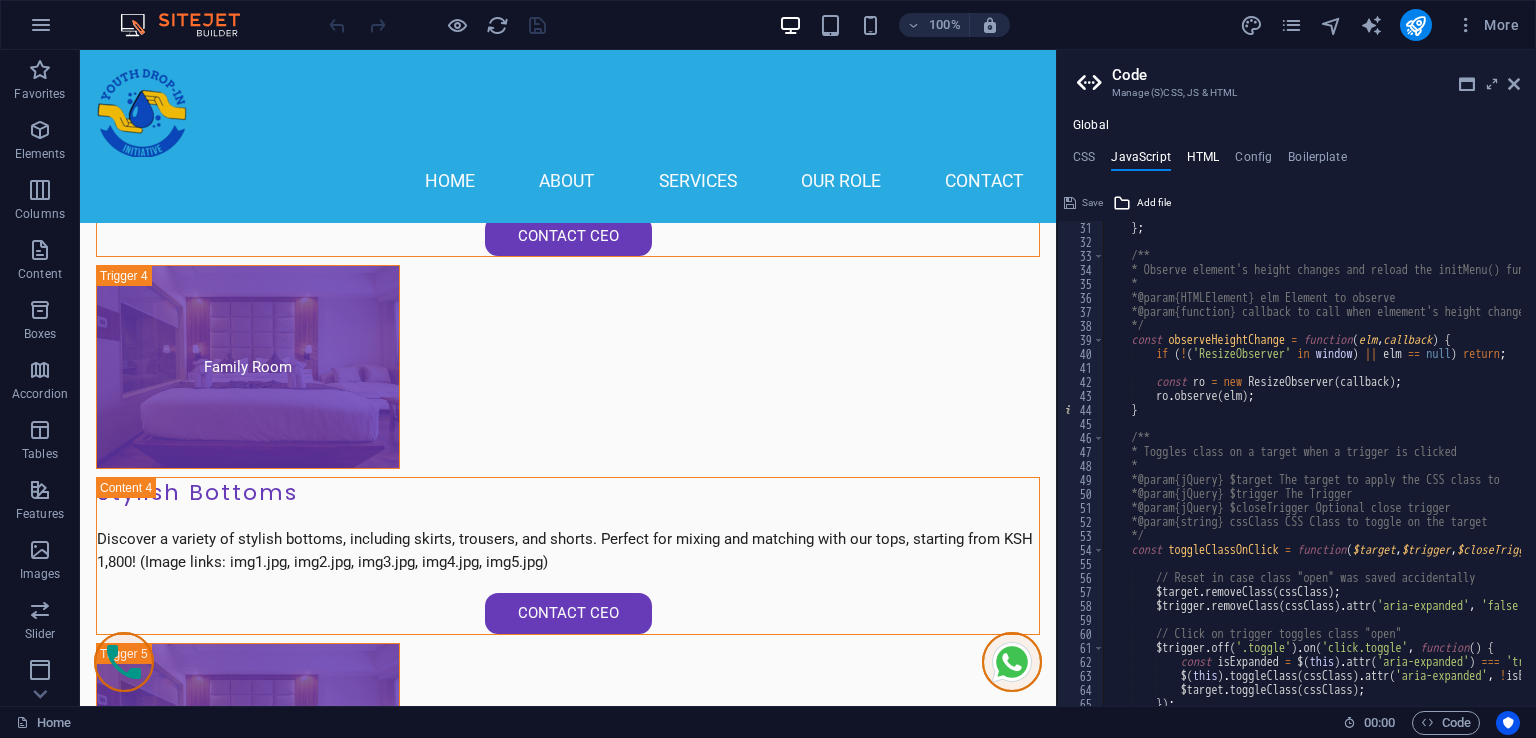 click on "HTML" at bounding box center [1203, 161] 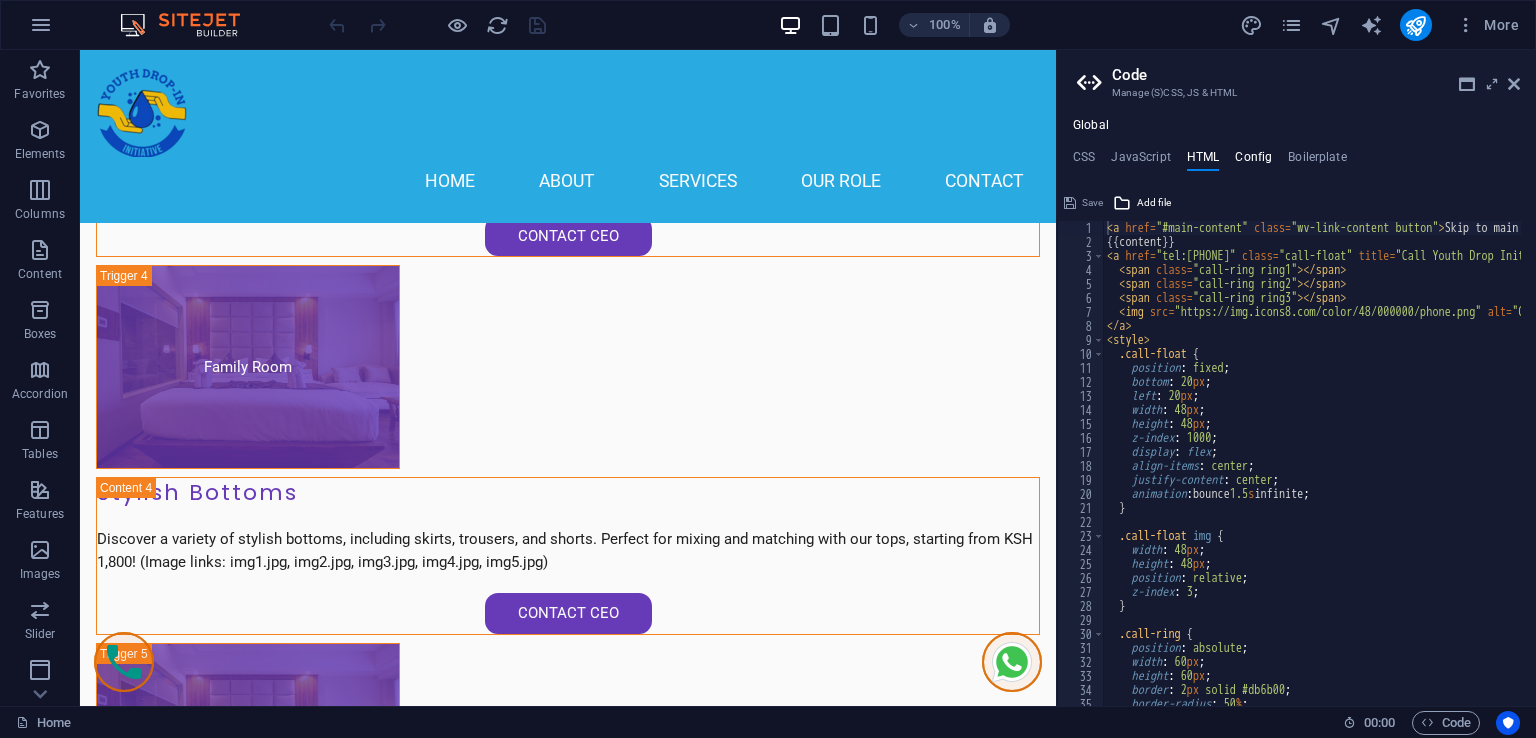 click on "Config" at bounding box center (1253, 161) 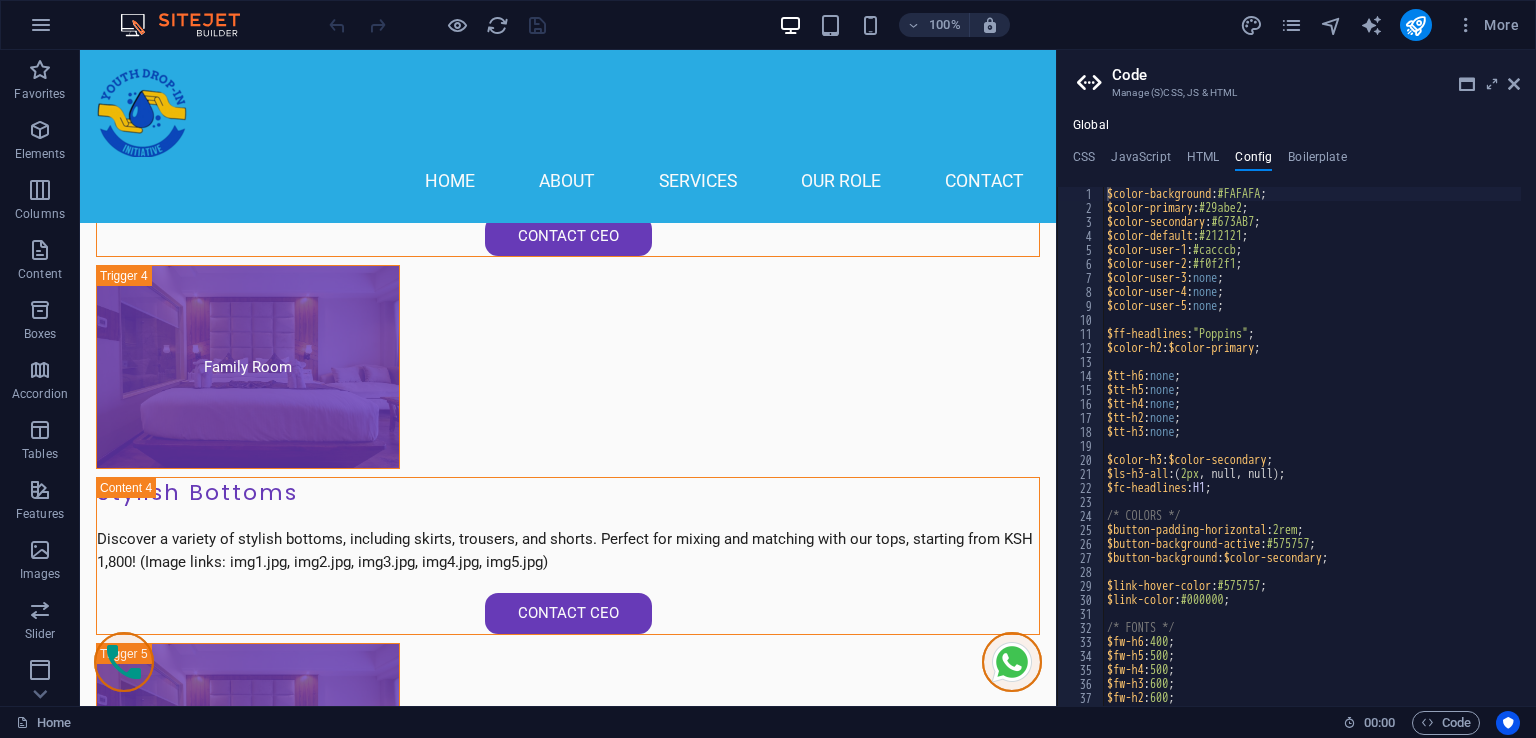 click on "CSS JavaScript HTML Config Boilerplate" at bounding box center [1296, 161] 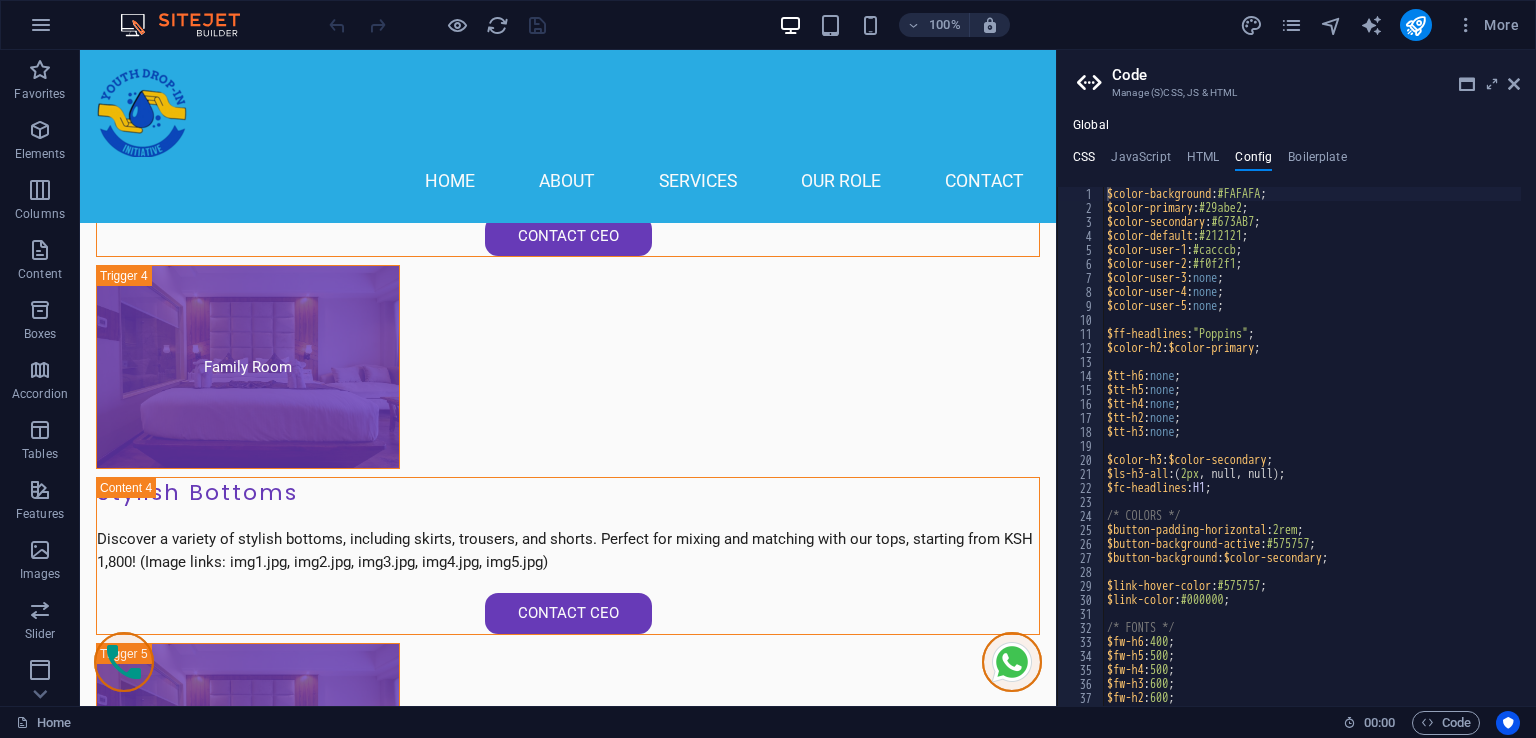 click on "CSS" at bounding box center (1084, 161) 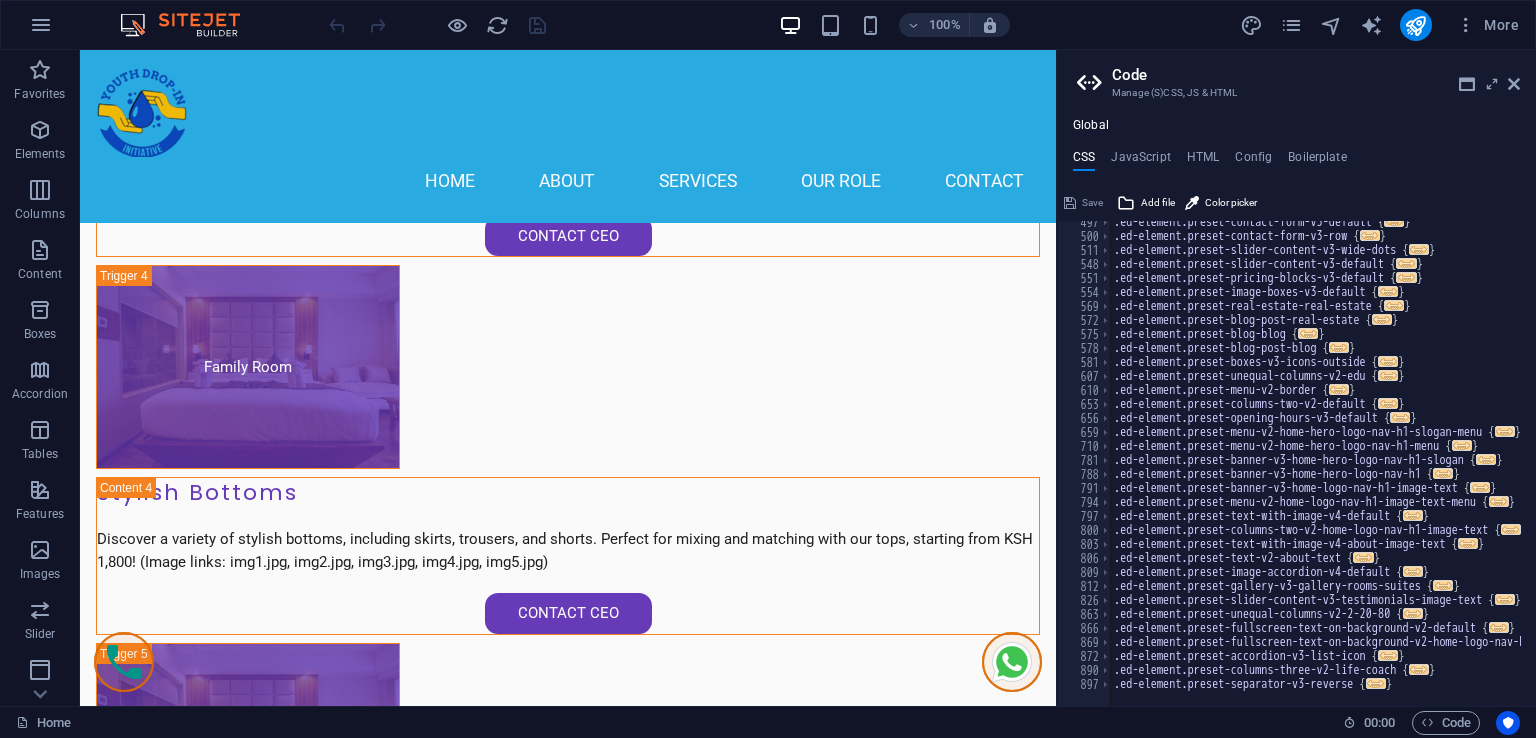 click on "Global CSS JavaScript HTML Config Boilerplate .ed-logo { 497 500 511 548 551 554 569 572 575 578 581 607 610 653 656 659 710 781 788 791 794 797 800 803 806 809 812 826 863 866 869 872 890 897 .ed-element.preset-contact-form-v3-default   { ... } .ed-element.preset-contact-form-v3-row   { ... } .ed-element.preset-slider-content-v3-wide-dots   { ... } .ed-element.preset-slider-content-v3-default   { ... } .ed-element.preset-pricing-blocks-v3-default   { ... } .ed-element.preset-image-boxes-v3-default   { ... } .ed-element.preset-real-estate-real-estate   { ... } .ed-element.preset-blog-post-real-estate   { ... } .ed-element.preset-blog-blog   { ... } .ed-element.preset-blog-post-blog   { ... } .ed-element.preset-boxes-v3-icons-outside   { ... } .ed-element.preset-unequal-columns-v2-edu   { ... } .ed-element.preset-menu-v2-border   { ... } .ed-element.preset-columns-two-v2-default   { ... } .ed-element.preset-opening-hours-v3-default   { ... } .ed-element.preset-menu-v2-home-hero-logo-nav-h1-slogan-menu   { ..." at bounding box center [1296, 412] 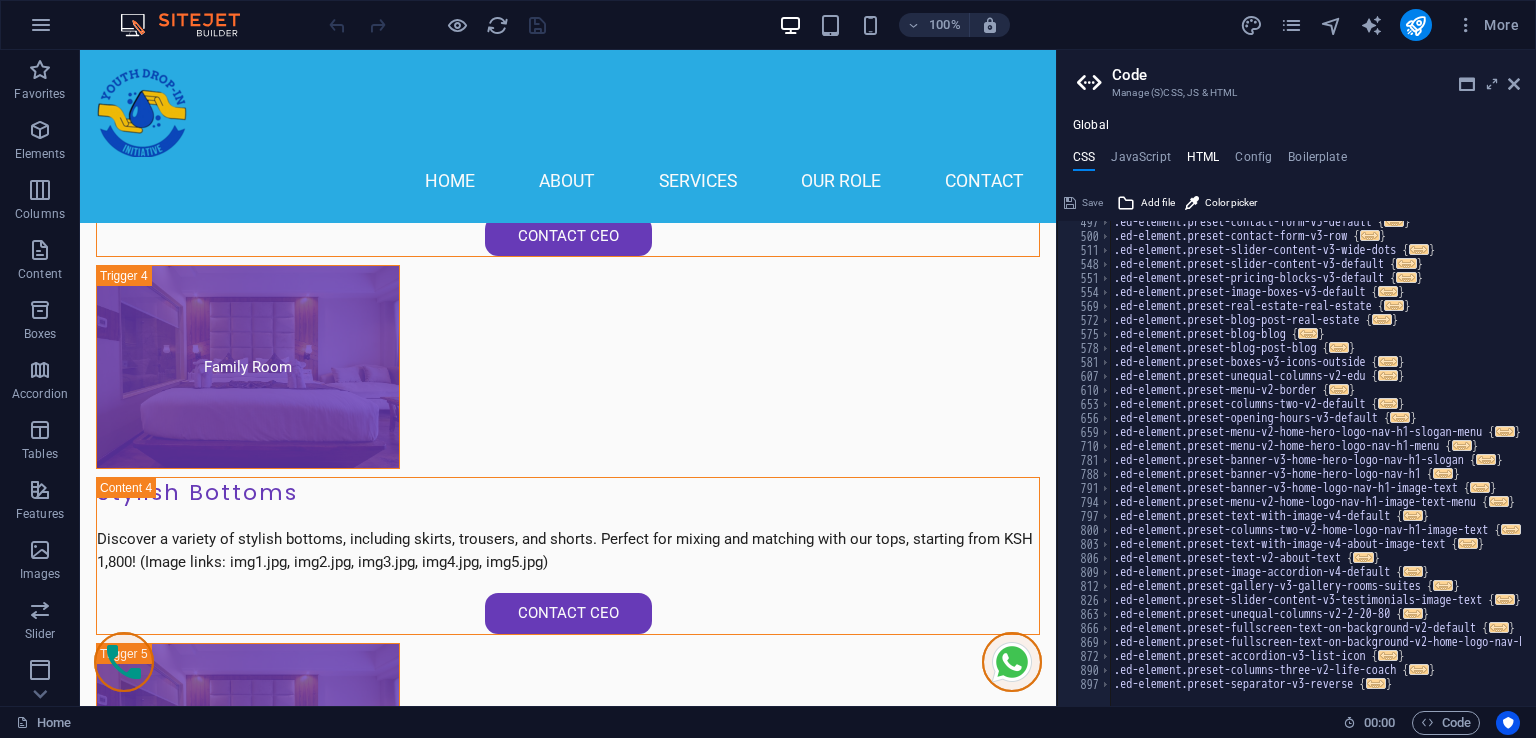click on "HTML" at bounding box center [1203, 161] 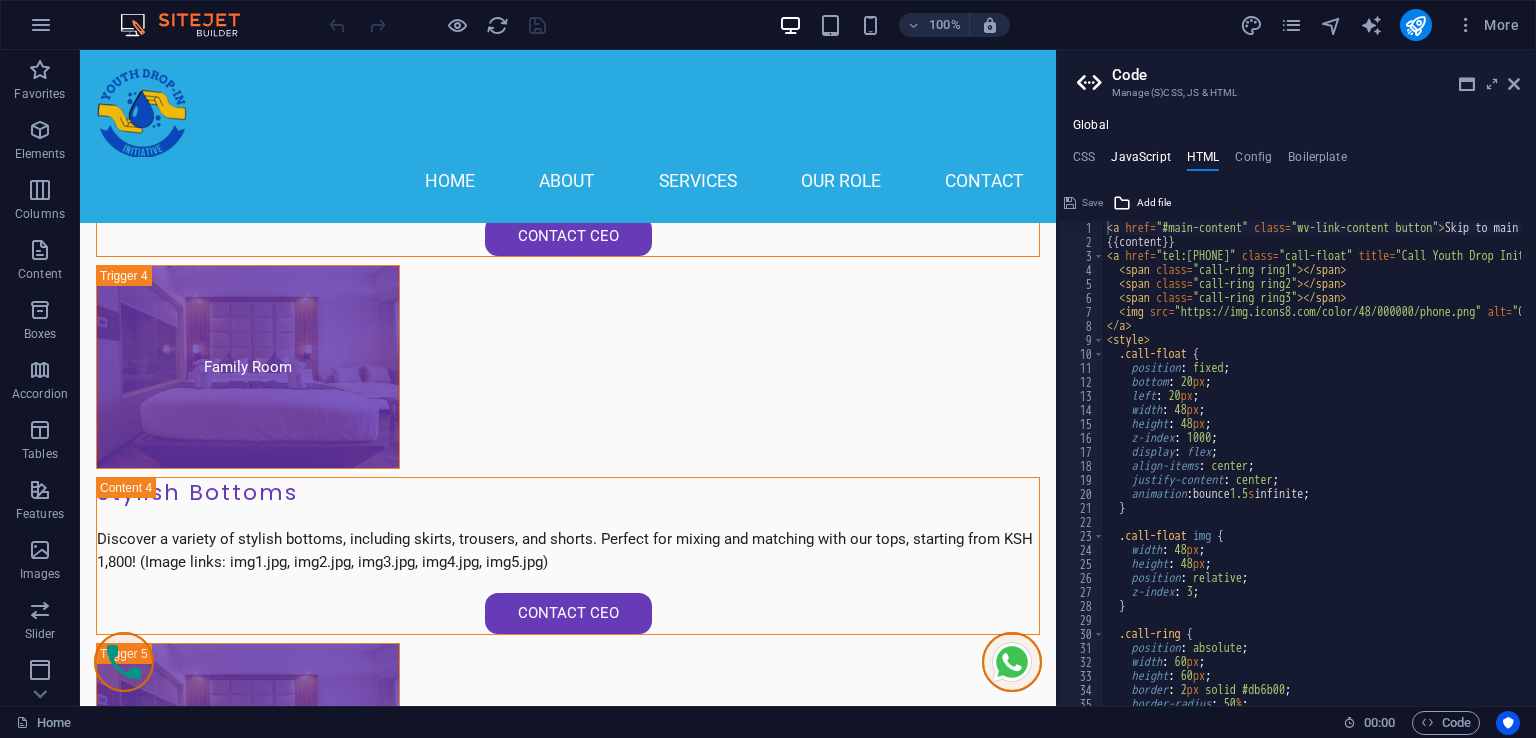 click on "JavaScript" at bounding box center (1140, 161) 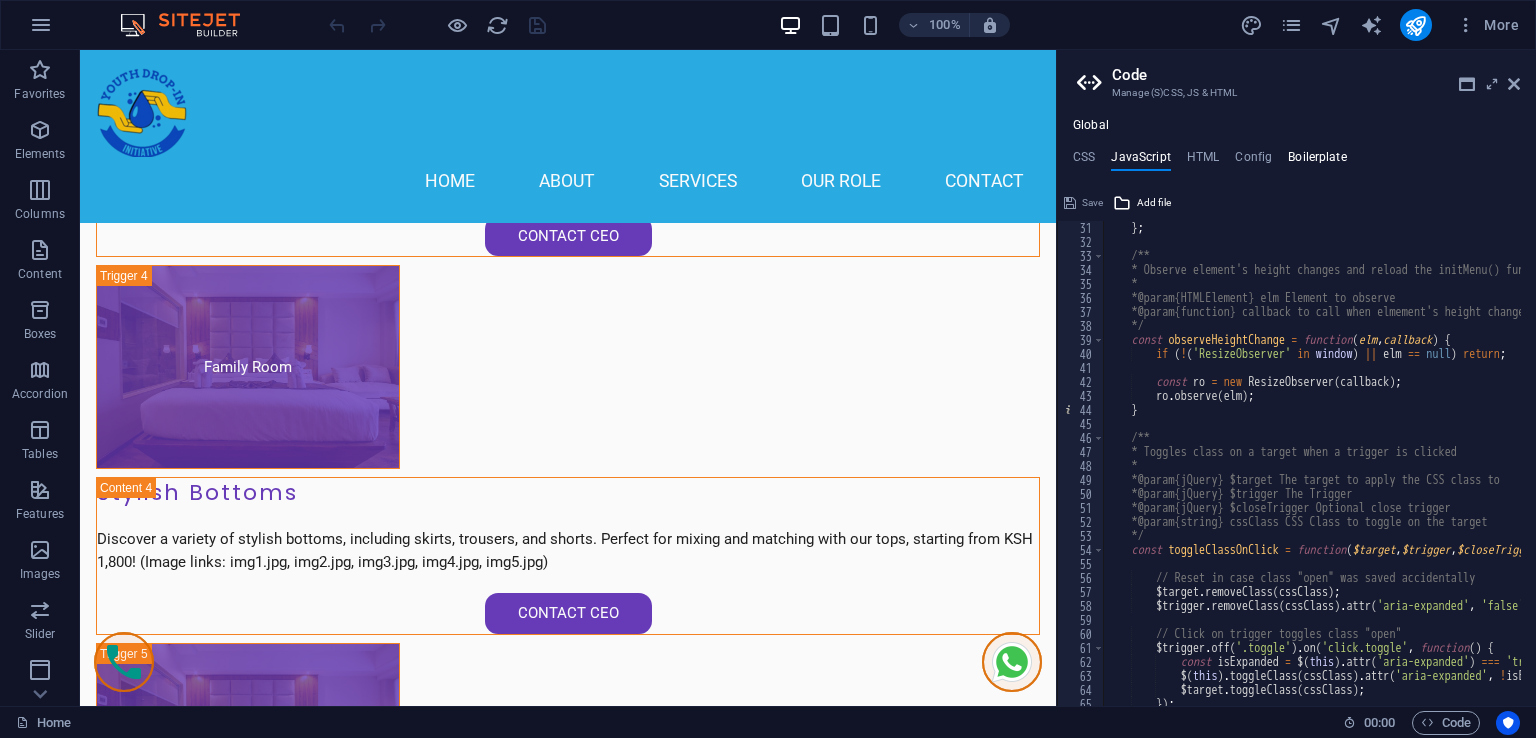 click on "Boilerplate" at bounding box center (1317, 161) 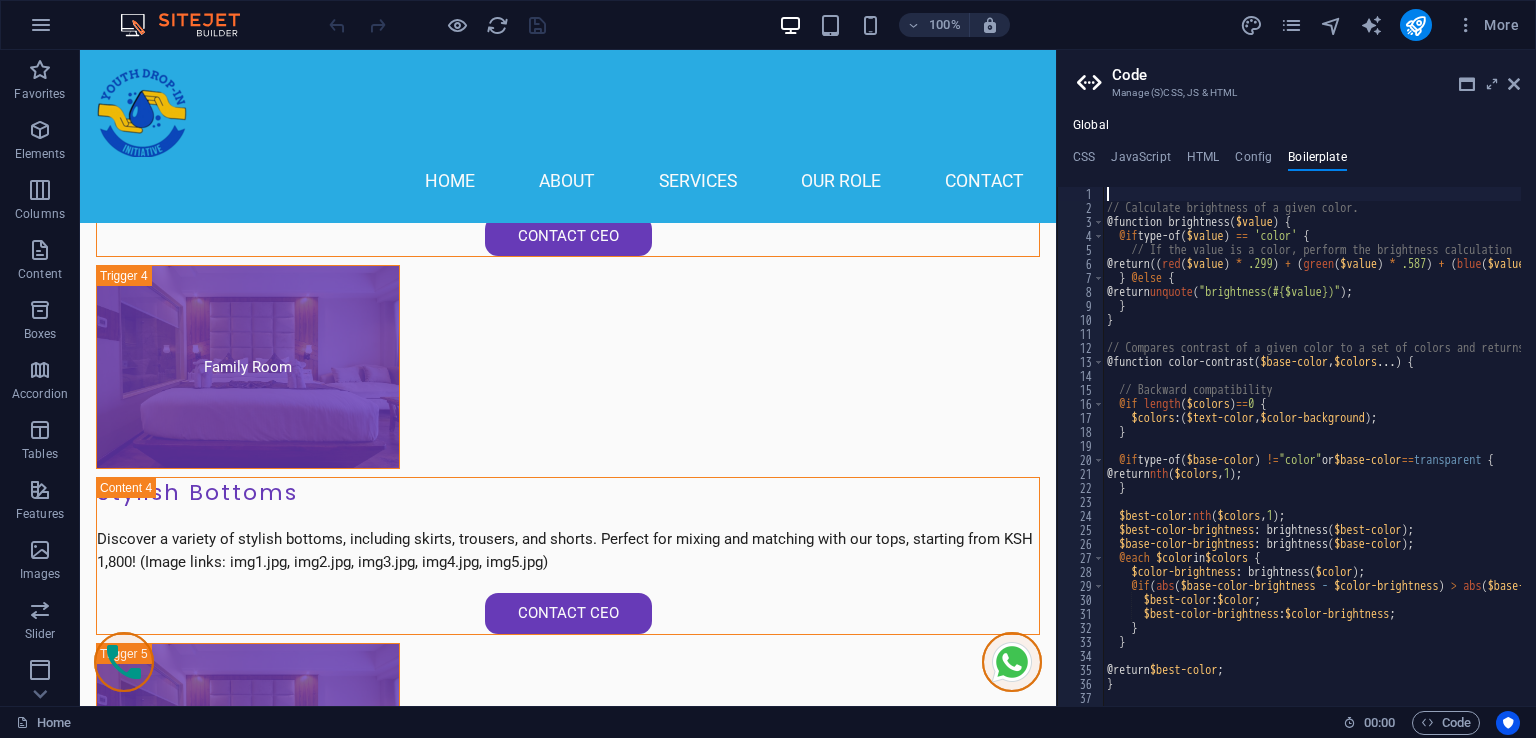 type 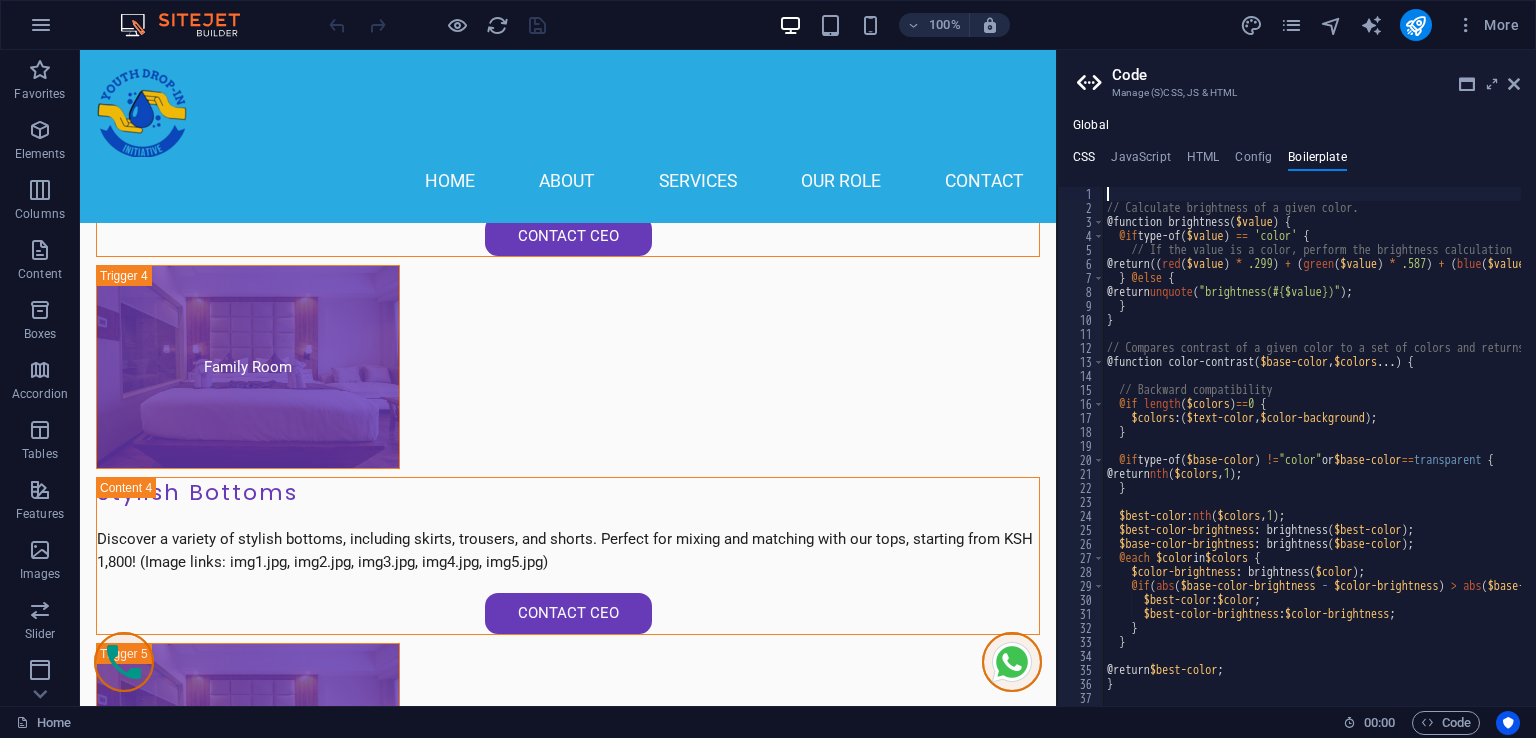 click on "CSS" at bounding box center (1084, 161) 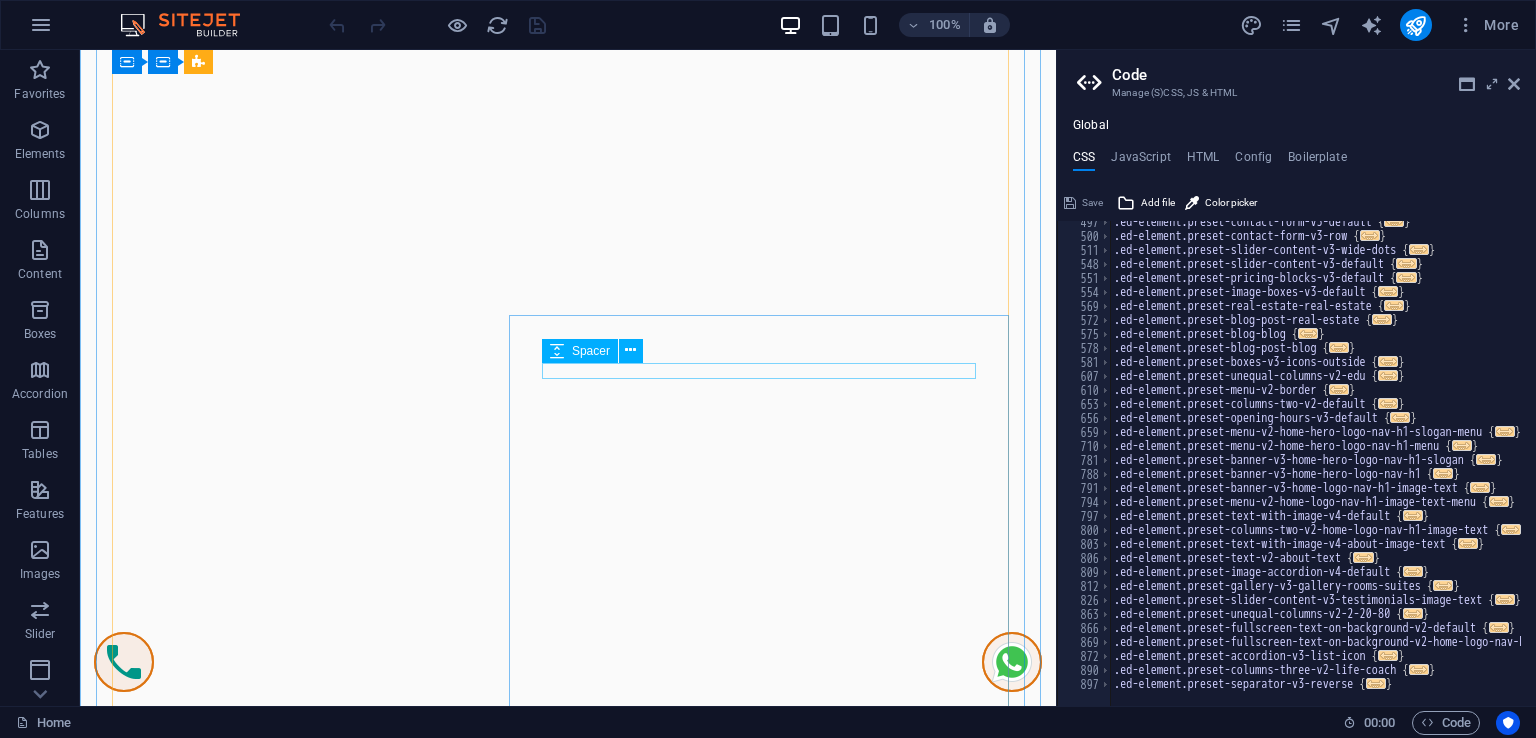 scroll, scrollTop: 7100, scrollLeft: 0, axis: vertical 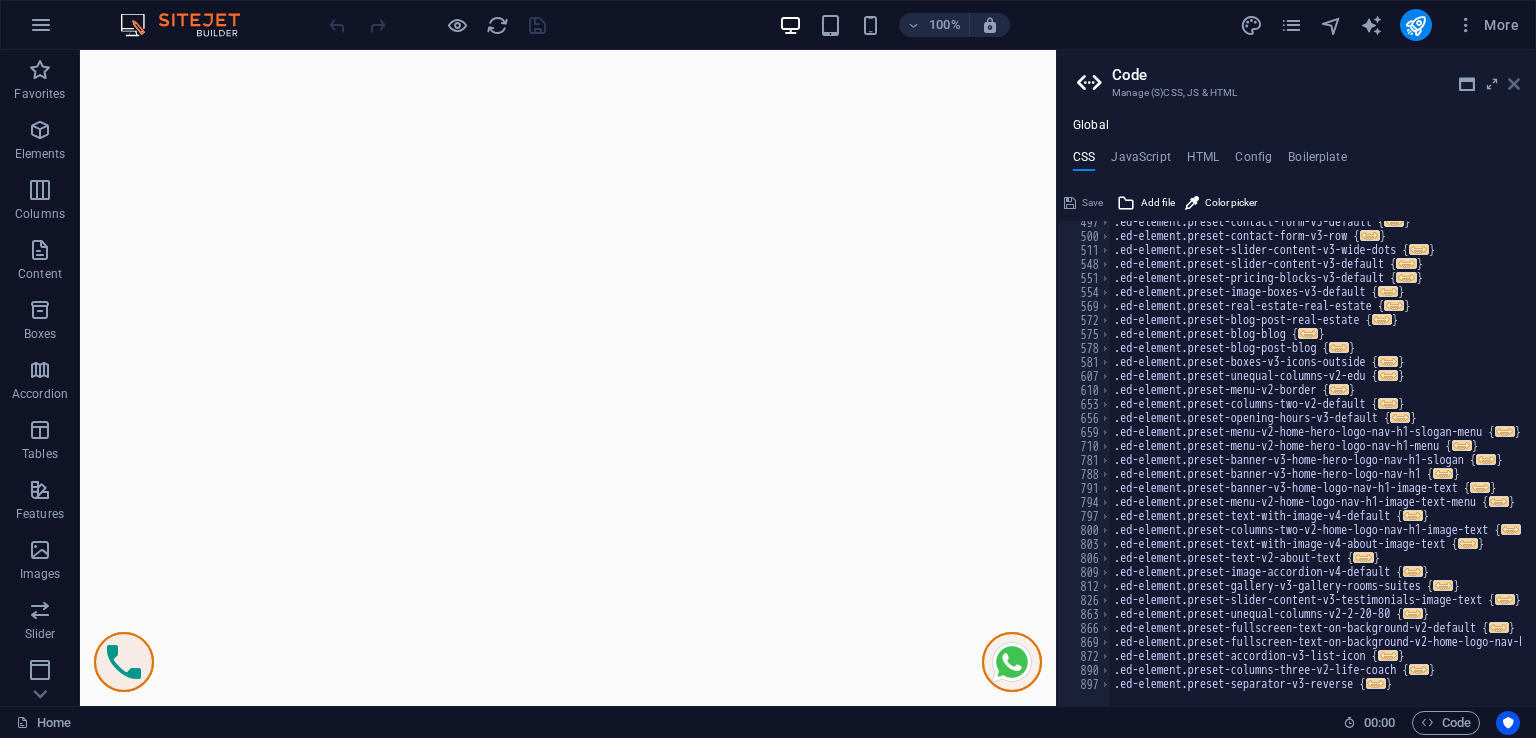 click at bounding box center (1514, 84) 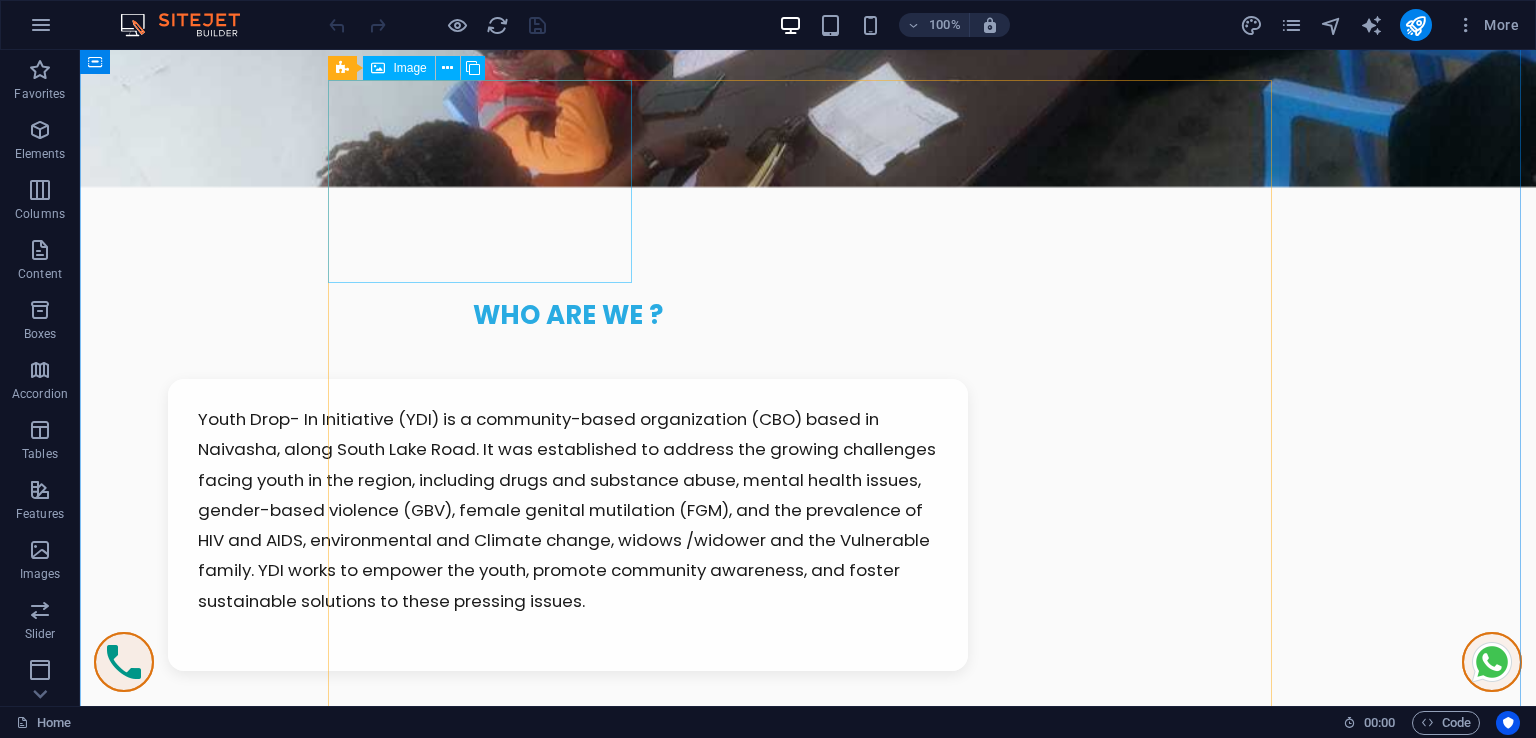 scroll, scrollTop: 2000, scrollLeft: 0, axis: vertical 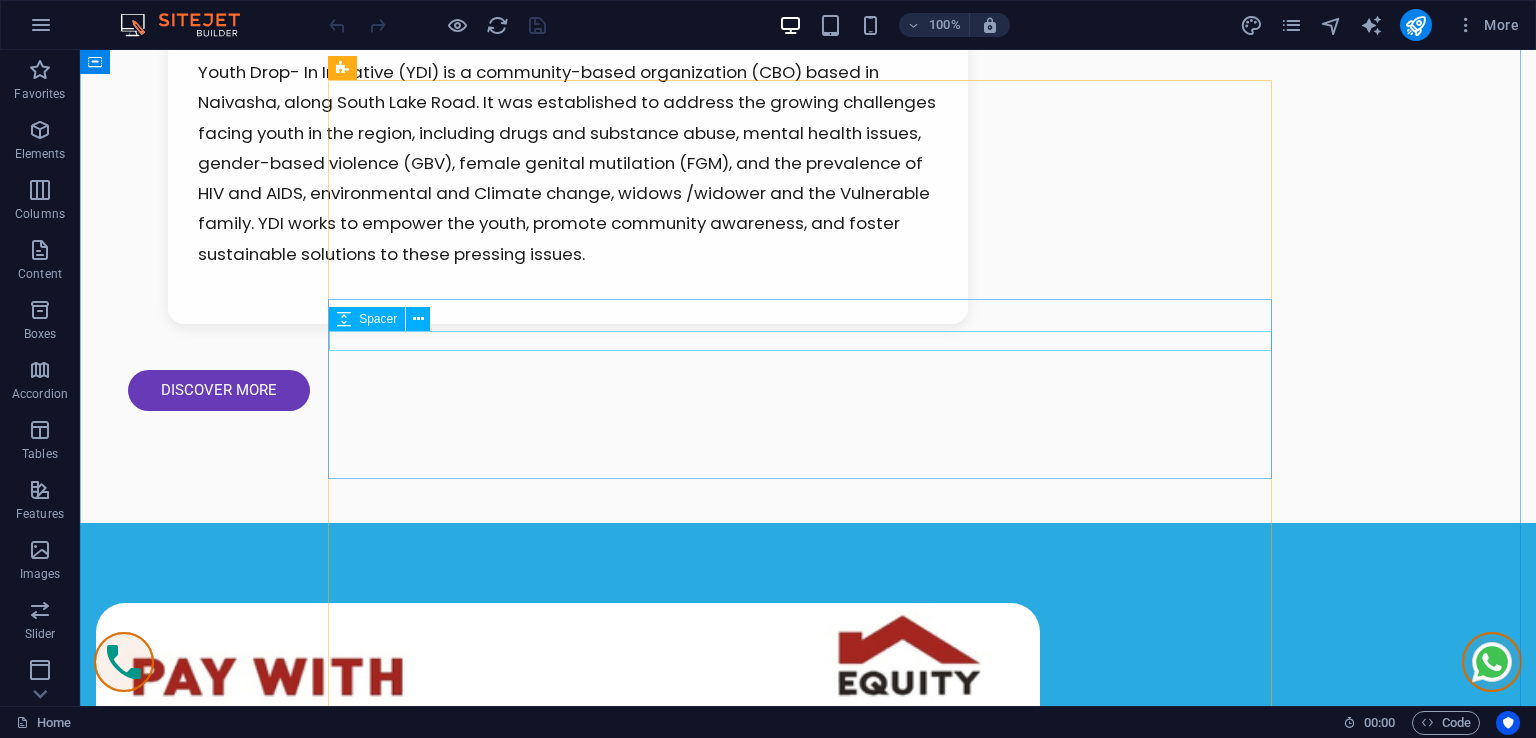 click at bounding box center (808, 3012) 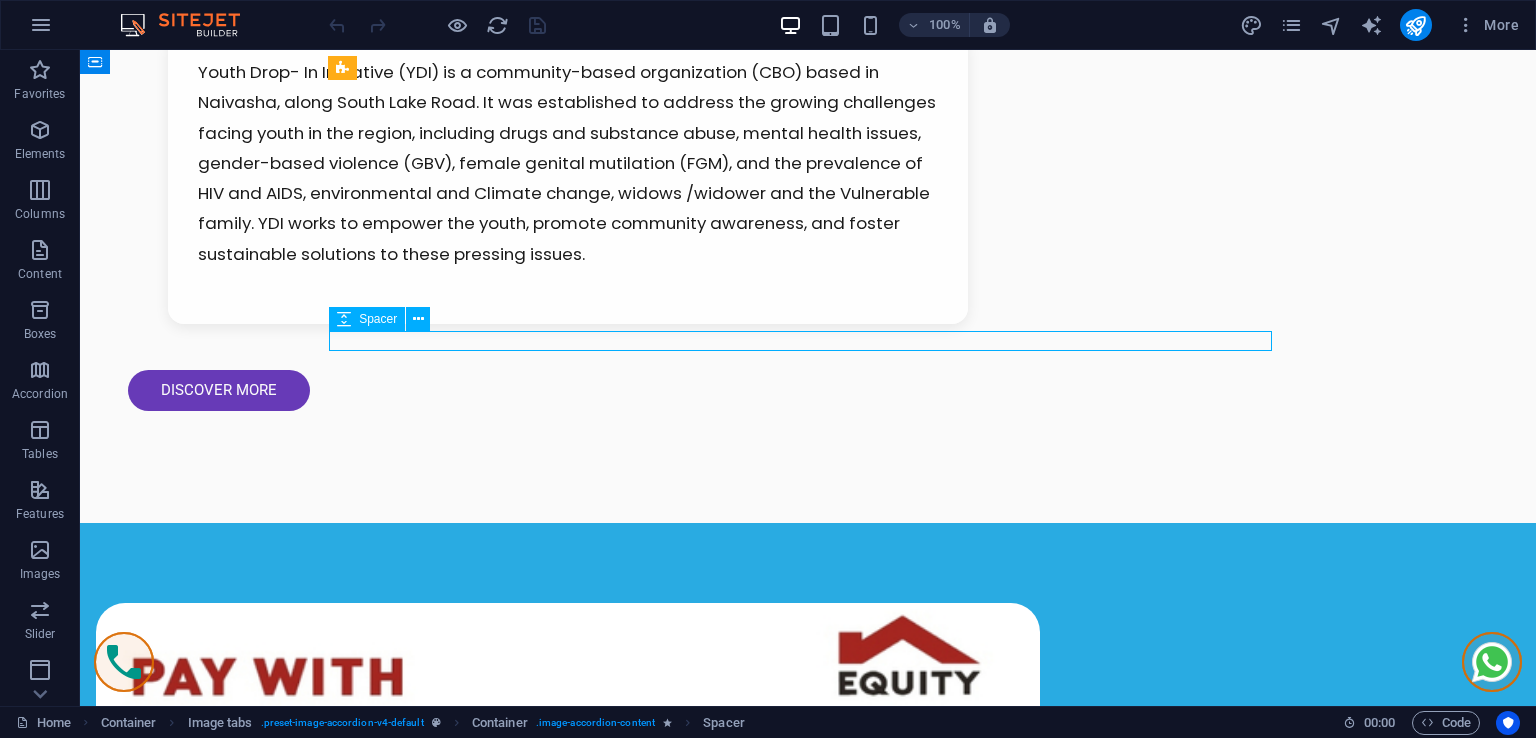 drag, startPoint x: 552, startPoint y: 348, endPoint x: 270, endPoint y: 383, distance: 284.1637 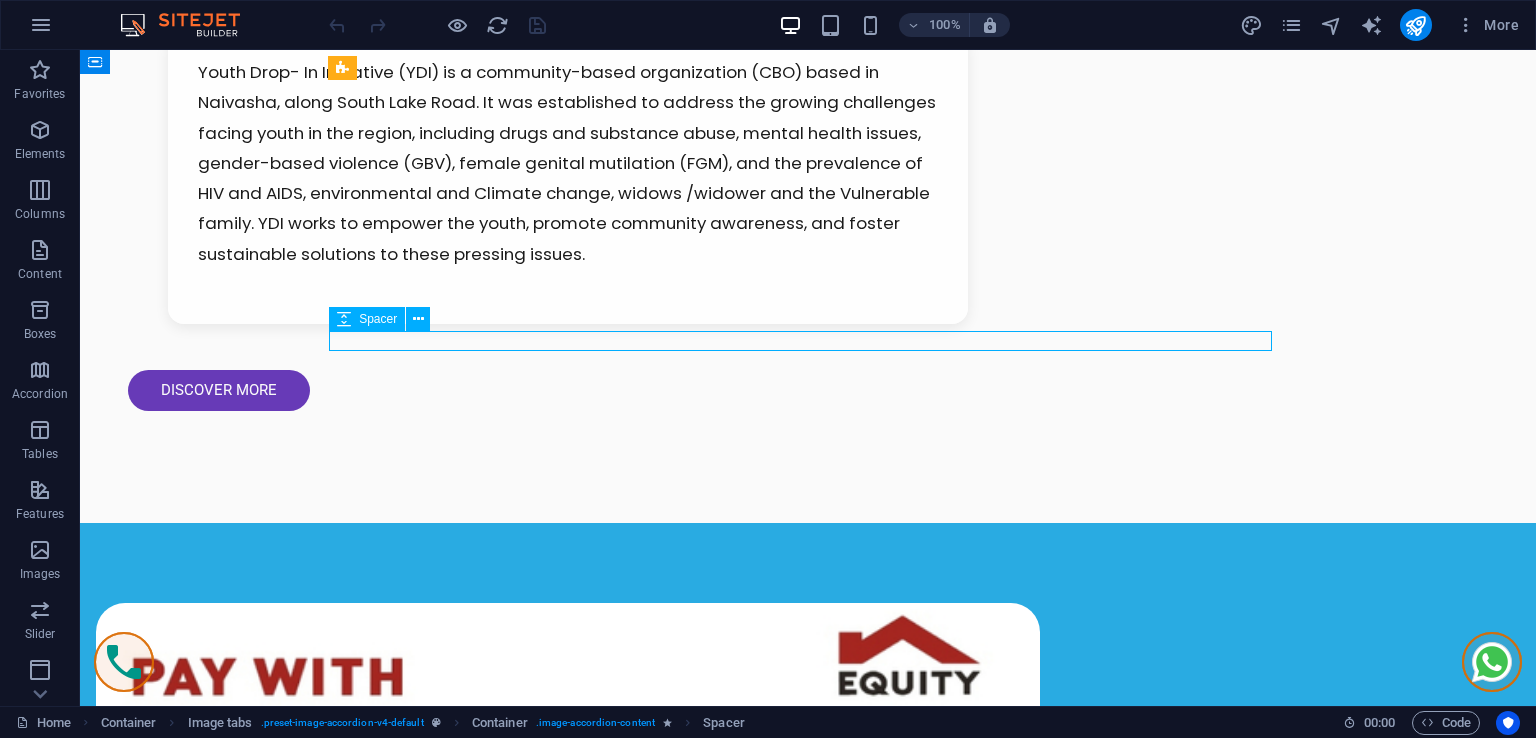 click at bounding box center [808, 3012] 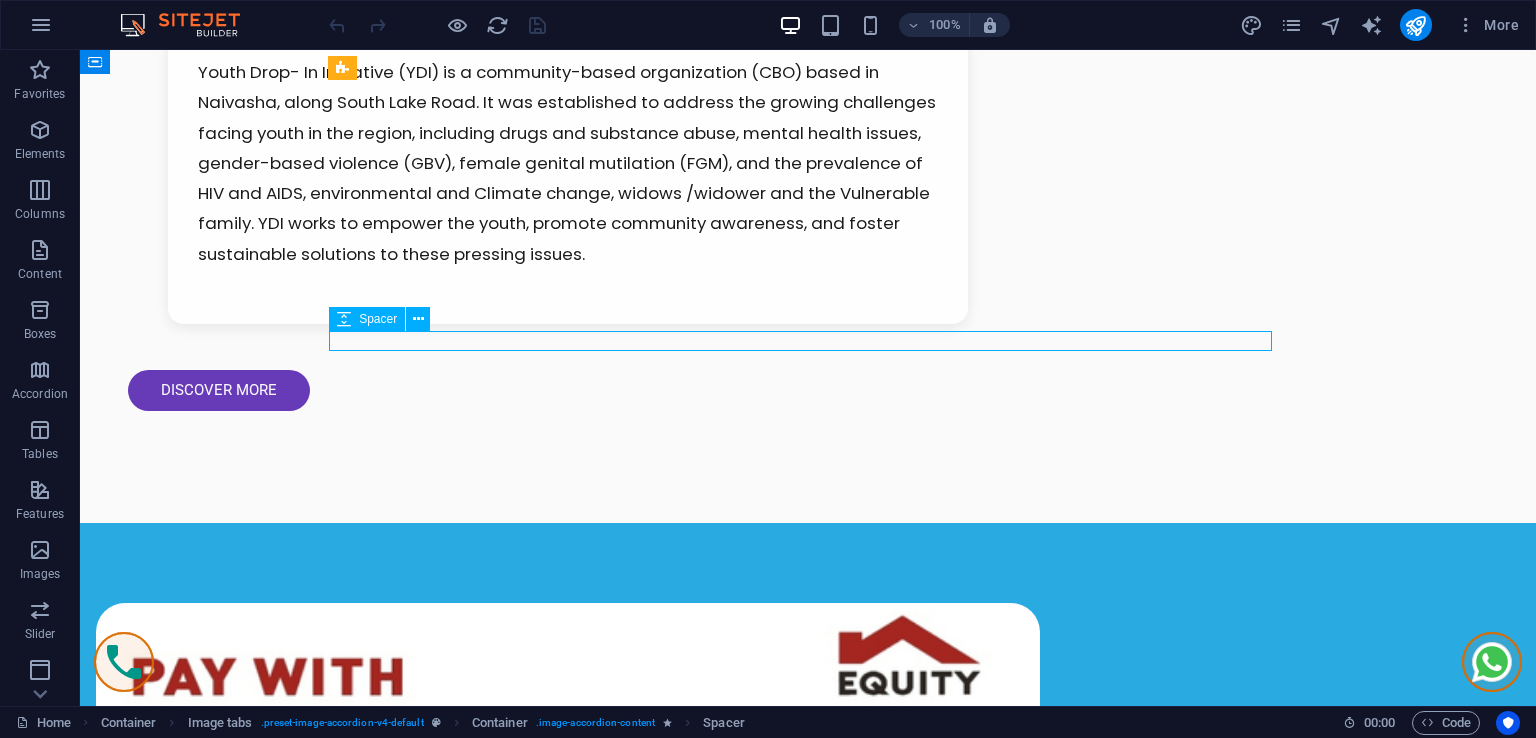 select on "px" 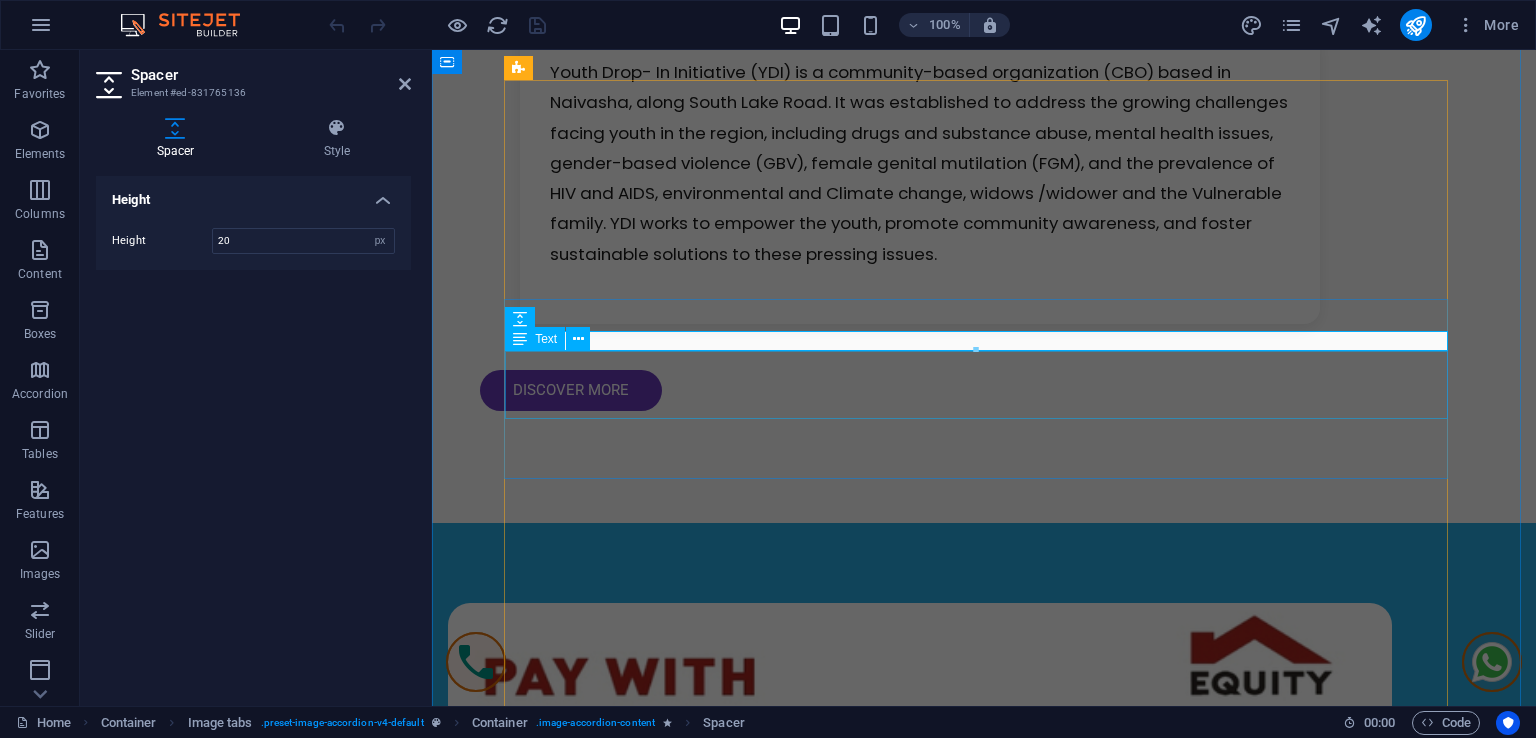 click on "Explore our selection of chic dresses perfect for any occasion. Made from high-quality fabrics and available in various sizes and colors, our dresses are designed to help you shine. Starting from KSH 2,500! Check them out now! (Image links: img1.jpg, img2.jpg, img3.jpg, img4.jpg, img5.jpg)" at bounding box center [984, 3056] 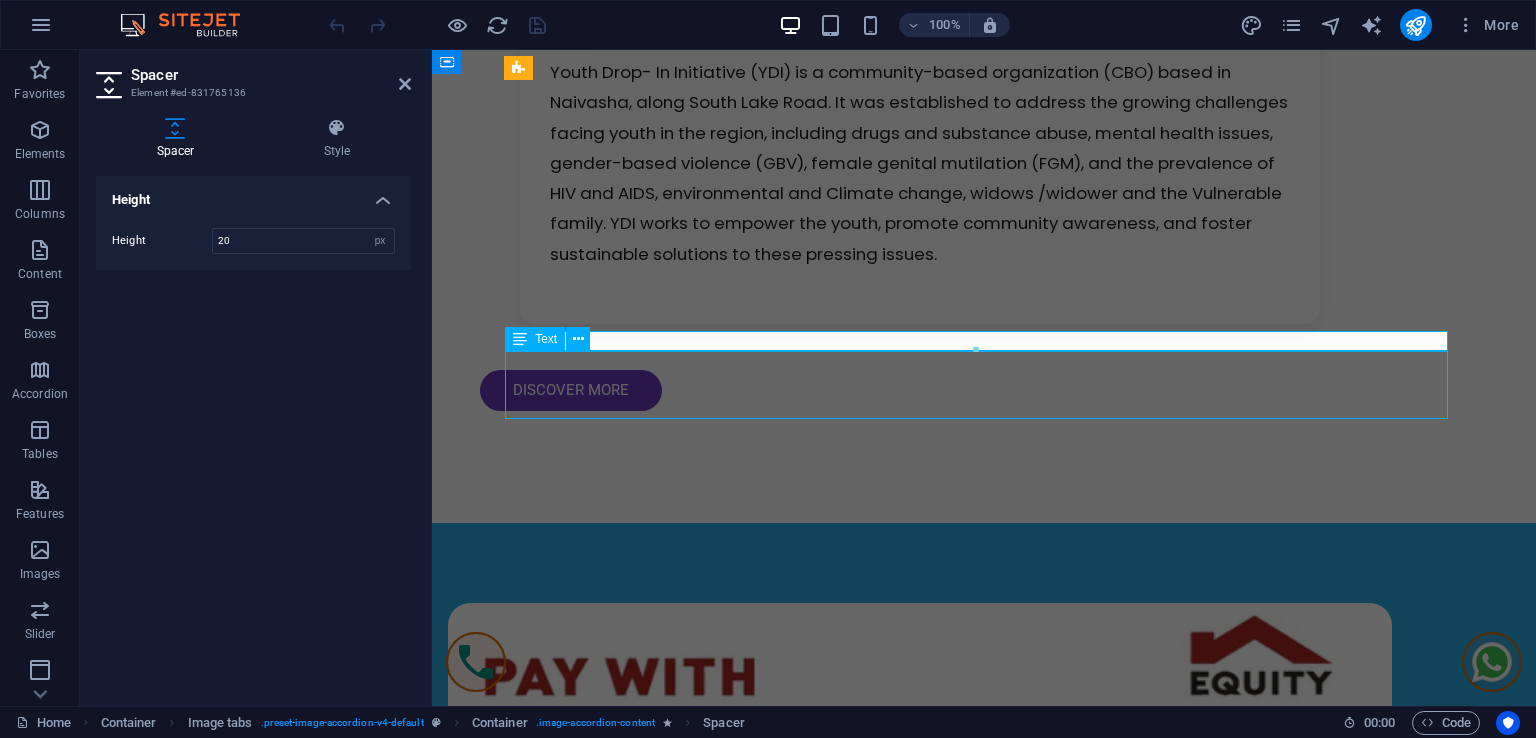 click on "Explore our selection of chic dresses perfect for any occasion. Made from high-quality fabrics and available in various sizes and colors, our dresses are designed to help you shine. Starting from KSH 2,500! Check them out now! (Image links: img1.jpg, img2.jpg, img3.jpg, img4.jpg, img5.jpg)" at bounding box center (984, 3056) 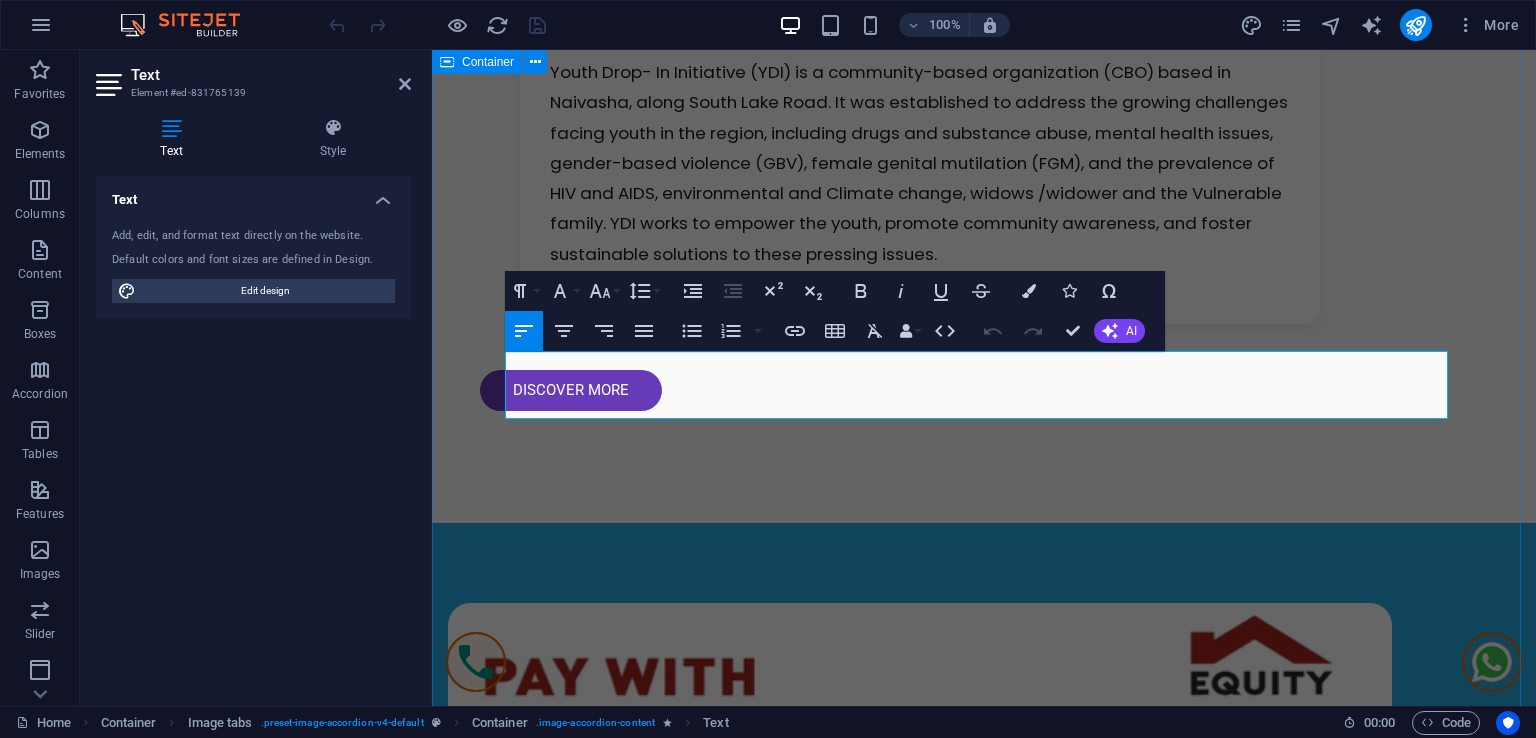 drag, startPoint x: 592, startPoint y: 400, endPoint x: 492, endPoint y: 365, distance: 105.9481 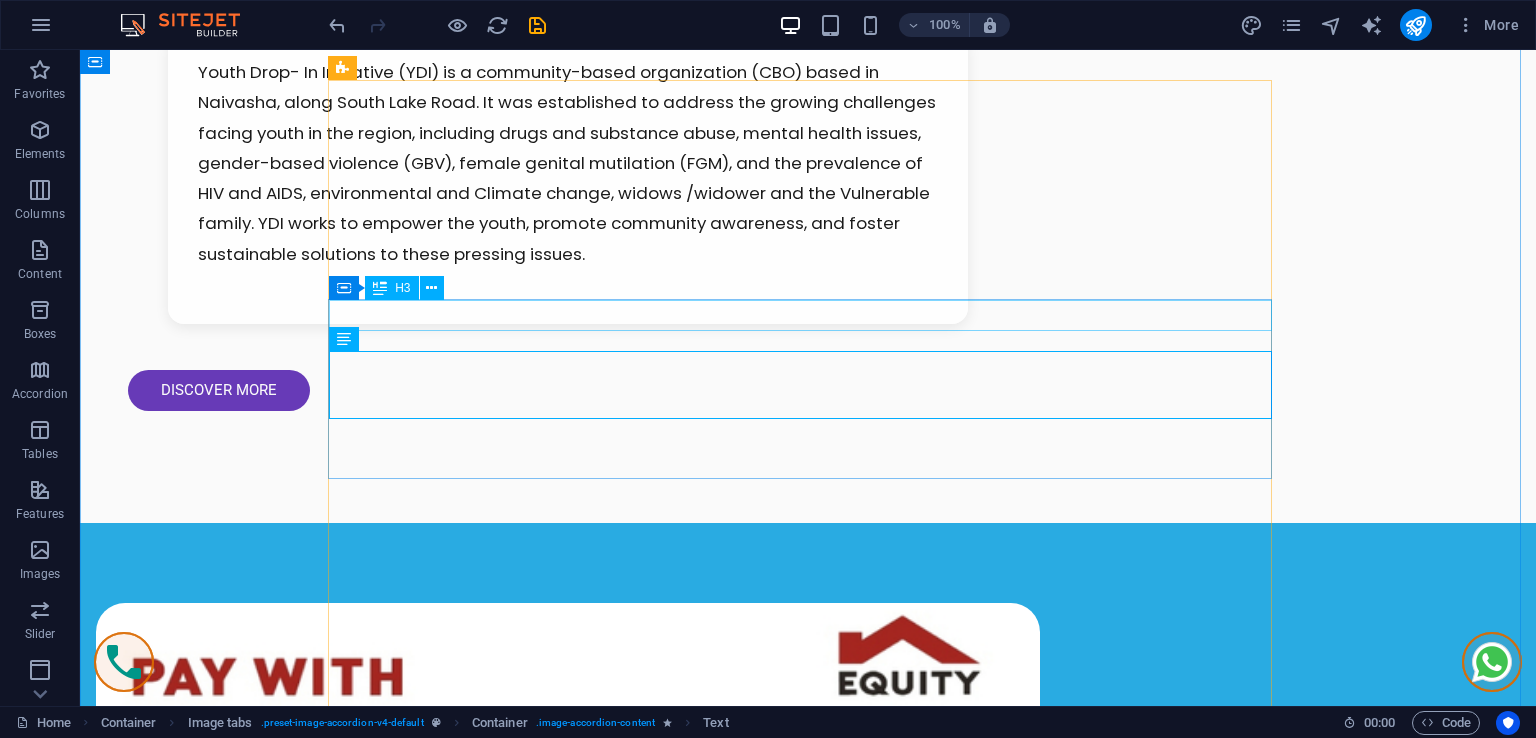 click on "Chic Dresses" at bounding box center (808, 2986) 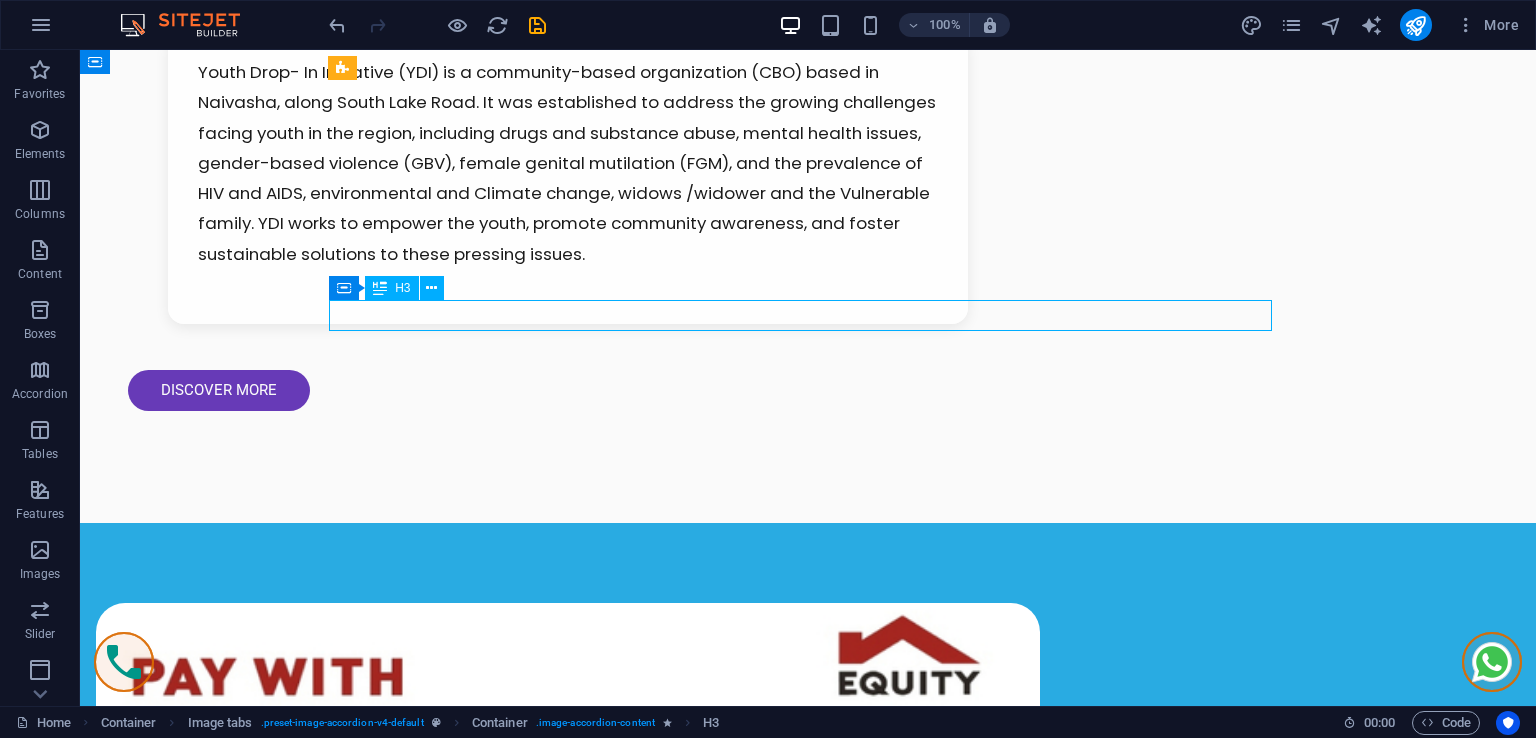 click on "Chic Dresses" at bounding box center [808, 2986] 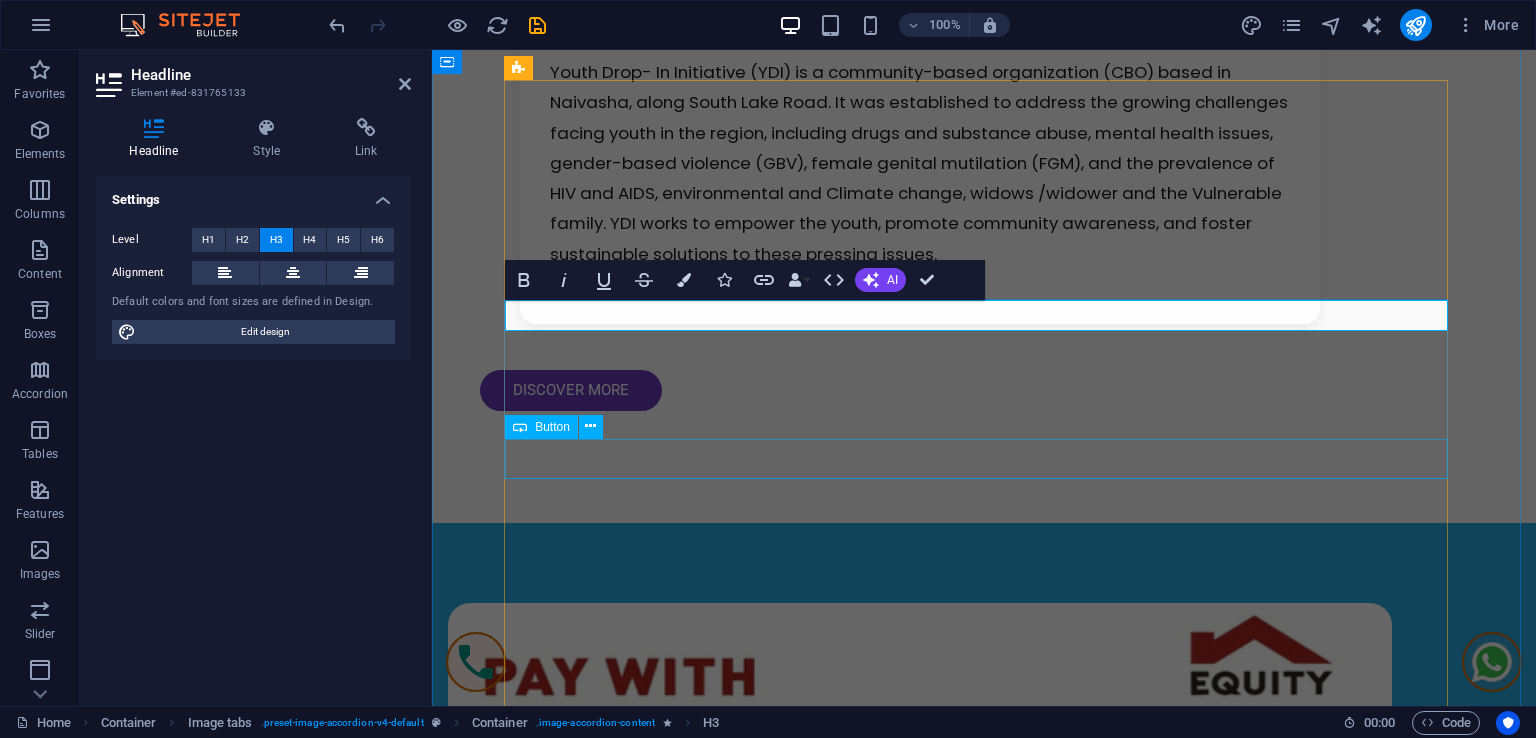 scroll, scrollTop: 0, scrollLeft: 8, axis: horizontal 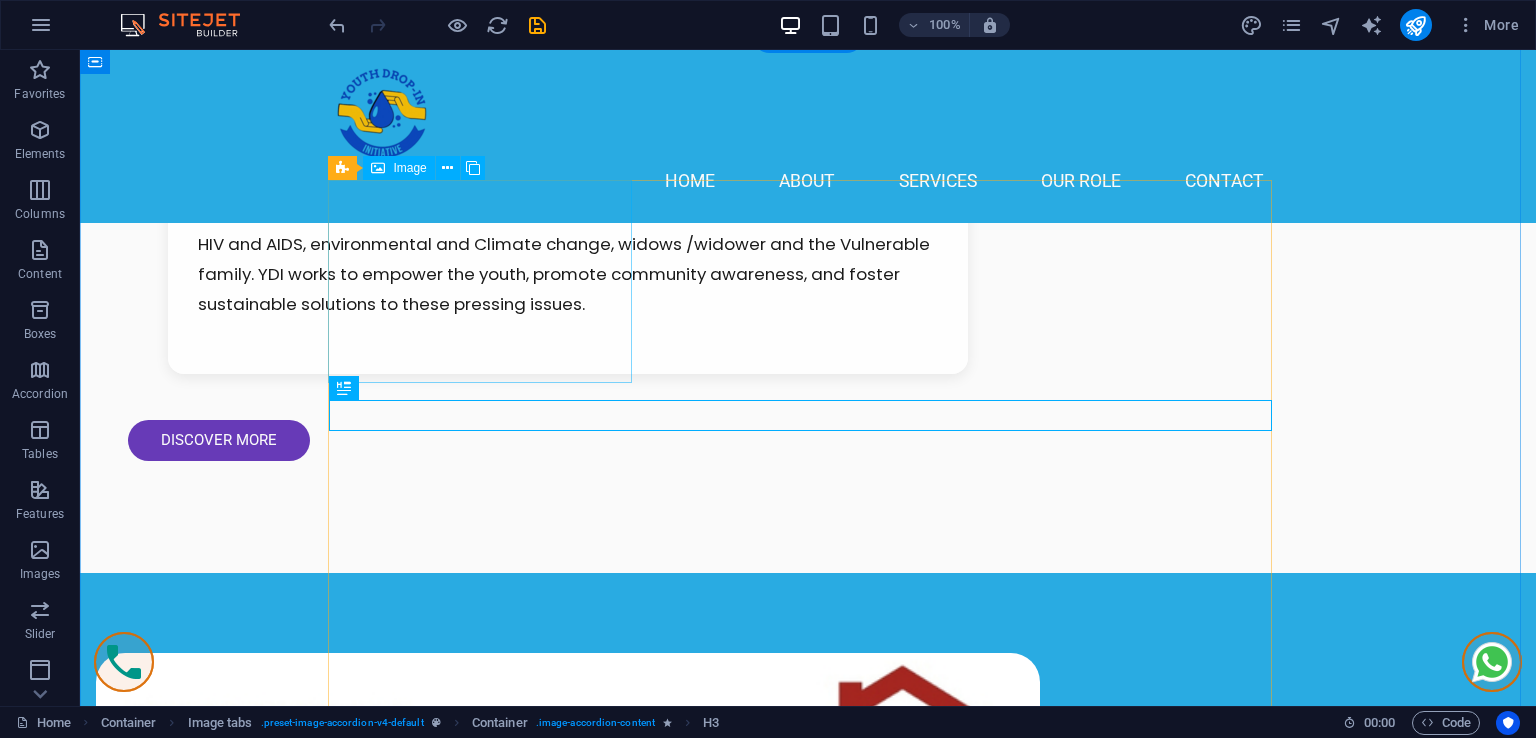 click on "Single Room" at bounding box center [488, 2910] 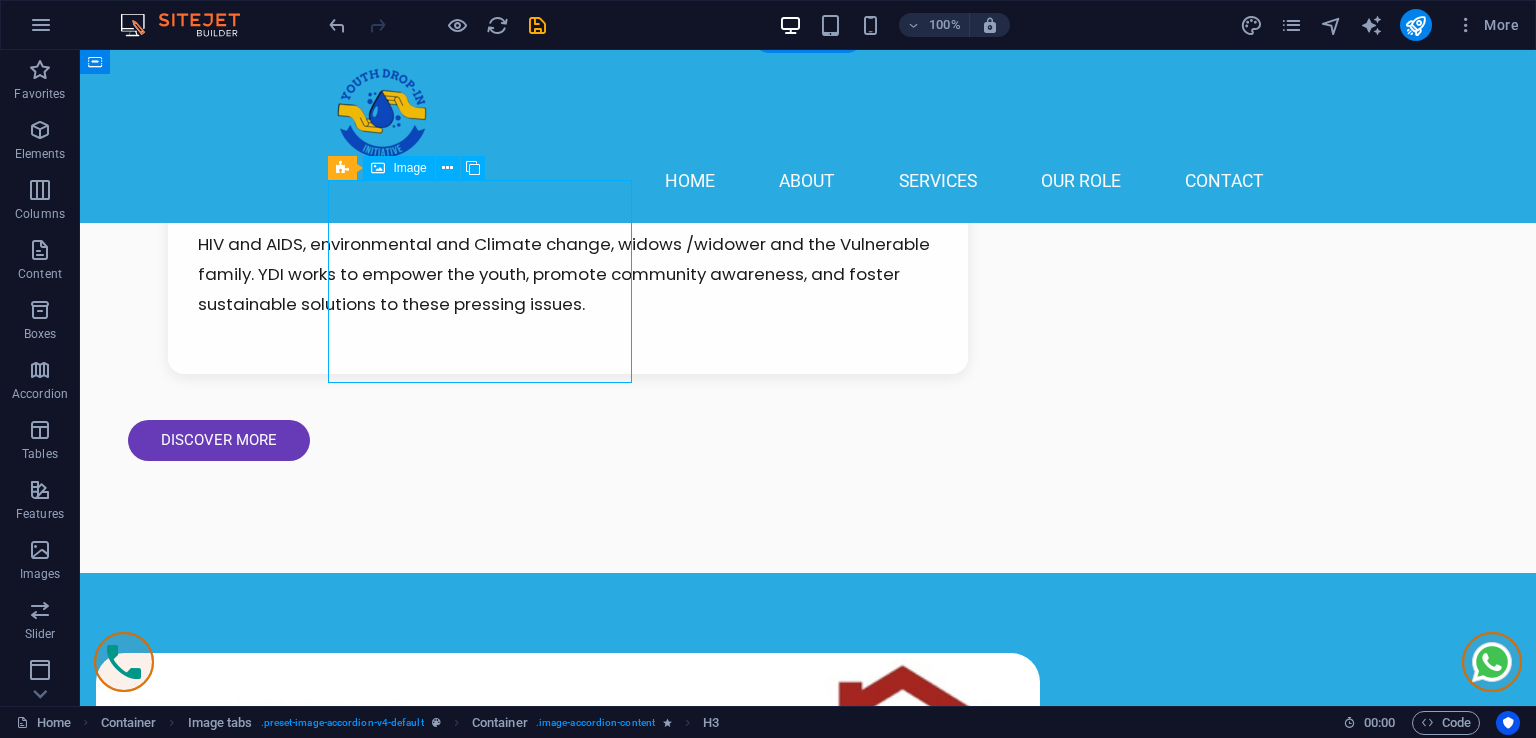 click on "Single Room" at bounding box center (488, 2910) 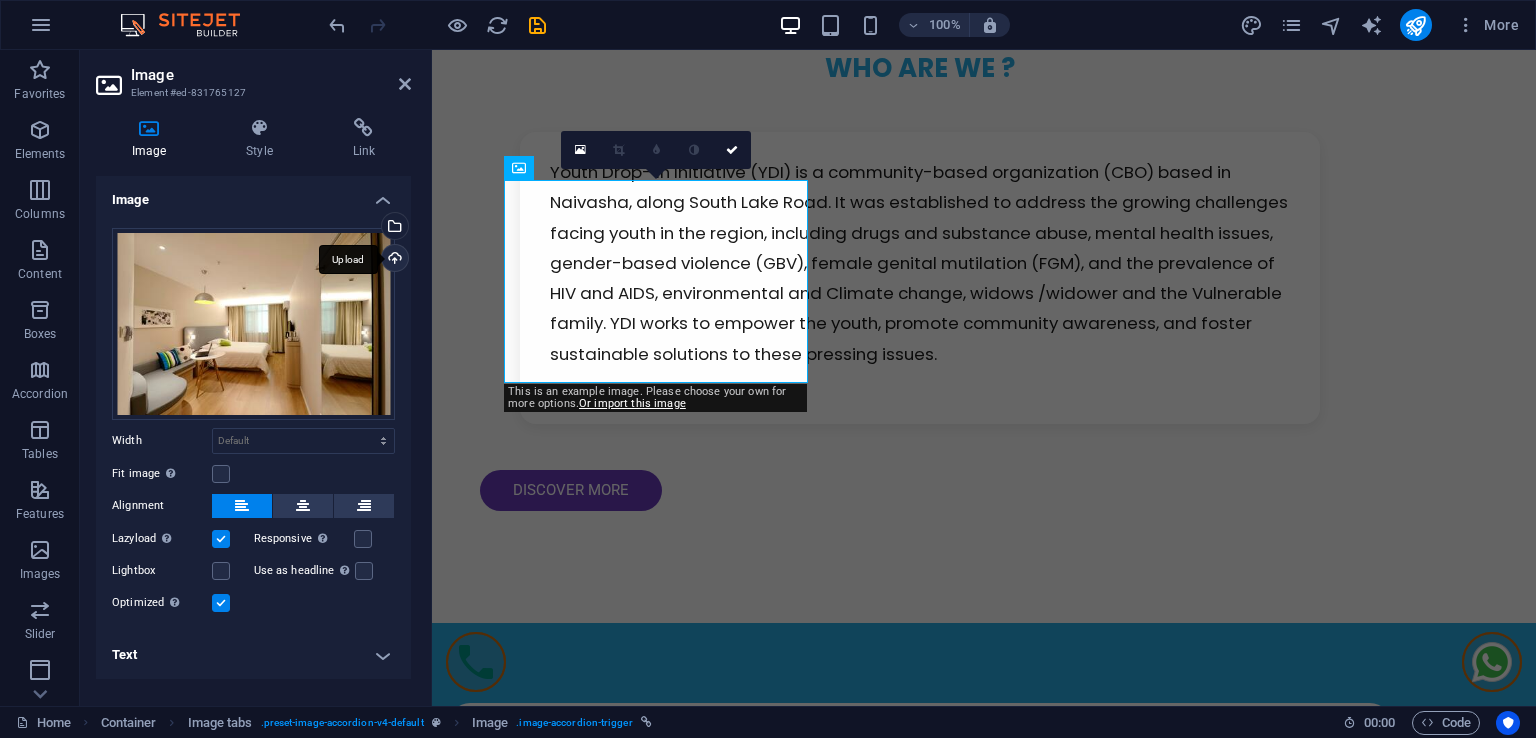 click on "Upload" at bounding box center (393, 260) 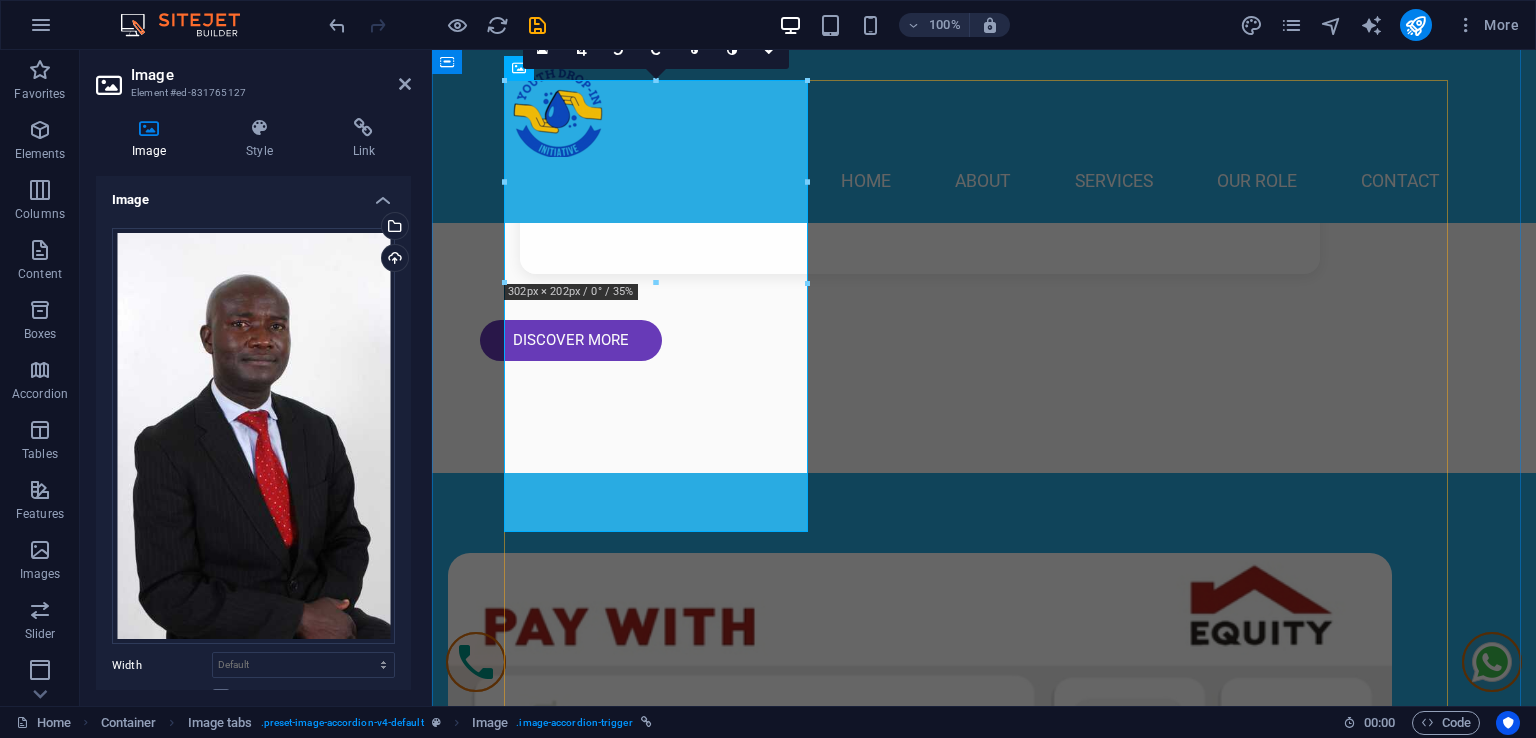 scroll, scrollTop: 1900, scrollLeft: 0, axis: vertical 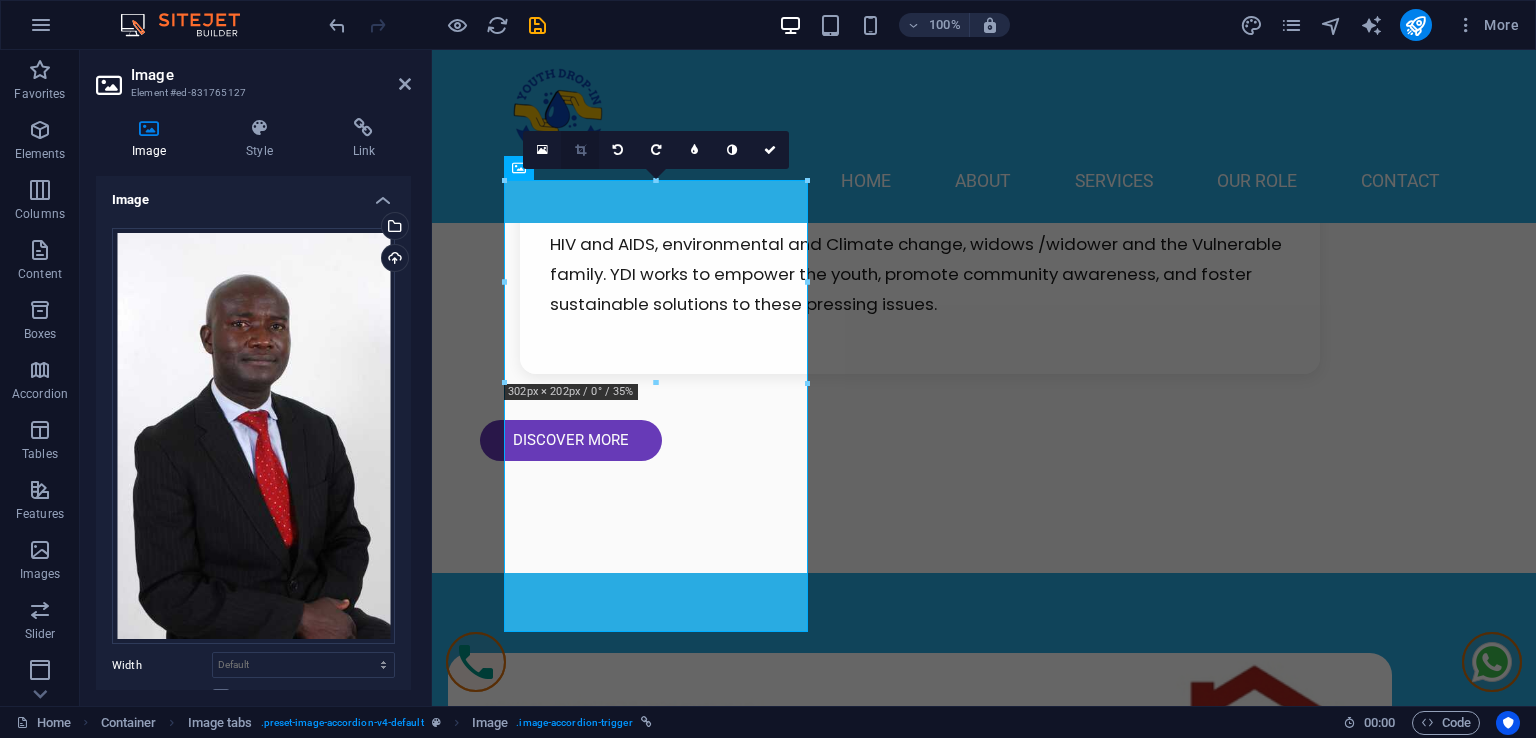 click at bounding box center [580, 150] 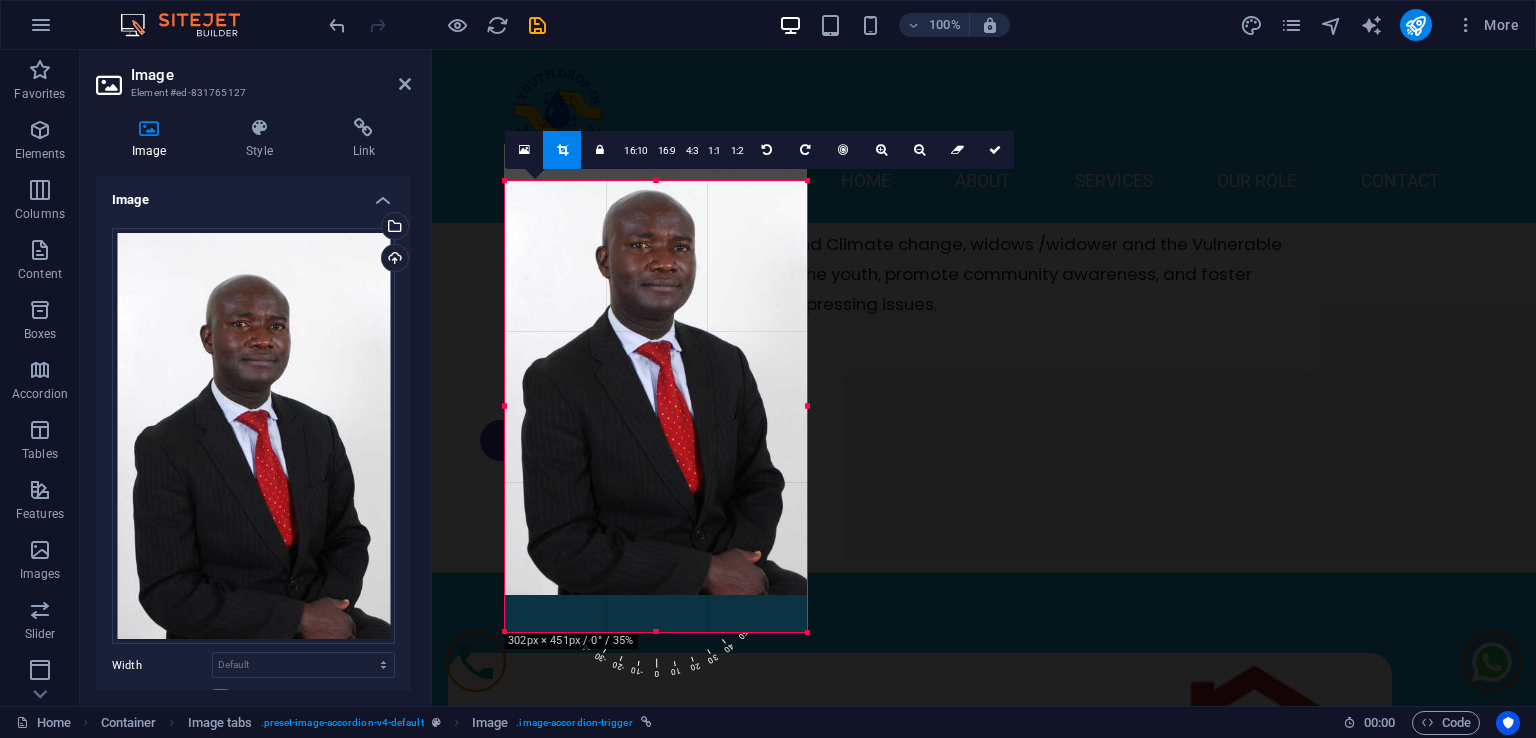 drag, startPoint x: 667, startPoint y: 484, endPoint x: 664, endPoint y: 447, distance: 37.12142 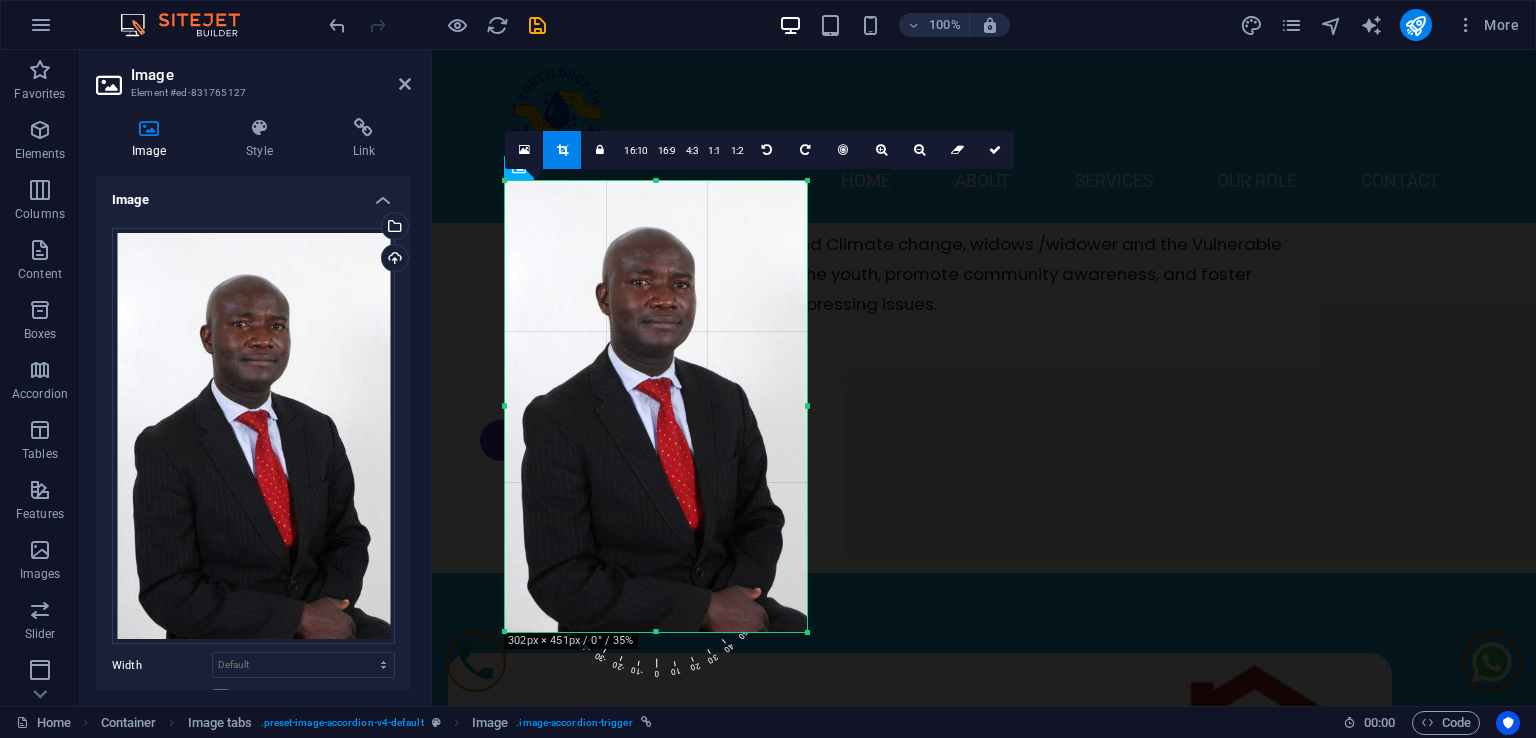 click at bounding box center (808, 633) 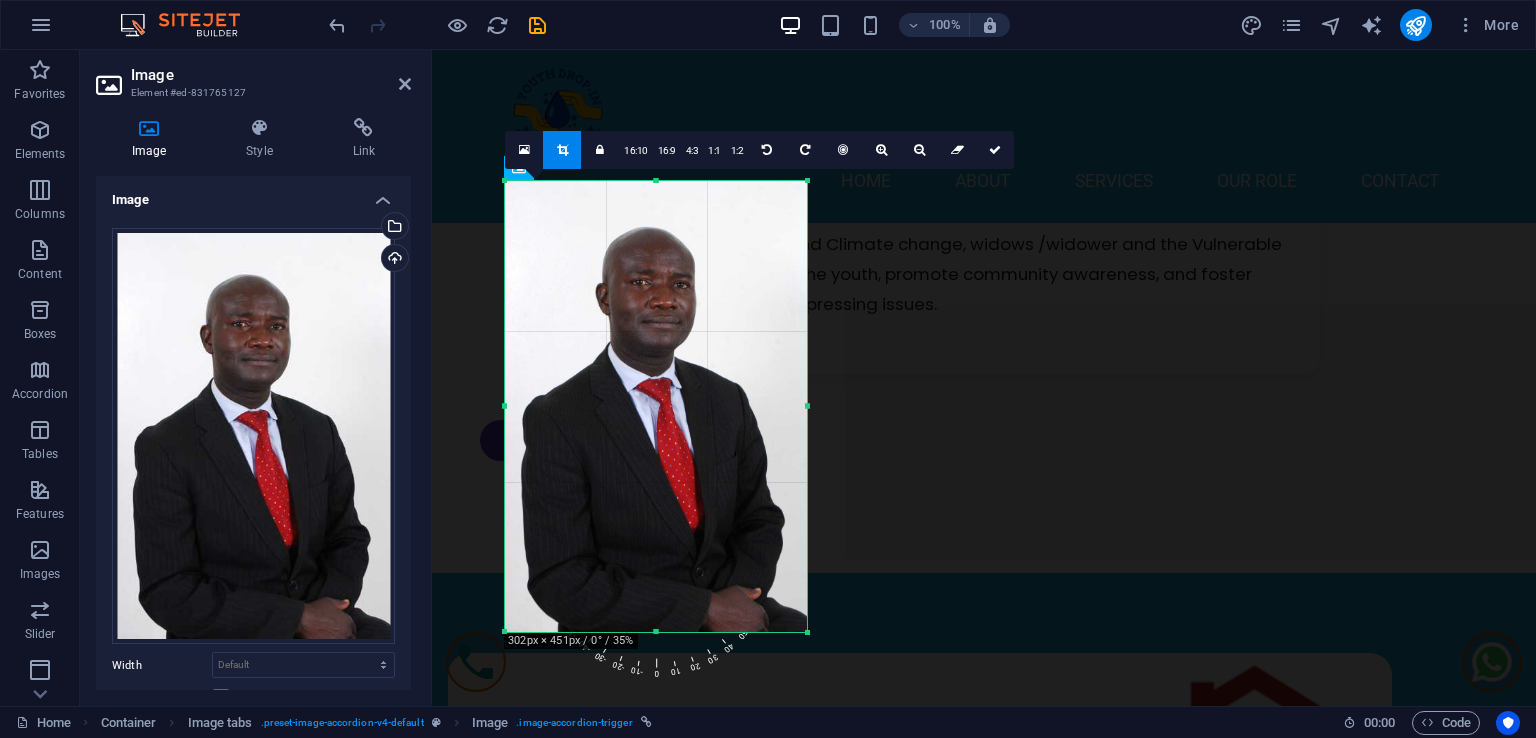 drag, startPoint x: 520, startPoint y: 148, endPoint x: 587, endPoint y: 201, distance: 85.42833 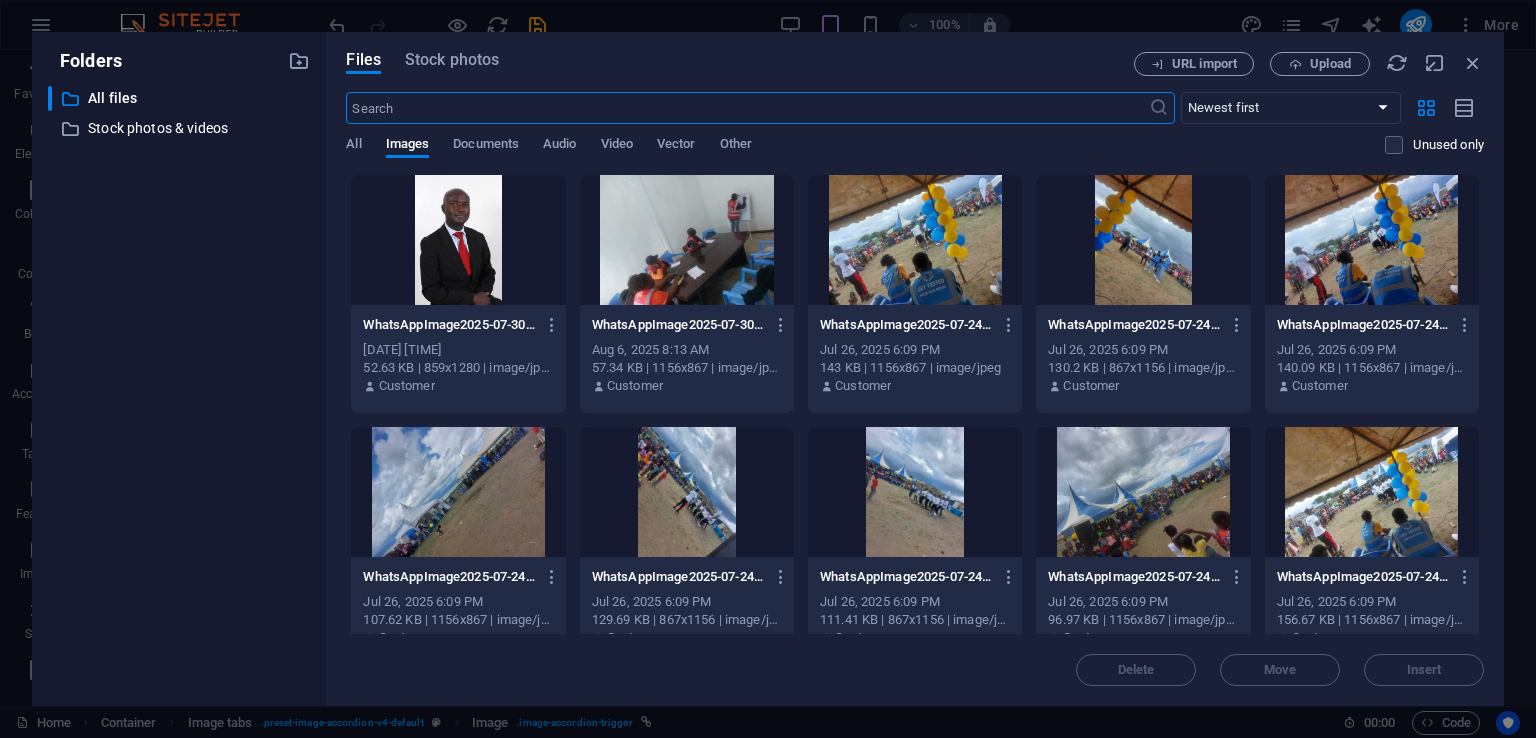 scroll, scrollTop: 2040, scrollLeft: 0, axis: vertical 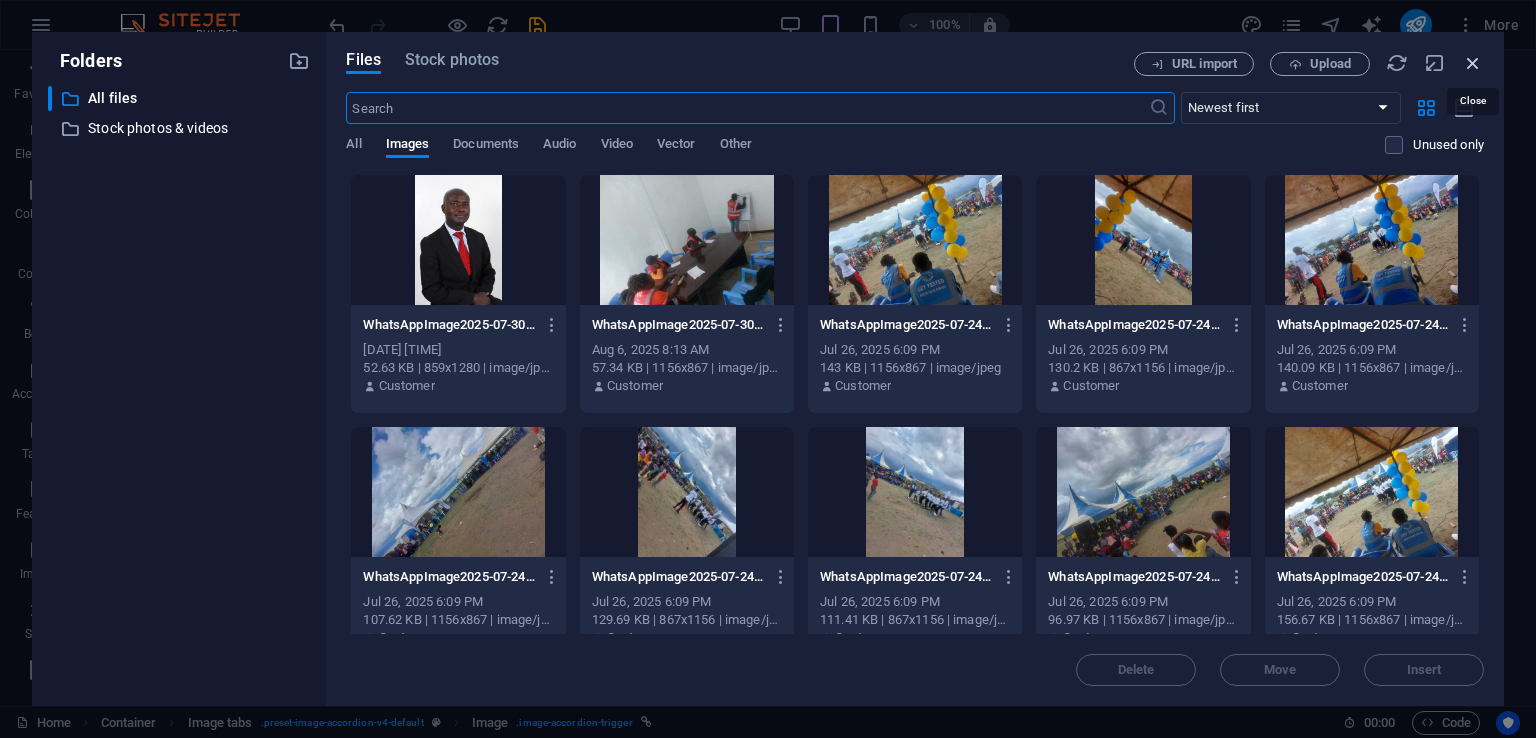 click at bounding box center (1473, 63) 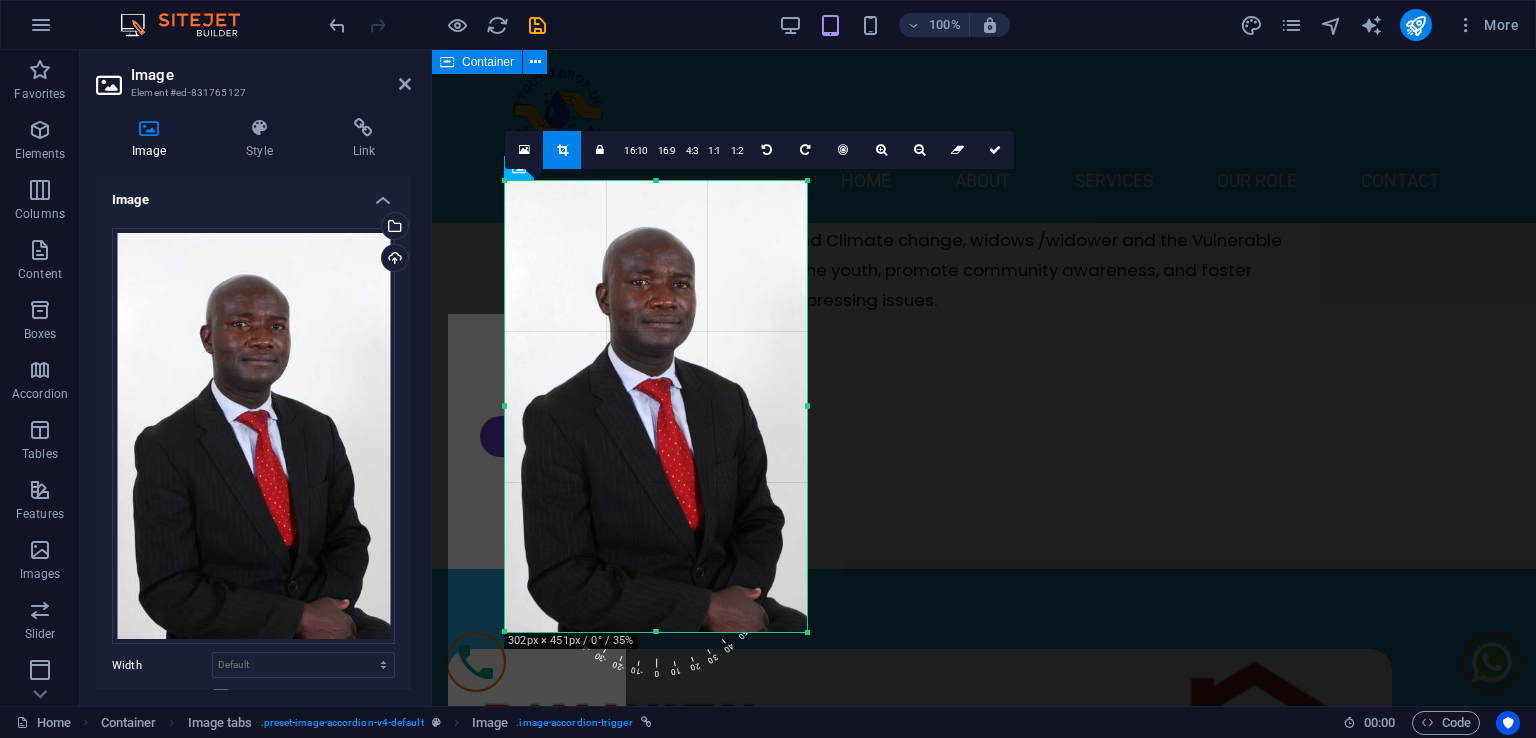 scroll, scrollTop: 1900, scrollLeft: 0, axis: vertical 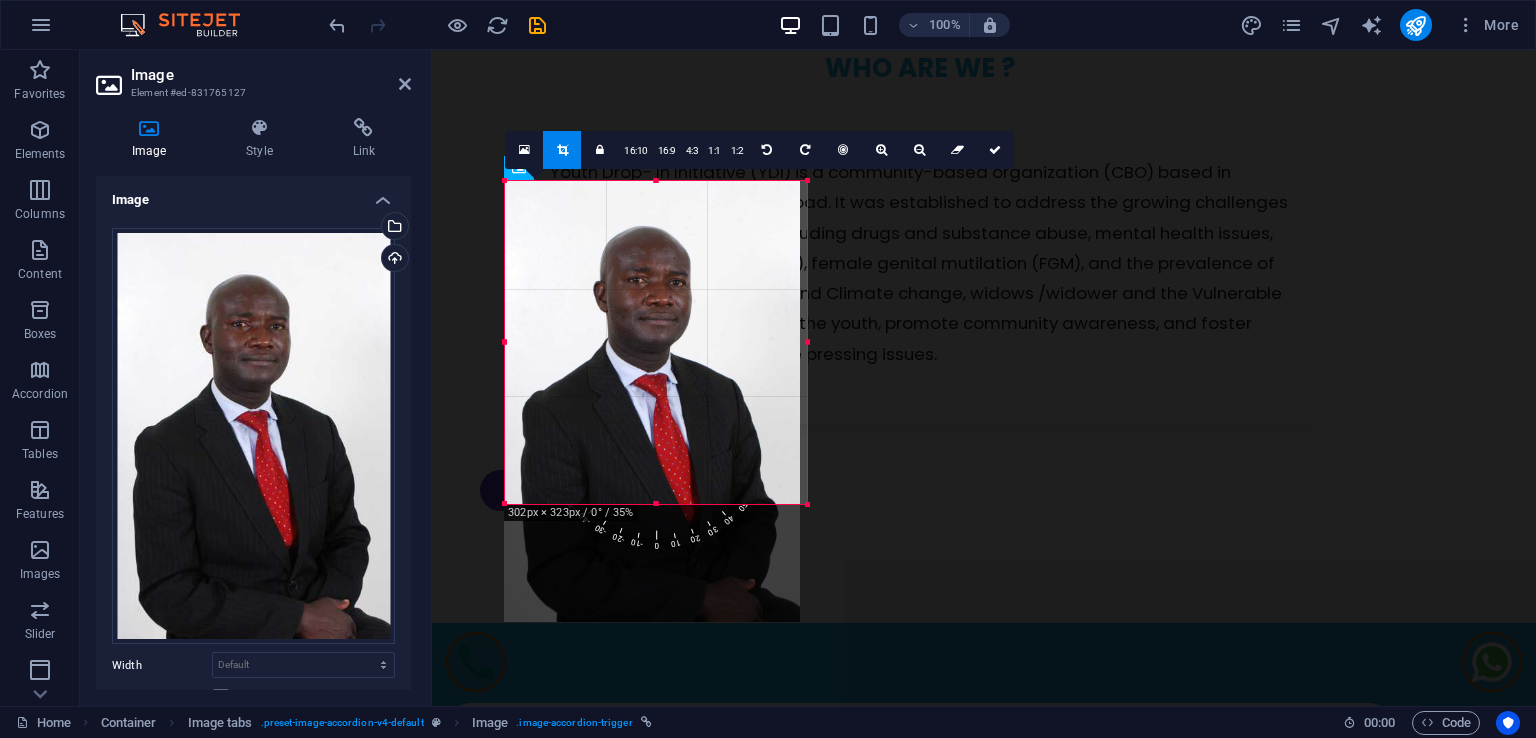 drag, startPoint x: 807, startPoint y: 635, endPoint x: 814, endPoint y: 507, distance: 128.19127 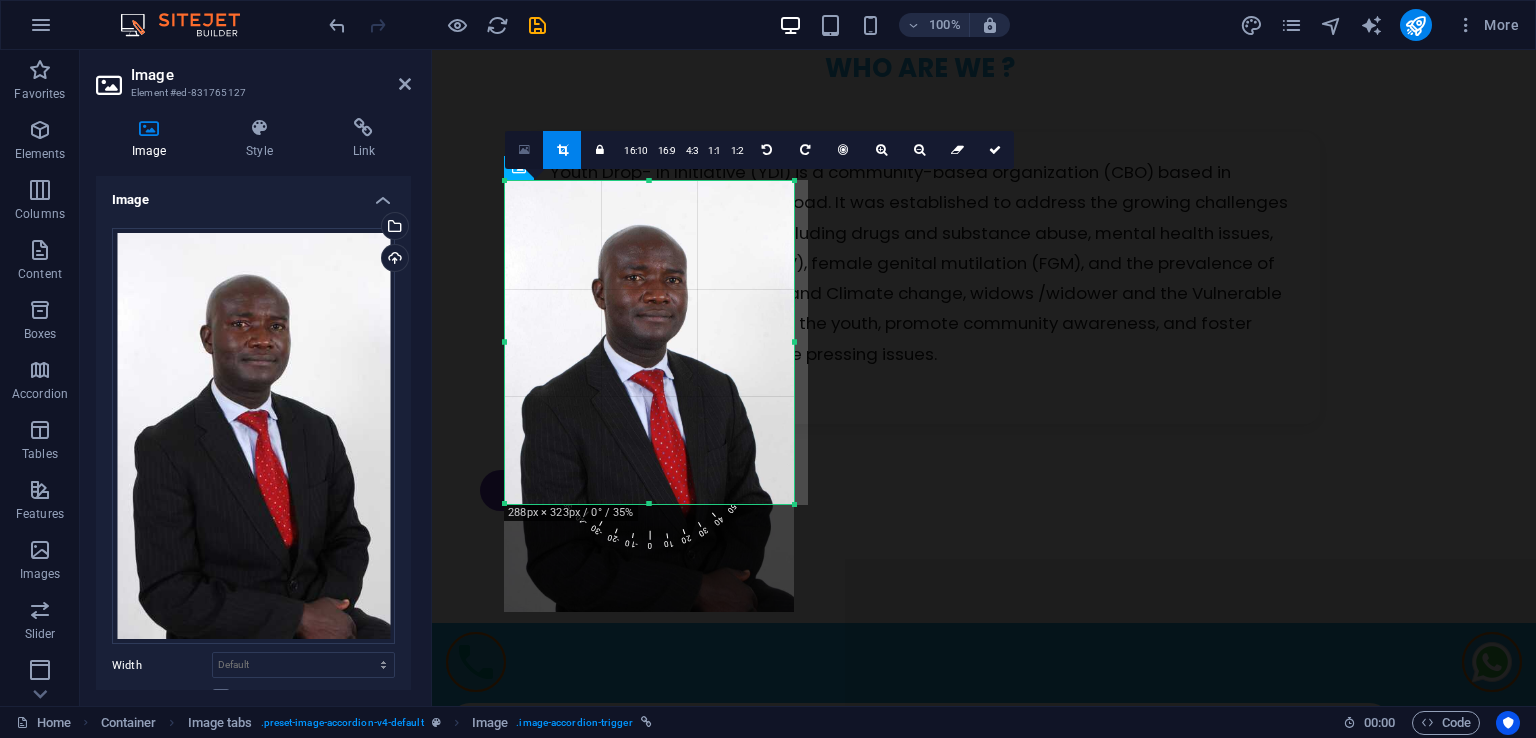 click at bounding box center [524, 150] 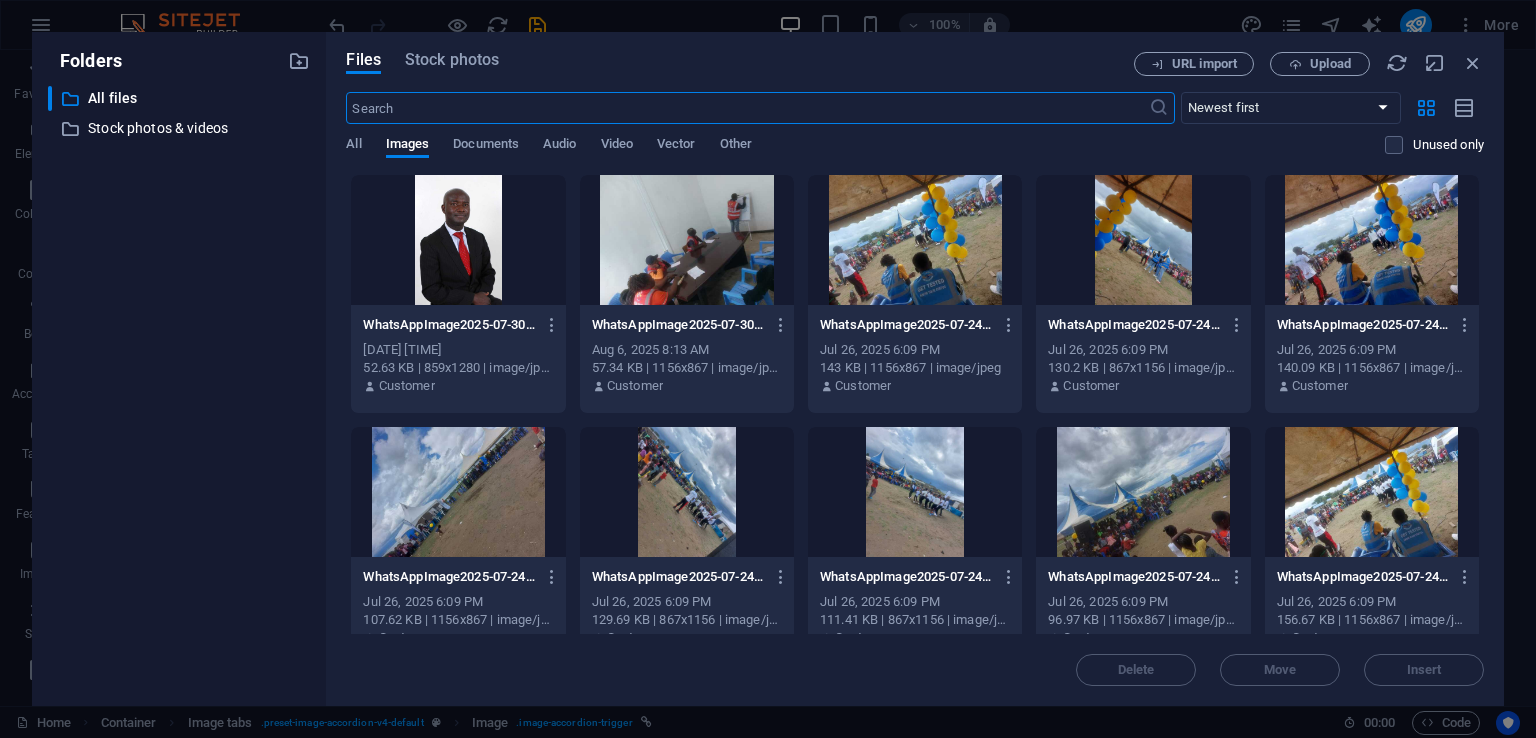 scroll, scrollTop: 2040, scrollLeft: 0, axis: vertical 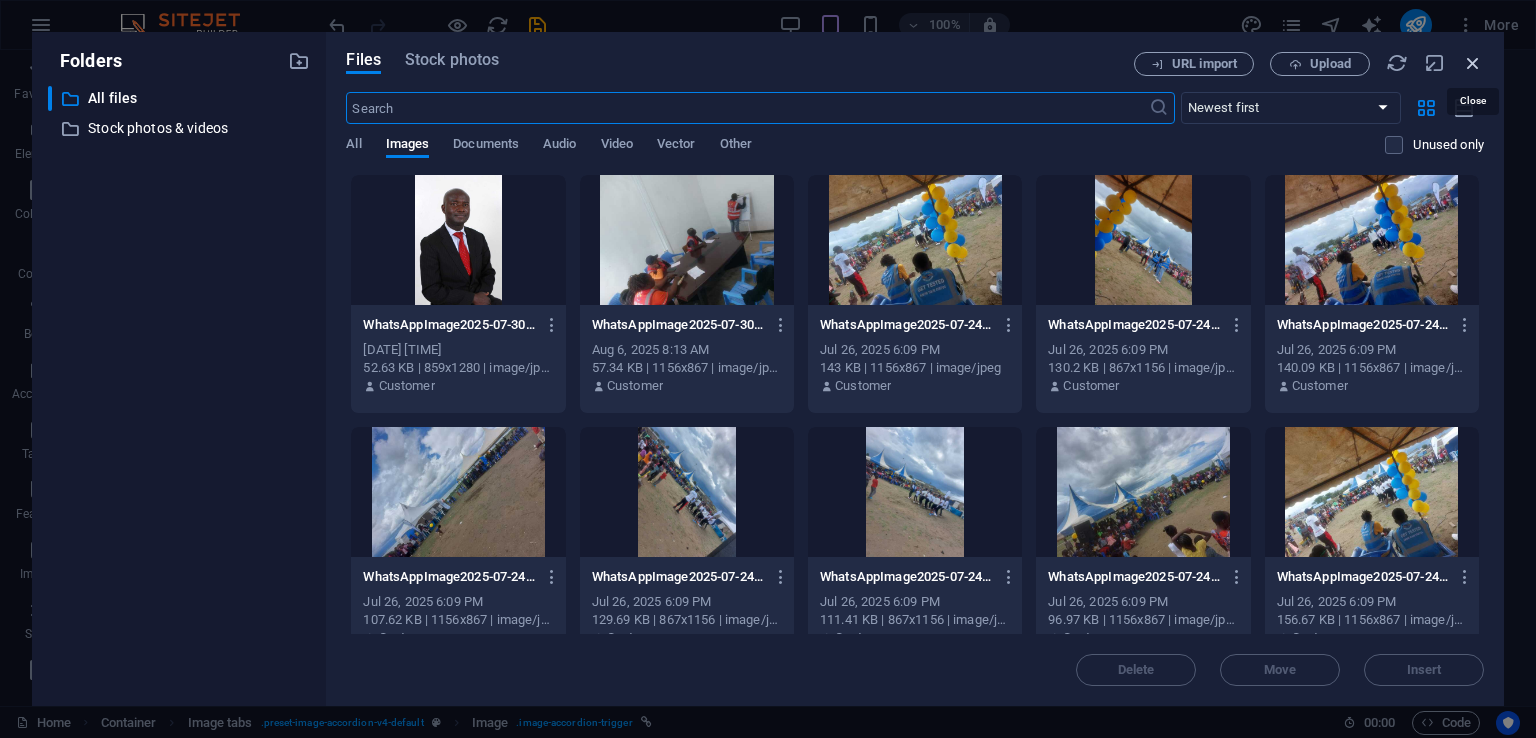 click at bounding box center (1473, 63) 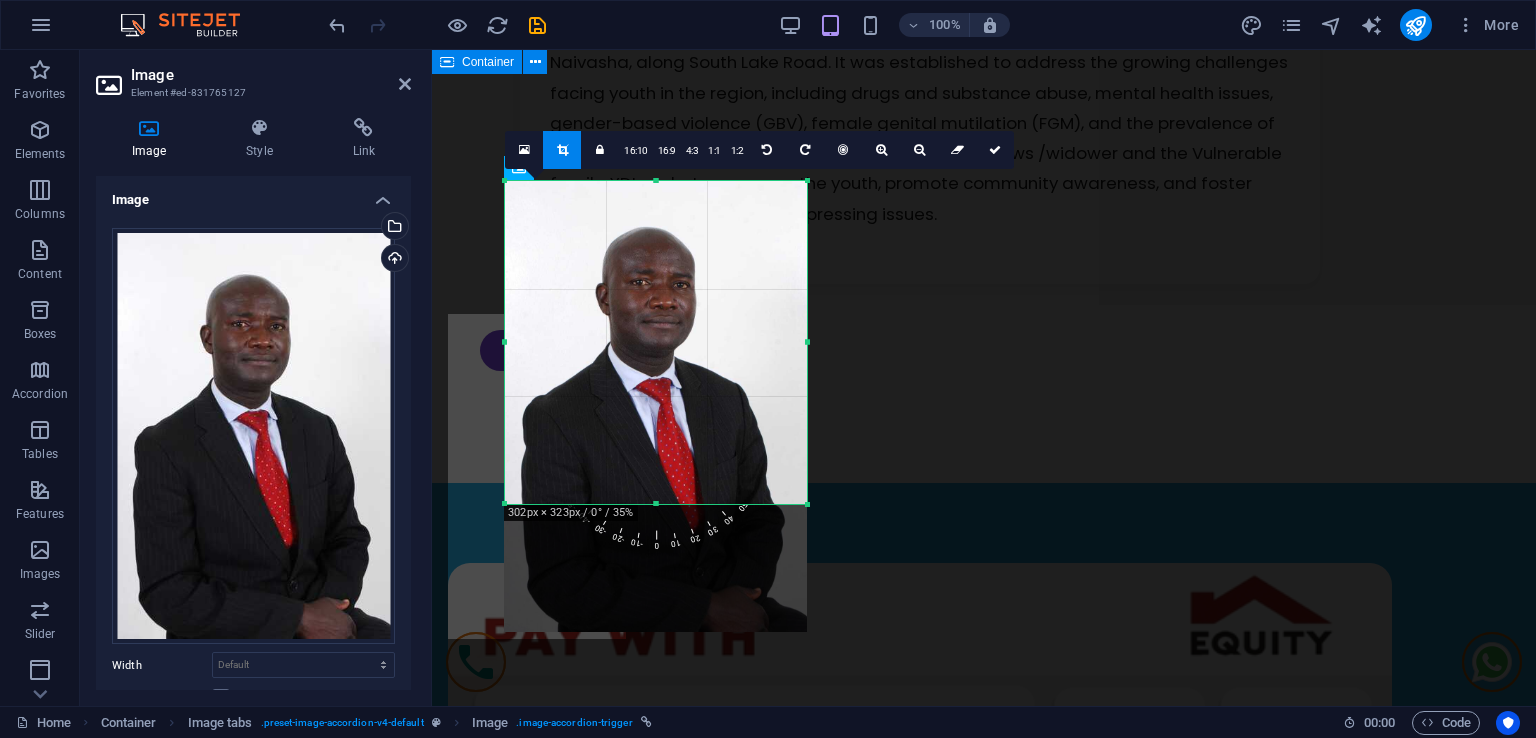 scroll, scrollTop: 1900, scrollLeft: 0, axis: vertical 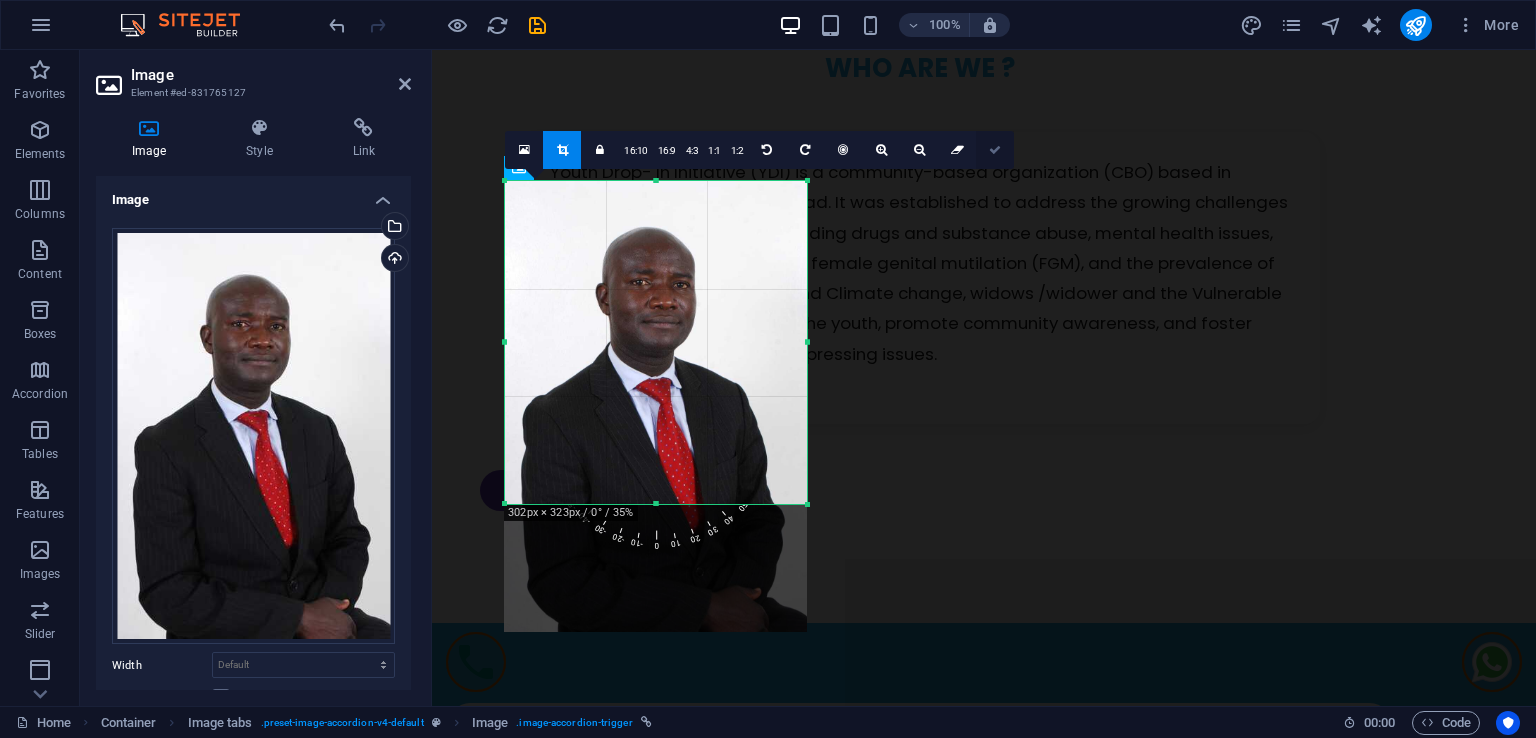 drag, startPoint x: 665, startPoint y: 135, endPoint x: 996, endPoint y: 155, distance: 331.60367 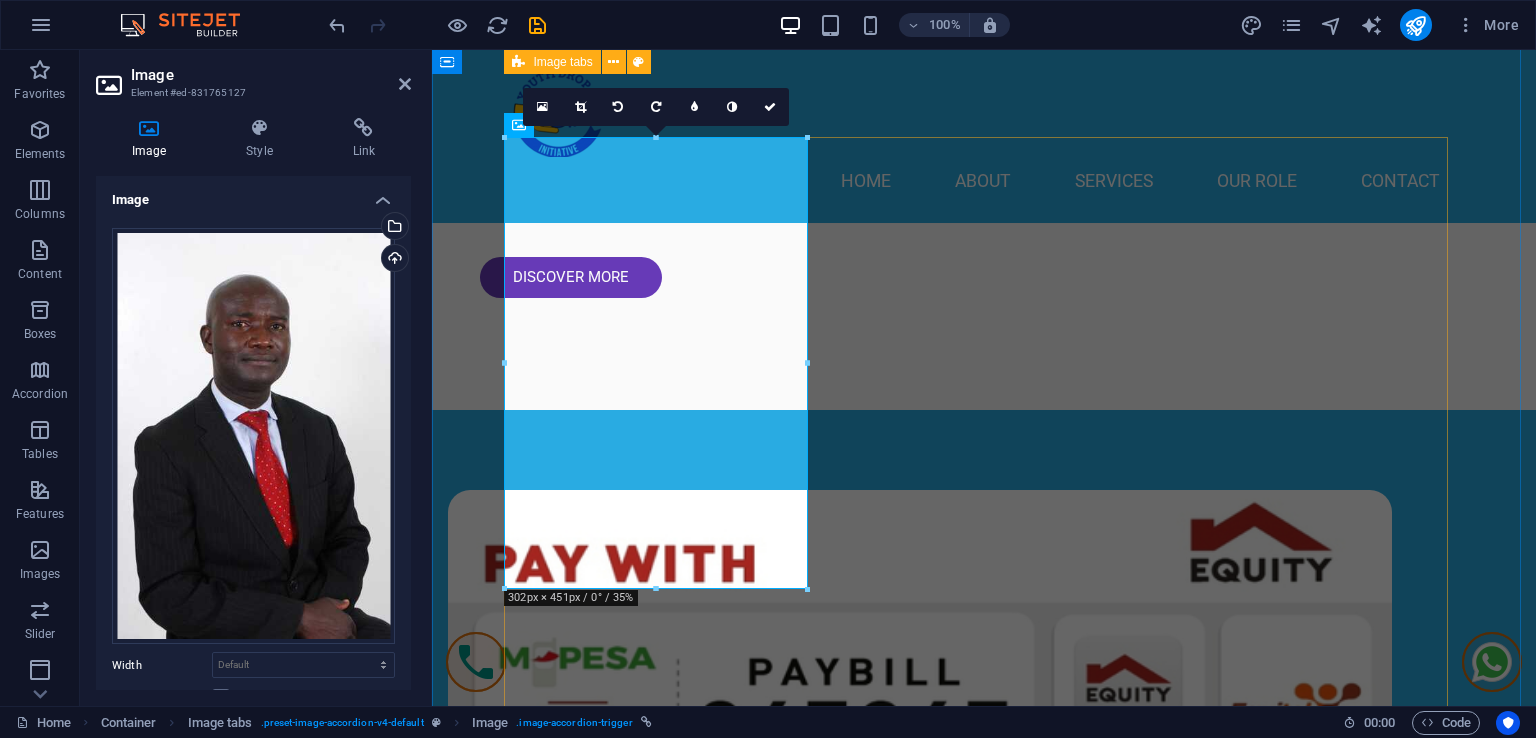 scroll, scrollTop: 1900, scrollLeft: 0, axis: vertical 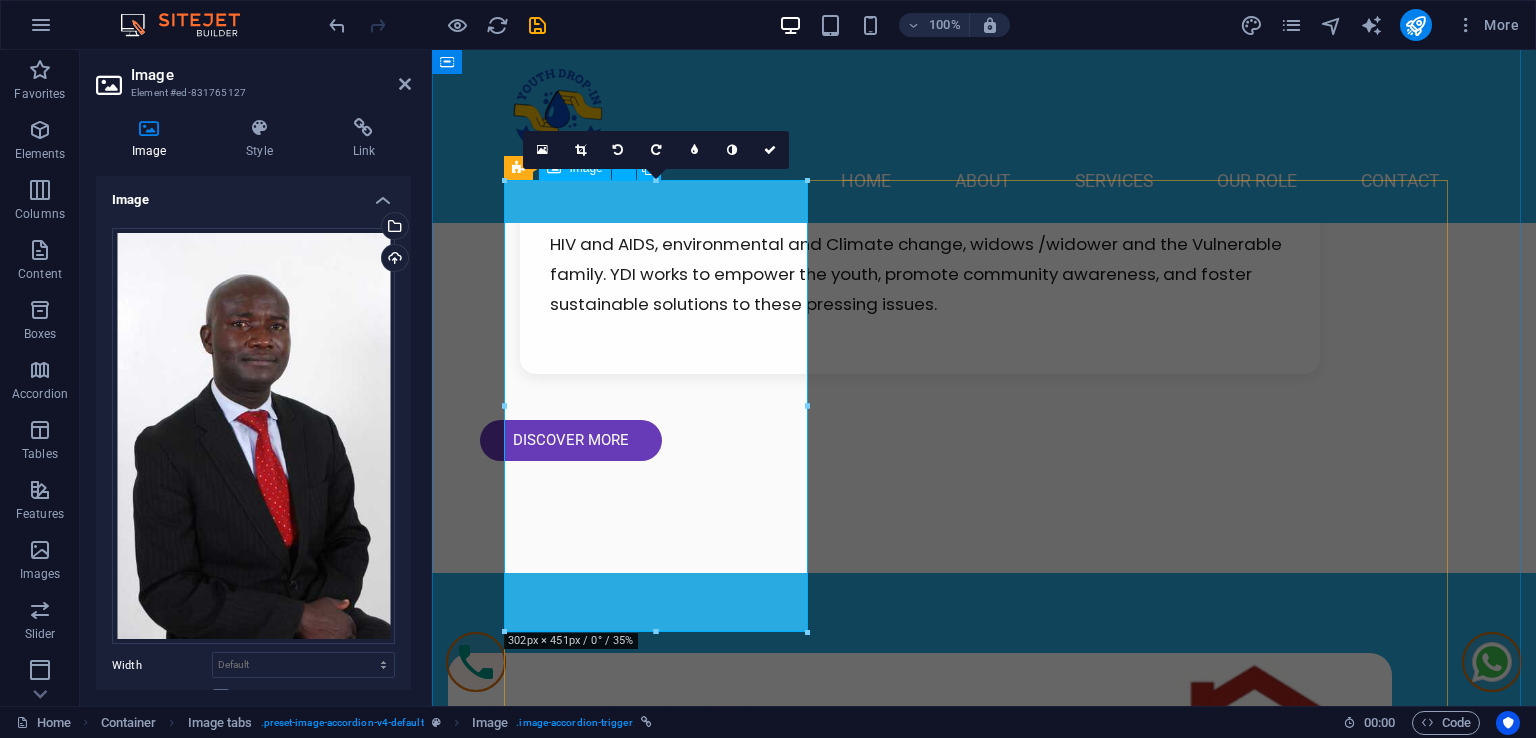 click on "Single Room" at bounding box center [664, 2971] 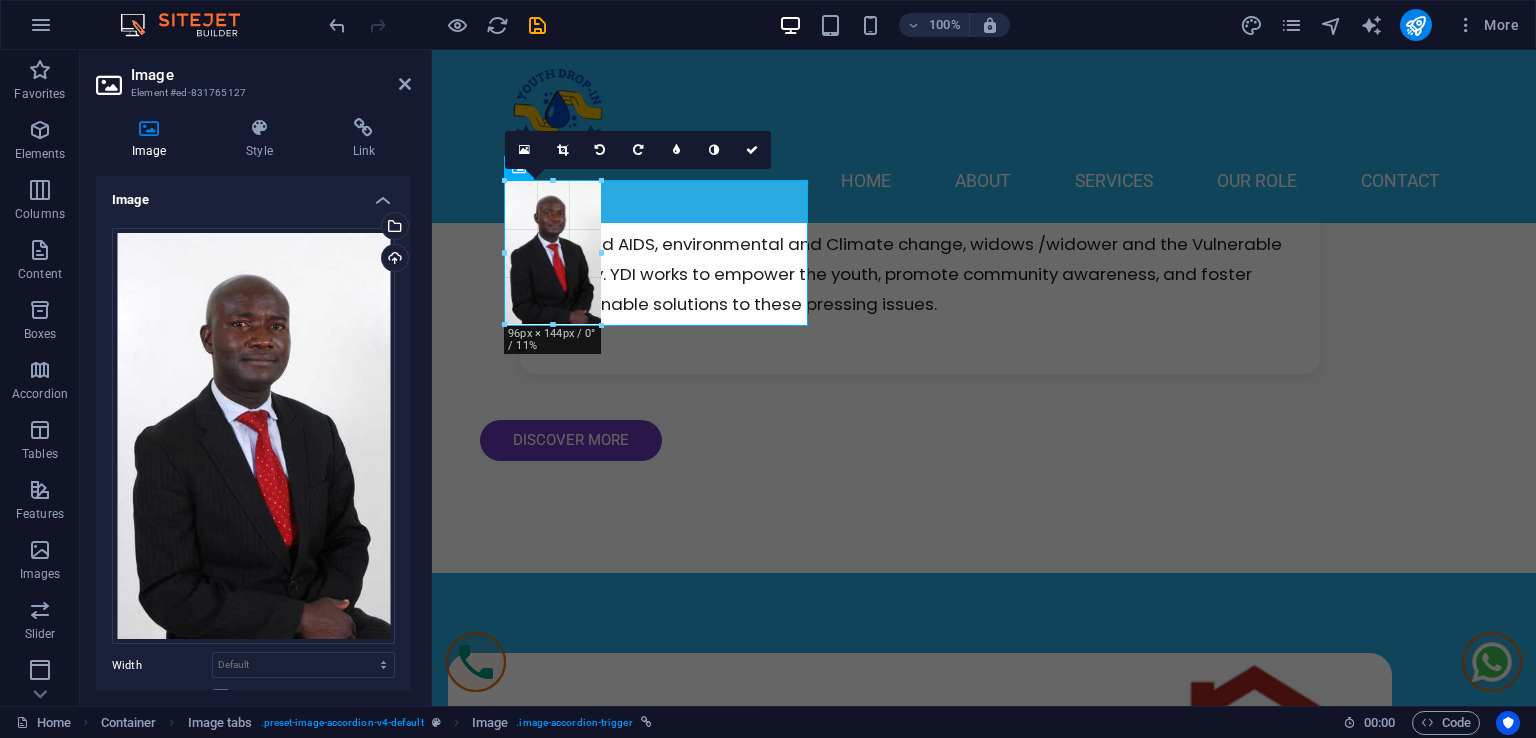 drag, startPoint x: 806, startPoint y: 629, endPoint x: 600, endPoint y: 279, distance: 406.12314 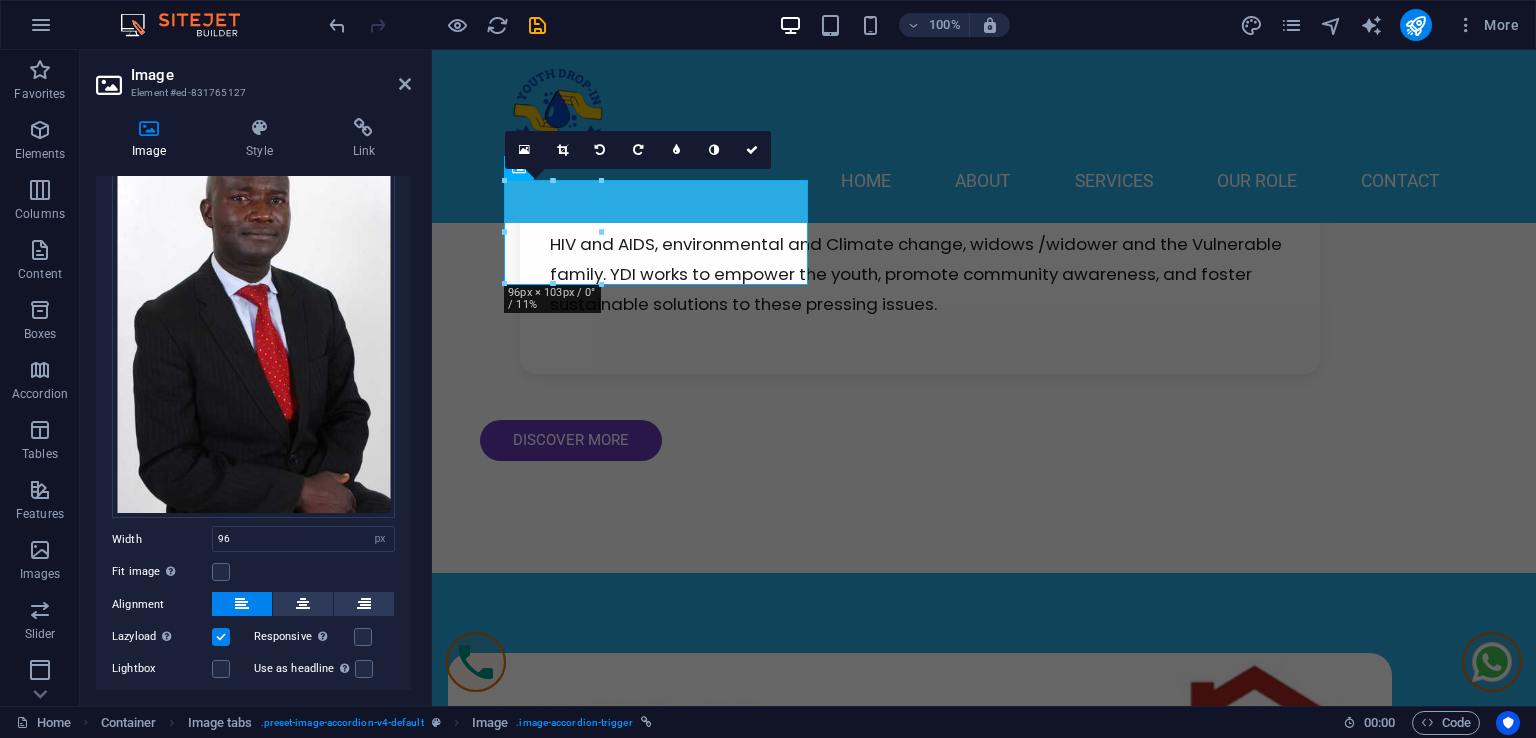 scroll, scrollTop: 207, scrollLeft: 0, axis: vertical 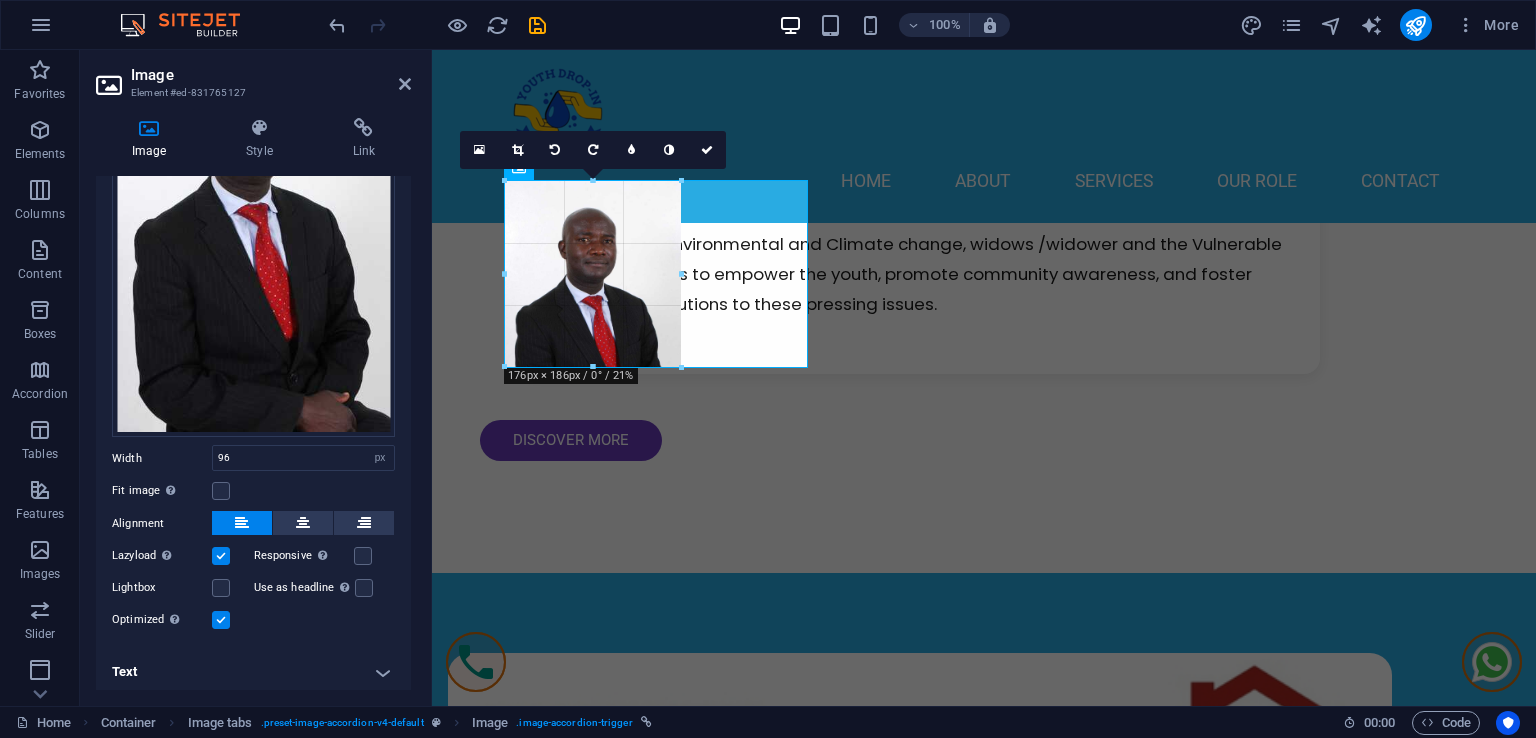 drag, startPoint x: 604, startPoint y: 281, endPoint x: 684, endPoint y: 353, distance: 107.62899 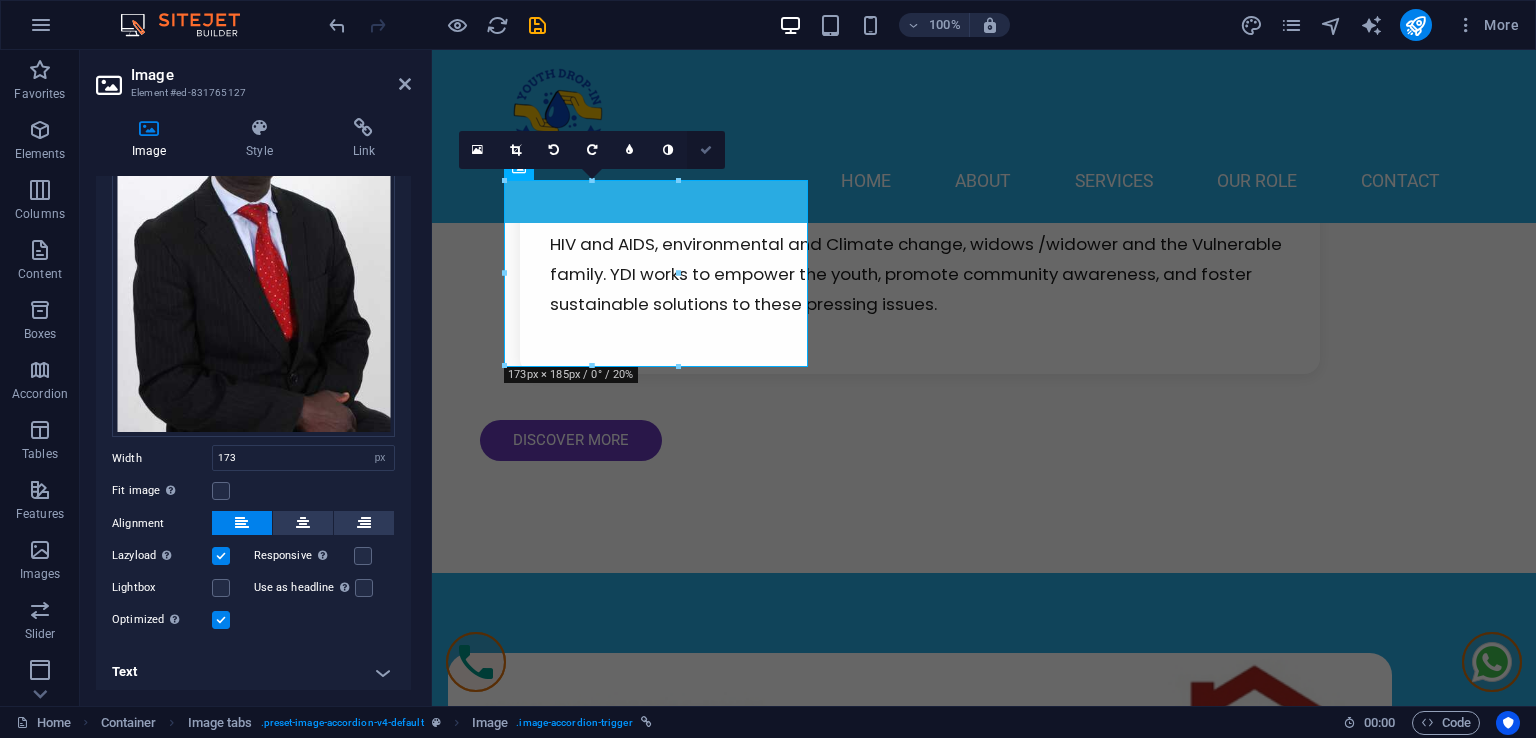 drag, startPoint x: 702, startPoint y: 147, endPoint x: 1020, endPoint y: 261, distance: 337.81653 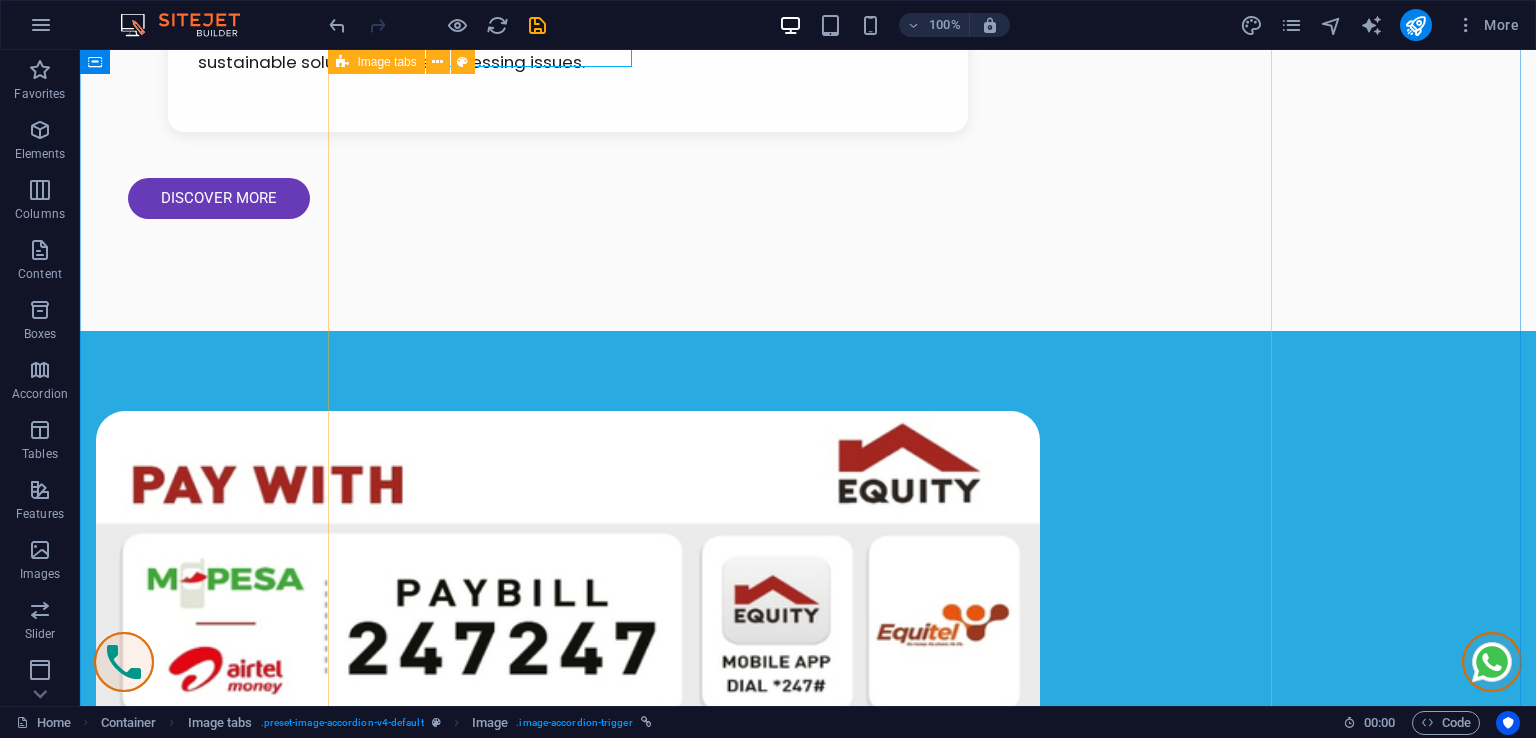 scroll, scrollTop: 2200, scrollLeft: 0, axis: vertical 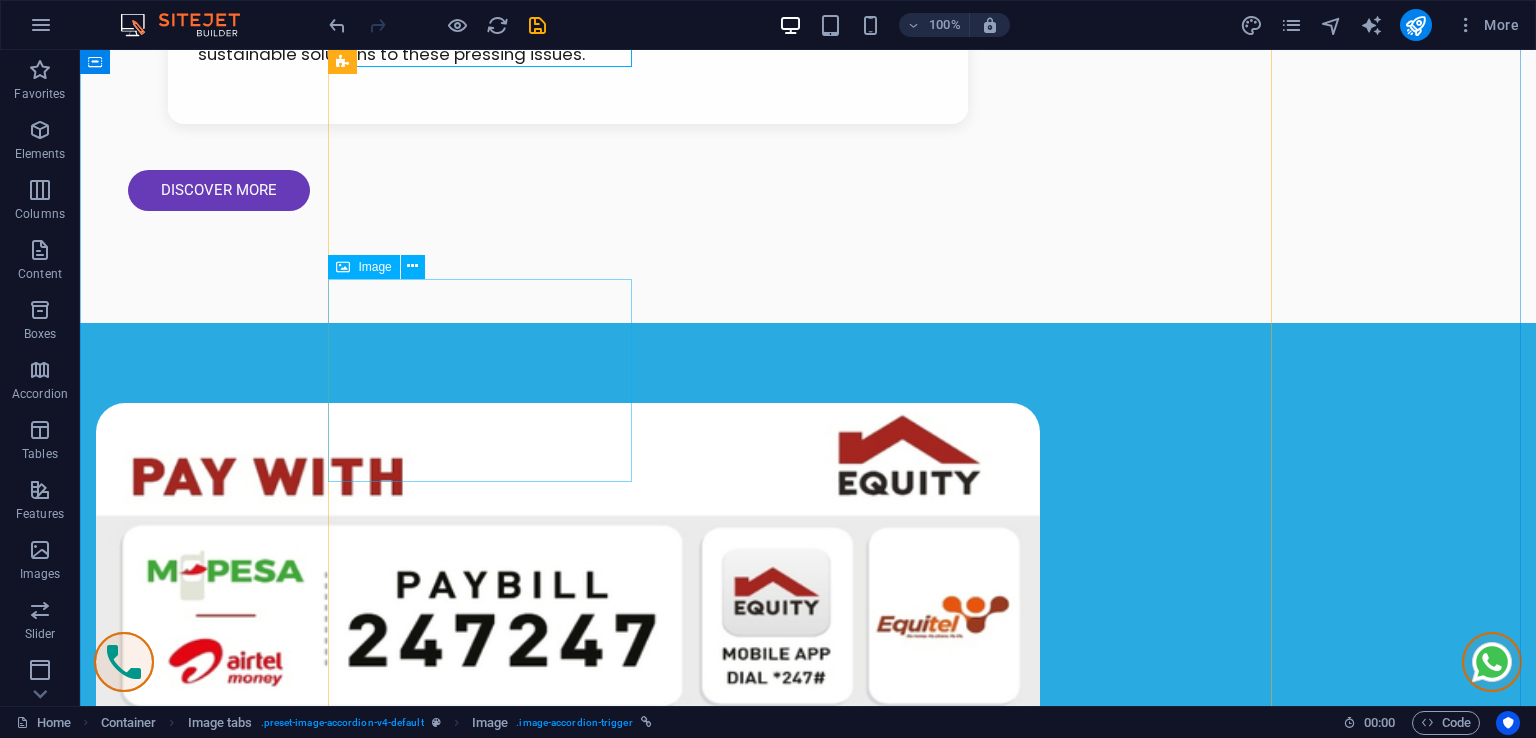 click on "Double Room" at bounding box center [488, 3045] 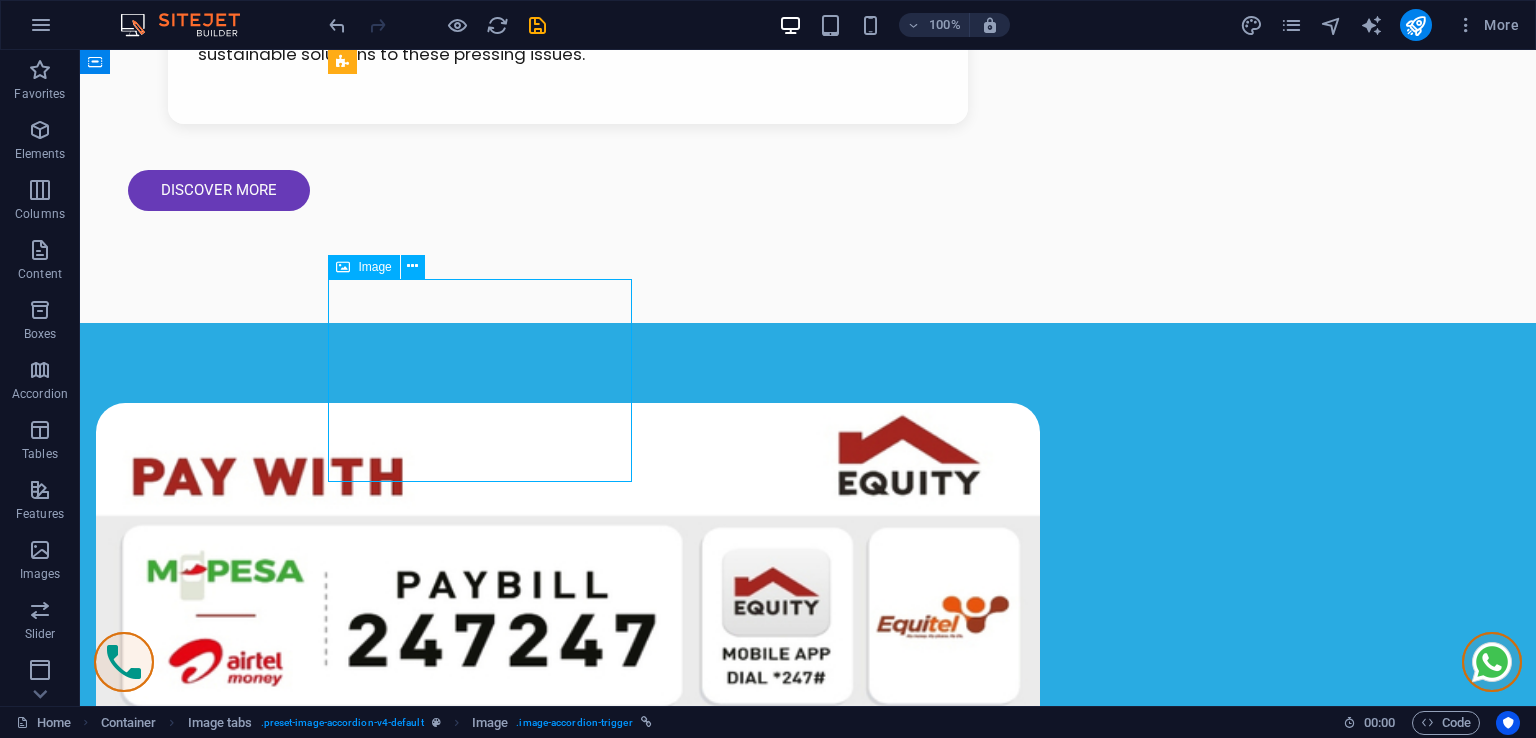 click on "Double Room" at bounding box center (488, 3045) 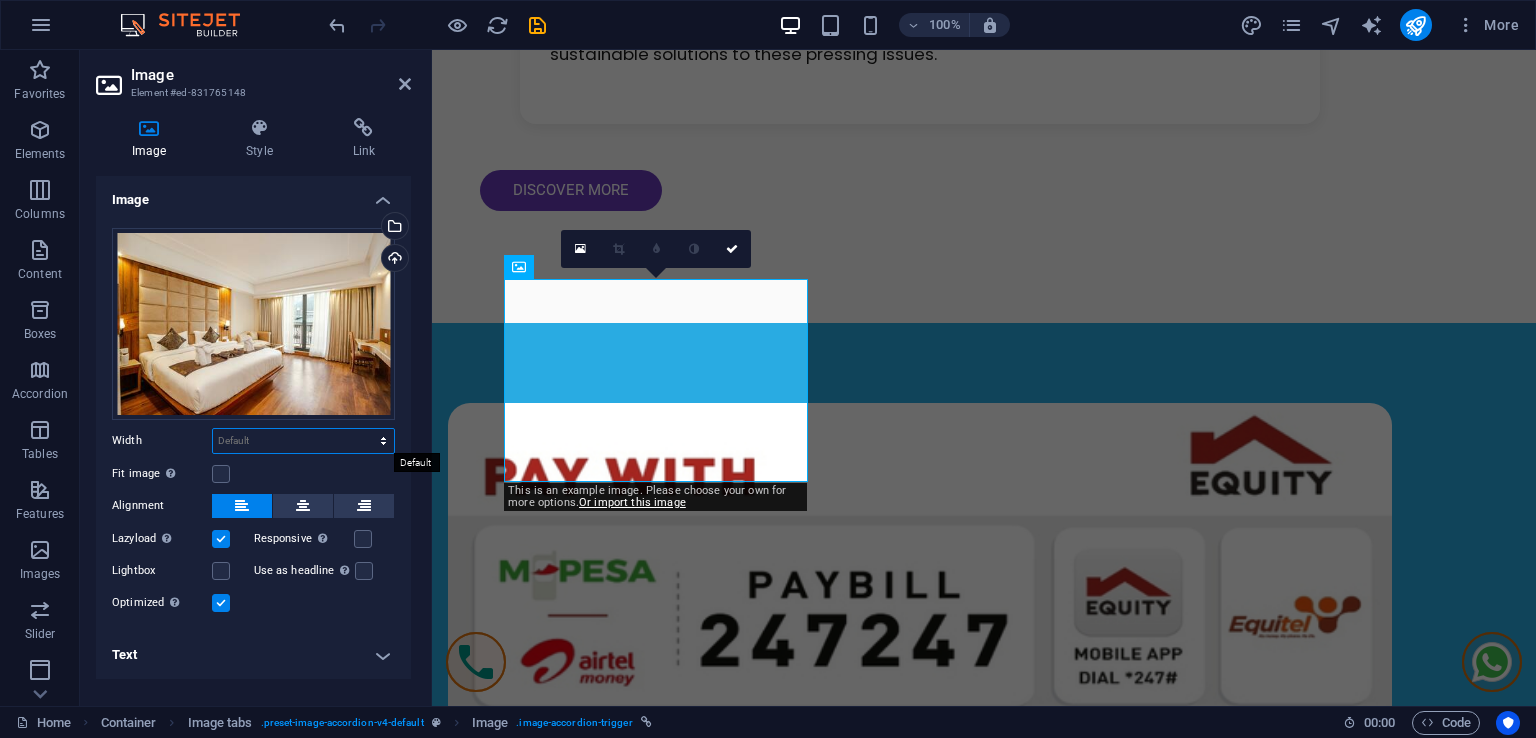 click on "Default auto px rem % em vh vw" at bounding box center [303, 441] 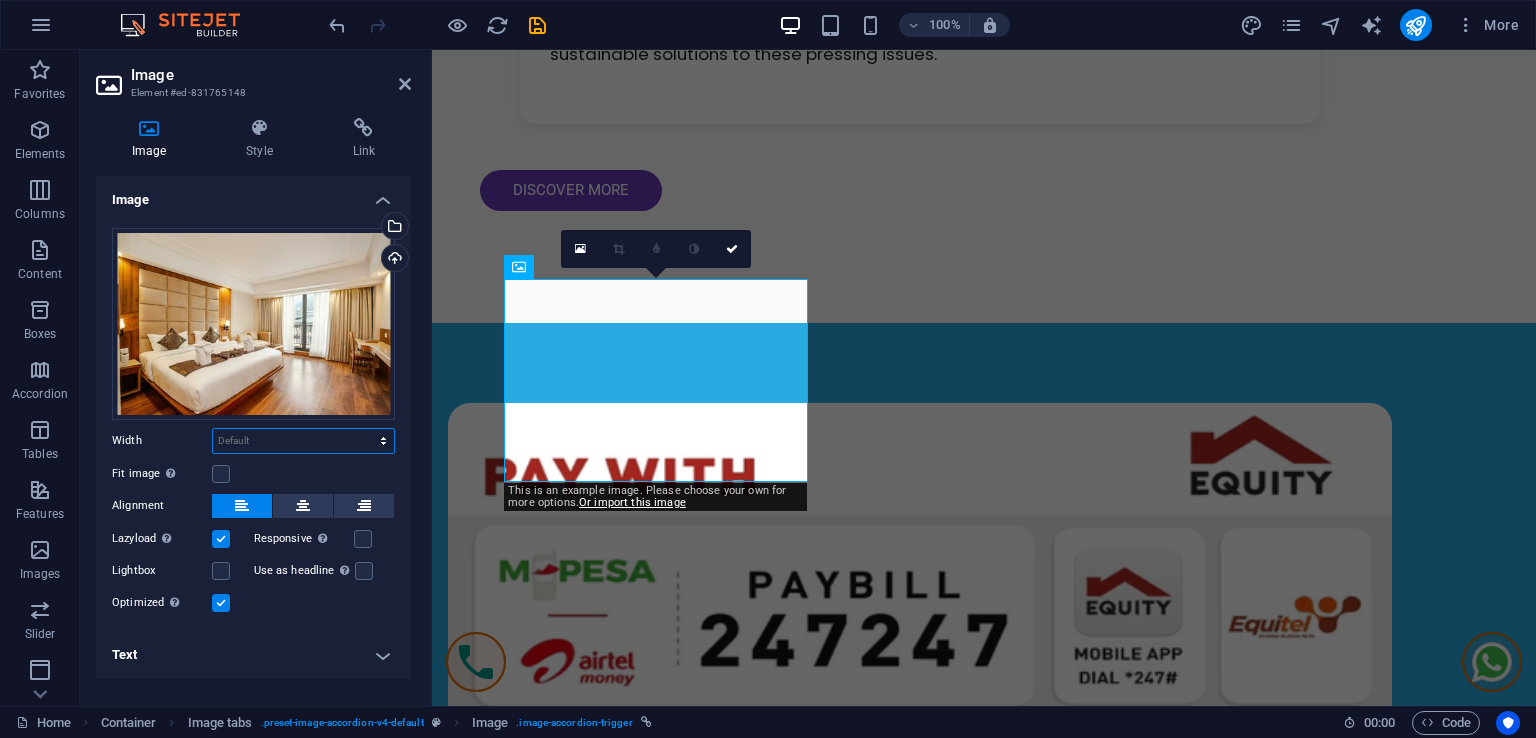 click on "Default auto px rem % em vh vw" at bounding box center (303, 441) 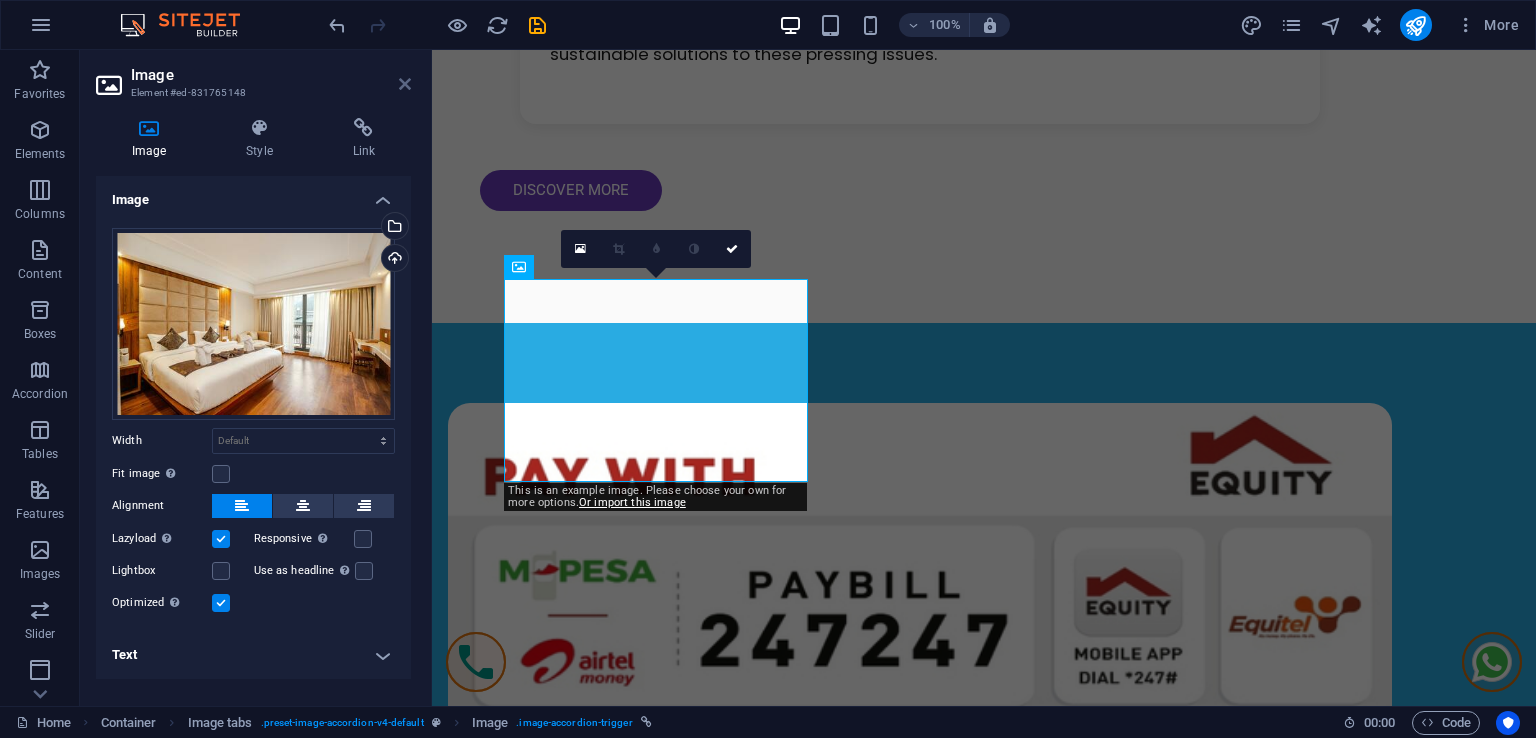 drag, startPoint x: 403, startPoint y: 85, endPoint x: 605, endPoint y: 102, distance: 202.71408 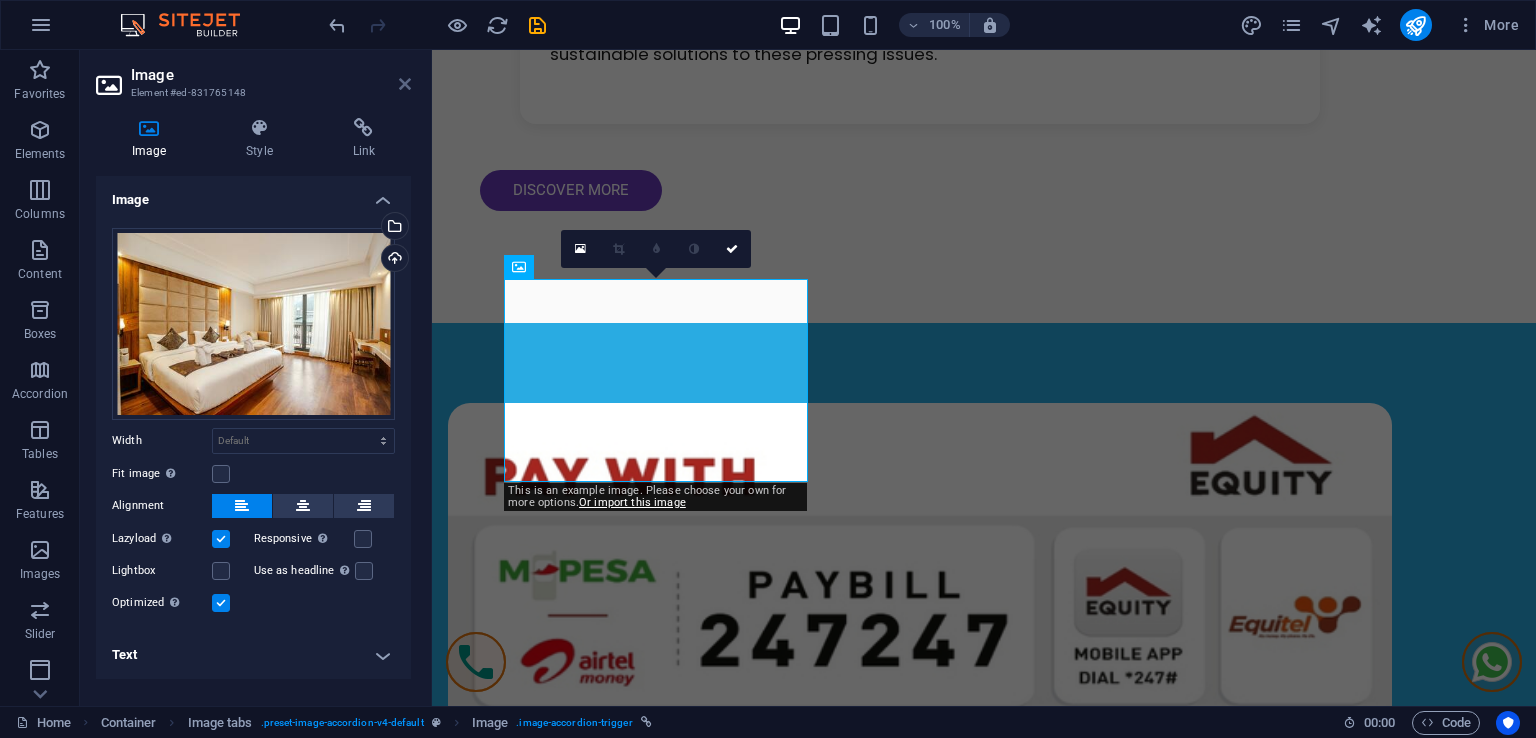 click at bounding box center (405, 84) 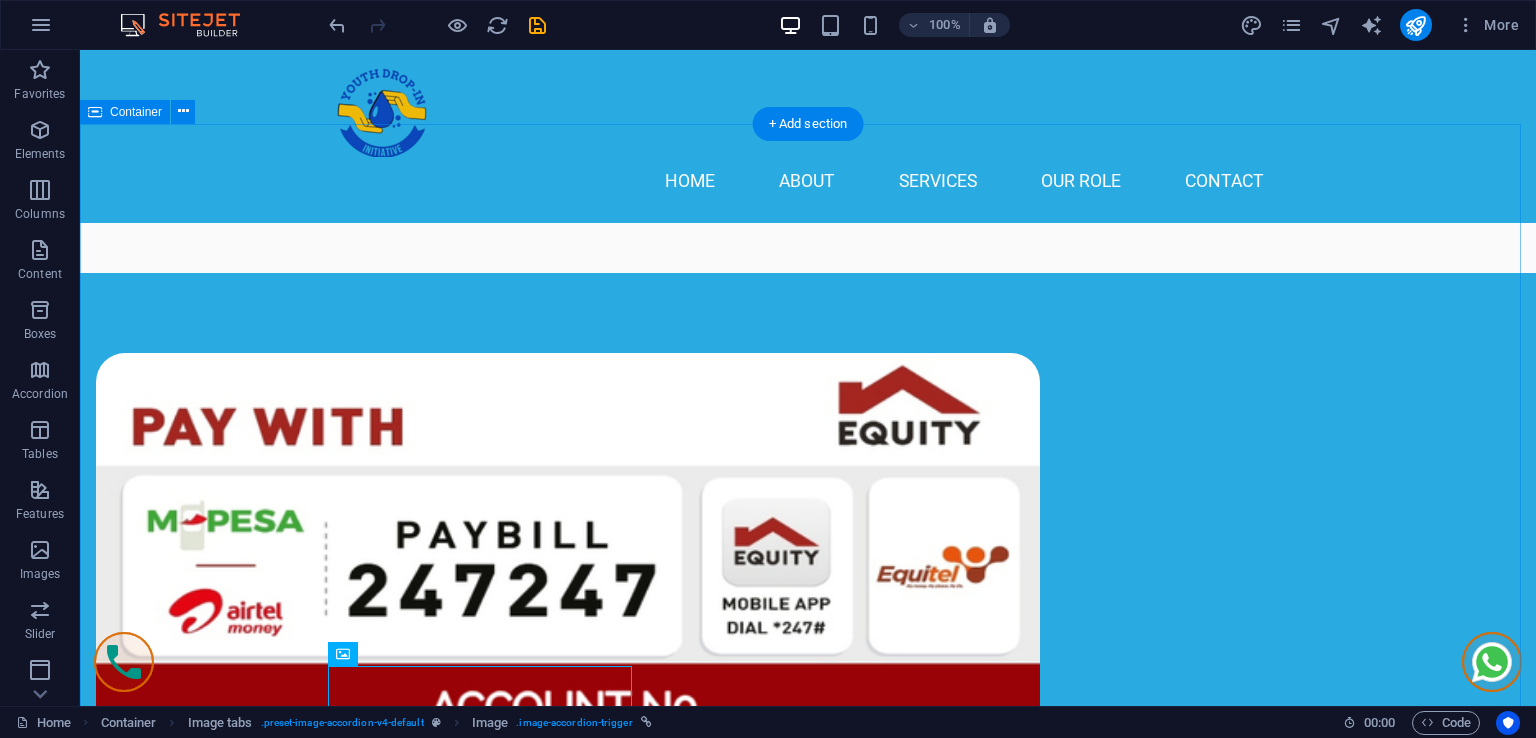 scroll, scrollTop: 1800, scrollLeft: 0, axis: vertical 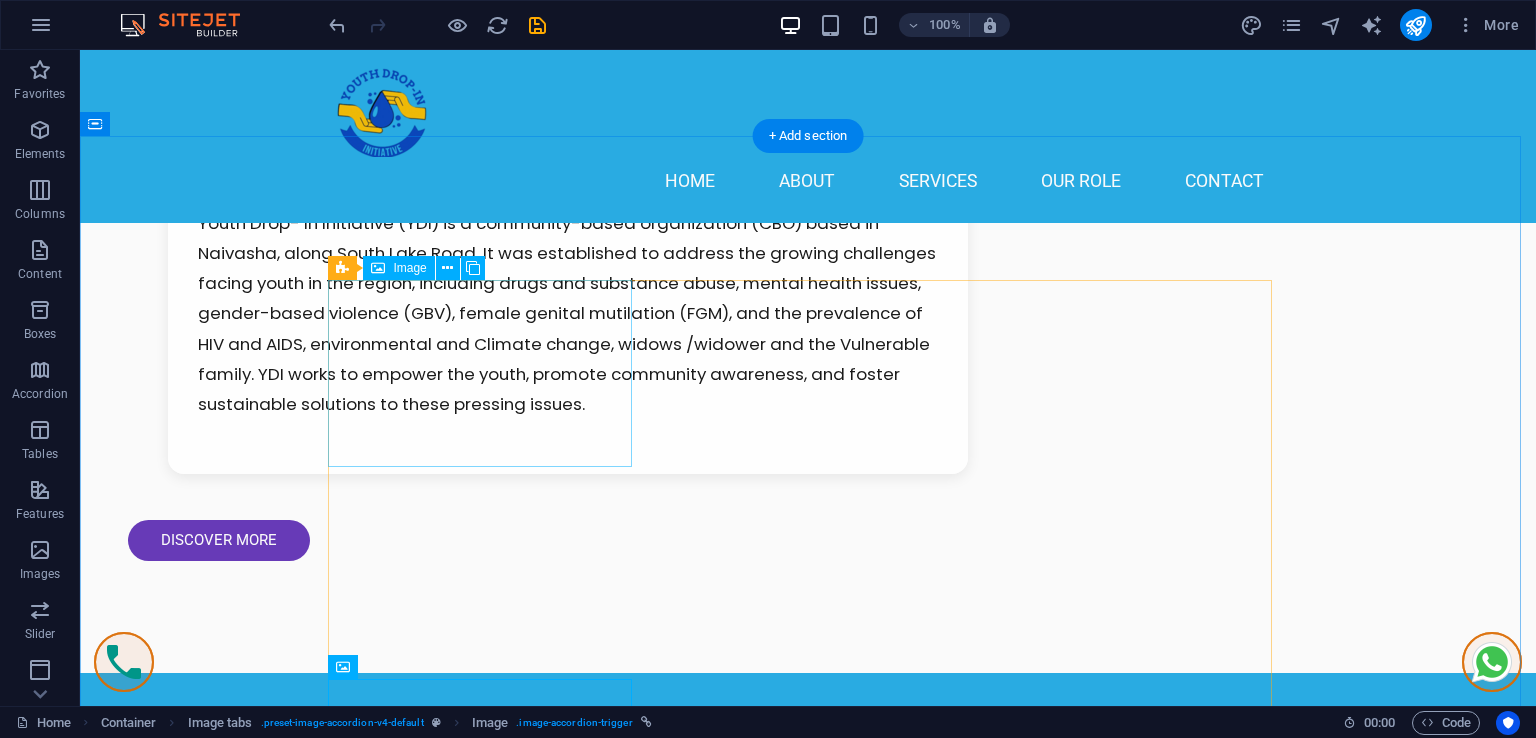 click on "Single Room" at bounding box center (488, 3002) 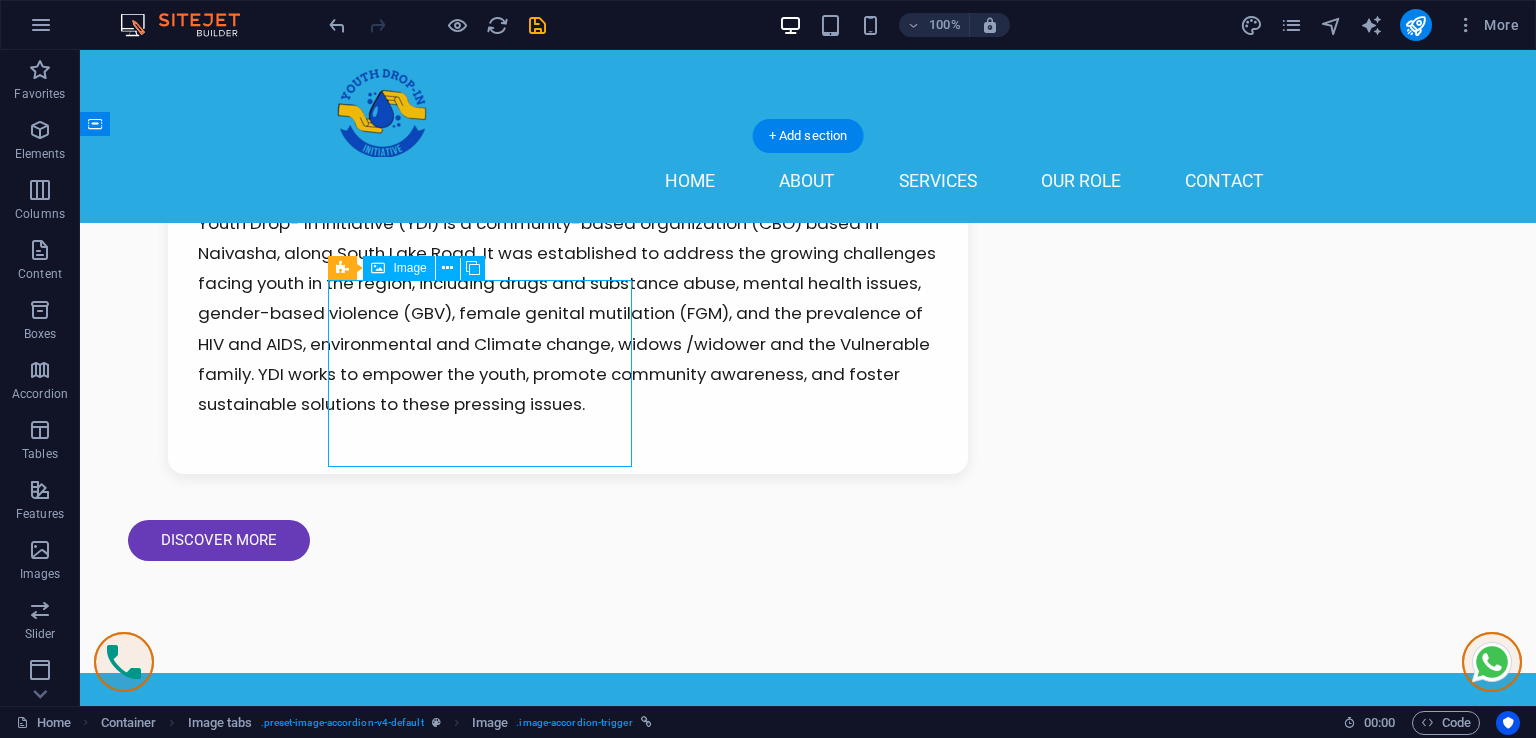 click on "Single Room" at bounding box center (488, 3002) 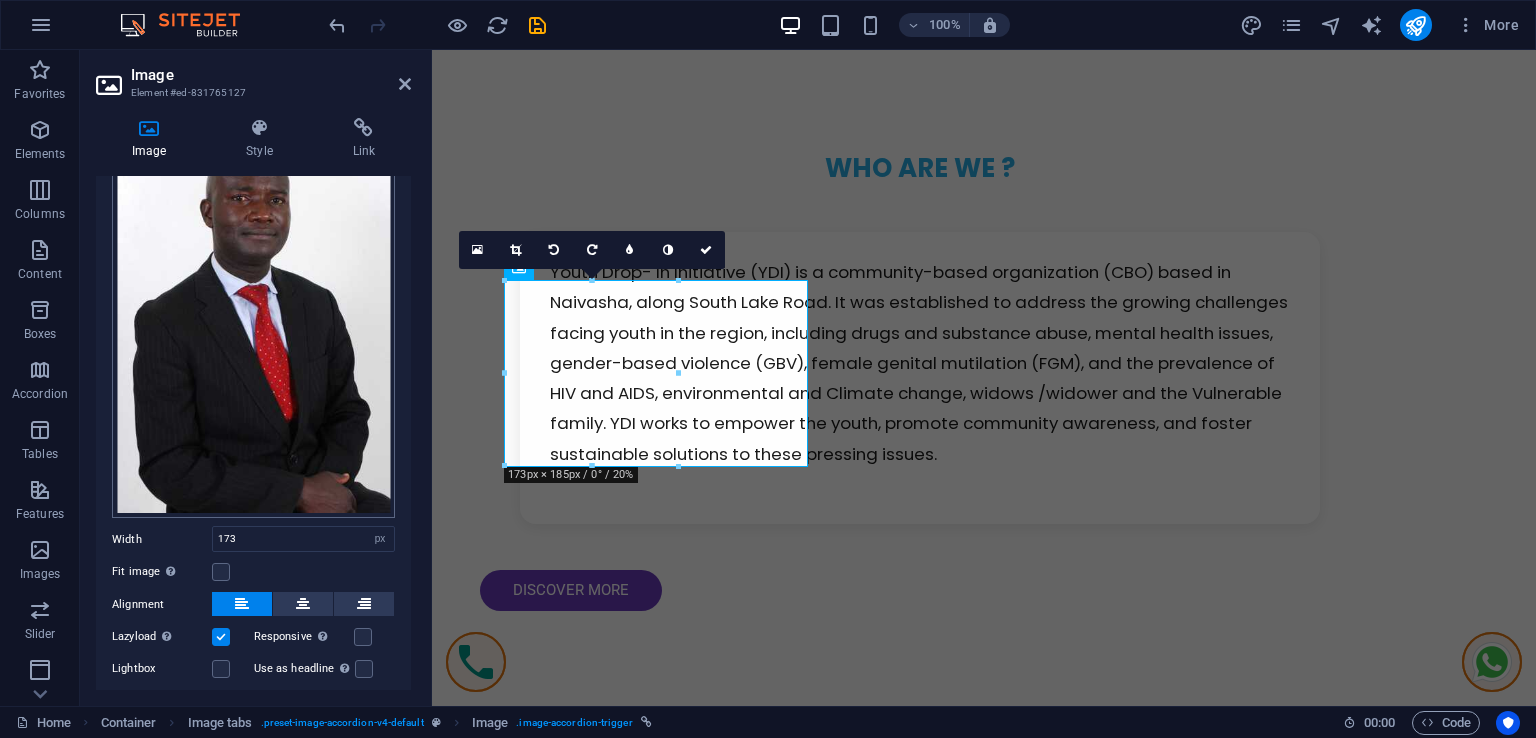 scroll, scrollTop: 207, scrollLeft: 0, axis: vertical 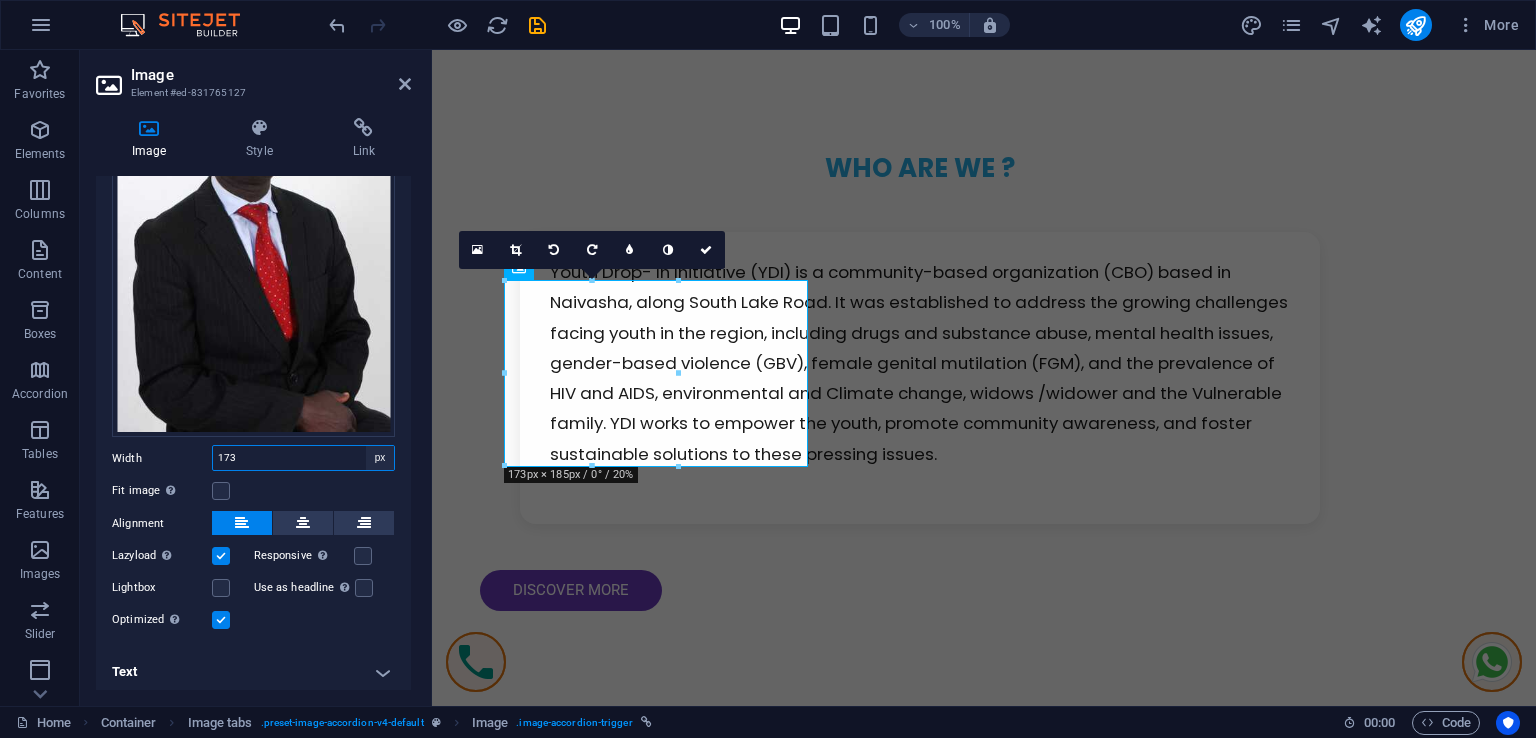 click on "Default auto px rem % em vh vw" at bounding box center [380, 458] 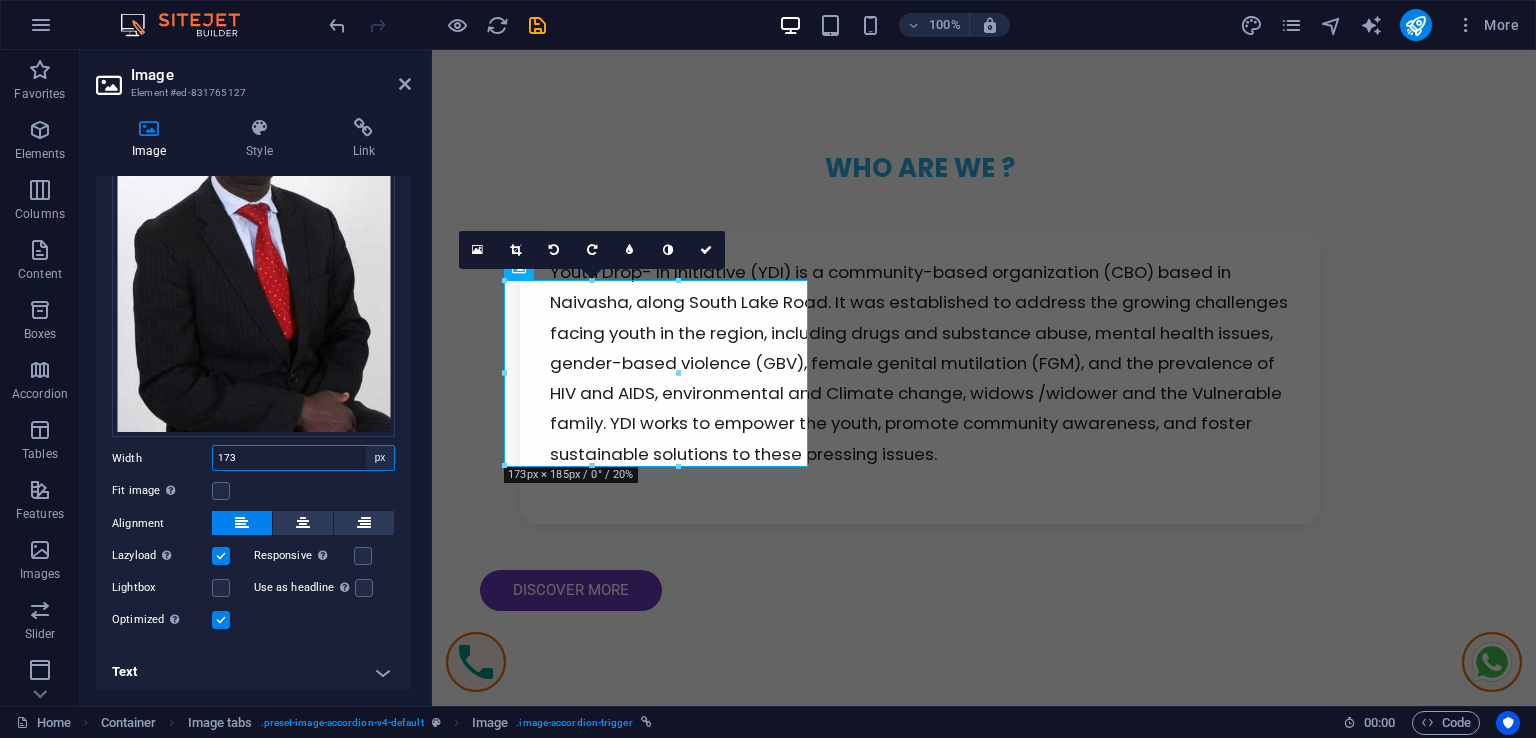 select on "default" 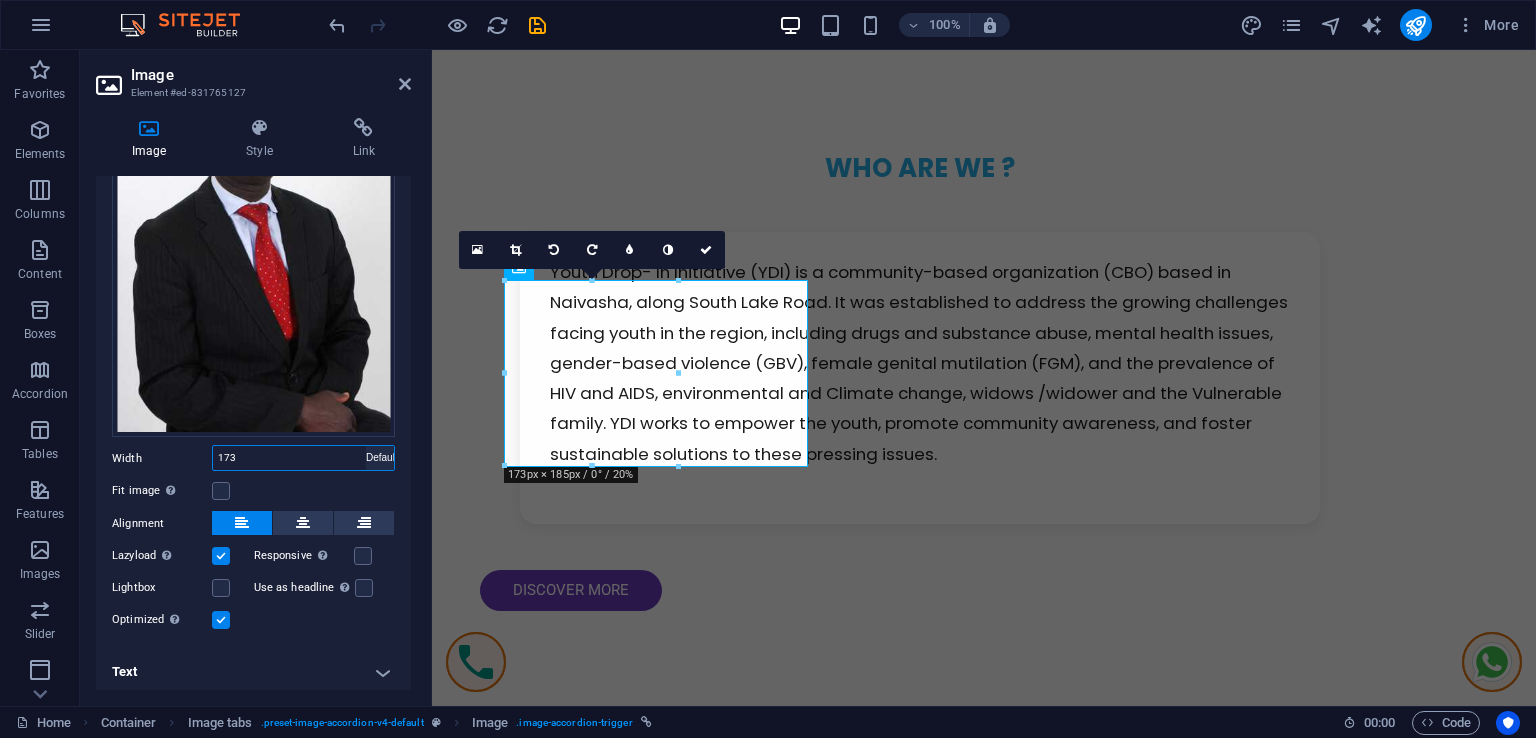 click on "Default auto px rem % em vh vw" at bounding box center (380, 458) 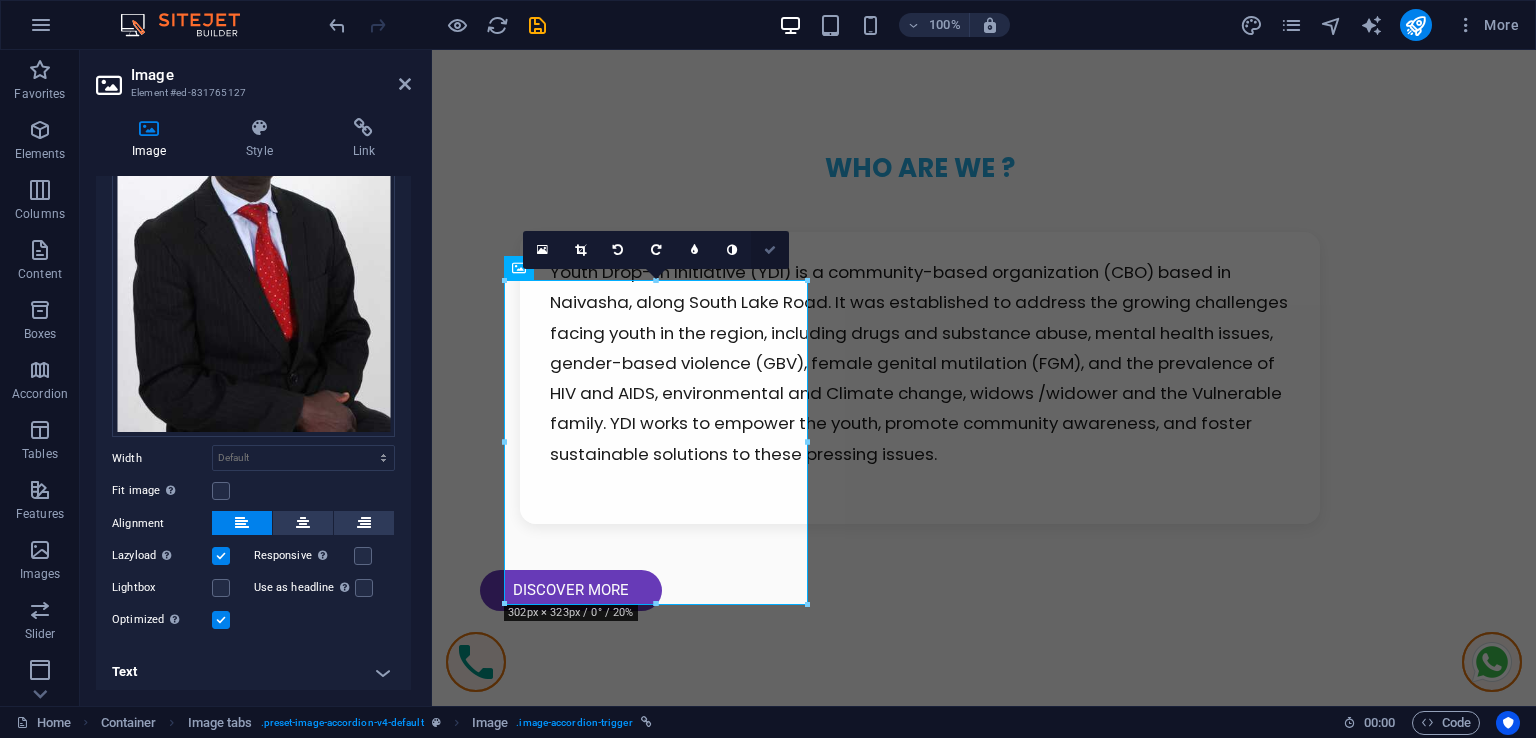 click at bounding box center [770, 250] 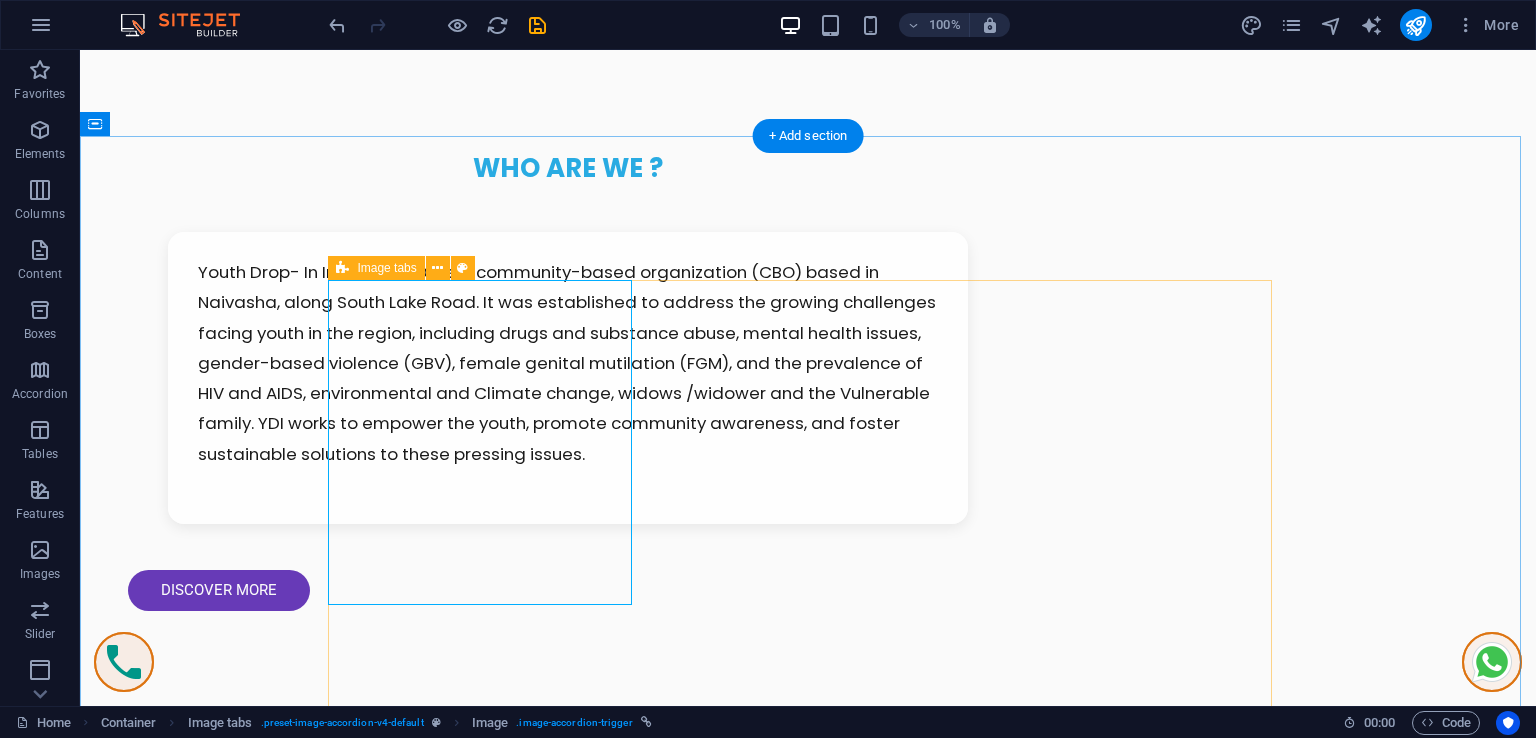 click on "Single Room Alfred Alaro - CEO As the visionary  CEO, Alfred Alaro  leads the Youth Drop-In Initiative with a profound commitment to empowering young lives in Naivasha. Under his dedicated leadership, the organization continues to drive impactful change, addressing critical social issues and fostering community well-being. contact ceo Double Room Trendy Tops Shop our trendy tops collection, featuring everything from casual tees to stylish blouses. Priced from KSH 1,200, you can dress up or down effortlessly. (Image links: img1.jpg, img2.jpg, img3.jpg, img4.jpg, img5.jpg) contact ceo Family Room Stylish Bottoms Discover a variety of stylish bottoms, including skirts, trousers, and shorts. Perfect for mixing and matching with our tops, starting from KSH 1,800! (Image links: img1.jpg, img2.jpg, img3.jpg, img4.jpg, img5.jpg) contact ceo Family Room Stylish Bottoms contact ceo Family Room Stylish Bottoms contact ceo" at bounding box center [808, 3971] 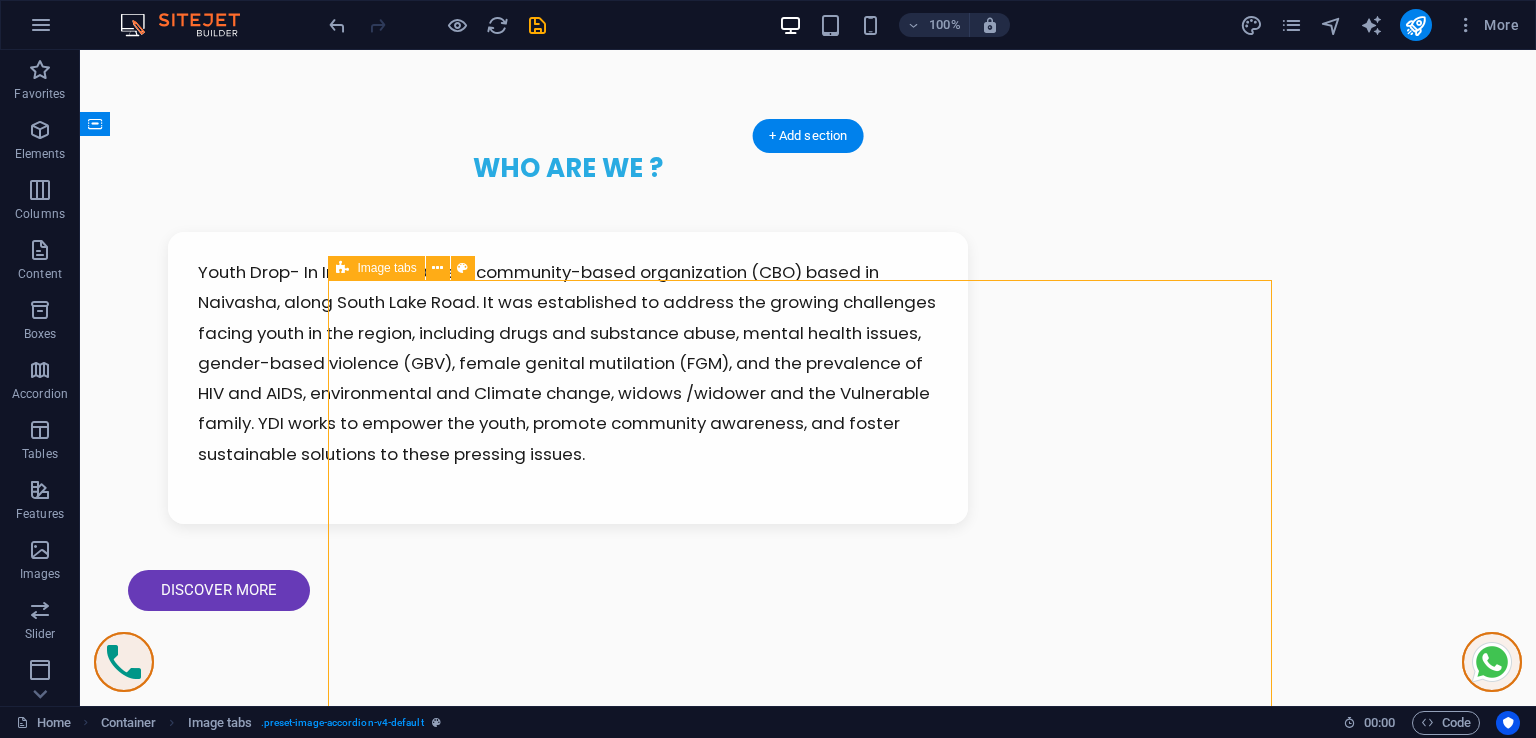 click on "Single Room Alfred Alaro - CEO As the visionary  CEO, Alfred Alaro  leads the Youth Drop-In Initiative with a profound commitment to empowering young lives in Naivasha. Under his dedicated leadership, the organization continues to drive impactful change, addressing critical social issues and fostering community well-being. contact ceo Double Room Trendy Tops Shop our trendy tops collection, featuring everything from casual tees to stylish blouses. Priced from KSH 1,200, you can dress up or down effortlessly. (Image links: img1.jpg, img2.jpg, img3.jpg, img4.jpg, img5.jpg) contact ceo Family Room Stylish Bottoms Discover a variety of stylish bottoms, including skirts, trousers, and shorts. Perfect for mixing and matching with our tops, starting from KSH 1,800! (Image links: img1.jpg, img2.jpg, img3.jpg, img4.jpg, img5.jpg) contact ceo Family Room Stylish Bottoms contact ceo Family Room Stylish Bottoms contact ceo" at bounding box center (808, 3971) 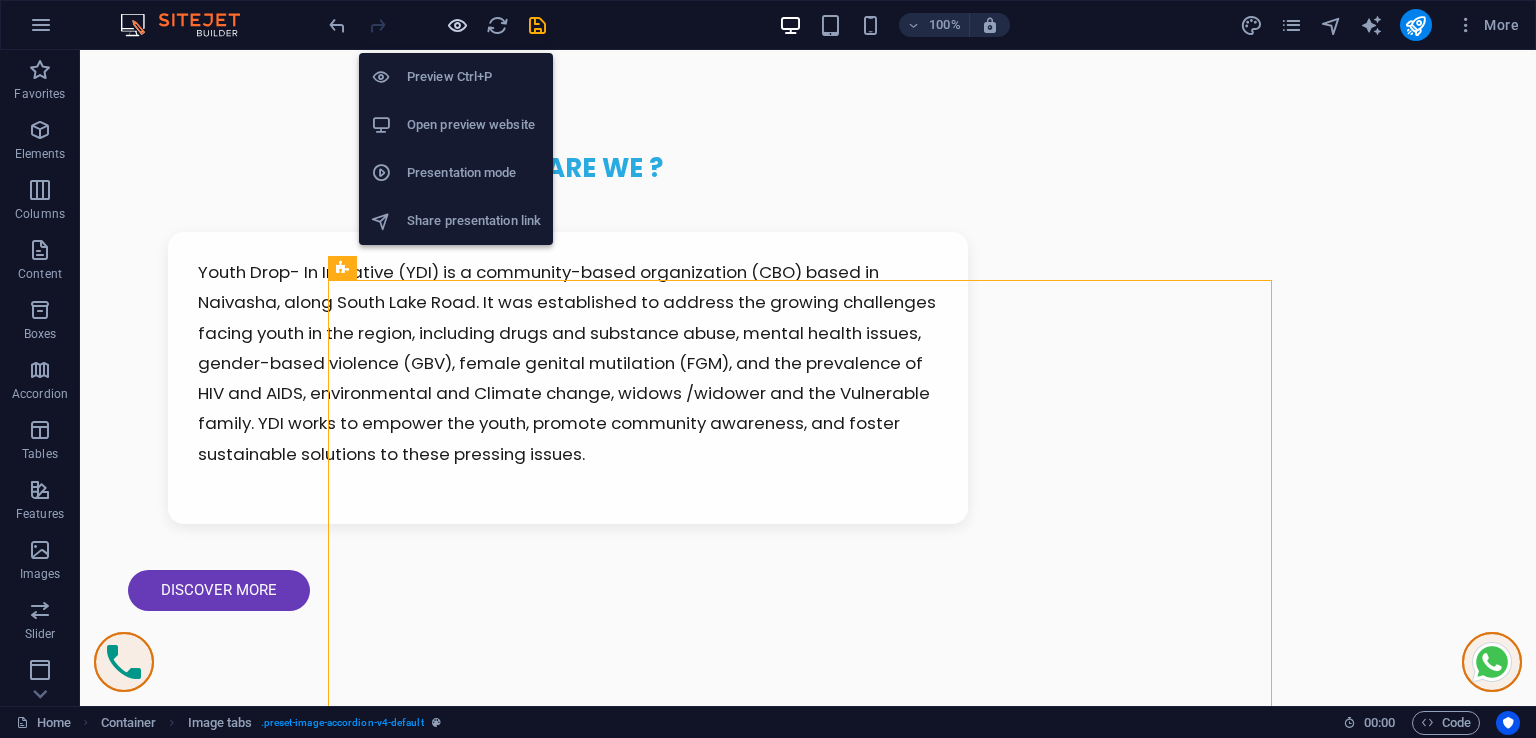 click at bounding box center (457, 25) 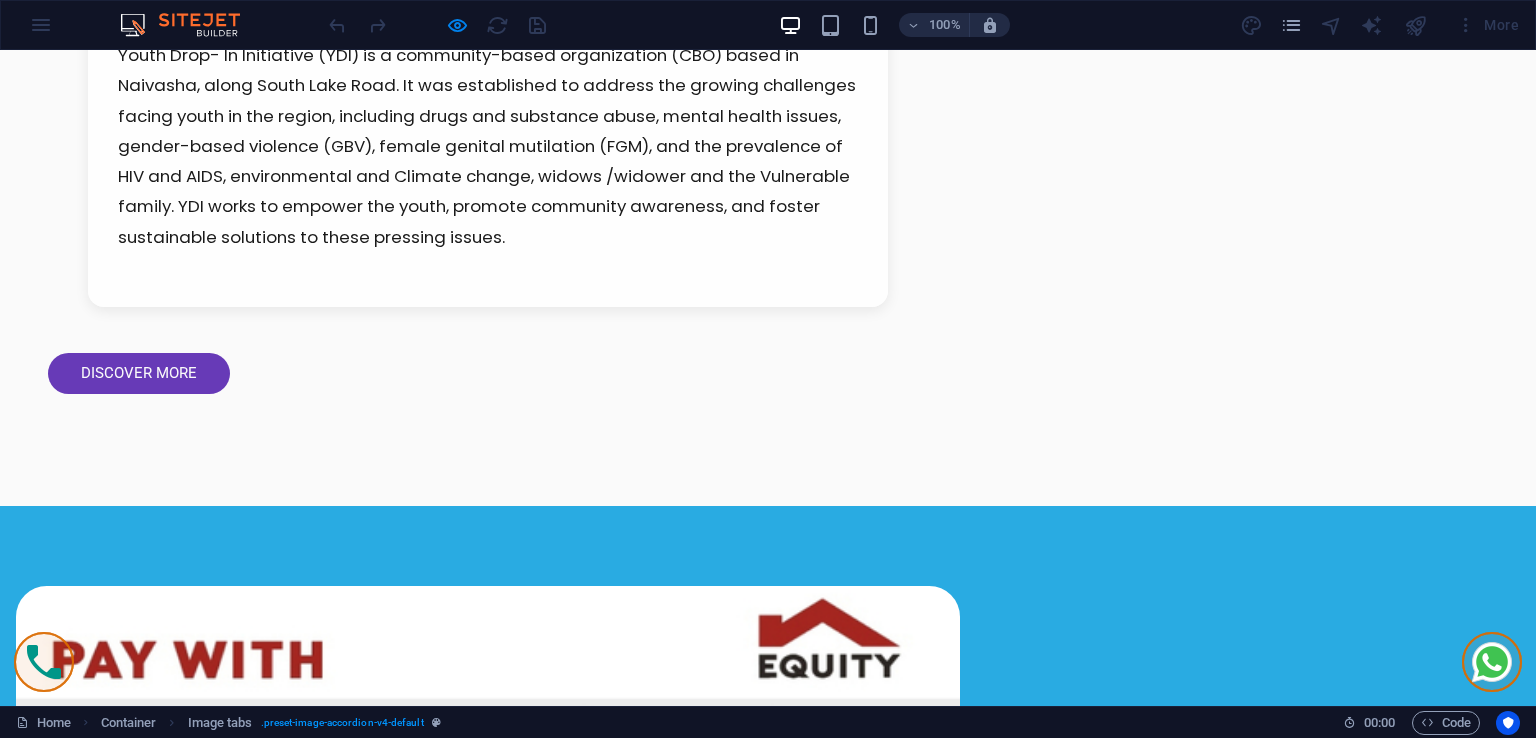 scroll, scrollTop: 2100, scrollLeft: 0, axis: vertical 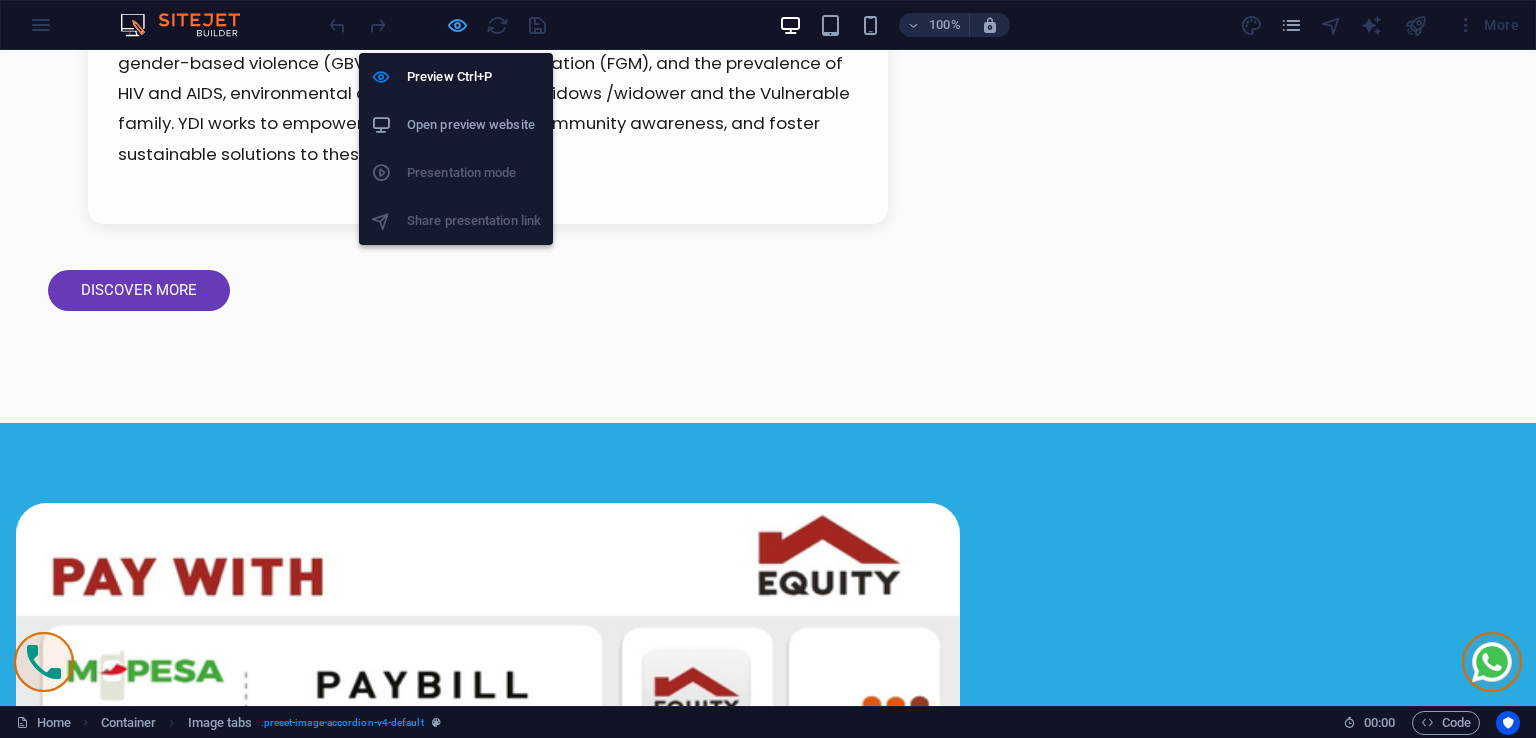 drag, startPoint x: 453, startPoint y: 33, endPoint x: 514, endPoint y: 108, distance: 96.67471 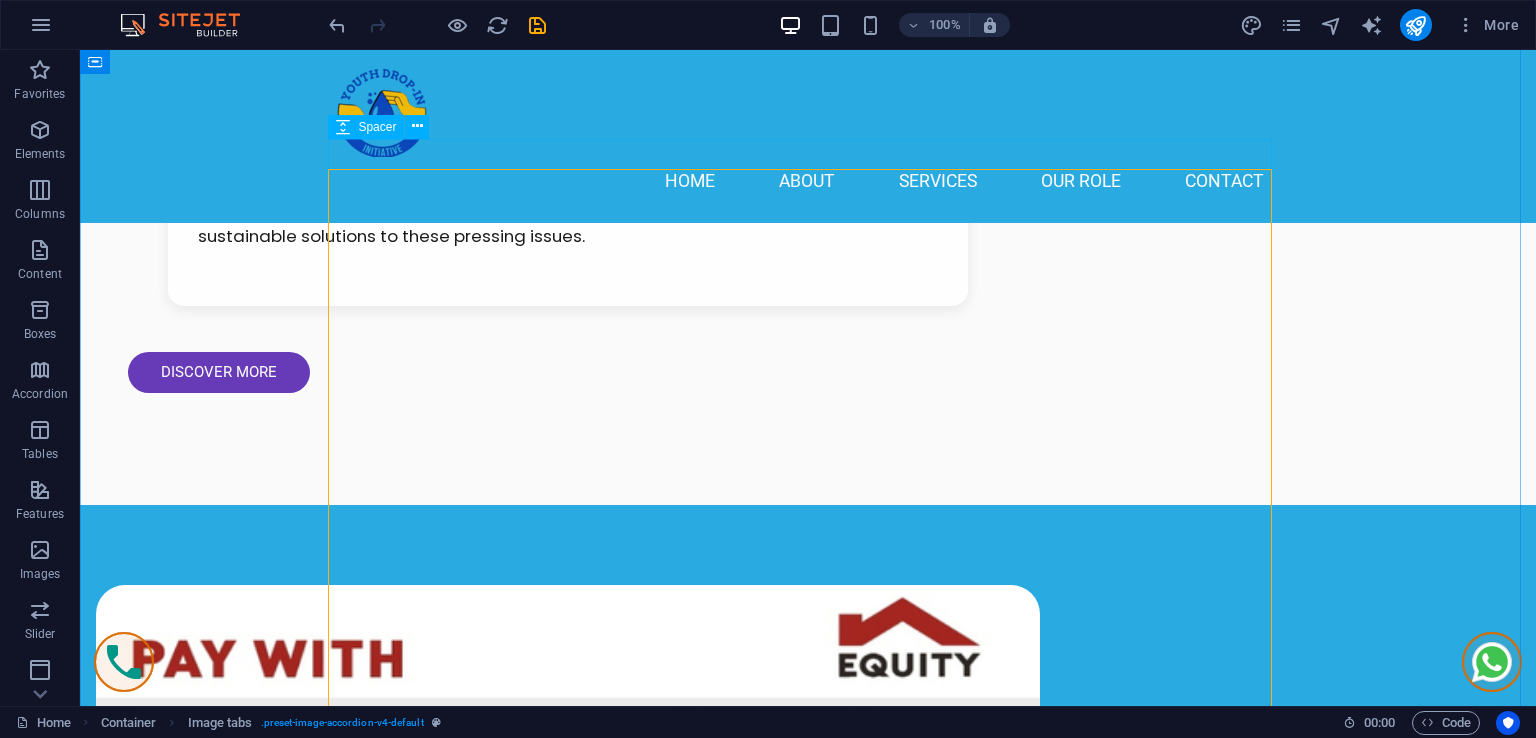 scroll, scrollTop: 1900, scrollLeft: 0, axis: vertical 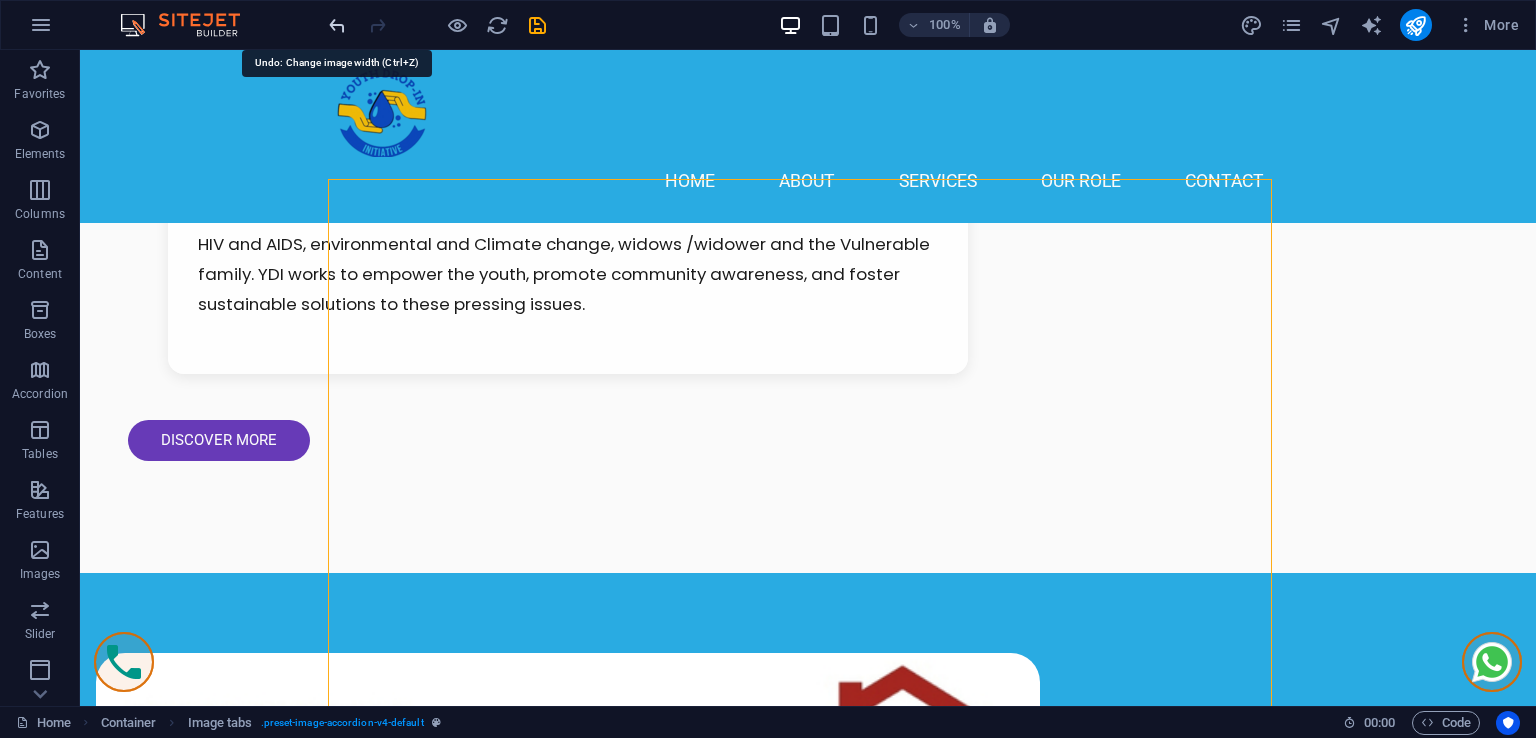 click at bounding box center [337, 25] 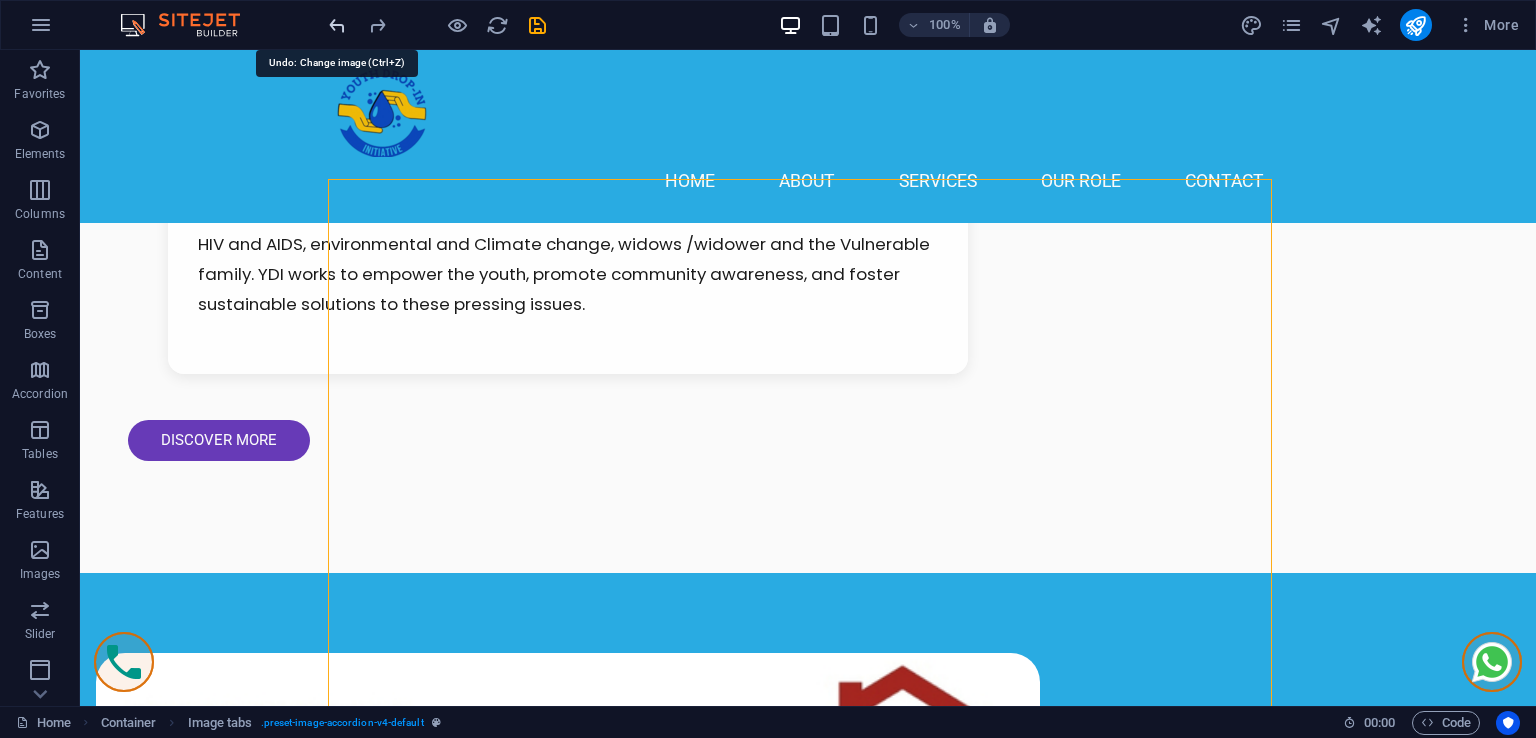 click at bounding box center (337, 25) 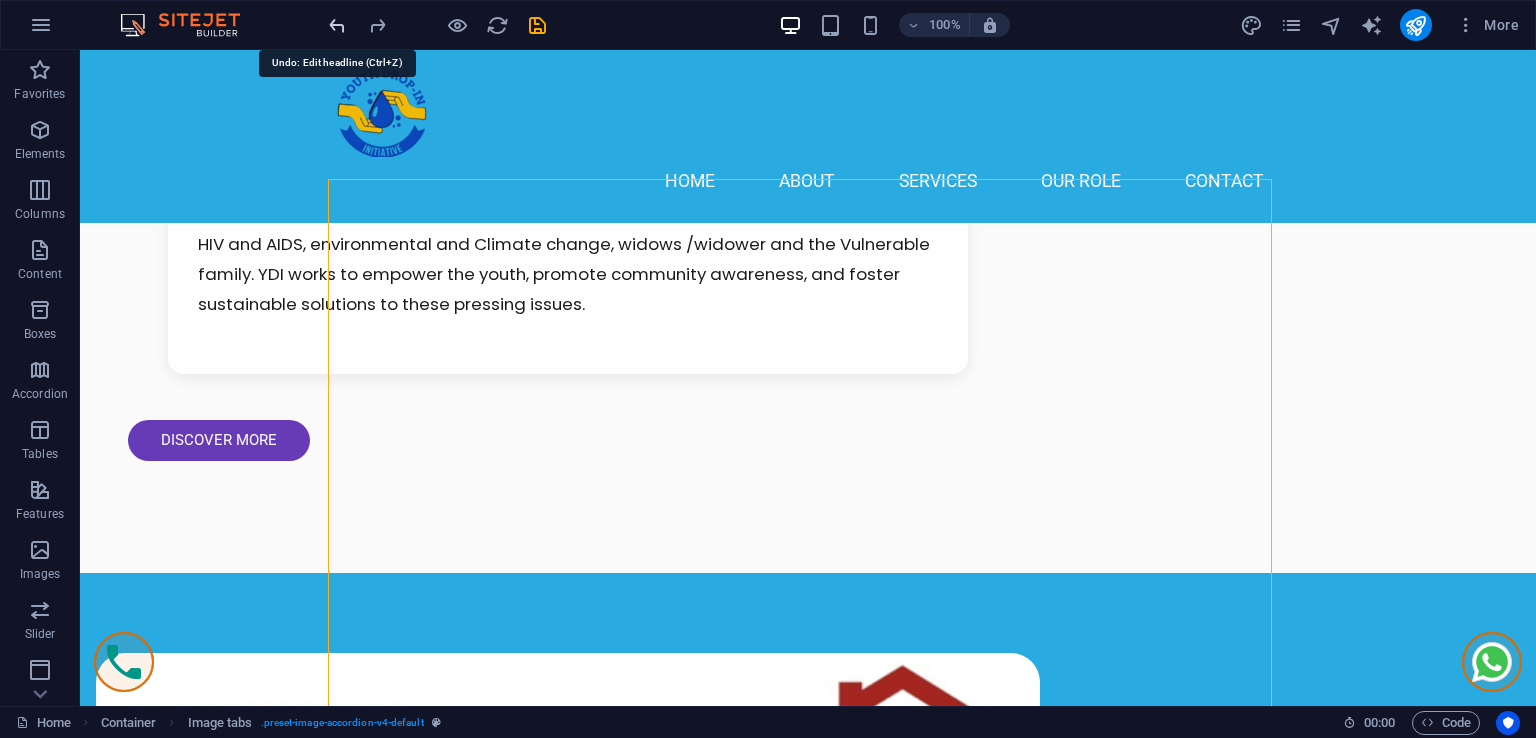click at bounding box center (337, 25) 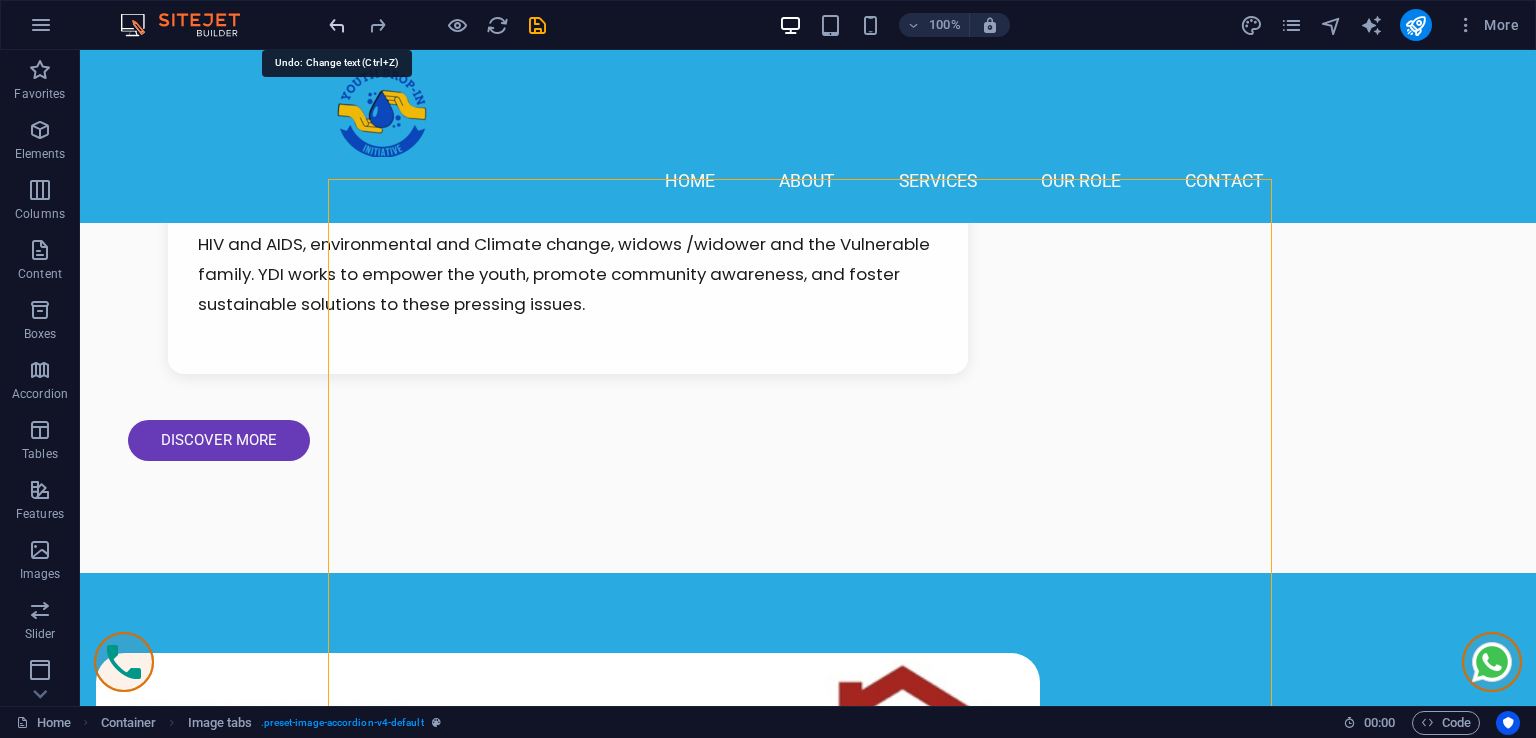 click at bounding box center (337, 25) 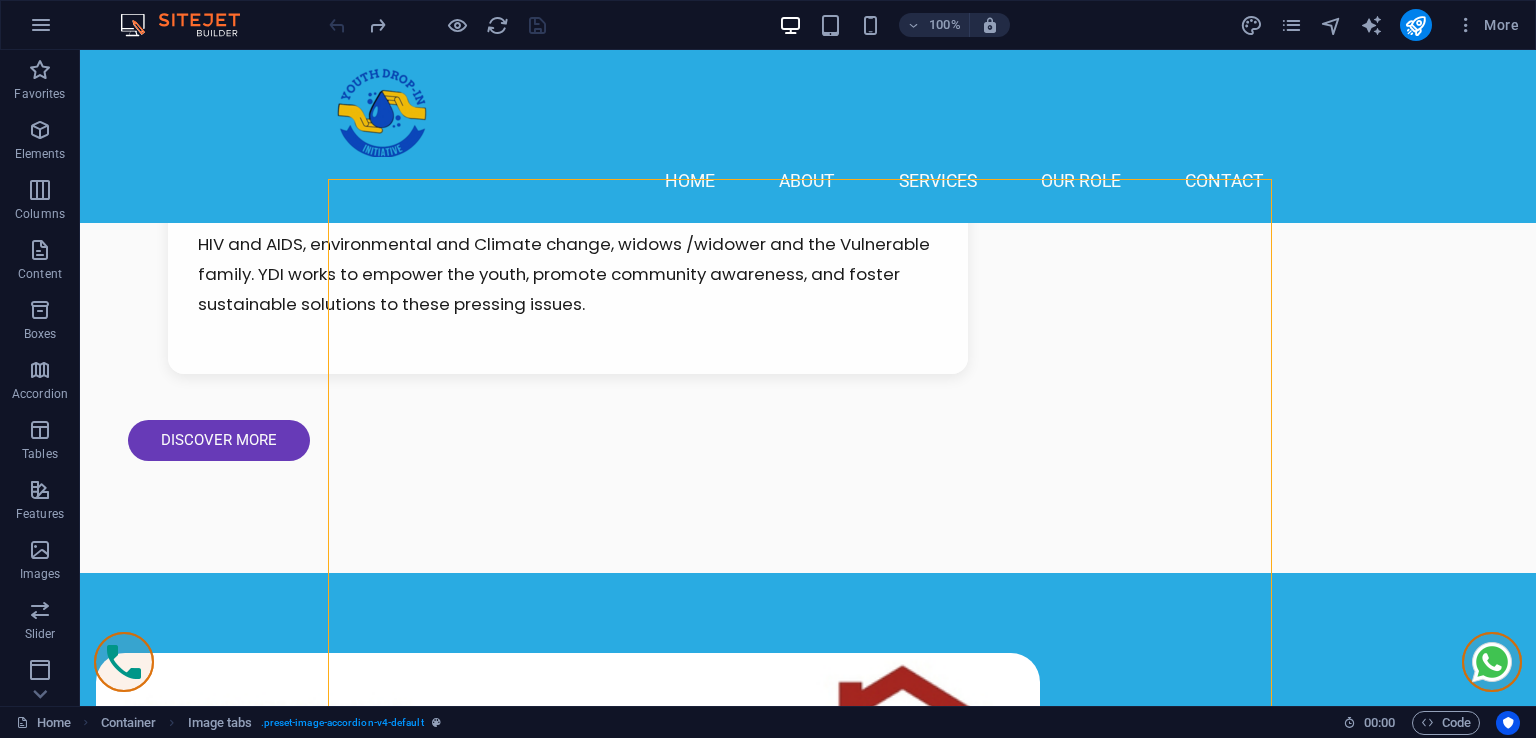 click at bounding box center (437, 25) 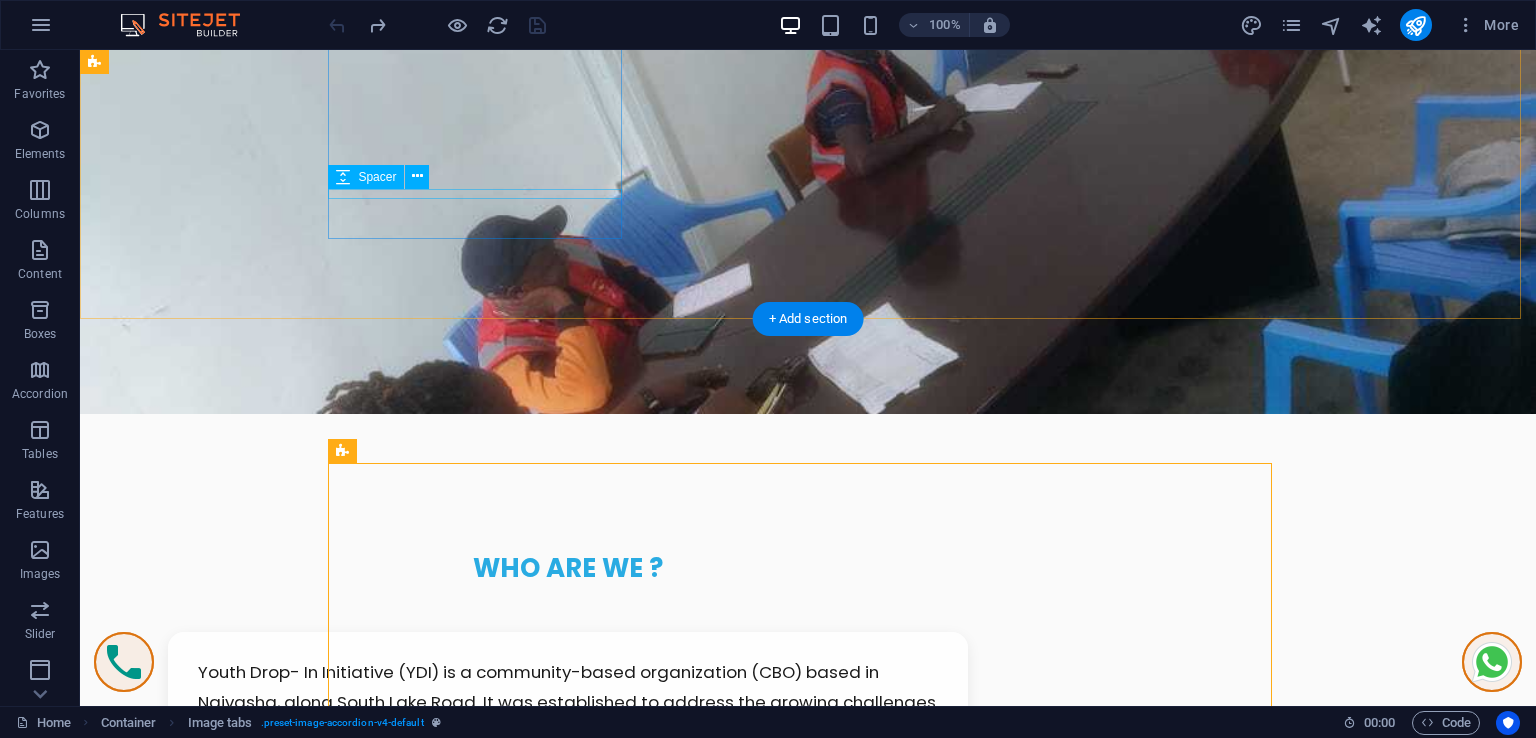 scroll, scrollTop: 1700, scrollLeft: 0, axis: vertical 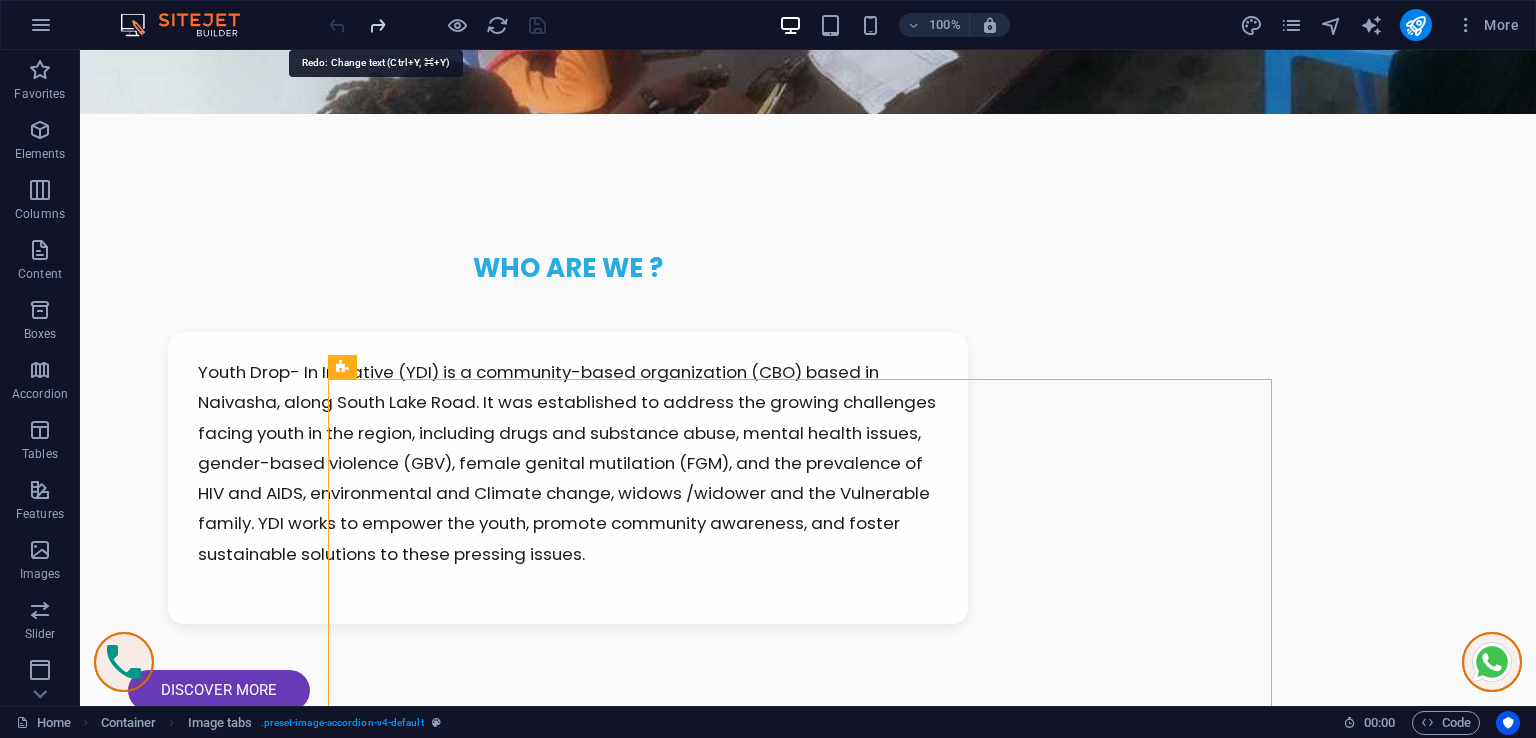click at bounding box center (377, 25) 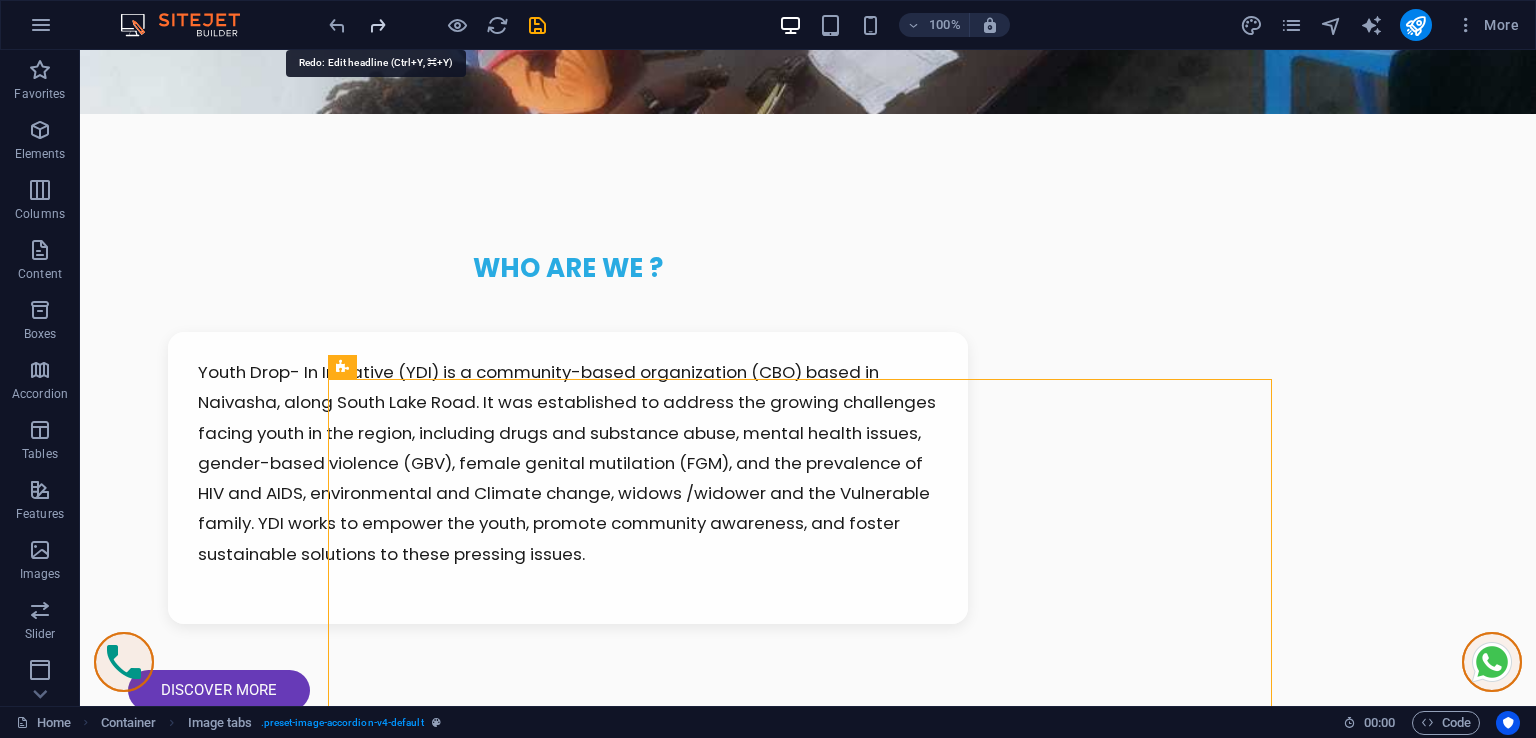 click at bounding box center (377, 25) 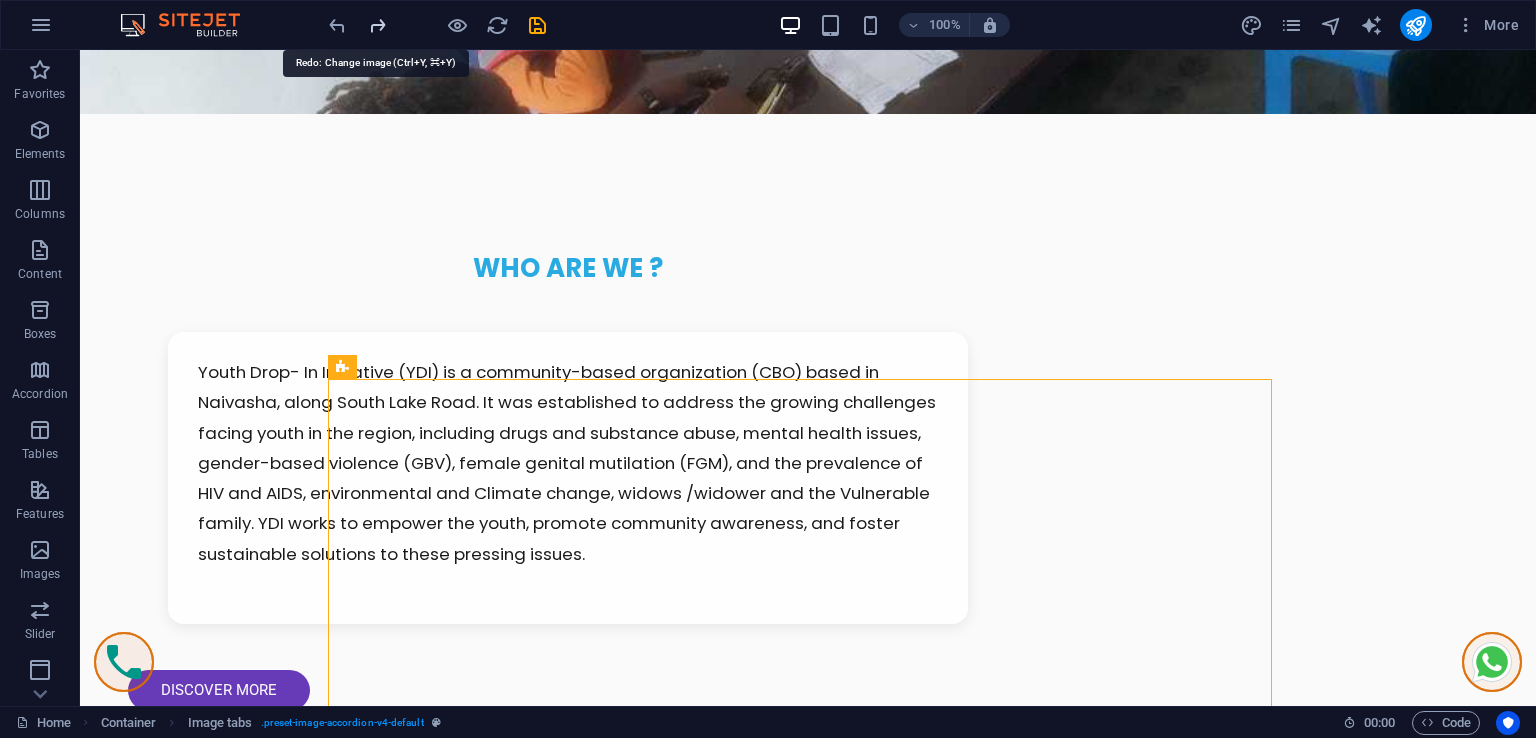 click at bounding box center [377, 25] 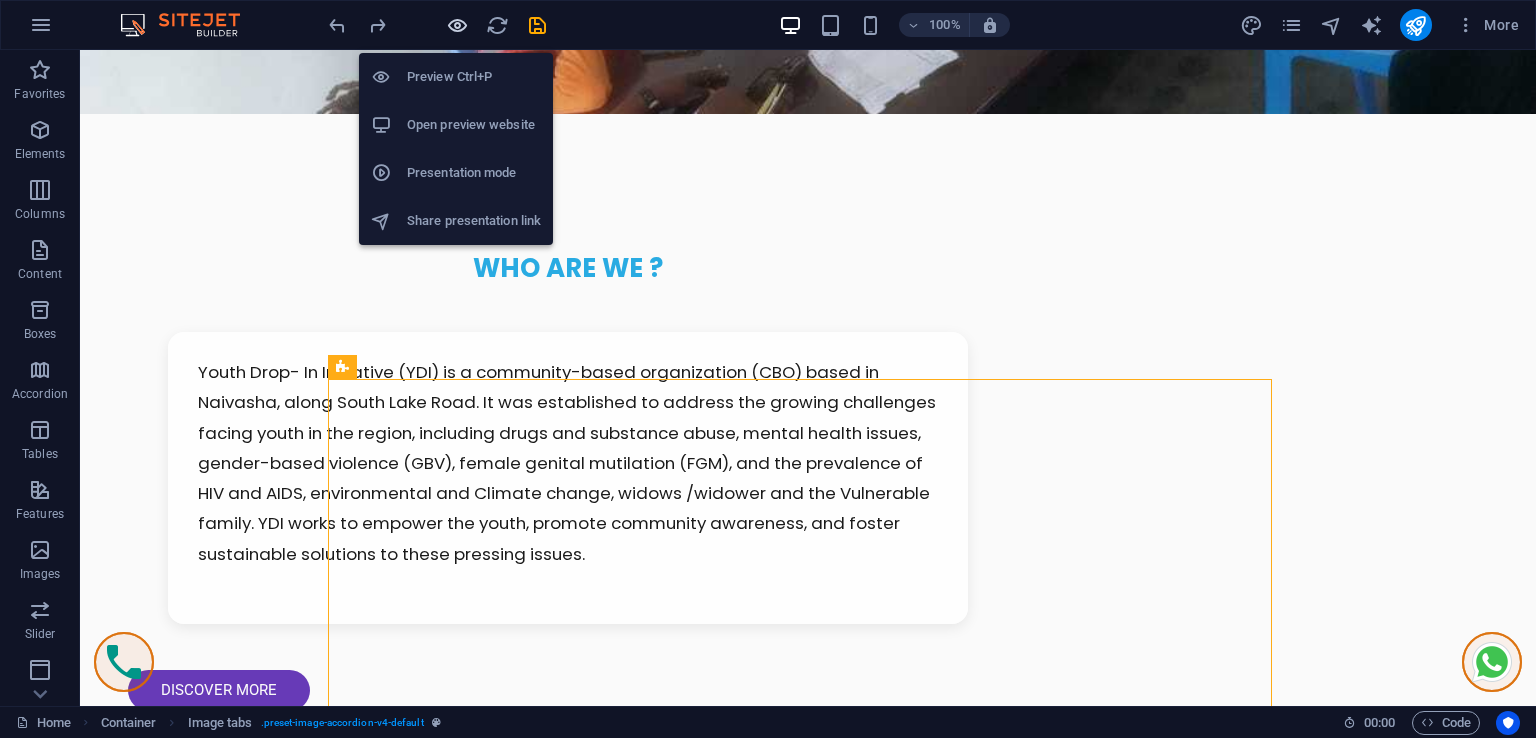 click at bounding box center [457, 25] 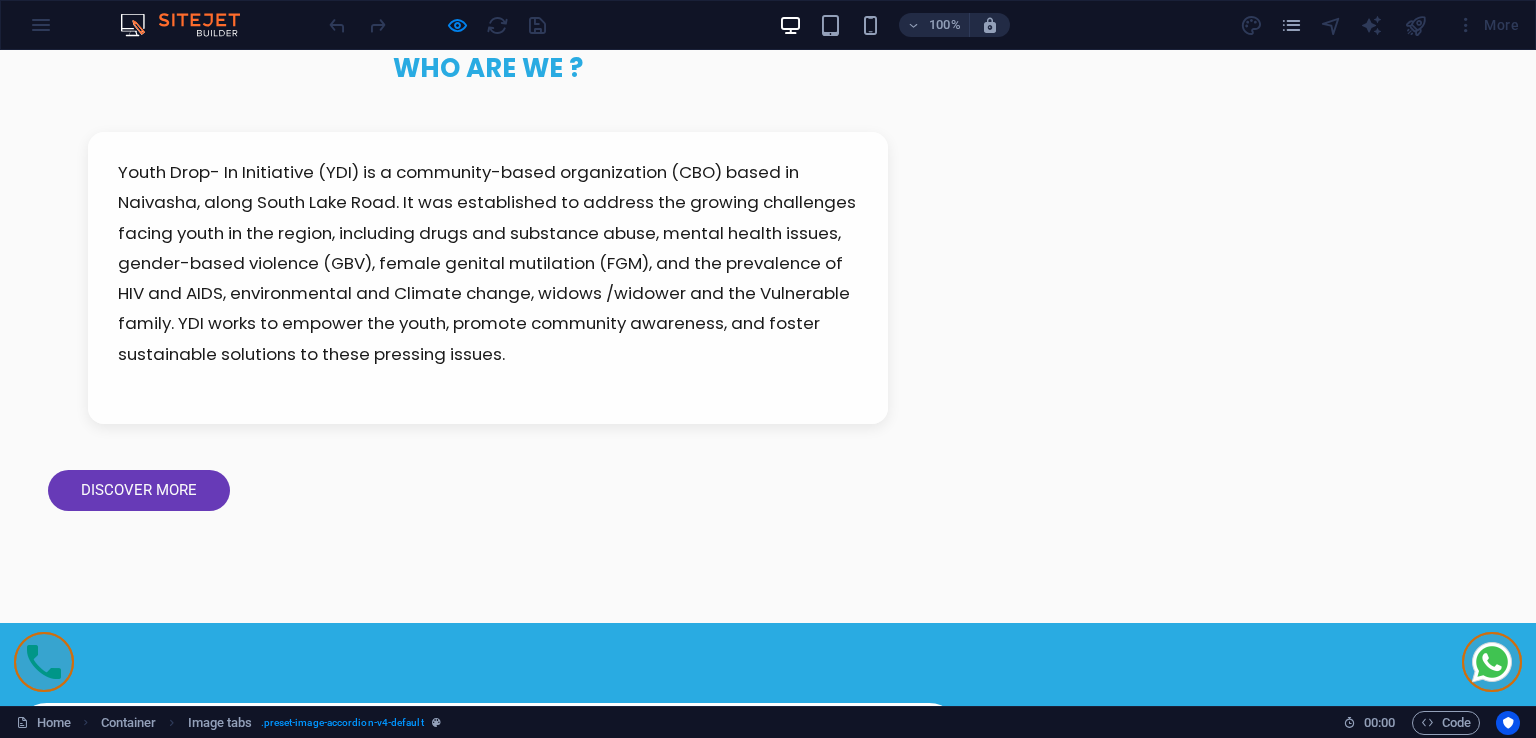 scroll, scrollTop: 2000, scrollLeft: 0, axis: vertical 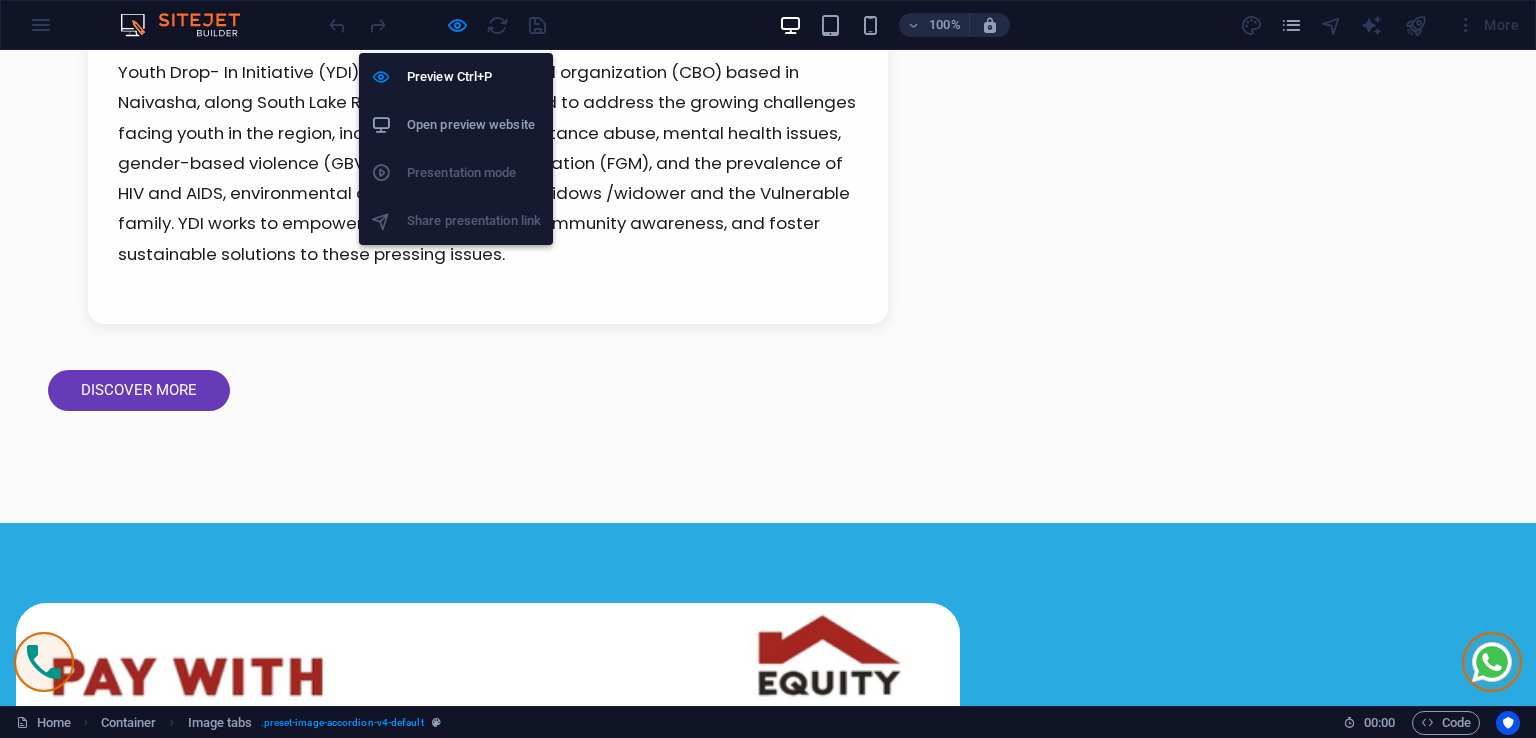drag, startPoint x: 457, startPoint y: 31, endPoint x: 548, endPoint y: 125, distance: 130.83195 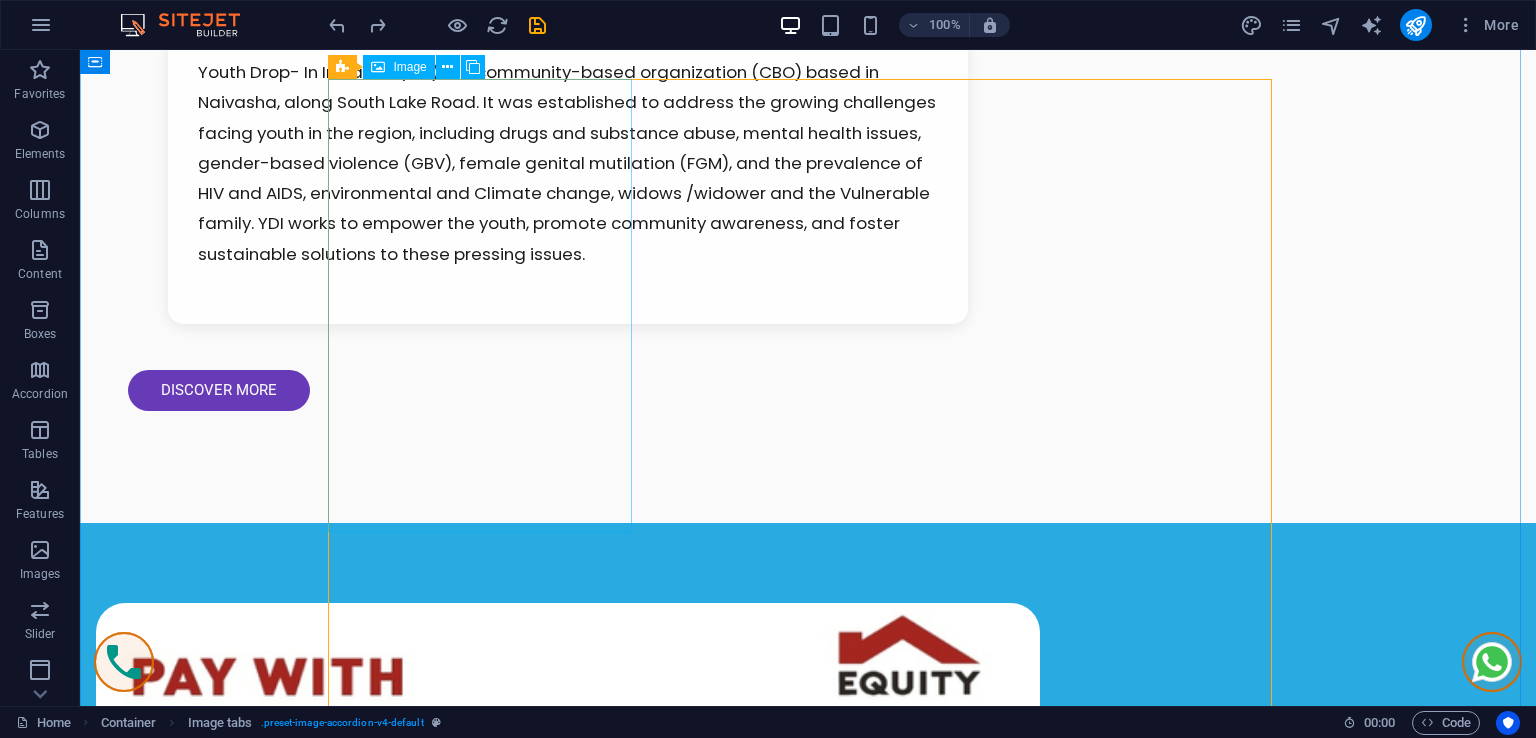 click on "Single Room" at bounding box center [488, 2985] 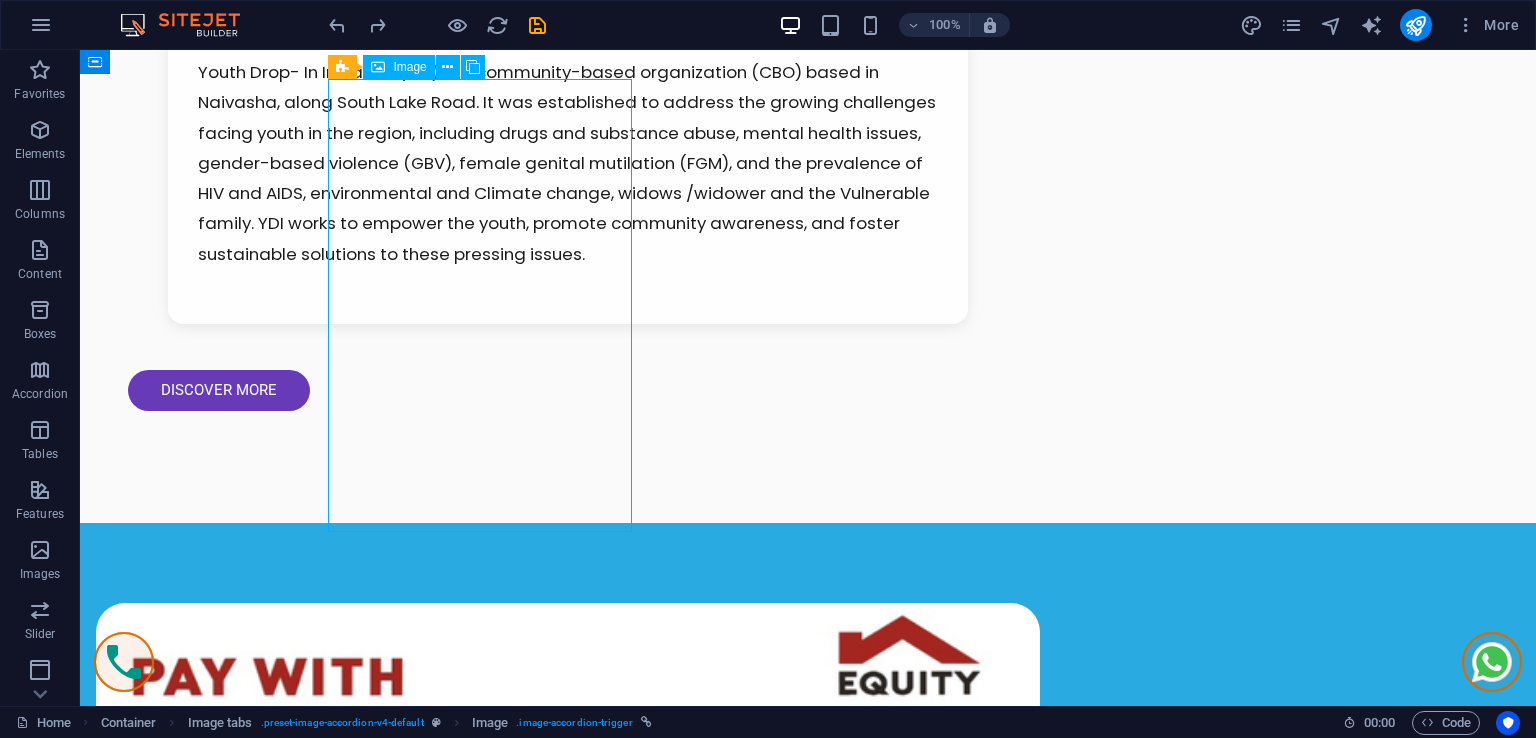 click on "Single Room" at bounding box center (488, 2985) 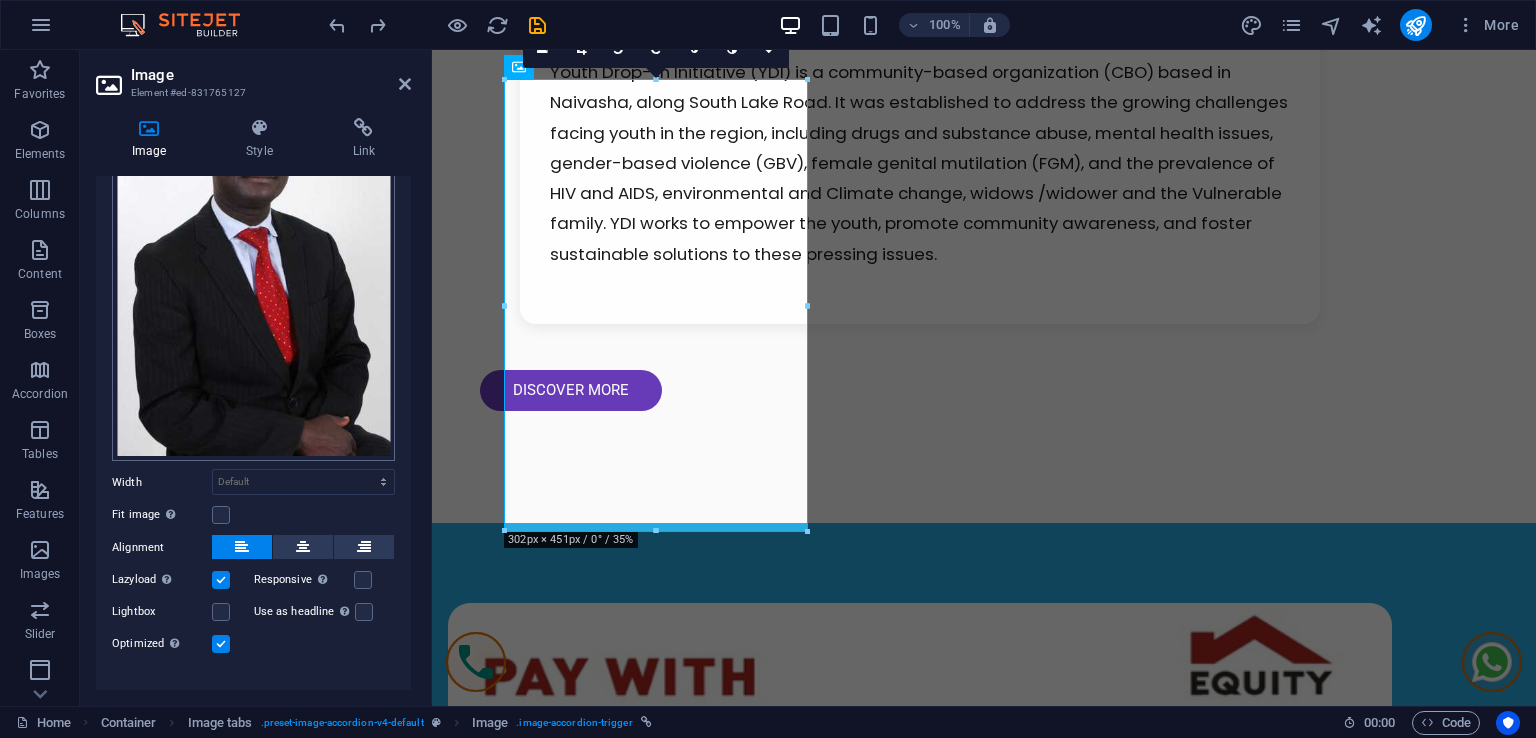 scroll, scrollTop: 207, scrollLeft: 0, axis: vertical 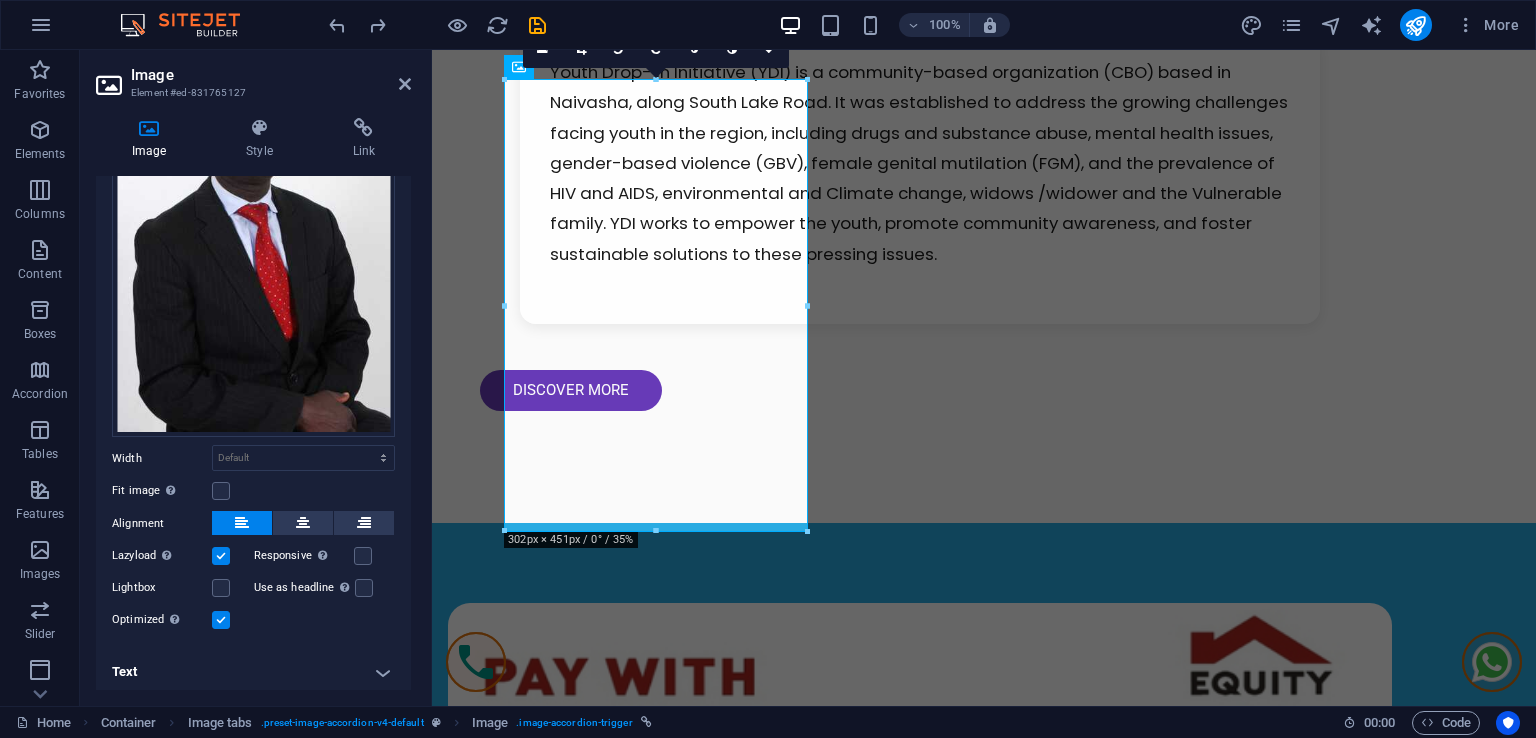 click on "Text" at bounding box center [253, 672] 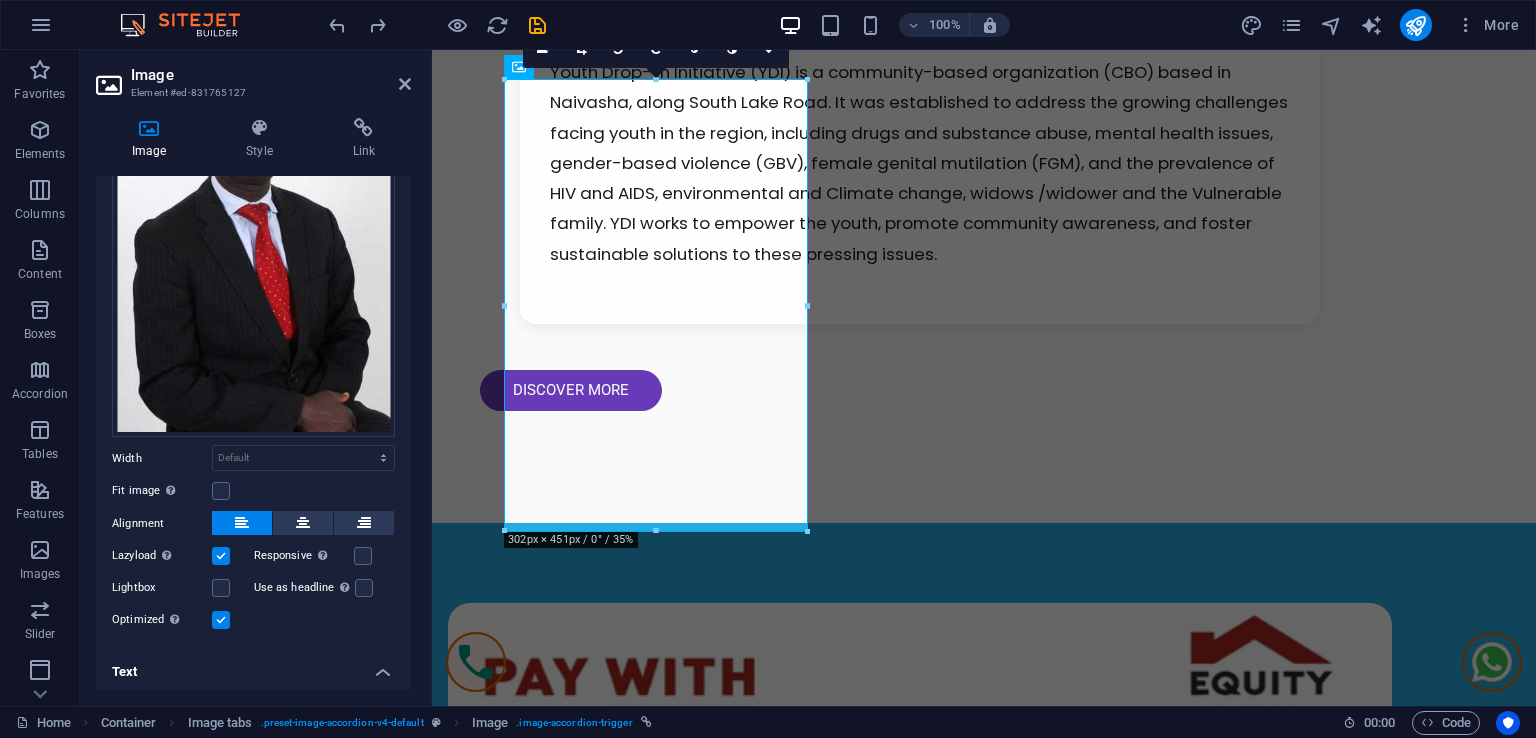 scroll, scrollTop: 395, scrollLeft: 0, axis: vertical 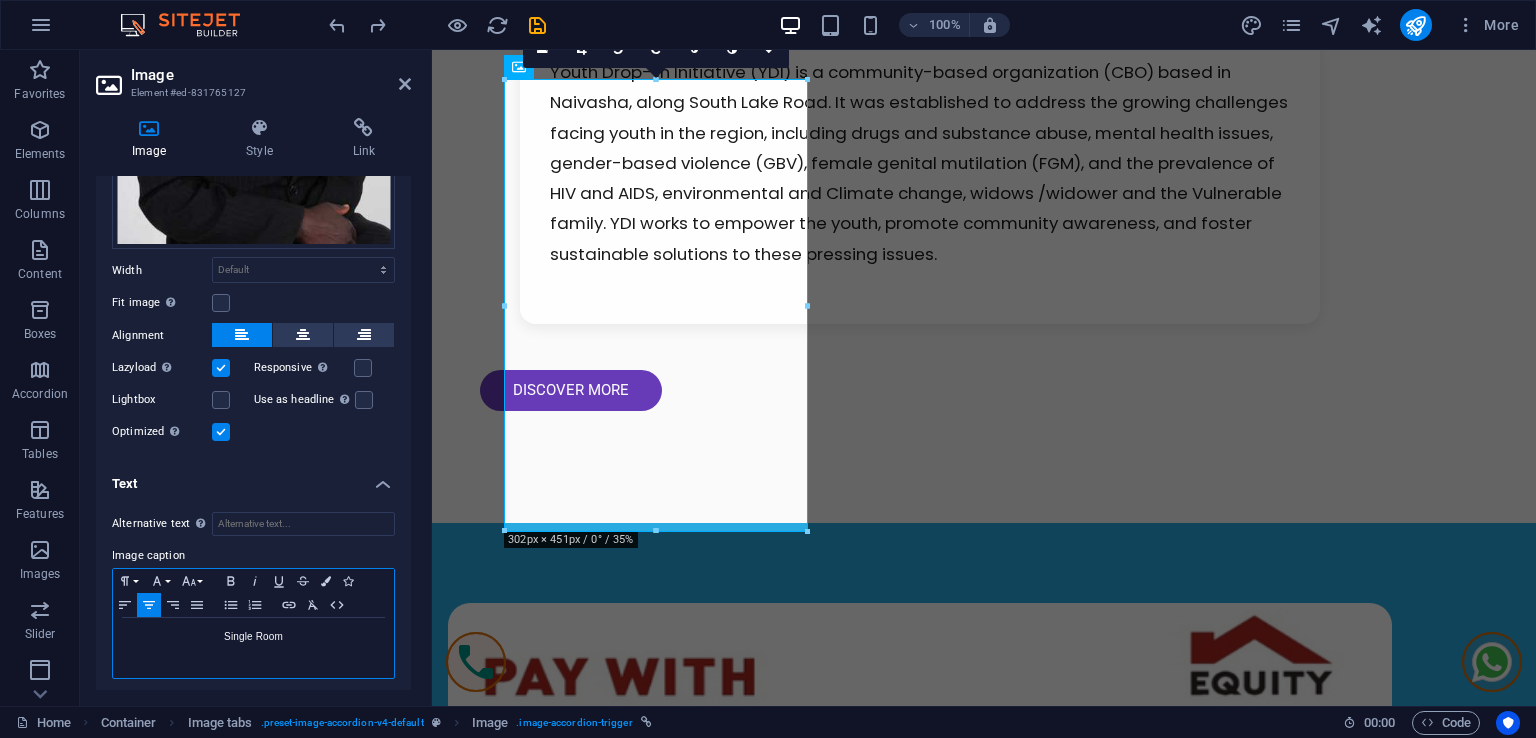 click on "Single Room" at bounding box center (253, 637) 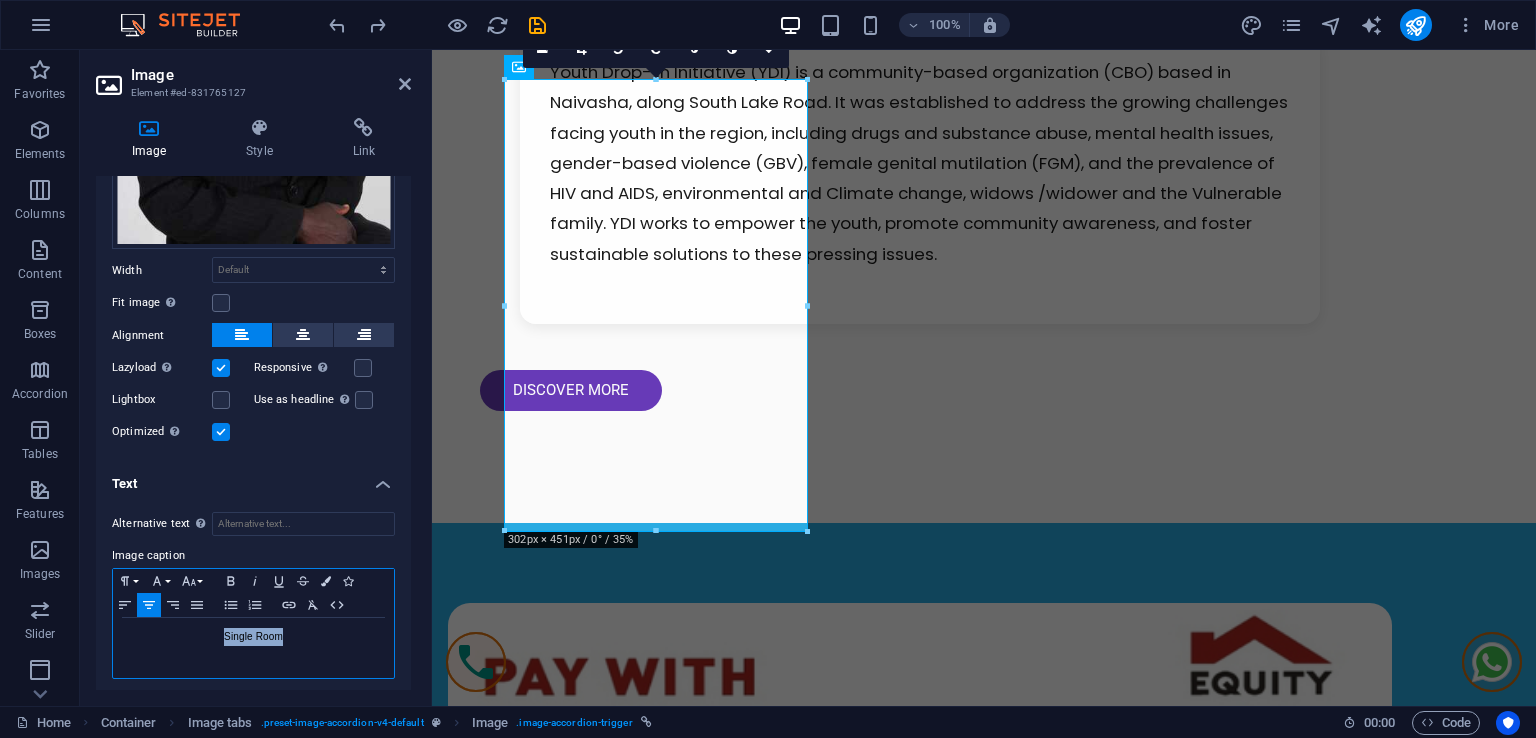 drag, startPoint x: 280, startPoint y: 634, endPoint x: 219, endPoint y: 629, distance: 61.204575 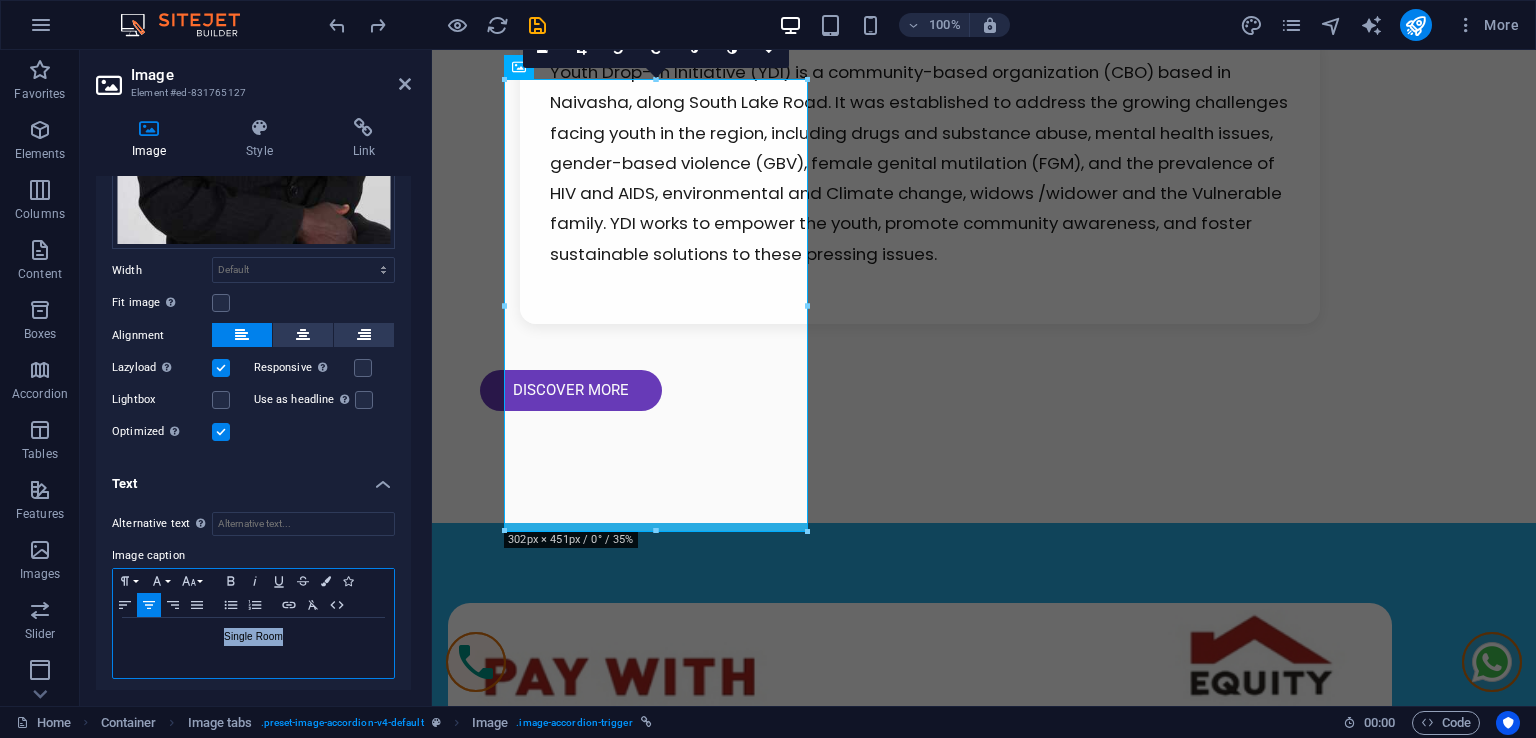 click on "Single Room" at bounding box center (253, 637) 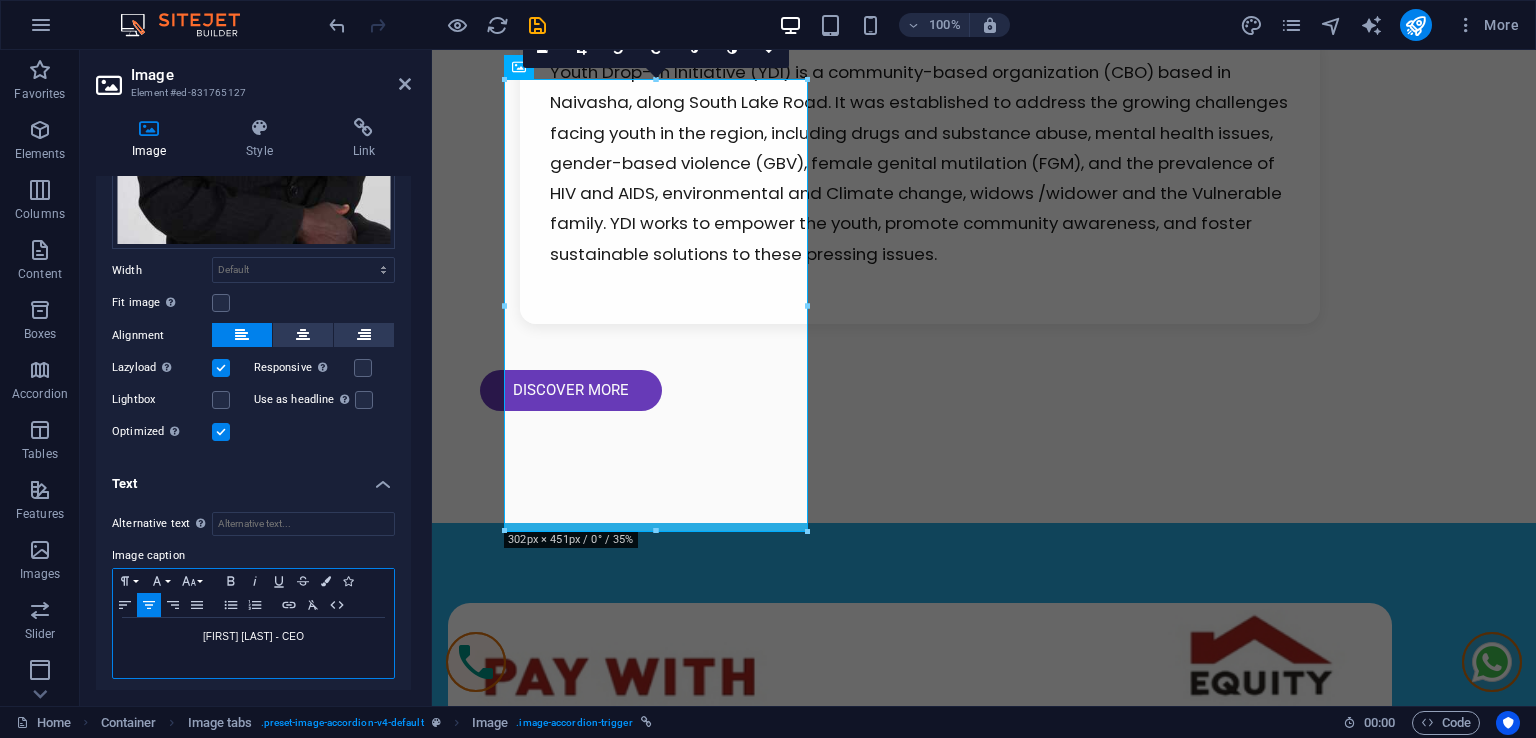 scroll, scrollTop: 0, scrollLeft: 5, axis: horizontal 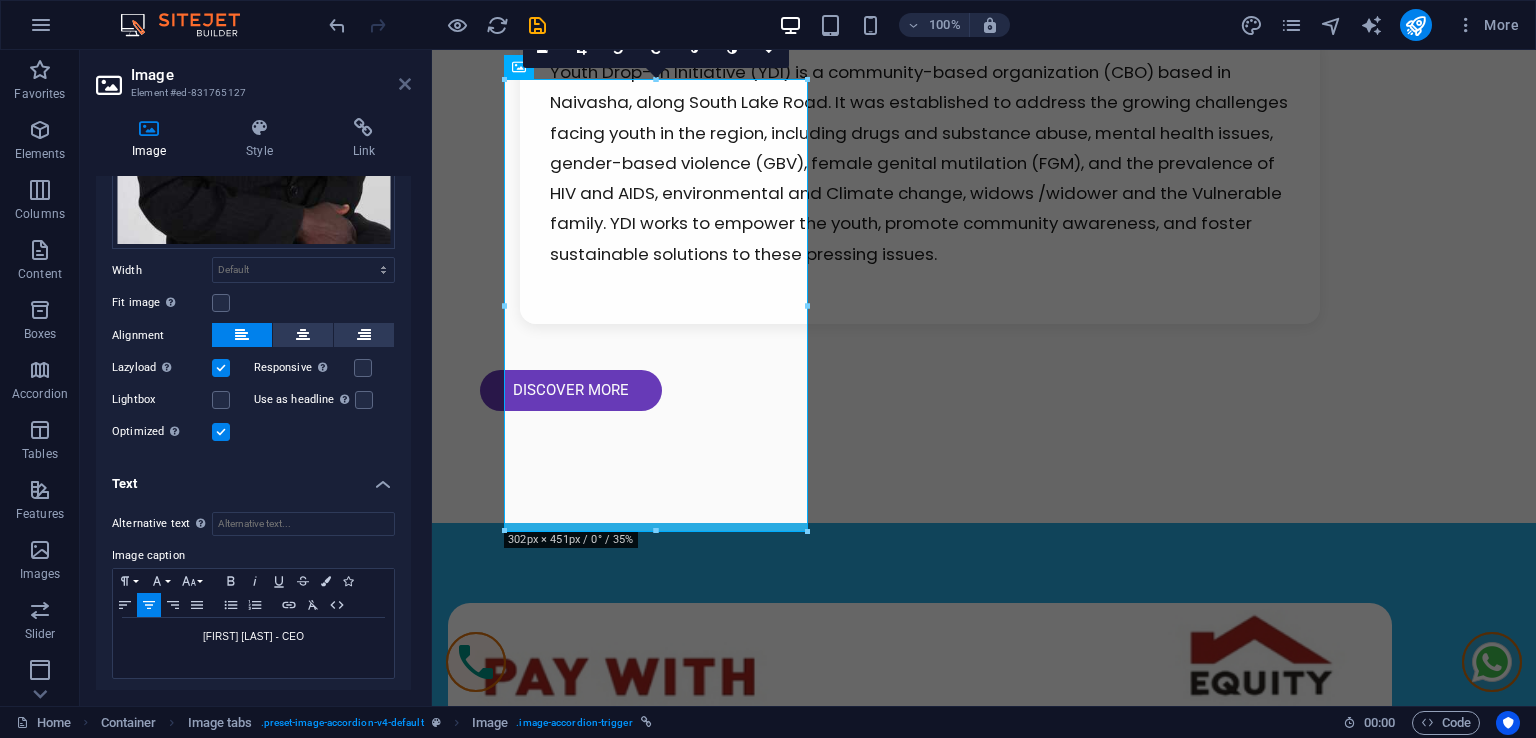 drag, startPoint x: 406, startPoint y: 89, endPoint x: 548, endPoint y: 131, distance: 148.08105 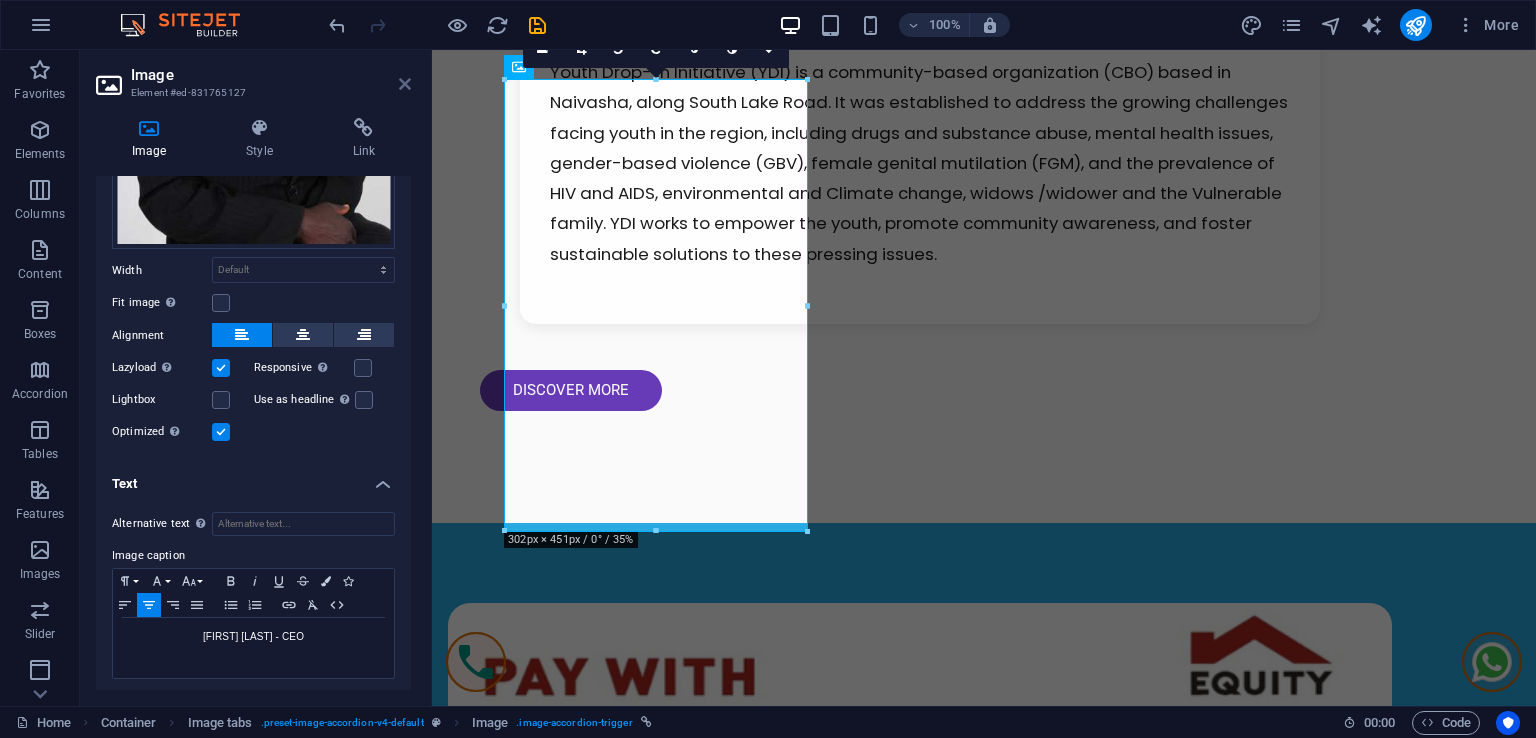 click at bounding box center (405, 84) 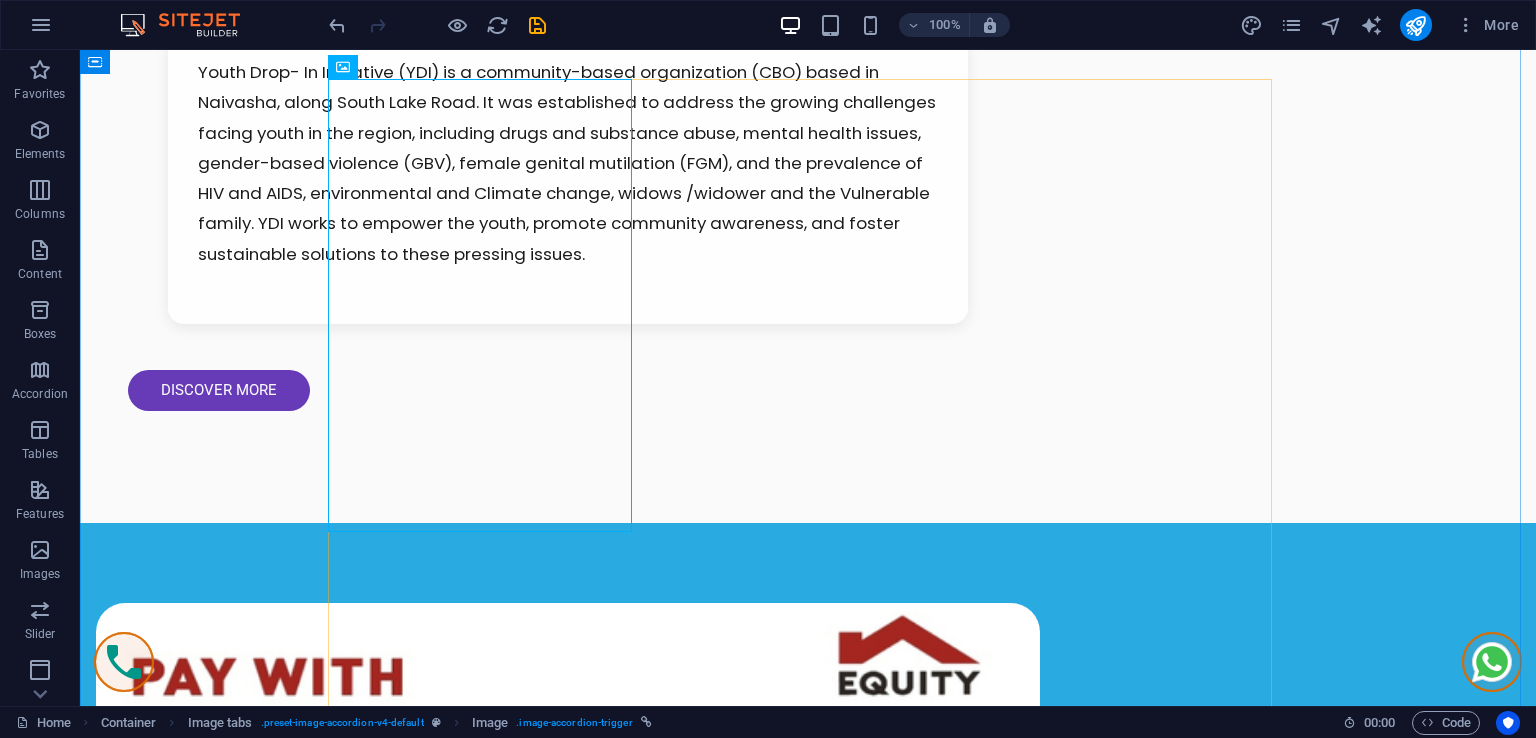 click on "Alfred Alaro - CEO Alfred Alaro - CEO As the visionary  CEO, Alfred Alaro  leads the Youth Drop-In Initiative with a profound commitment to empowering young lives in Naivasha. Under his dedicated leadership, the organization continues to drive impactful change, addressing critical social issues and fostering community well-being. contact ceo Double Room Trendy Tops Shop our trendy tops collection, featuring everything from casual tees to stylish blouses. Priced from KSH 1,200, you can dress up or down effortlessly. (Image links: img1.jpg, img2.jpg, img3.jpg, img4.jpg, img5.jpg) contact ceo Family Room Stylish Bottoms Discover a variety of stylish bottoms, including skirts, trousers, and shorts. Perfect for mixing and matching with our tops, starting from KSH 1,800! (Image links: img1.jpg, img2.jpg, img3.jpg, img4.jpg, img5.jpg) contact ceo Family Room Stylish Bottoms contact ceo Family Room Stylish Bottoms contact ceo" at bounding box center (808, 3835) 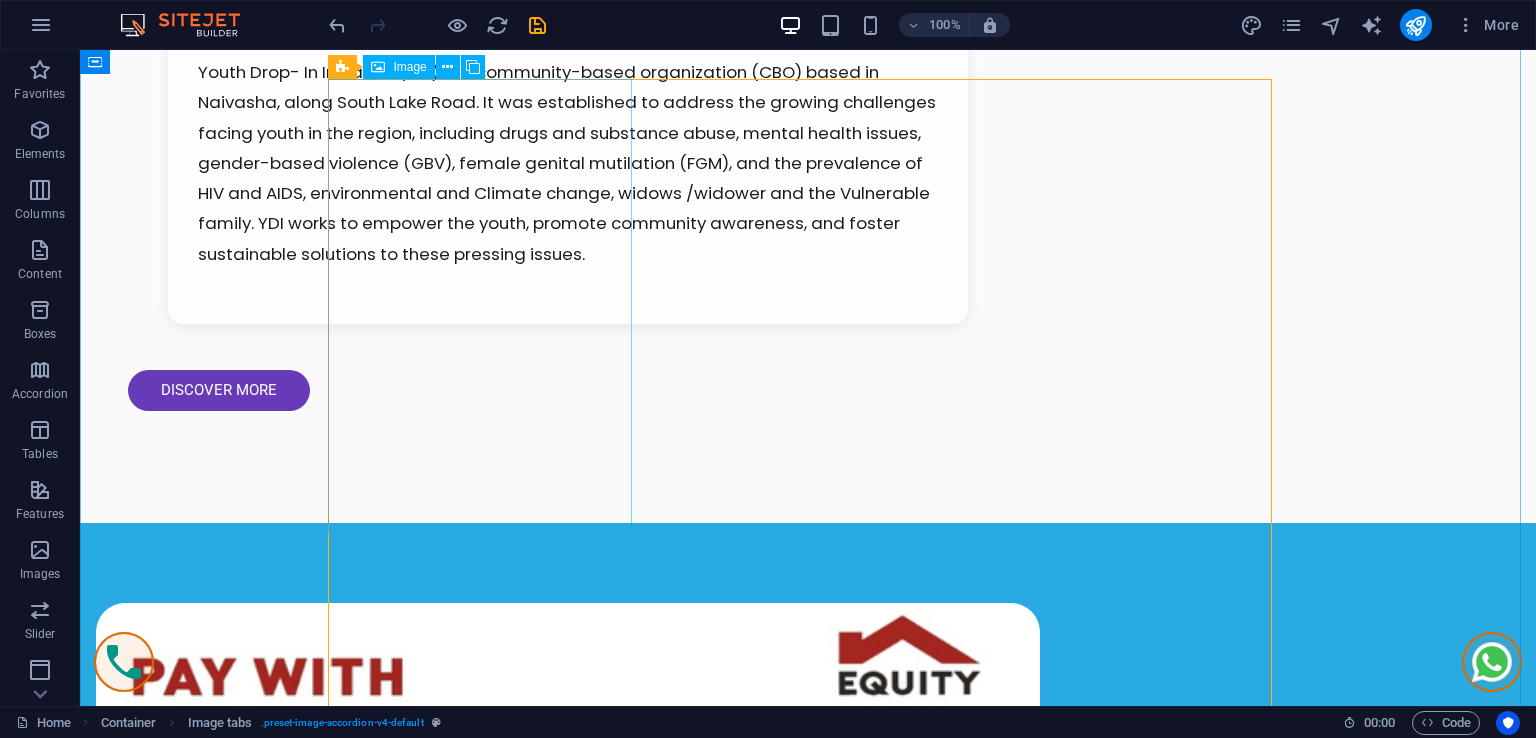 click on "[NAME] [LAST] - CEO" at bounding box center [488, 2985] 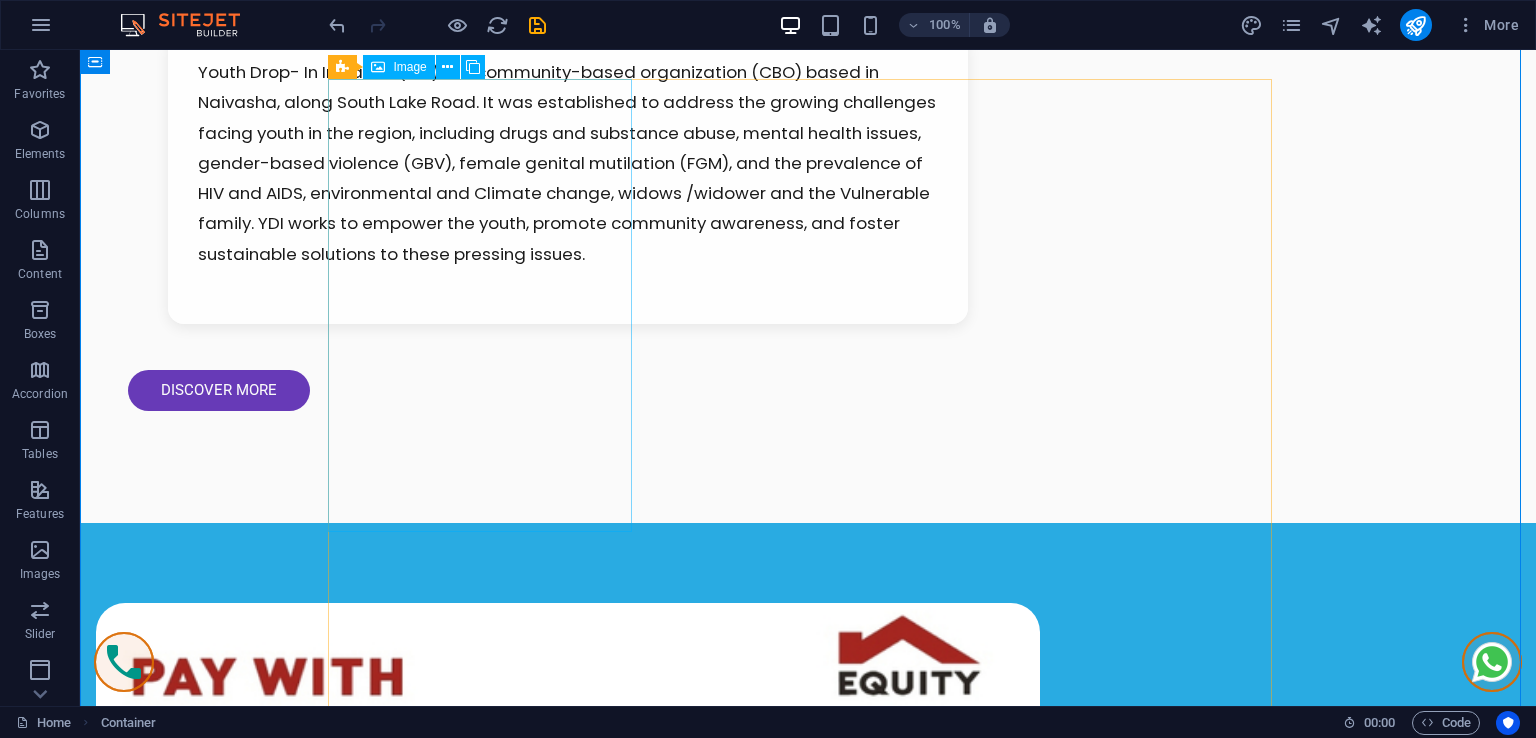 click on "[NAME] [LAST] - CEO" at bounding box center (488, 2985) 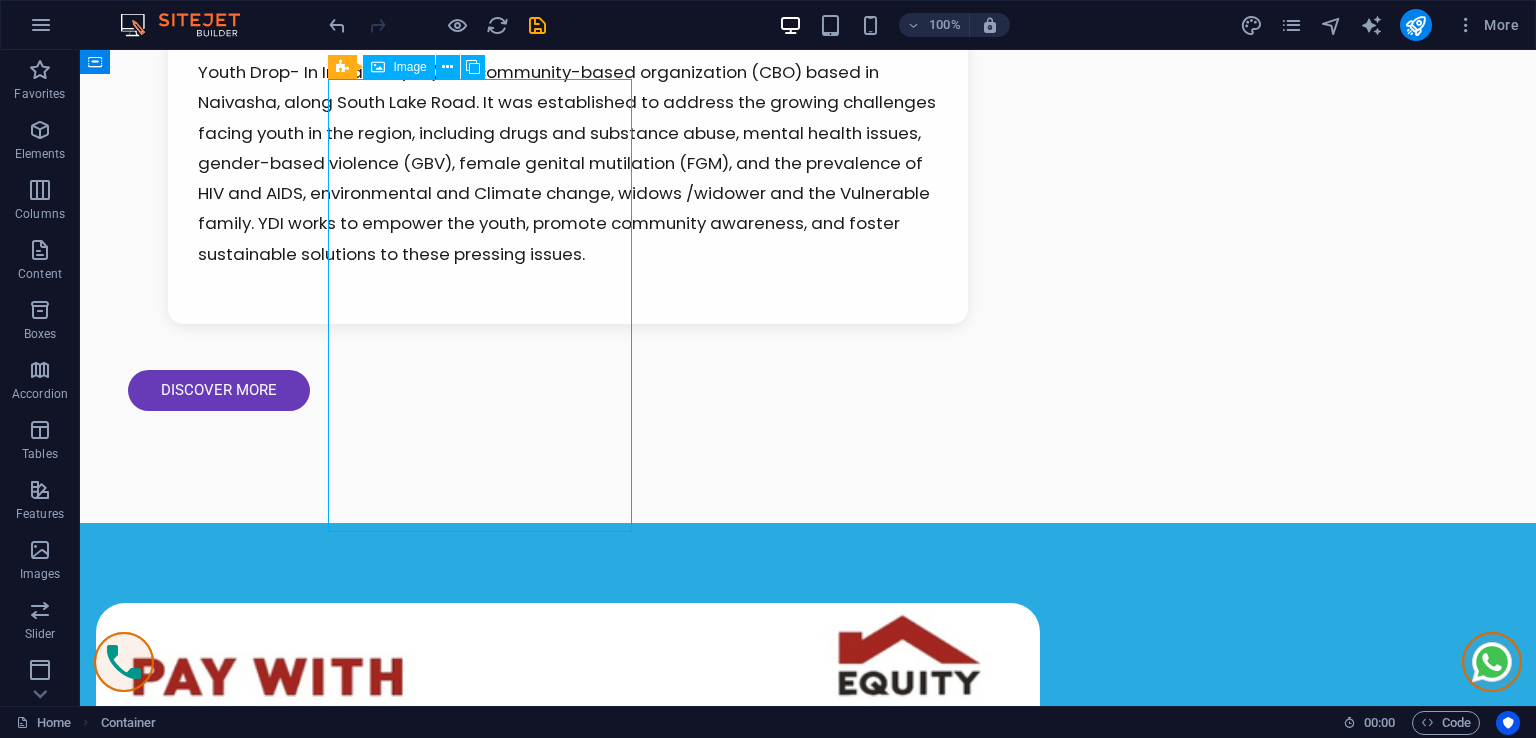 click on "[NAME] [LAST] - CEO" at bounding box center [488, 2985] 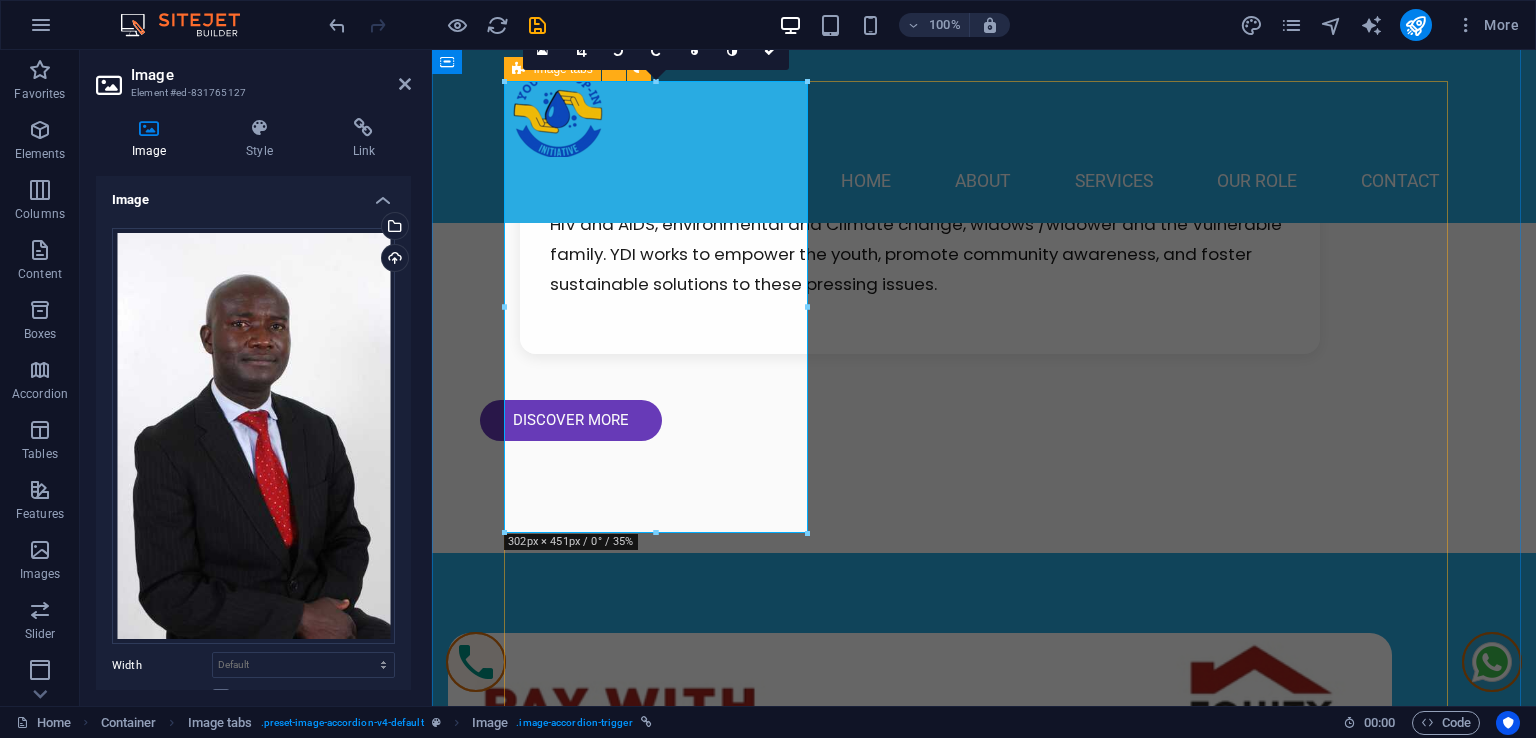 scroll, scrollTop: 1900, scrollLeft: 0, axis: vertical 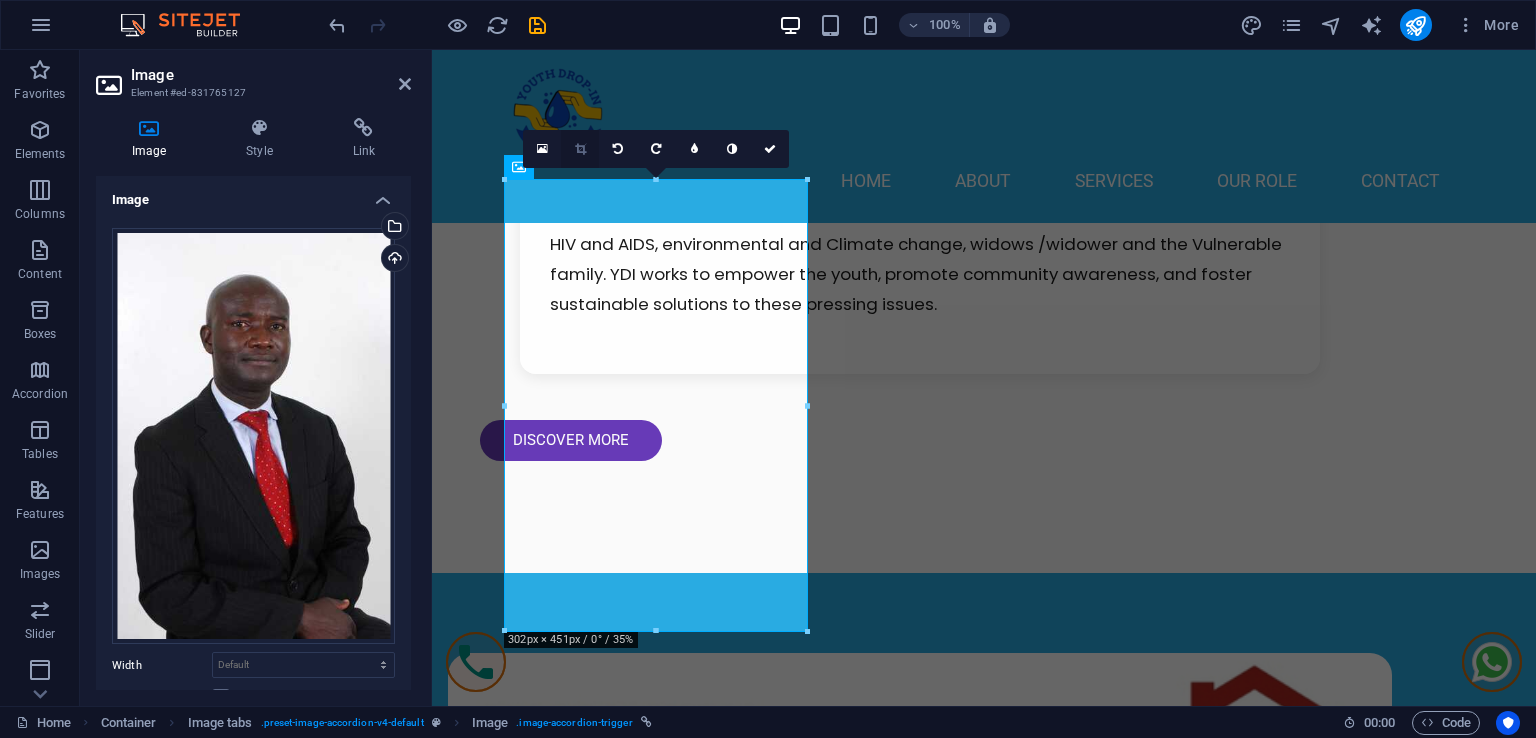 click at bounding box center (580, 149) 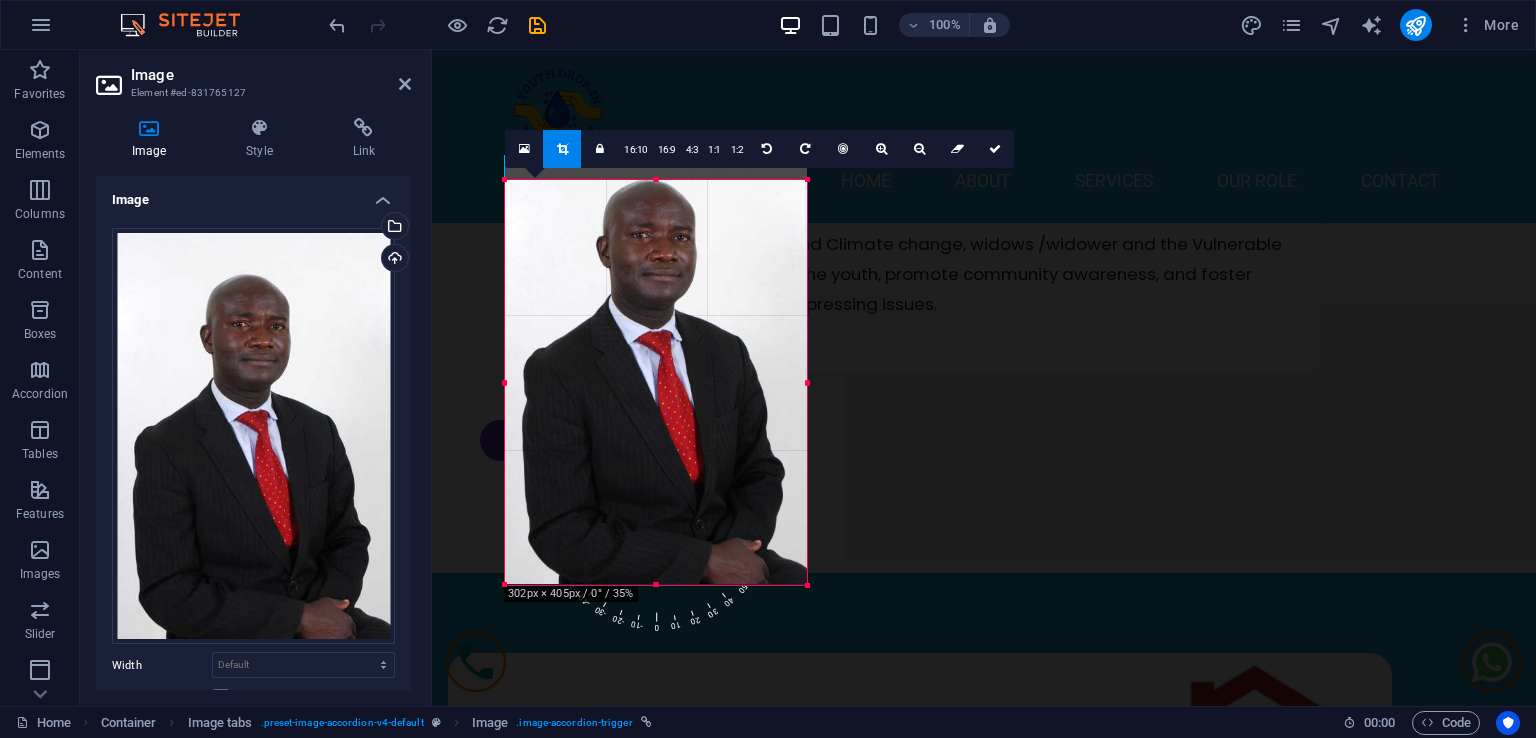 drag, startPoint x: 658, startPoint y: 181, endPoint x: 660, endPoint y: 227, distance: 46.043457 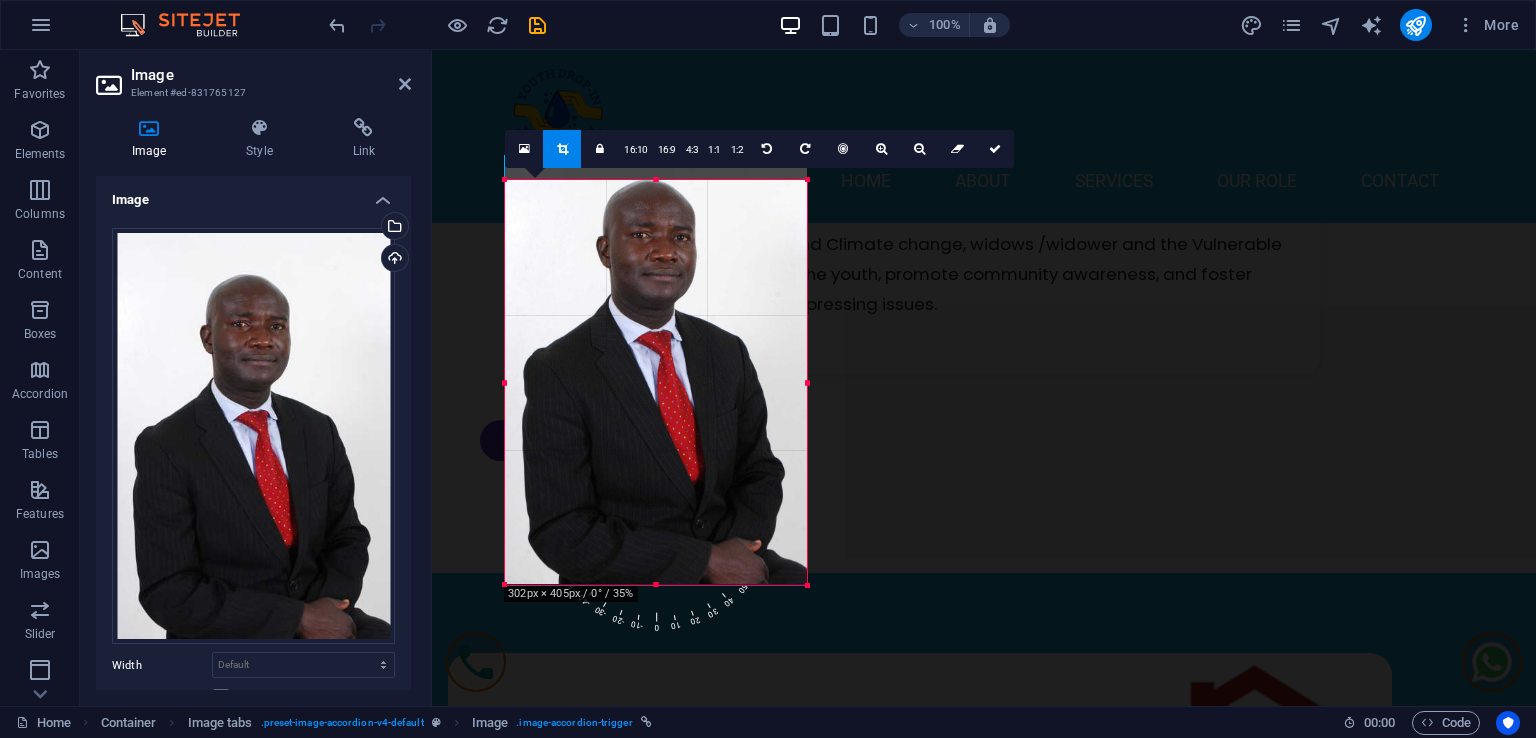 click on "180 170 160 150 140 130 120 110 100 90 80 70 60 50 40 30 20 10 0 -10 -20 -30 -40 -50 -60 -70 -80 -90 -100 -110 -120 -130 -140 -150 -160 -170 302px × 405px / 0° / 35% 16:10 16:9 4:3 1:1 1:2 0" at bounding box center [656, 382] 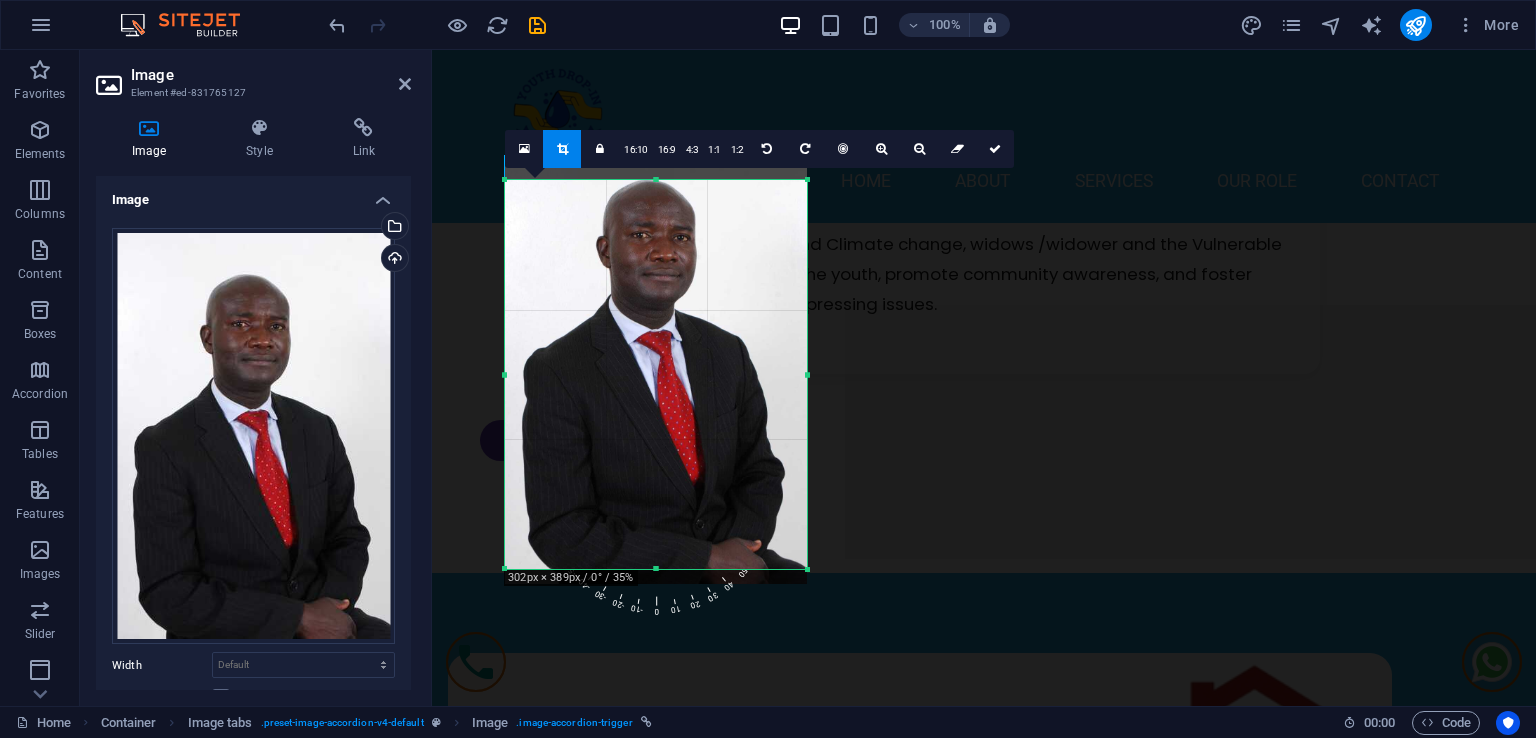 drag, startPoint x: 804, startPoint y: 585, endPoint x: 804, endPoint y: 569, distance: 16 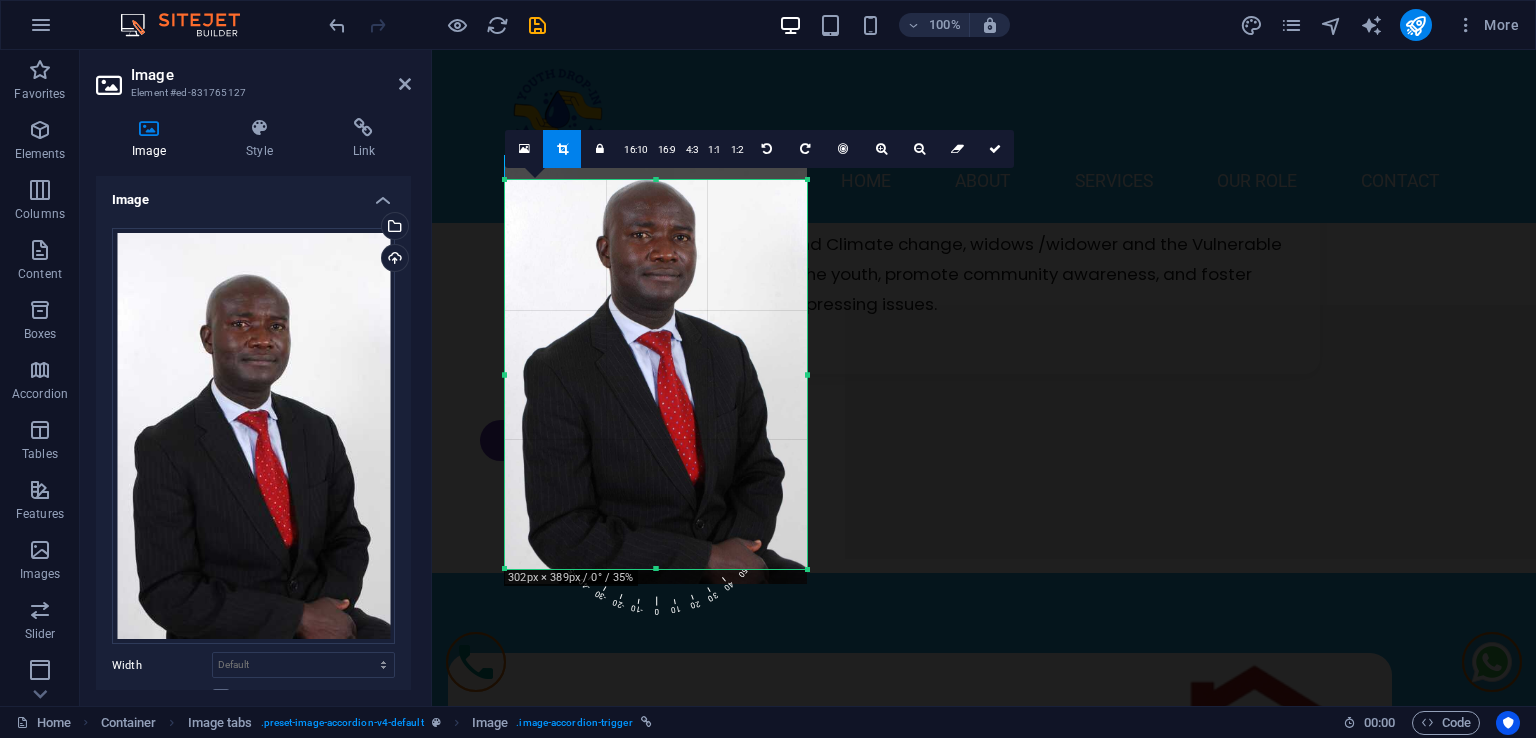 click at bounding box center [808, 570] 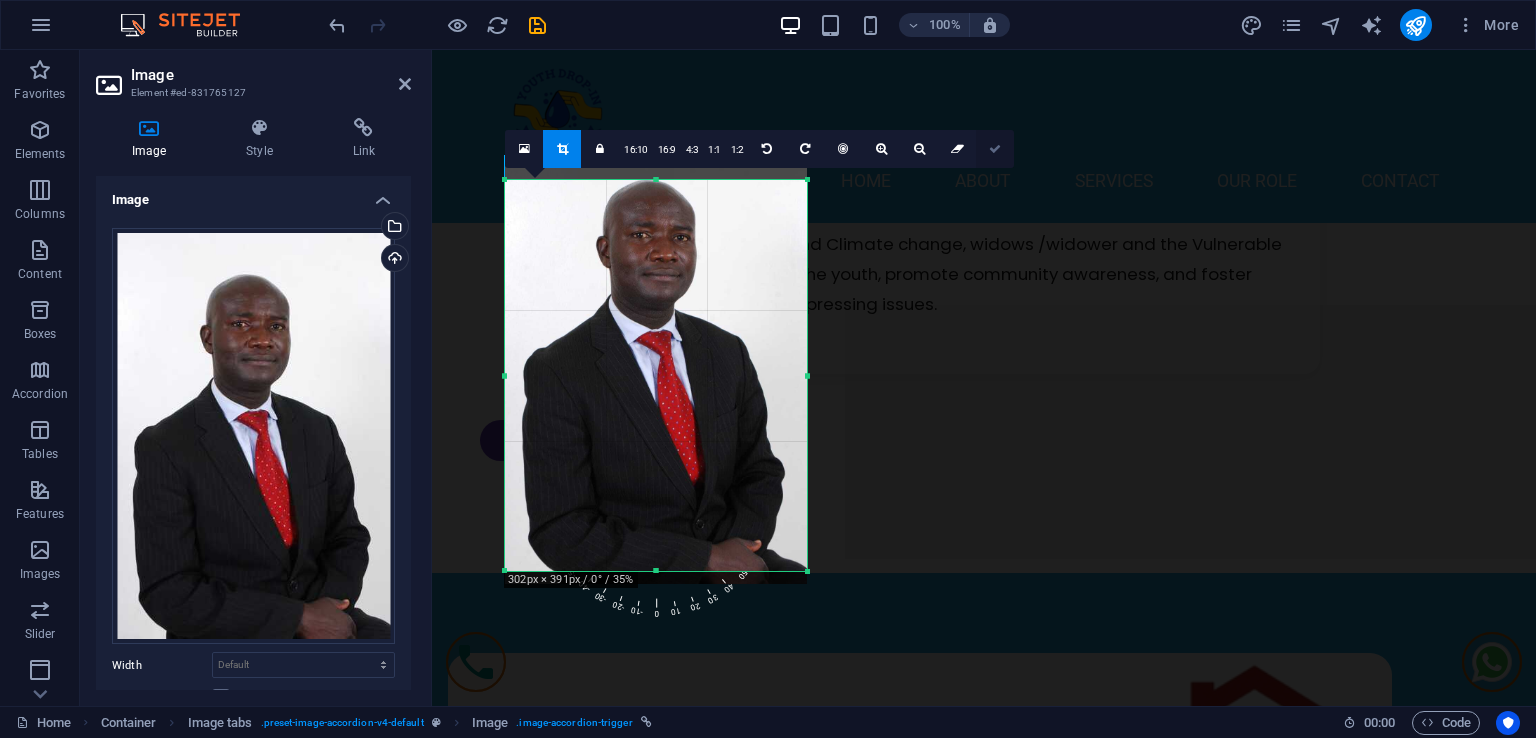 drag, startPoint x: 987, startPoint y: 153, endPoint x: 679, endPoint y: 175, distance: 308.78473 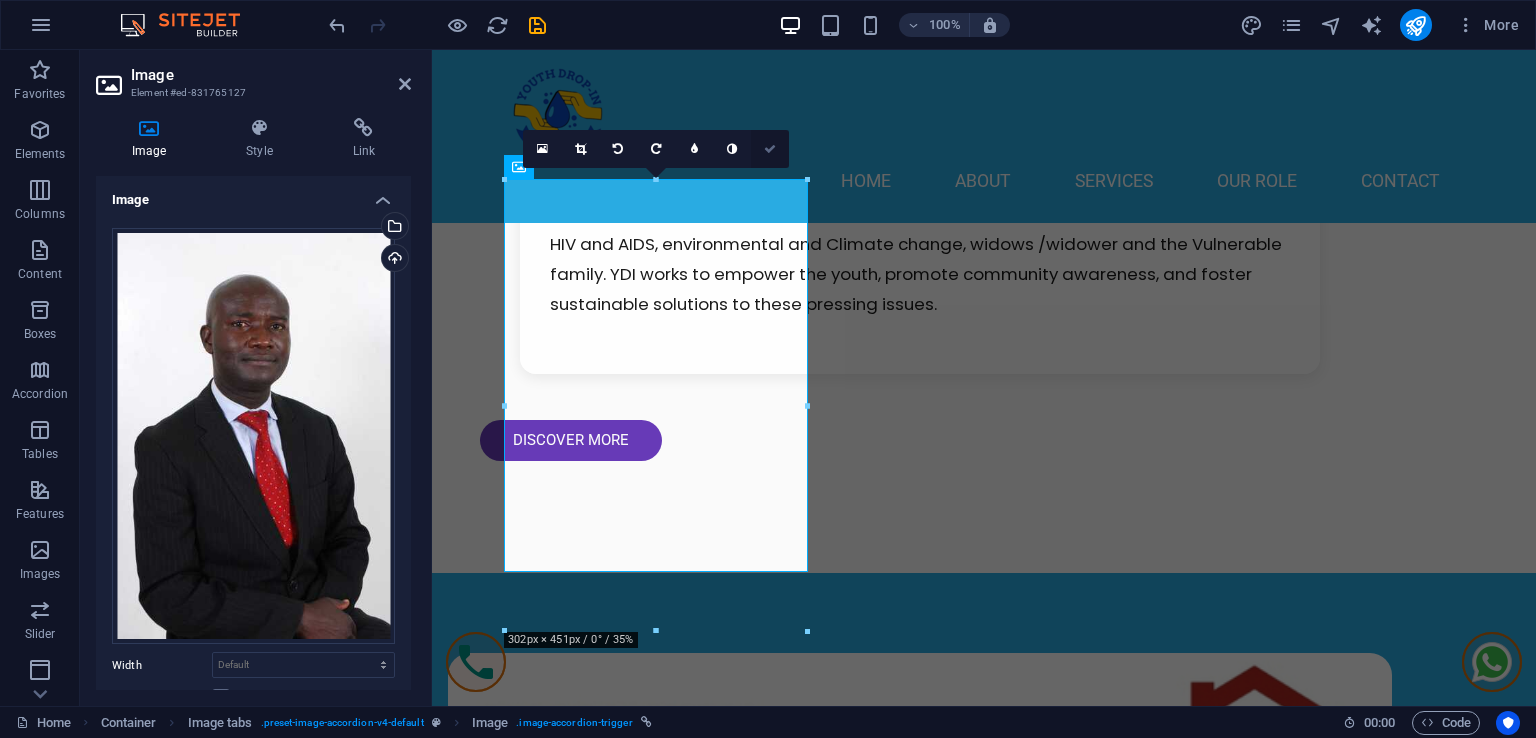 click at bounding box center (770, 149) 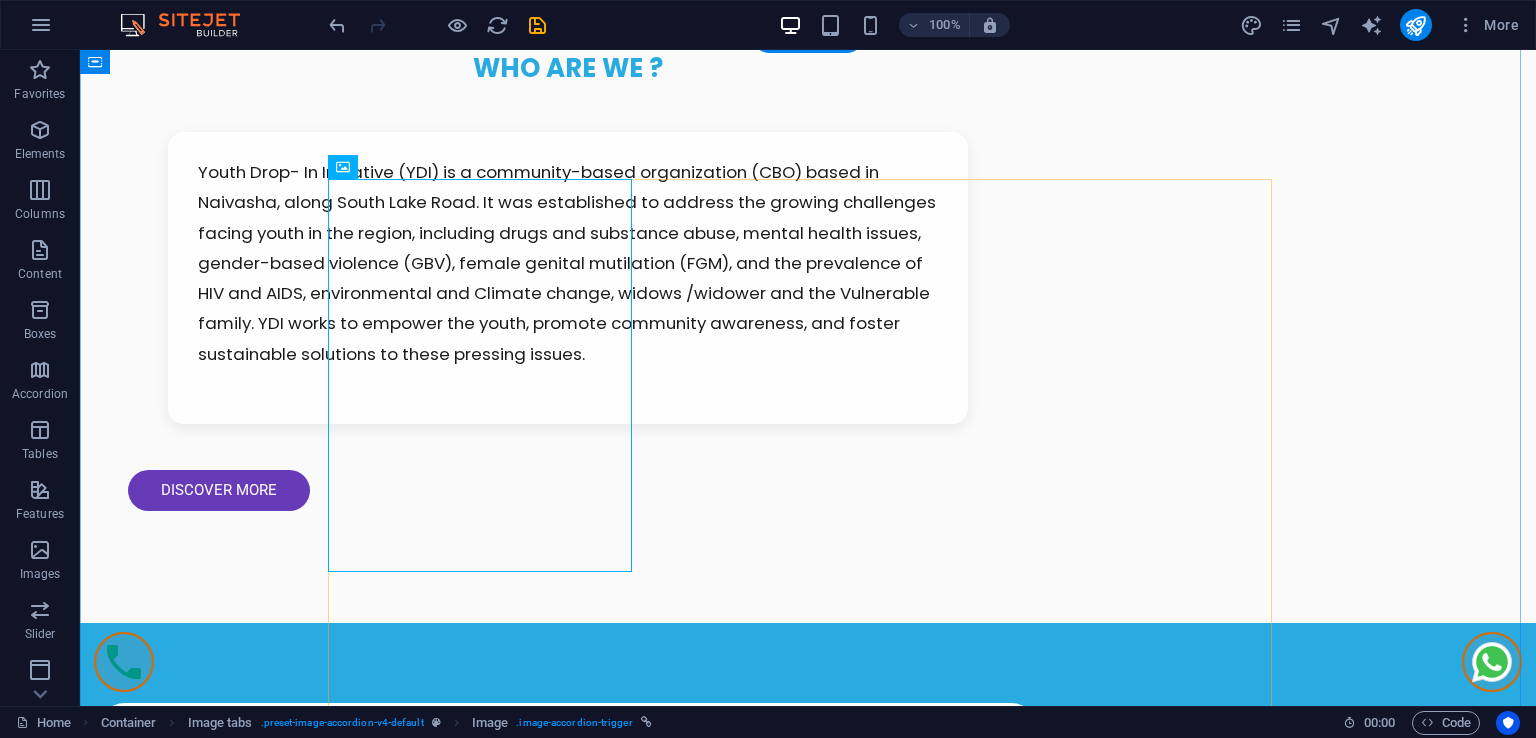click on "Alfred Alaro - CEO Alfred Alaro - CEO As the visionary  CEO, Alfred Alaro  leads the Youth Drop-In Initiative with a profound commitment to empowering young lives in Naivasha. Under his dedicated leadership, the organization continues to drive impactful change, addressing critical social issues and fostering community well-being. contact ceo Double Room Trendy Tops Shop our trendy tops collection, featuring everything from casual tees to stylish blouses. Priced from KSH 1,200, you can dress up or down effortlessly. (Image links: img1.jpg, img2.jpg, img3.jpg, img4.jpg, img5.jpg) contact ceo Family Room Stylish Bottoms Discover a variety of stylish bottoms, including skirts, trousers, and shorts. Perfect for mixing and matching with our tops, starting from KSH 1,800! (Image links: img1.jpg, img2.jpg, img3.jpg, img4.jpg, img5.jpg) contact ceo Family Room Stylish Bottoms contact ceo Family Room Stylish Bottoms contact ceo" at bounding box center [808, 3905] 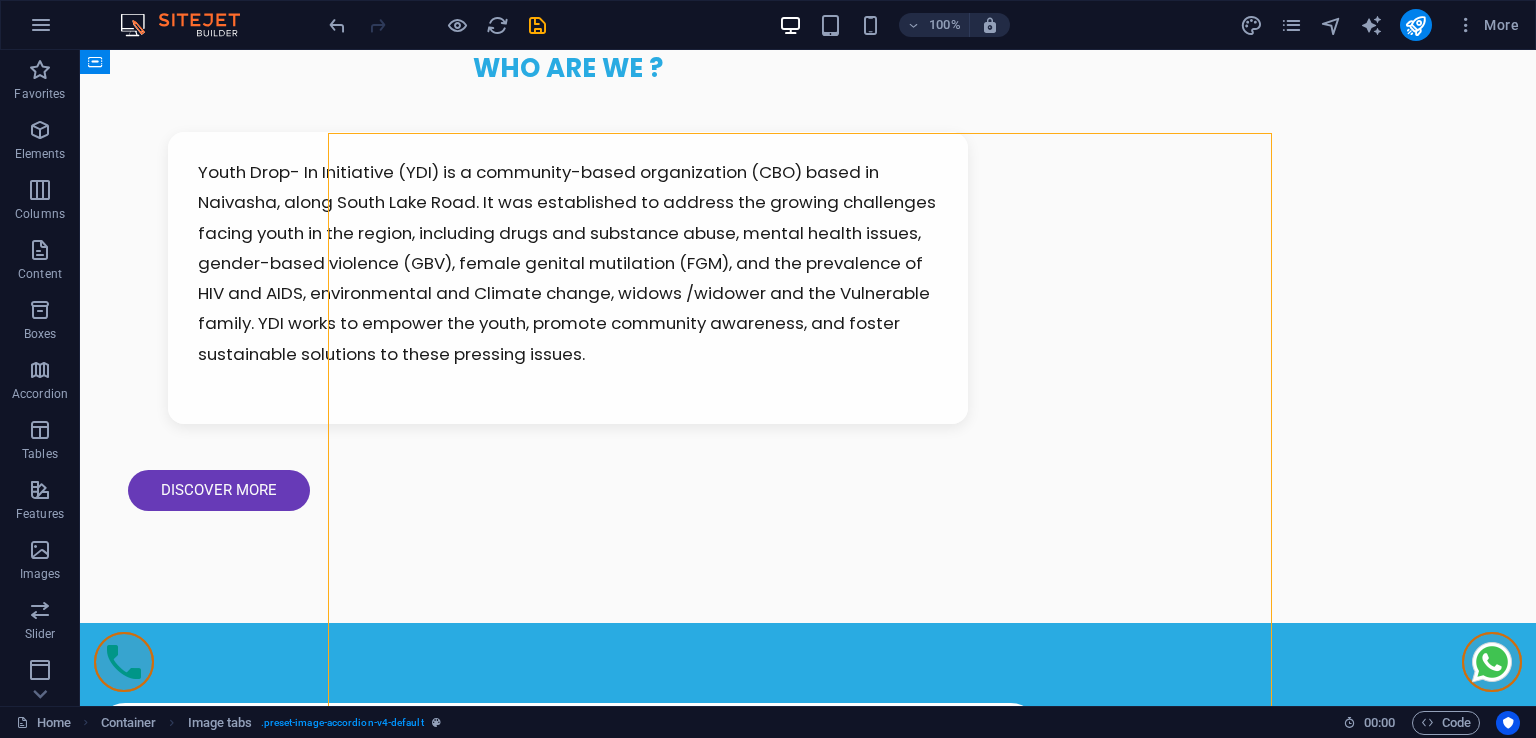 scroll, scrollTop: 2000, scrollLeft: 0, axis: vertical 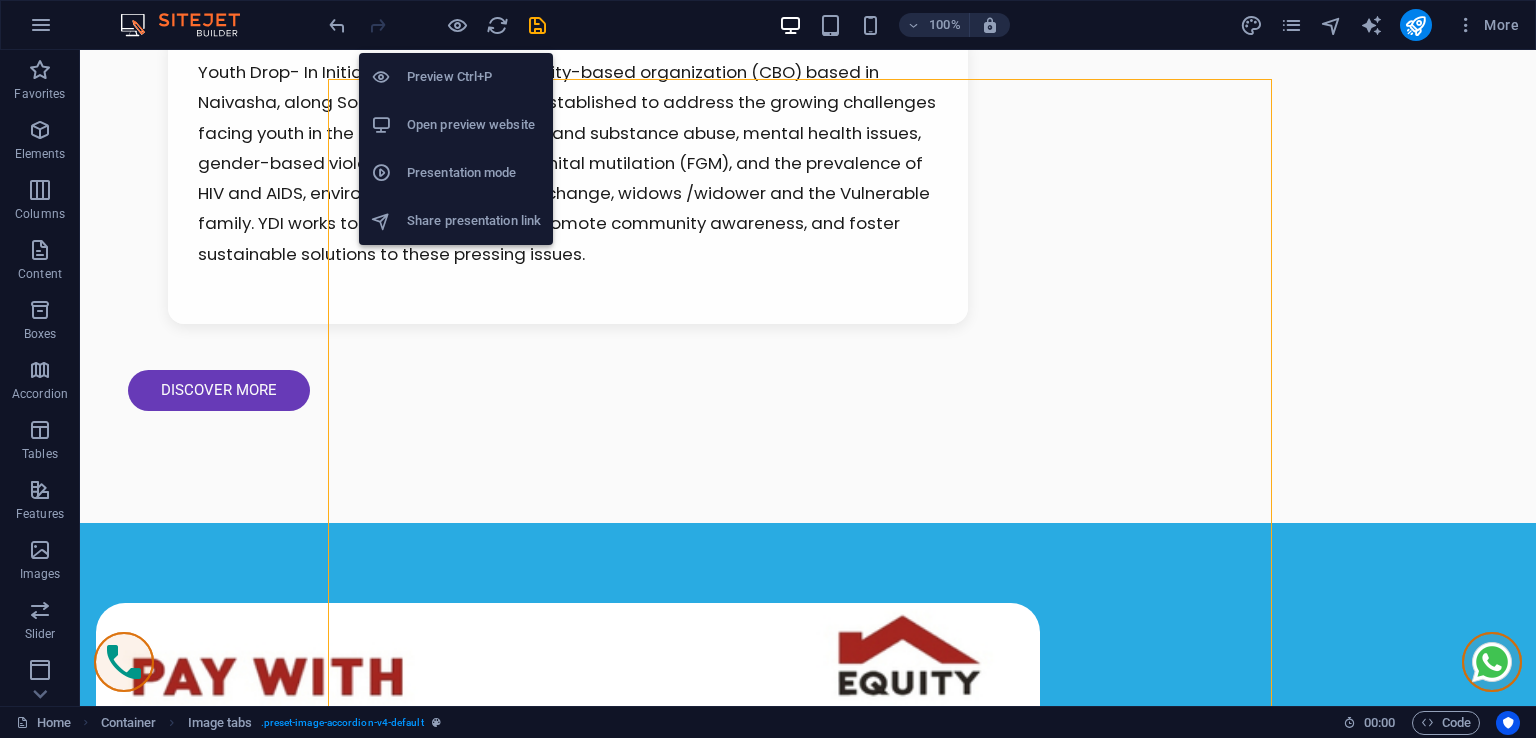 drag, startPoint x: 463, startPoint y: 21, endPoint x: 513, endPoint y: 47, distance: 56.35601 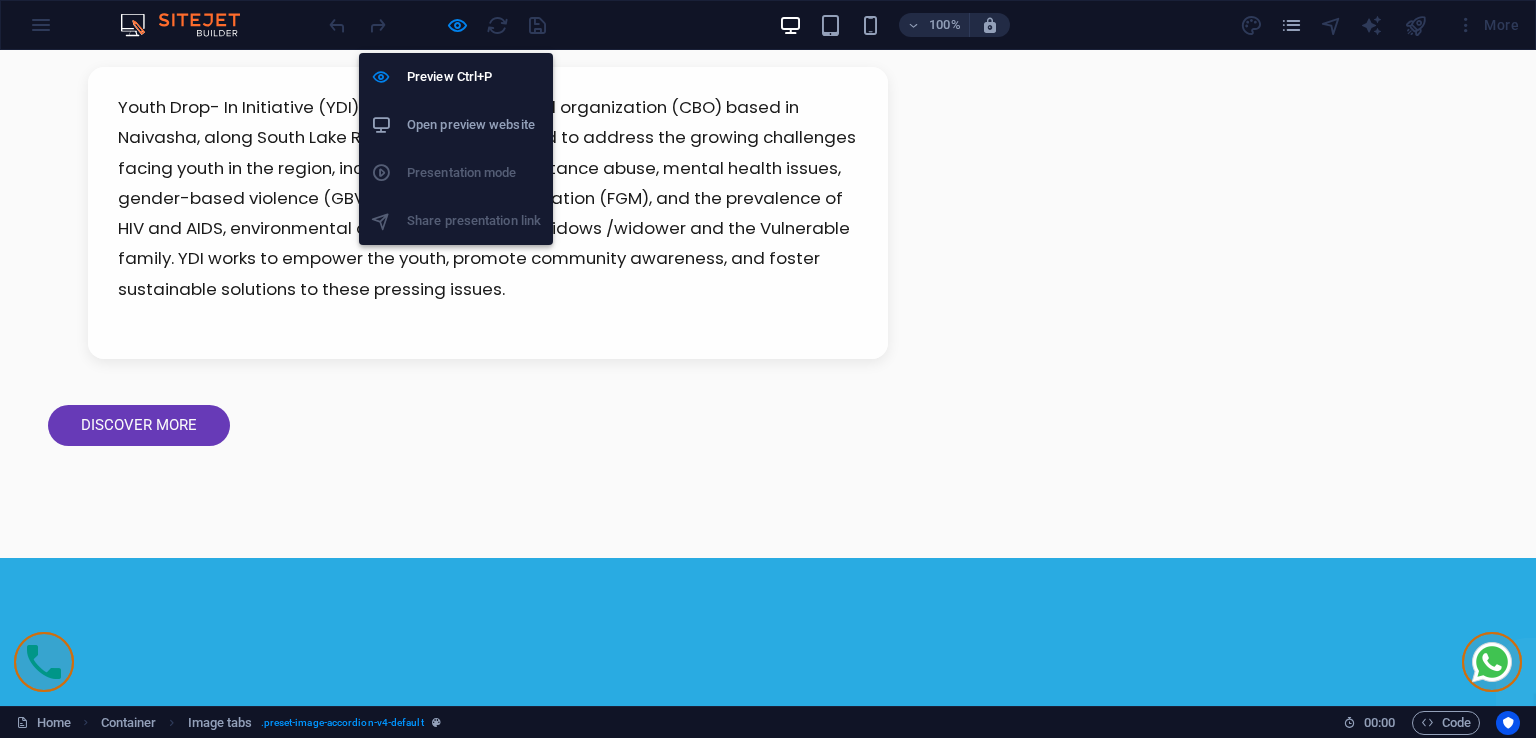 scroll, scrollTop: 2000, scrollLeft: 0, axis: vertical 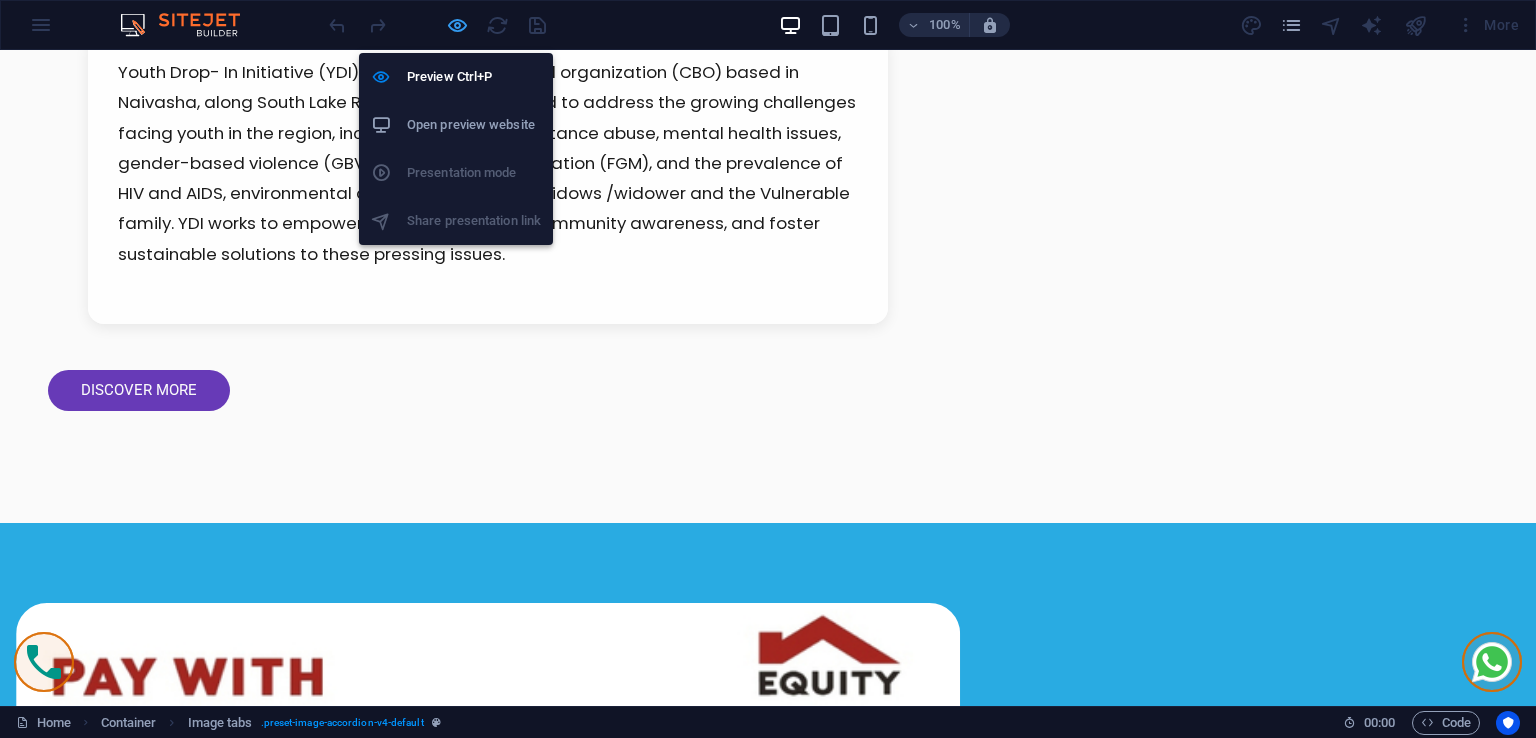 click at bounding box center [457, 25] 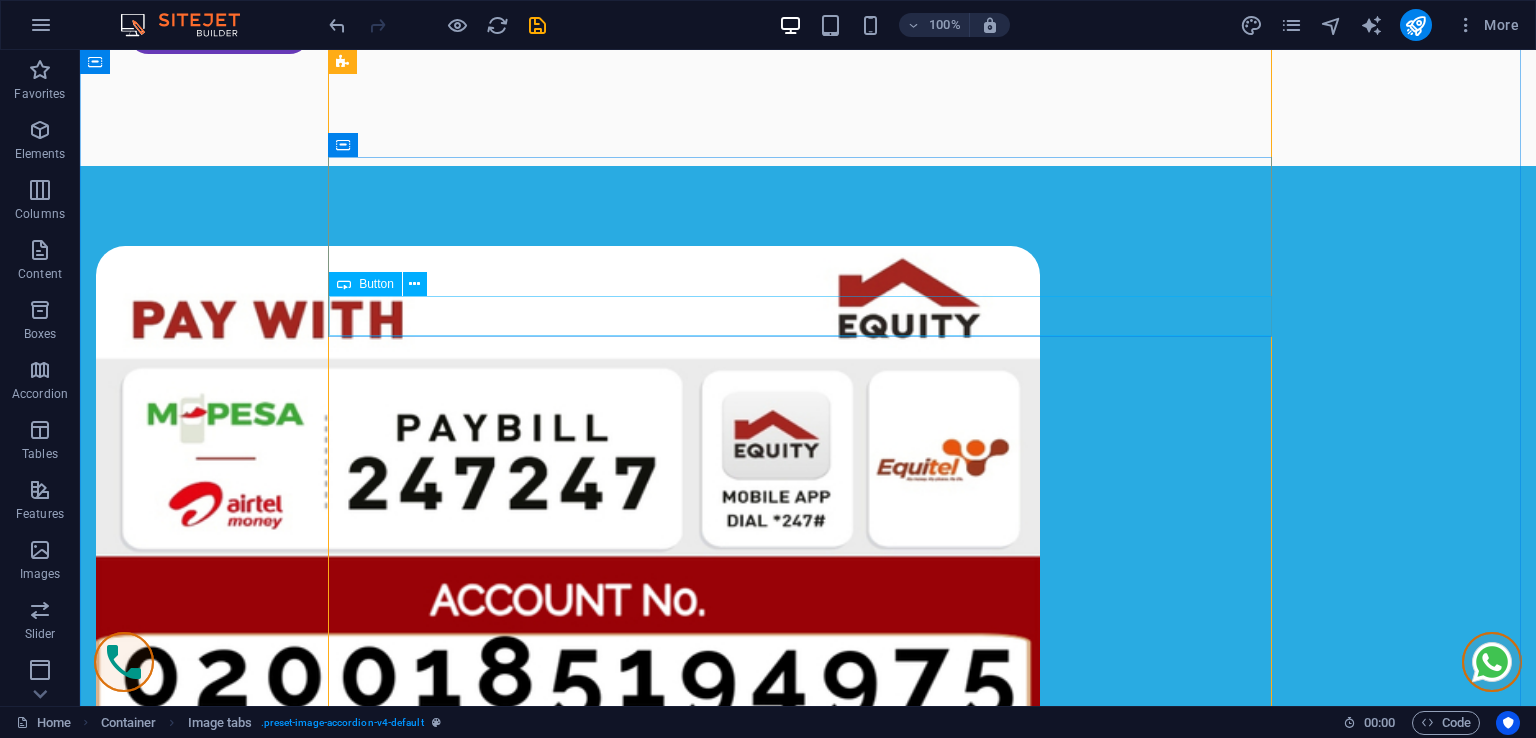 scroll, scrollTop: 2400, scrollLeft: 0, axis: vertical 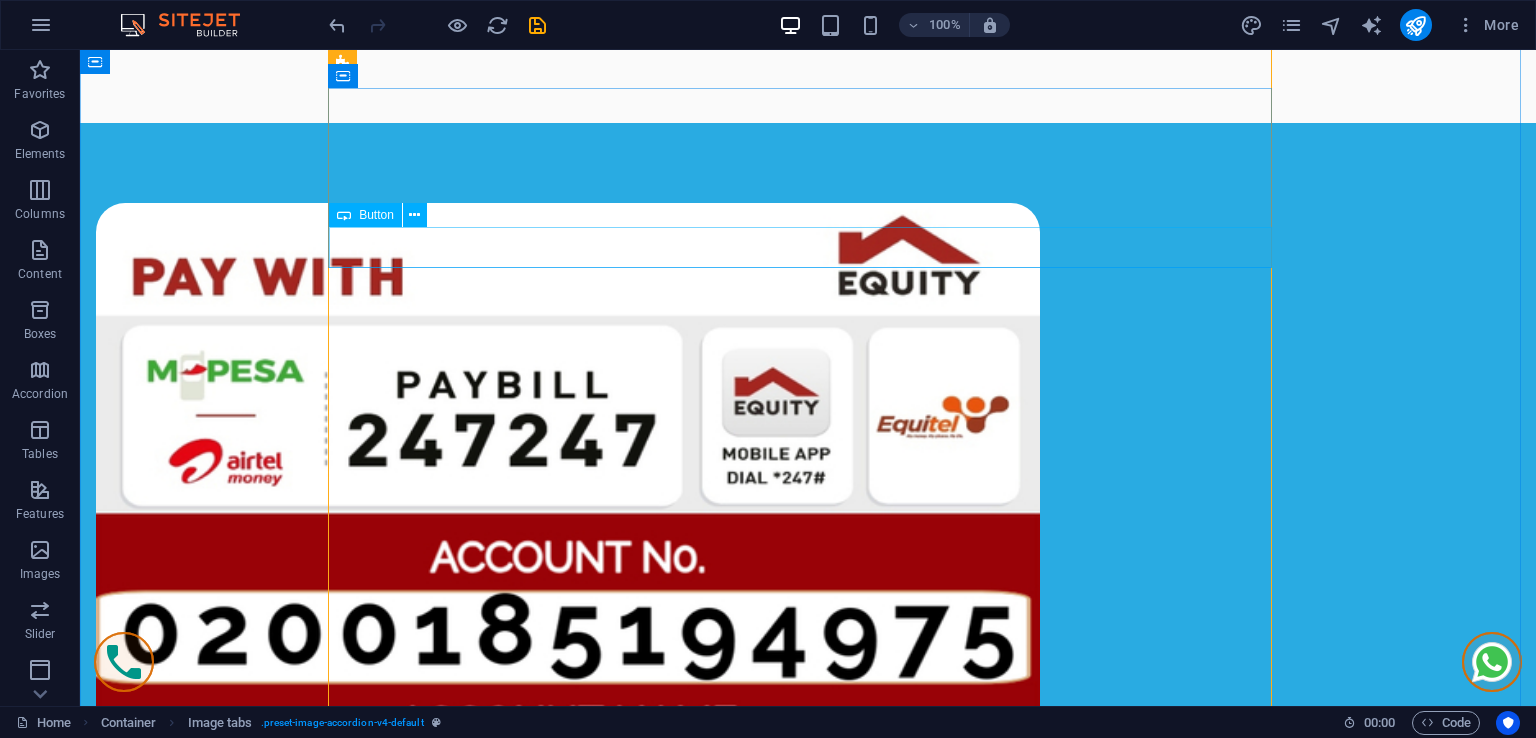 click on "contact ceo" at bounding box center (808, 2919) 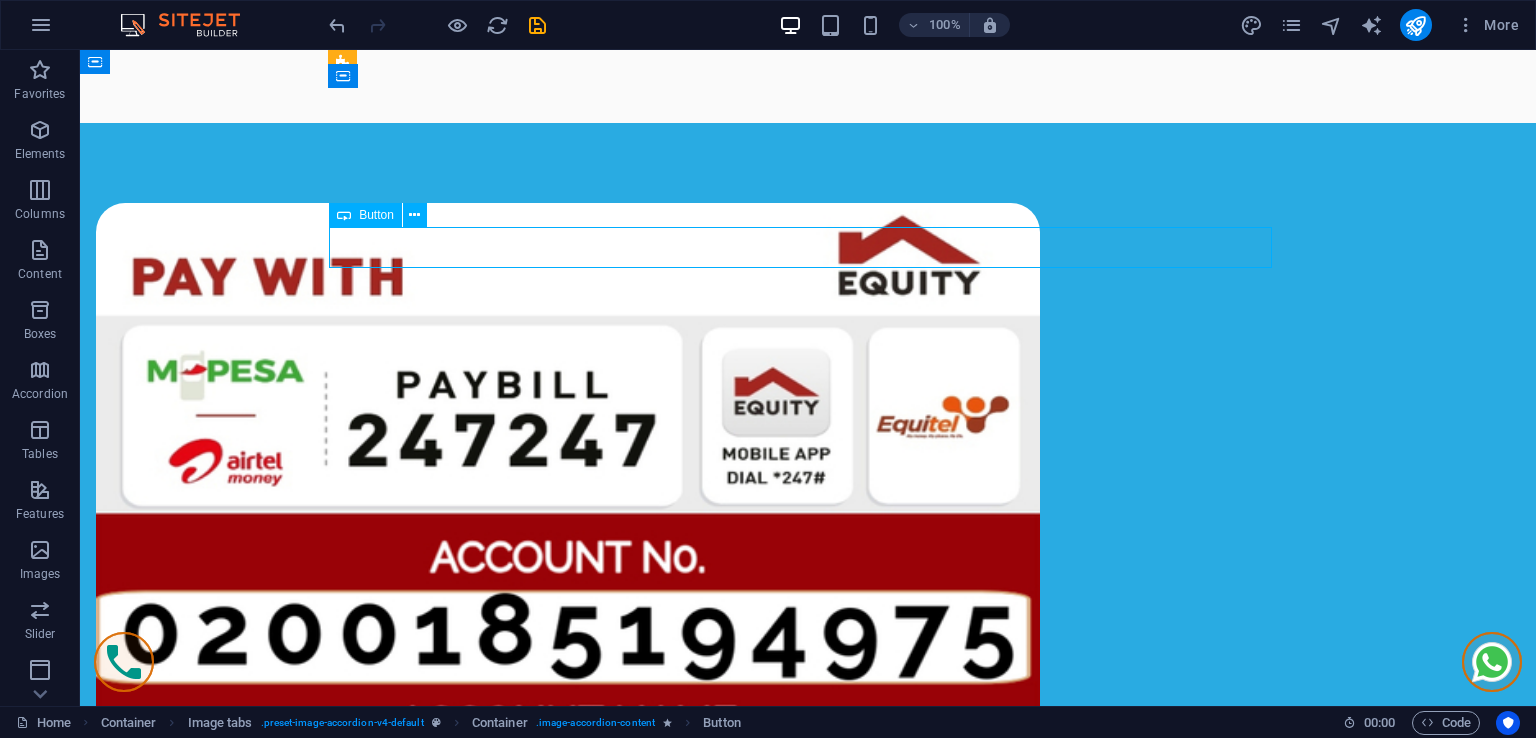 click on "contact ceo" at bounding box center [808, 2919] 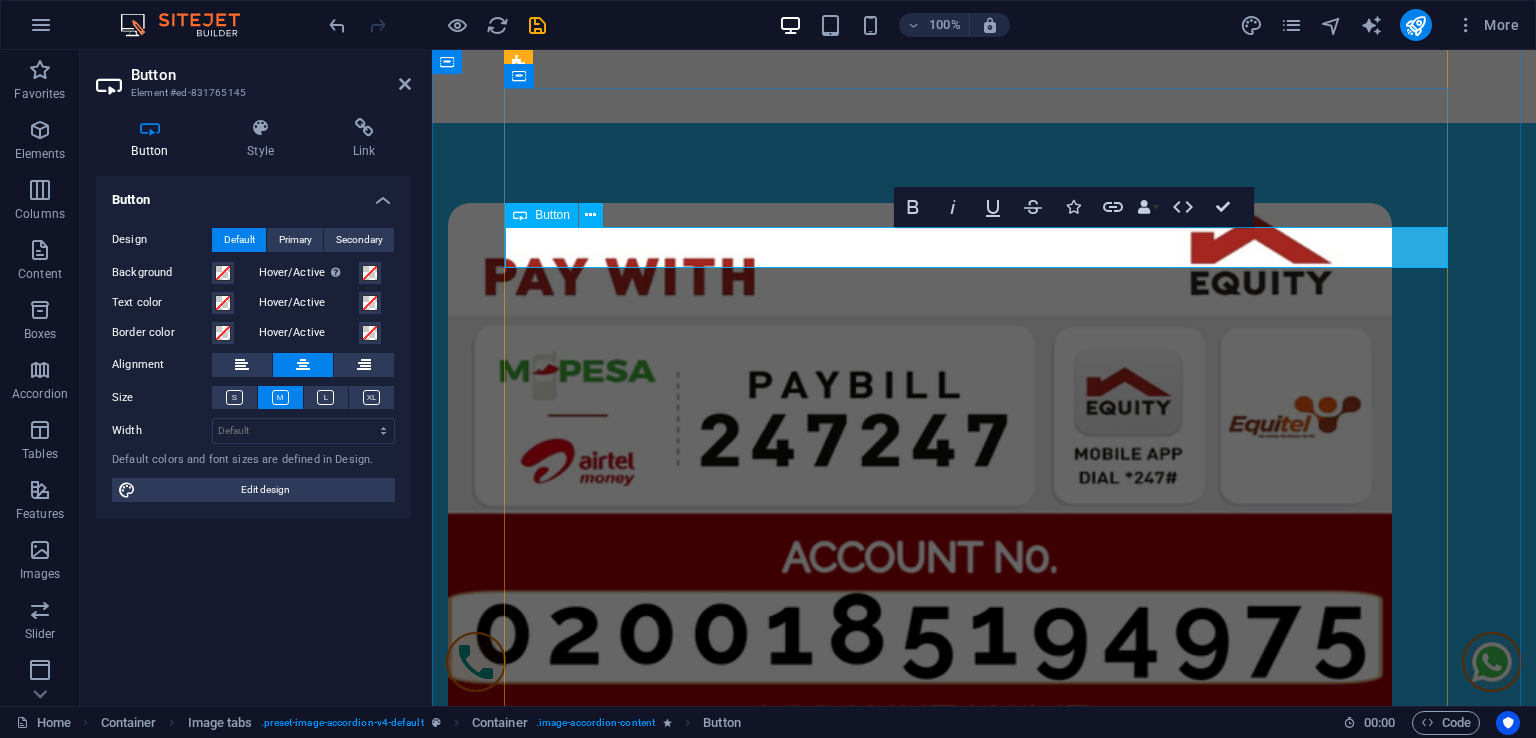click on "contact ceo" at bounding box center [984, 2919] 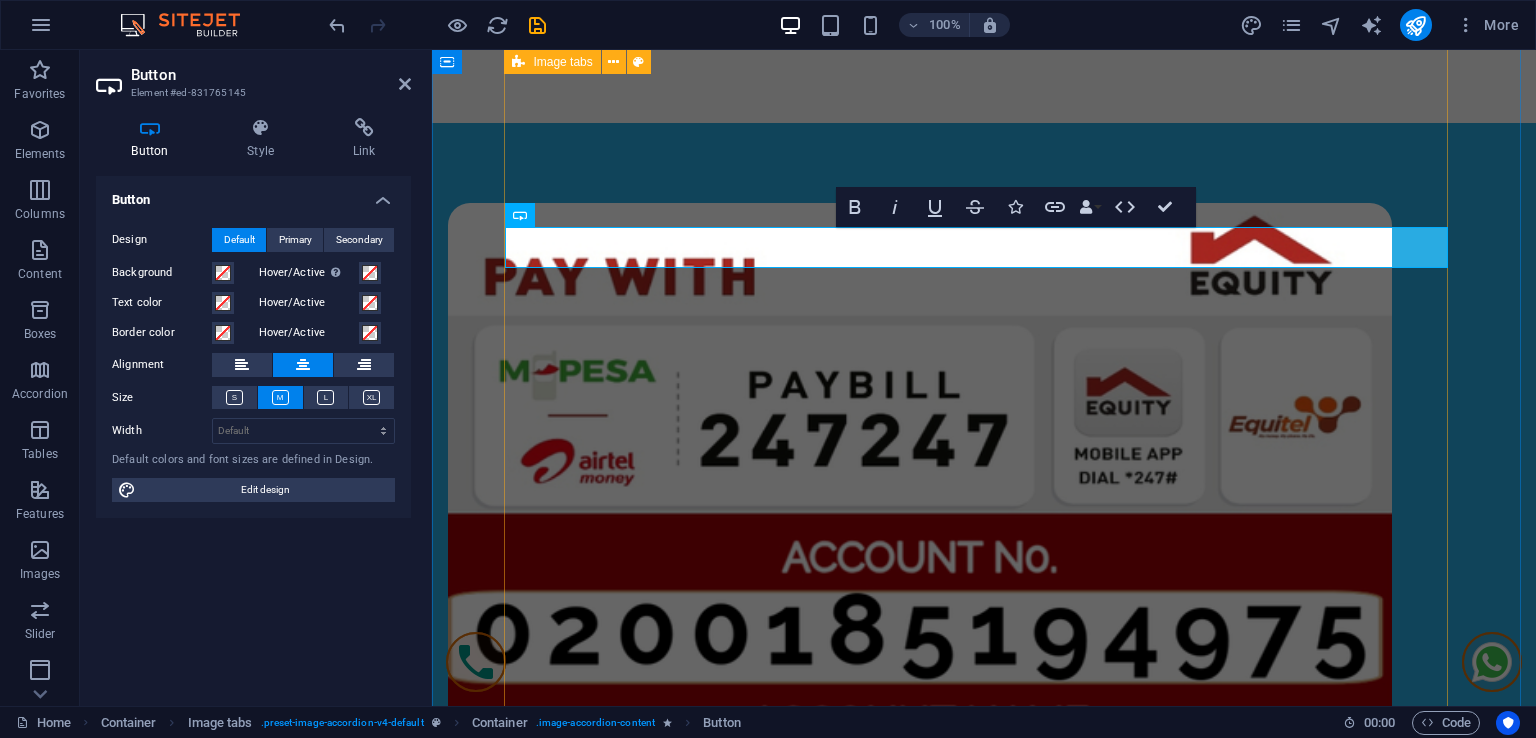 scroll, scrollTop: 0, scrollLeft: 8, axis: horizontal 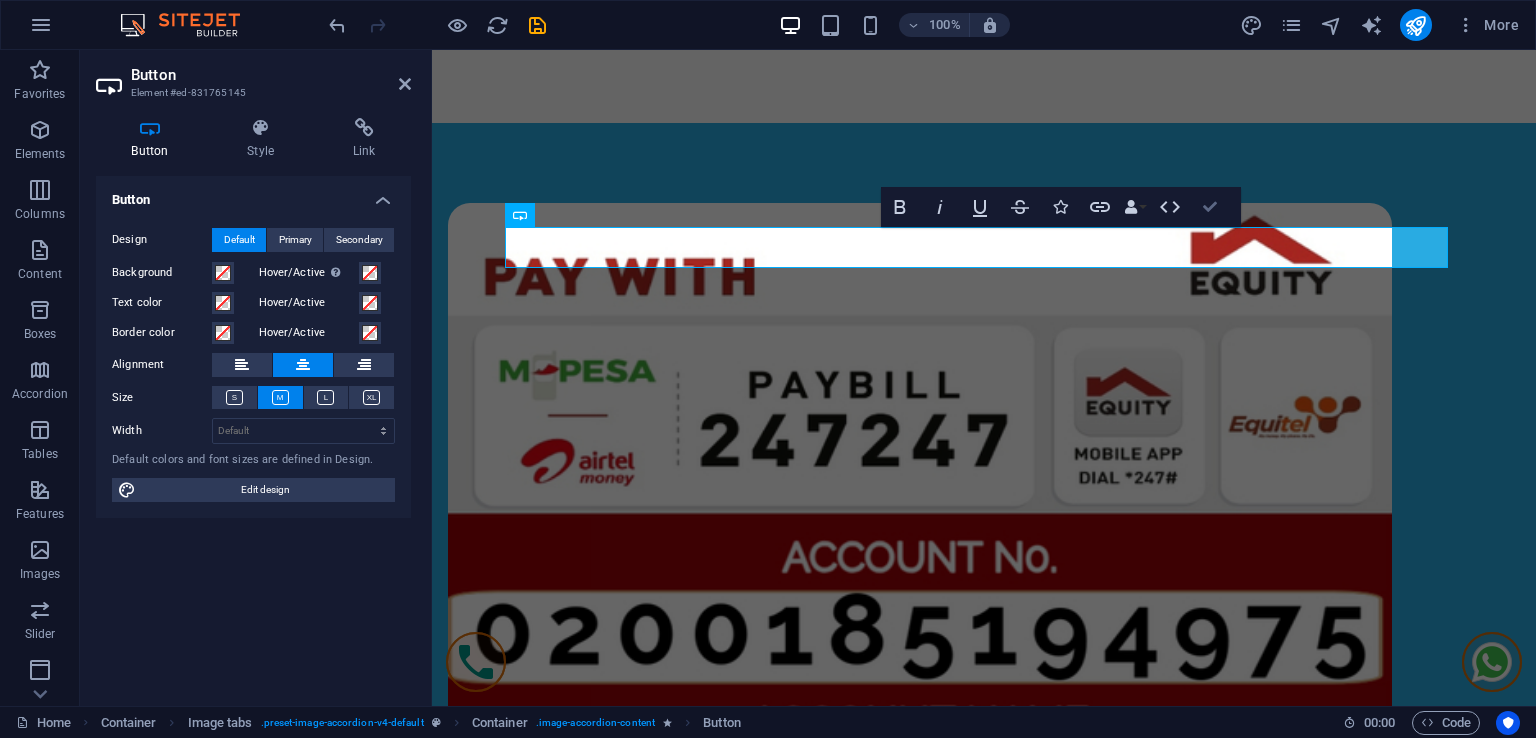 drag, startPoint x: 1217, startPoint y: 204, endPoint x: 1455, endPoint y: 347, distance: 277.65625 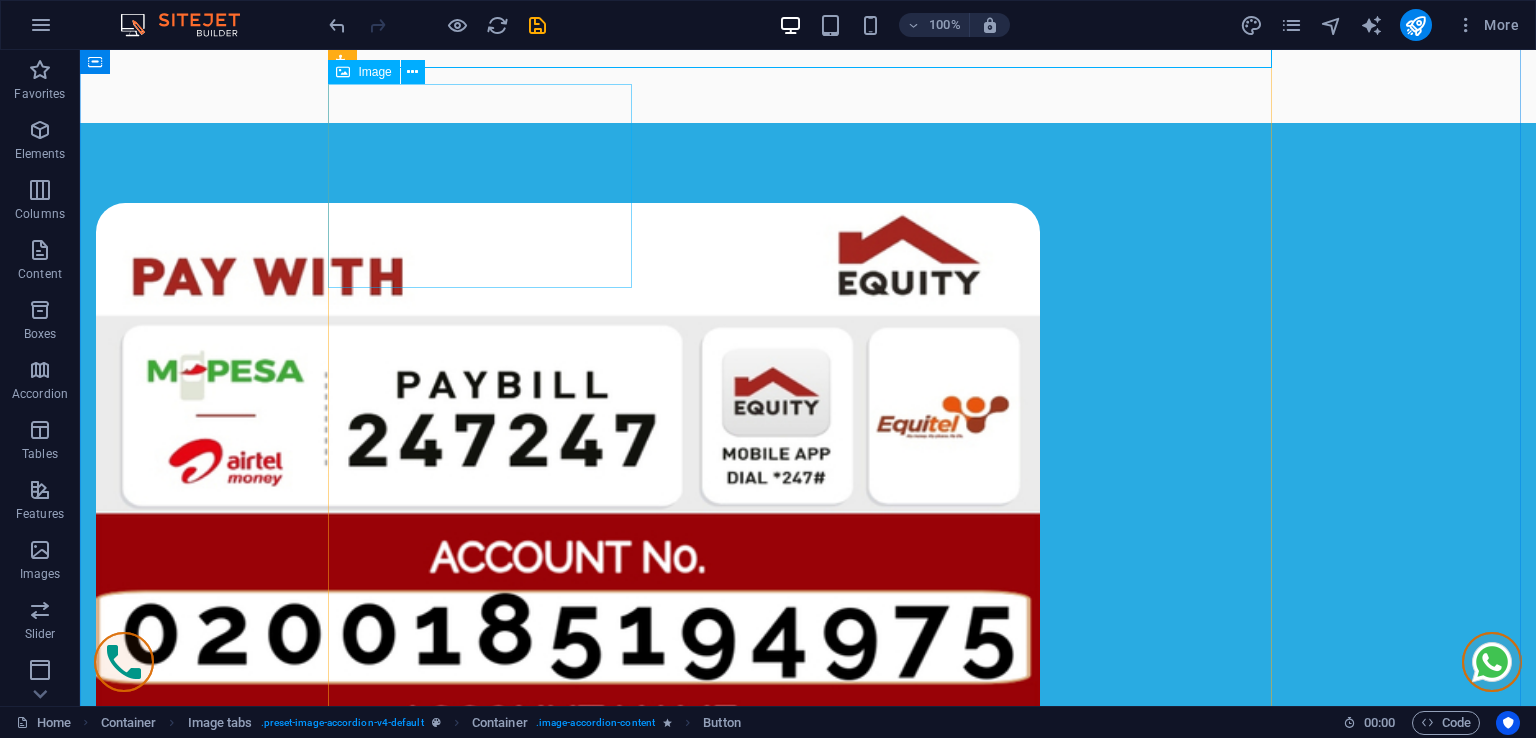 scroll, scrollTop: 2600, scrollLeft: 0, axis: vertical 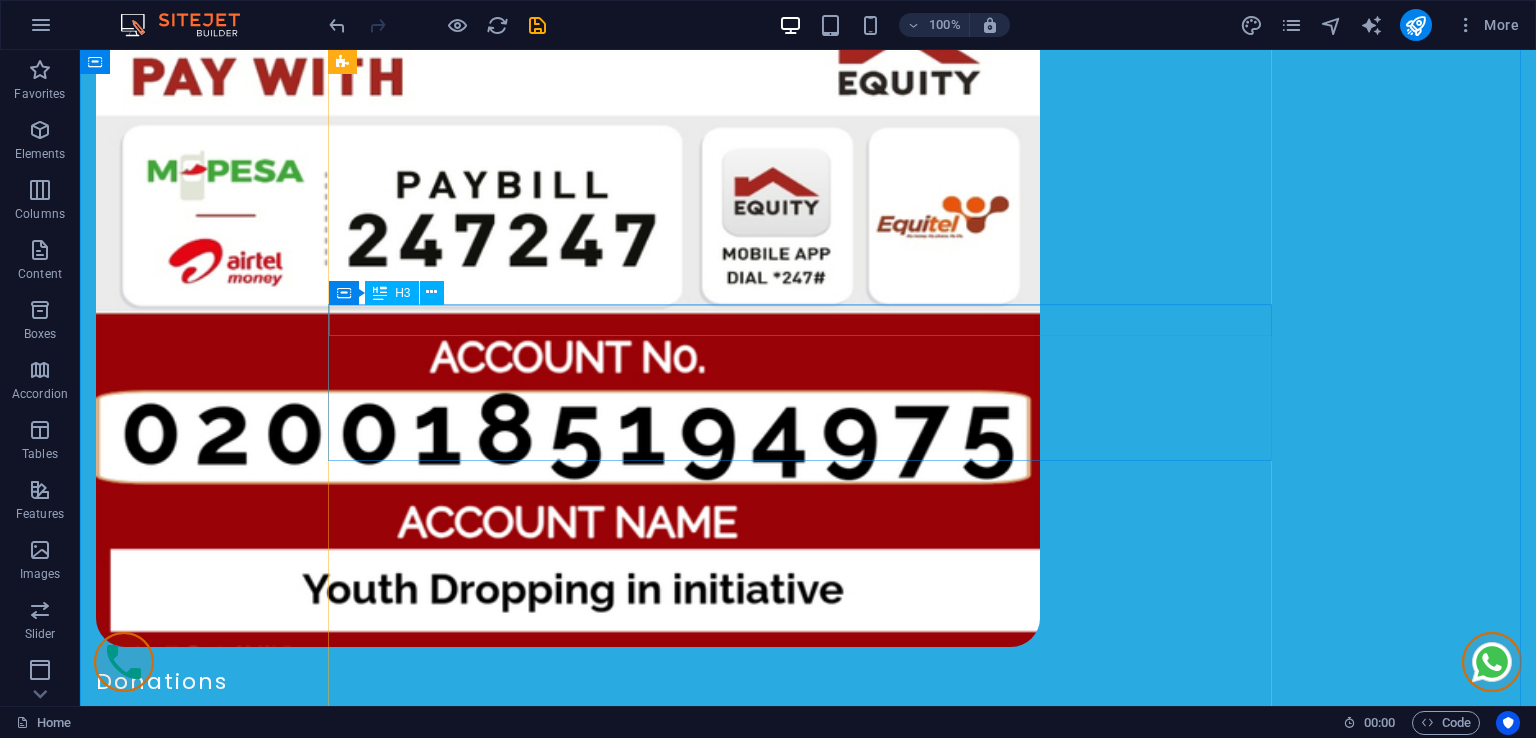 click on "Trendy Tops" at bounding box center [808, 2976] 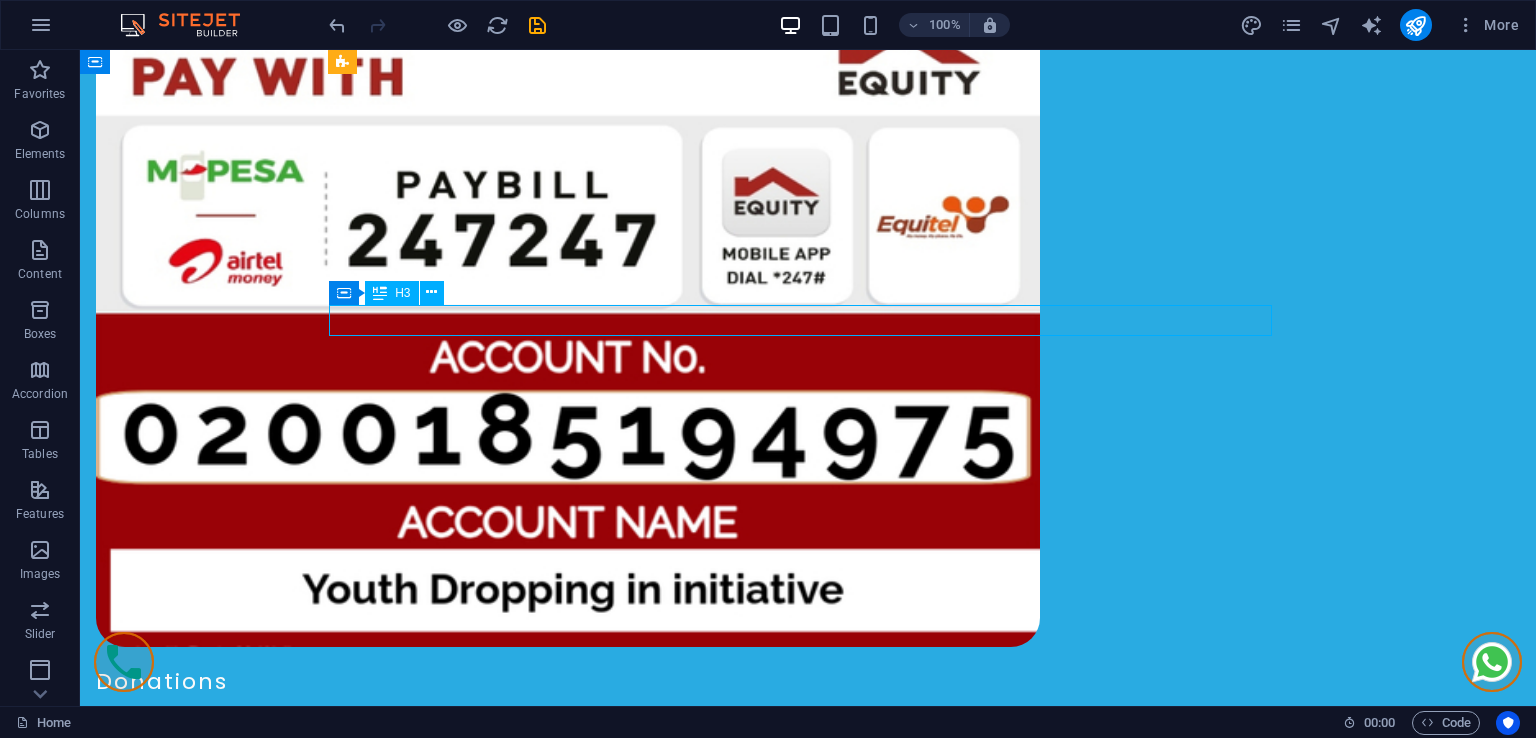 click on "Trendy Tops" at bounding box center [808, 2976] 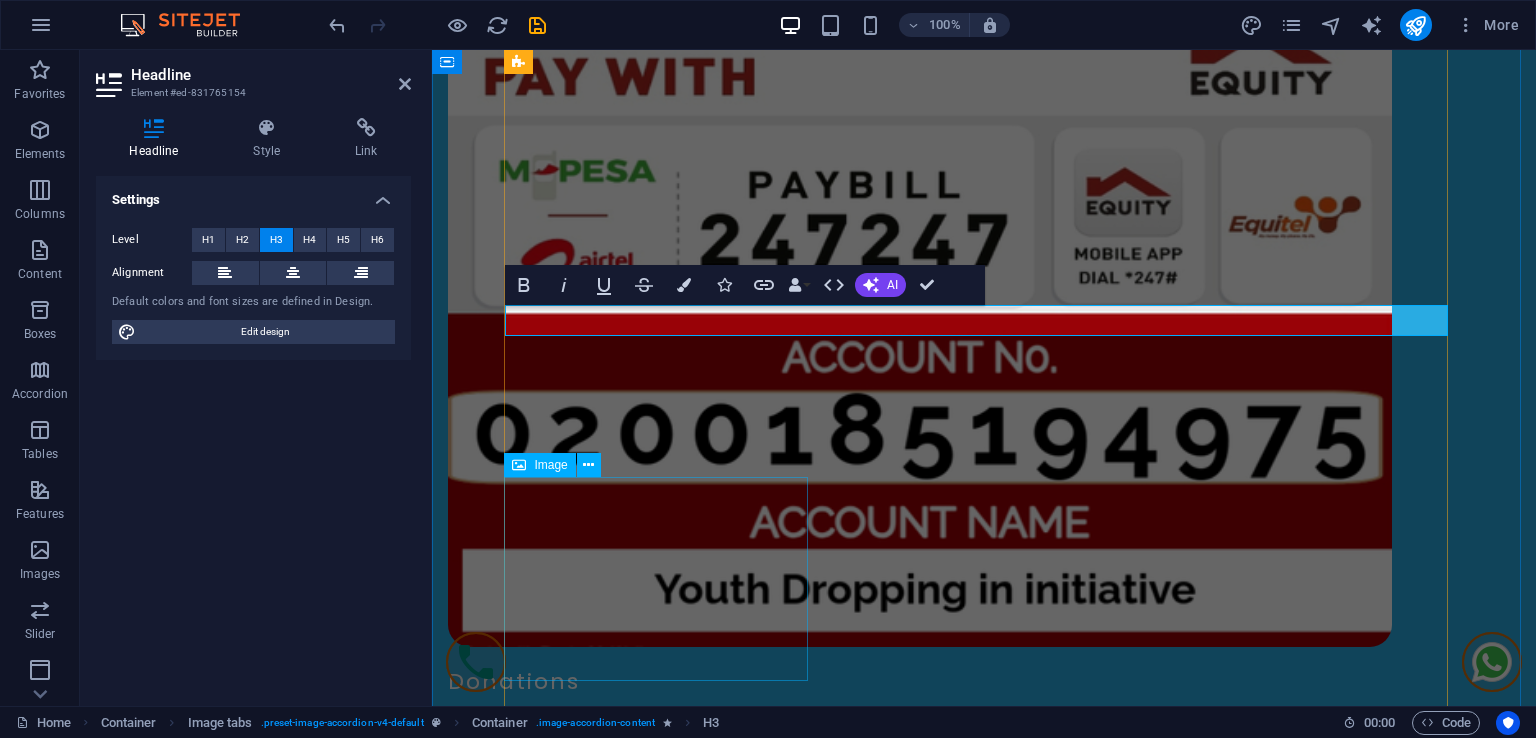 scroll, scrollTop: 203, scrollLeft: 4, axis: both 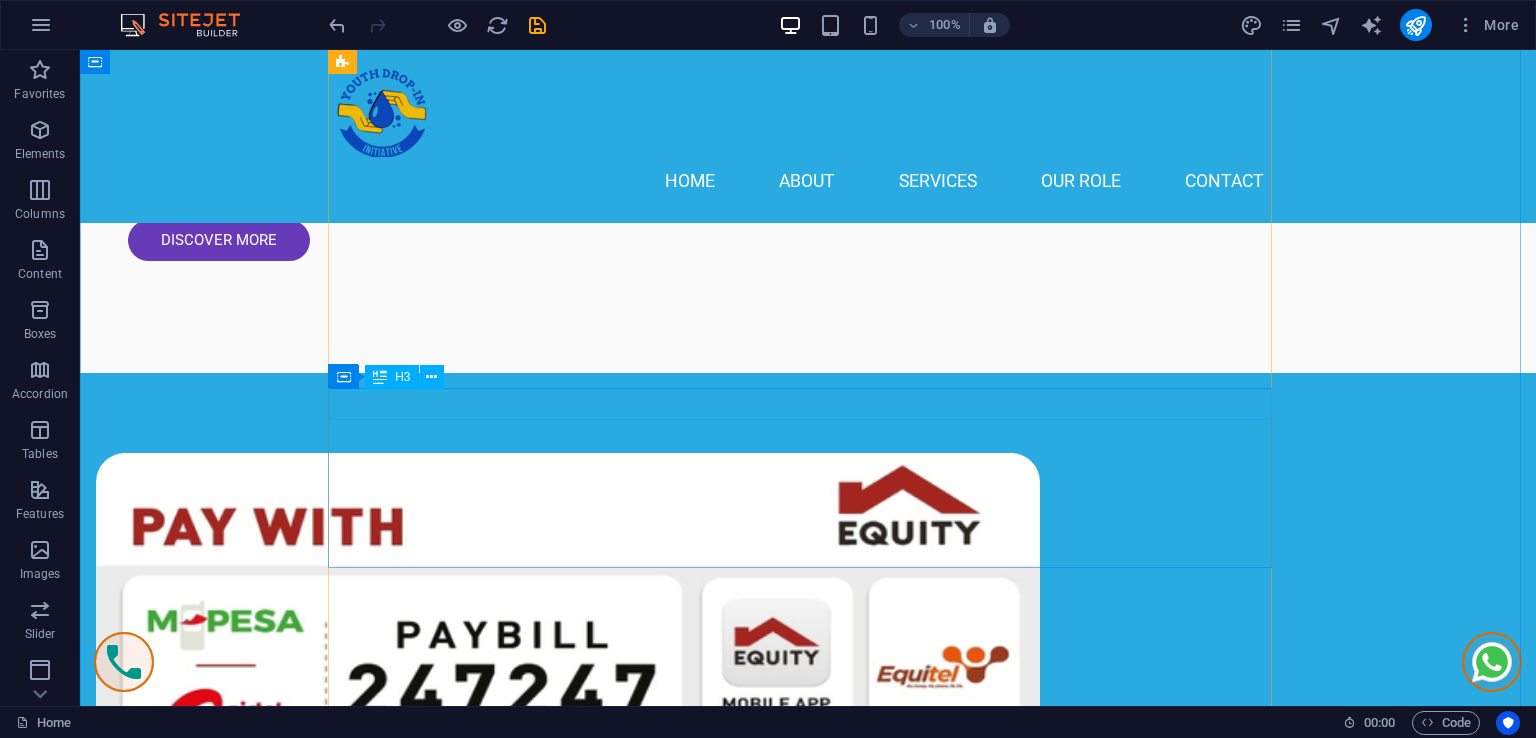 click on "[NAME] [LAST] - CEO" at bounding box center (808, 3026) 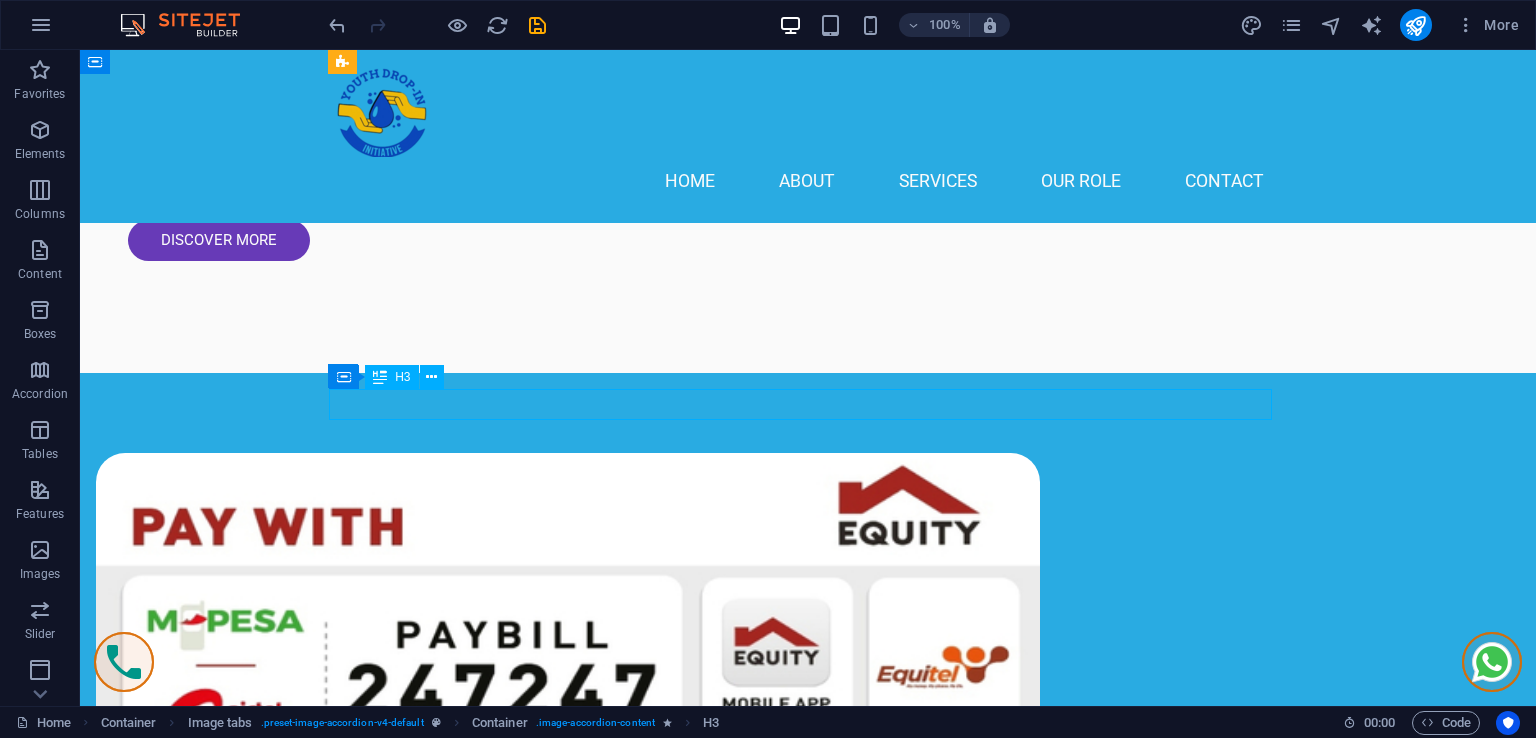 click on "[NAME] [LAST] - CEO" at bounding box center (808, 3026) 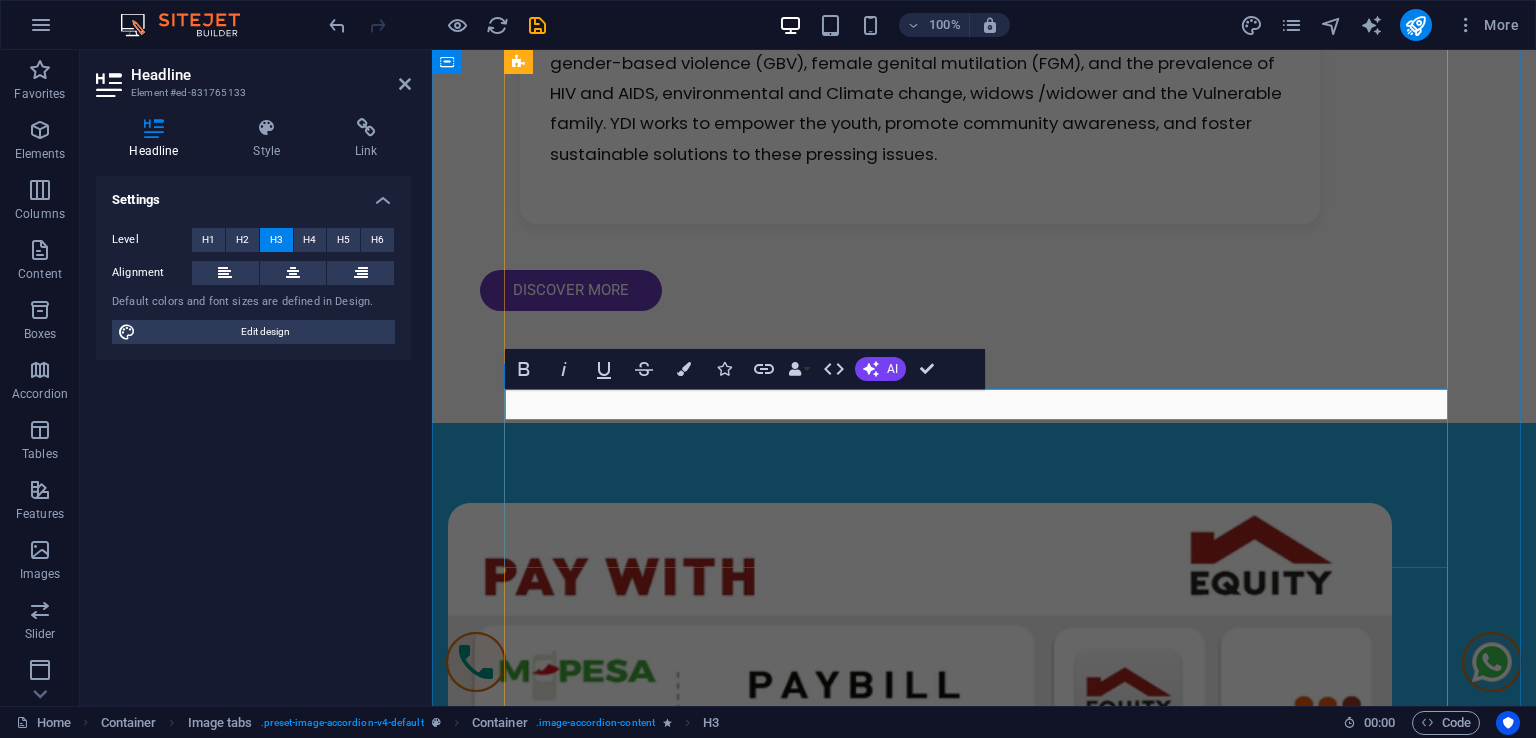 click on "[NAME] [LAST] - CEO" at bounding box center [984, 3076] 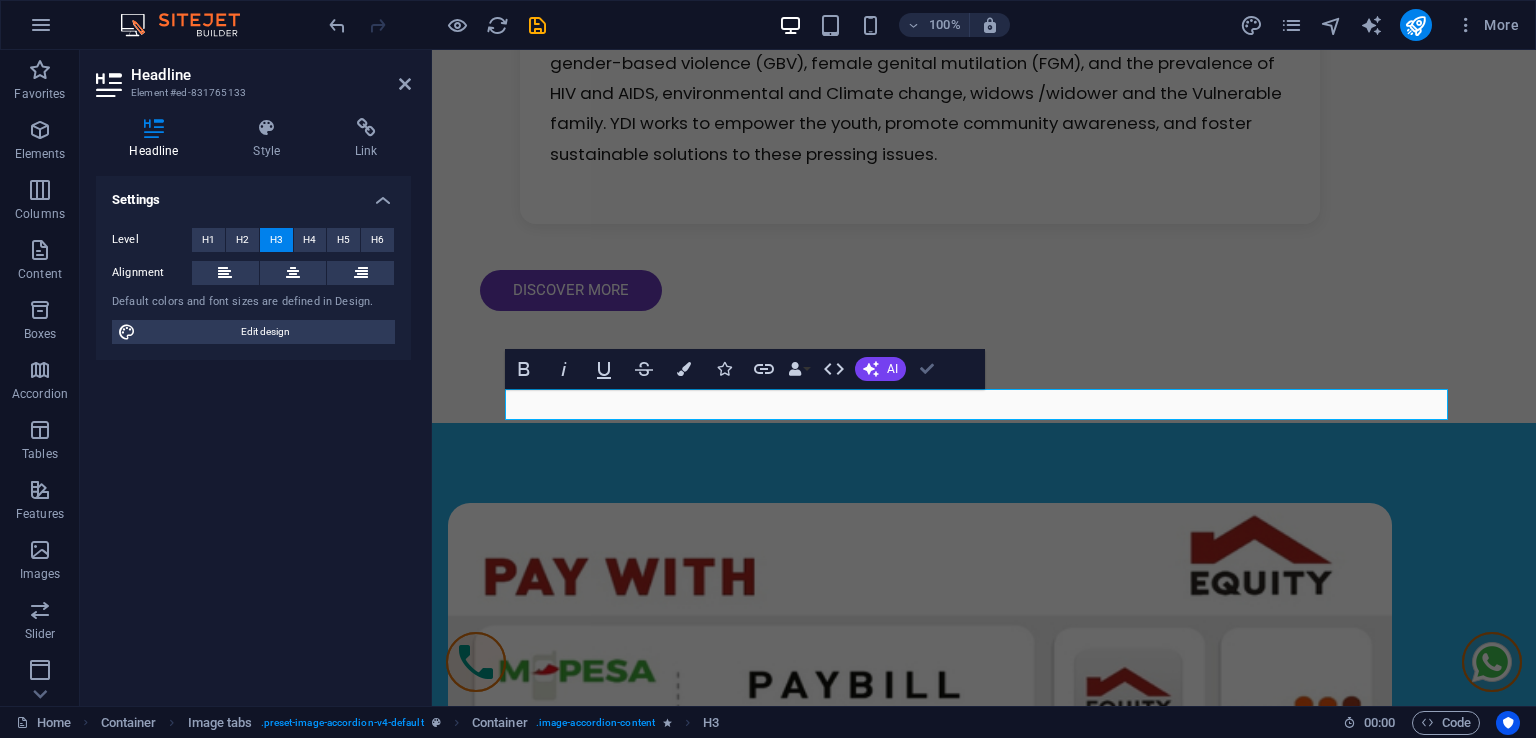 drag, startPoint x: 920, startPoint y: 361, endPoint x: 456, endPoint y: 448, distance: 472.0858 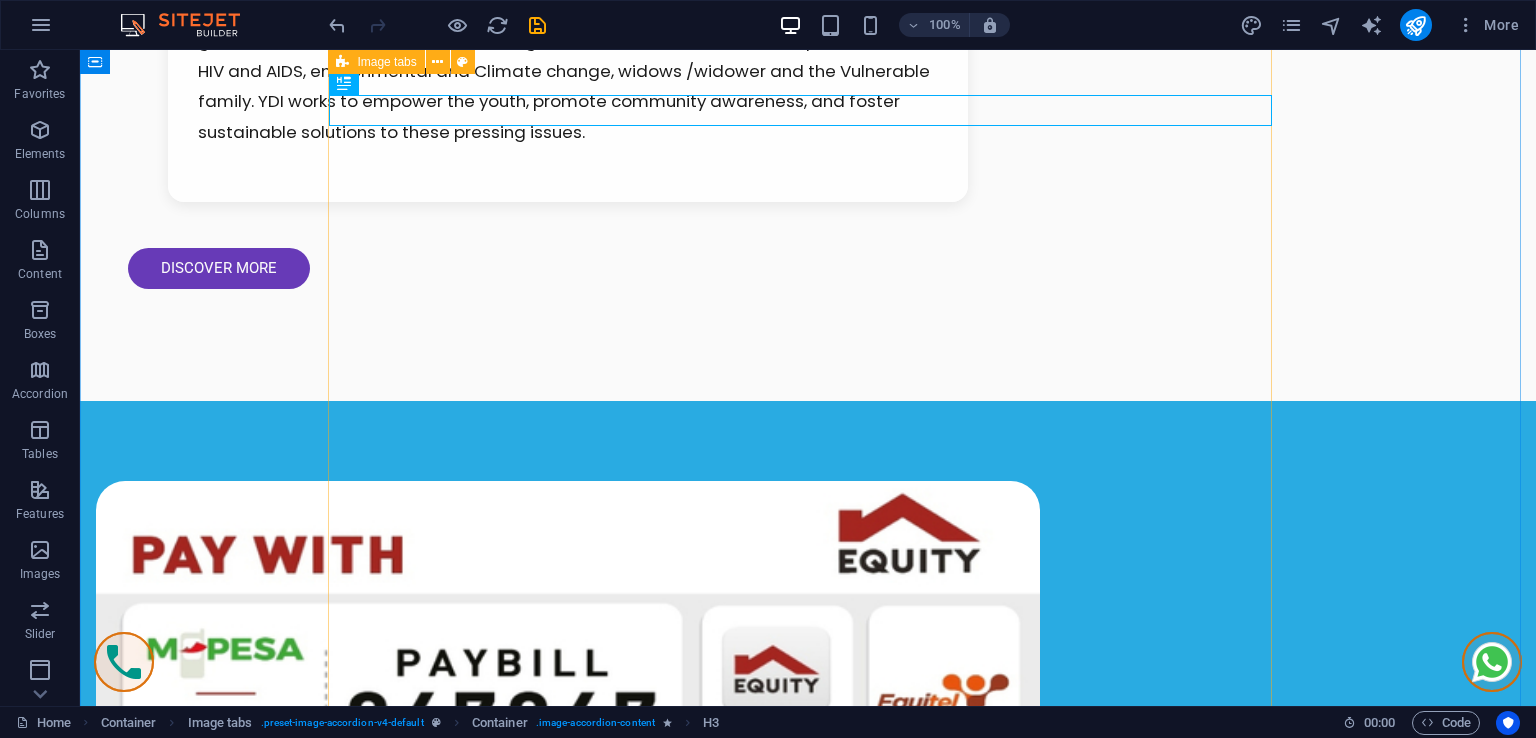 scroll, scrollTop: 2400, scrollLeft: 0, axis: vertical 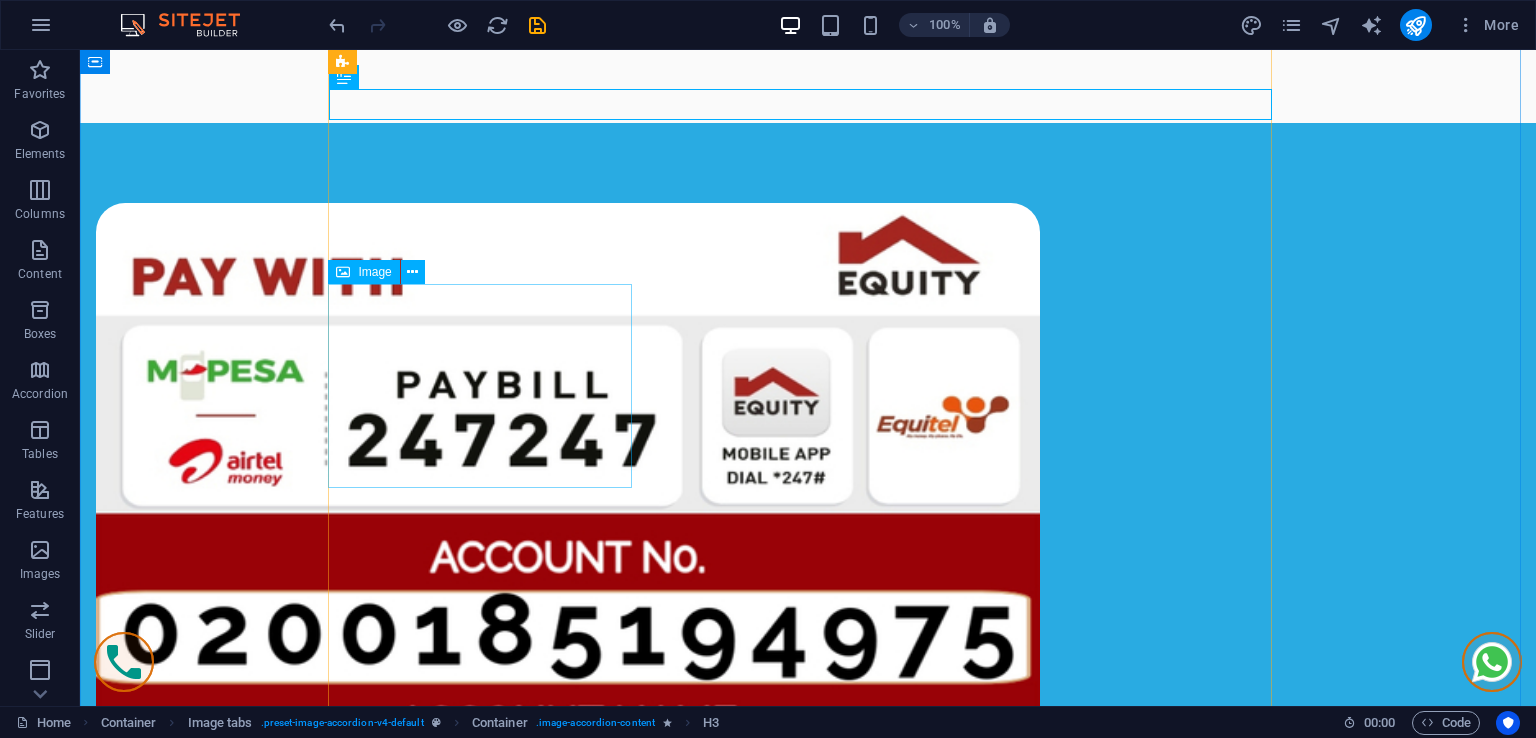 click on "Double Room" at bounding box center [488, 3051] 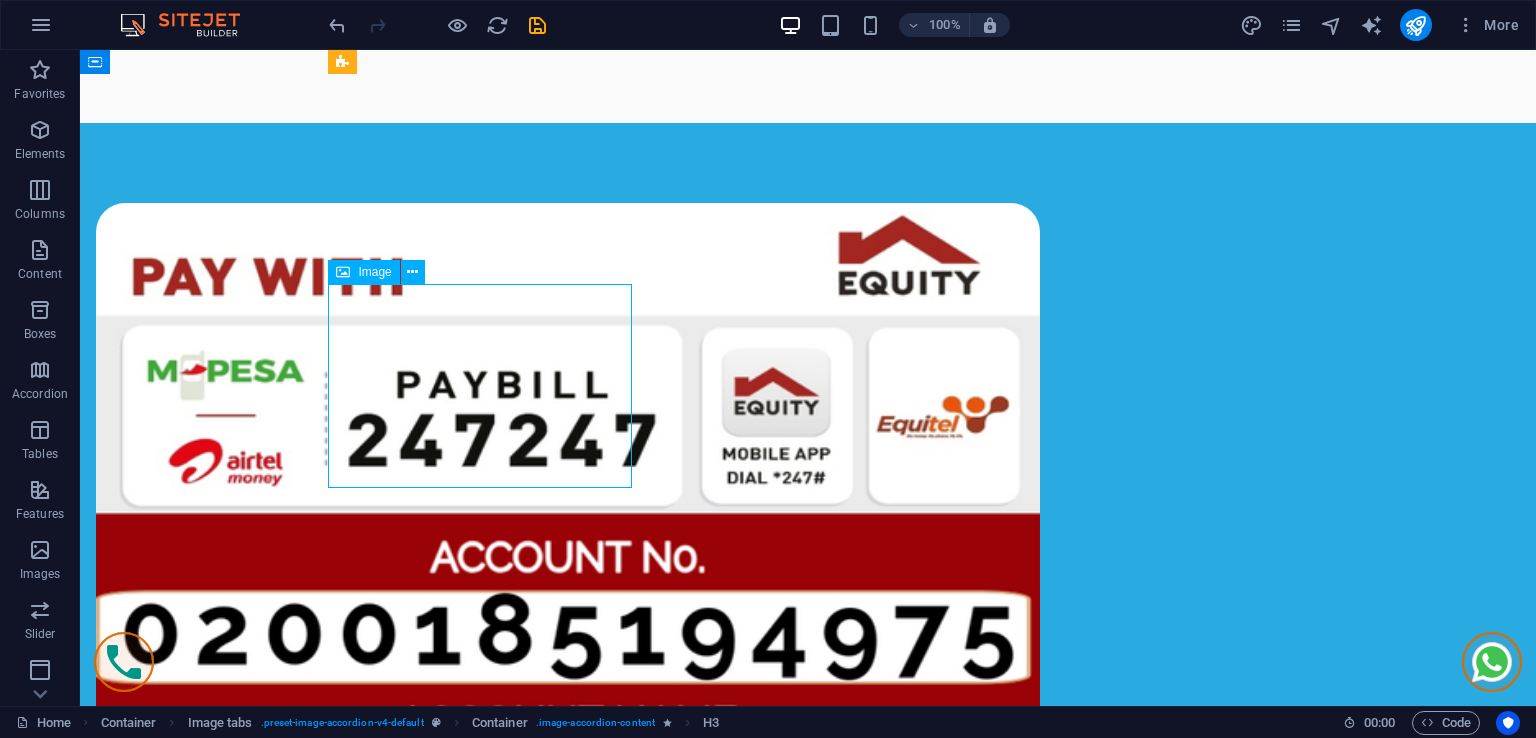 click on "Double Room" at bounding box center [488, 3051] 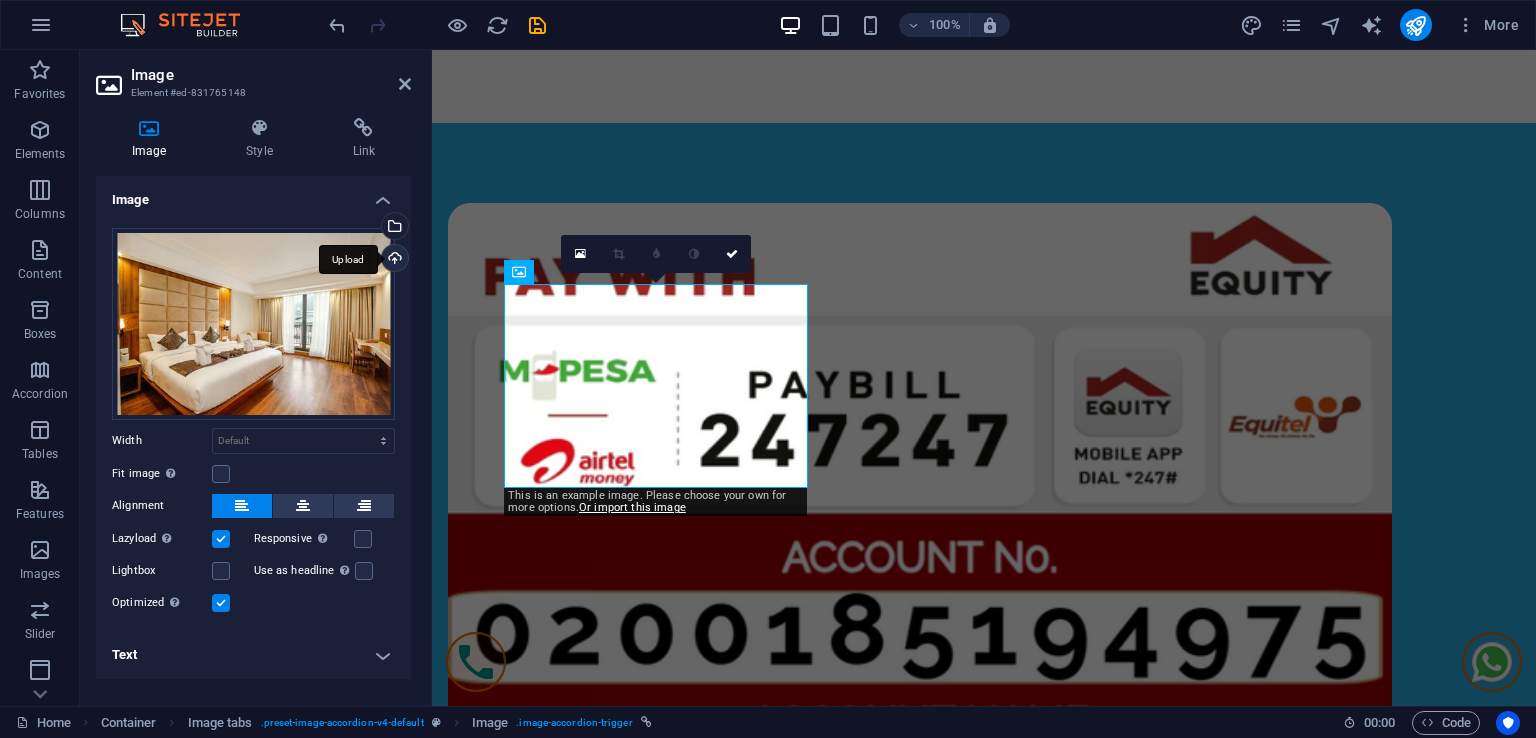 click on "Upload" at bounding box center [393, 260] 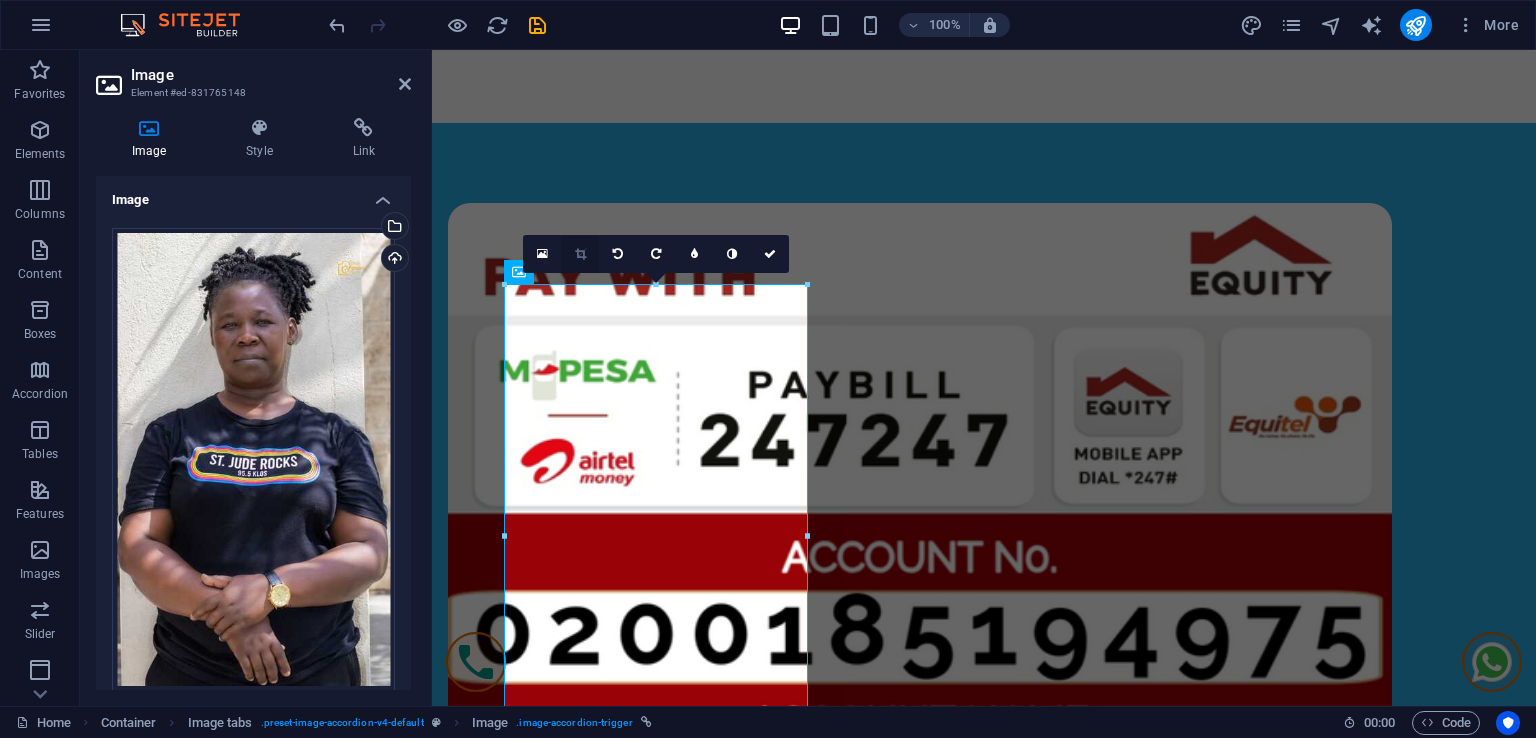 click at bounding box center [580, 254] 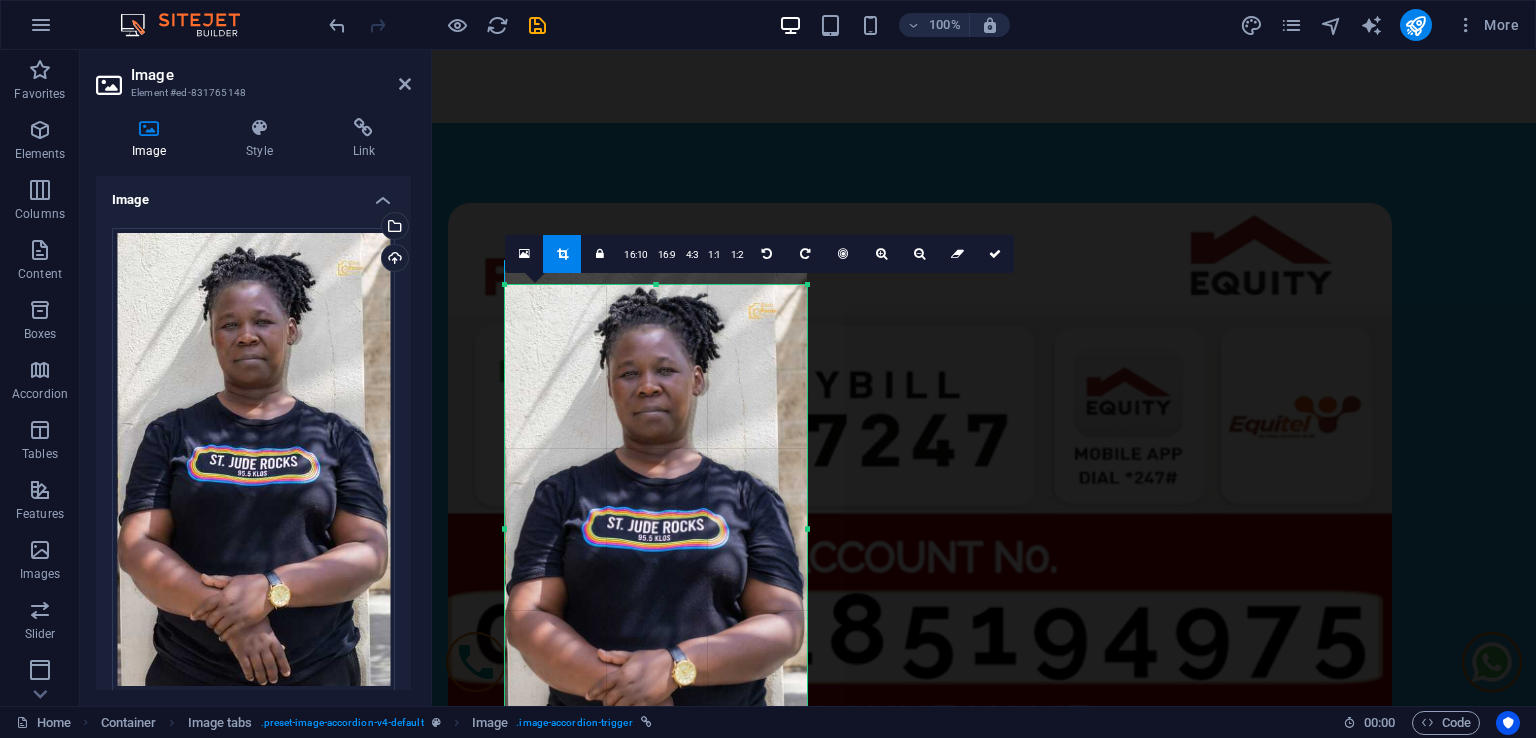 drag, startPoint x: 652, startPoint y: 286, endPoint x: 651, endPoint y: 299, distance: 13.038404 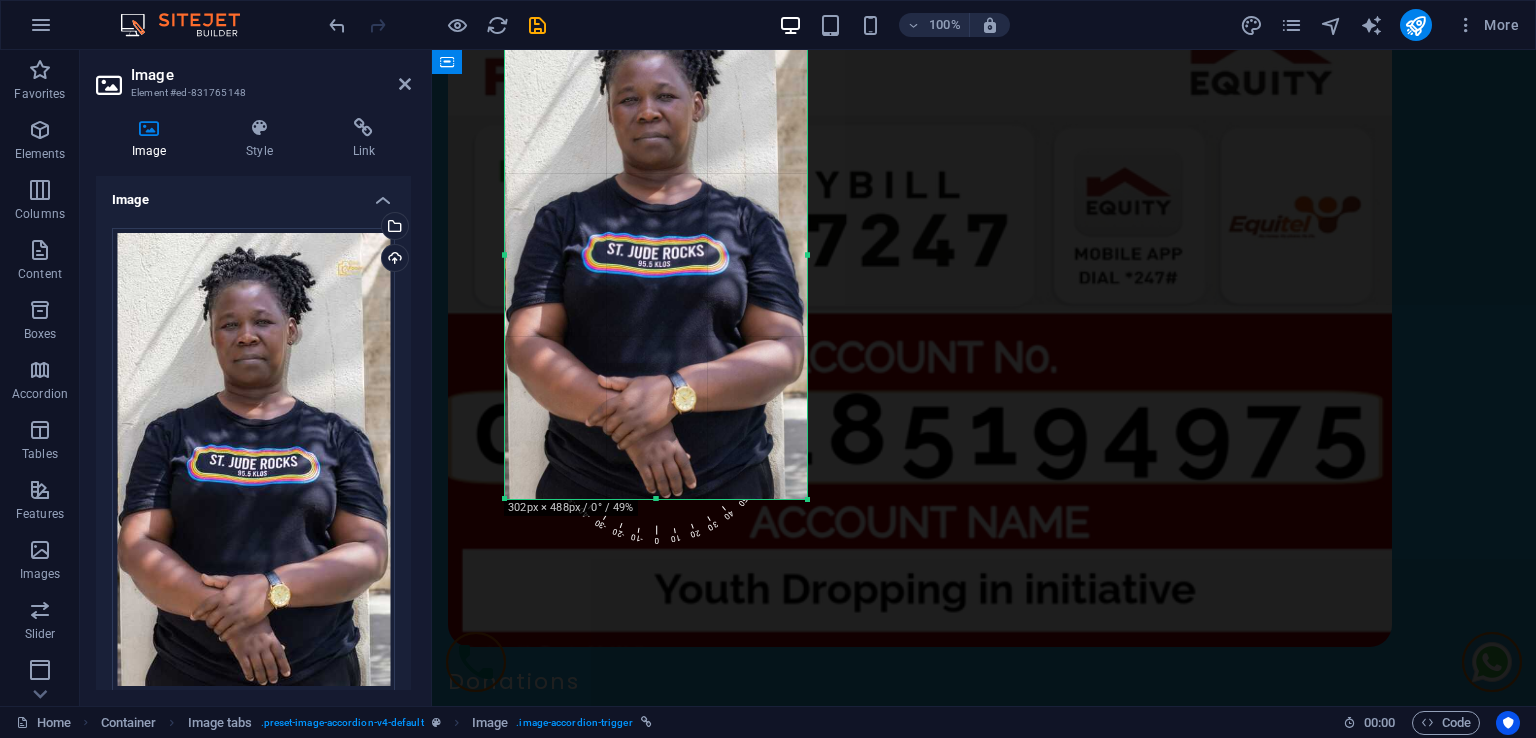 scroll, scrollTop: 2700, scrollLeft: 0, axis: vertical 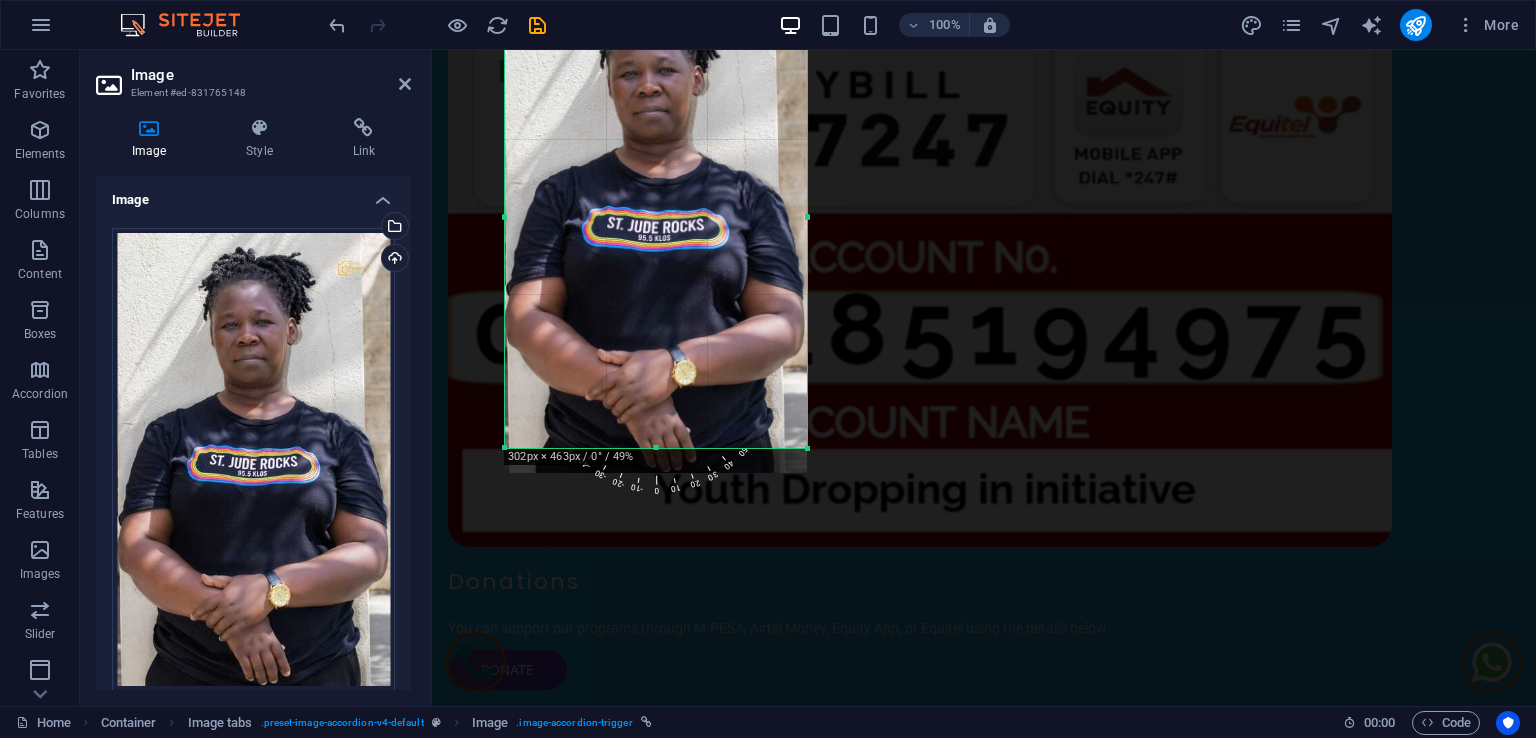 drag, startPoint x: 654, startPoint y: 475, endPoint x: 656, endPoint y: 450, distance: 25.079872 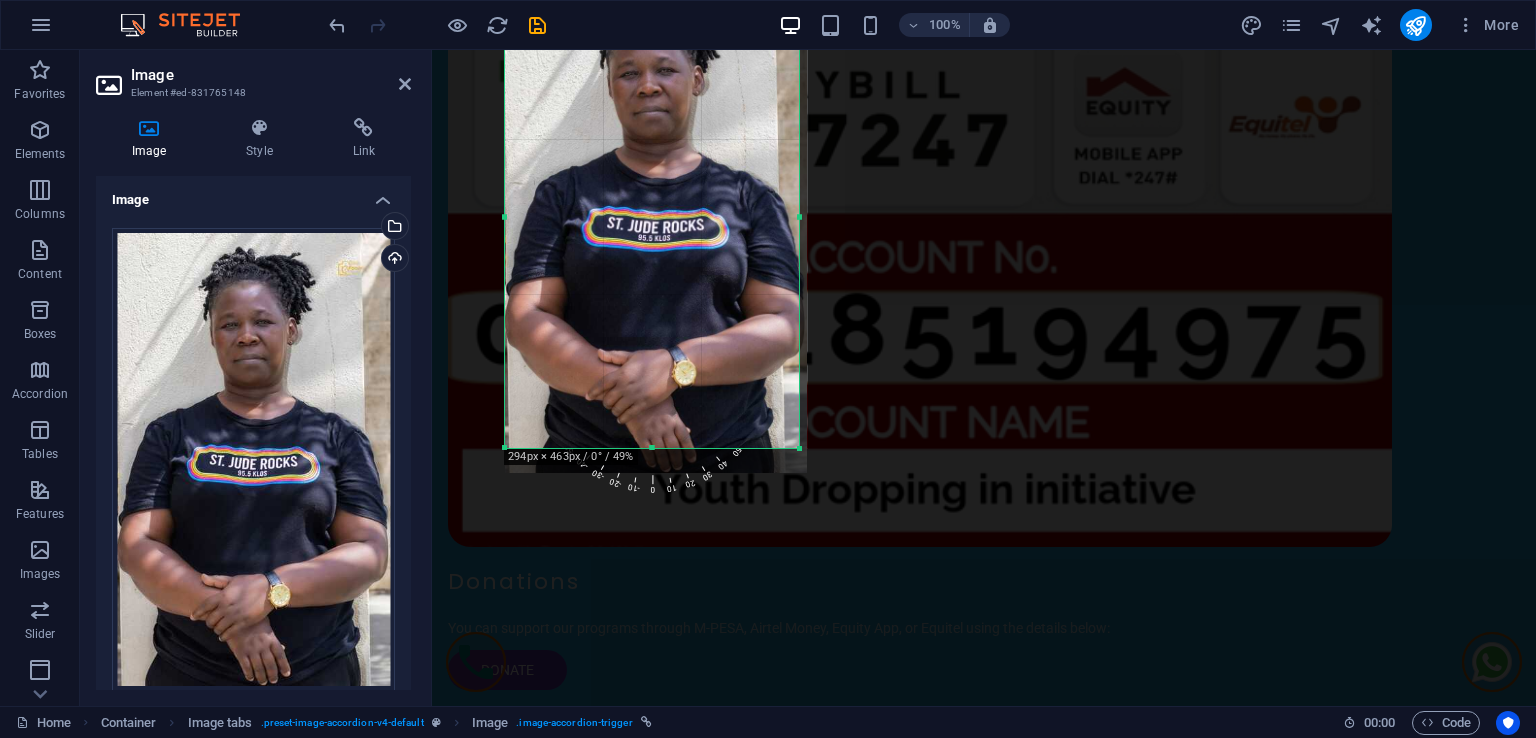 click at bounding box center (799, 216) 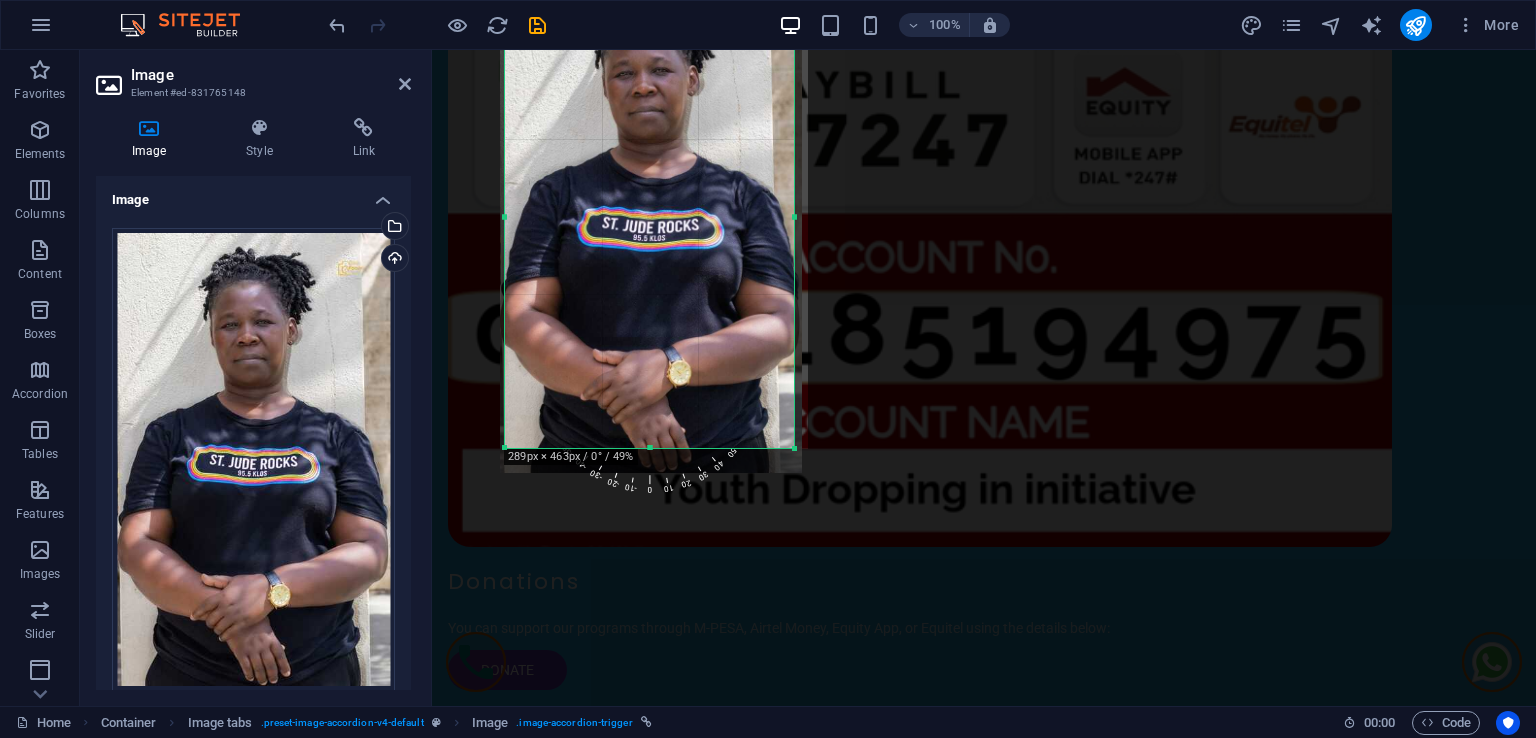 click on "180 170 160 150 140 130 120 110 100 90 80 70 60 50 40 30 20 10 0 -10 -20 -30 -40 -50 -60 -70 -80 -90 -100 -110 -120 -130 -140 -150 -160 -170 289px × 463px / 0° / 49% 16:10 16:9 4:3 1:1 1:2 0" at bounding box center (649, 216) 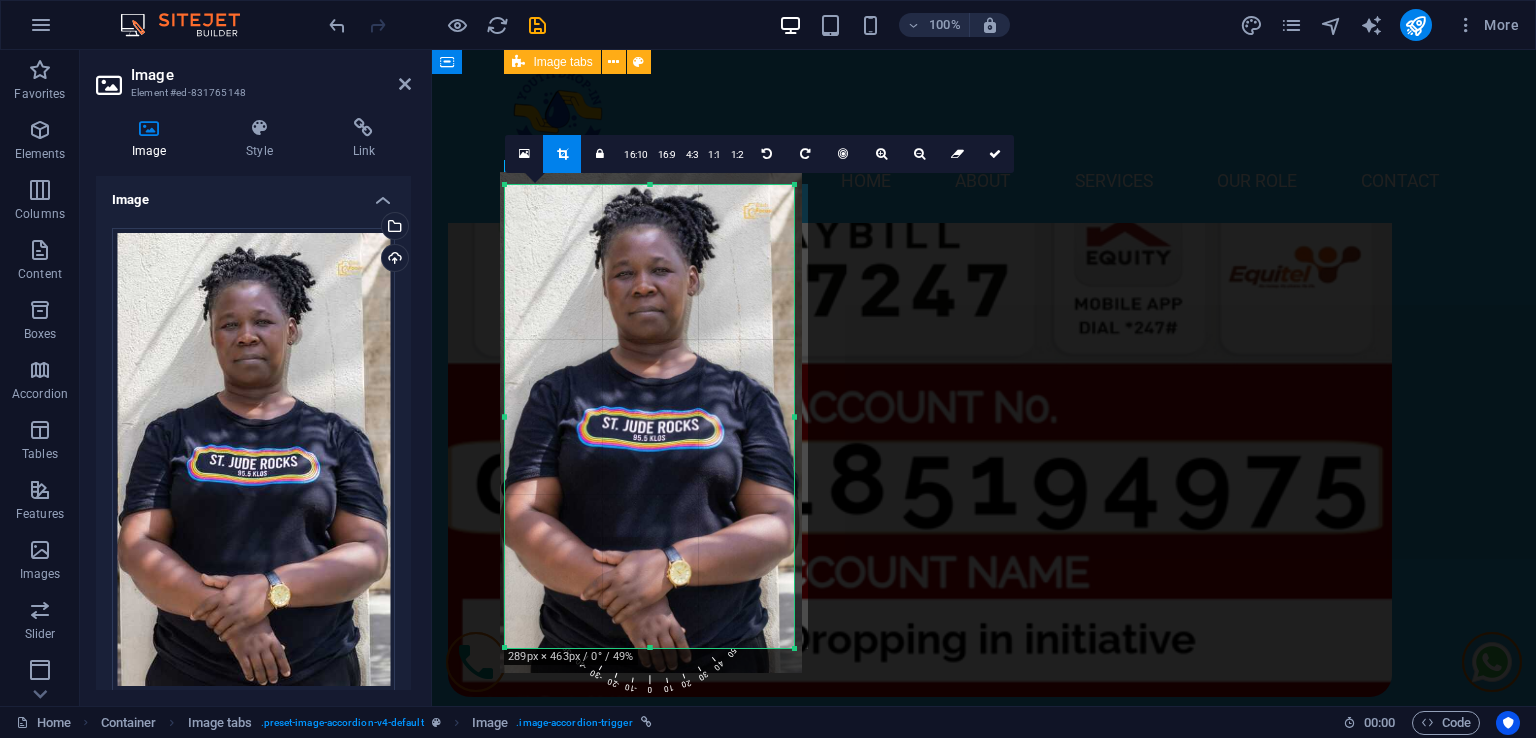 scroll, scrollTop: 2700, scrollLeft: 0, axis: vertical 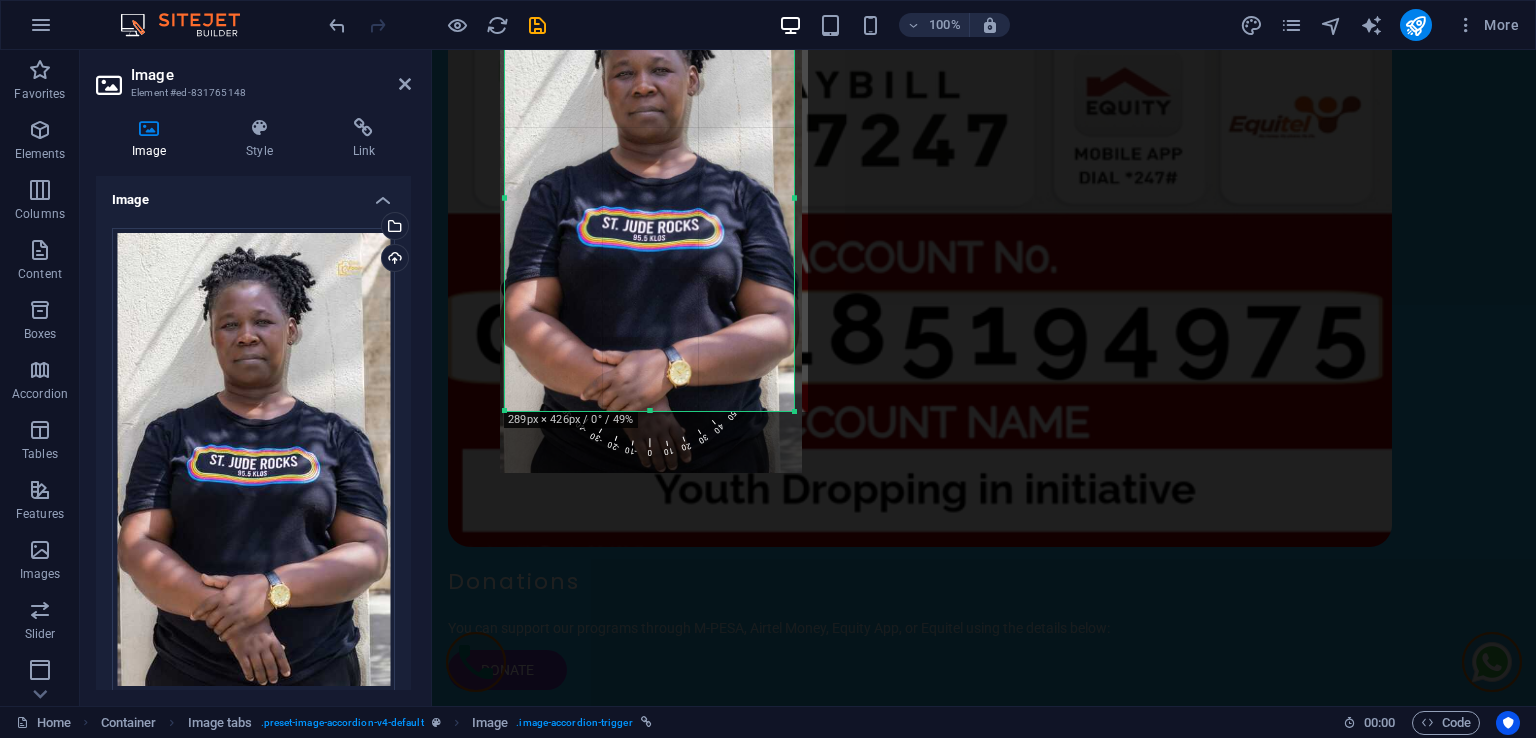 drag, startPoint x: 647, startPoint y: 445, endPoint x: 647, endPoint y: 408, distance: 37 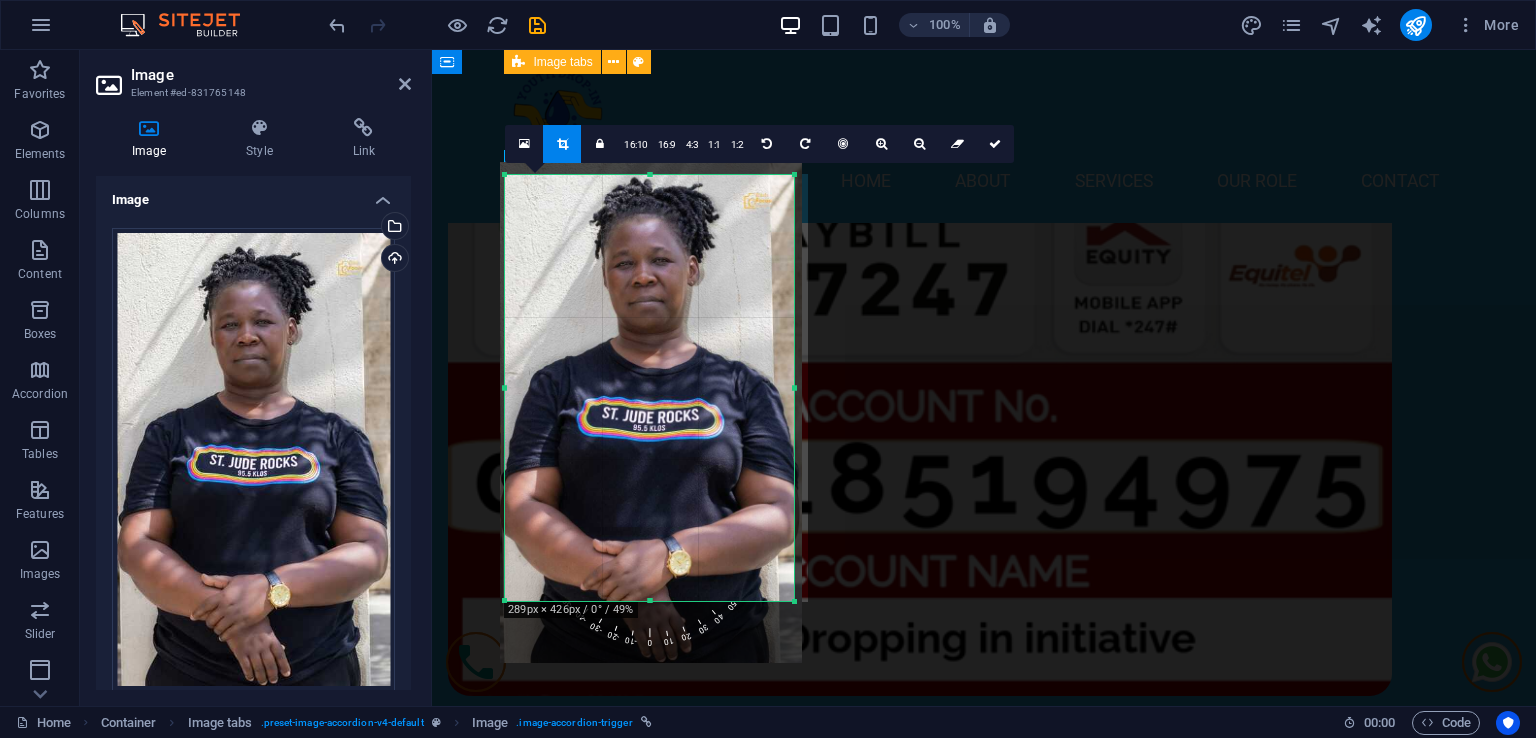 scroll, scrollTop: 2500, scrollLeft: 0, axis: vertical 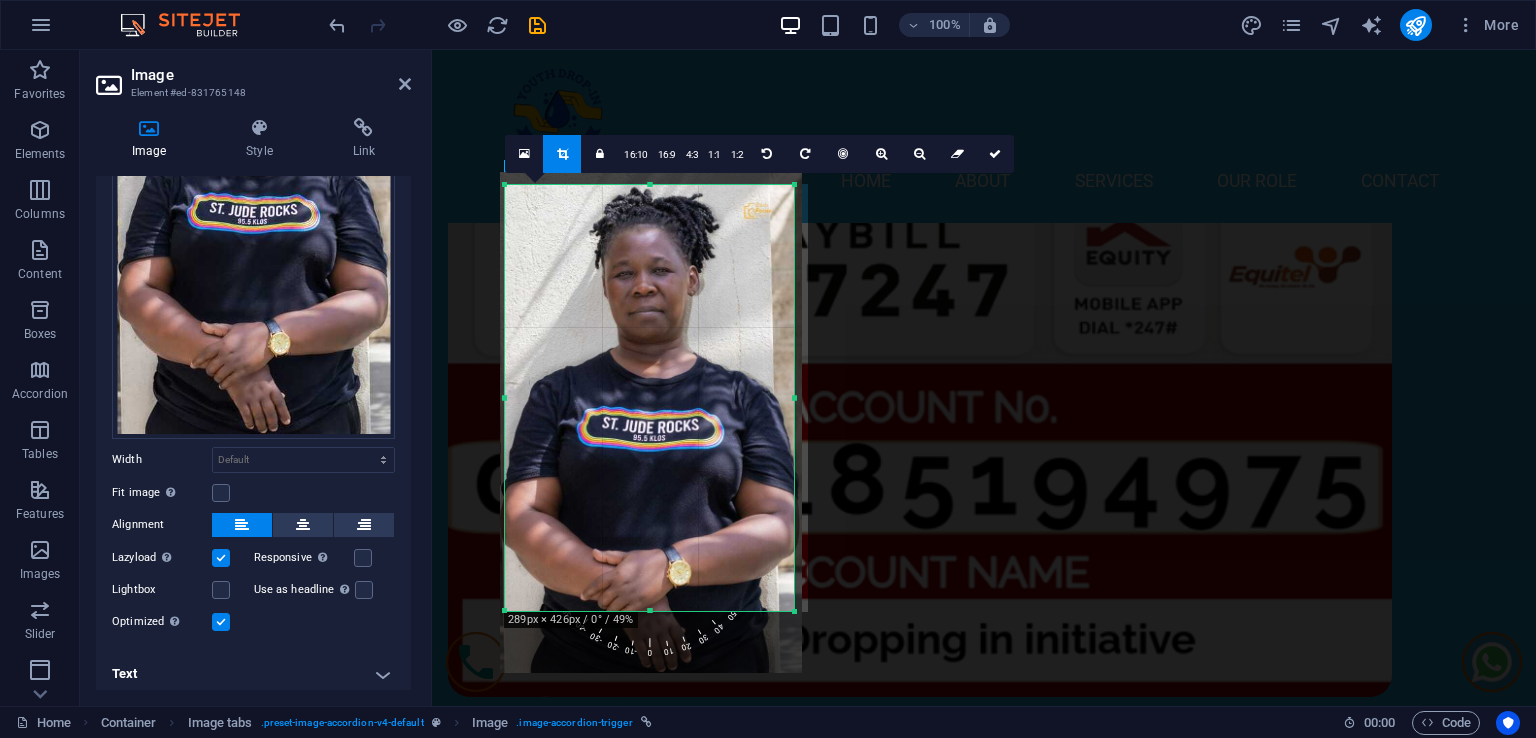 click on "Text" at bounding box center (253, 674) 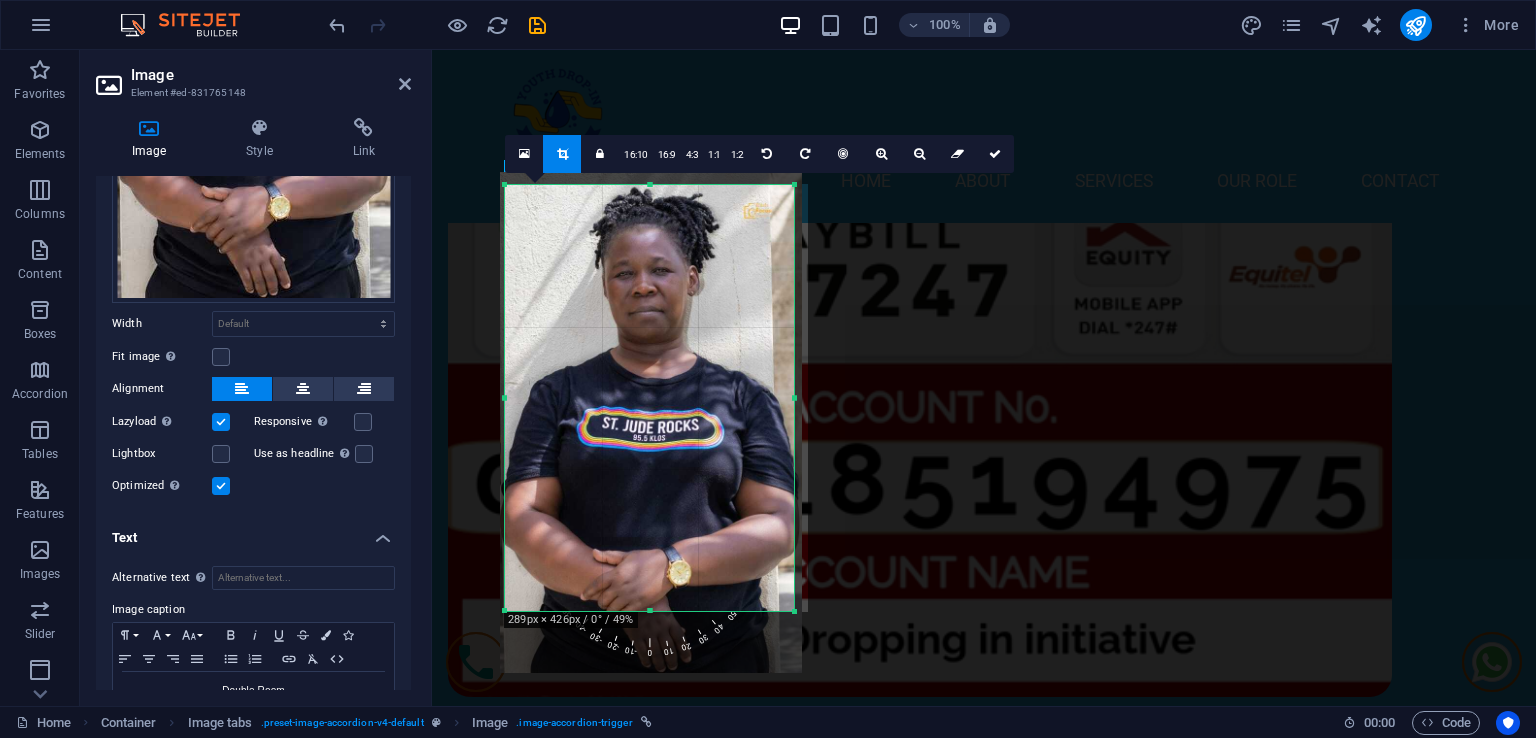 scroll, scrollTop: 440, scrollLeft: 0, axis: vertical 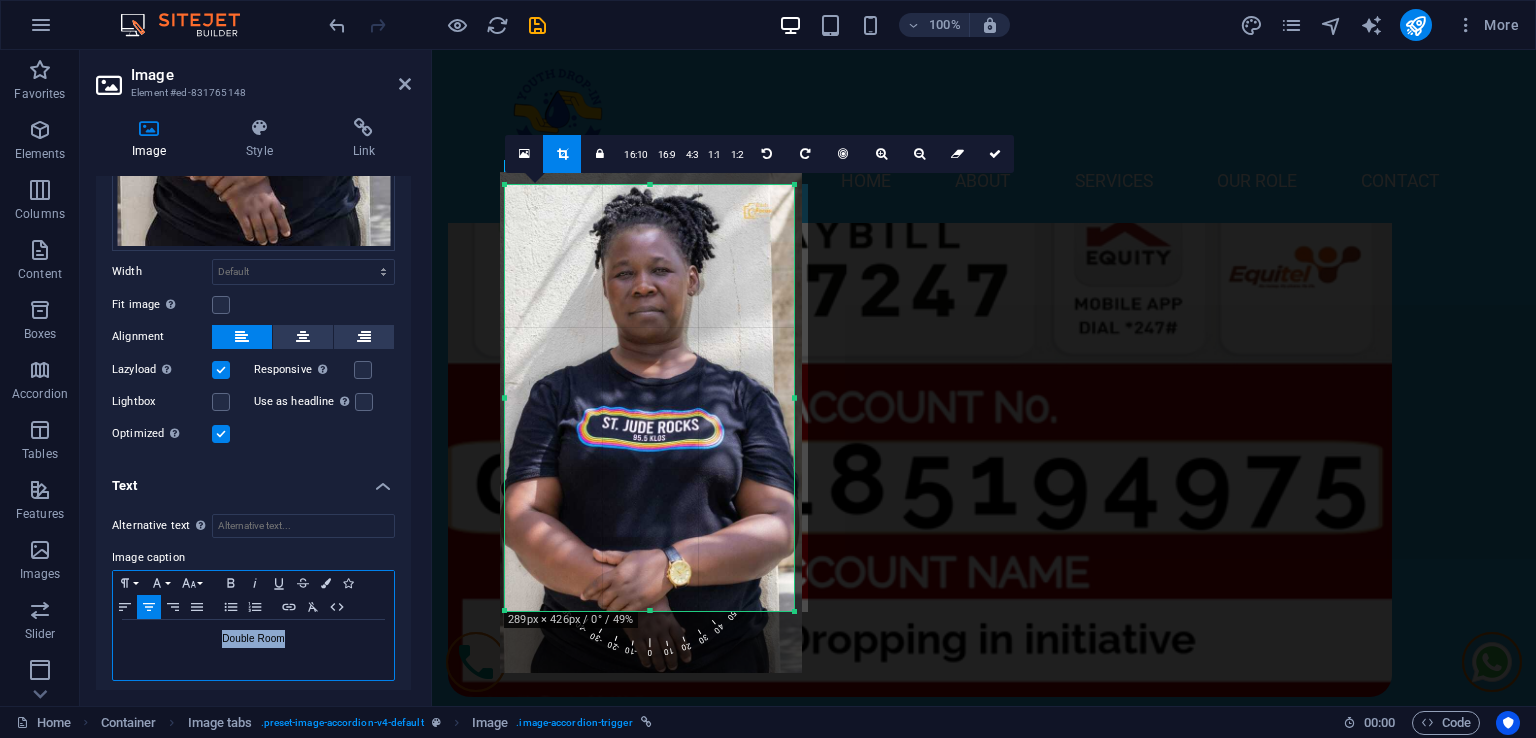 drag, startPoint x: 307, startPoint y: 633, endPoint x: 208, endPoint y: 629, distance: 99.08077 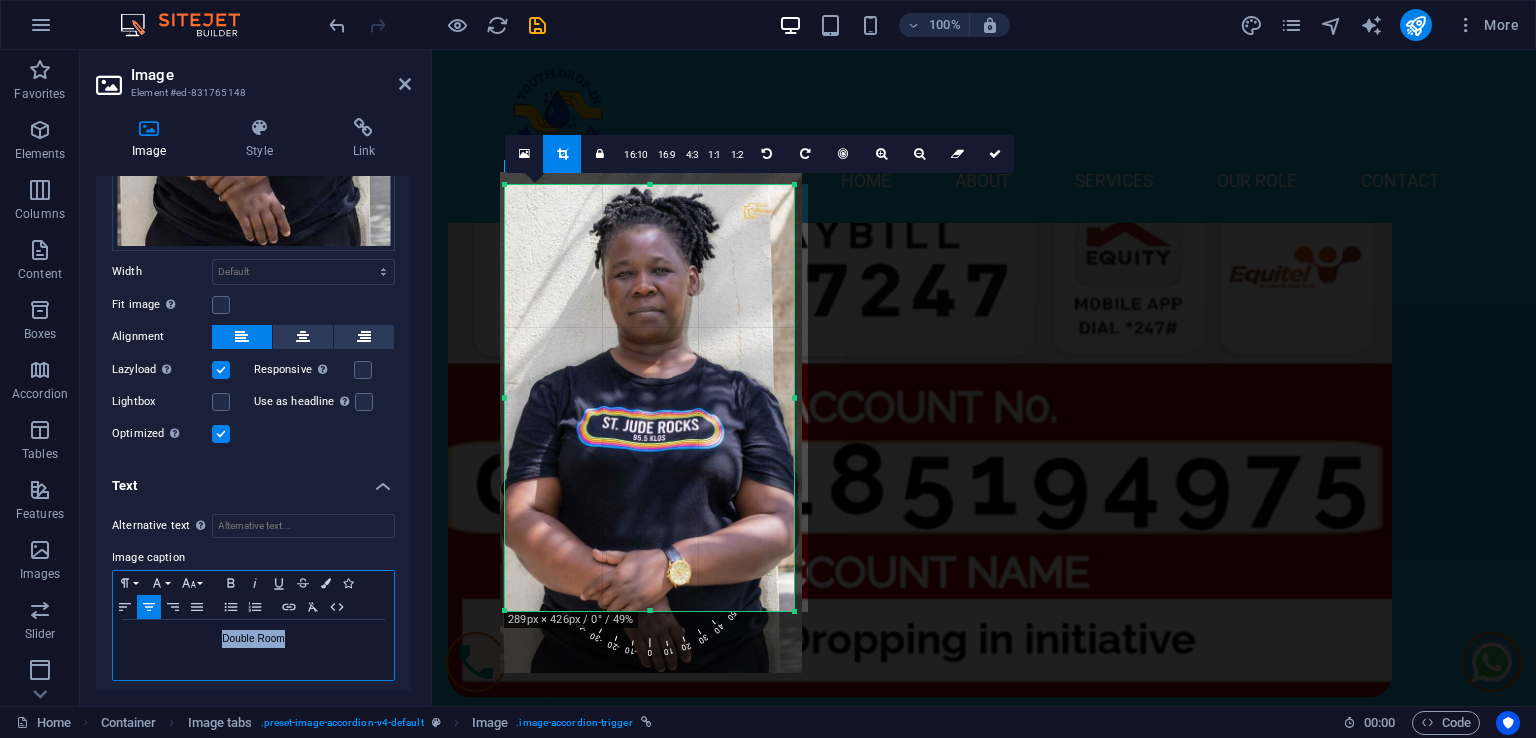 click on "Double Room" at bounding box center [253, 639] 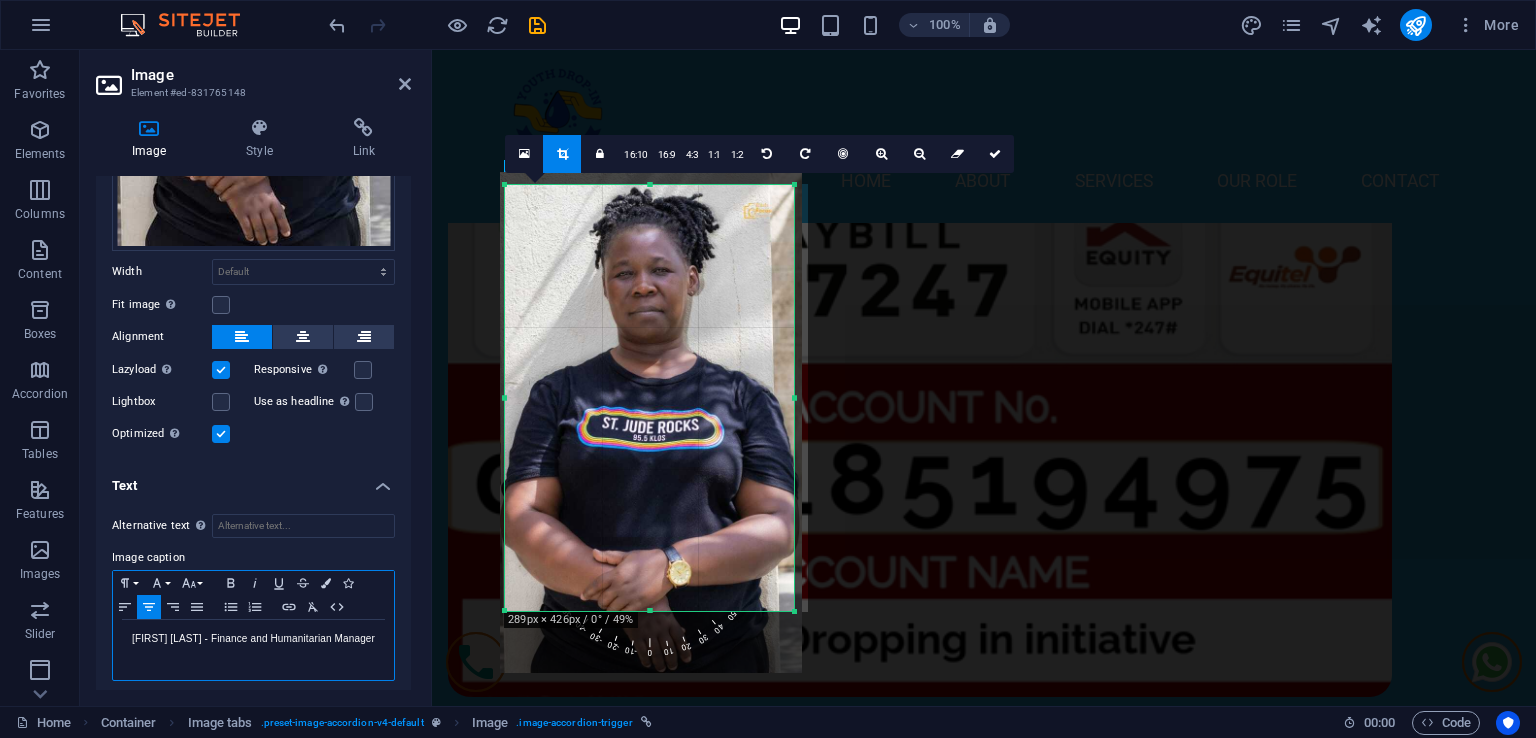 scroll, scrollTop: 0, scrollLeft: 2, axis: horizontal 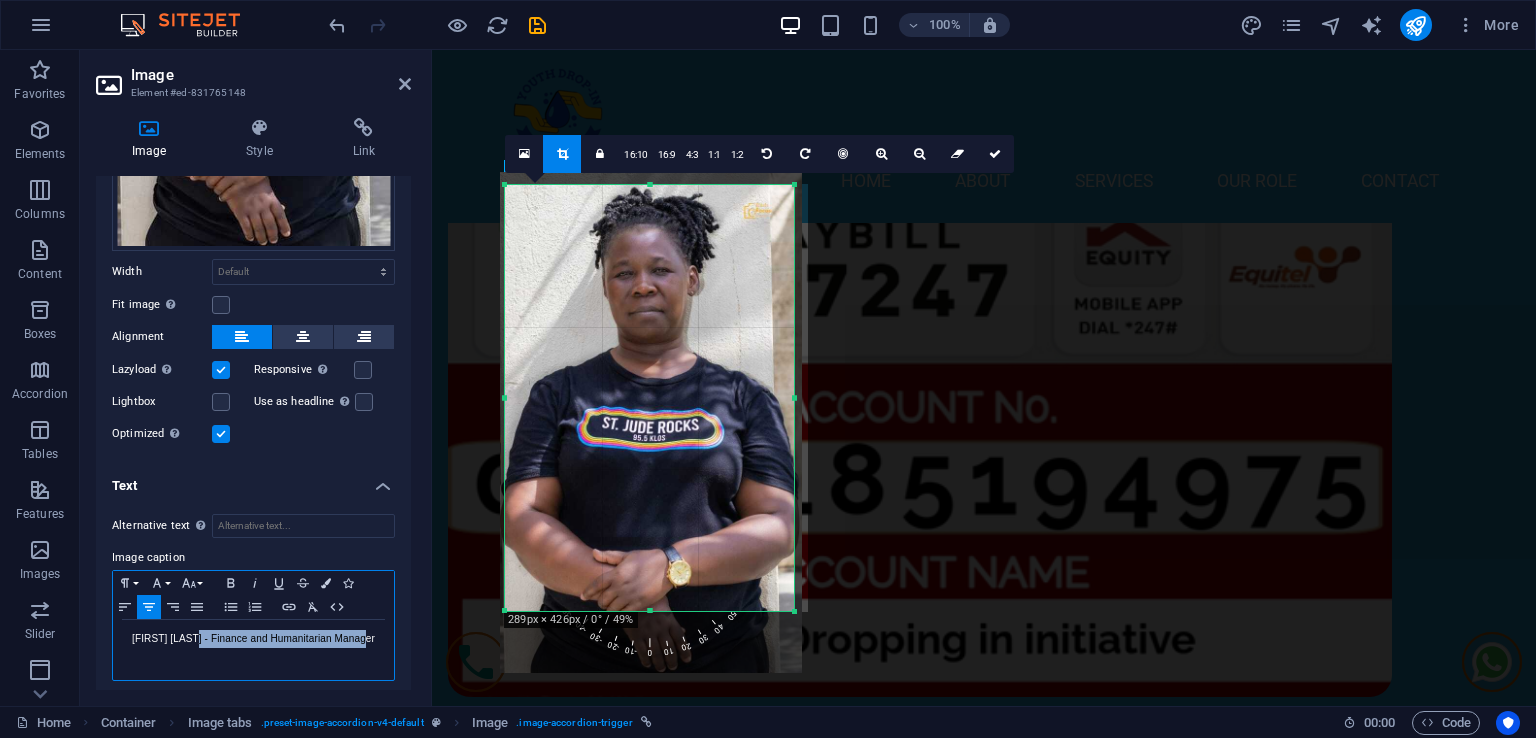 drag, startPoint x: 378, startPoint y: 626, endPoint x: 197, endPoint y: 621, distance: 181.06905 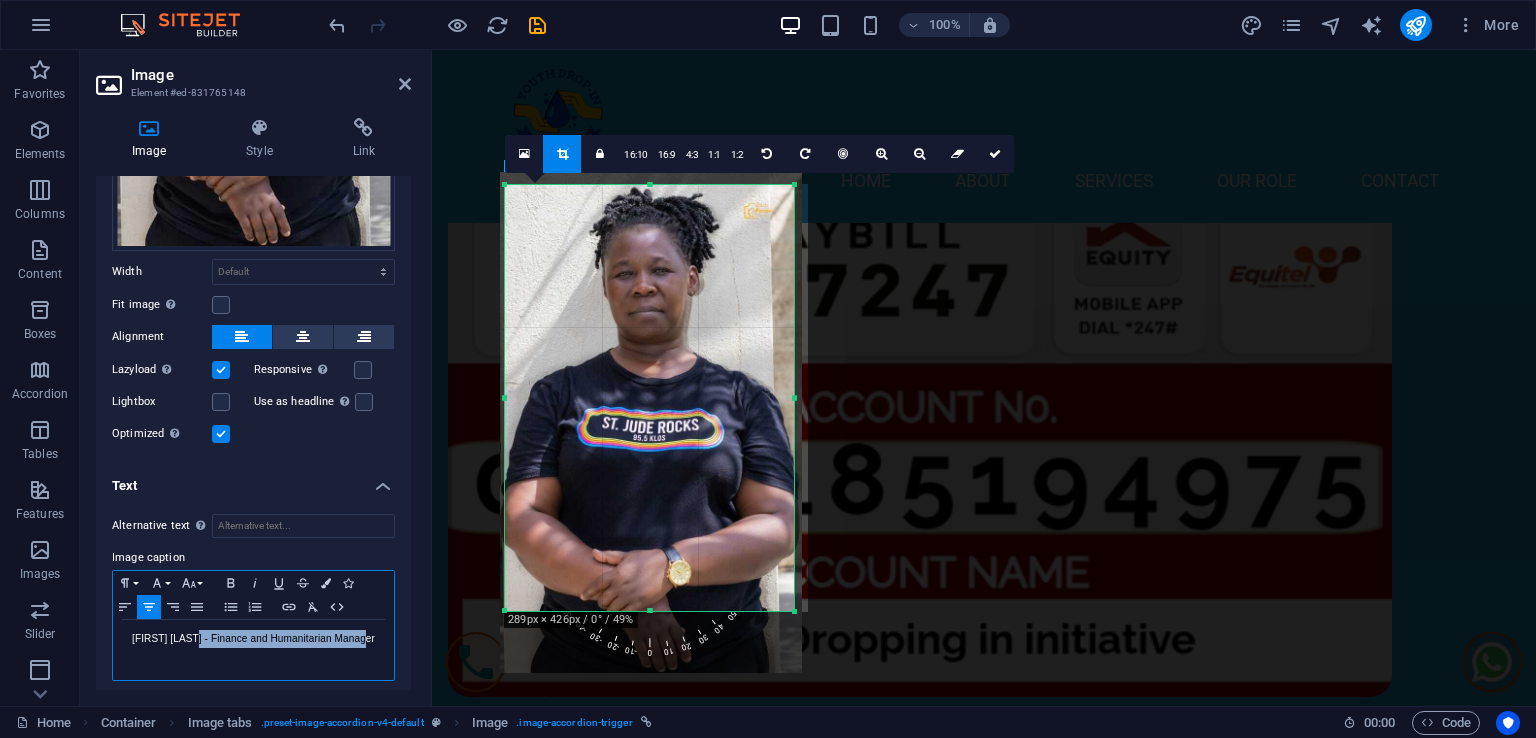 click on "[NAME] [LAST] - Finance and Humanitarian Manager" at bounding box center (253, 650) 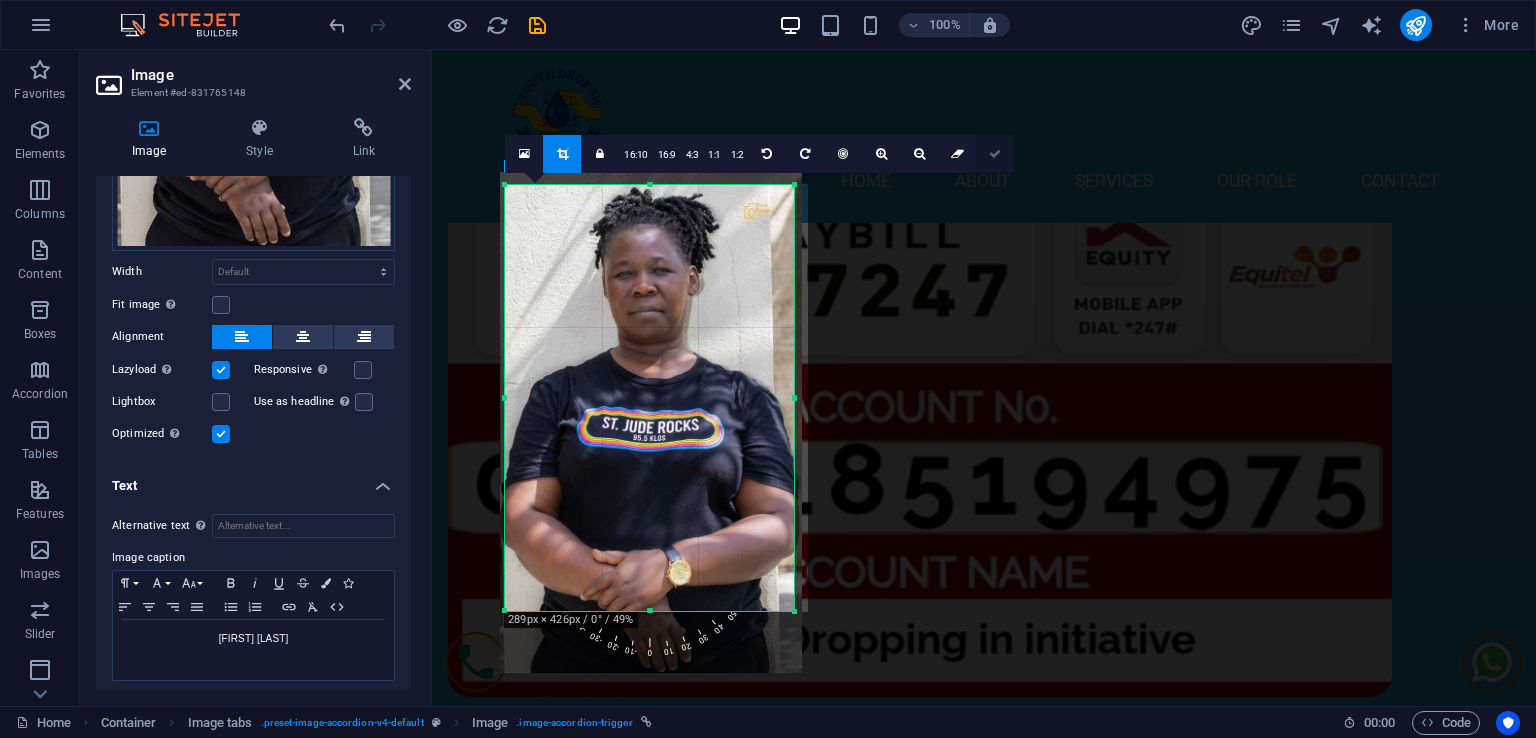 drag, startPoint x: 996, startPoint y: 151, endPoint x: 549, endPoint y: 101, distance: 449.78772 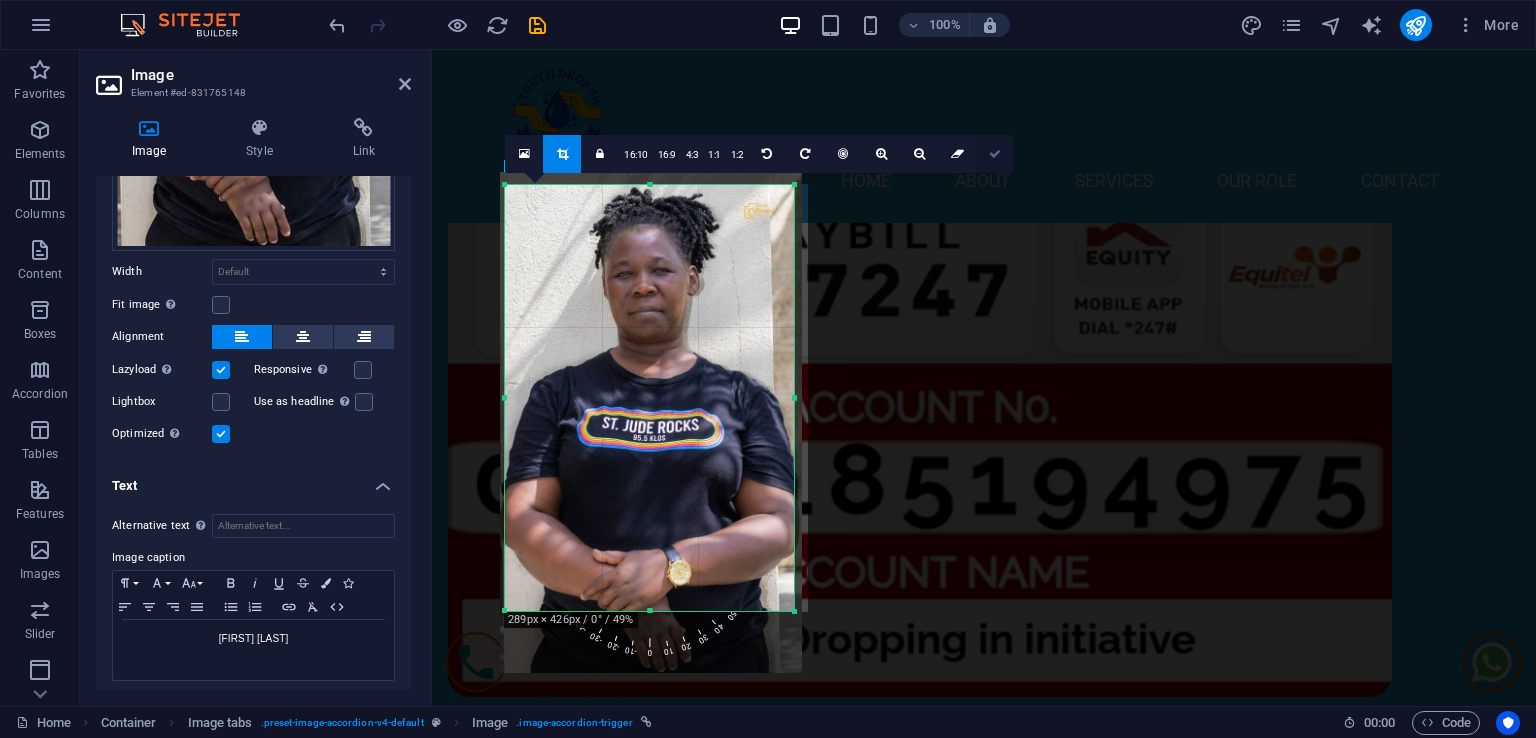 click at bounding box center (995, 154) 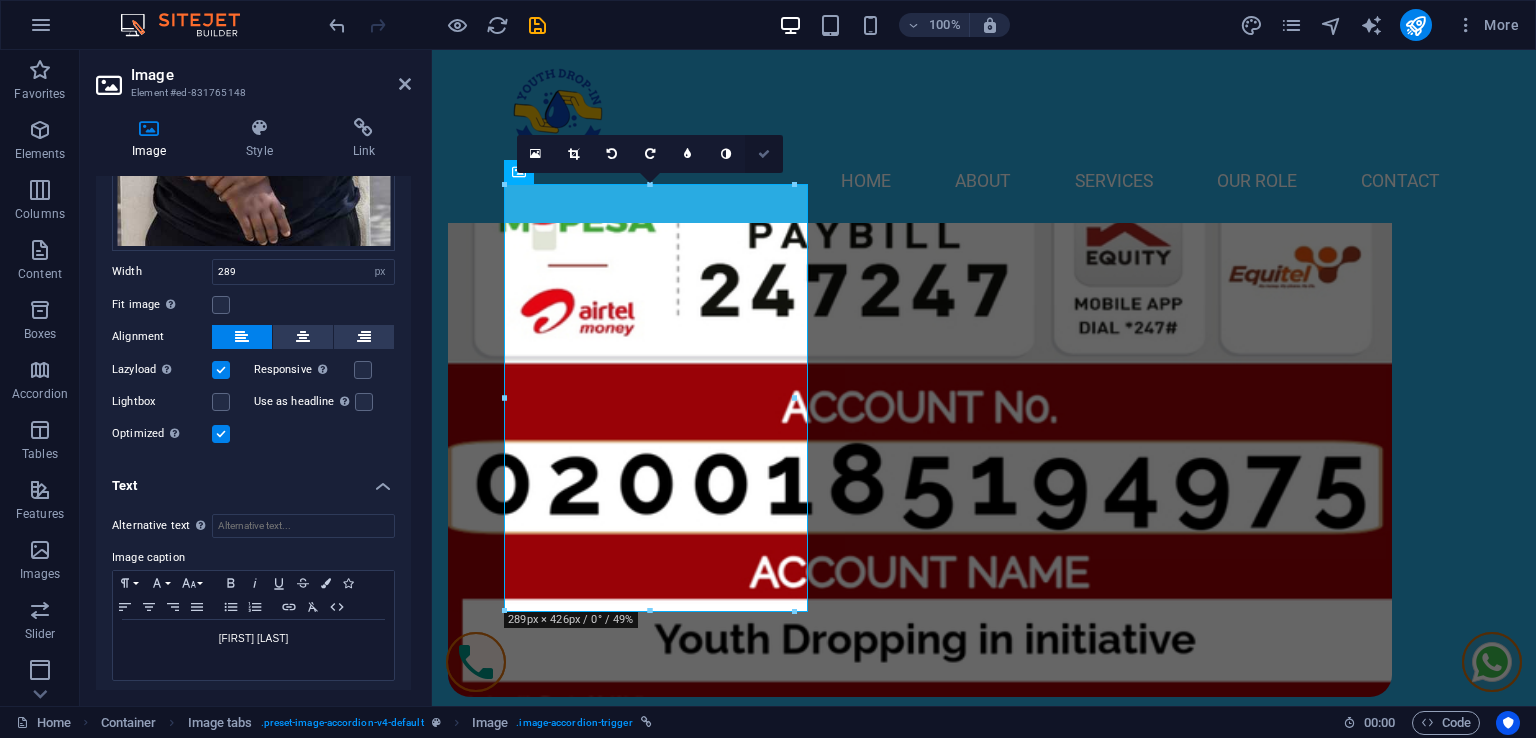 click at bounding box center [764, 154] 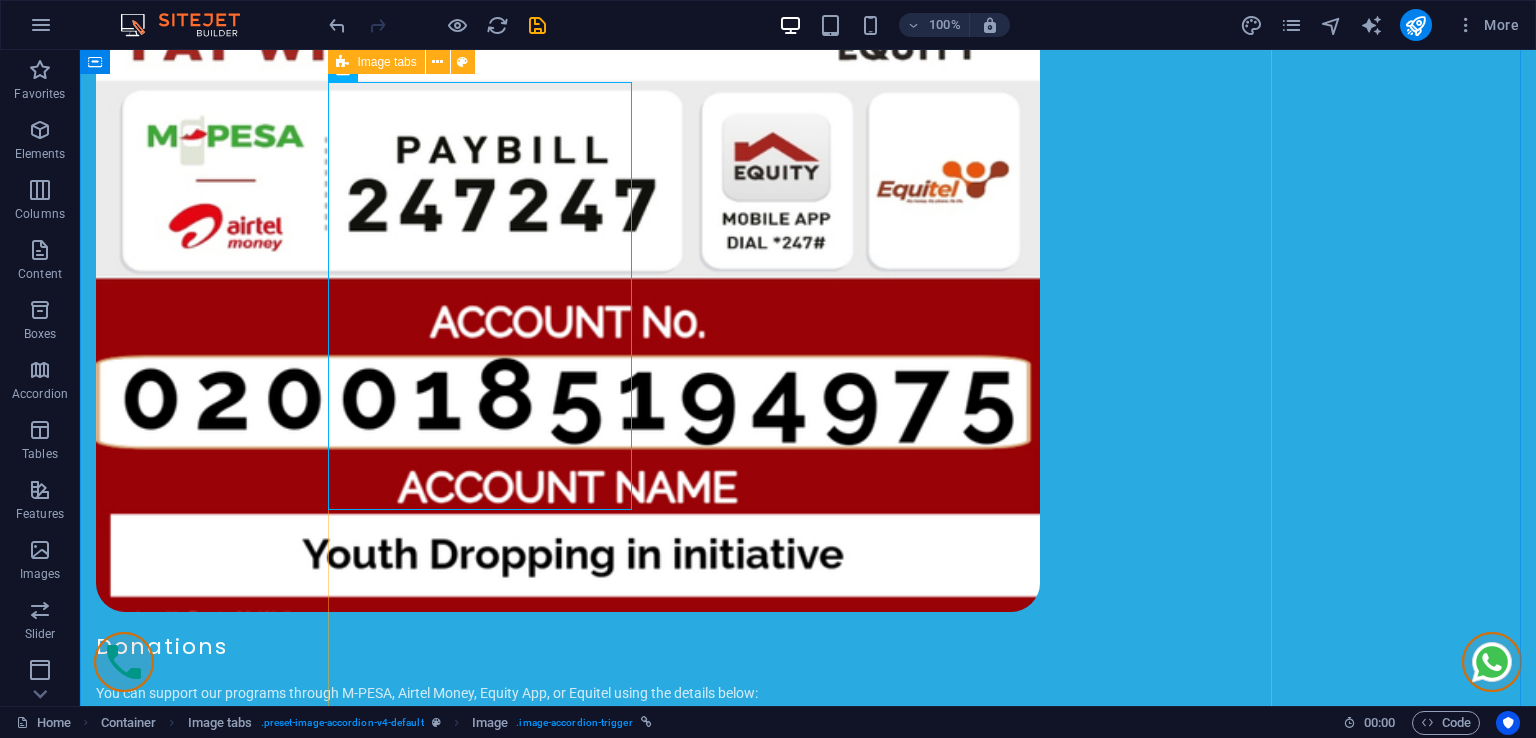 scroll, scrollTop: 2900, scrollLeft: 0, axis: vertical 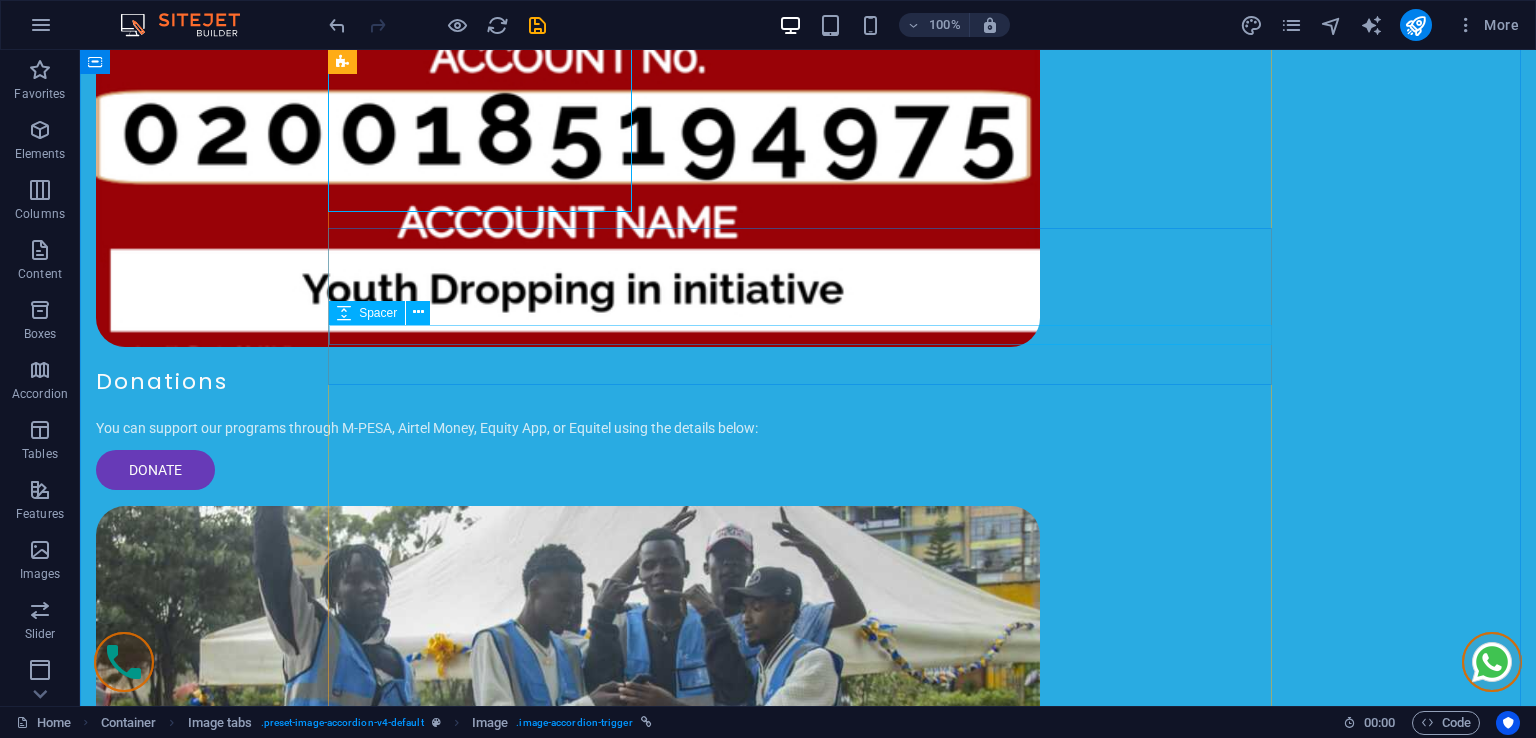 click at bounding box center (808, 2991) 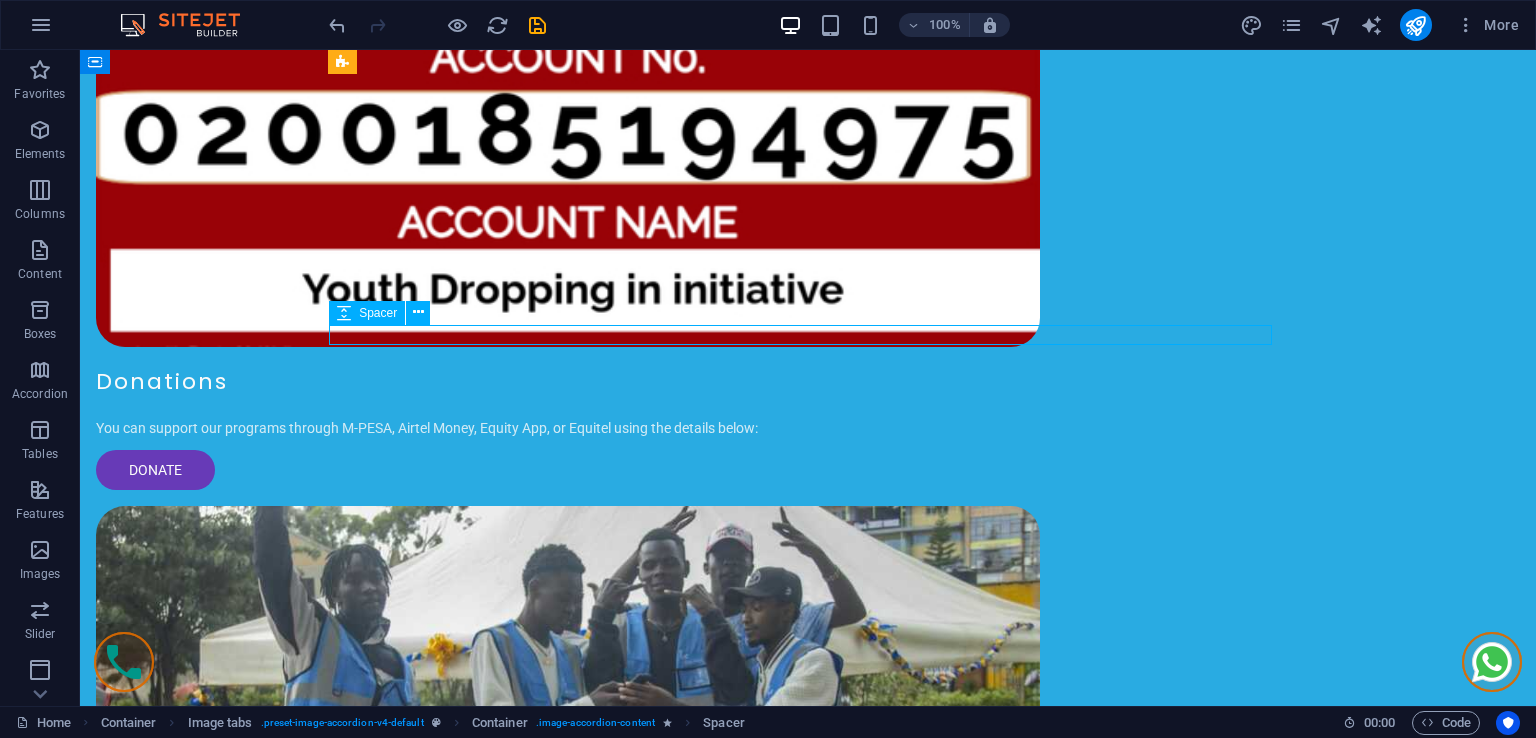 click at bounding box center [808, 2991] 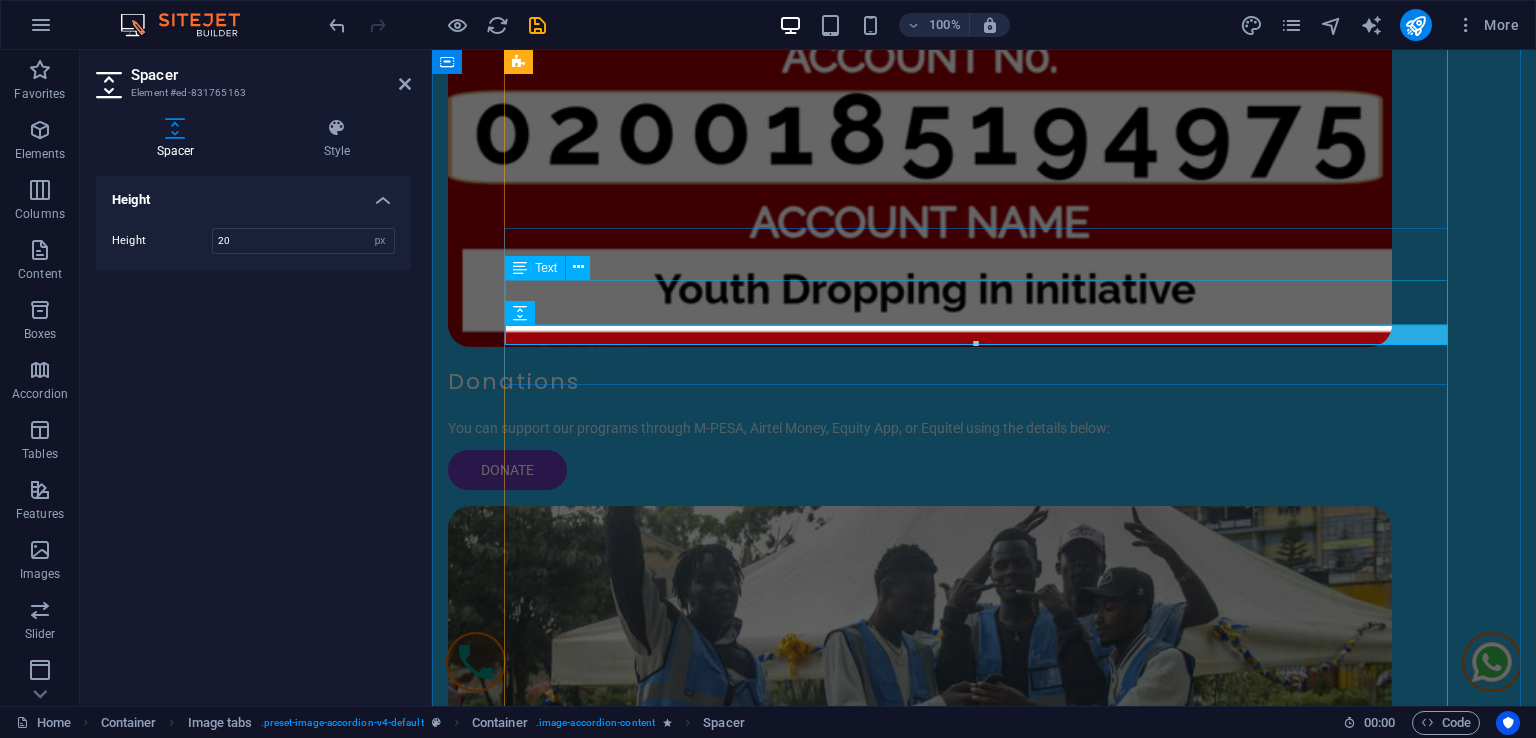 click on "Shop our trendy tops collection, featuring everything from casual tees to stylish blouses. Priced from KSH 1,200, you can dress up or down effortlessly. (Image links: img1.jpg, img2.jpg, img3.jpg, img4.jpg, img5.jpg)" at bounding box center (984, 2958) 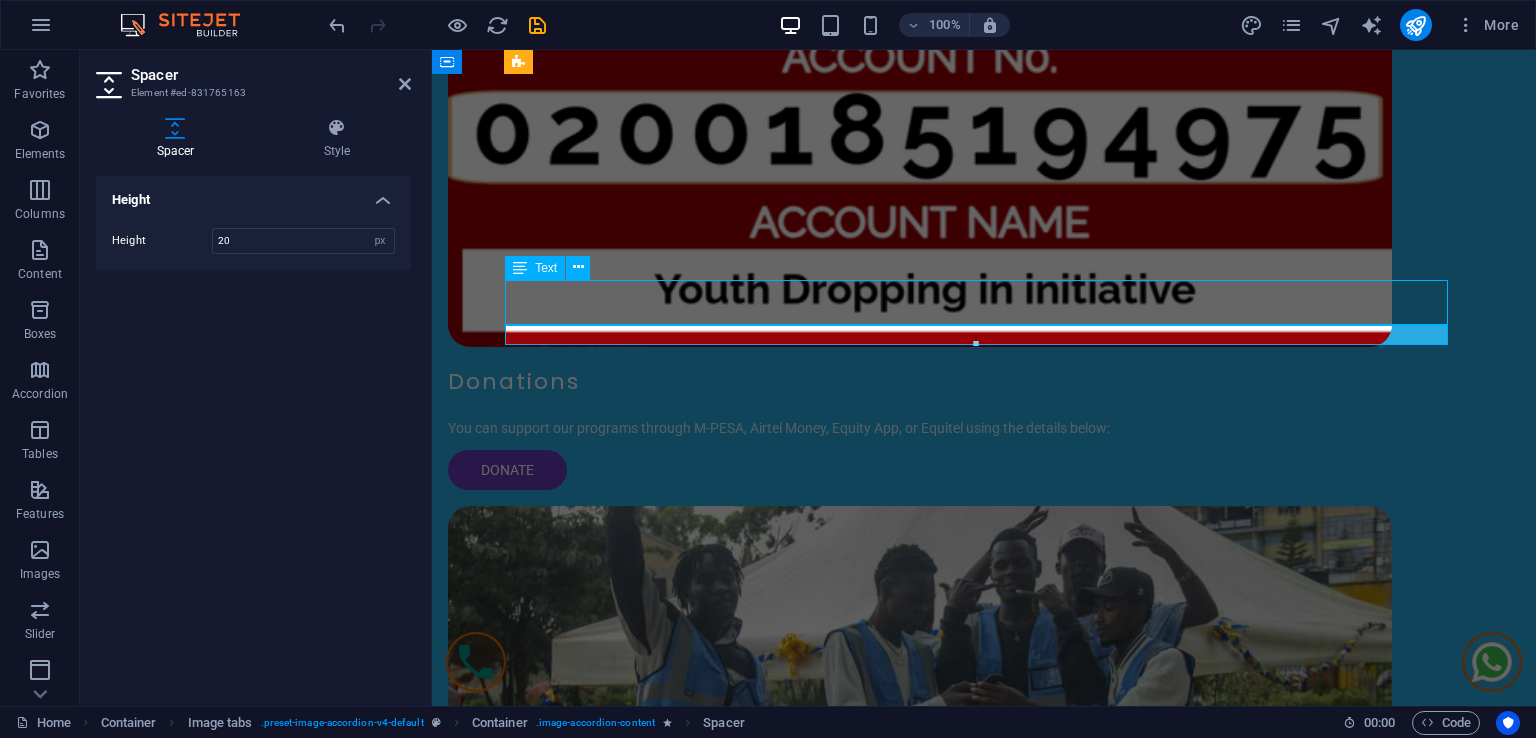 click on "Shop our trendy tops collection, featuring everything from casual tees to stylish blouses. Priced from KSH 1,200, you can dress up or down effortlessly. (Image links: img1.jpg, img2.jpg, img3.jpg, img4.jpg, img5.jpg)" at bounding box center [984, 2958] 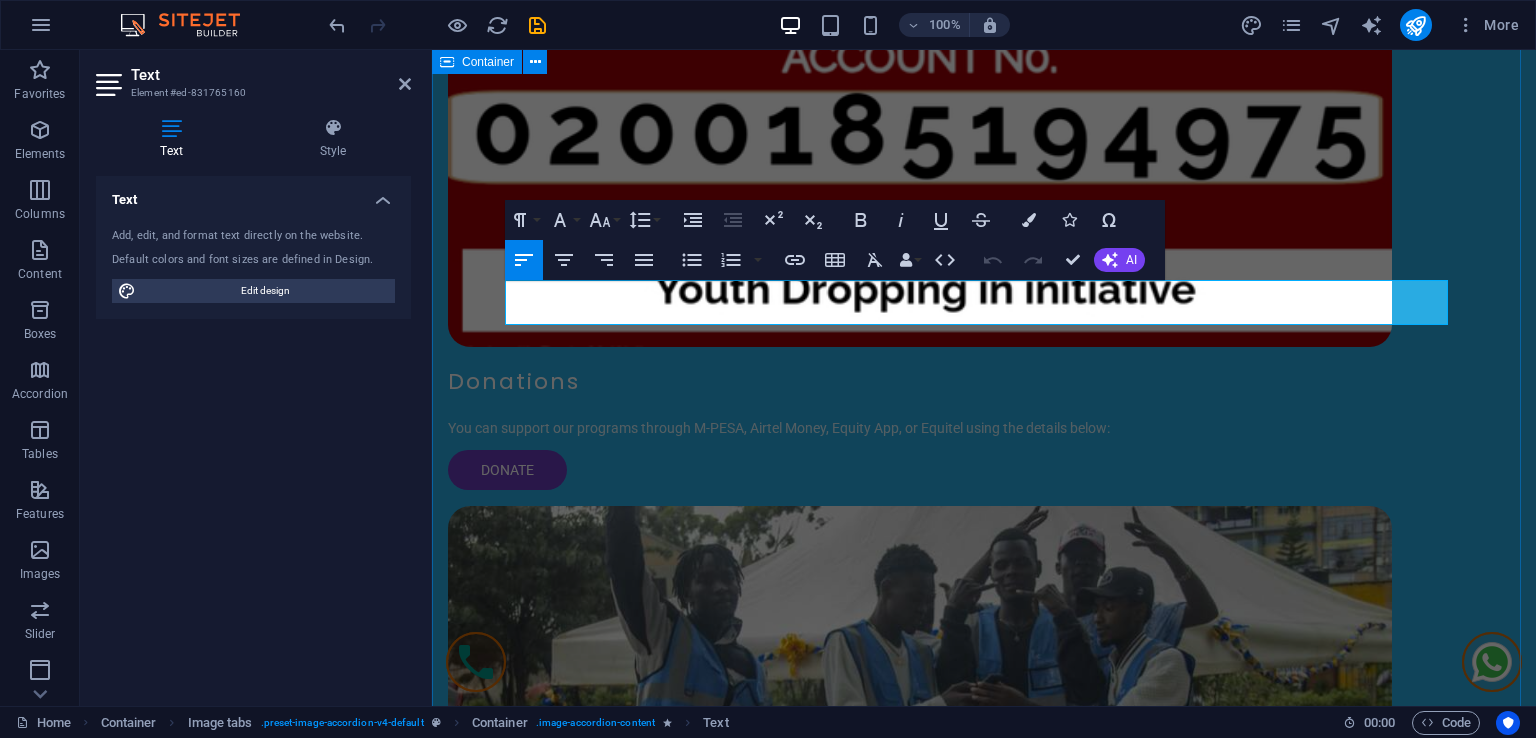 drag, startPoint x: 1040, startPoint y: 308, endPoint x: 458, endPoint y: 275, distance: 582.9348 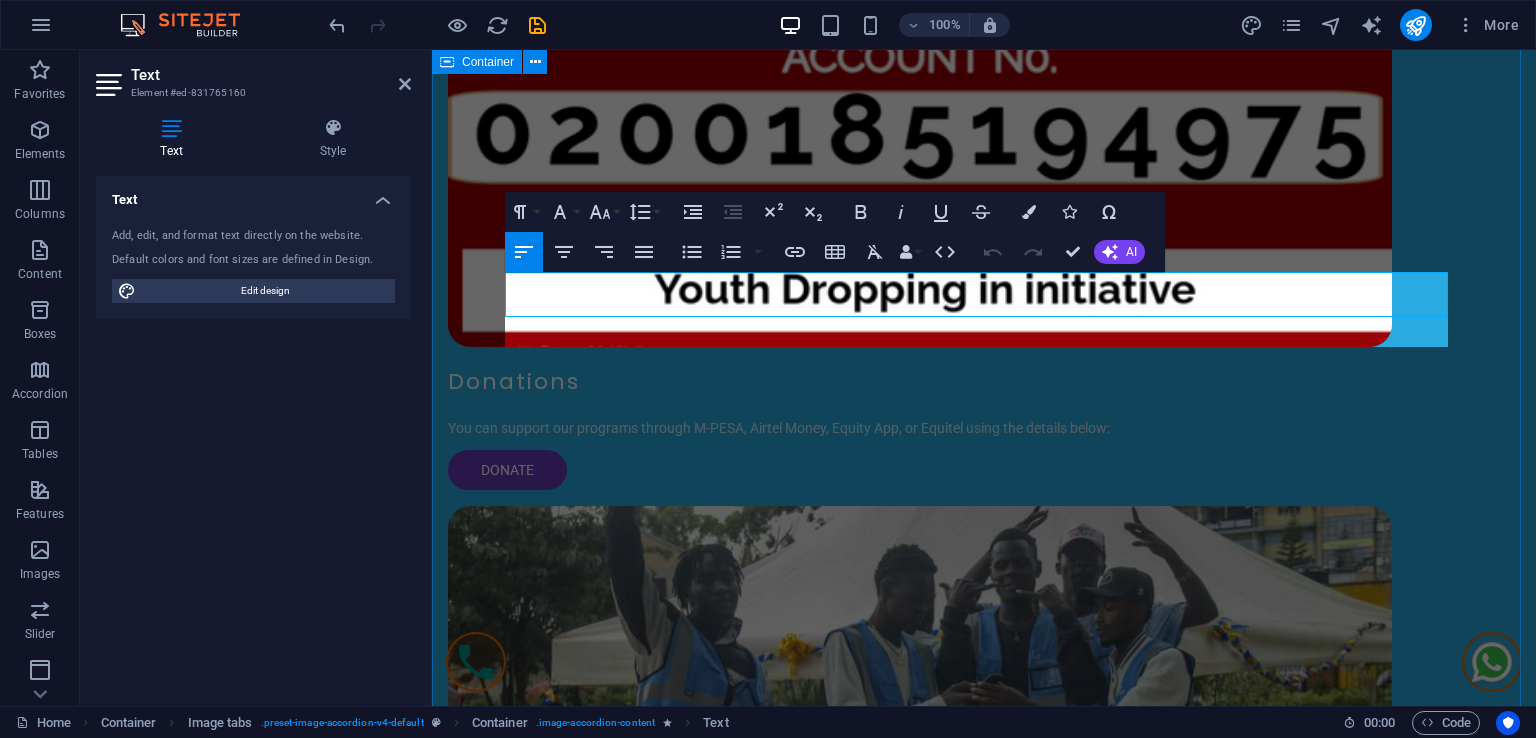 scroll, scrollTop: 2908, scrollLeft: 0, axis: vertical 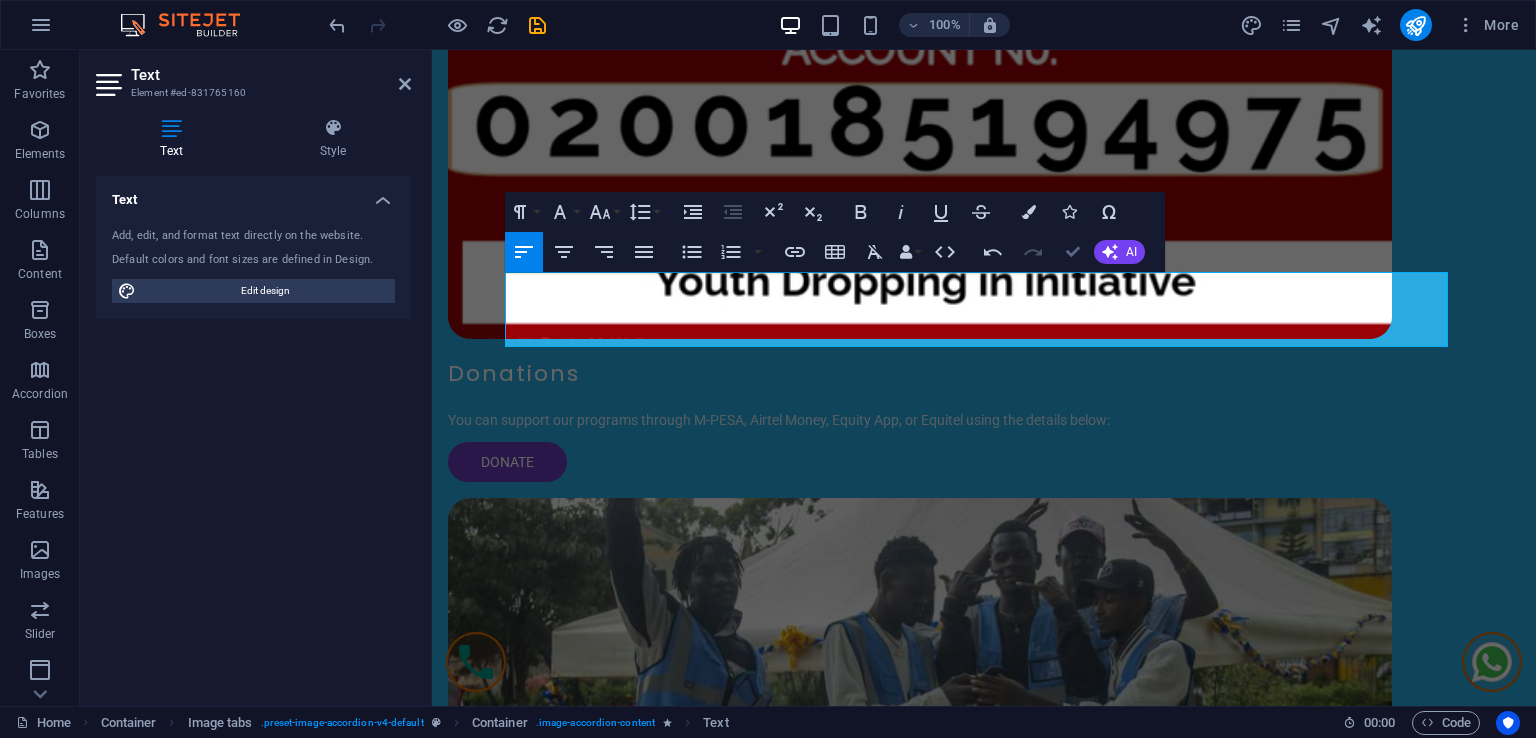 drag, startPoint x: 1082, startPoint y: 253, endPoint x: 1035, endPoint y: 251, distance: 47.042534 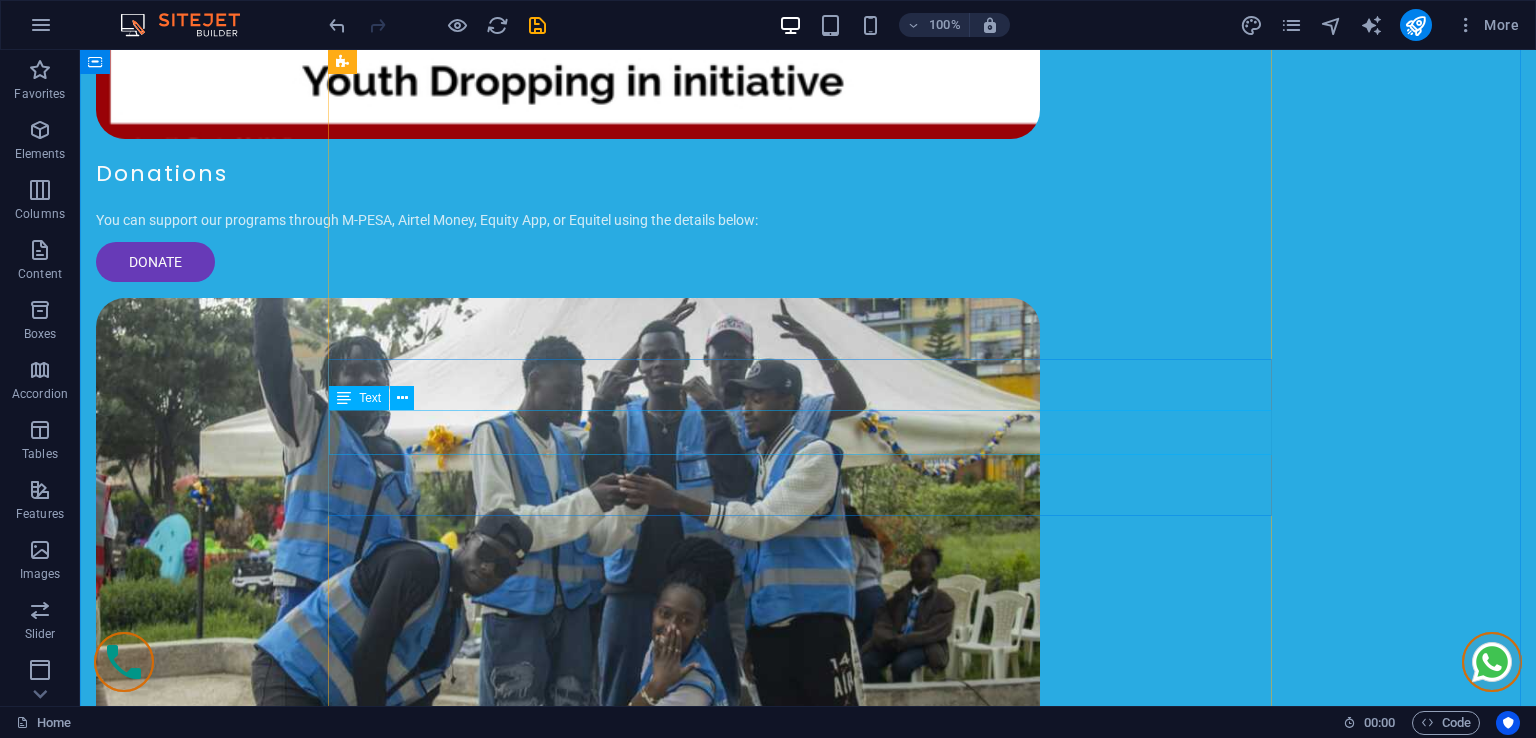 scroll, scrollTop: 3208, scrollLeft: 0, axis: vertical 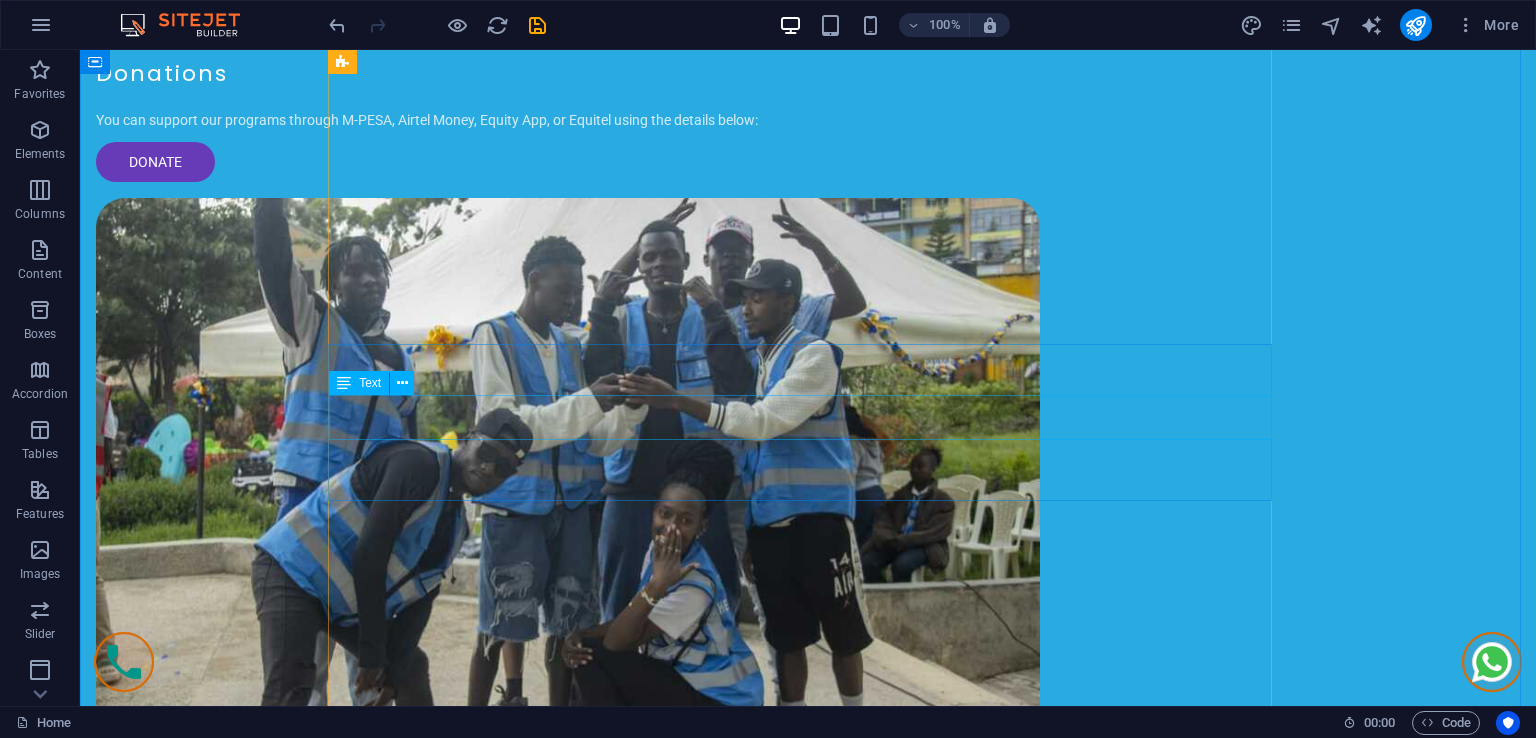 click on "Discover a variety of stylish bottoms, including skirts, trousers, and shorts. Perfect for mixing and matching with our tops, starting from KSH 1,800! (Image links: img1.jpg, img2.jpg, img3.jpg, img4.jpg, img5.jpg)" at bounding box center (808, 3058) 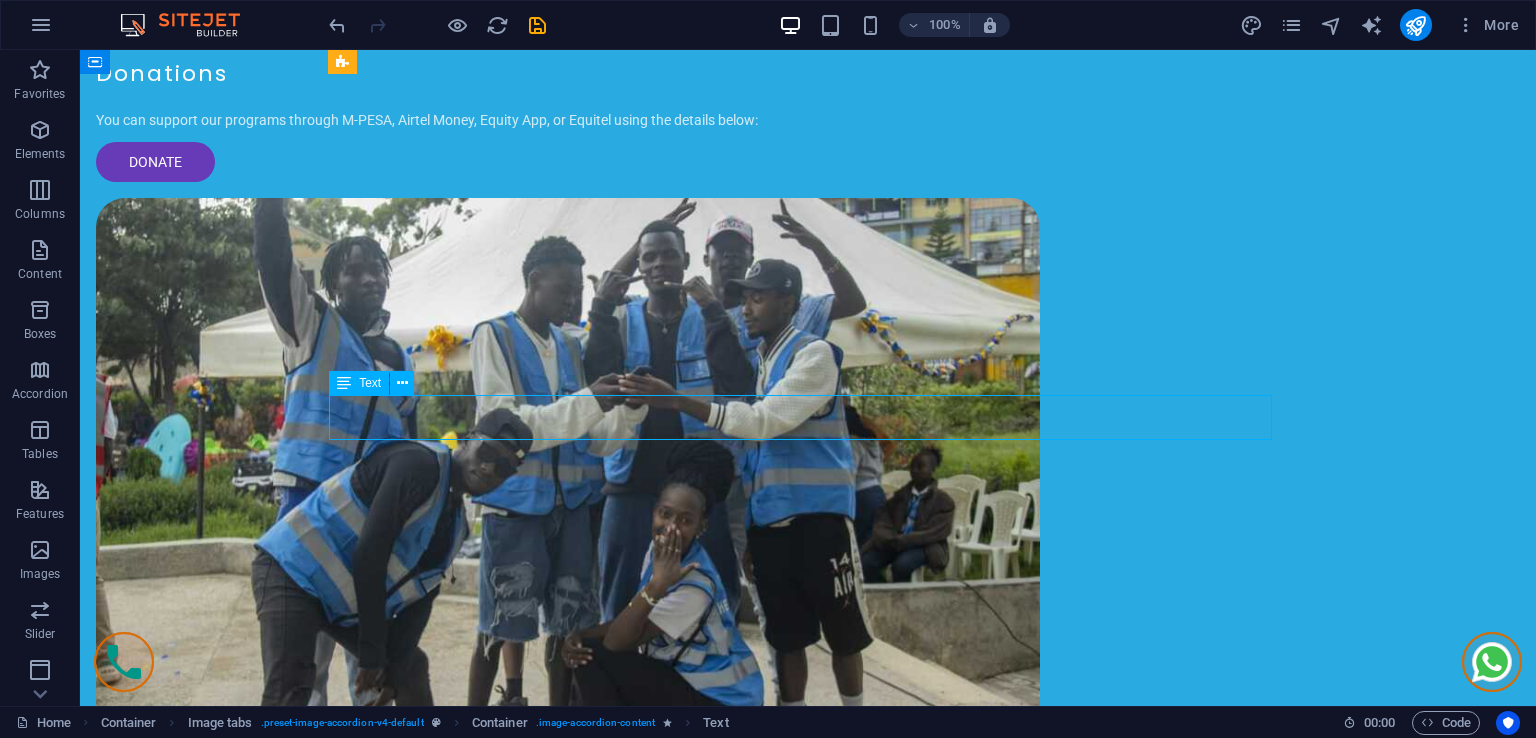 click on "Discover a variety of stylish bottoms, including skirts, trousers, and shorts. Perfect for mixing and matching with our tops, starting from KSH 1,800! (Image links: img1.jpg, img2.jpg, img3.jpg, img4.jpg, img5.jpg)" at bounding box center [808, 3058] 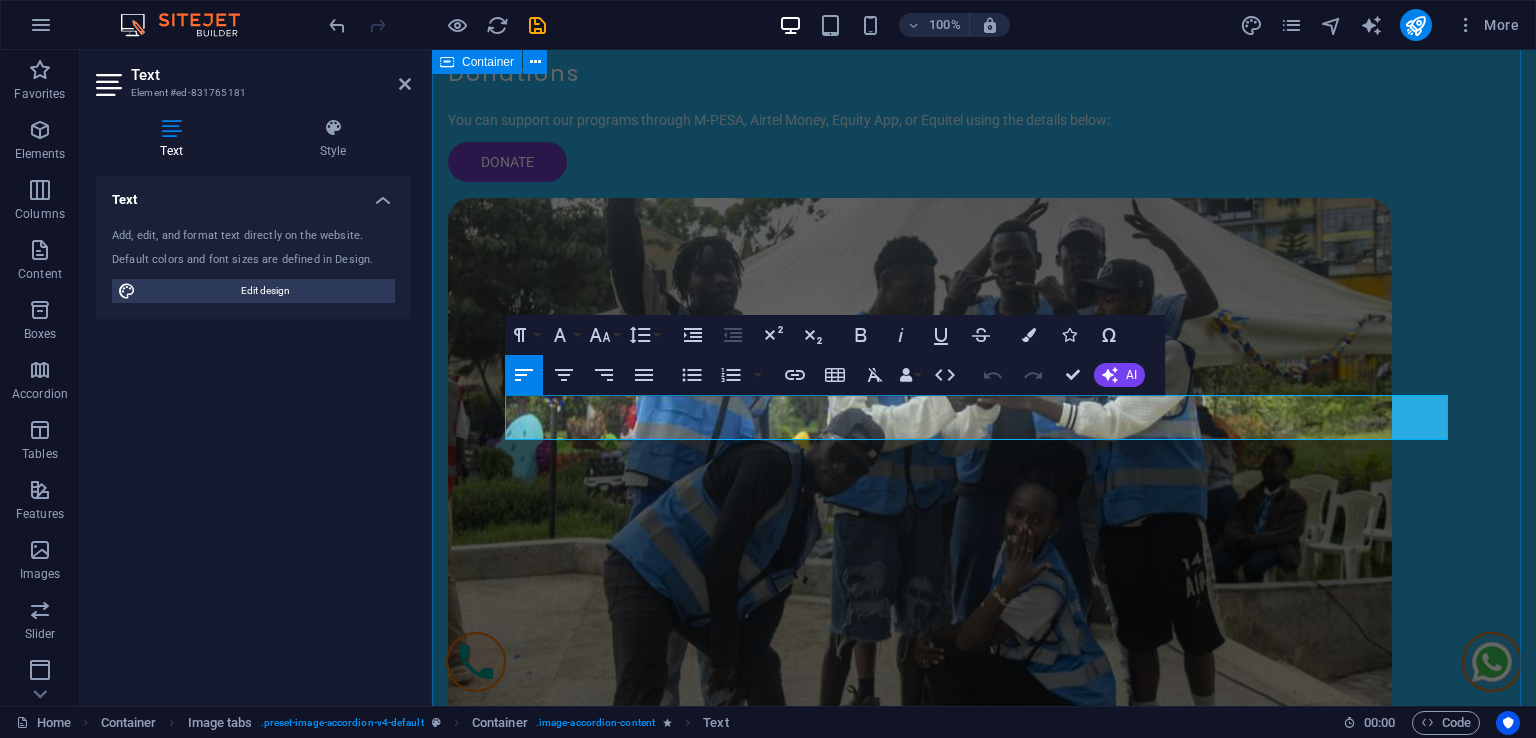 drag, startPoint x: 980, startPoint y: 433, endPoint x: 489, endPoint y: 412, distance: 491.44888 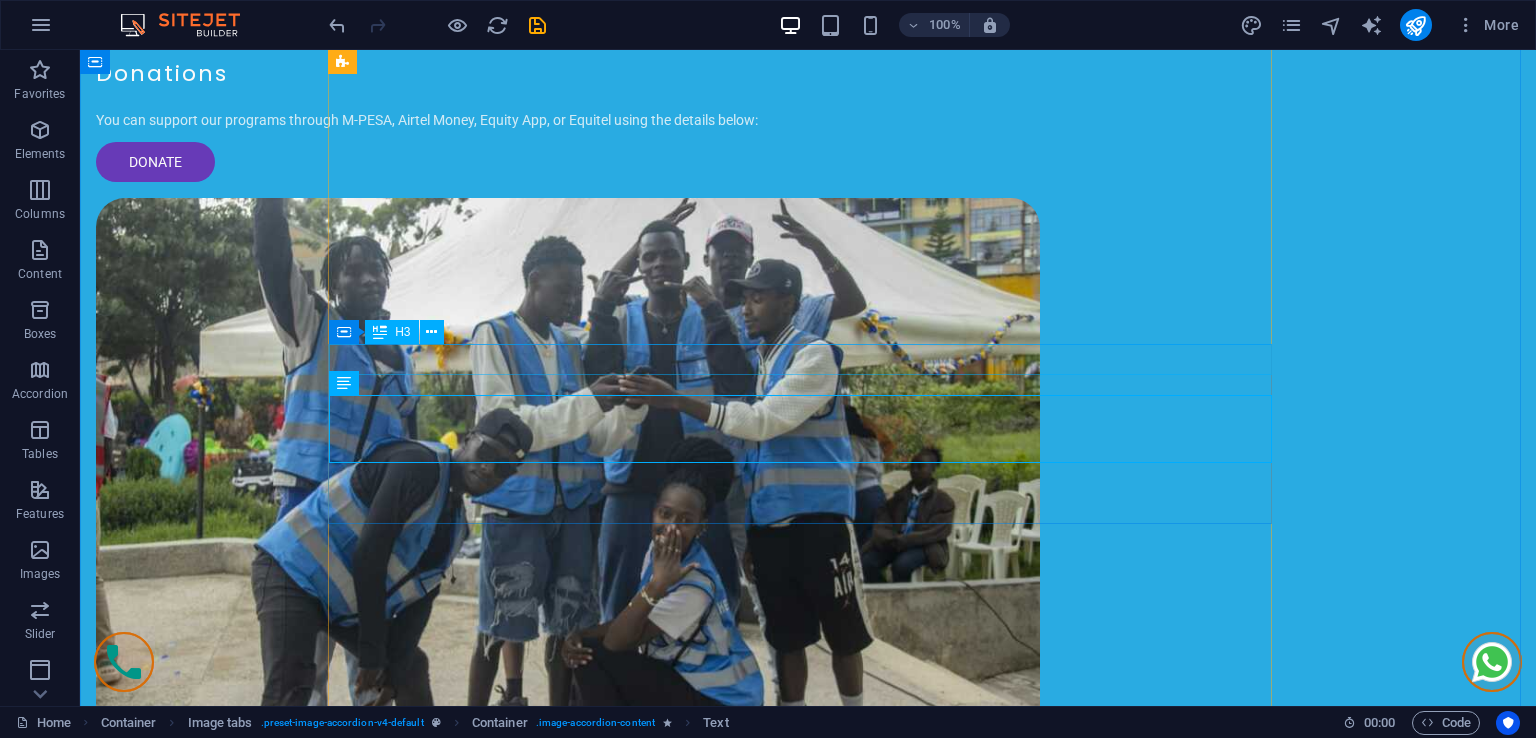 click on "Stylish Bottoms" at bounding box center (808, 3000) 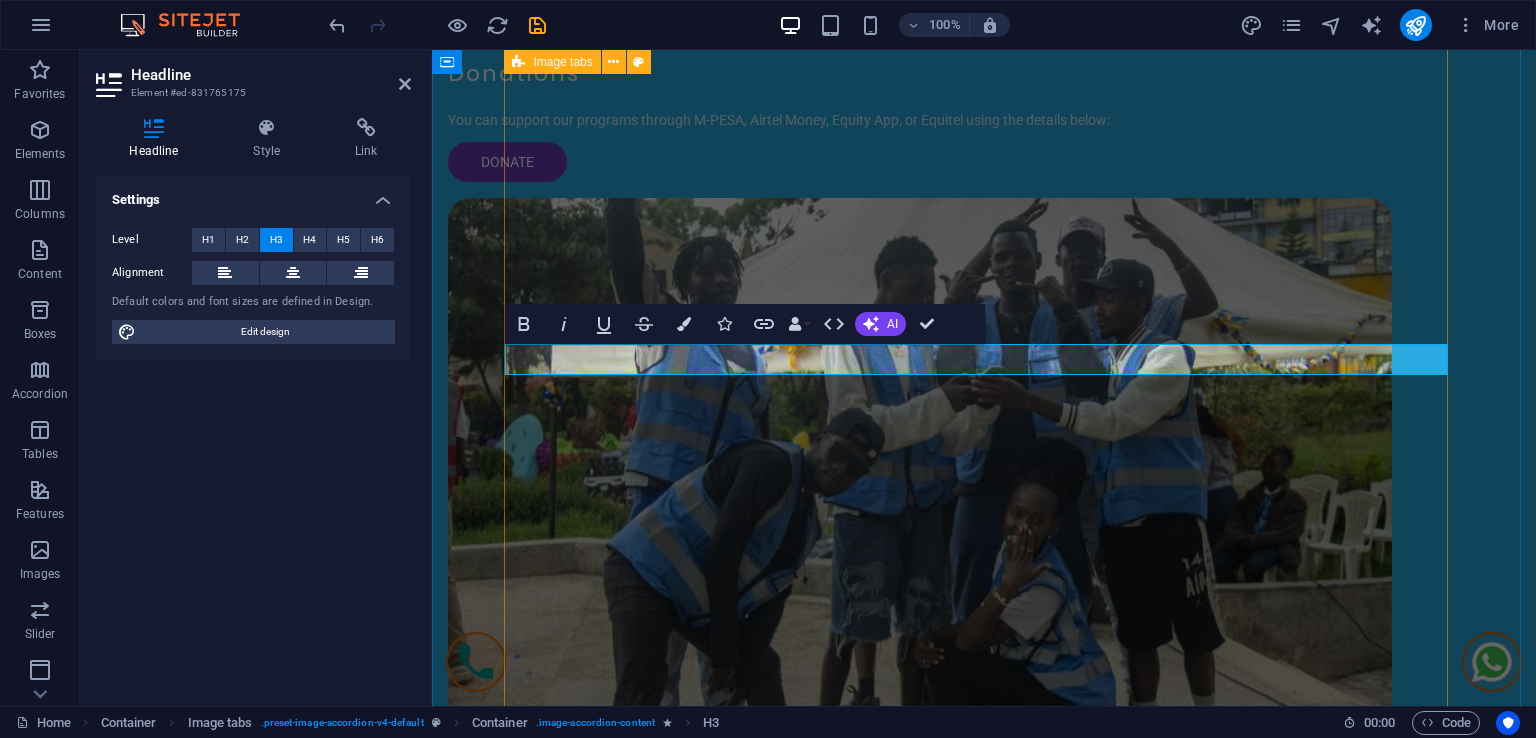 scroll, scrollTop: 203, scrollLeft: 4, axis: both 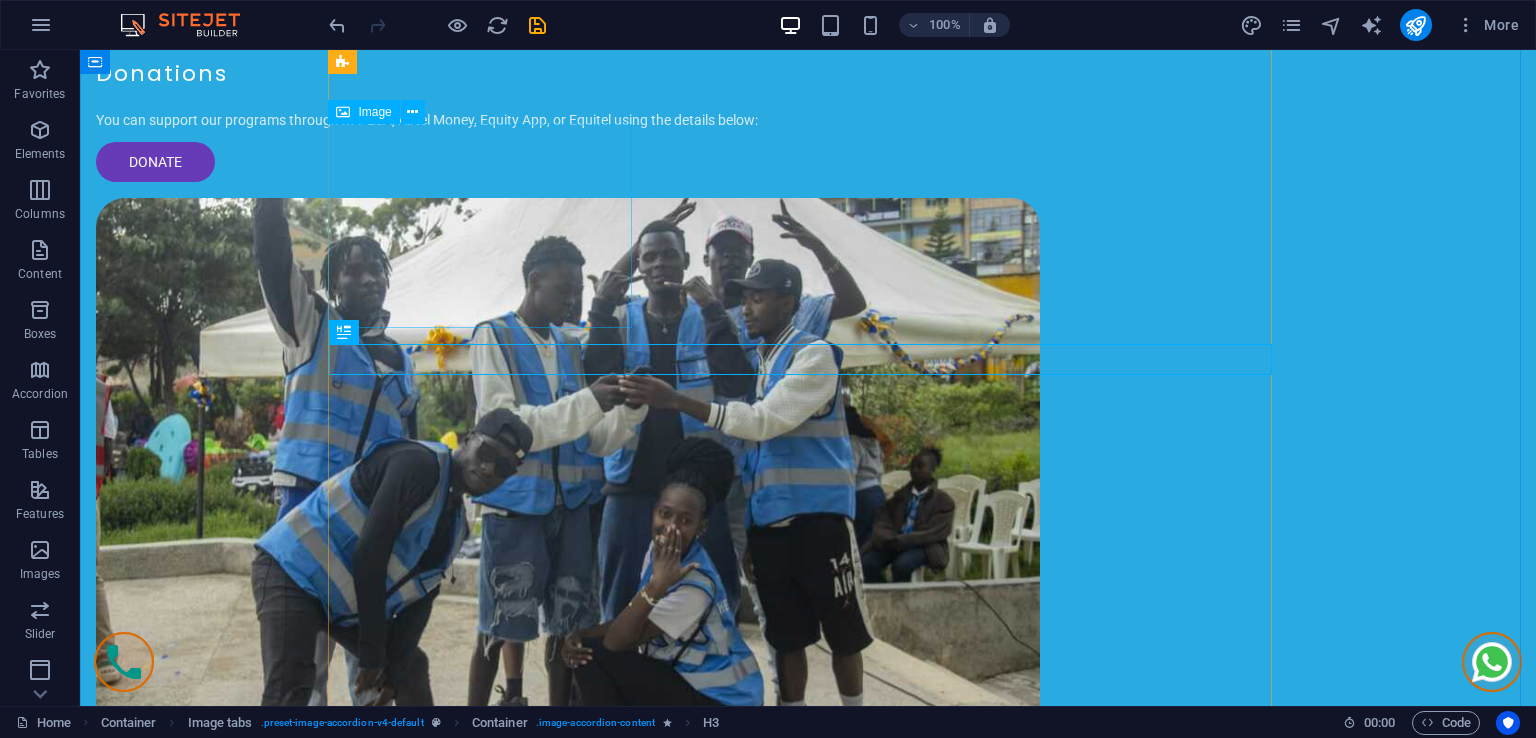 click on "Family Room" at bounding box center [488, 2874] 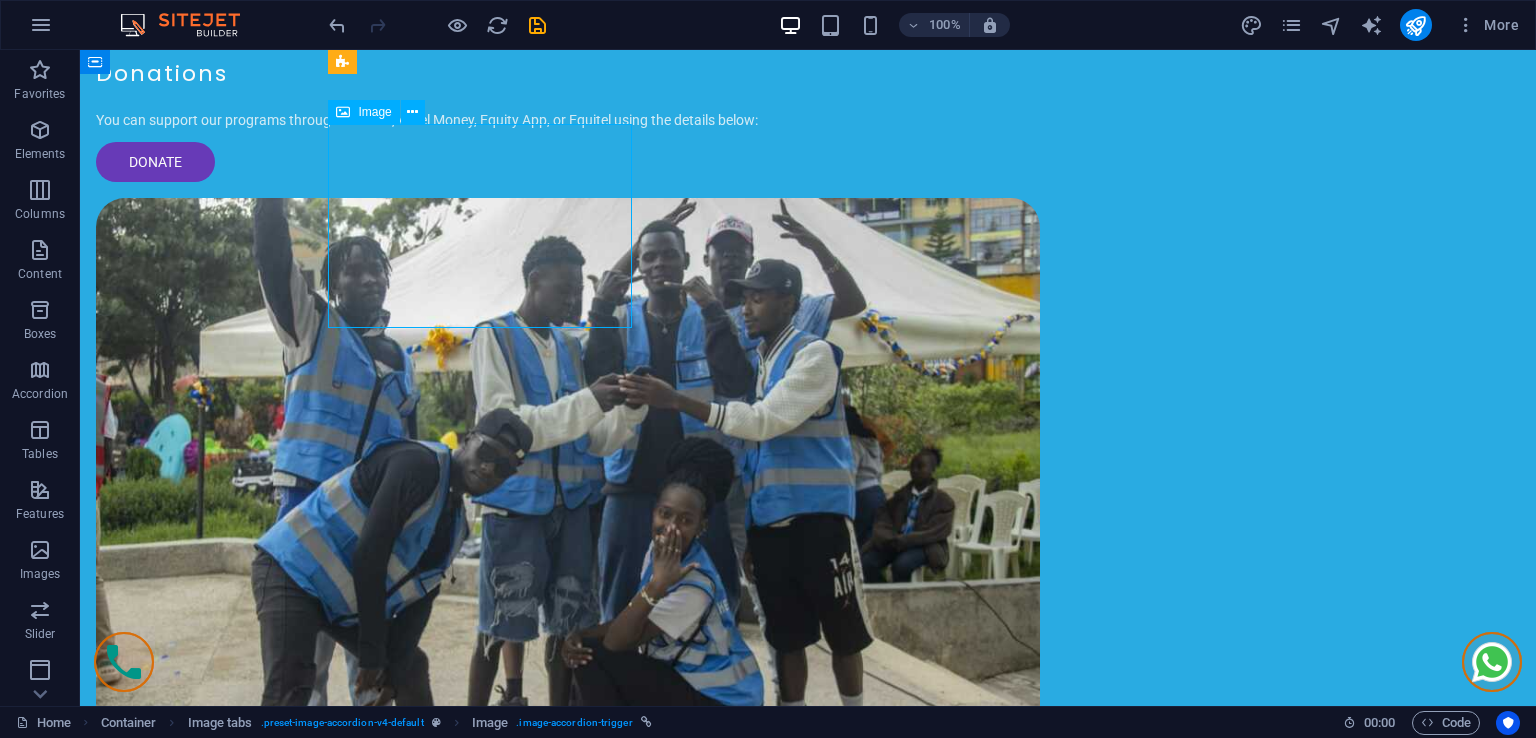 click on "Family Room" at bounding box center (488, 2874) 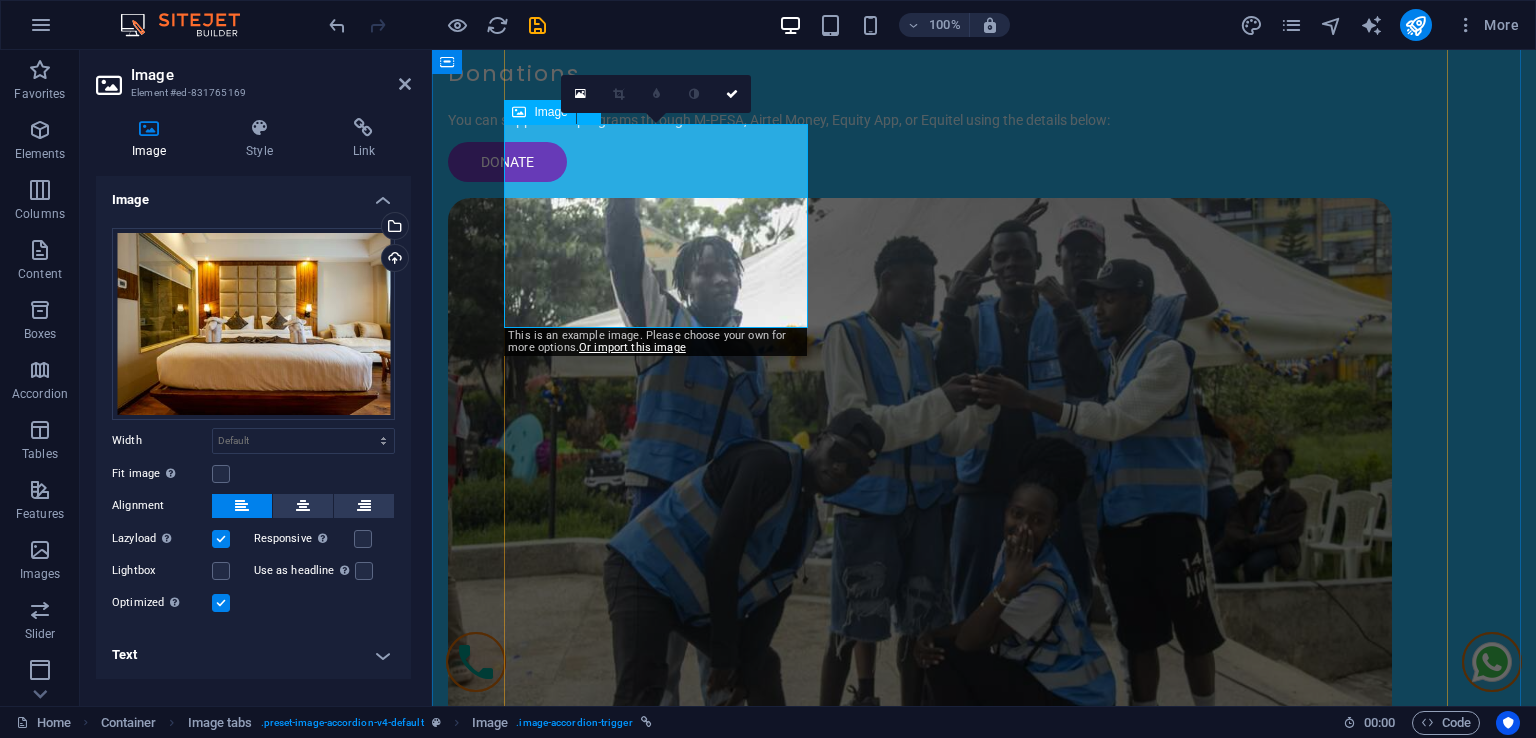 click on "Family Room" at bounding box center [664, 2874] 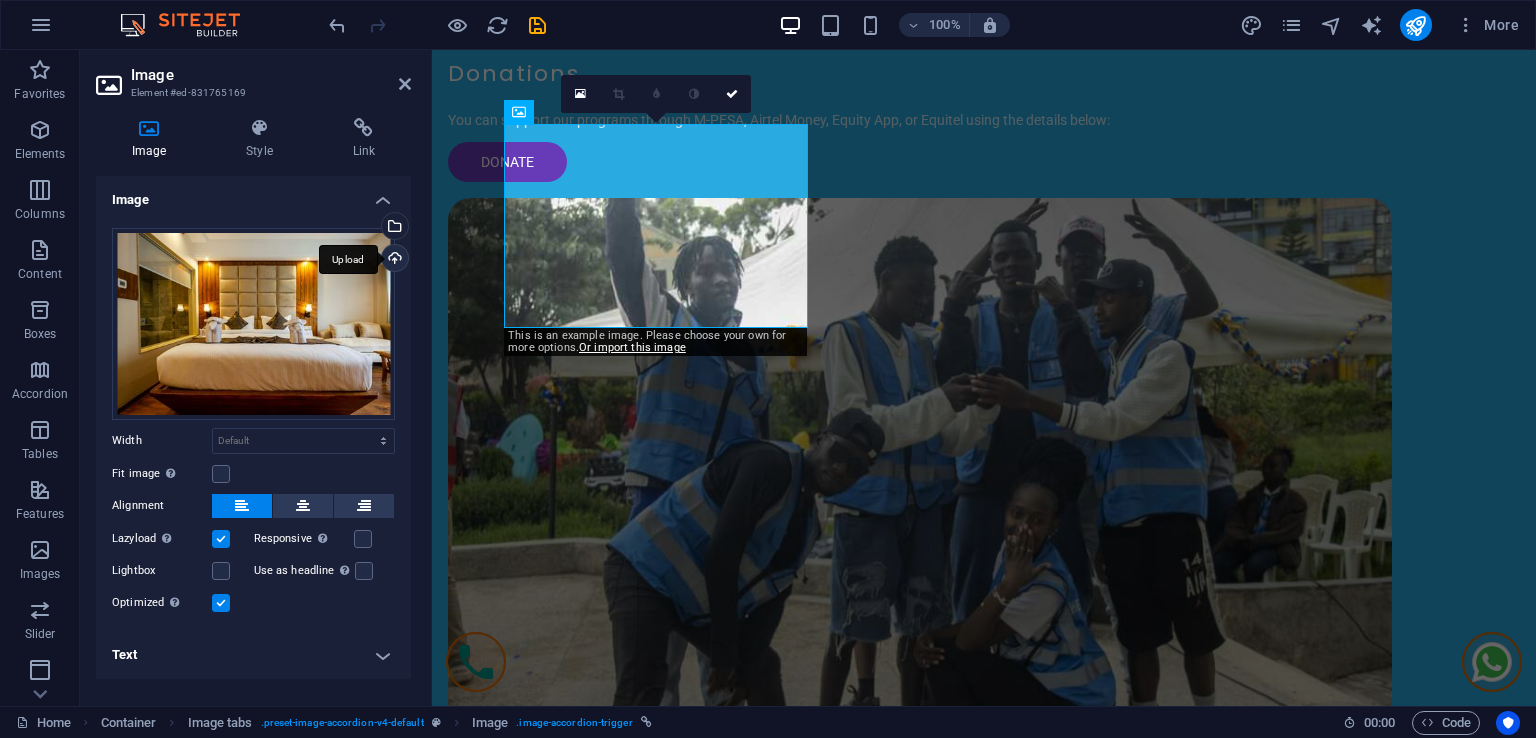 click on "Upload" at bounding box center (393, 260) 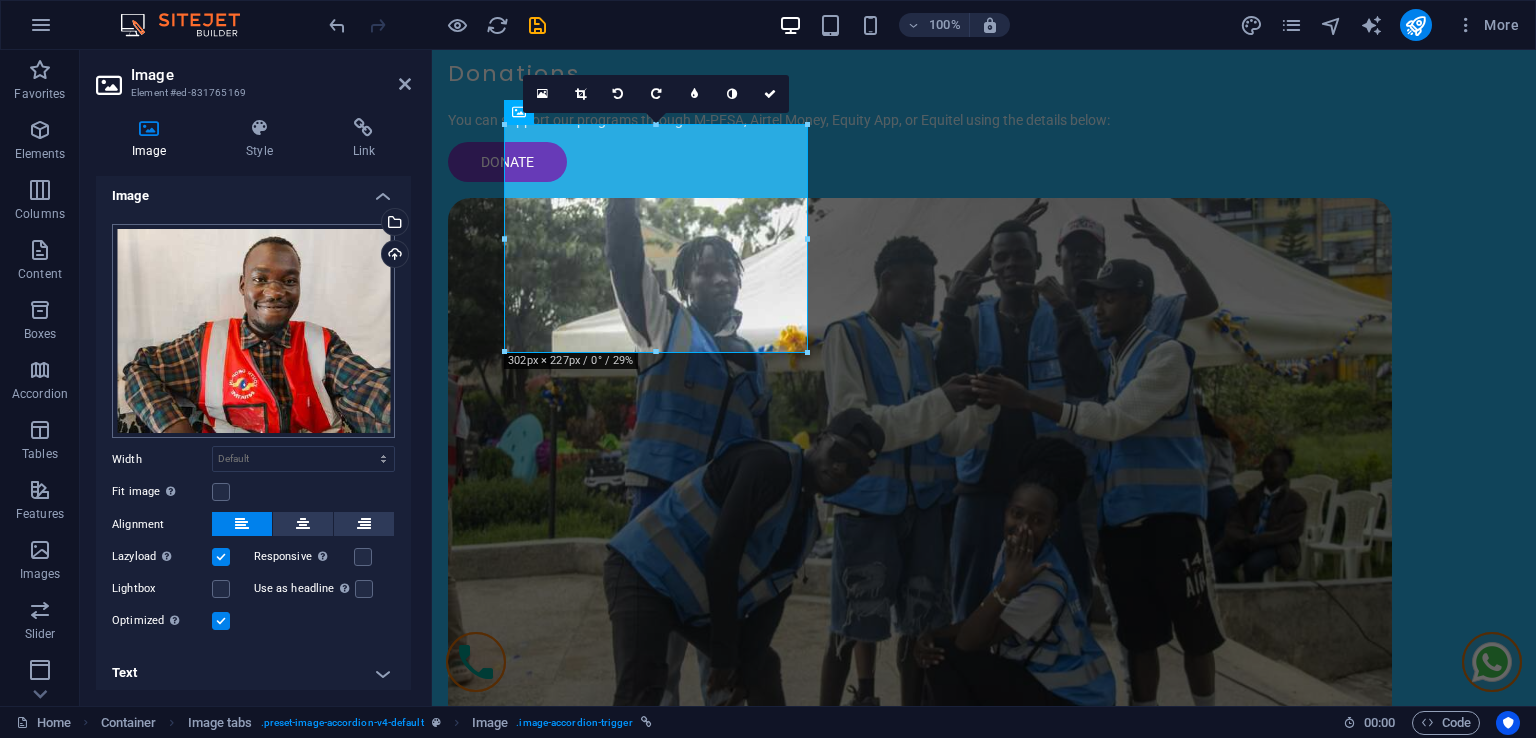 scroll, scrollTop: 8, scrollLeft: 0, axis: vertical 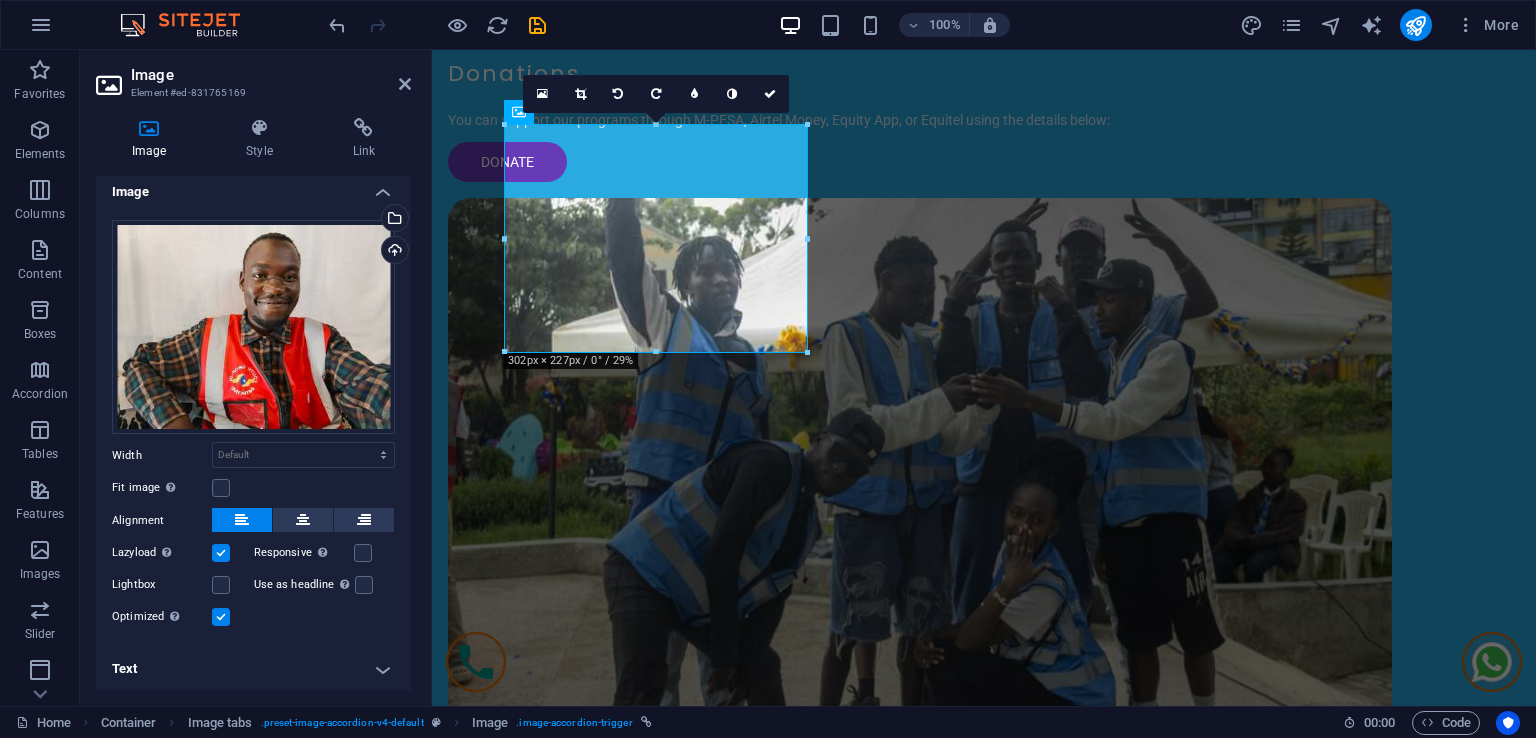 click on "Text" at bounding box center (253, 669) 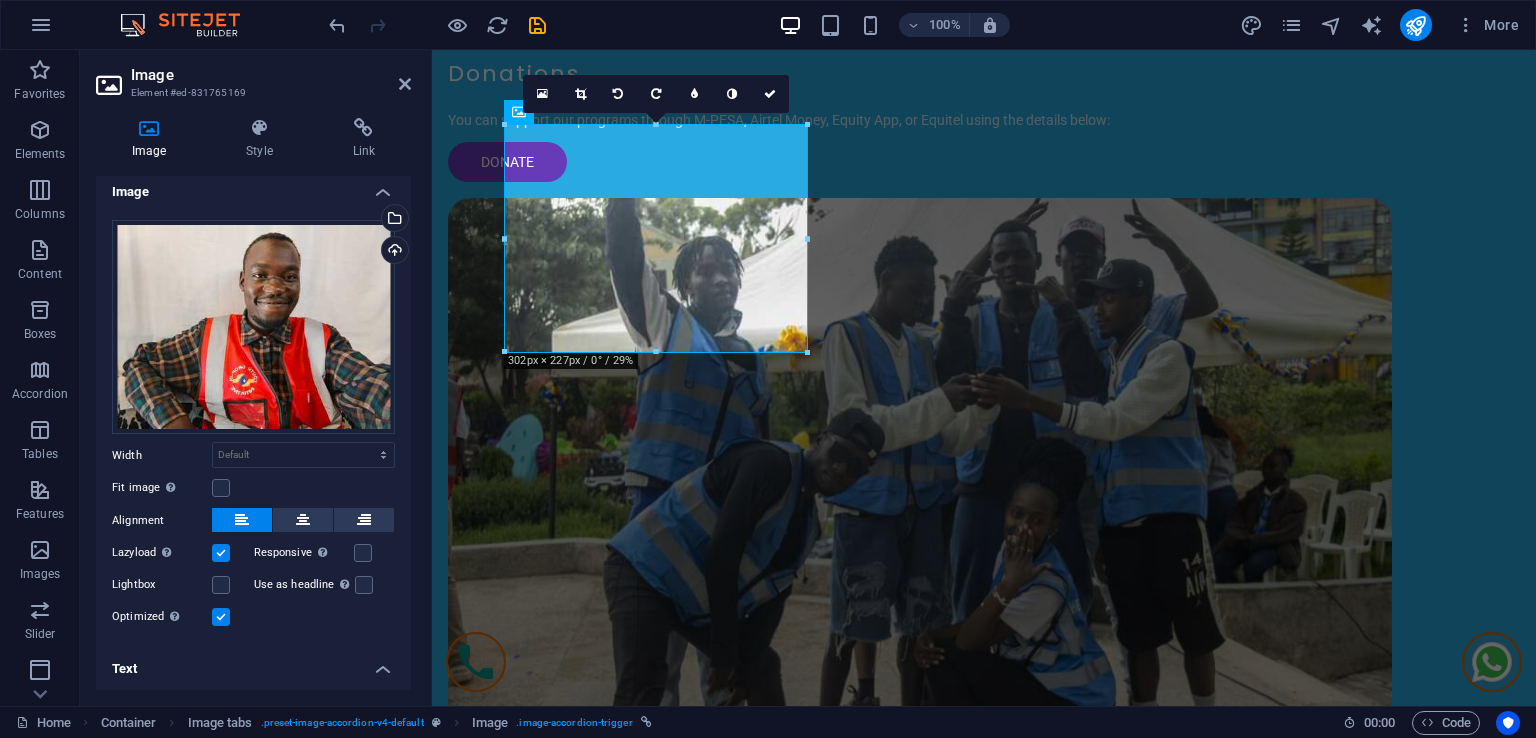 scroll, scrollTop: 196, scrollLeft: 0, axis: vertical 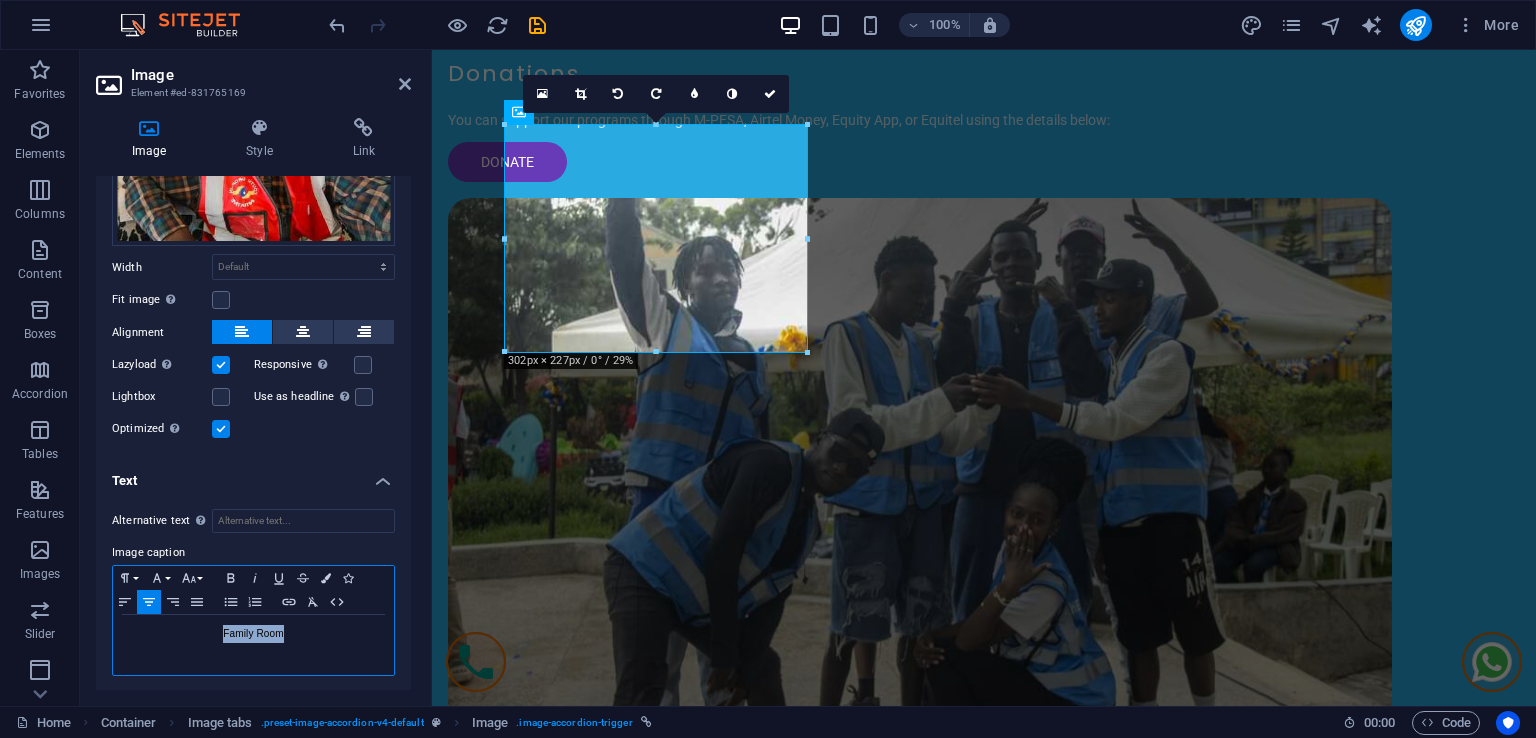 drag, startPoint x: 281, startPoint y: 630, endPoint x: 208, endPoint y: 626, distance: 73.109505 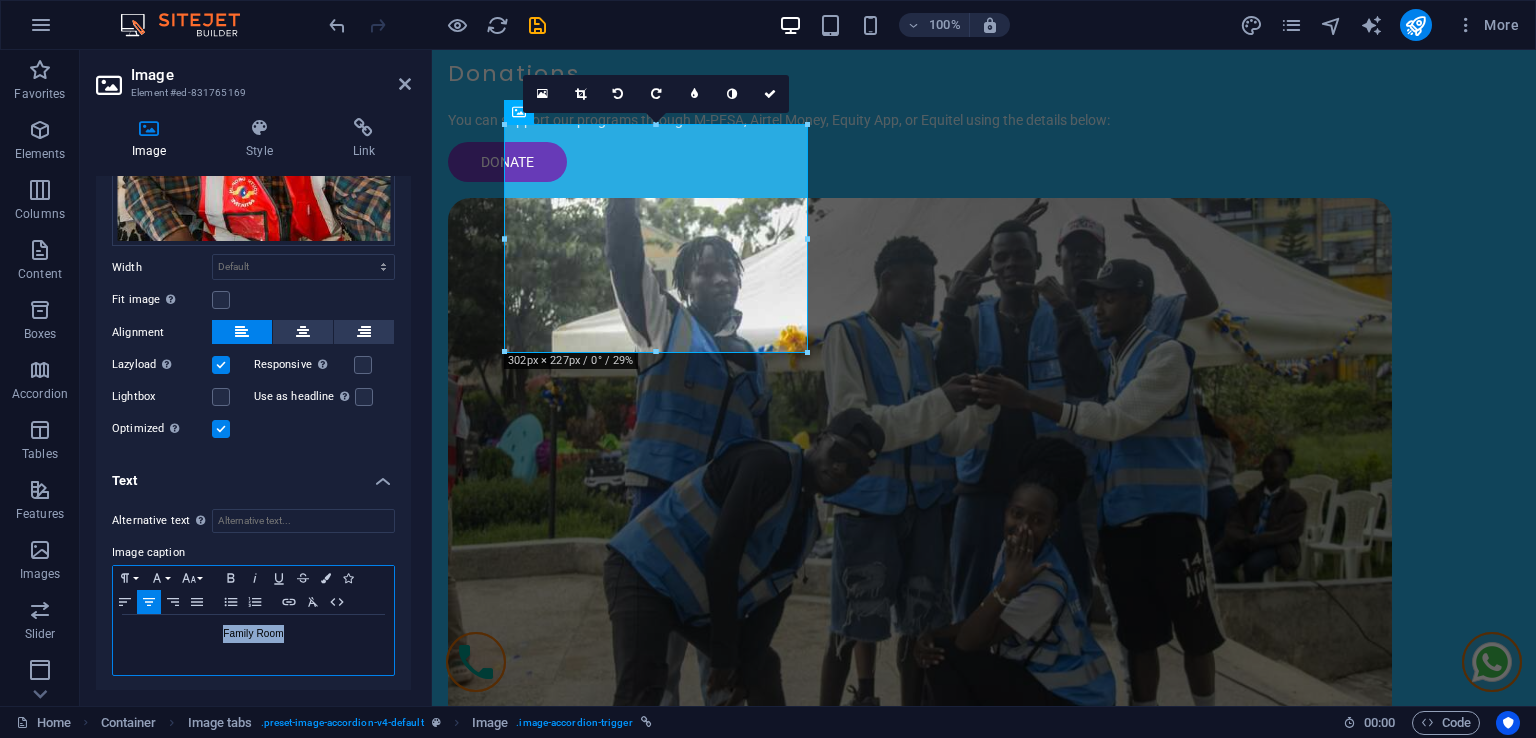 click on "Family Room" at bounding box center [253, 634] 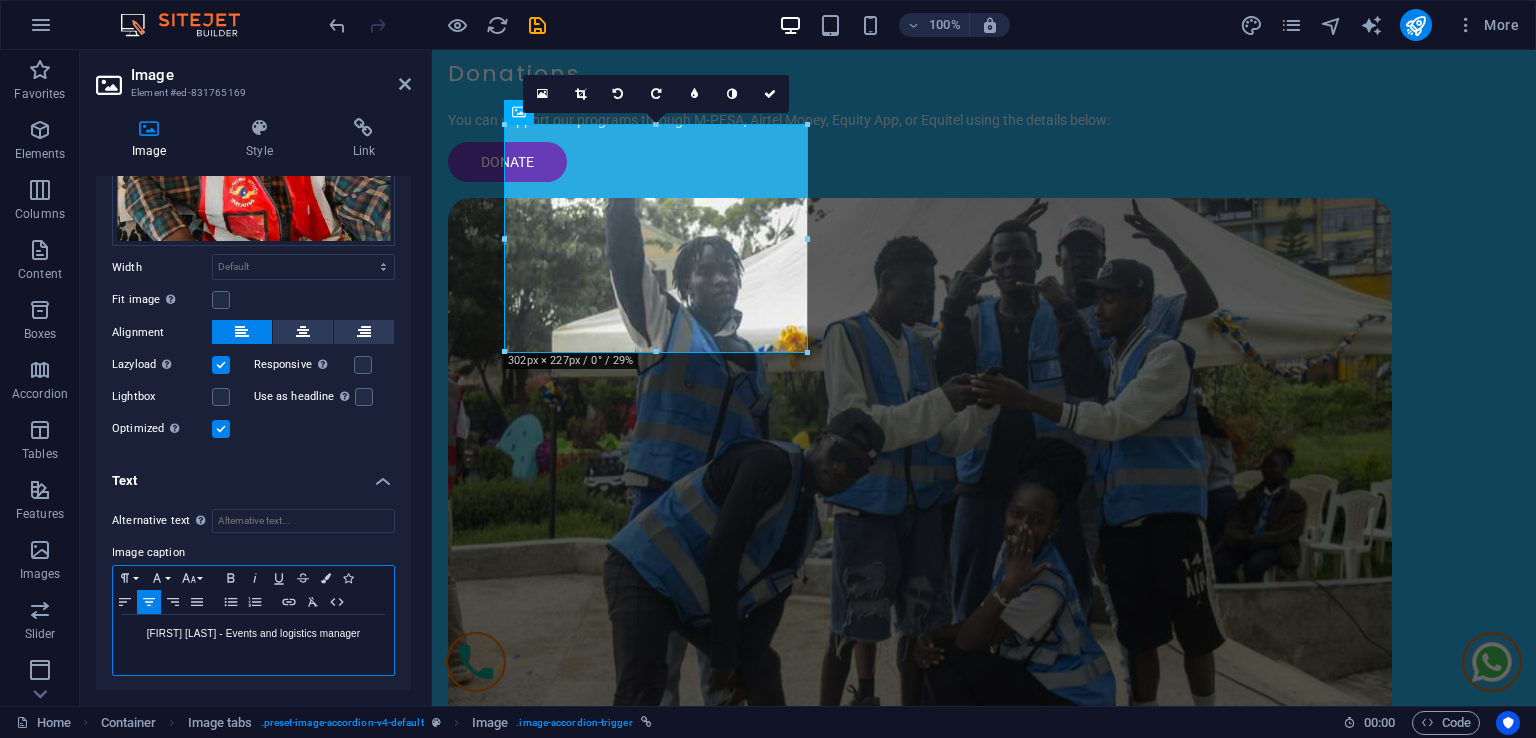 scroll, scrollTop: 0, scrollLeft: 2, axis: horizontal 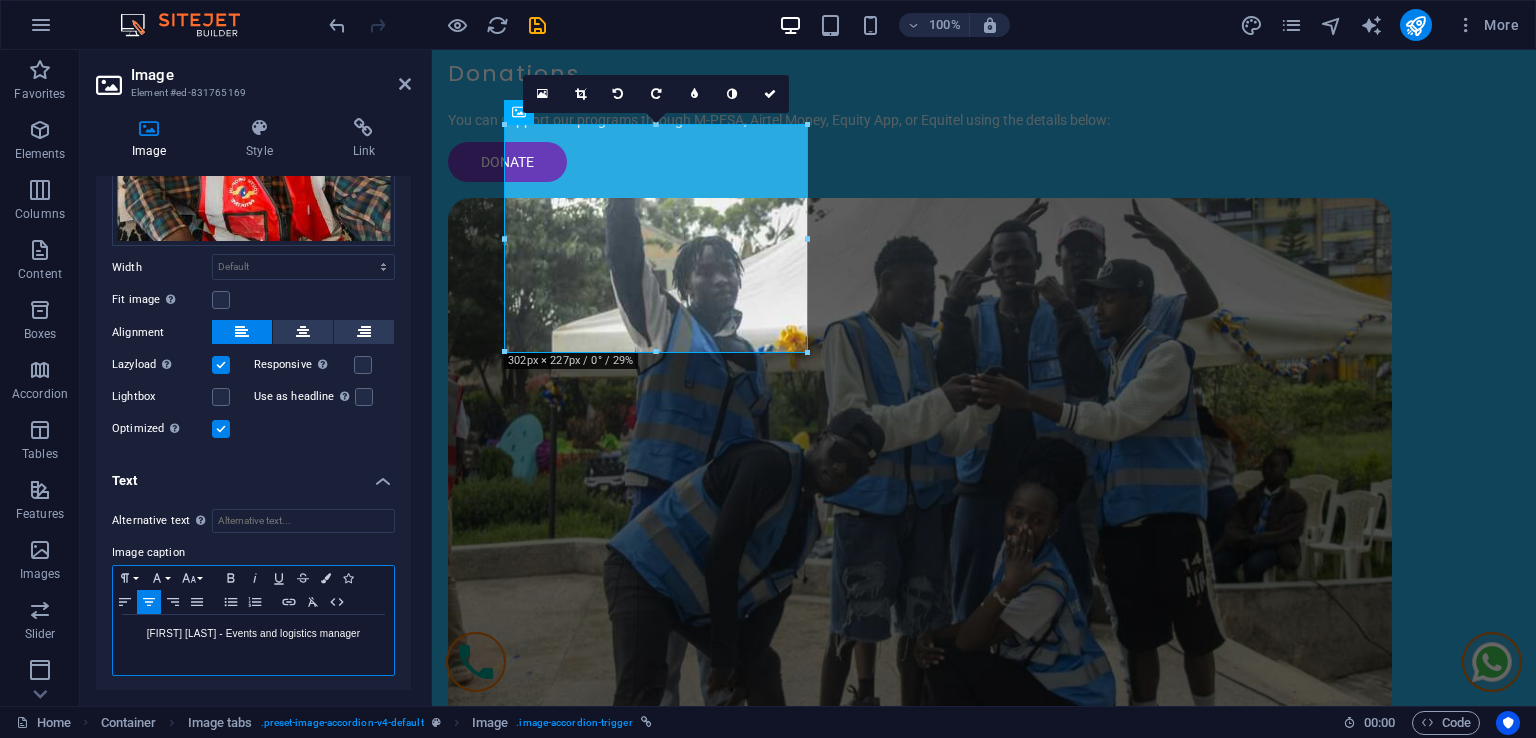 drag, startPoint x: 377, startPoint y: 621, endPoint x: 208, endPoint y: 651, distance: 171.64207 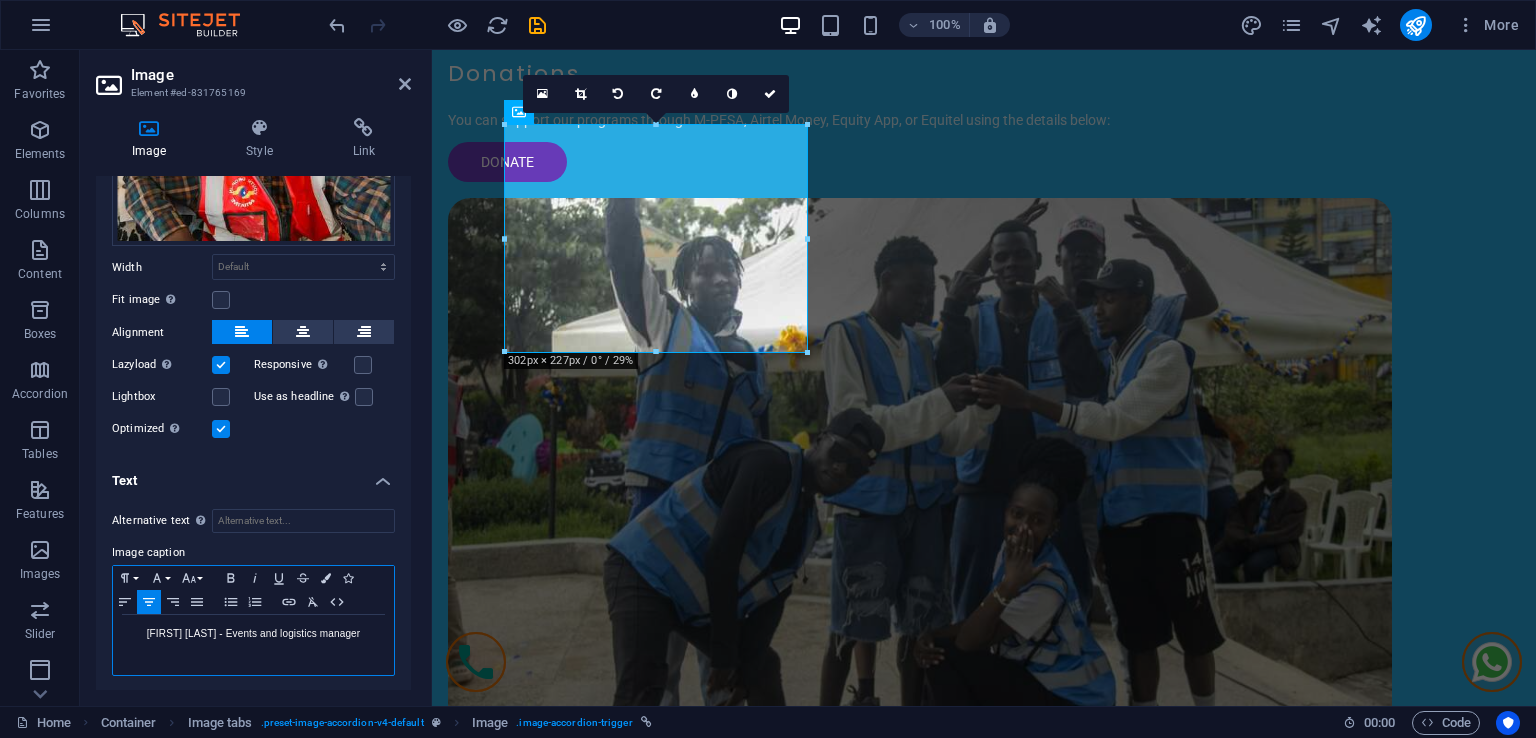 click on "[NAME] [LAST] - Events and logistics manager" at bounding box center [253, 645] 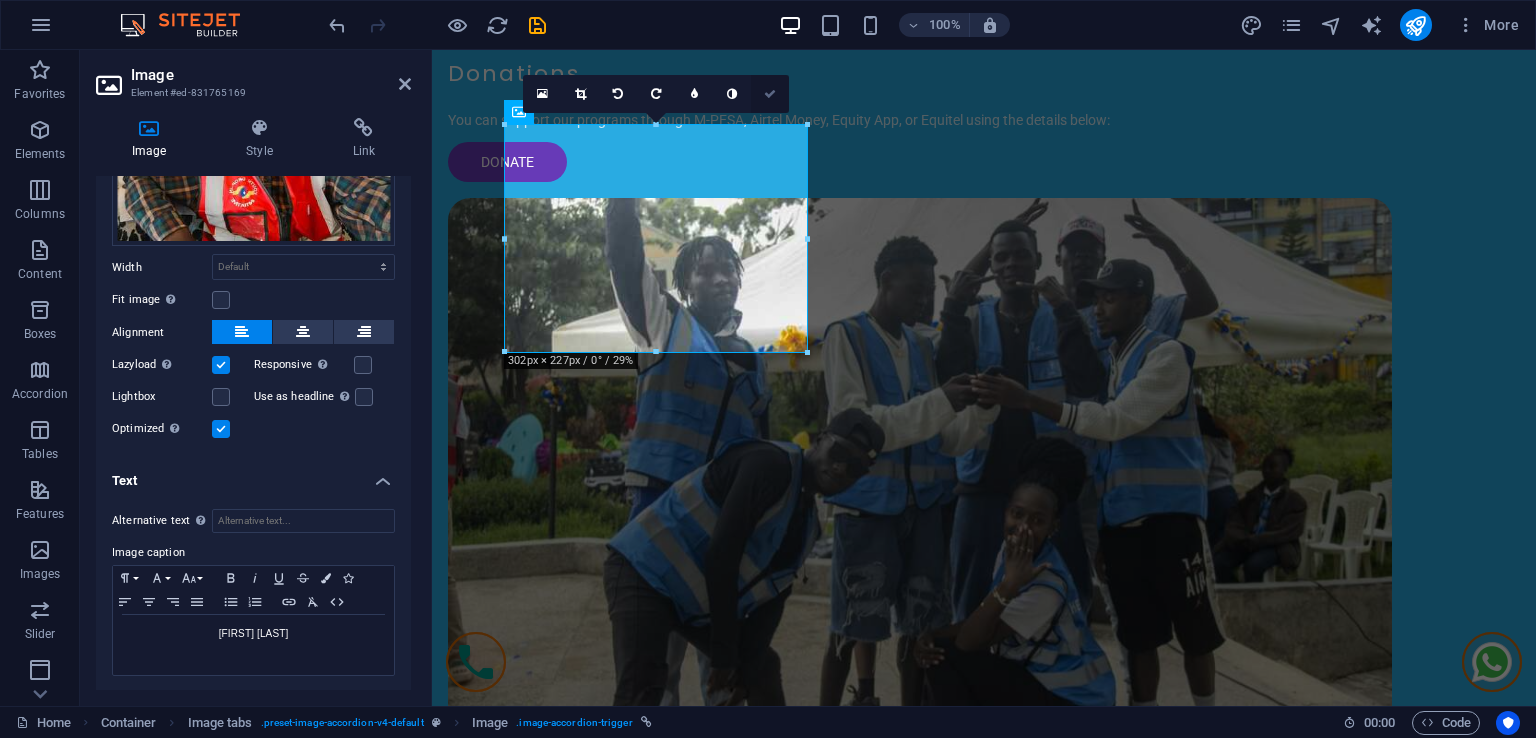 click at bounding box center [770, 94] 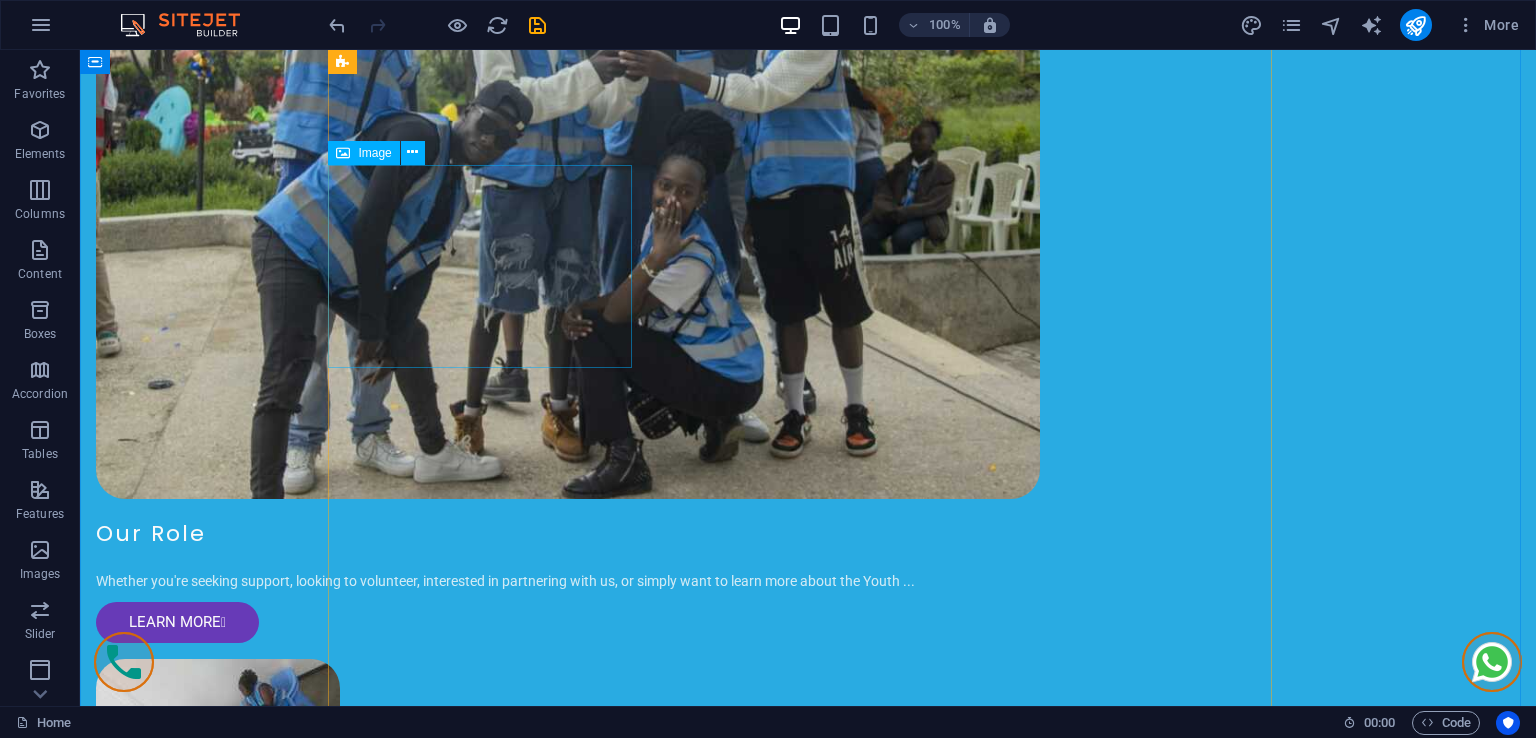 scroll, scrollTop: 3608, scrollLeft: 0, axis: vertical 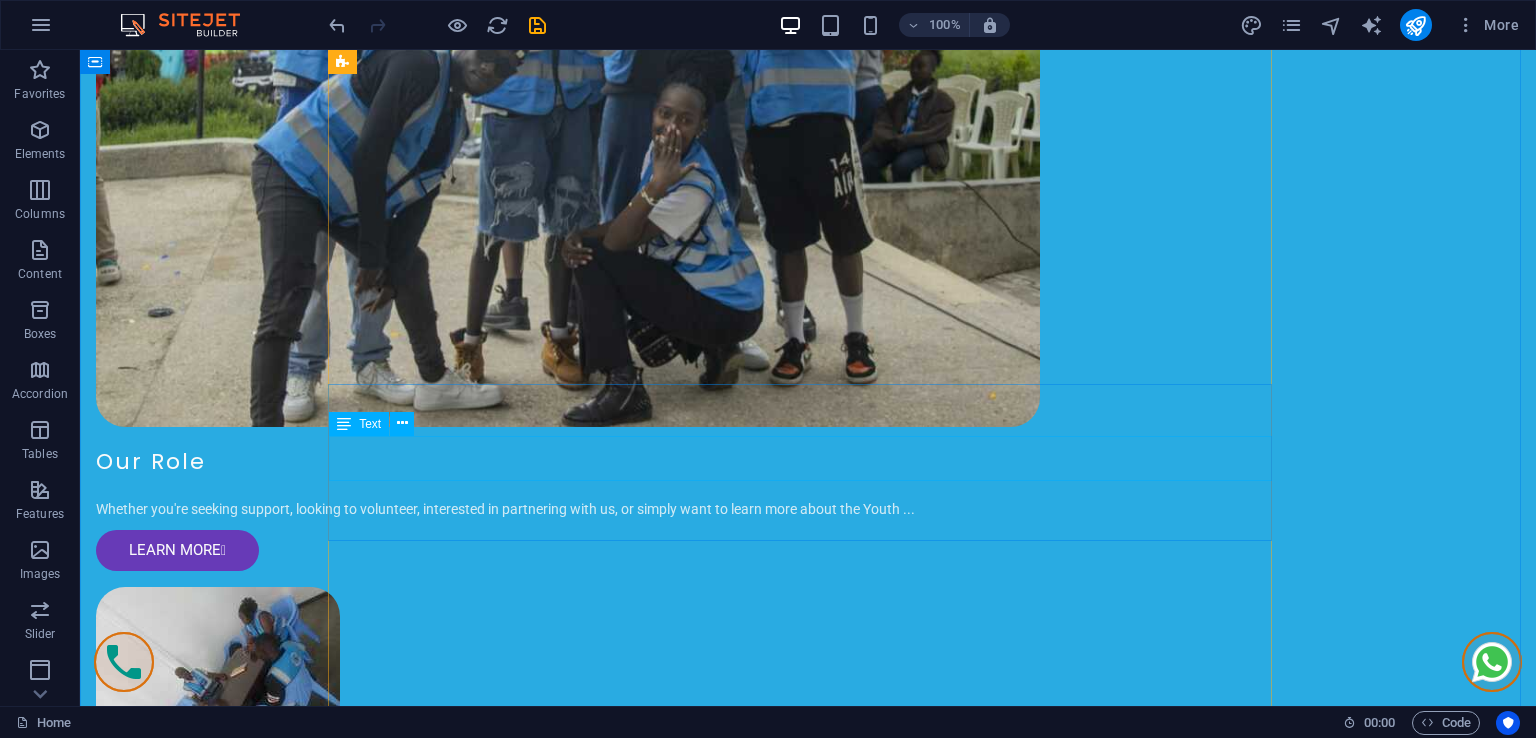 click on "Discover a variety of stylish bottoms, including skirts, trousers, and shorts. Perfect for mixing and matching with our tops, starting from KSH 1,800! (Image links: img1.jpg, img2.jpg, img3.jpg, img4.jpg, img5.jpg)" at bounding box center [808, 3083] 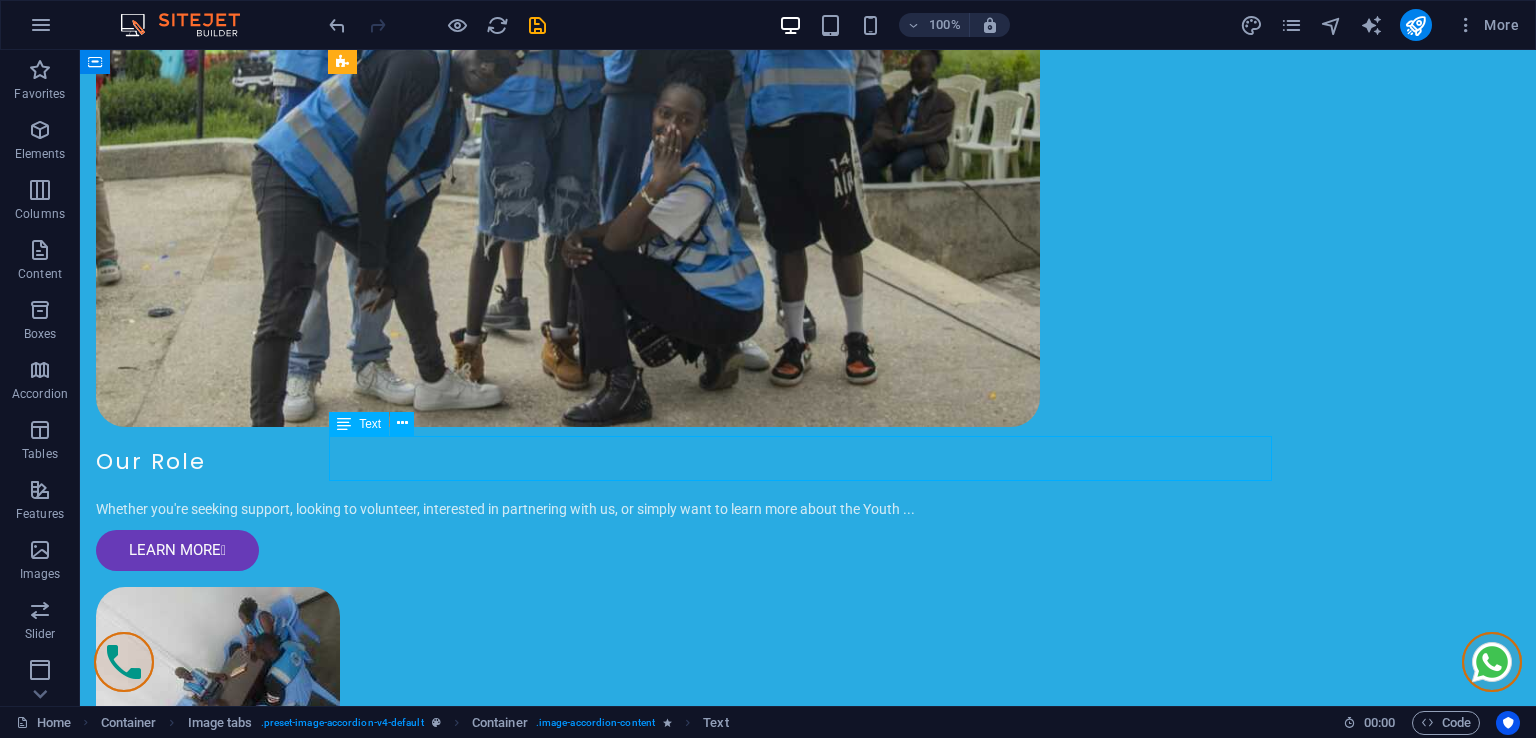 click on "Discover a variety of stylish bottoms, including skirts, trousers, and shorts. Perfect for mixing and matching with our tops, starting from KSH 1,800! (Image links: img1.jpg, img2.jpg, img3.jpg, img4.jpg, img5.jpg)" at bounding box center (808, 3083) 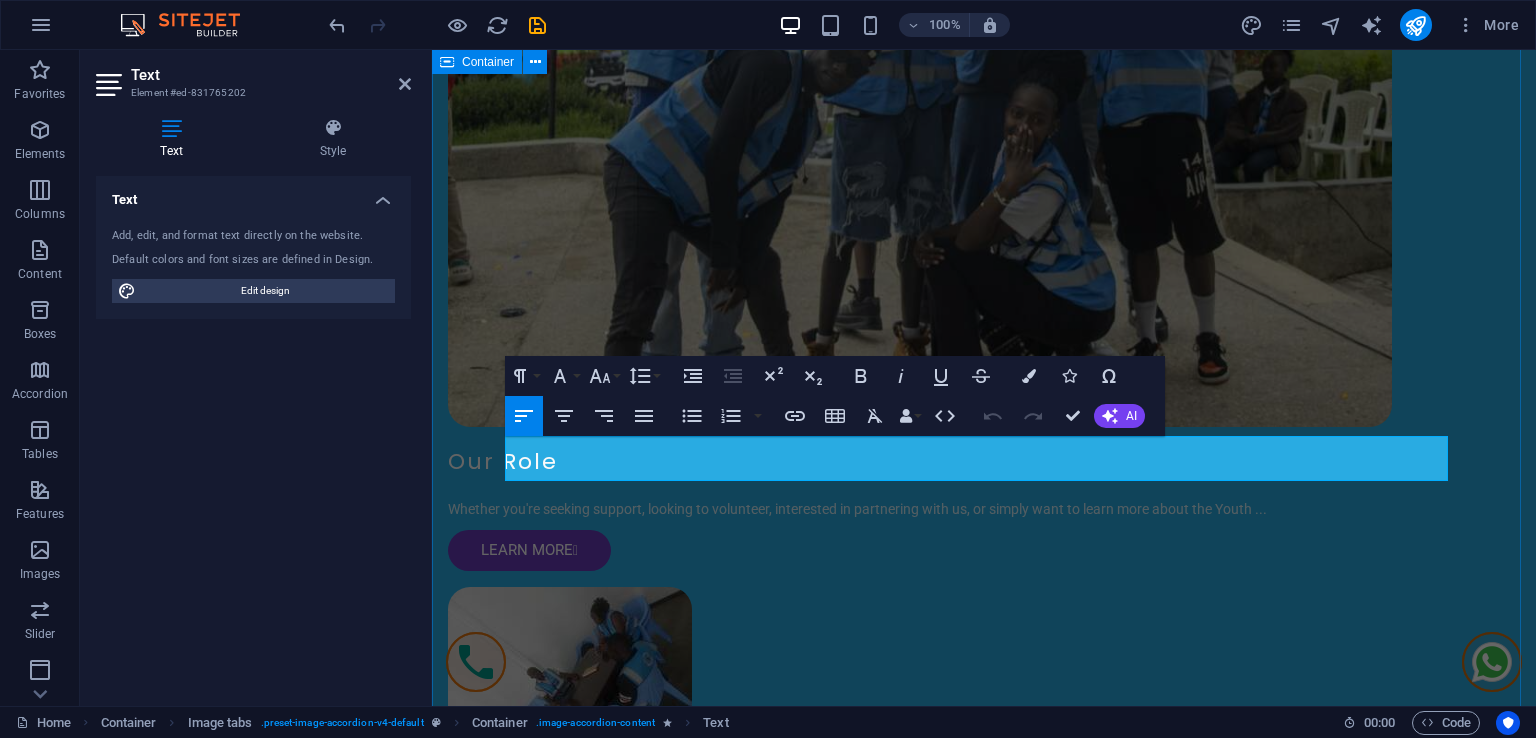 drag, startPoint x: 992, startPoint y: 461, endPoint x: 437, endPoint y: 457, distance: 555.0144 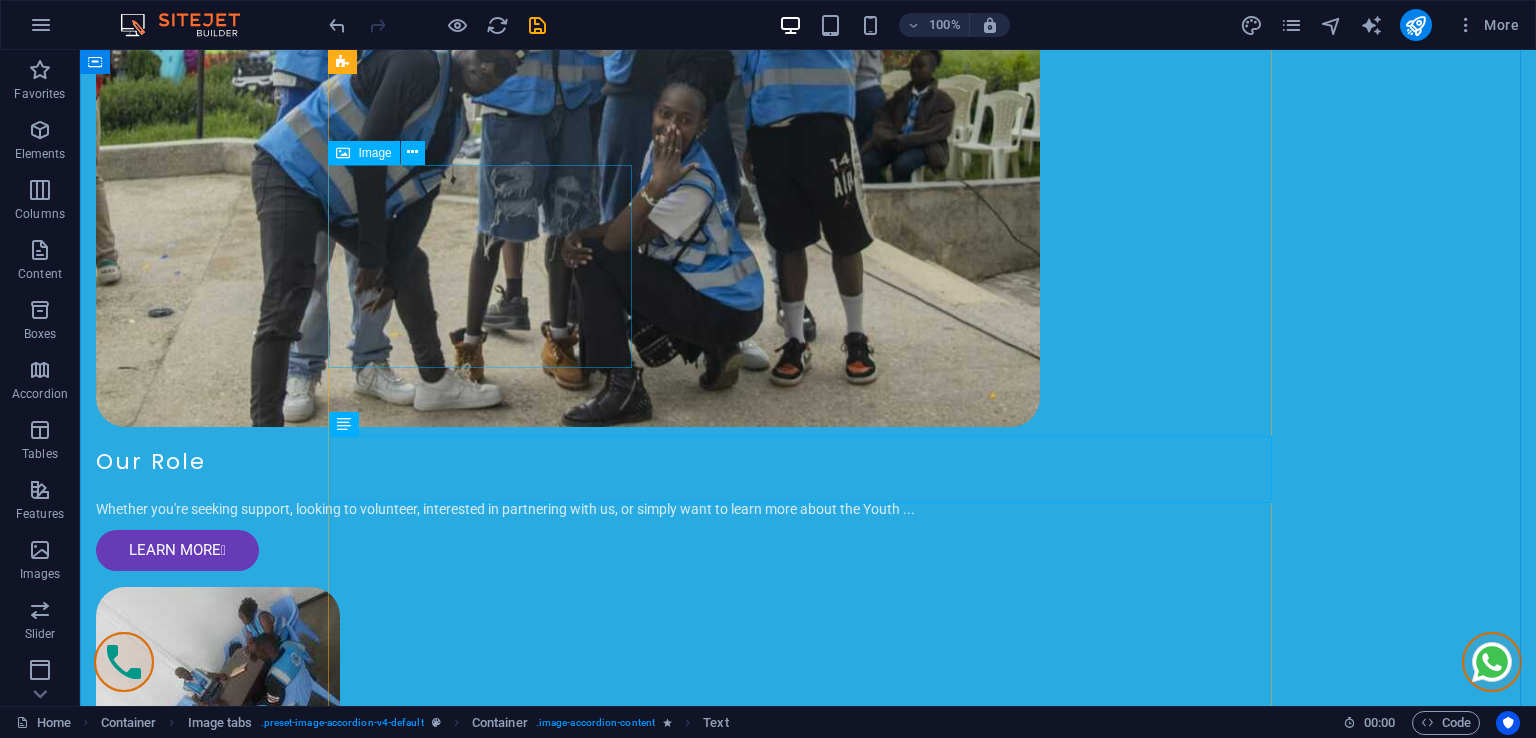 click on "Family Room" at bounding box center (488, 2899) 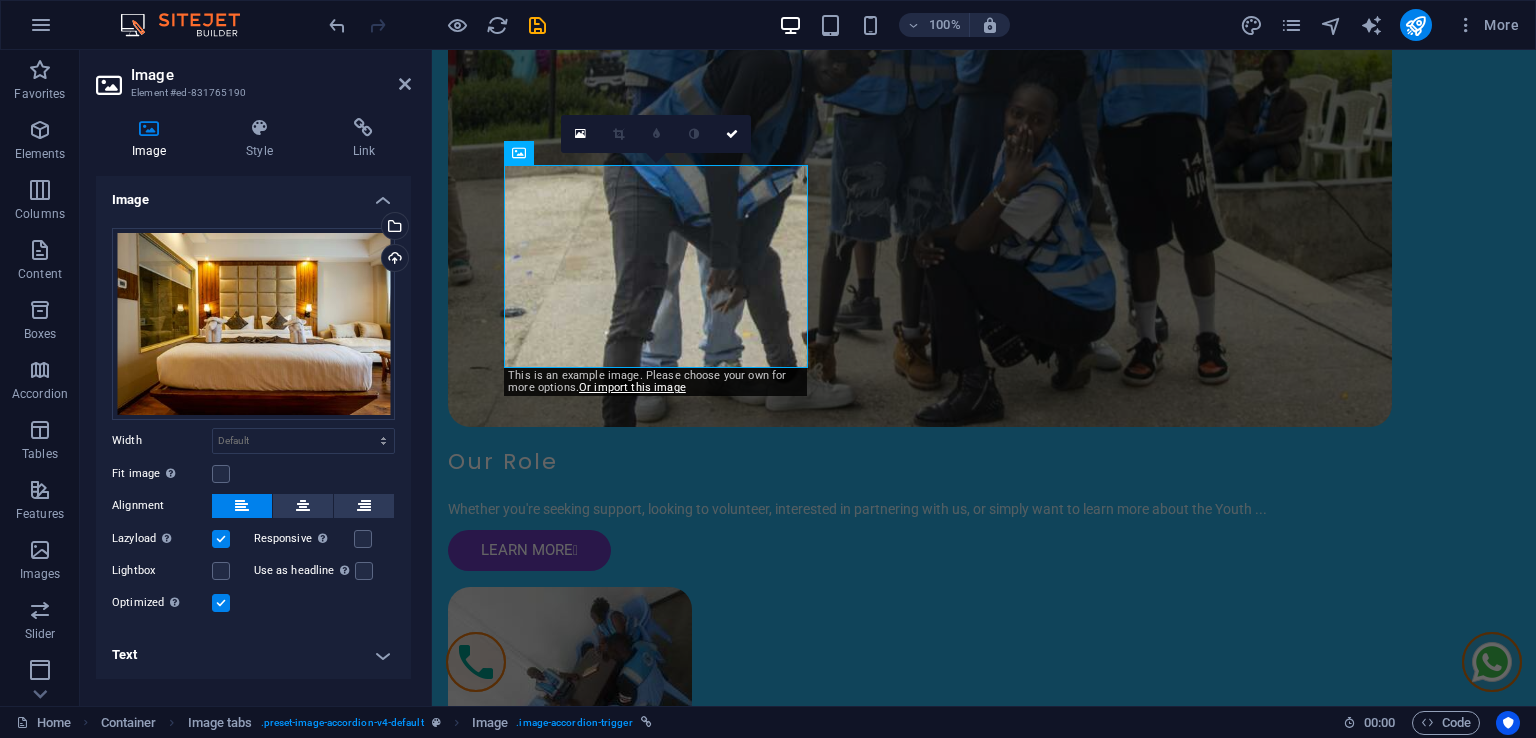 click on "Text" at bounding box center [253, 655] 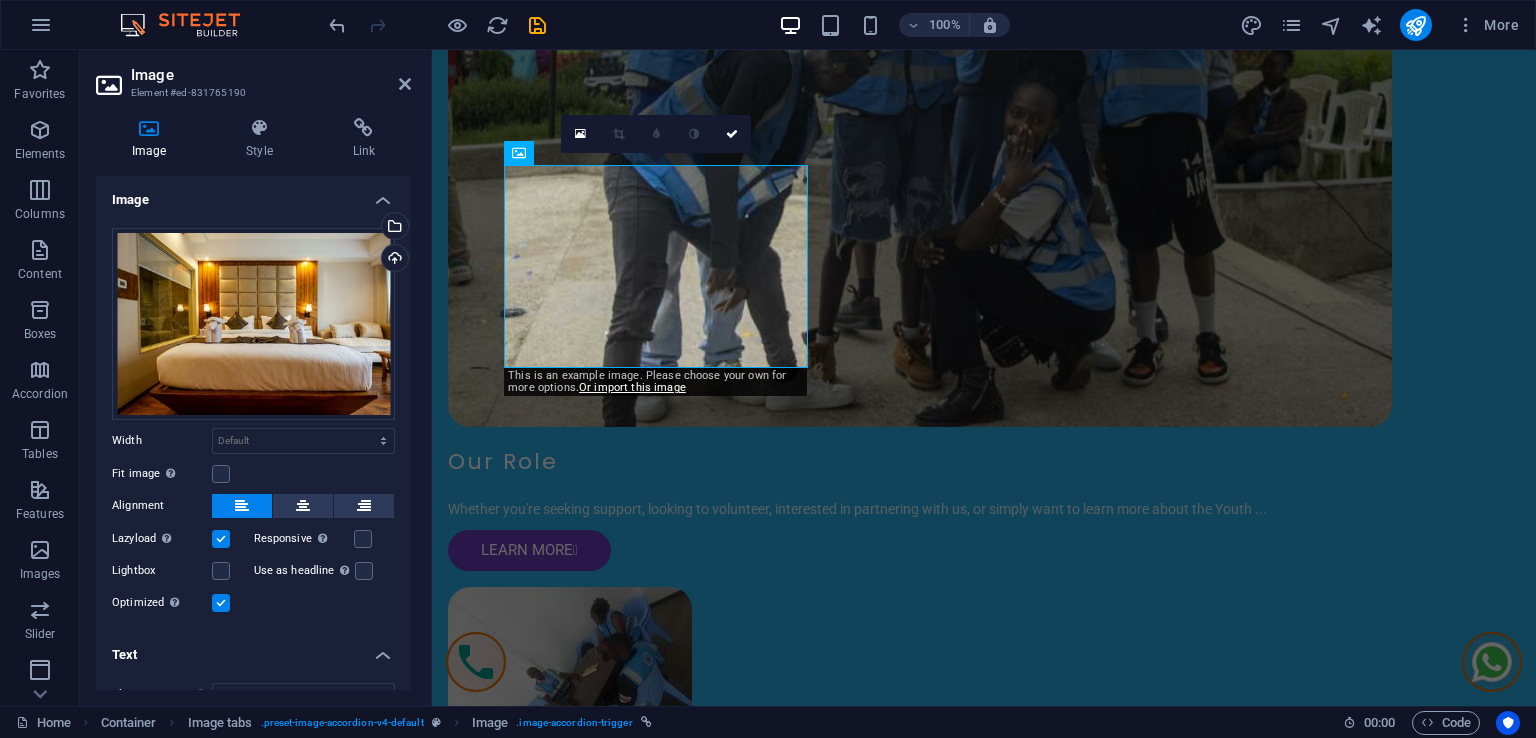 scroll, scrollTop: 173, scrollLeft: 0, axis: vertical 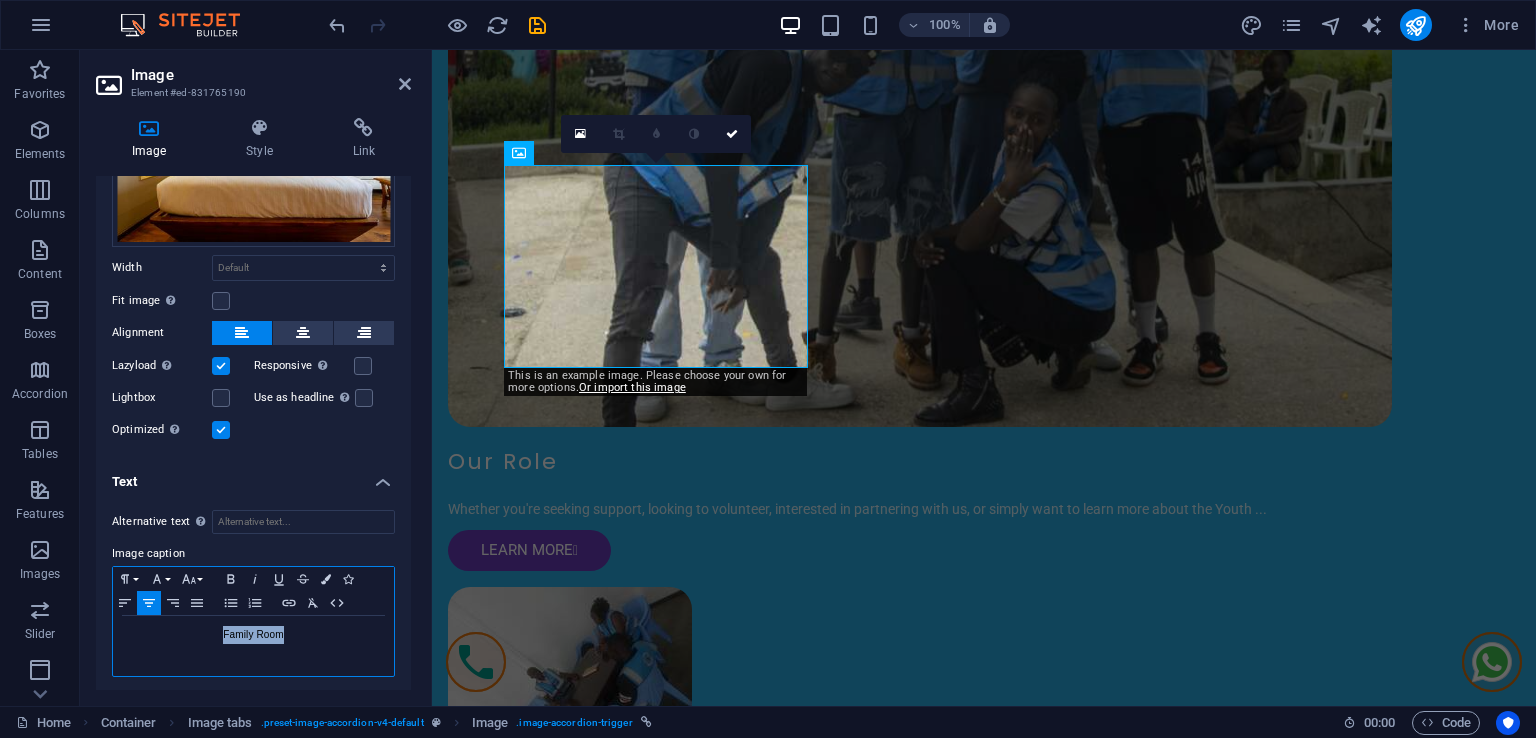 drag, startPoint x: 315, startPoint y: 632, endPoint x: 223, endPoint y: 634, distance: 92.021736 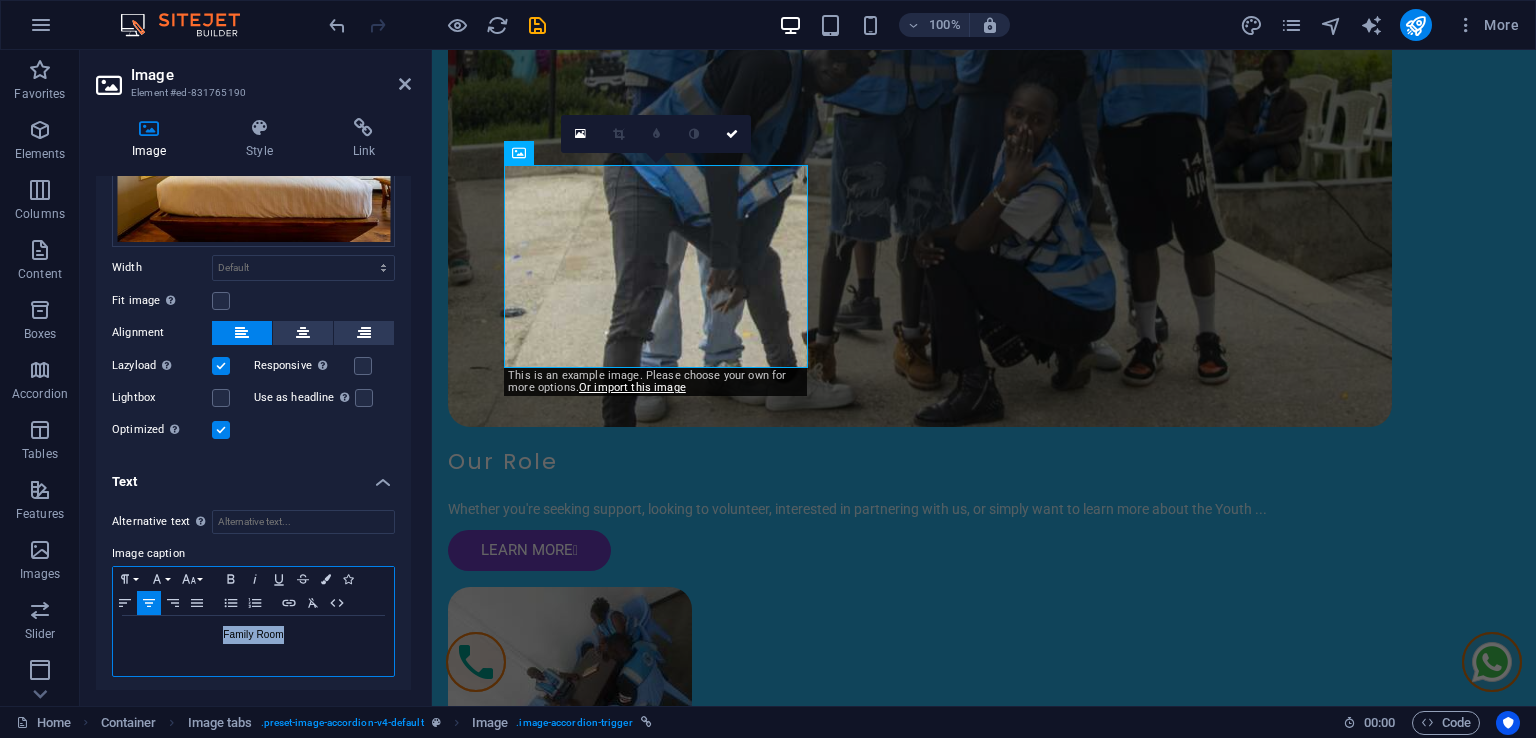 click on "Family Room" at bounding box center (253, 635) 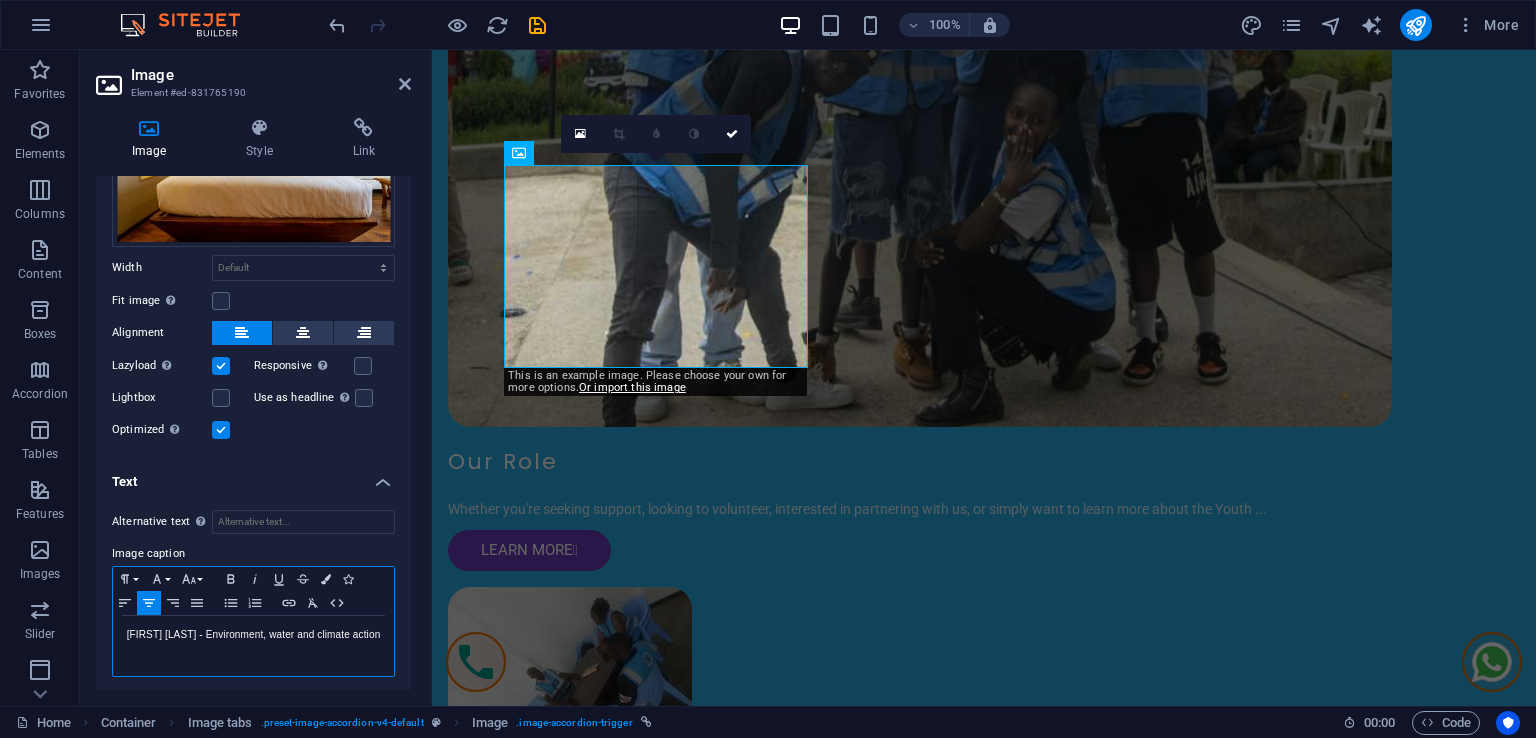 scroll, scrollTop: 0, scrollLeft: 4, axis: horizontal 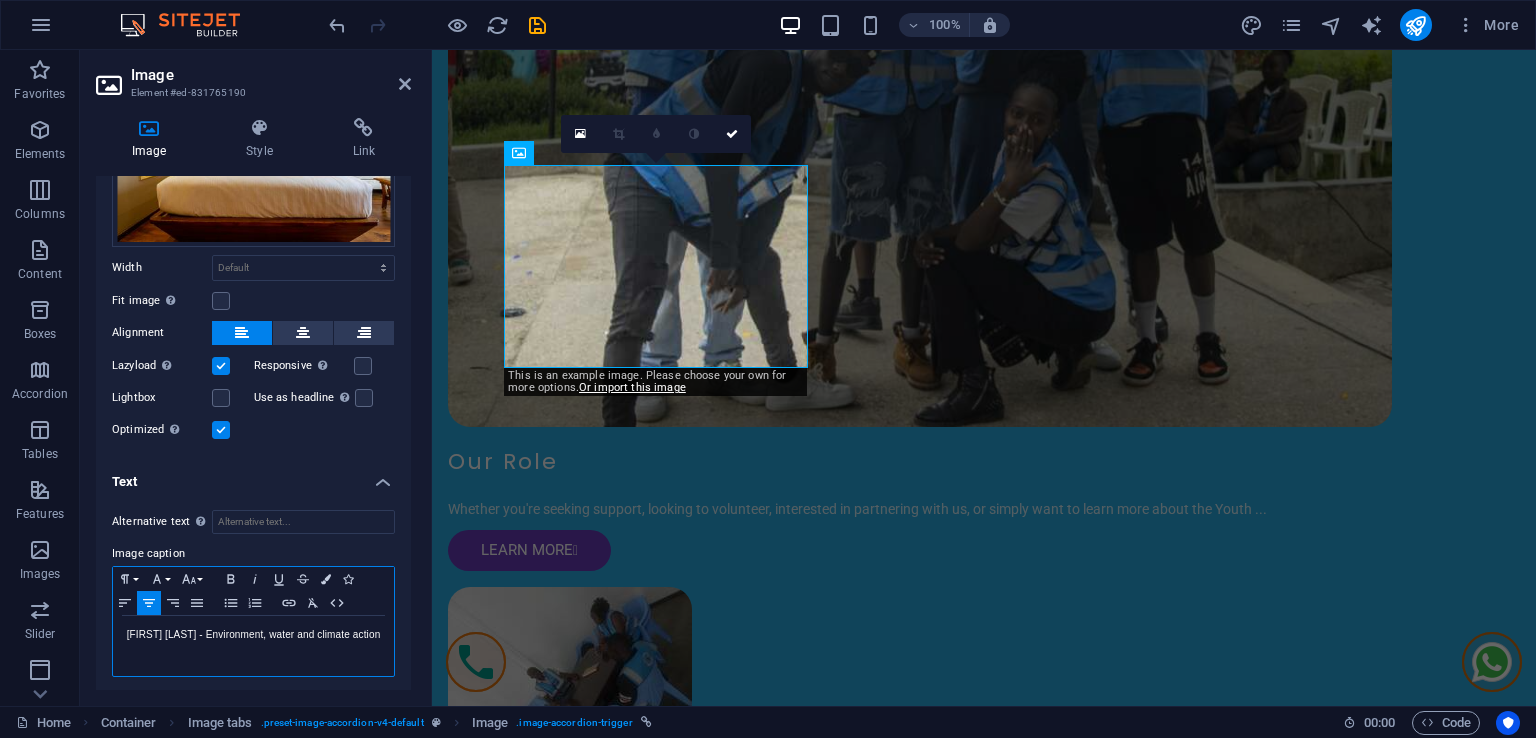 drag, startPoint x: 276, startPoint y: 653, endPoint x: 218, endPoint y: 635, distance: 60.728905 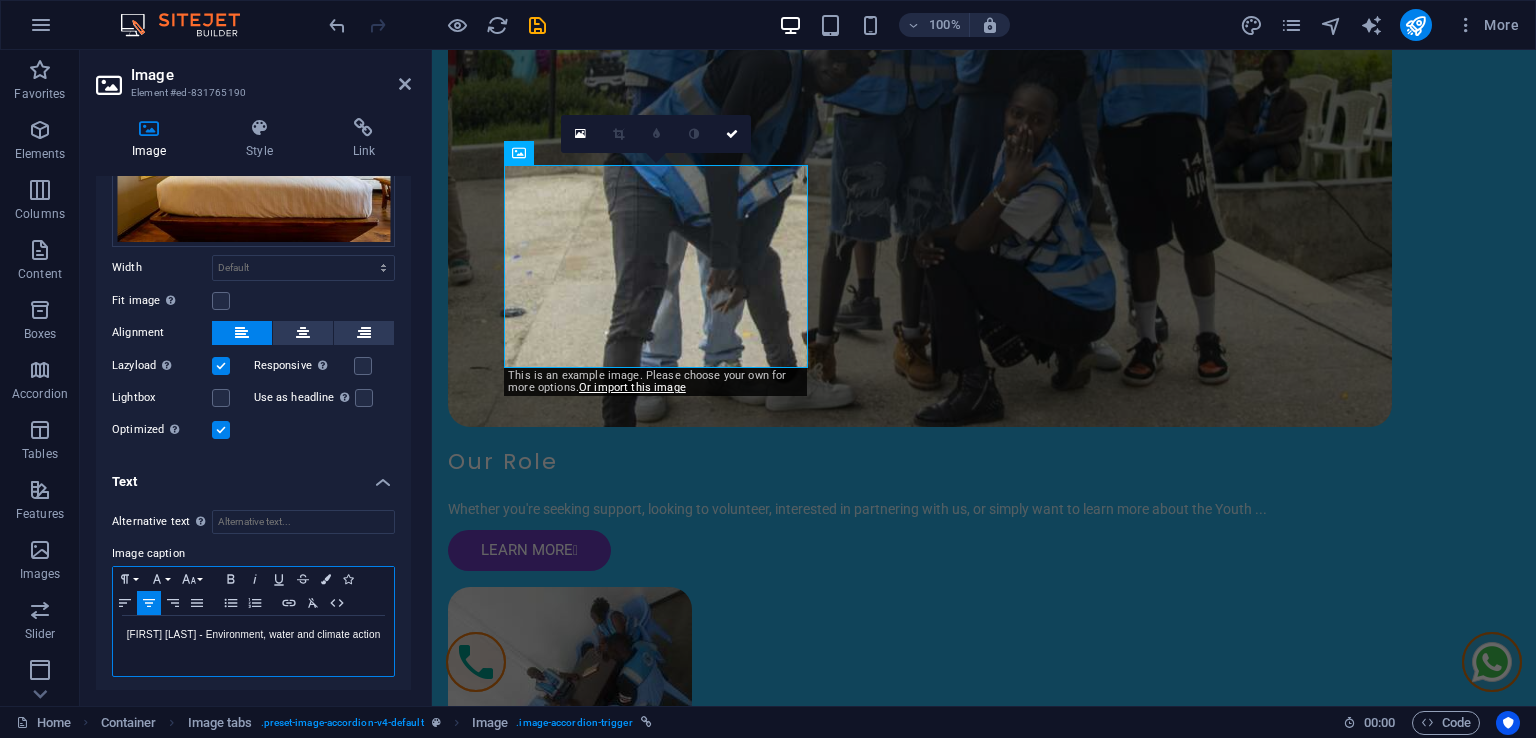 click on "[NAME] [LAST] - Environment, water and climate action" at bounding box center [253, 635] 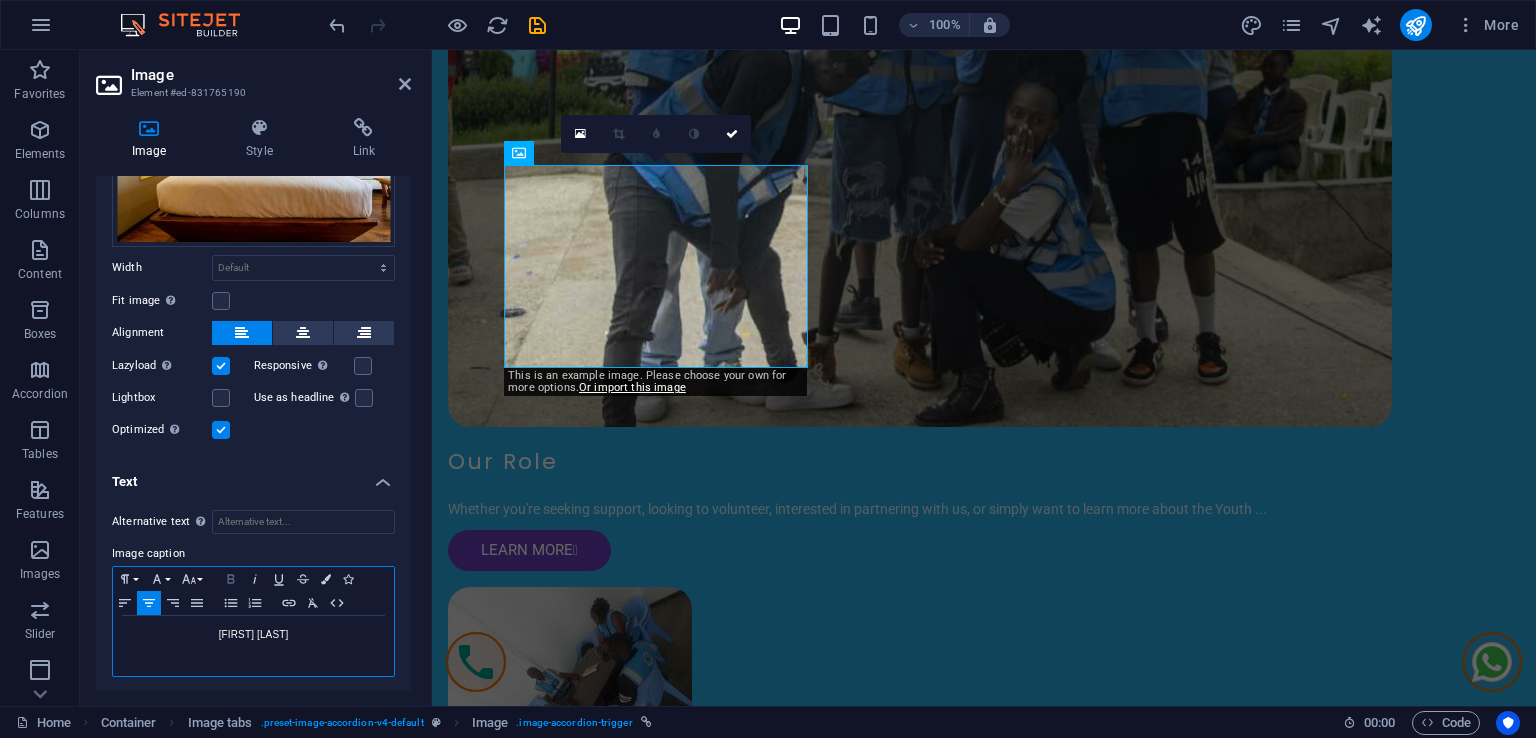 click 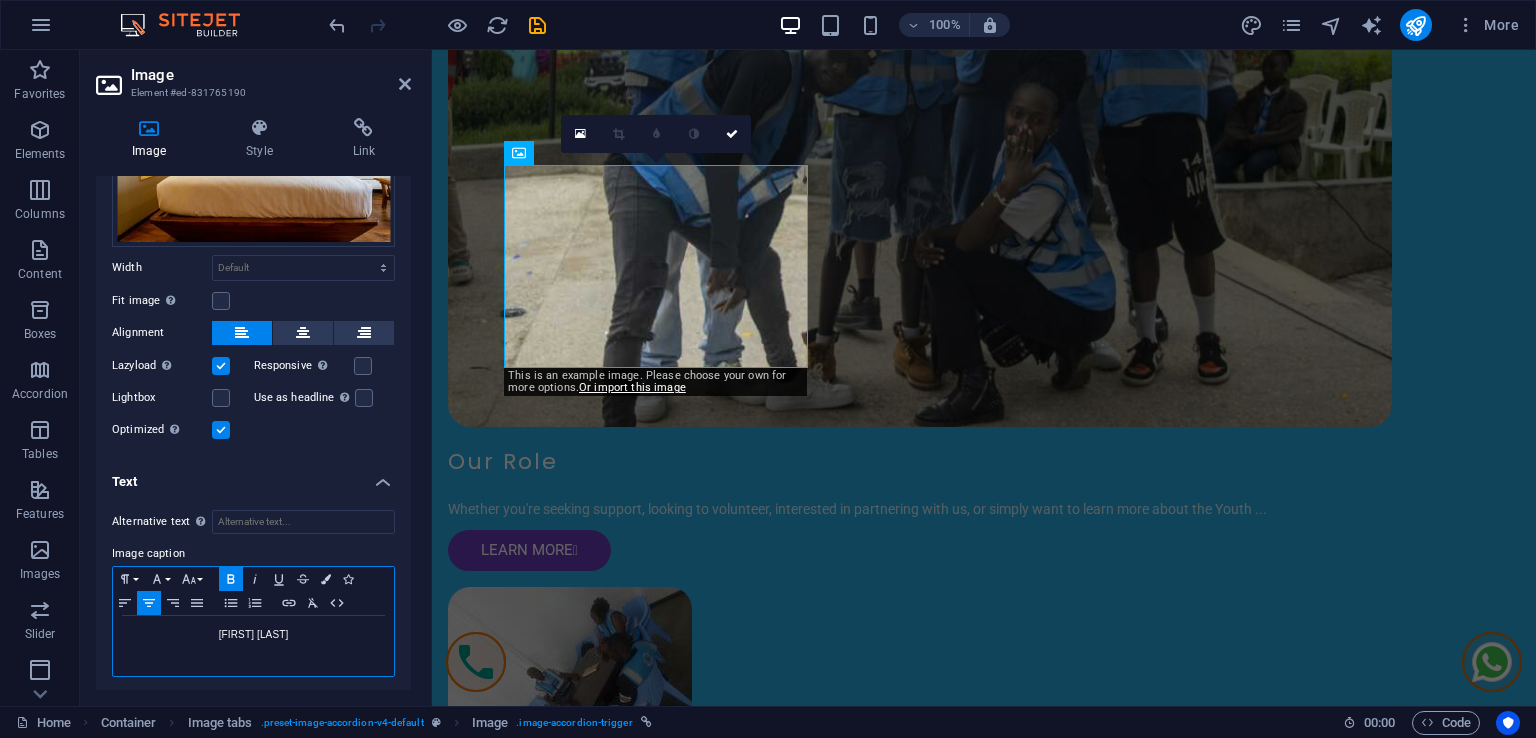 click 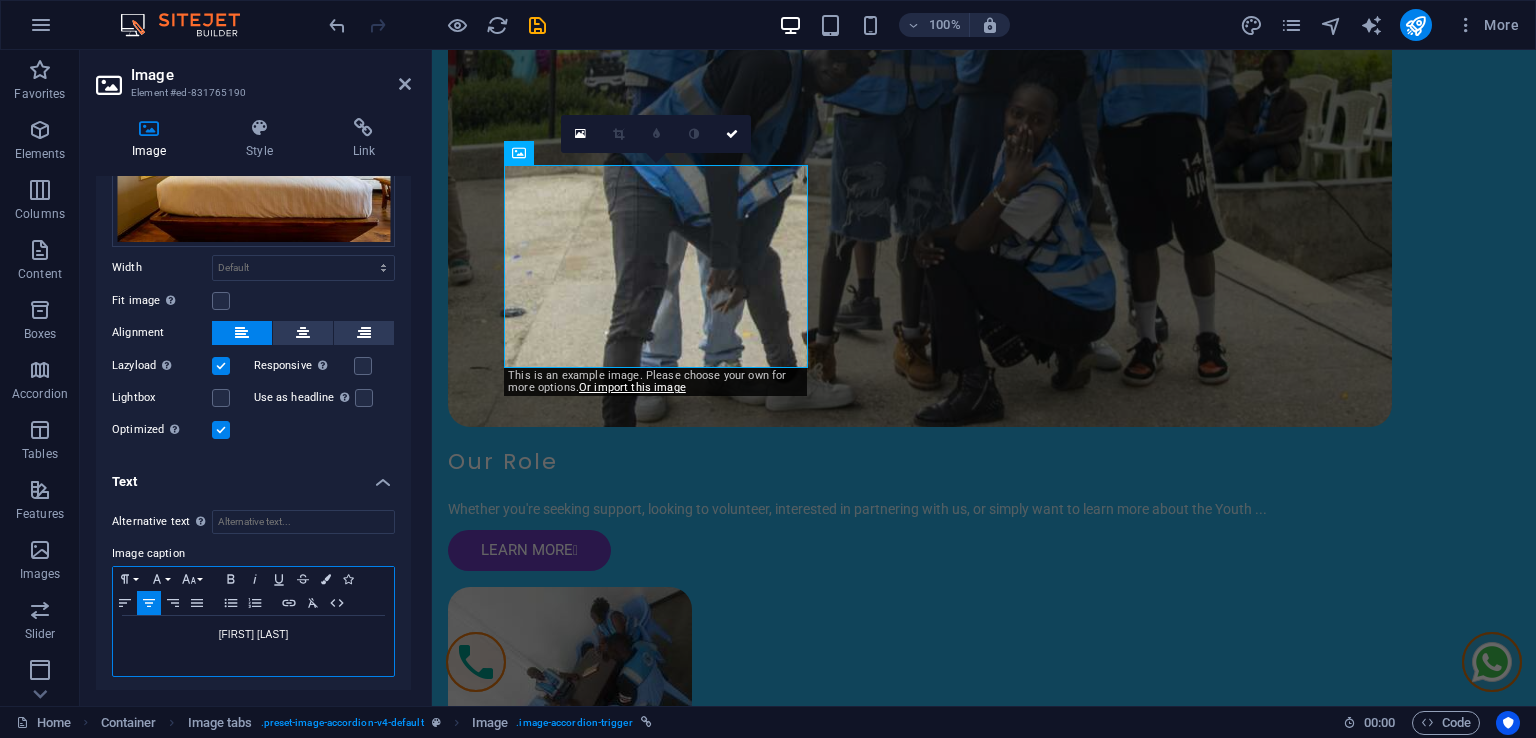 drag, startPoint x: 298, startPoint y: 629, endPoint x: 188, endPoint y: 629, distance: 110 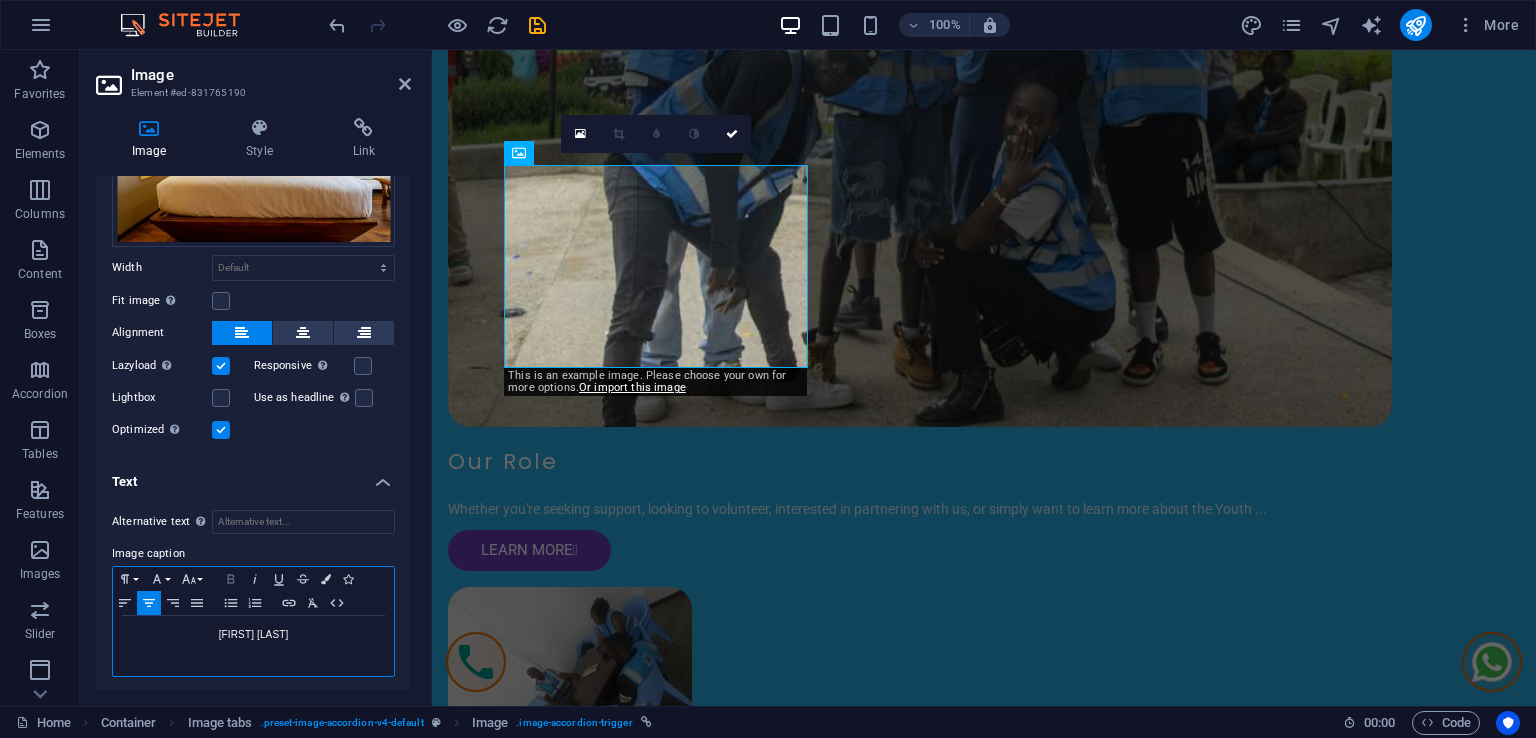 click 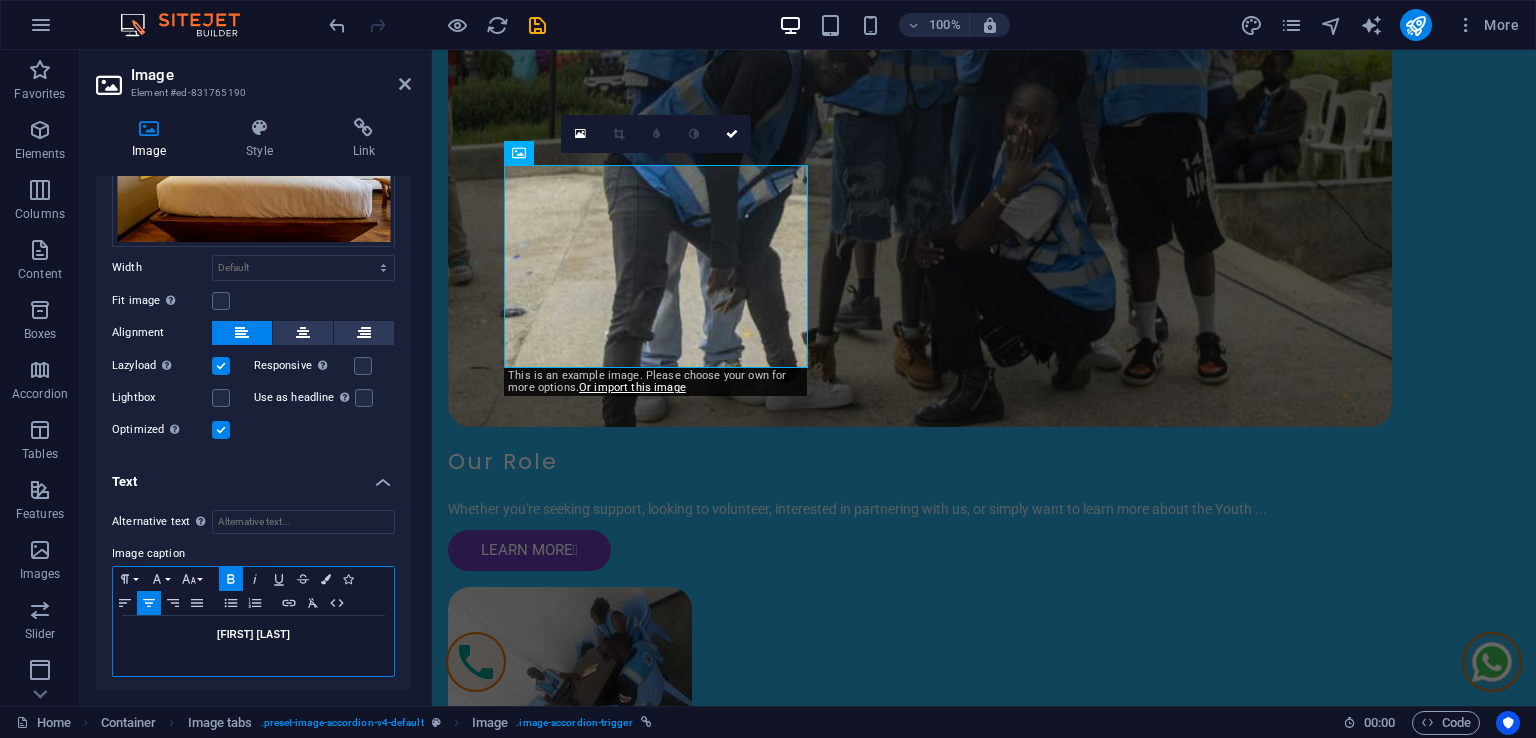click on "Chrispinus Ashiono​" at bounding box center [253, 646] 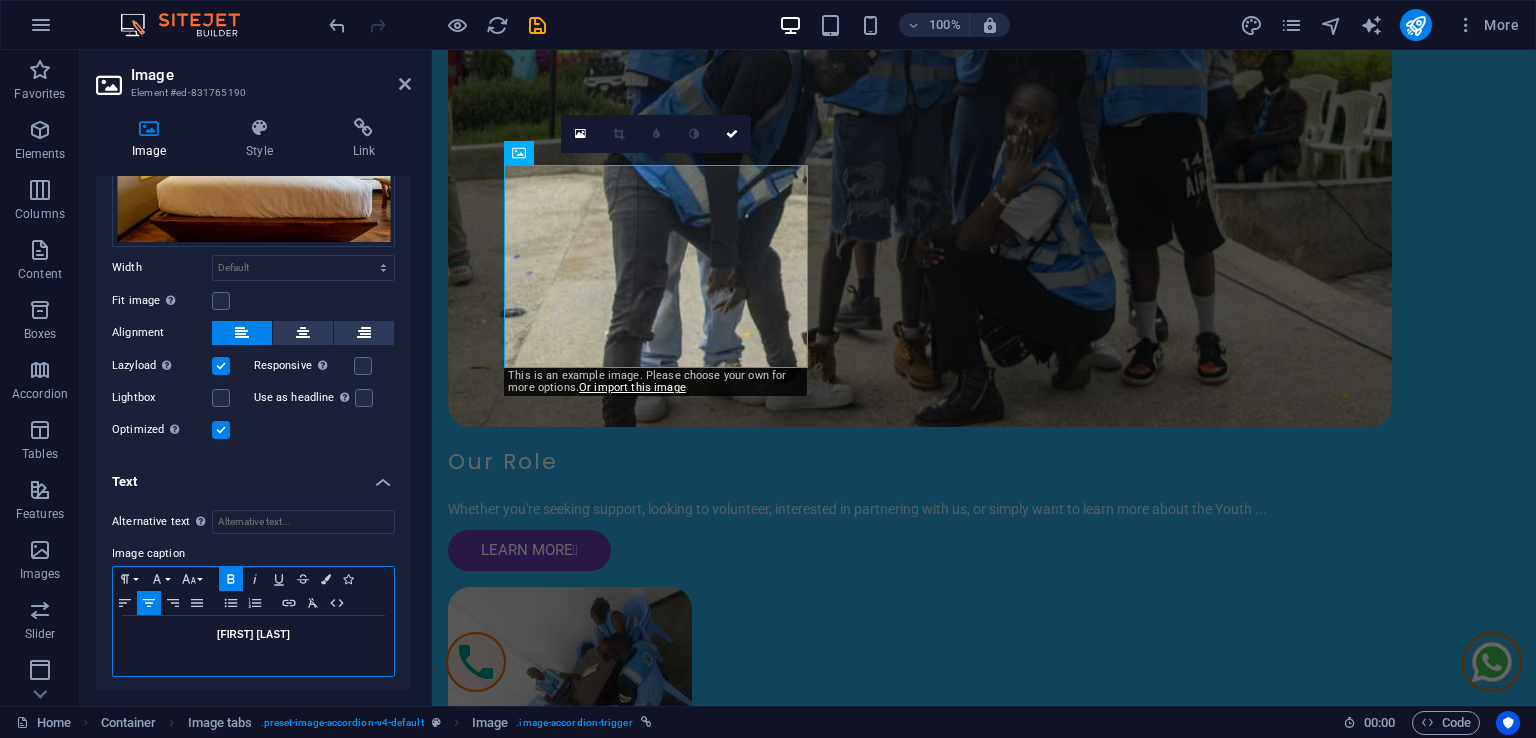 drag, startPoint x: 312, startPoint y: 626, endPoint x: 198, endPoint y: 622, distance: 114.07015 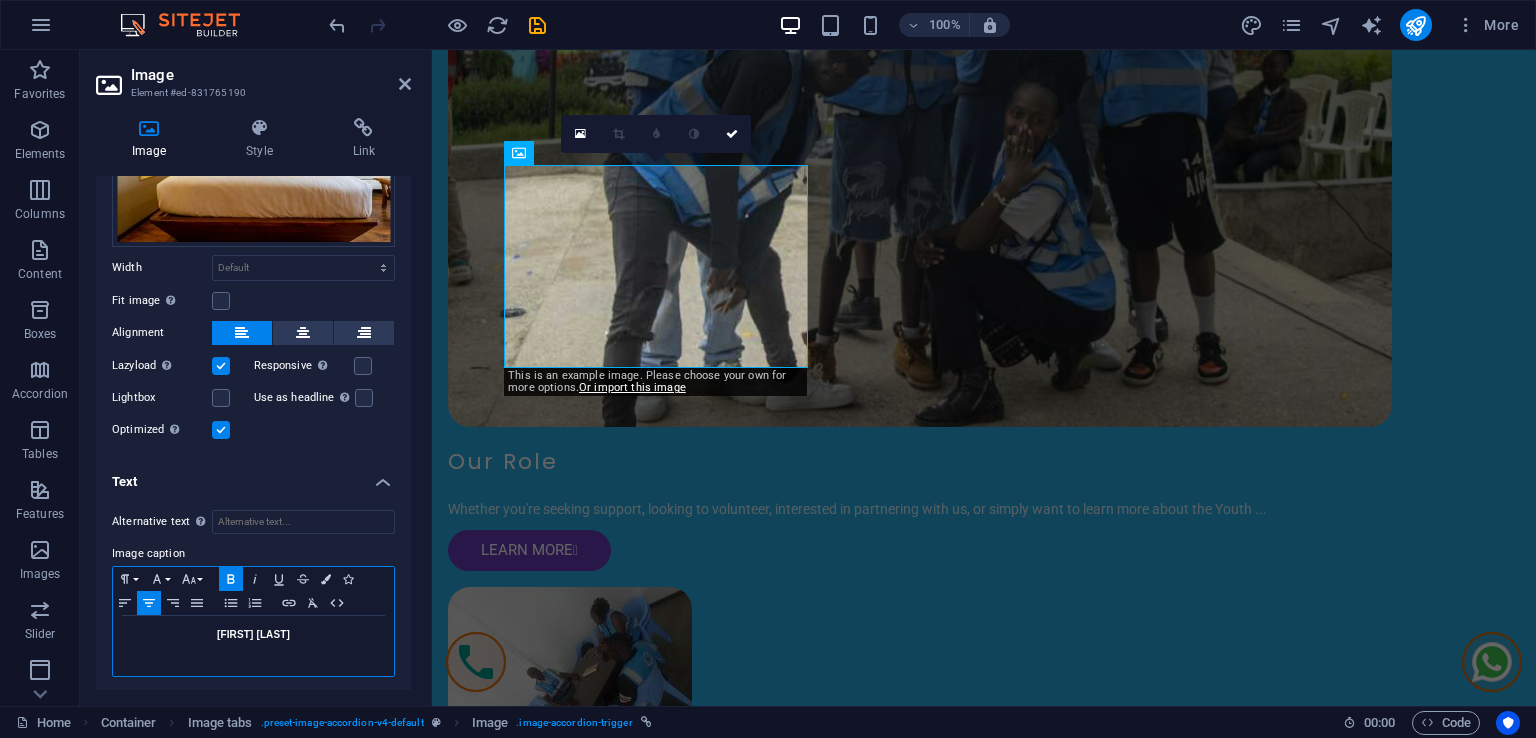 click on "Chrispinus Ashiono​" at bounding box center (253, 635) 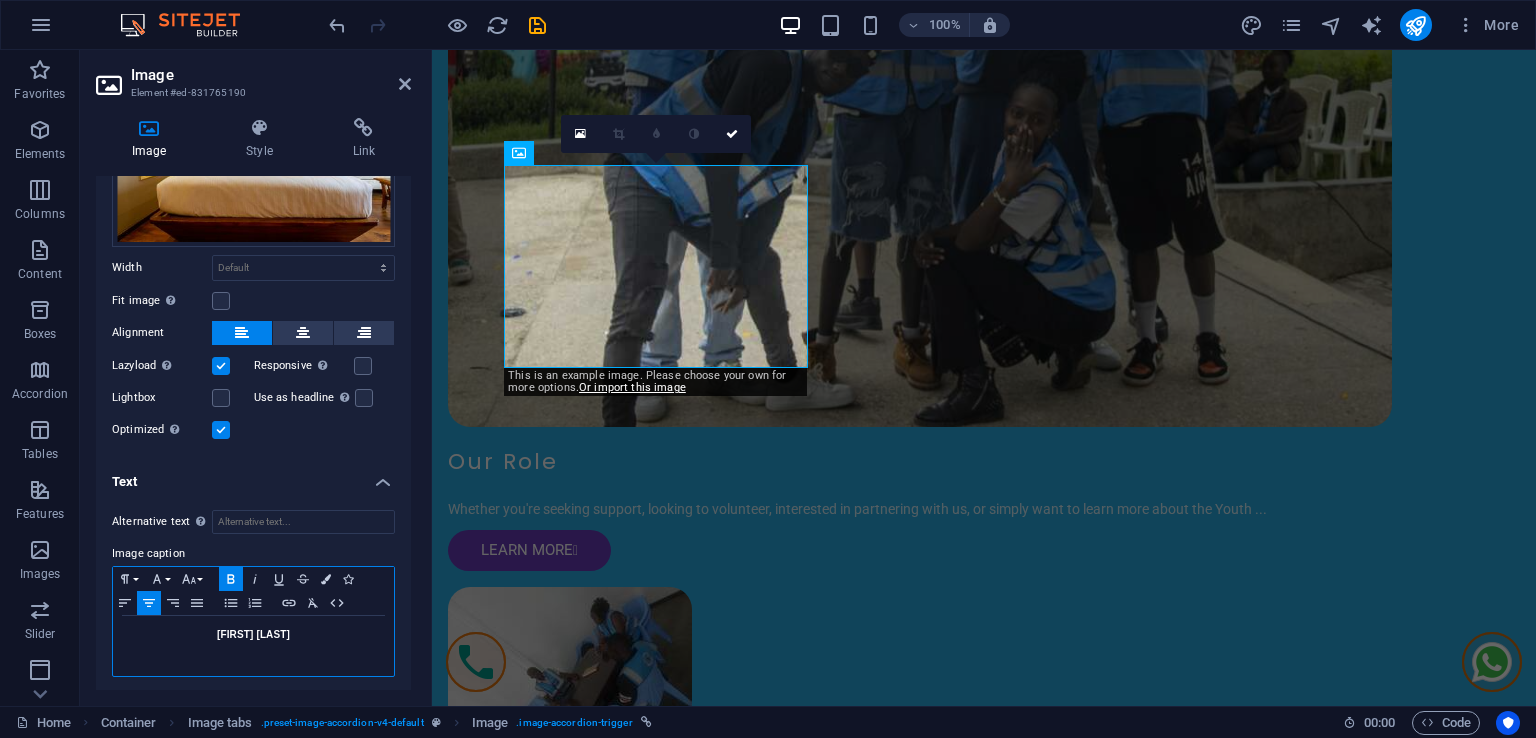 click 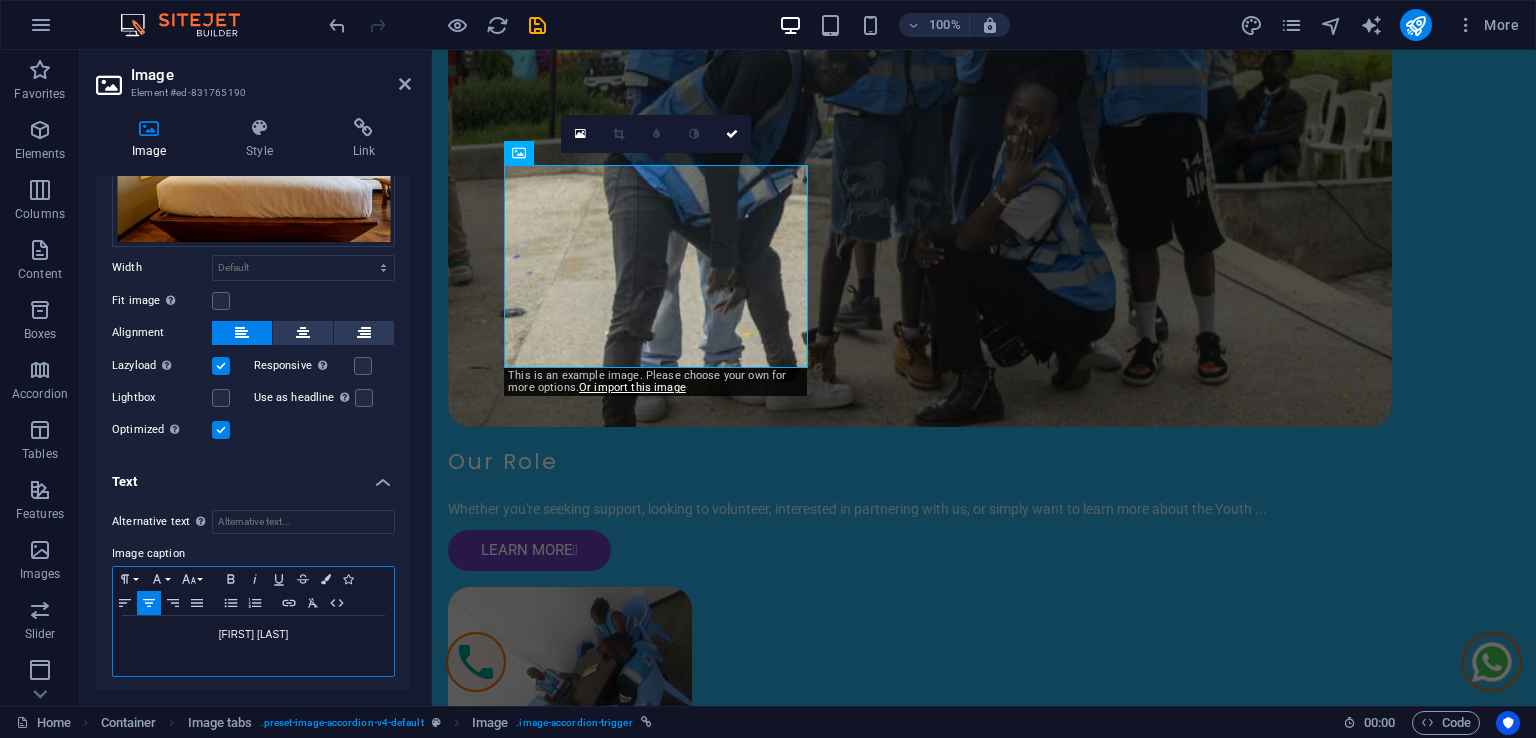 click on "Chrispinus Ashiono​" at bounding box center (253, 635) 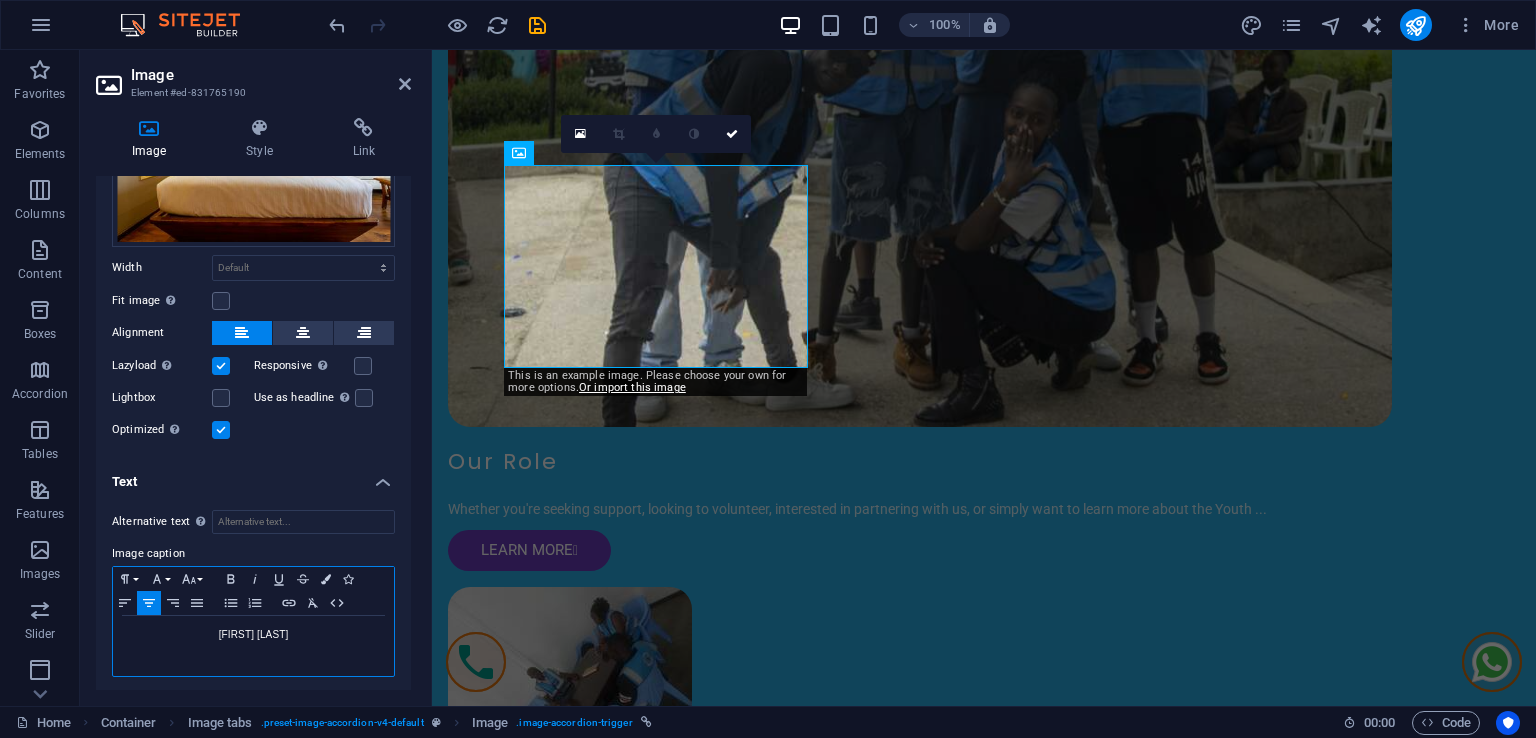 scroll, scrollTop: 0, scrollLeft: 0, axis: both 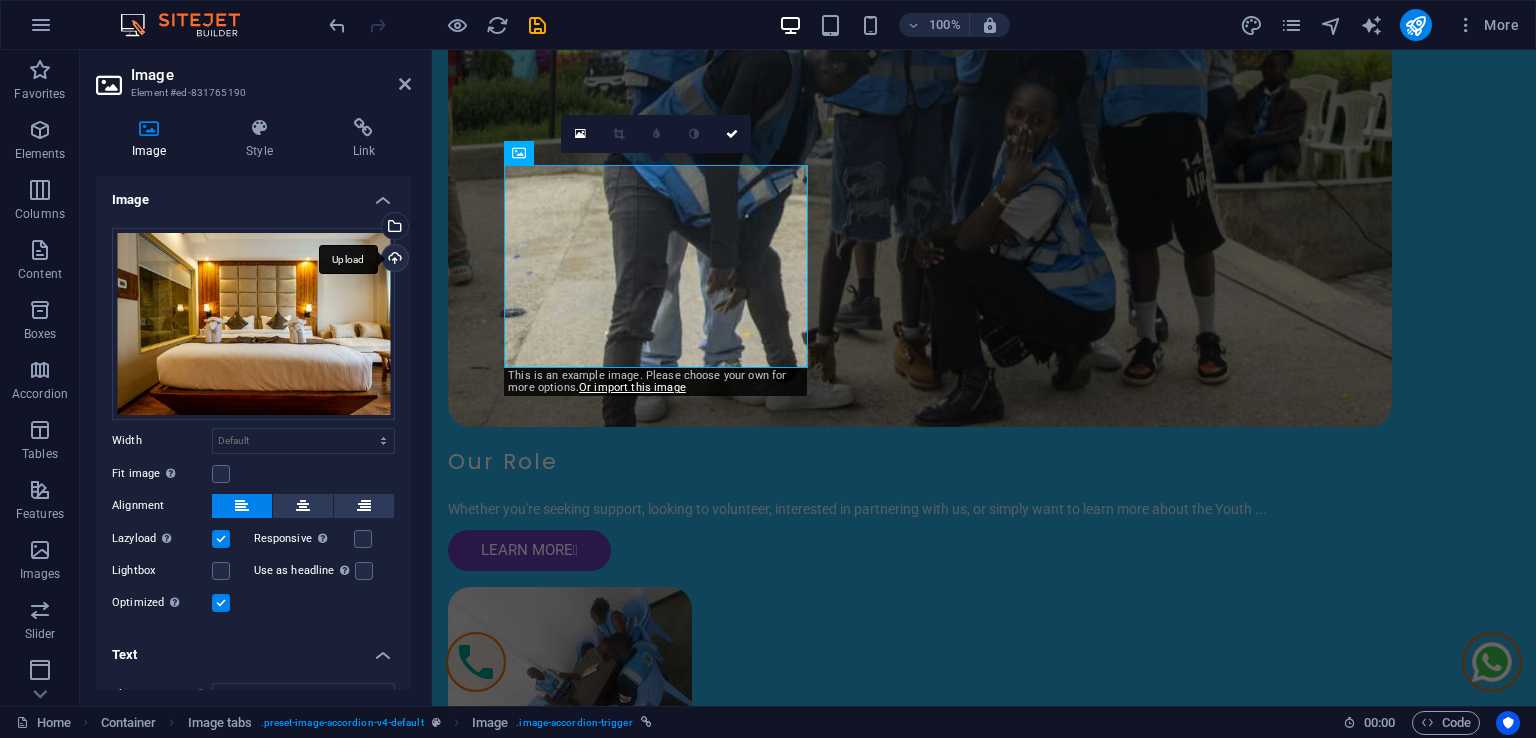 click on "Upload" at bounding box center (393, 260) 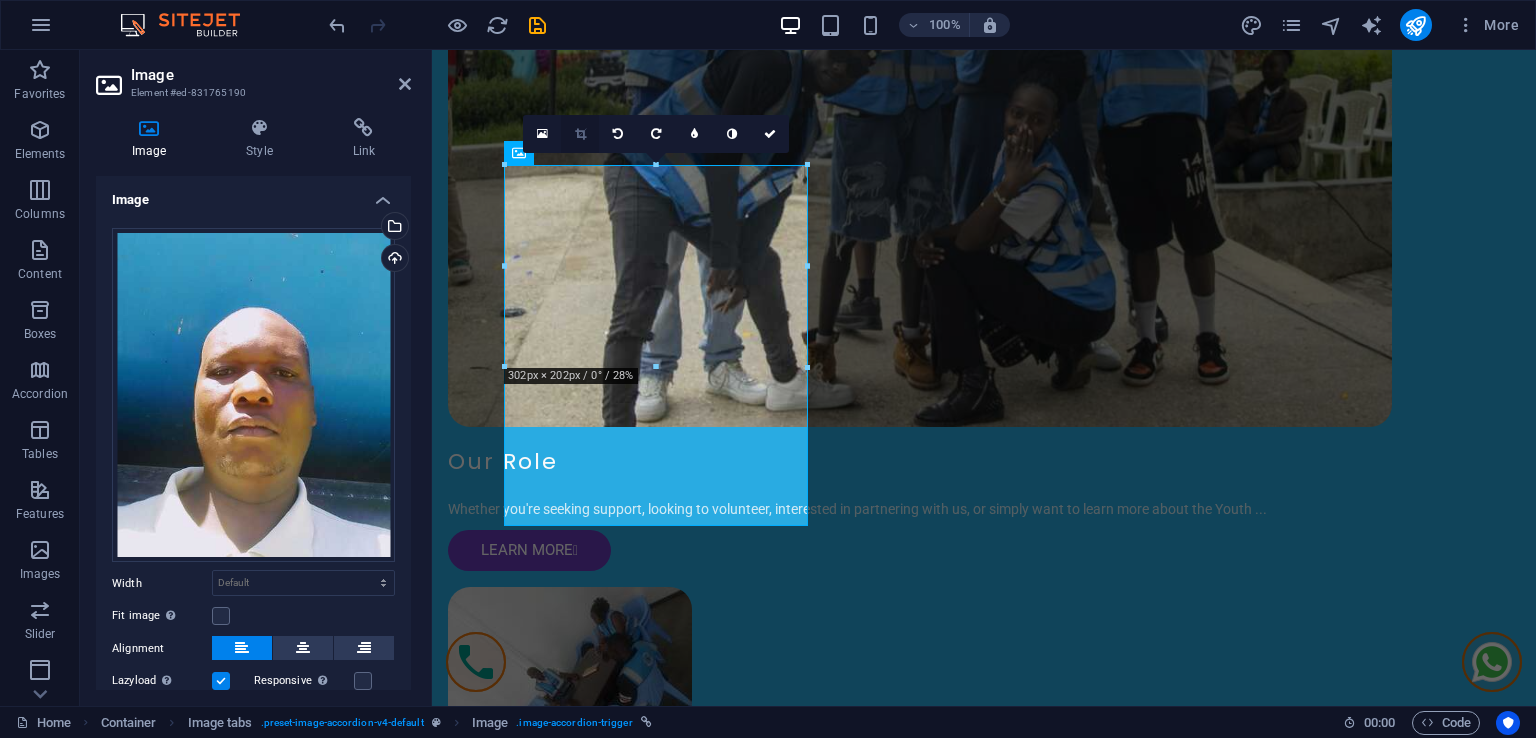 click at bounding box center (580, 134) 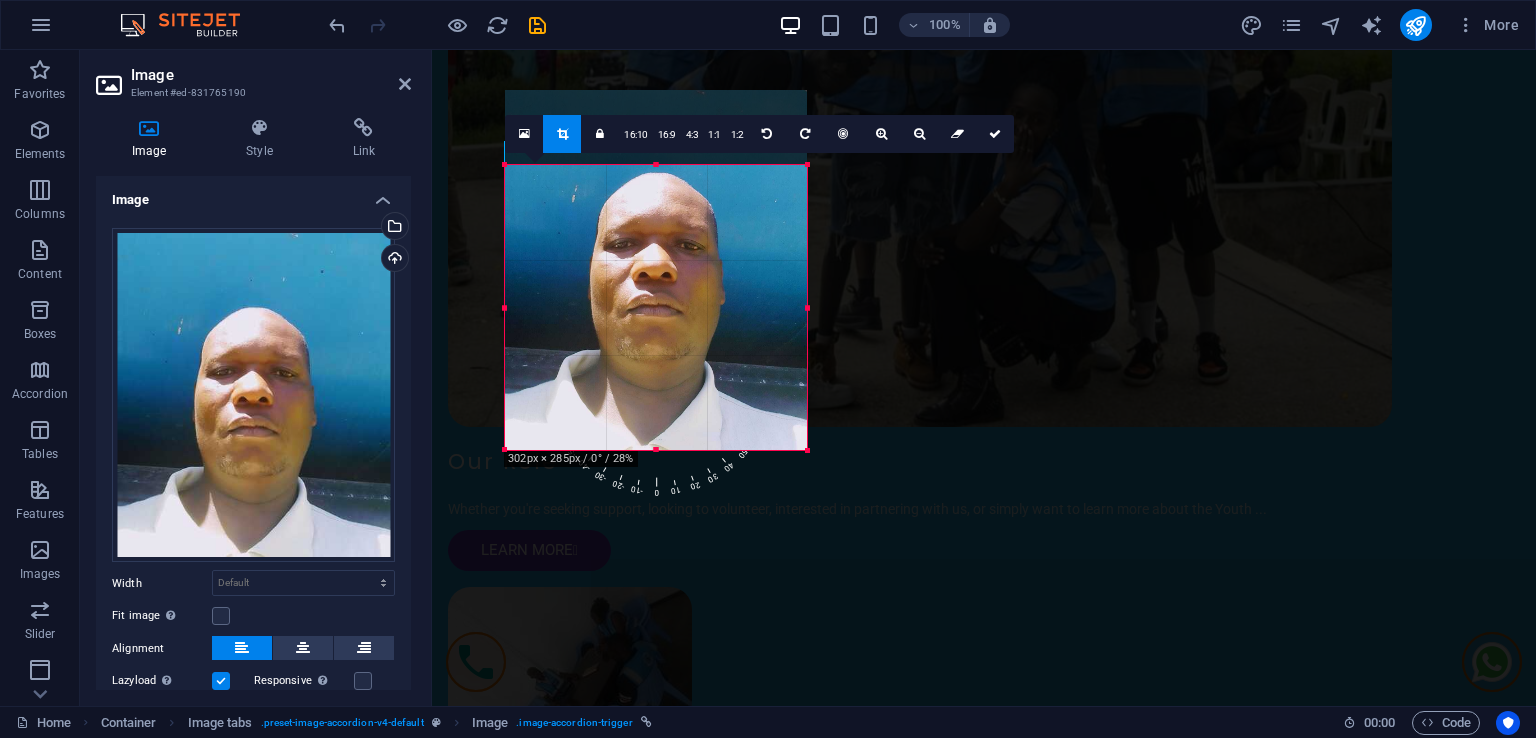 drag, startPoint x: 657, startPoint y: 165, endPoint x: 660, endPoint y: 240, distance: 75.059975 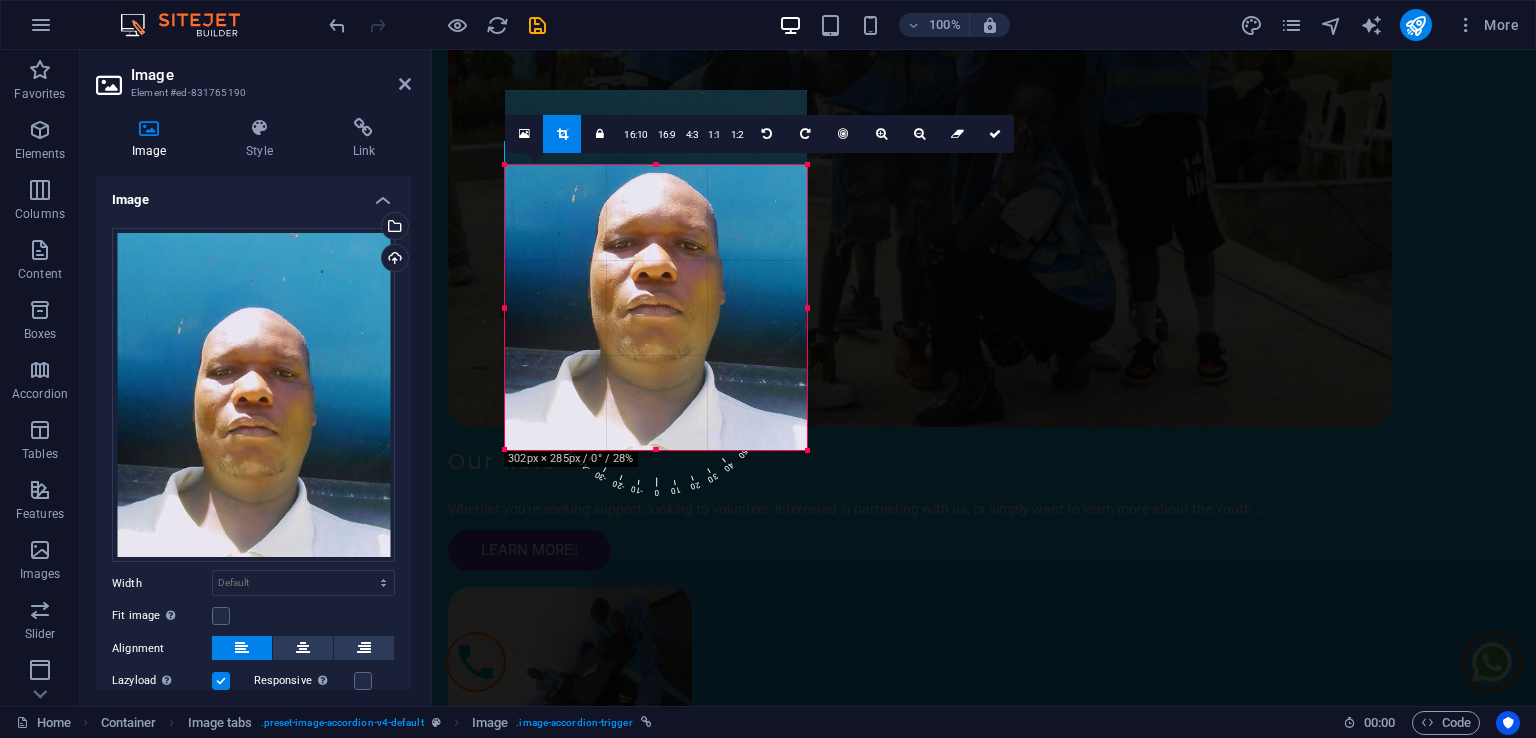 click on "180 170 160 150 140 130 120 110 100 90 80 70 60 50 40 30 20 10 0 -10 -20 -30 -40 -50 -60 -70 -80 -90 -100 -110 -120 -130 -140 -150 -160 -170 302px × 285px / 0° / 28% 16:10 16:9 4:3 1:1 1:2 0" at bounding box center (656, 307) 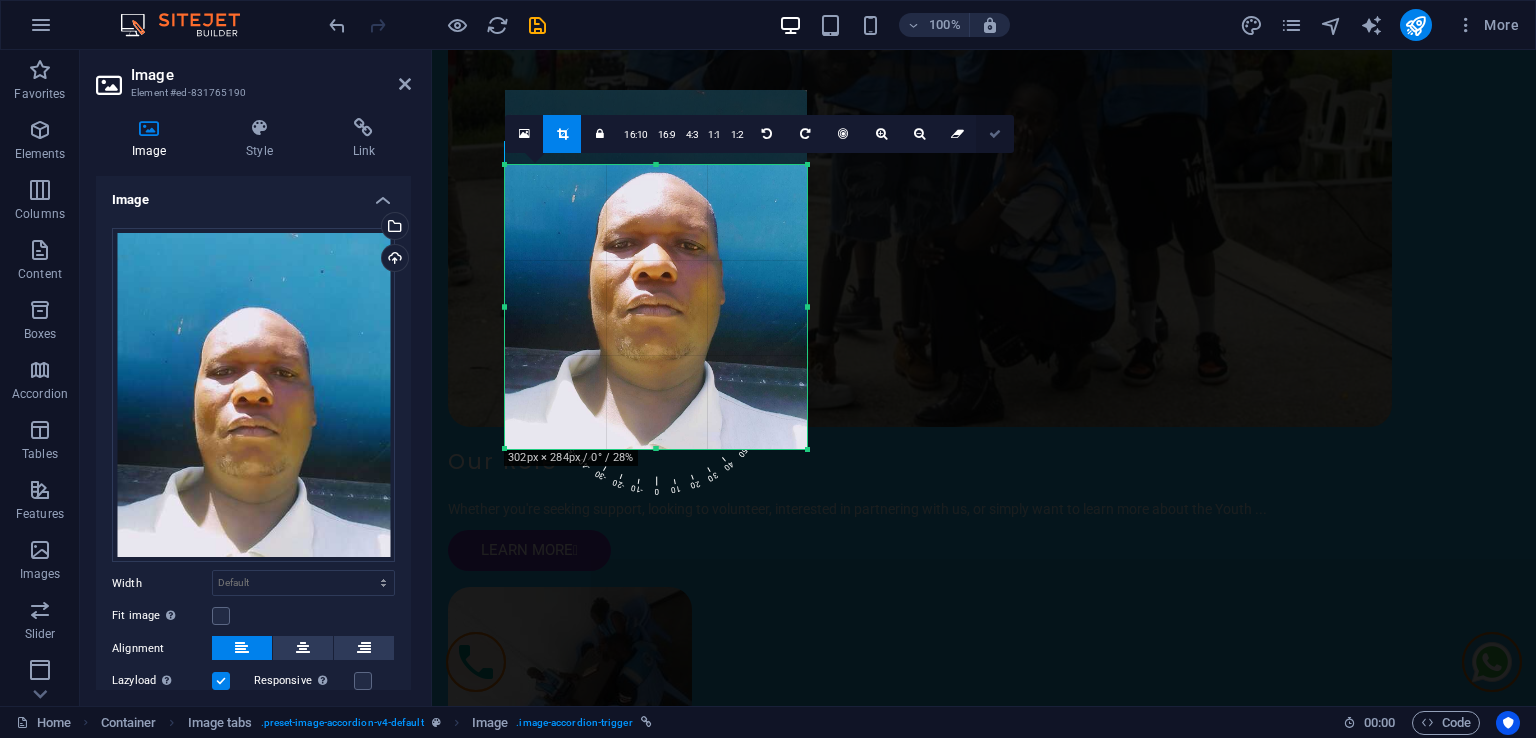 click at bounding box center (995, 134) 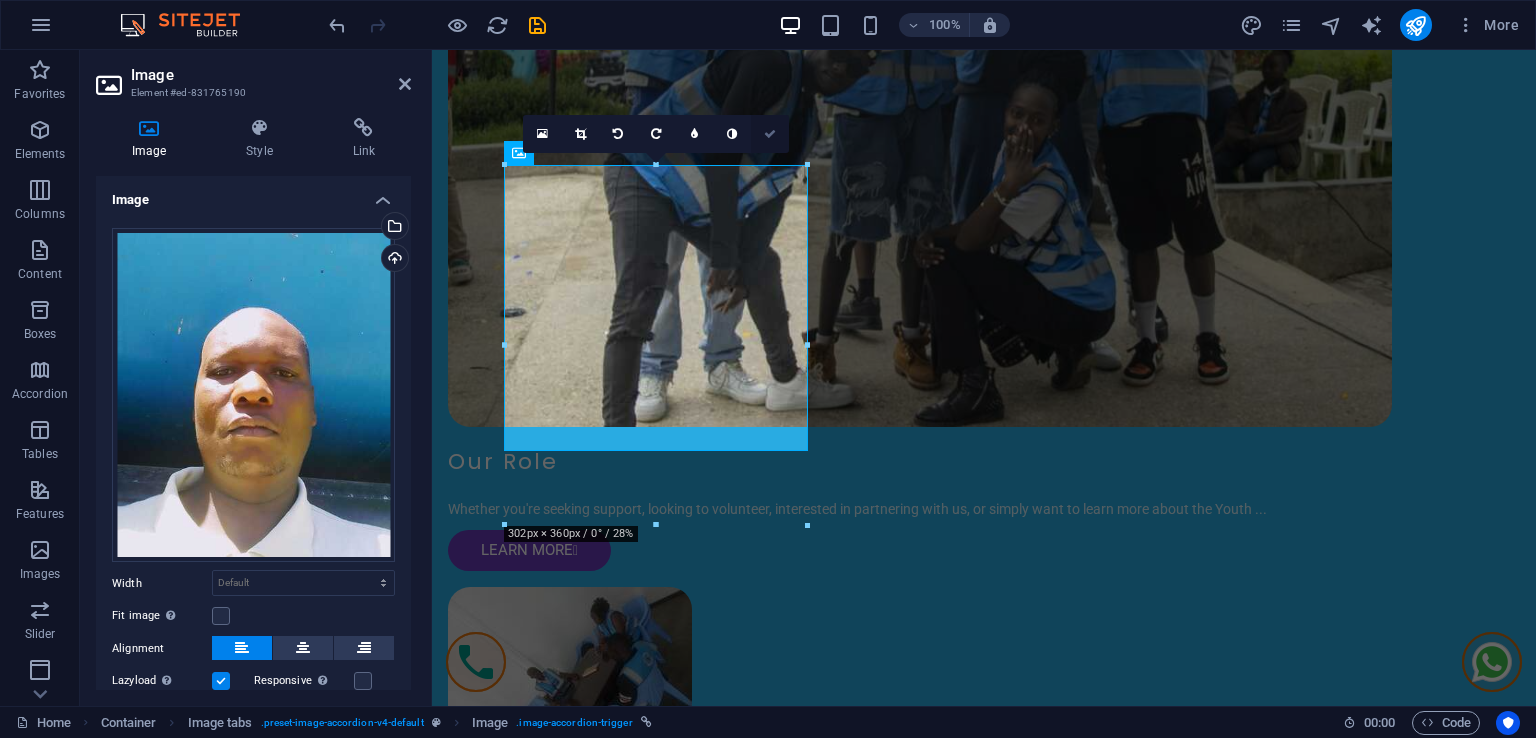 click at bounding box center (770, 134) 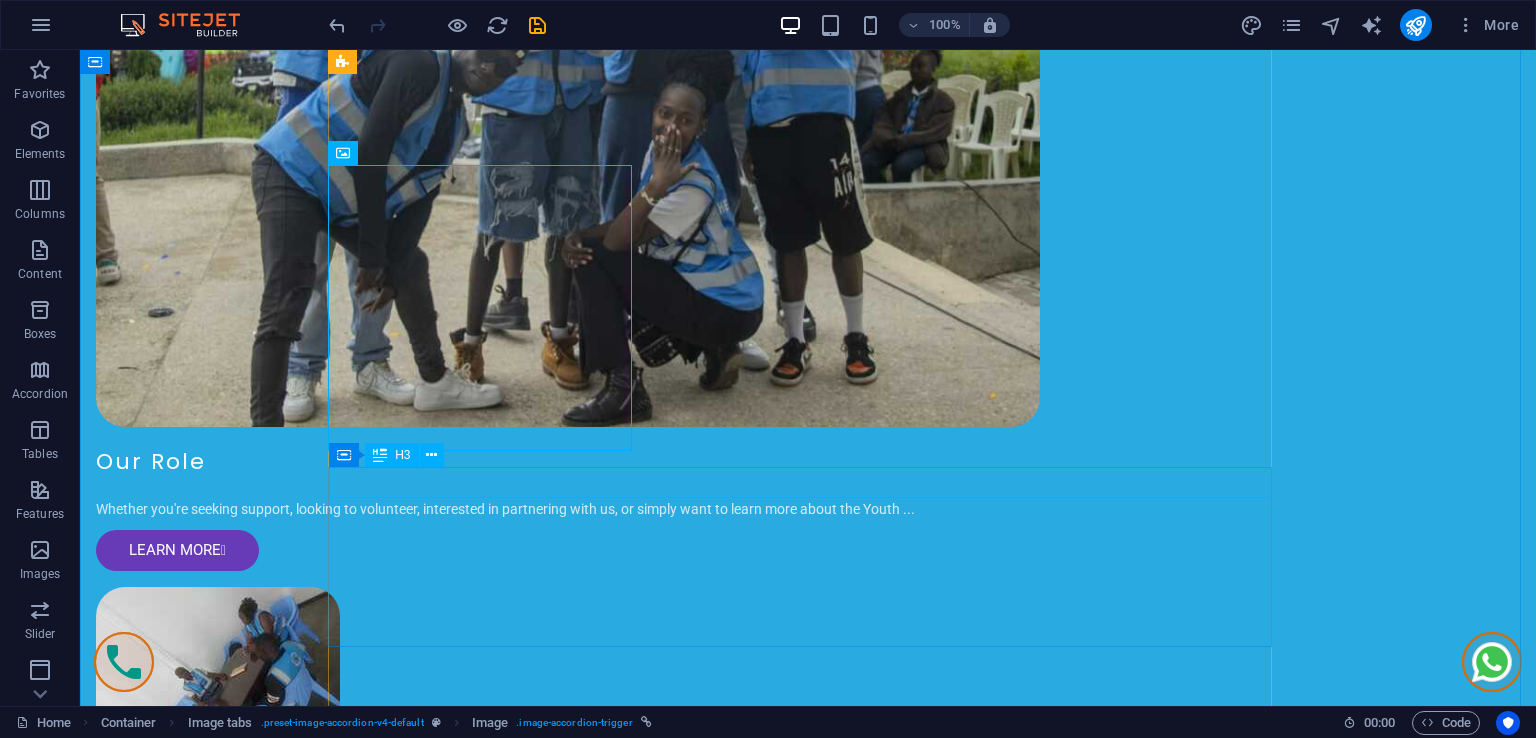 click on "Stylish Bottoms" at bounding box center (808, 3108) 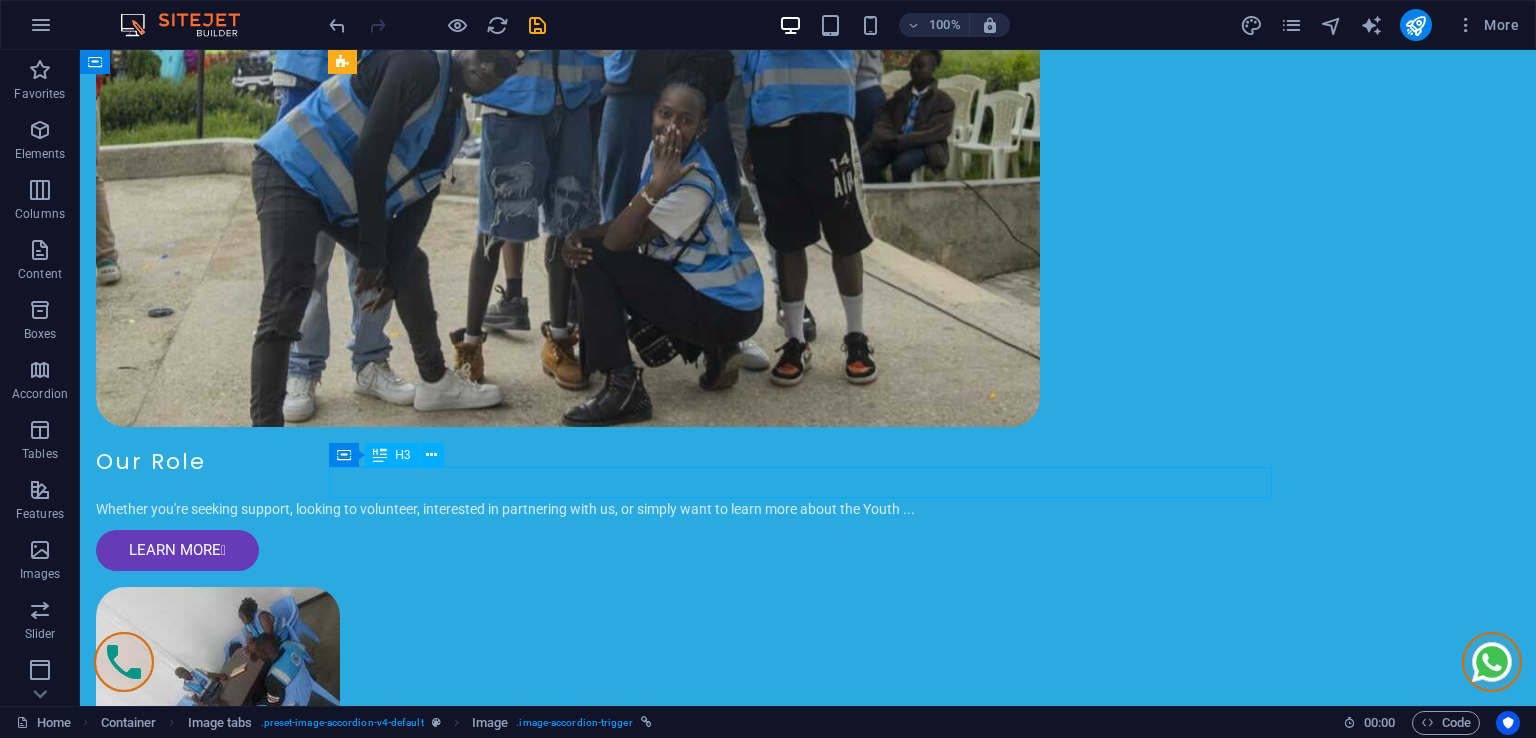 click on "Stylish Bottoms" at bounding box center (808, 3108) 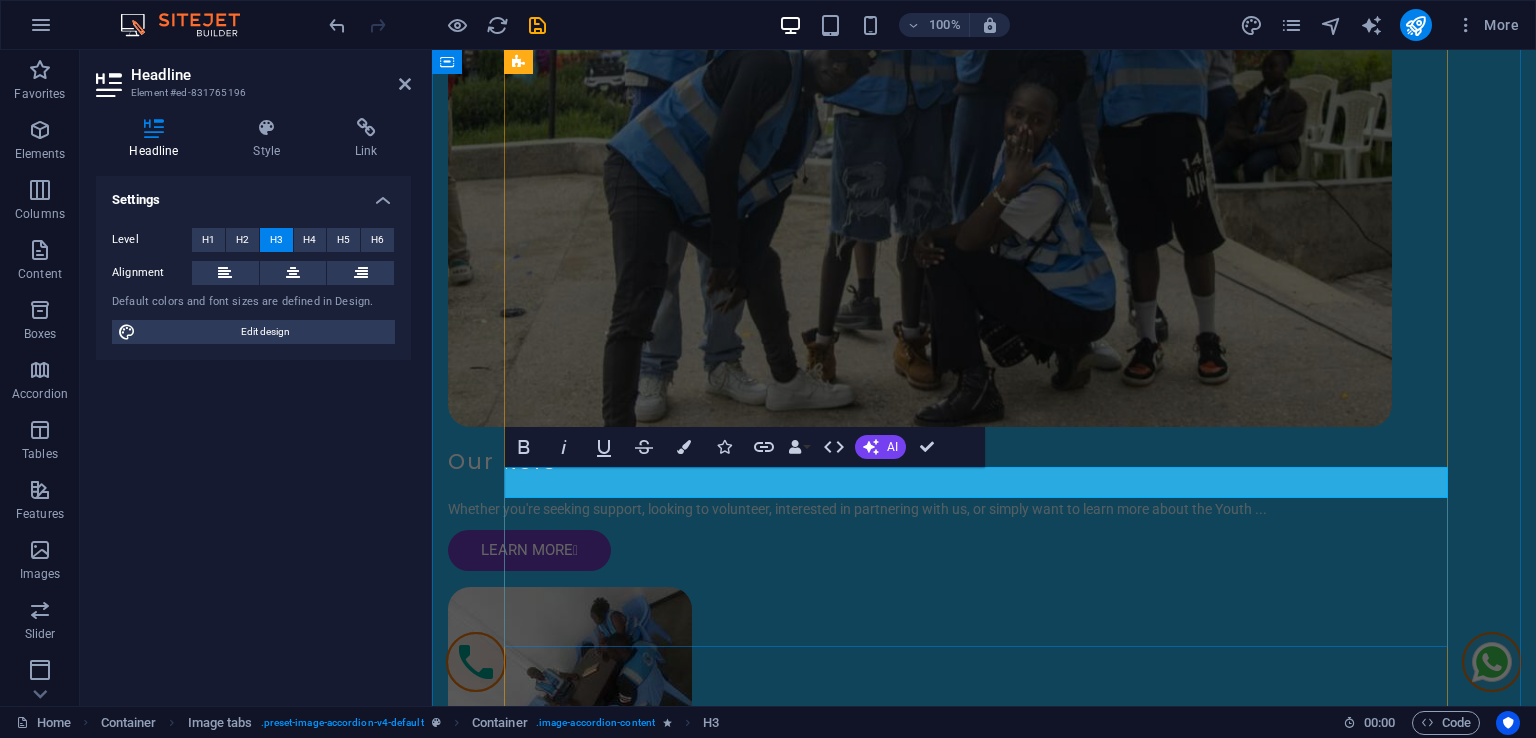 scroll, scrollTop: 413, scrollLeft: 7, axis: both 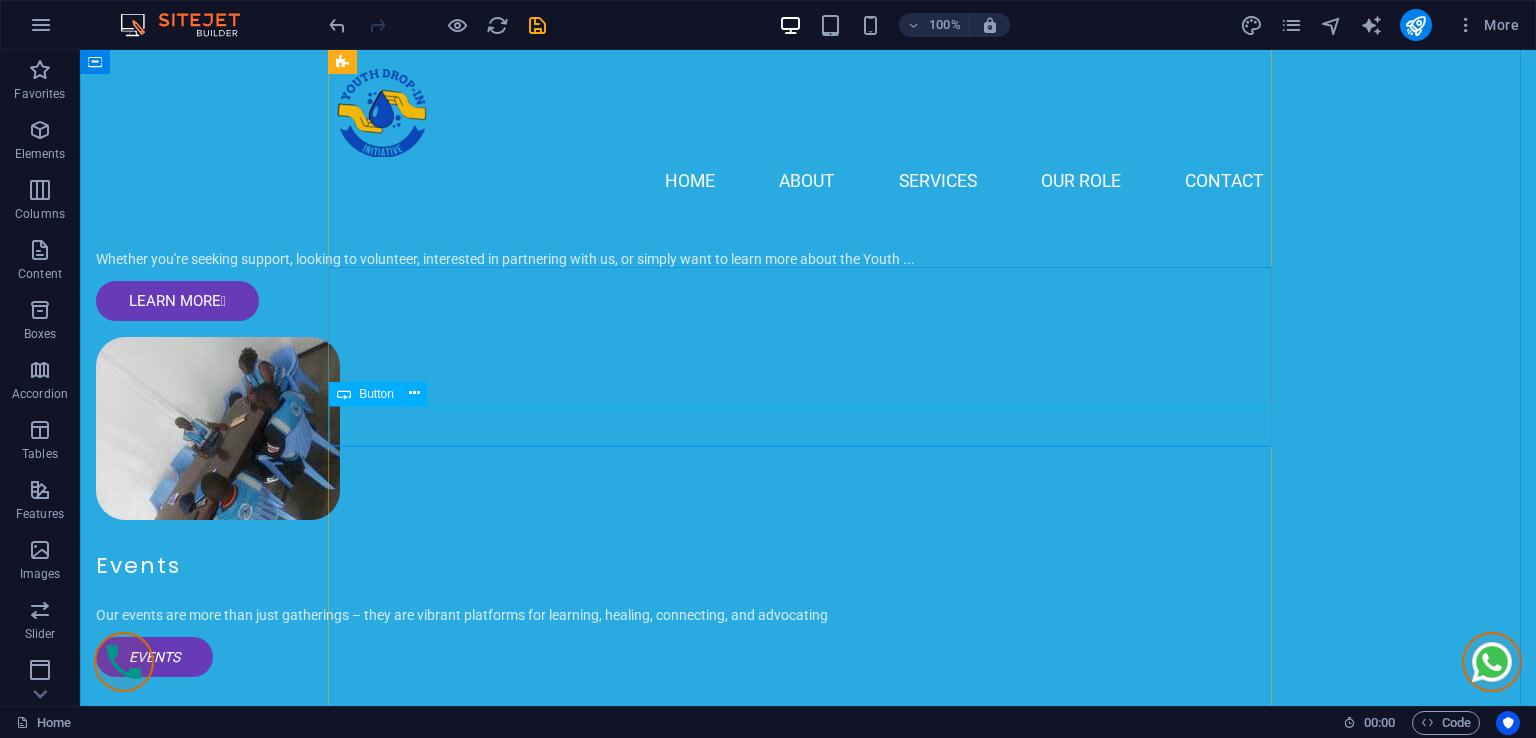 click on "contact ceo" at bounding box center (808, 3002) 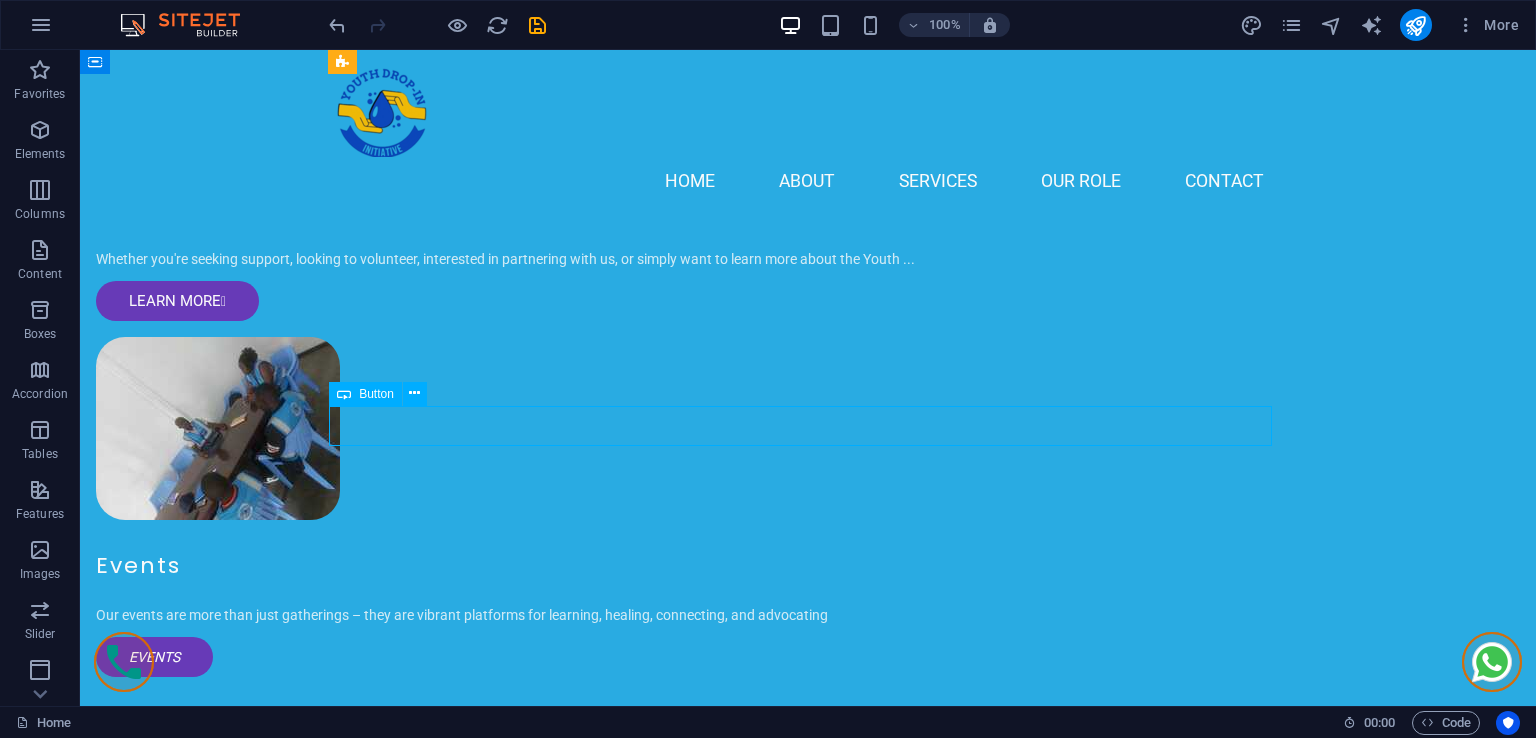 click on "contact ceo" at bounding box center [808, 3002] 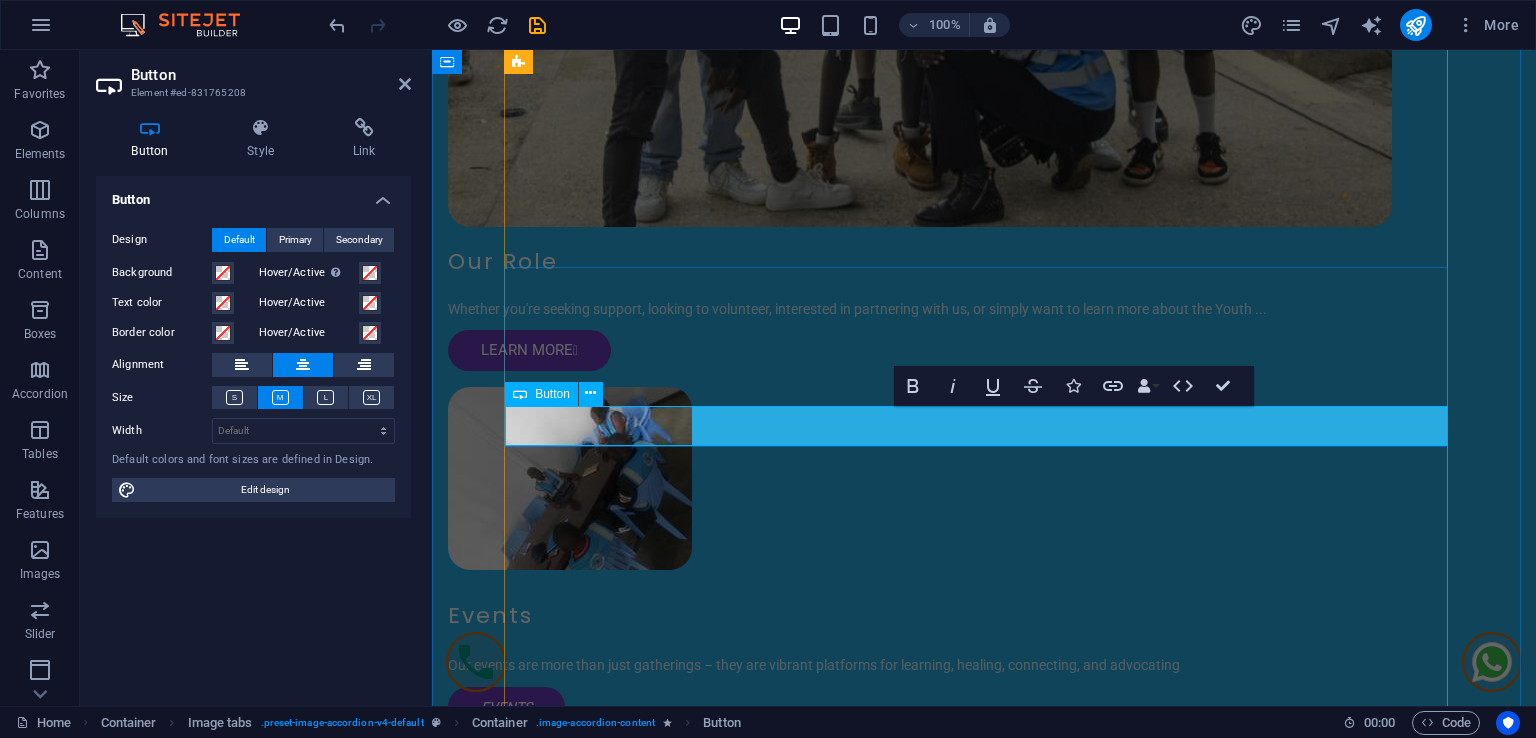 click on "contact ceo" at bounding box center [984, 3051] 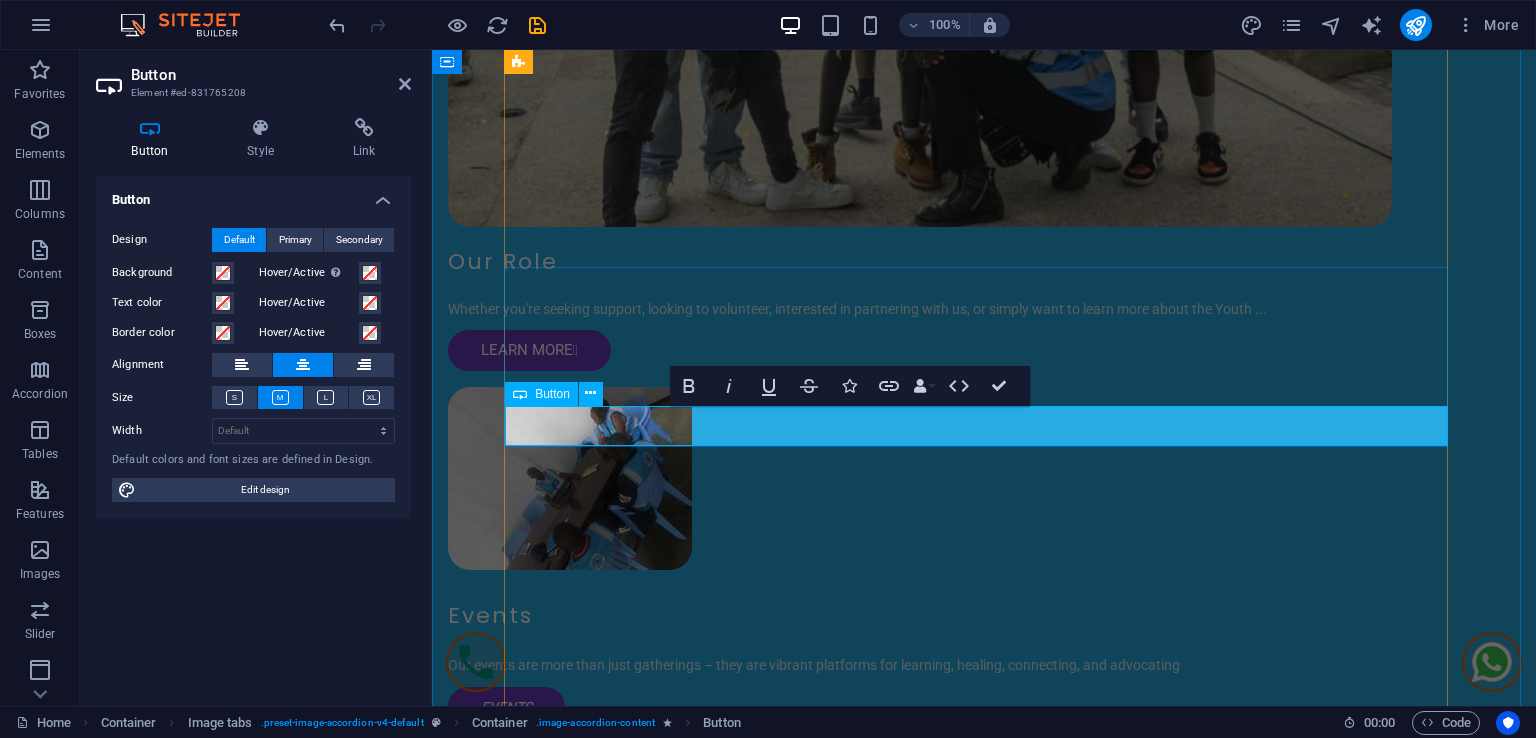 scroll, scrollTop: 413, scrollLeft: 7, axis: both 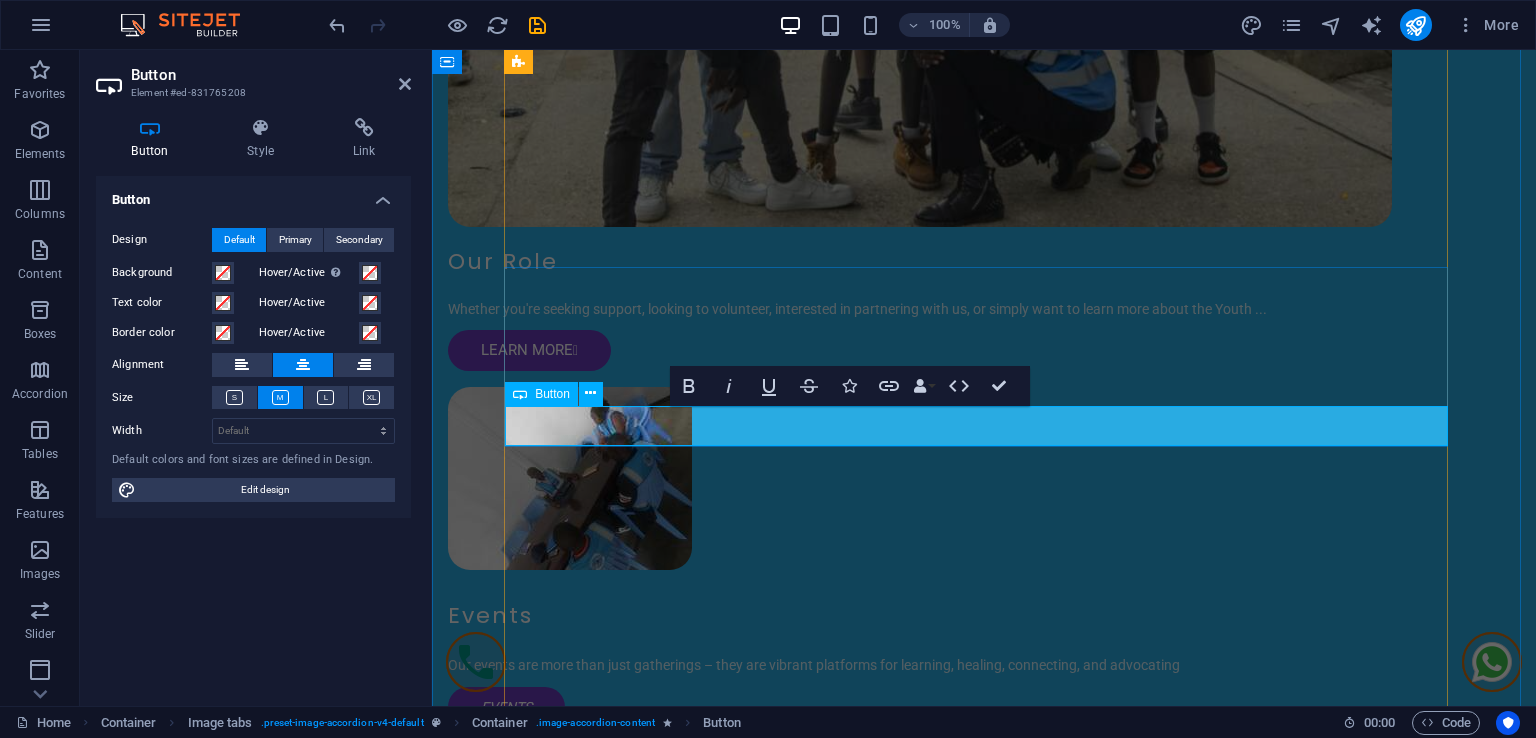 drag, startPoint x: 862, startPoint y: 425, endPoint x: 1264, endPoint y: 427, distance: 402.00497 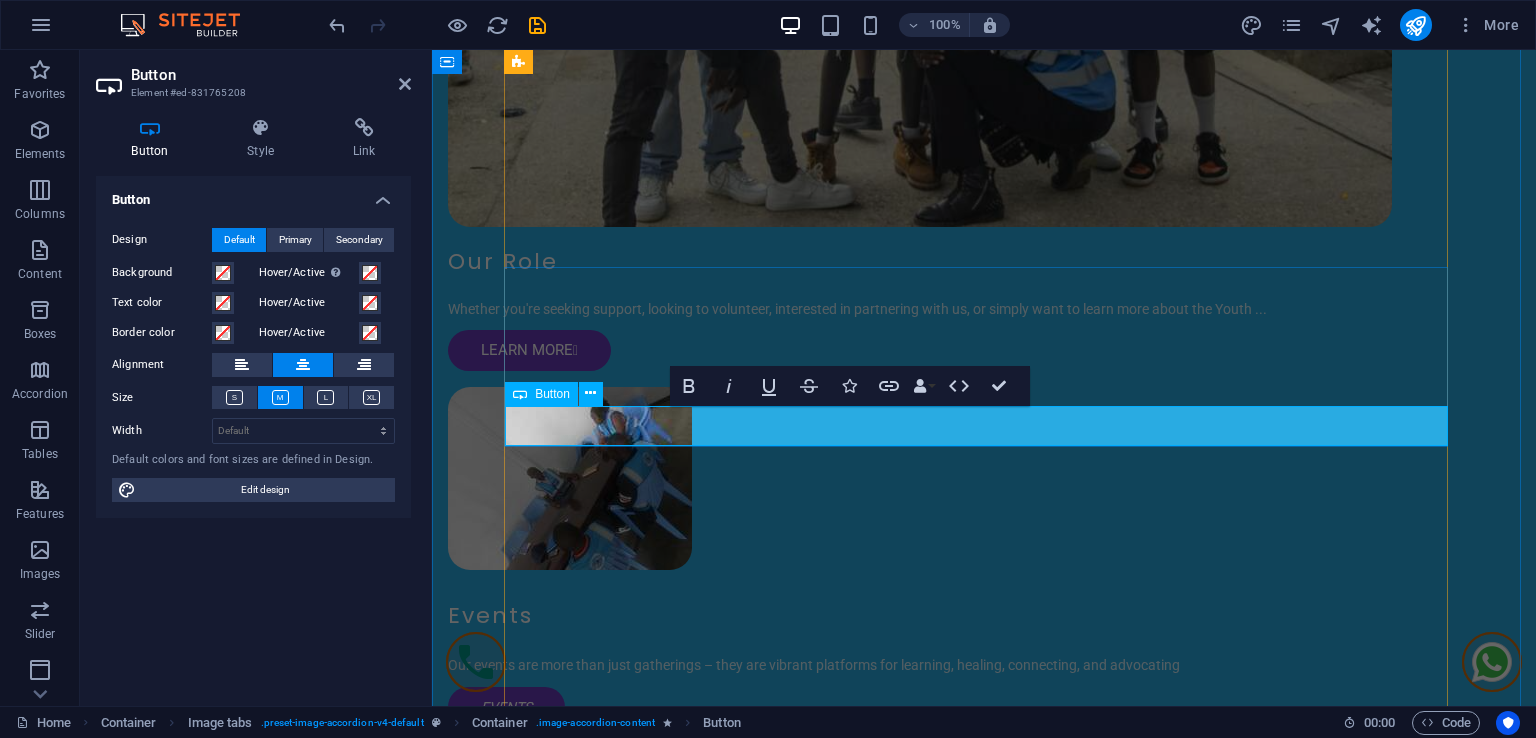 click on "contact Chrispinus Ashiono- Environment, water and climate action" at bounding box center [984, 3051] 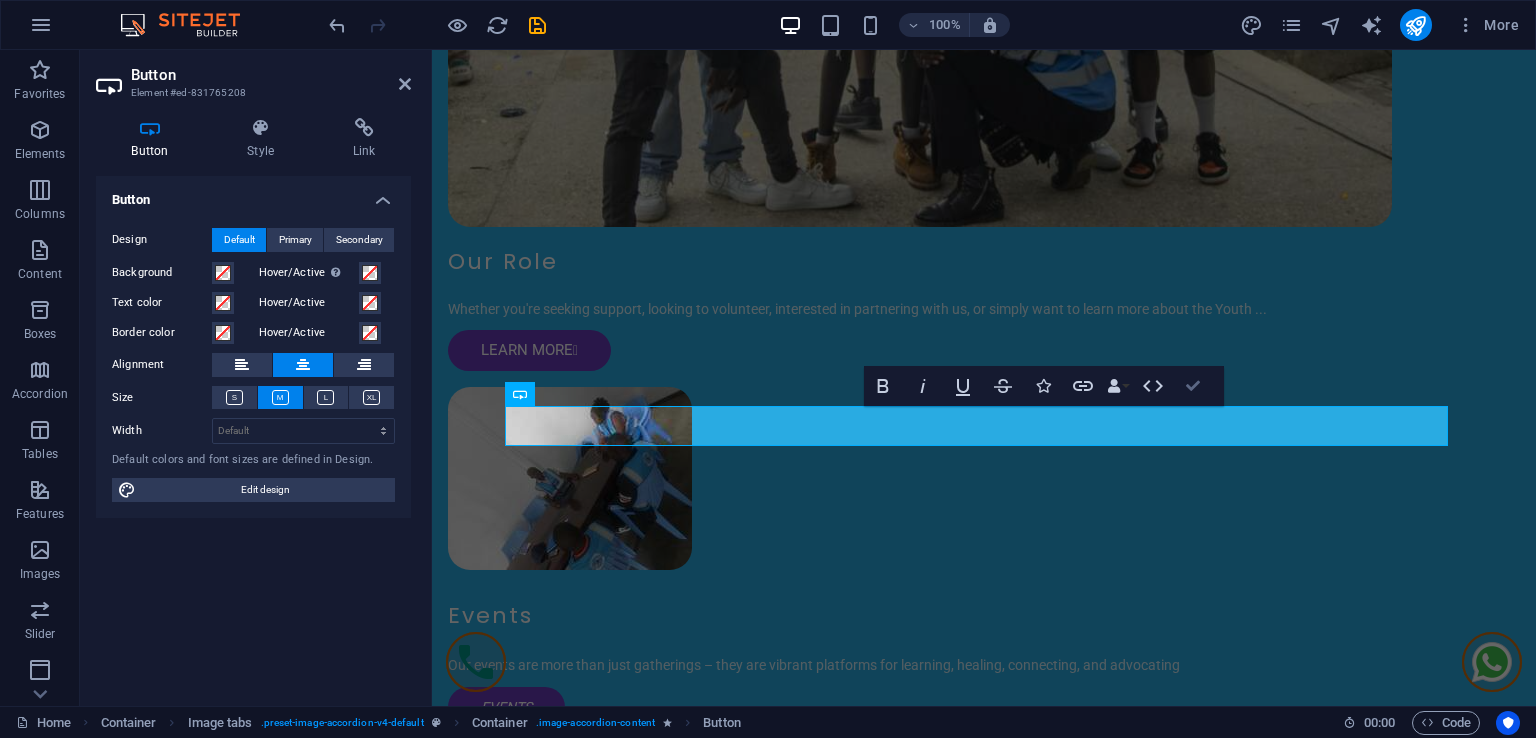 drag, startPoint x: 1197, startPoint y: 385, endPoint x: 1110, endPoint y: 338, distance: 98.88377 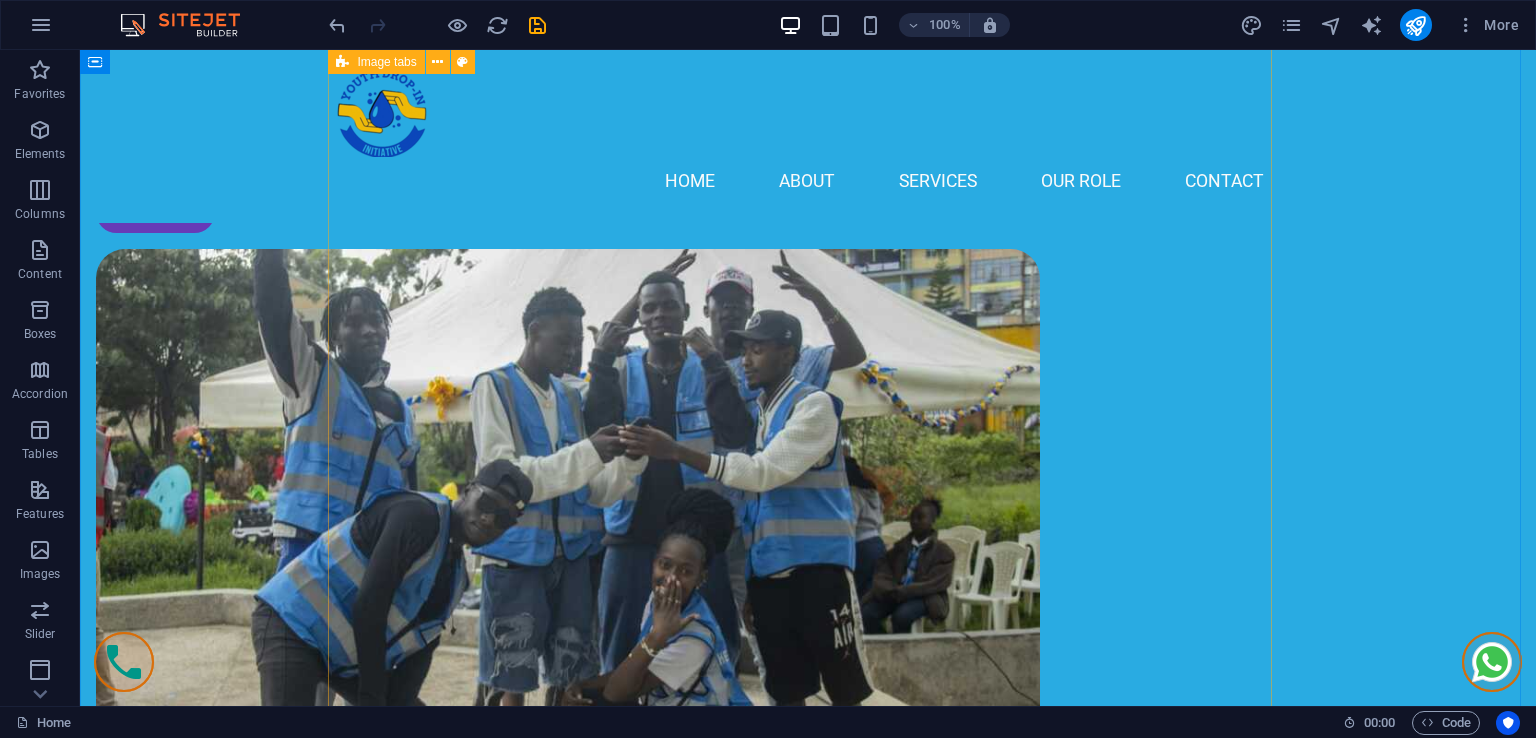 scroll, scrollTop: 3208, scrollLeft: 0, axis: vertical 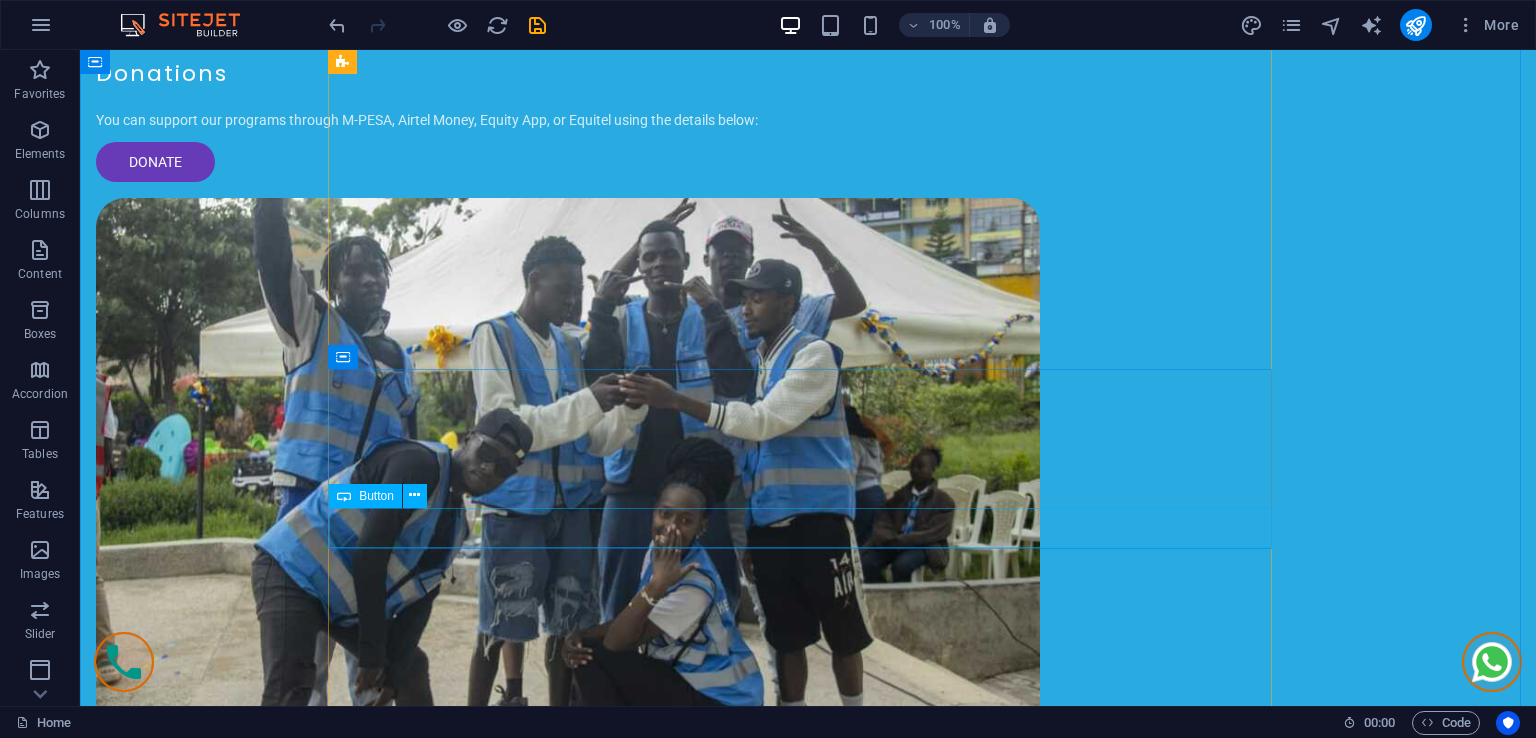 click on "contact ceo" at bounding box center (808, 3169) 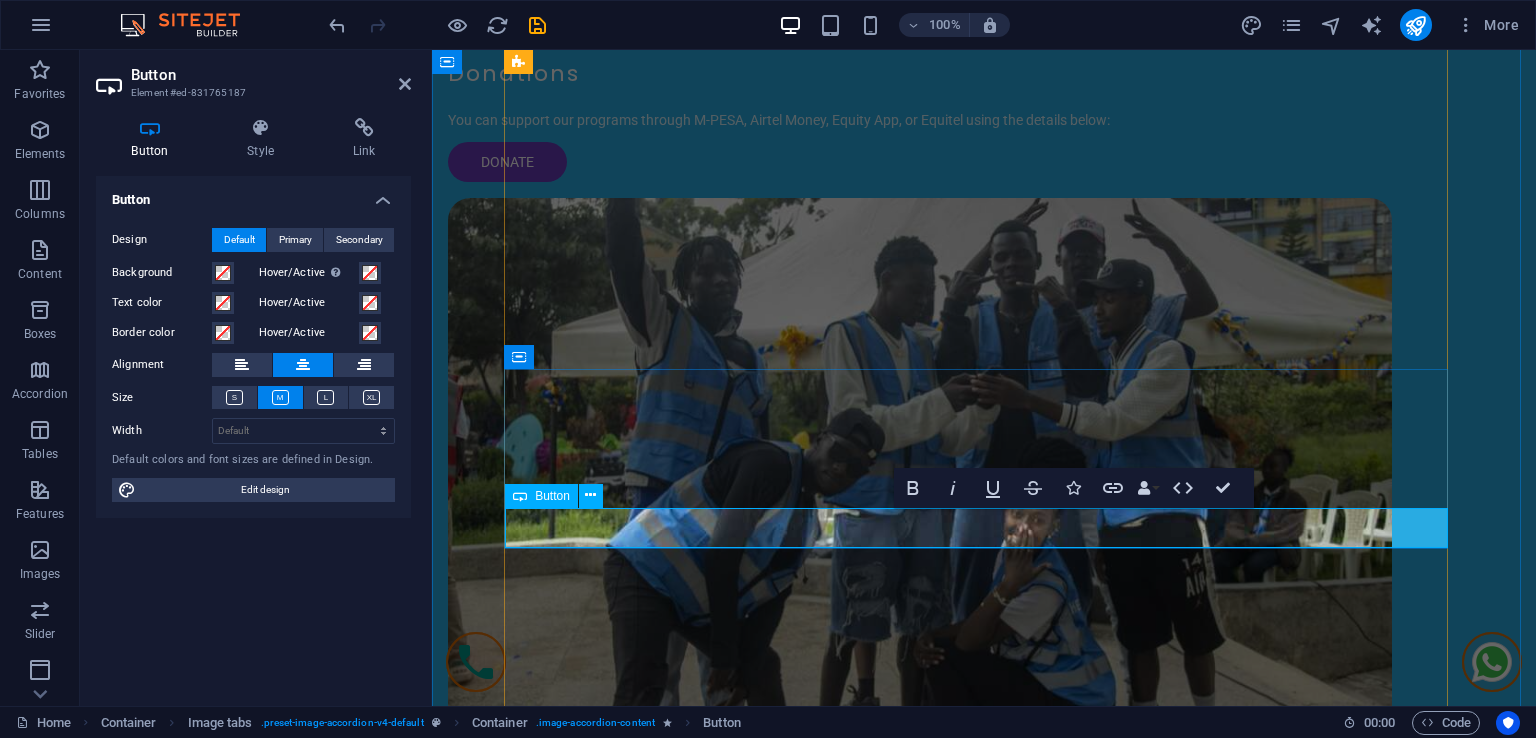 click on "contact ceo" at bounding box center [984, 3169] 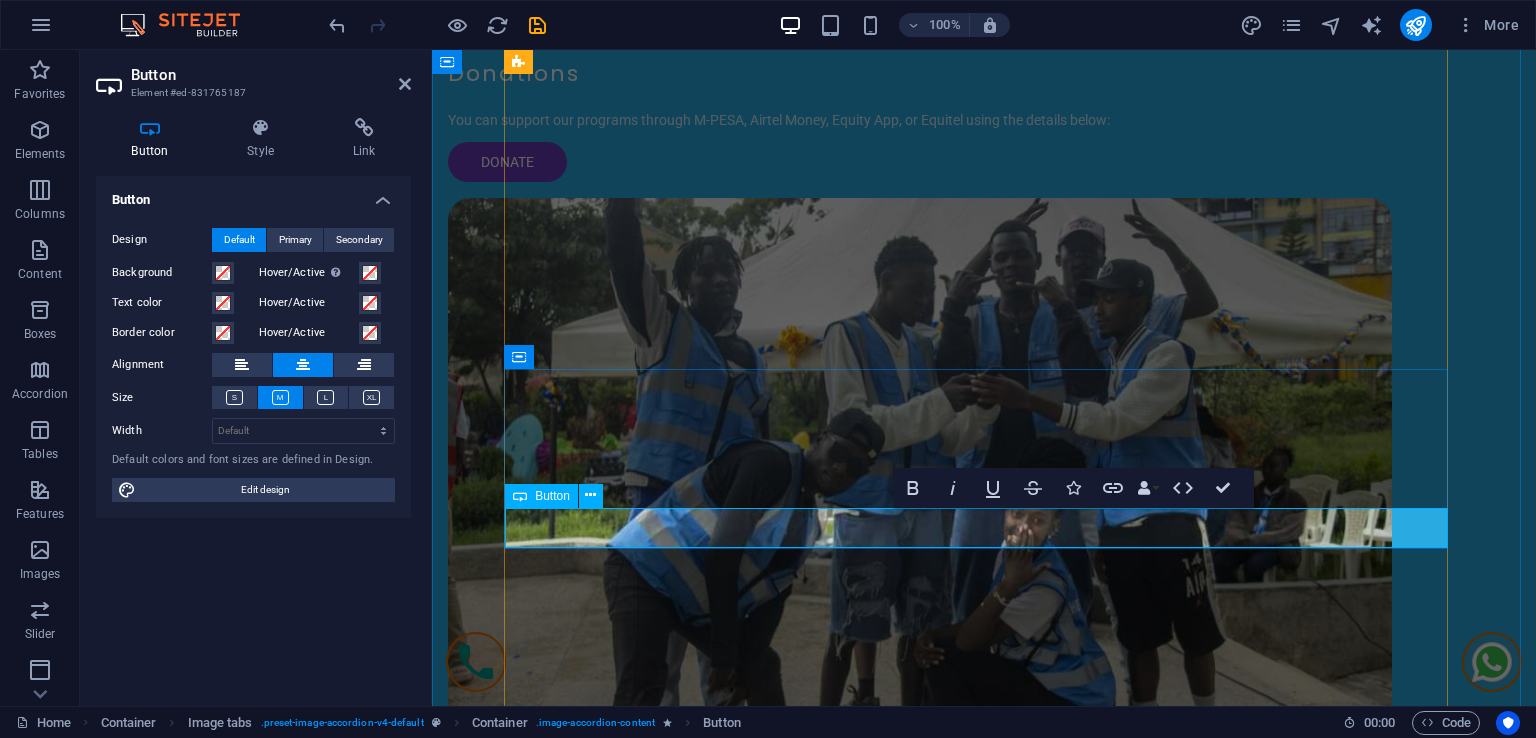 click on "contact ceo" at bounding box center (984, 3169) 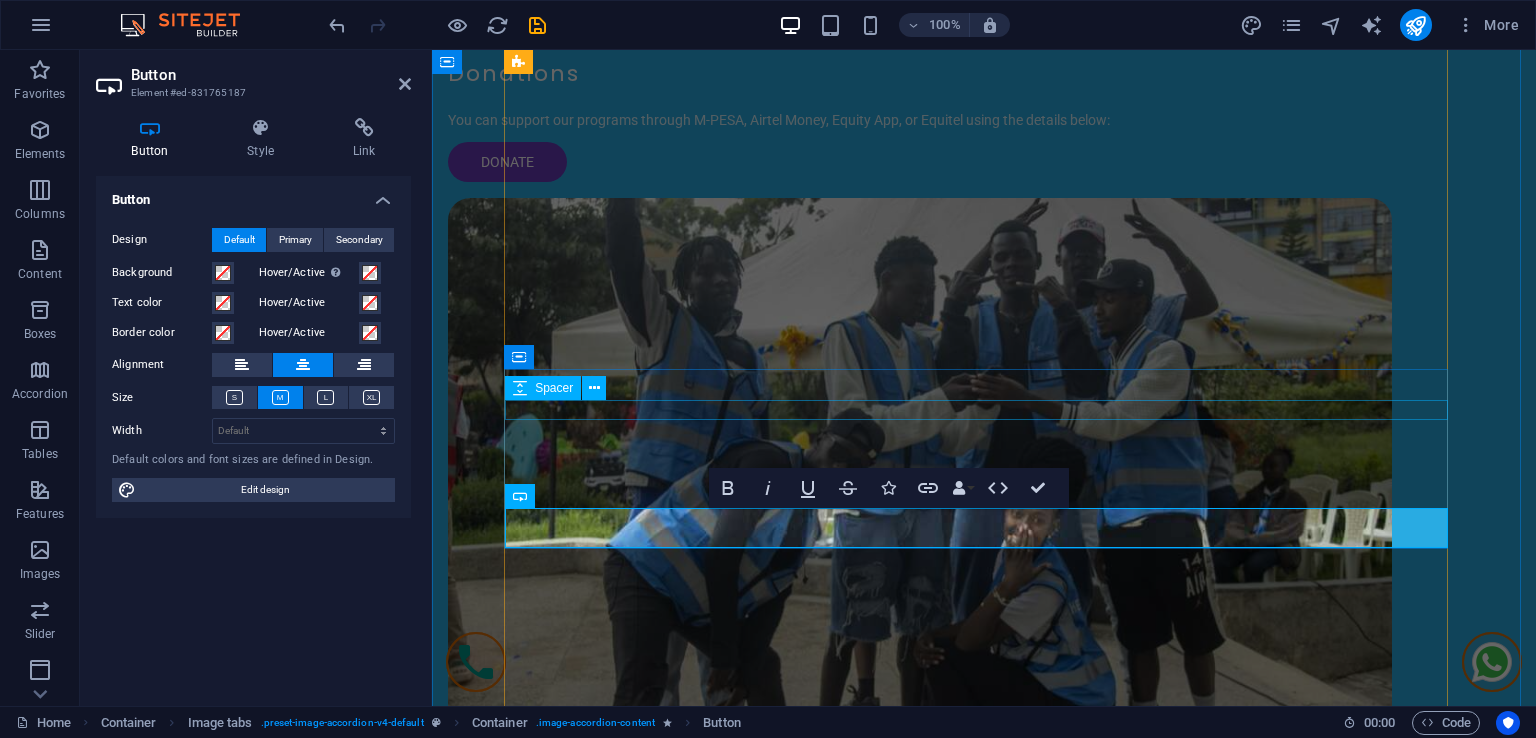 scroll, scrollTop: 203, scrollLeft: 4, axis: both 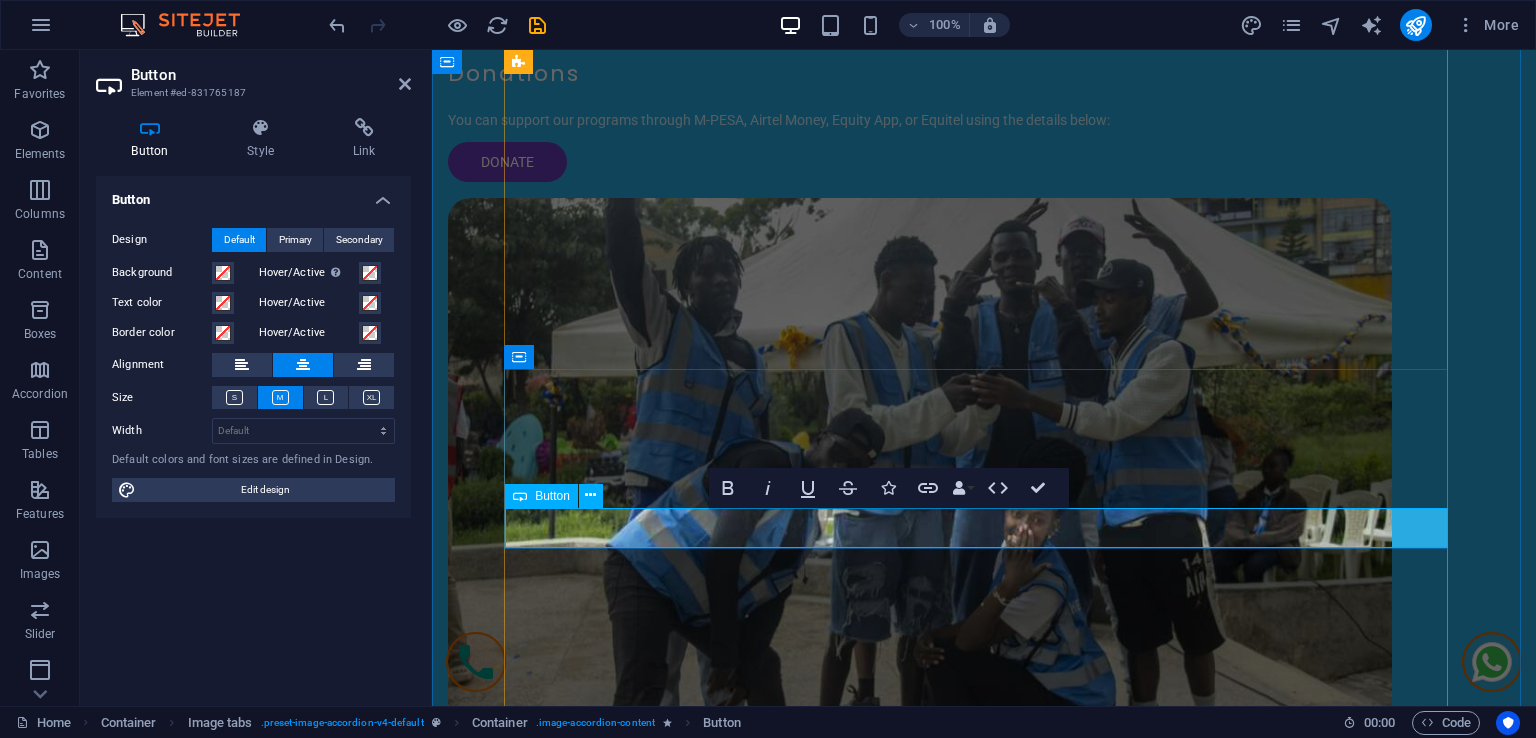 drag, startPoint x: 1216, startPoint y: 527, endPoint x: 884, endPoint y: 529, distance: 332.006 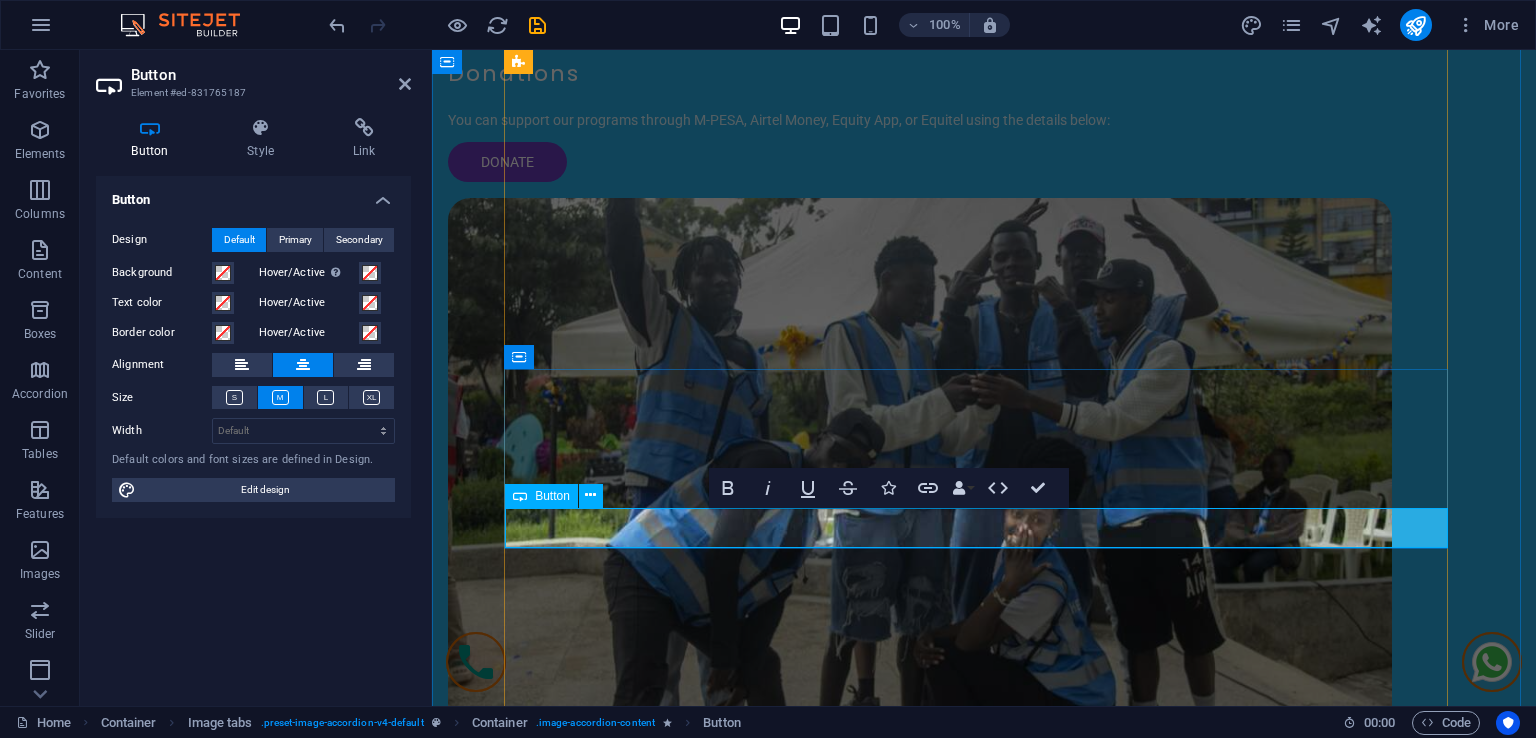 click on "contact Stephen Odhiambo - Events and logistics manager" at bounding box center (984, 3169) 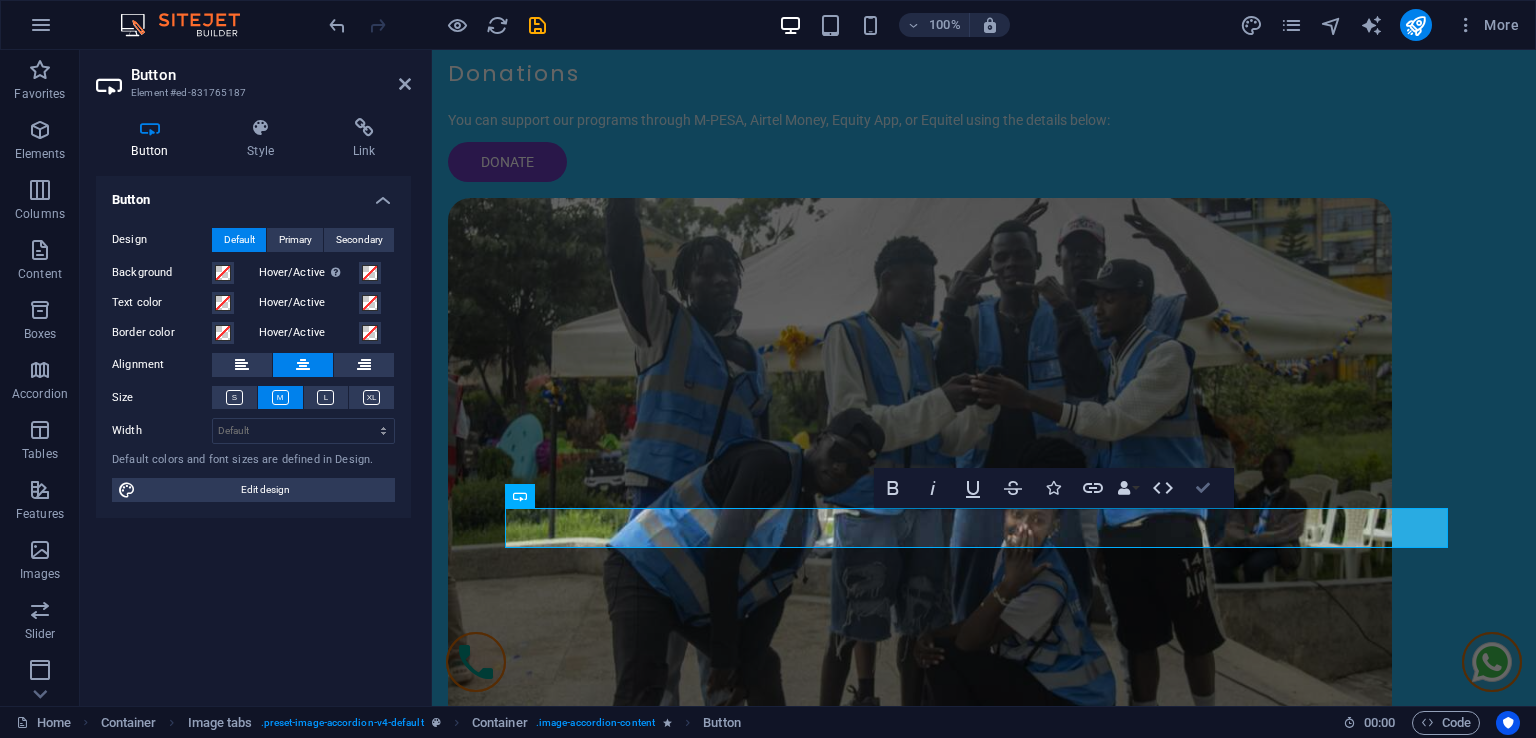 drag, startPoint x: 1205, startPoint y: 483, endPoint x: 868, endPoint y: 381, distance: 352.098 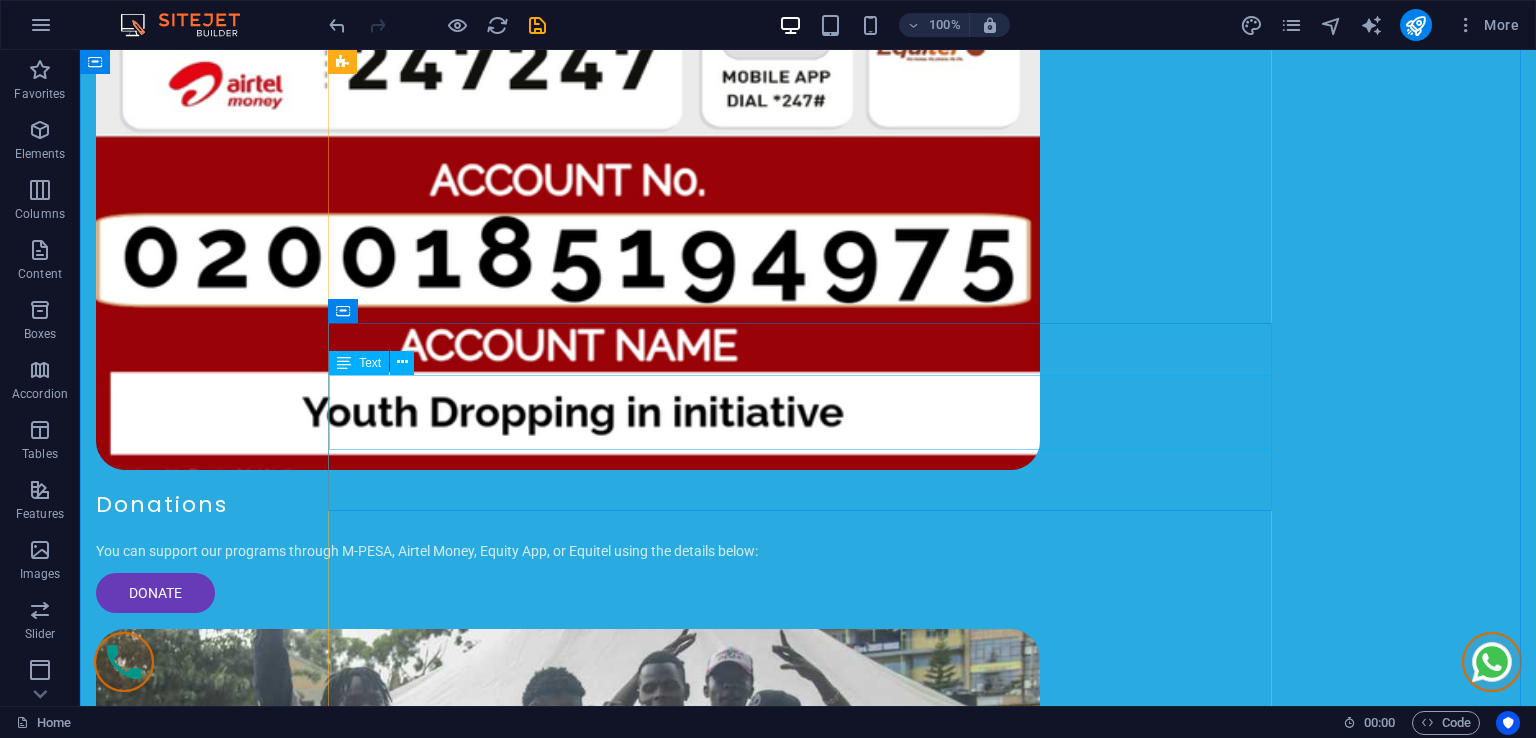 scroll, scrollTop: 2808, scrollLeft: 0, axis: vertical 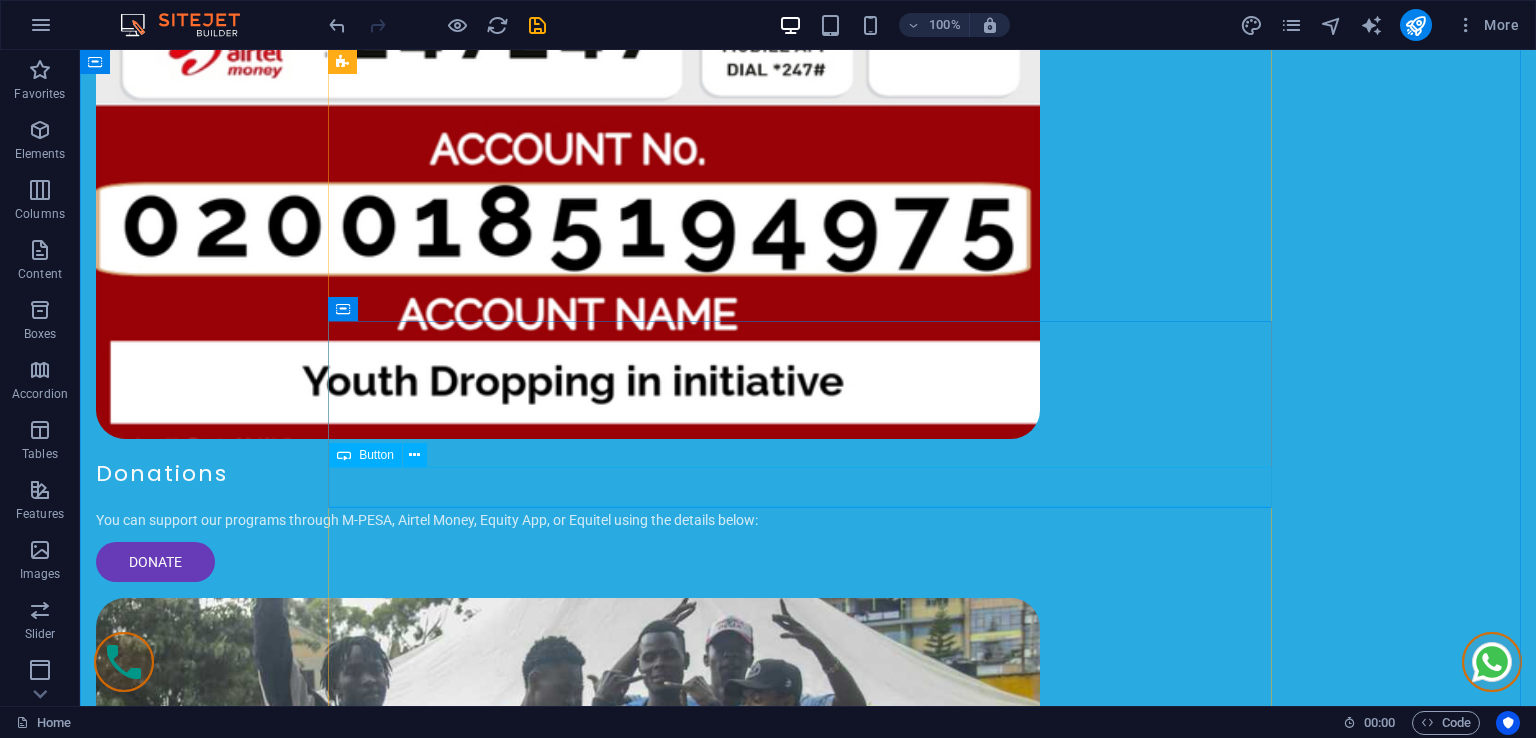 click on "contact ceo" at bounding box center [808, 3143] 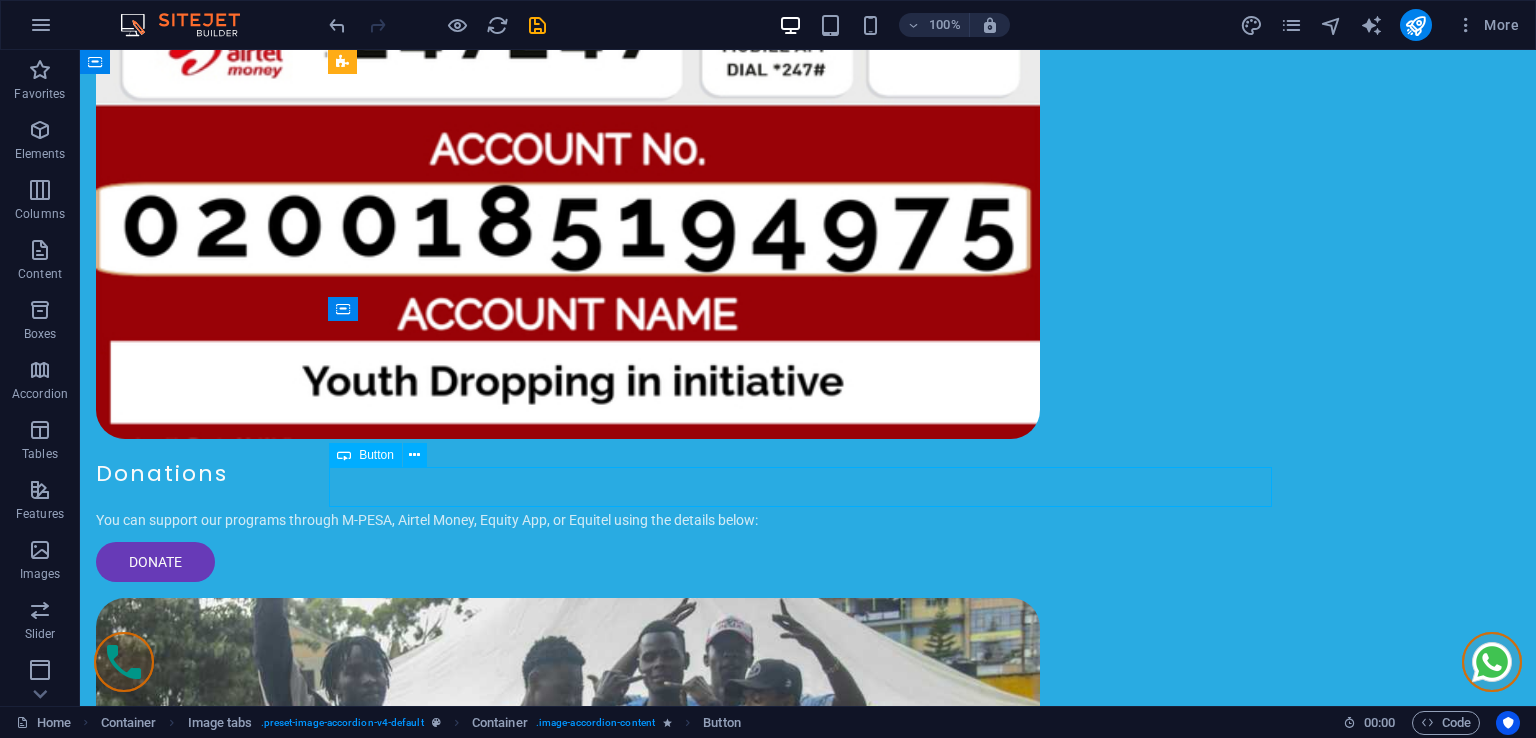 click on "contact ceo" at bounding box center [808, 3143] 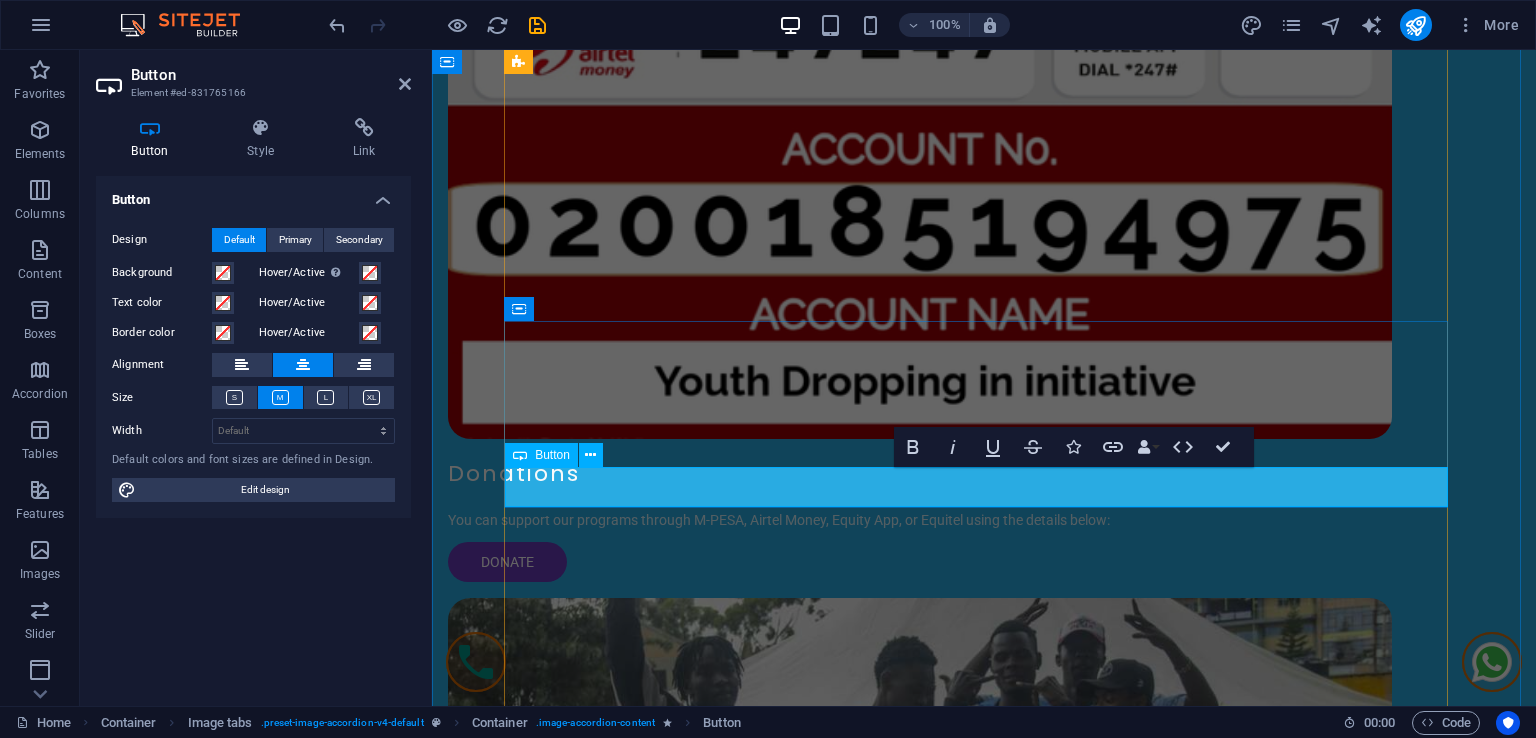 click on "contact ceo" at bounding box center (984, 3143) 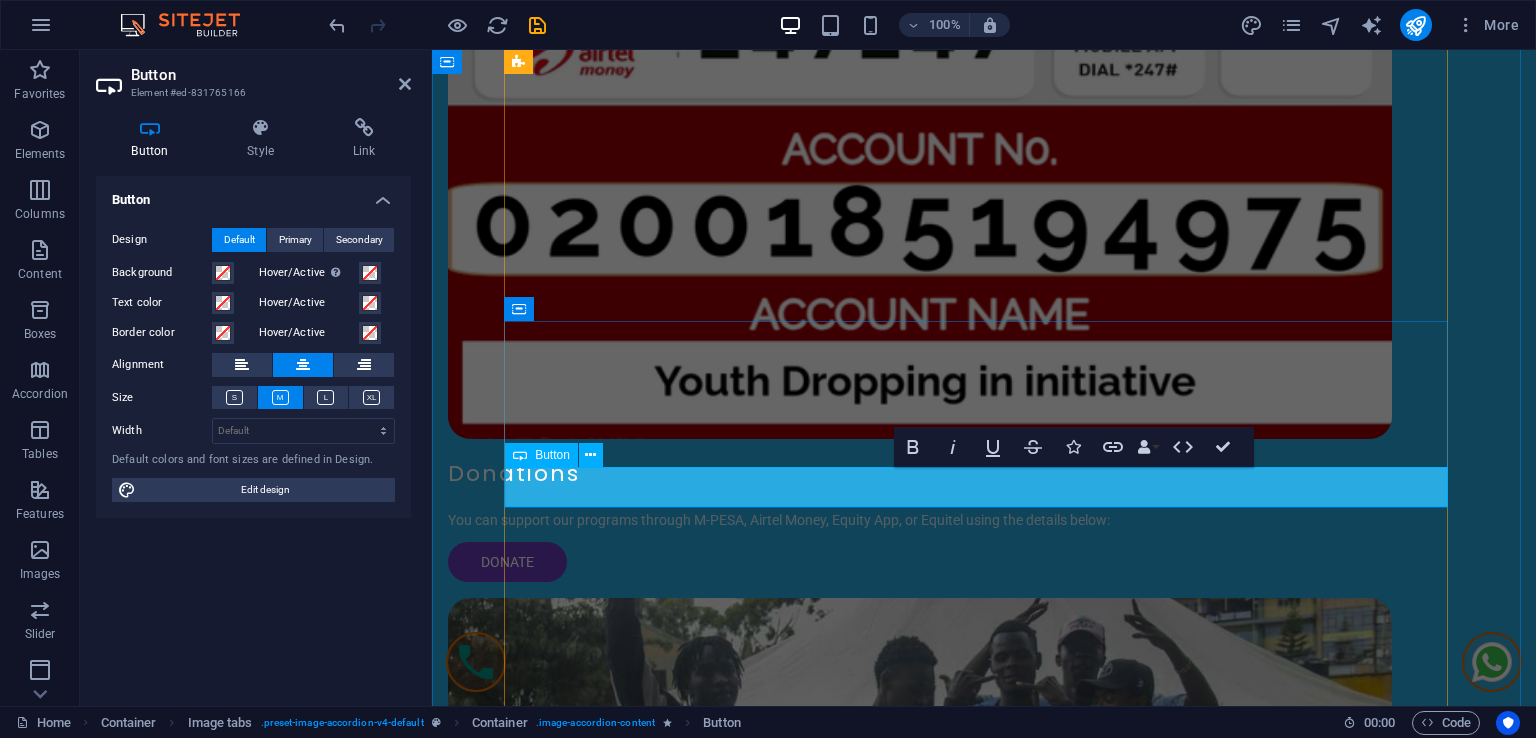 drag, startPoint x: 1043, startPoint y: 489, endPoint x: 1000, endPoint y: 486, distance: 43.104523 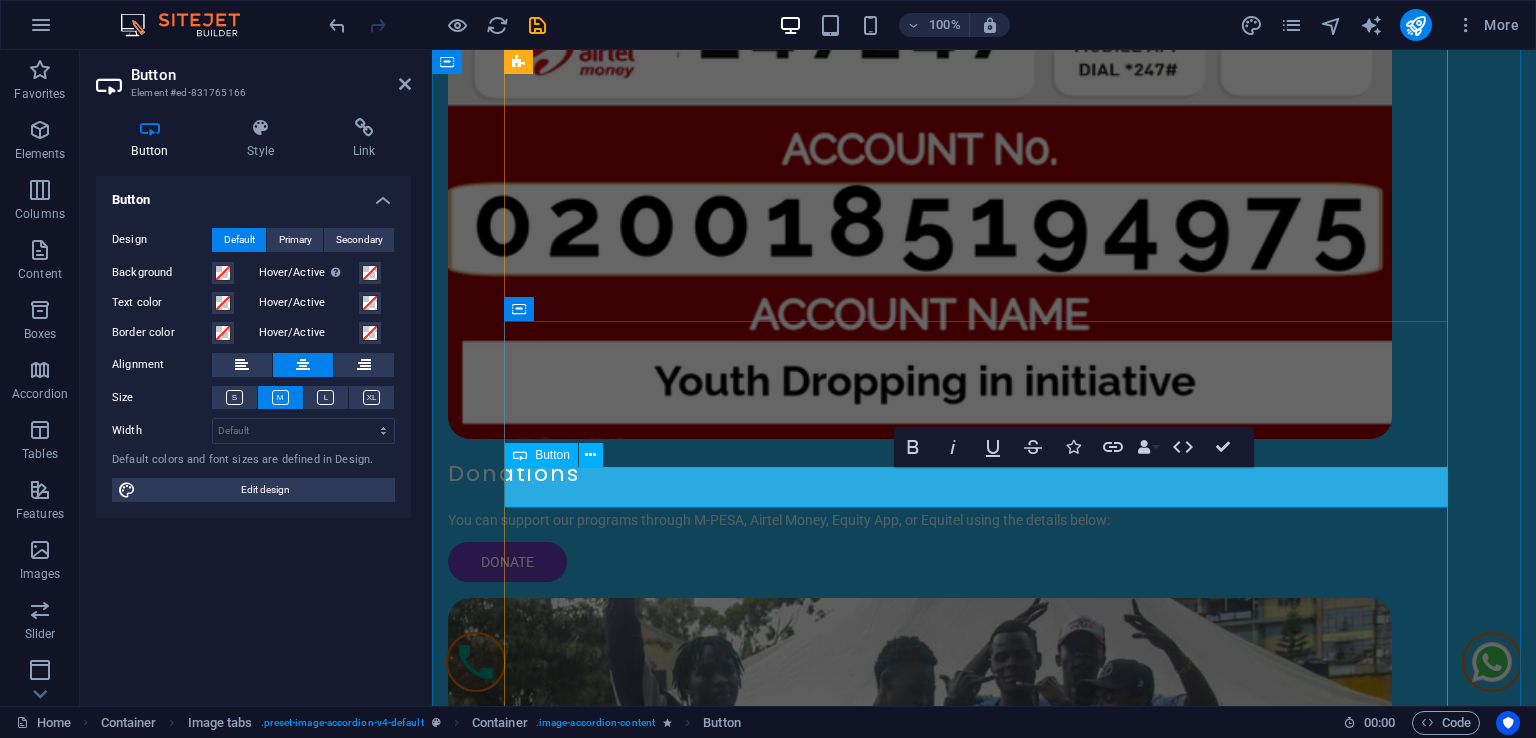 click on "contact ceo" at bounding box center [984, 3143] 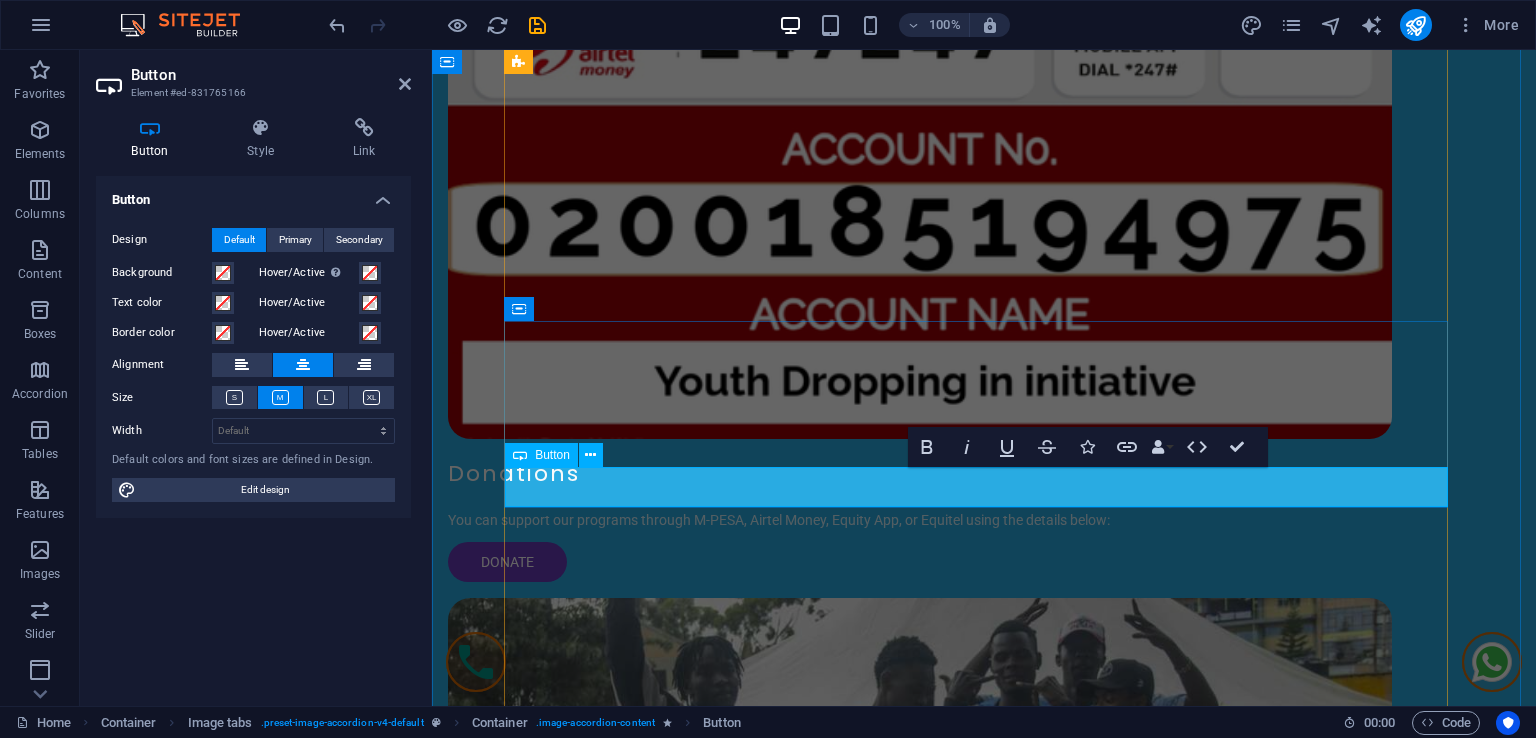 type 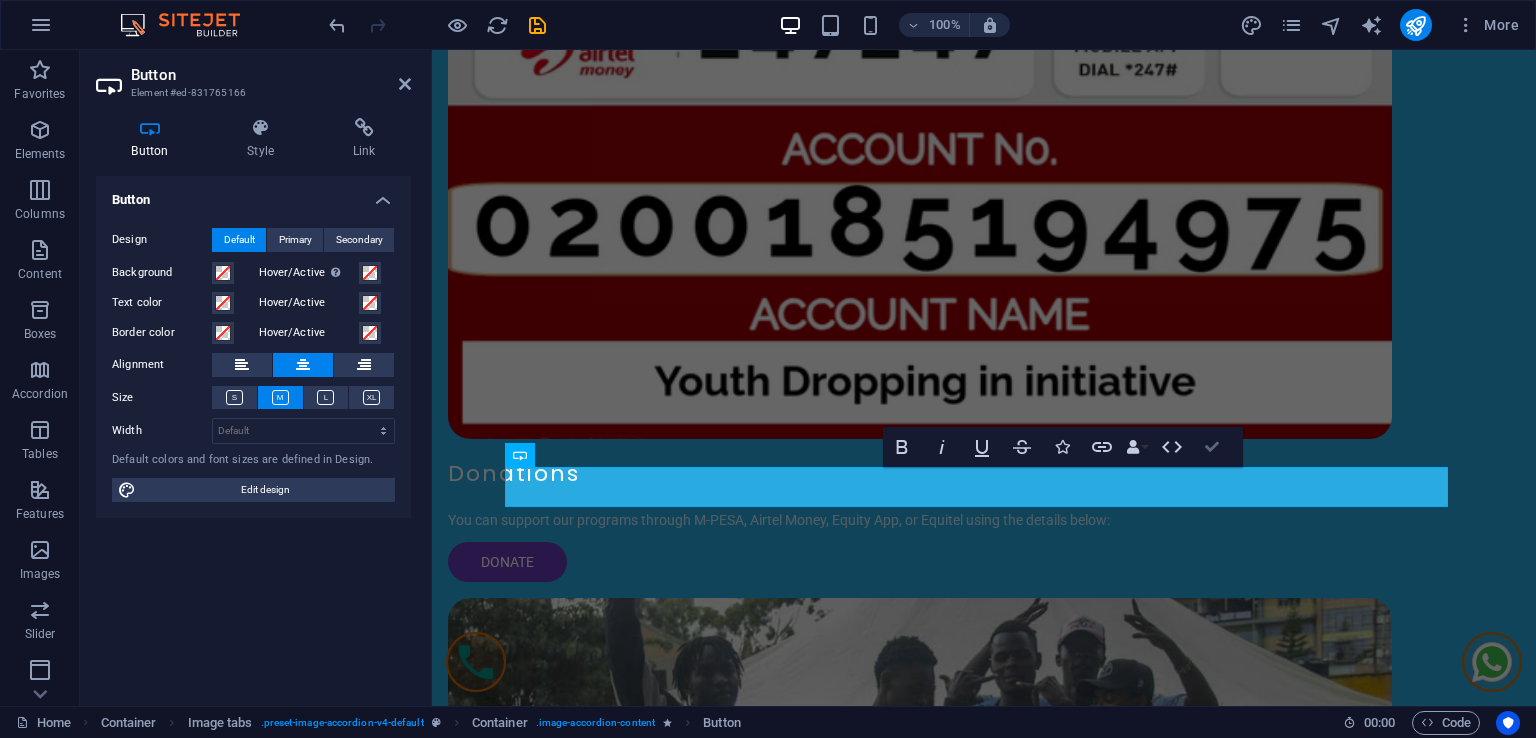drag, startPoint x: 1208, startPoint y: 438, endPoint x: 882, endPoint y: 398, distance: 328.44482 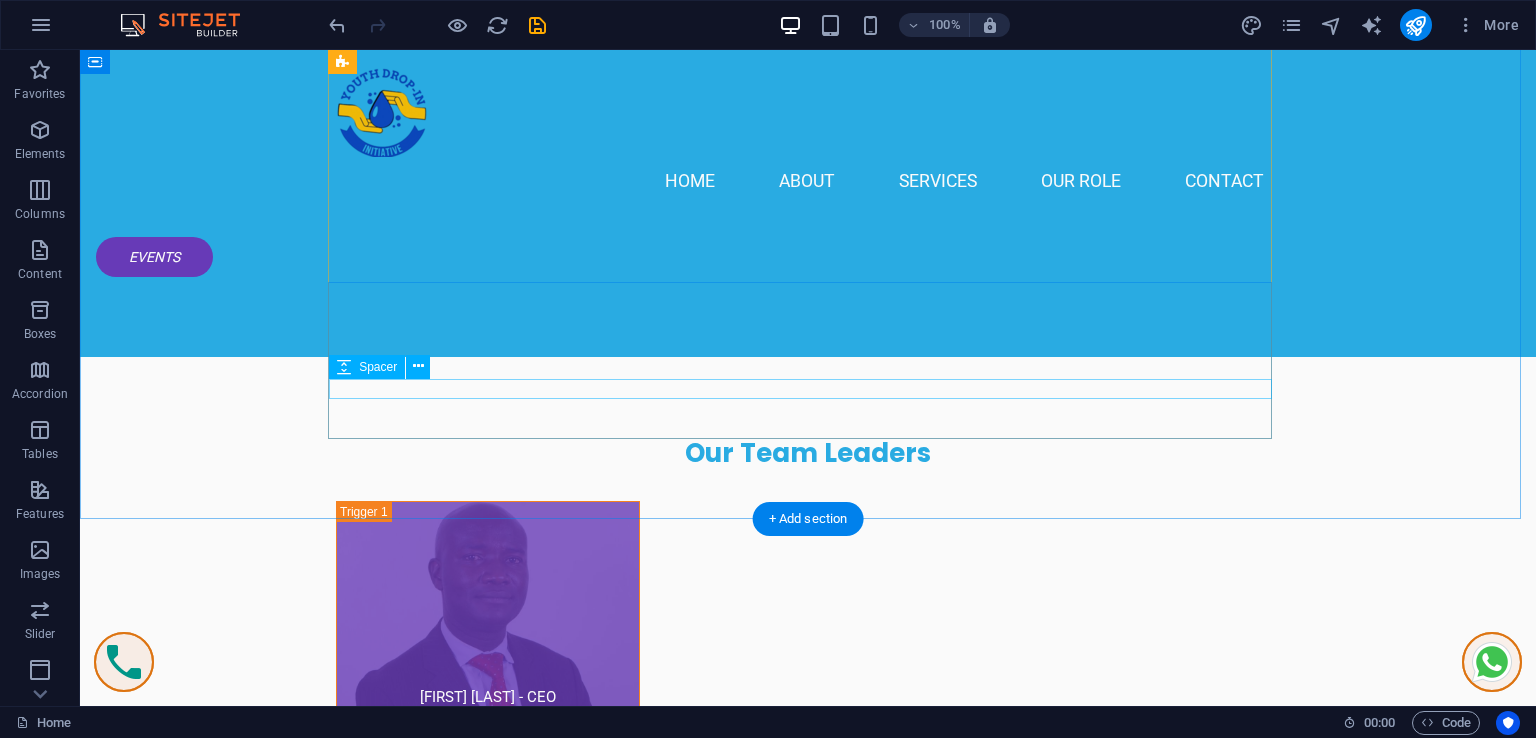 scroll, scrollTop: 4008, scrollLeft: 0, axis: vertical 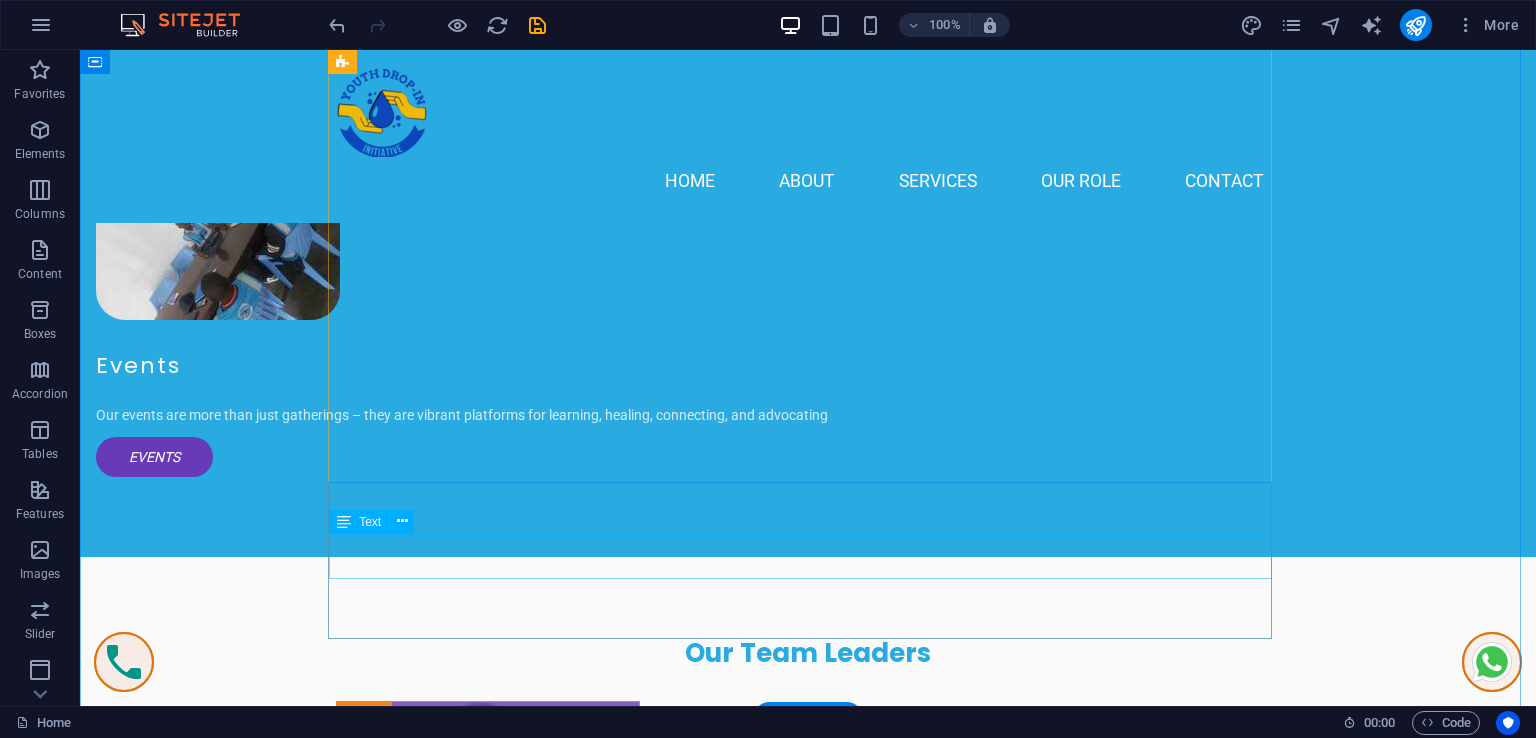 click on "Discover a variety of stylish bottoms, including skirts, trousers, and shorts. Perfect for mixing and matching with our tops, starting from KSH 1,800! (Image links: img1.jpg, img2.jpg, img3.jpg, img4.jpg, img5.jpg)" at bounding box center (808, 3117) 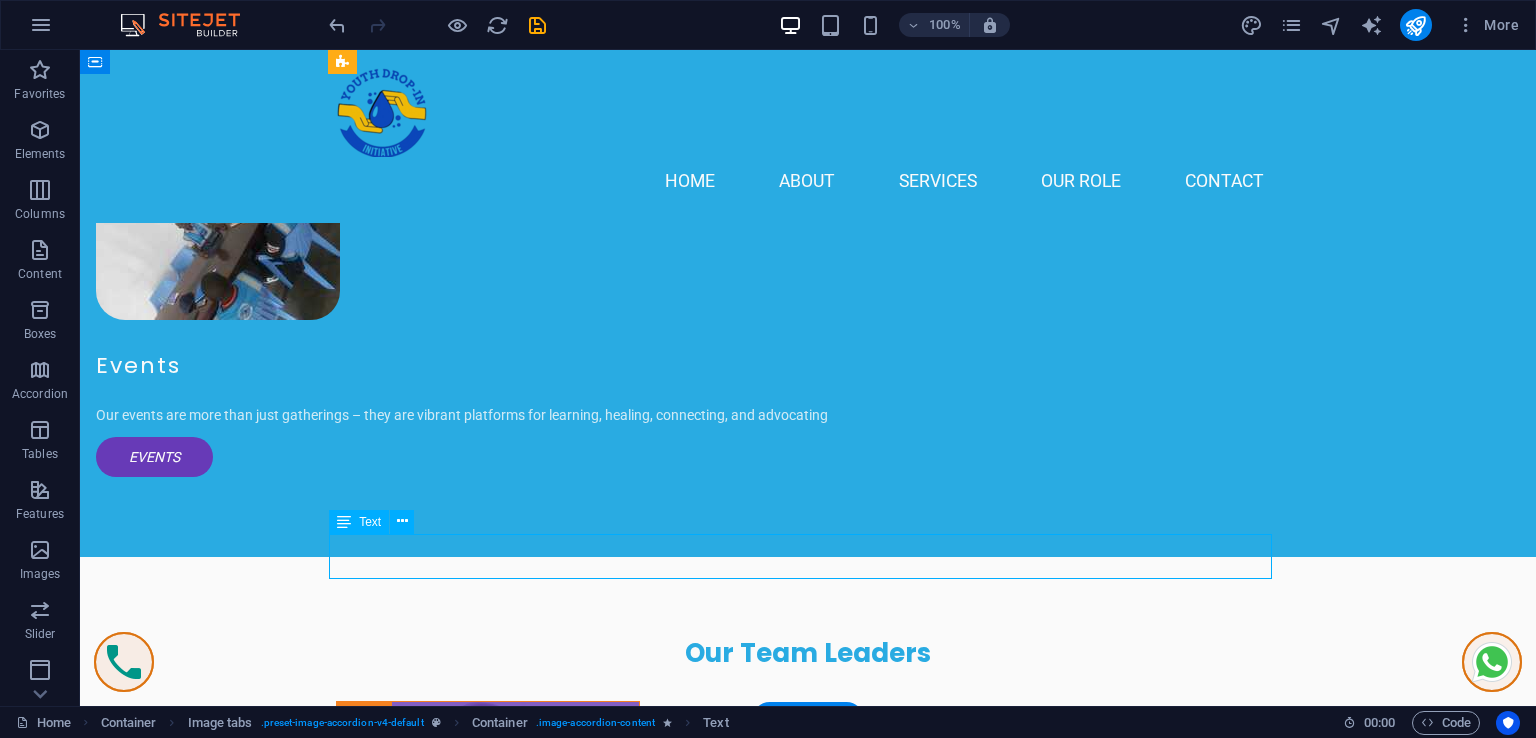 click on "Discover a variety of stylish bottoms, including skirts, trousers, and shorts. Perfect for mixing and matching with our tops, starting from KSH 1,800! (Image links: img1.jpg, img2.jpg, img3.jpg, img4.jpg, img5.jpg)" at bounding box center [808, 3117] 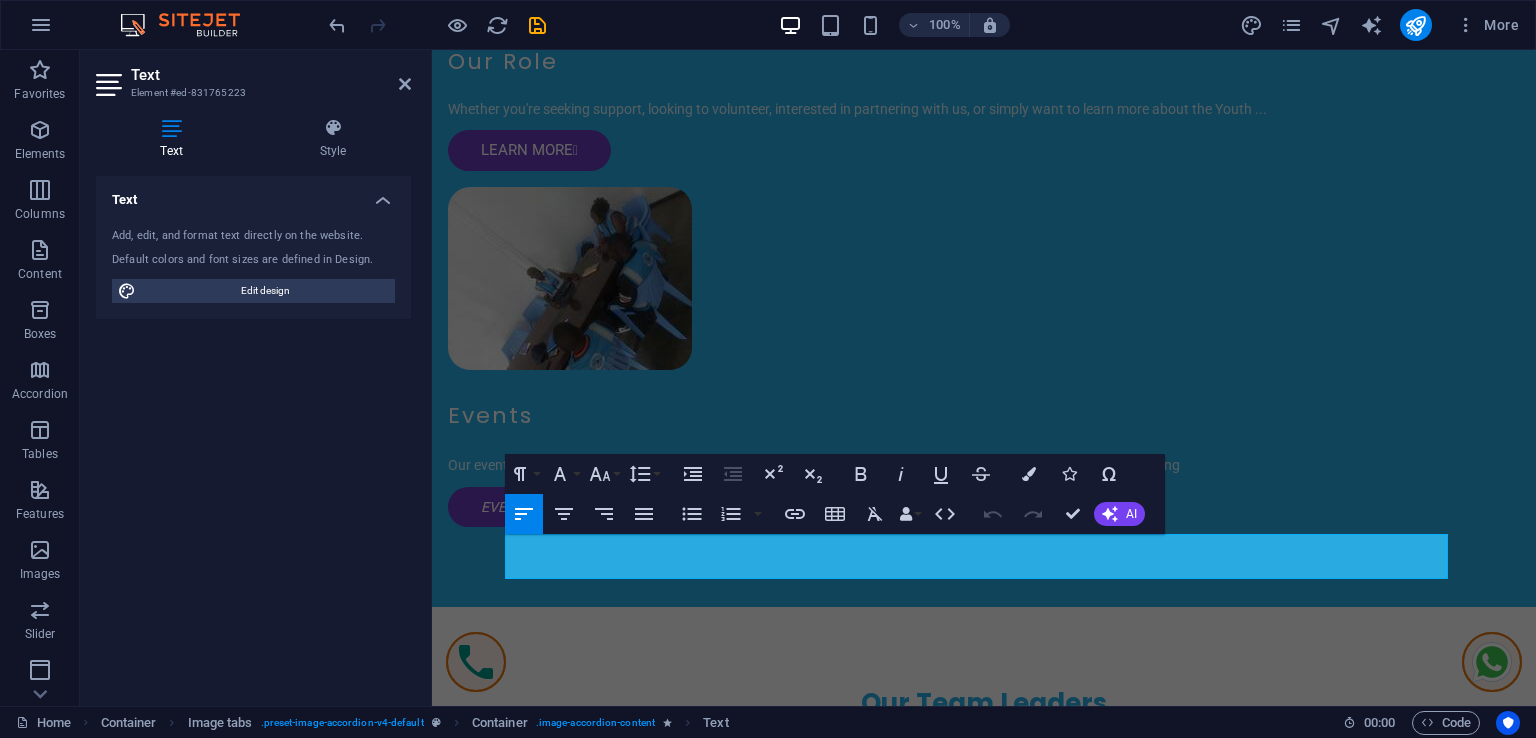 drag, startPoint x: 989, startPoint y: 568, endPoint x: 412, endPoint y: 541, distance: 577.63135 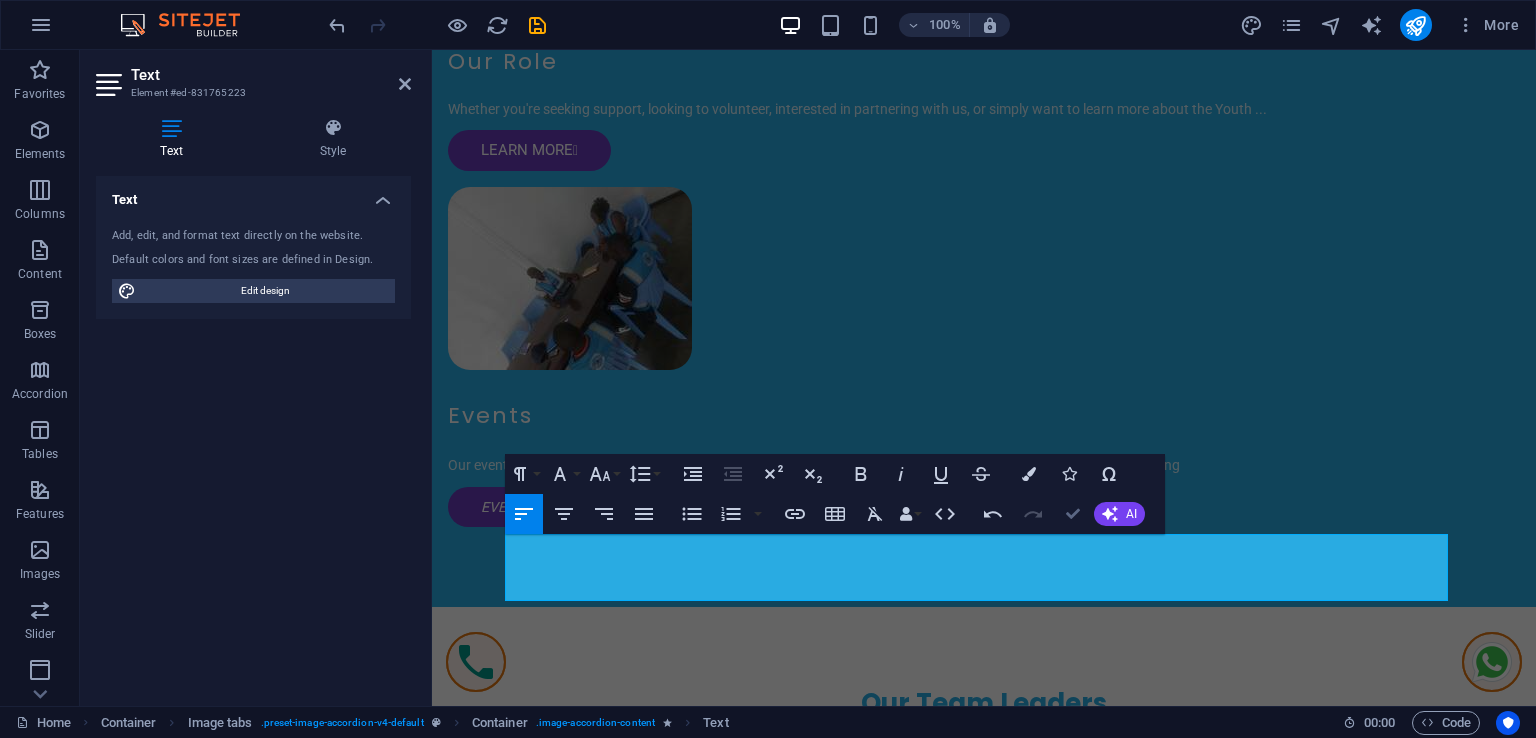 drag, startPoint x: 1076, startPoint y: 512, endPoint x: 1020, endPoint y: 470, distance: 70 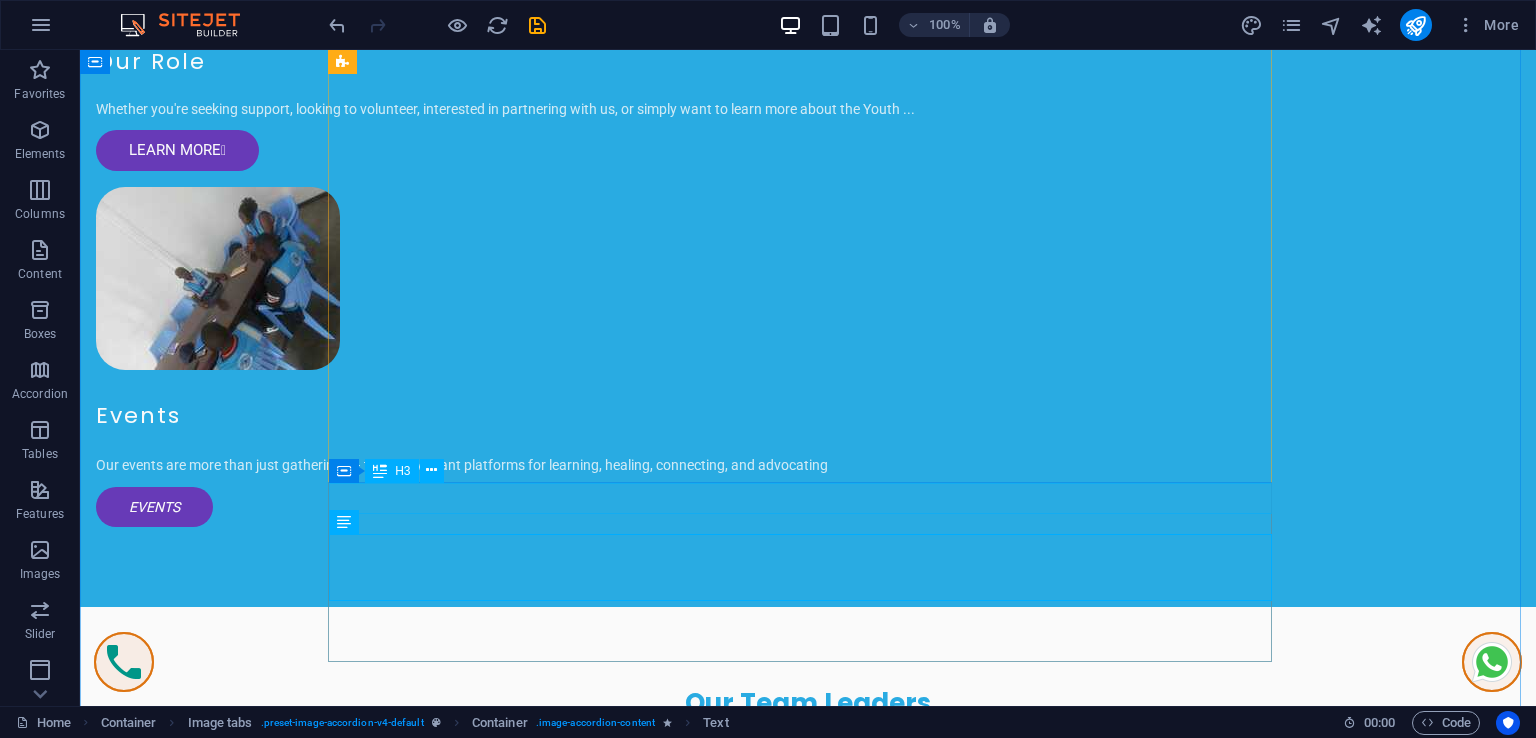 click on "Stylish Bottoms" at bounding box center (808, 3108) 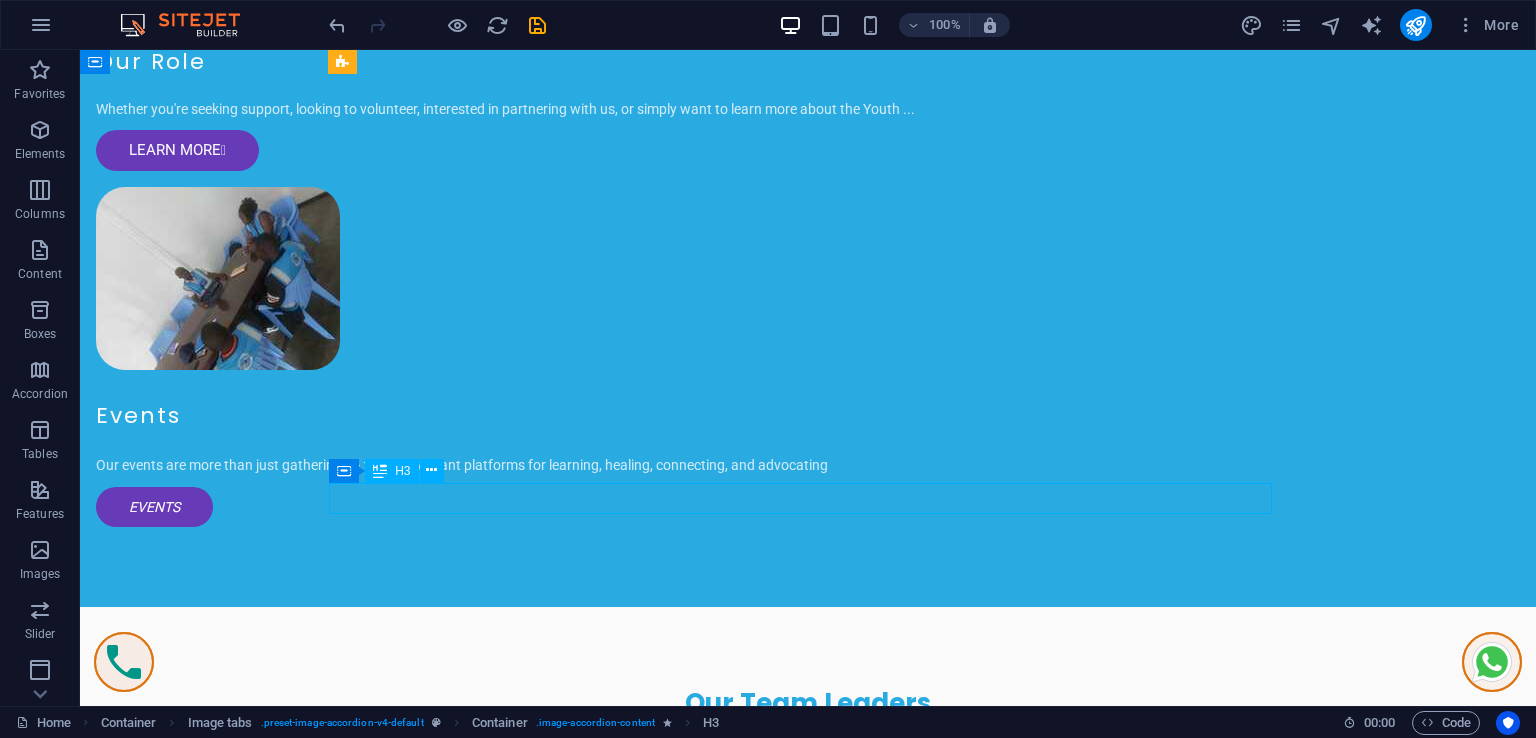 click on "Stylish Bottoms" at bounding box center [808, 3108] 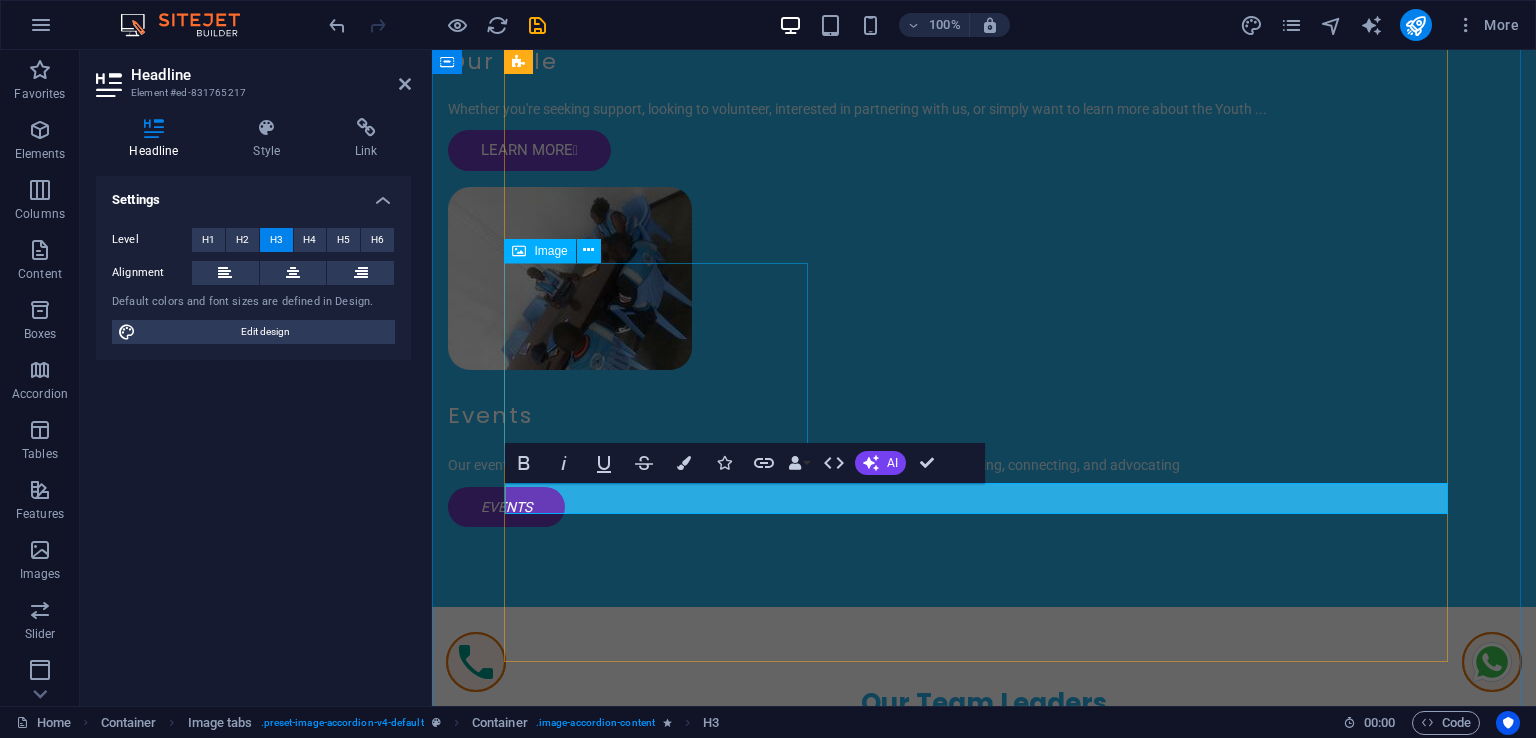 scroll, scrollTop: 0, scrollLeft: 4, axis: horizontal 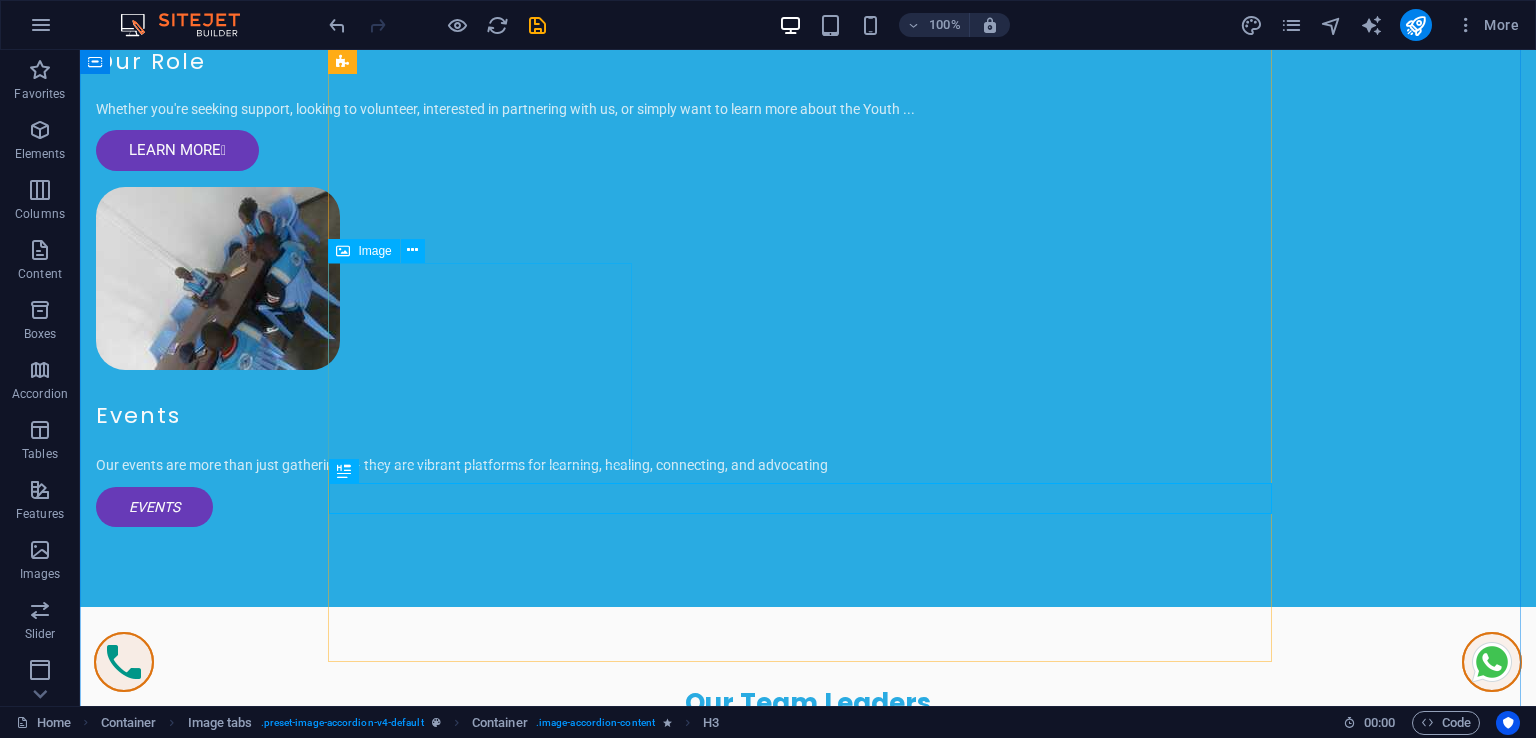 click on "Family Room" at bounding box center [488, 2982] 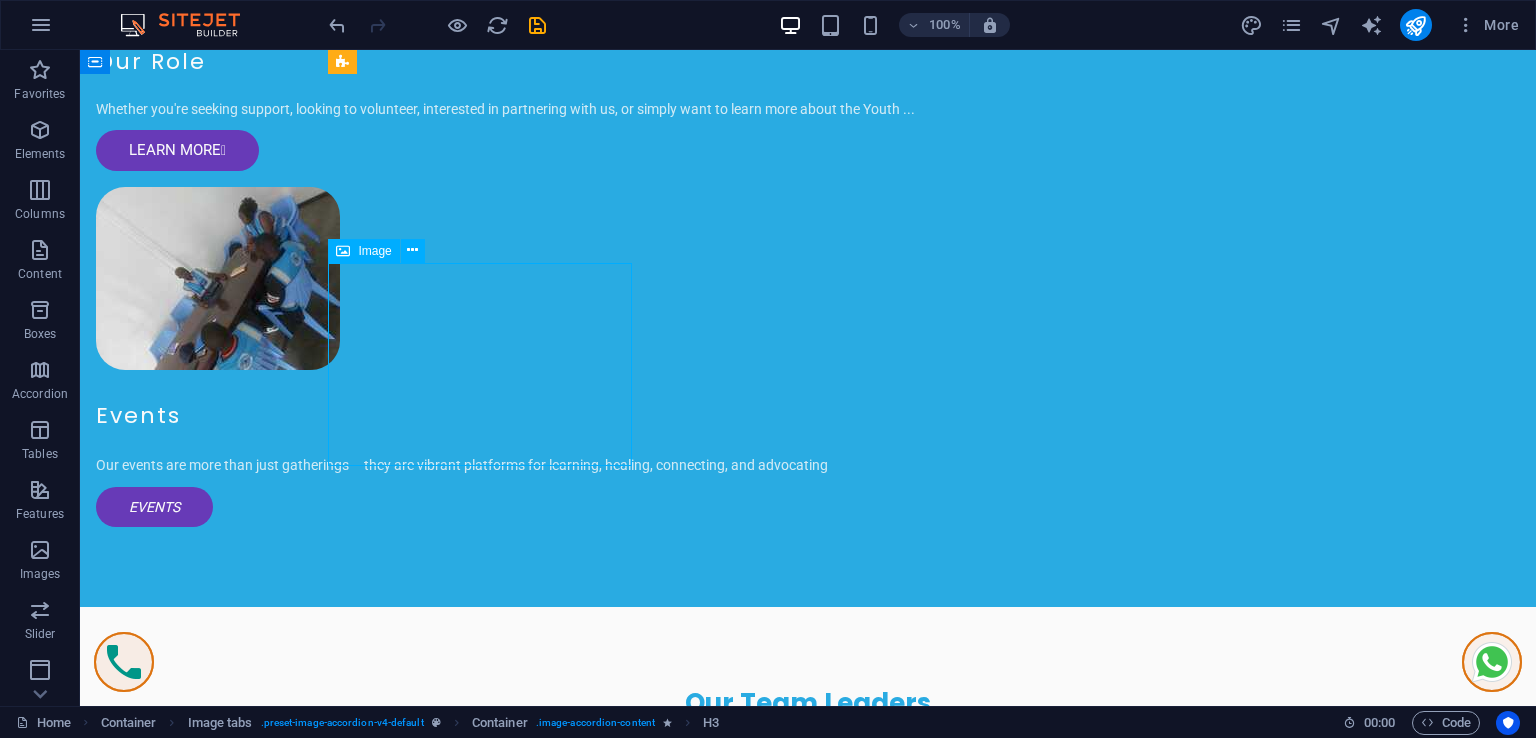 click on "Family Room" at bounding box center [488, 2982] 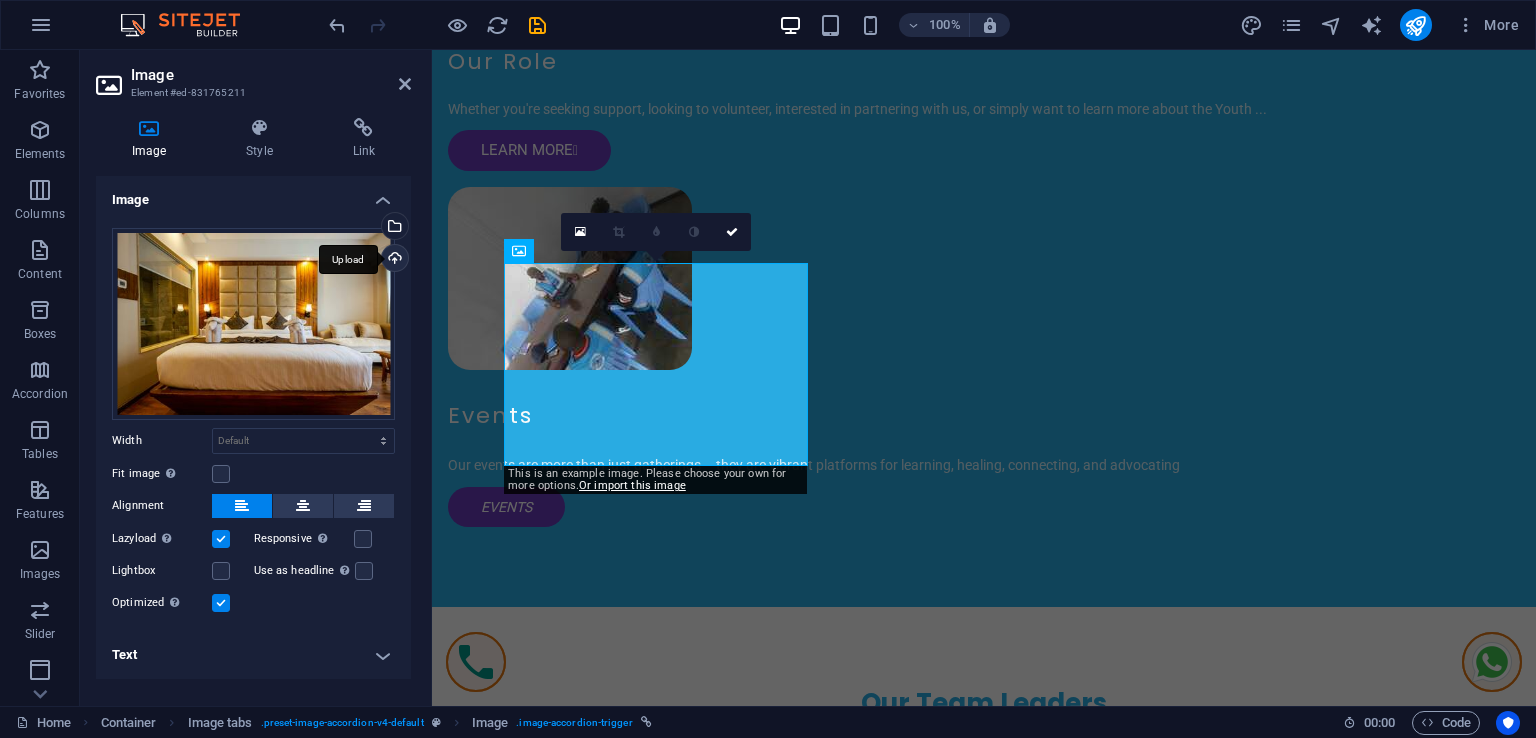 click on "Upload" at bounding box center [393, 260] 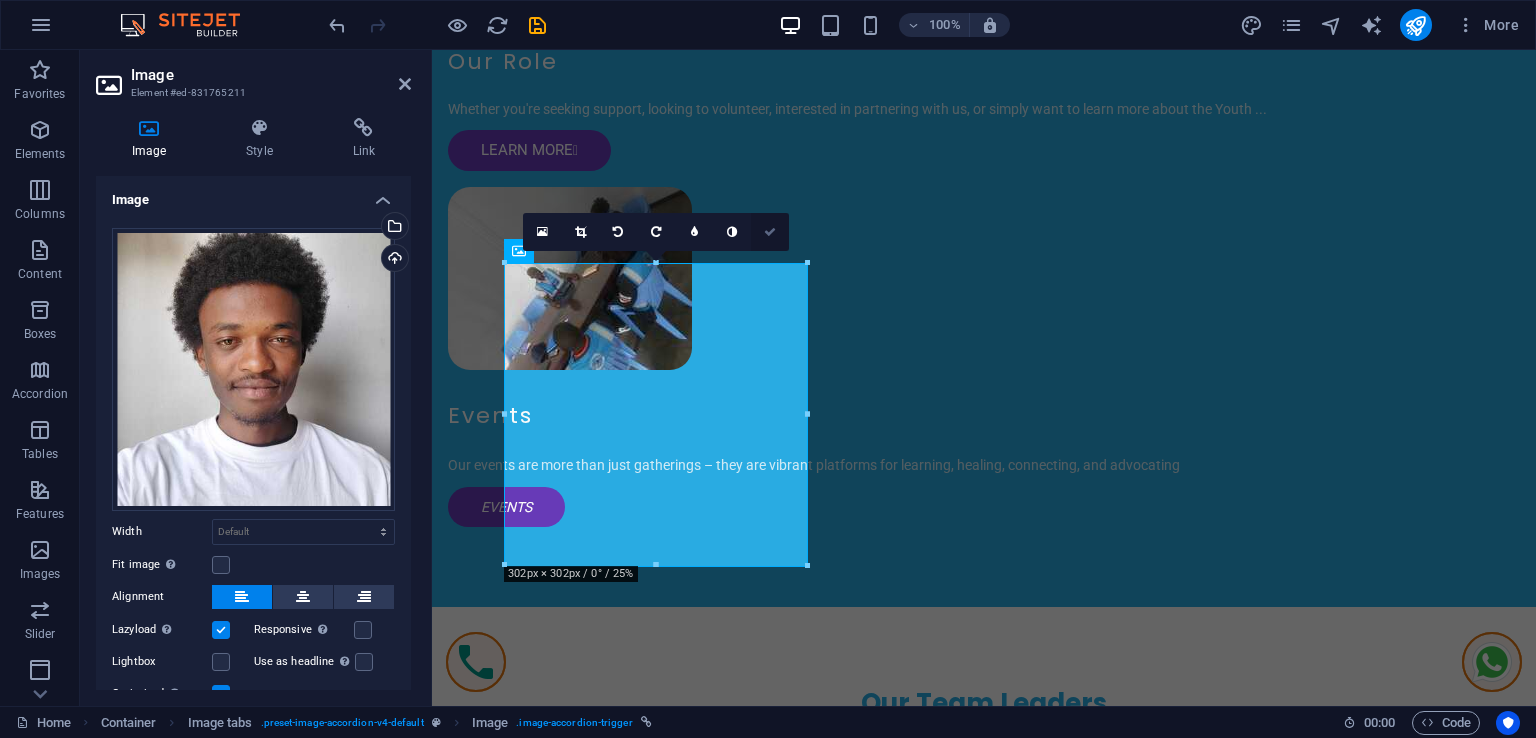 click at bounding box center (770, 232) 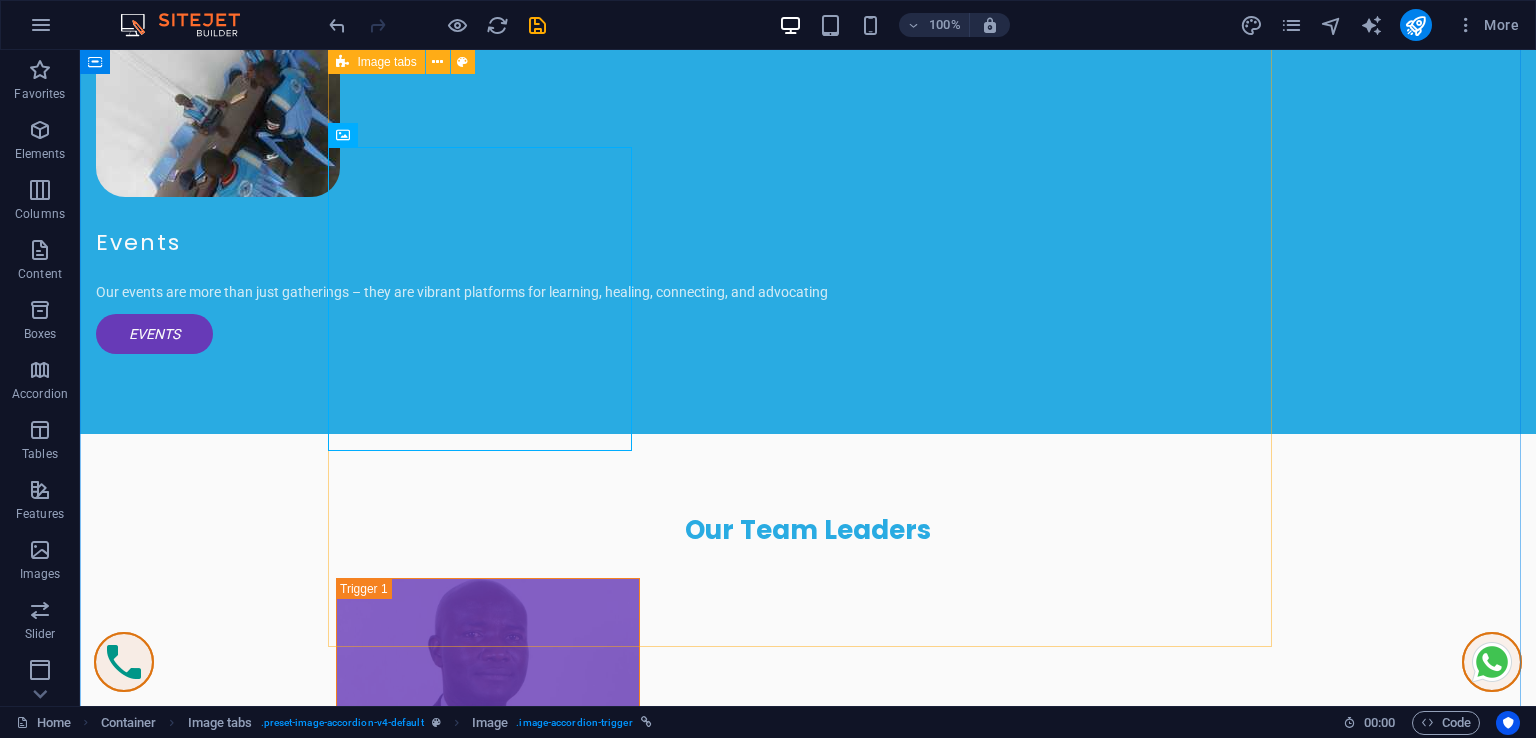 scroll, scrollTop: 4208, scrollLeft: 0, axis: vertical 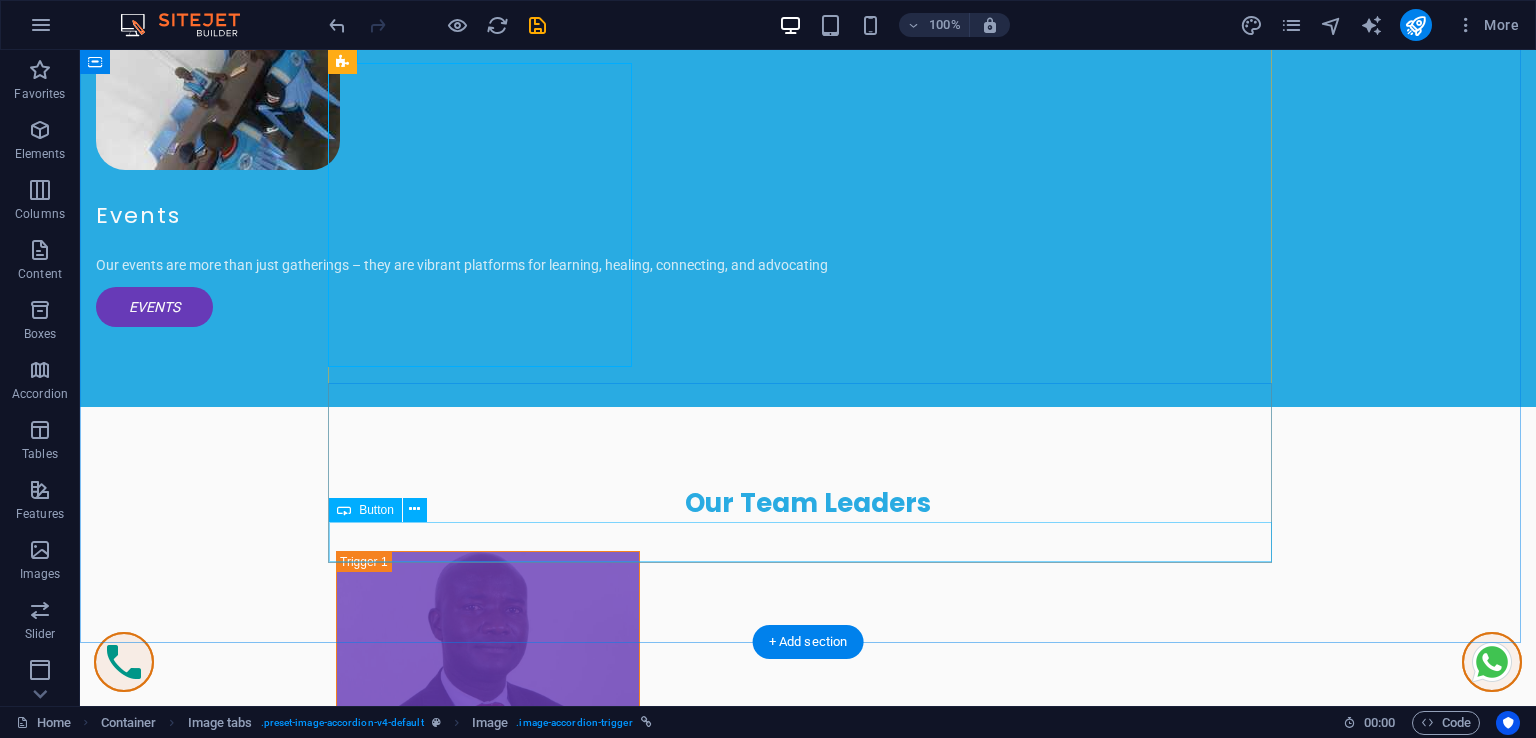 click on "contact ceo" at bounding box center (808, 3152) 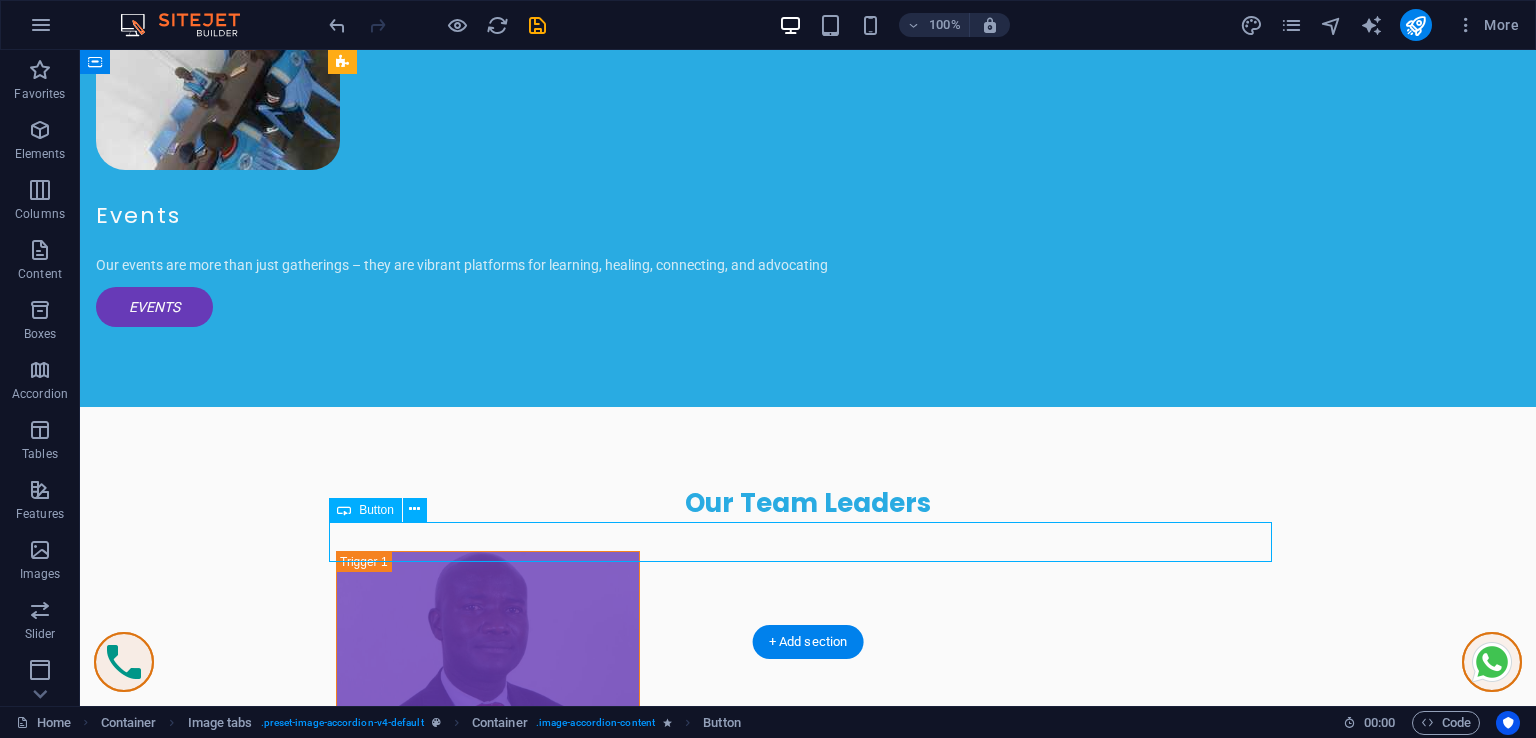 click on "contact ceo" at bounding box center (808, 3152) 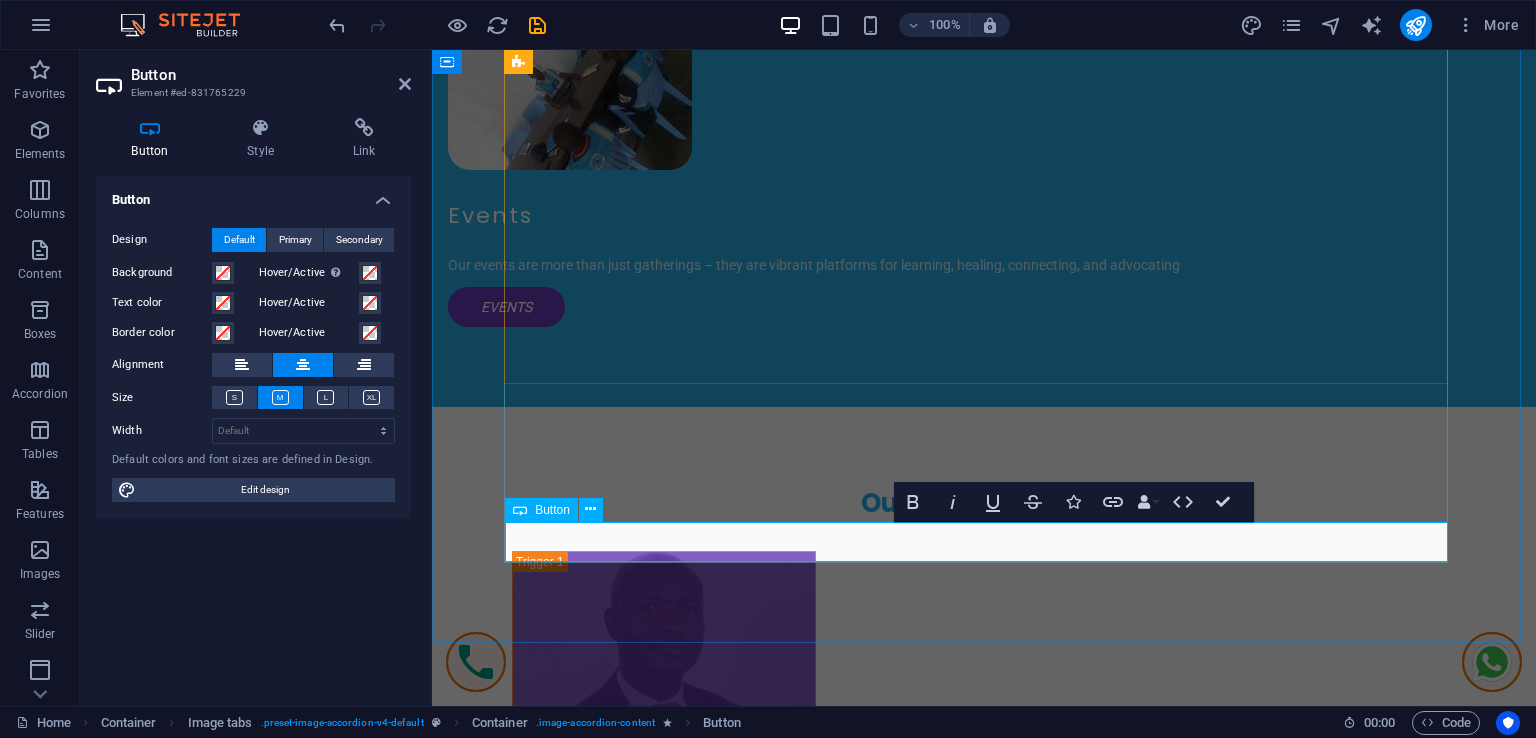 click on "contact ceo" at bounding box center (984, 3152) 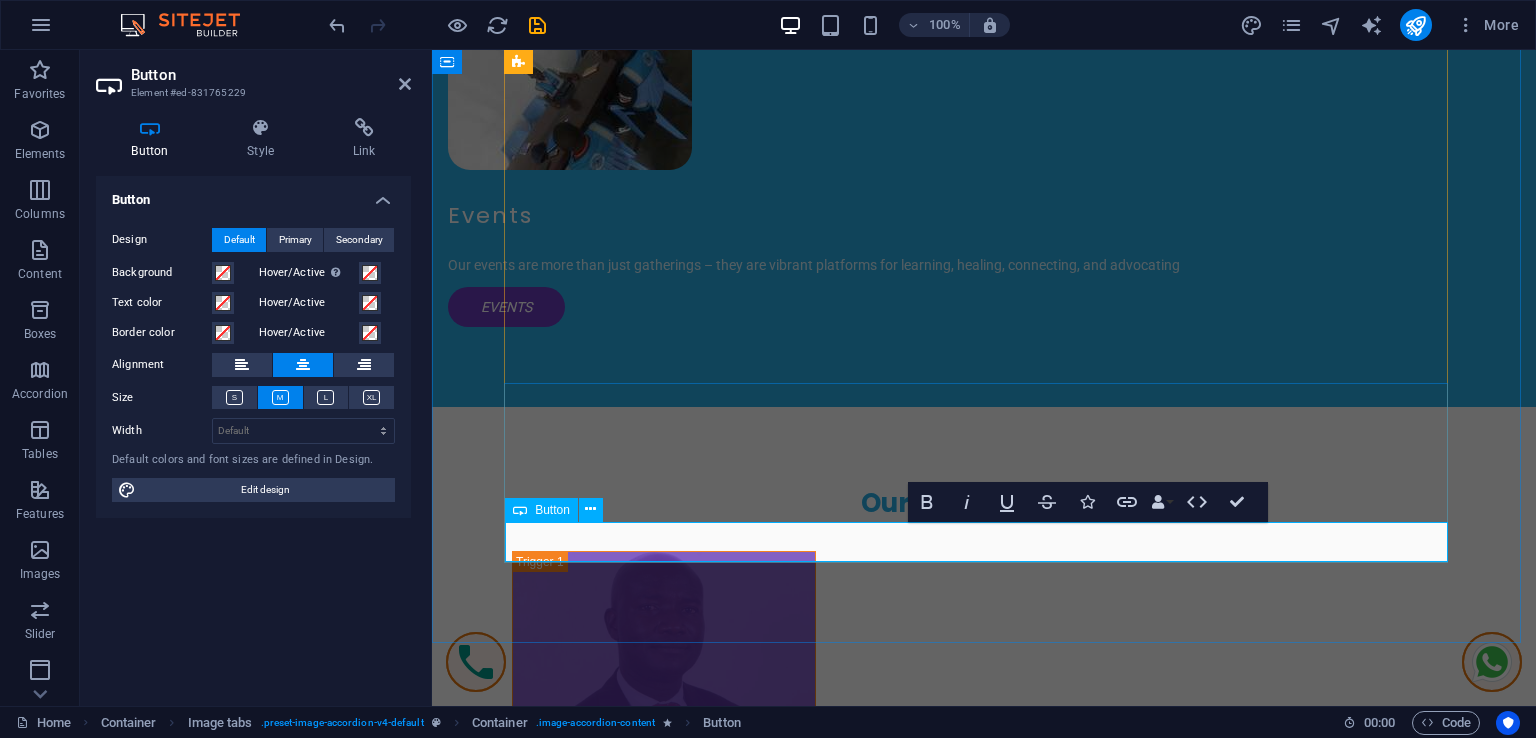 type 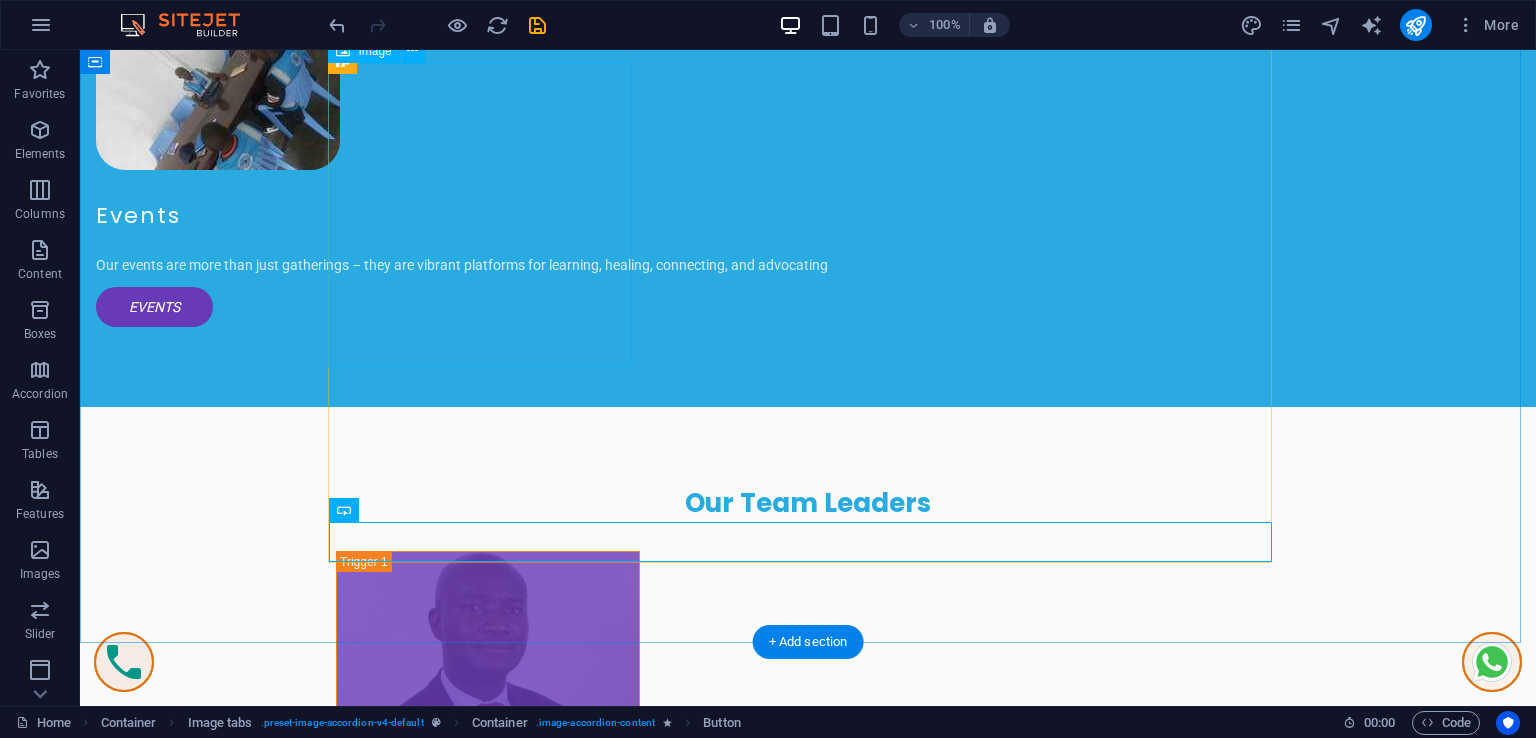 click on "Family Room" at bounding box center (488, 2833) 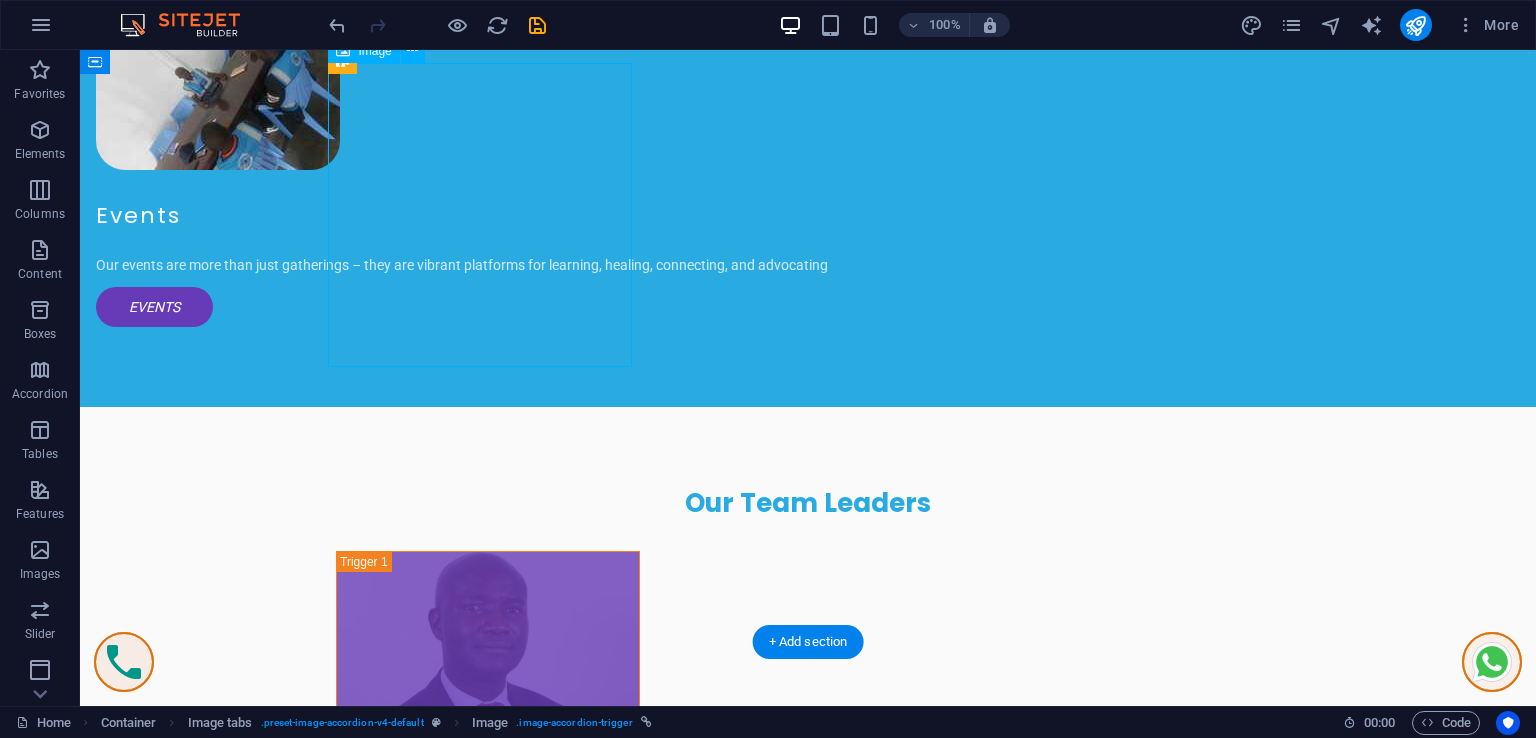 click on "Family Room" at bounding box center [488, 2833] 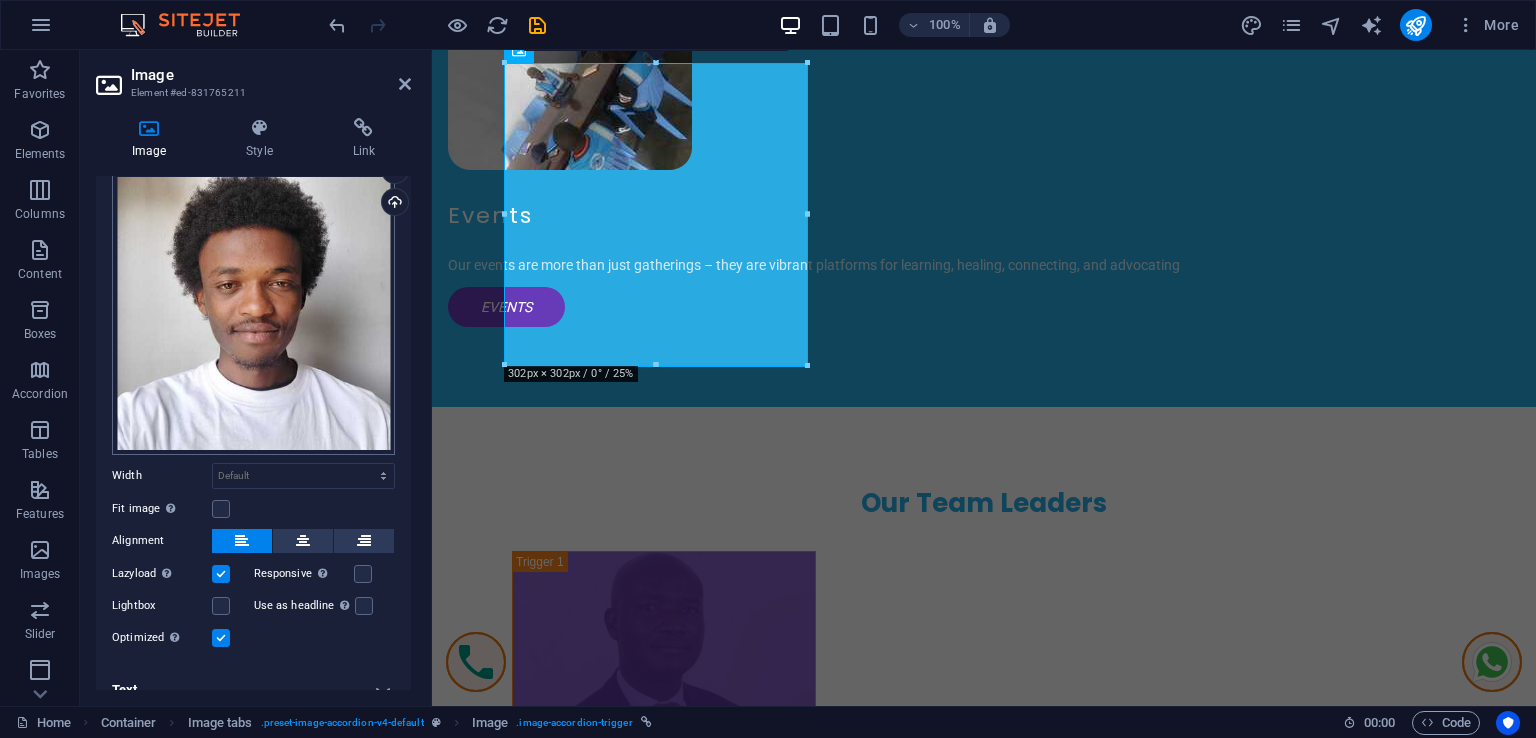 scroll, scrollTop: 75, scrollLeft: 0, axis: vertical 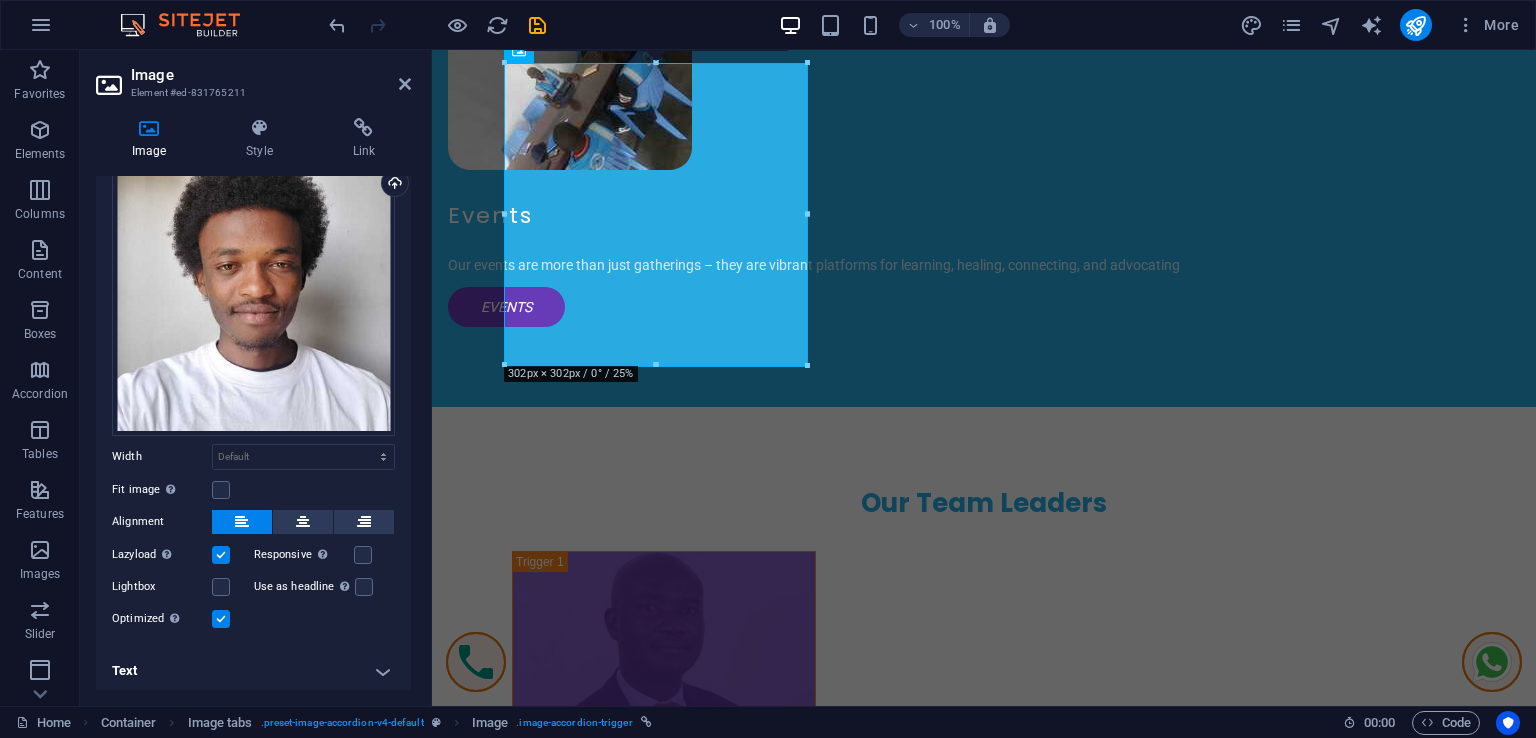 click on "Text" at bounding box center [253, 671] 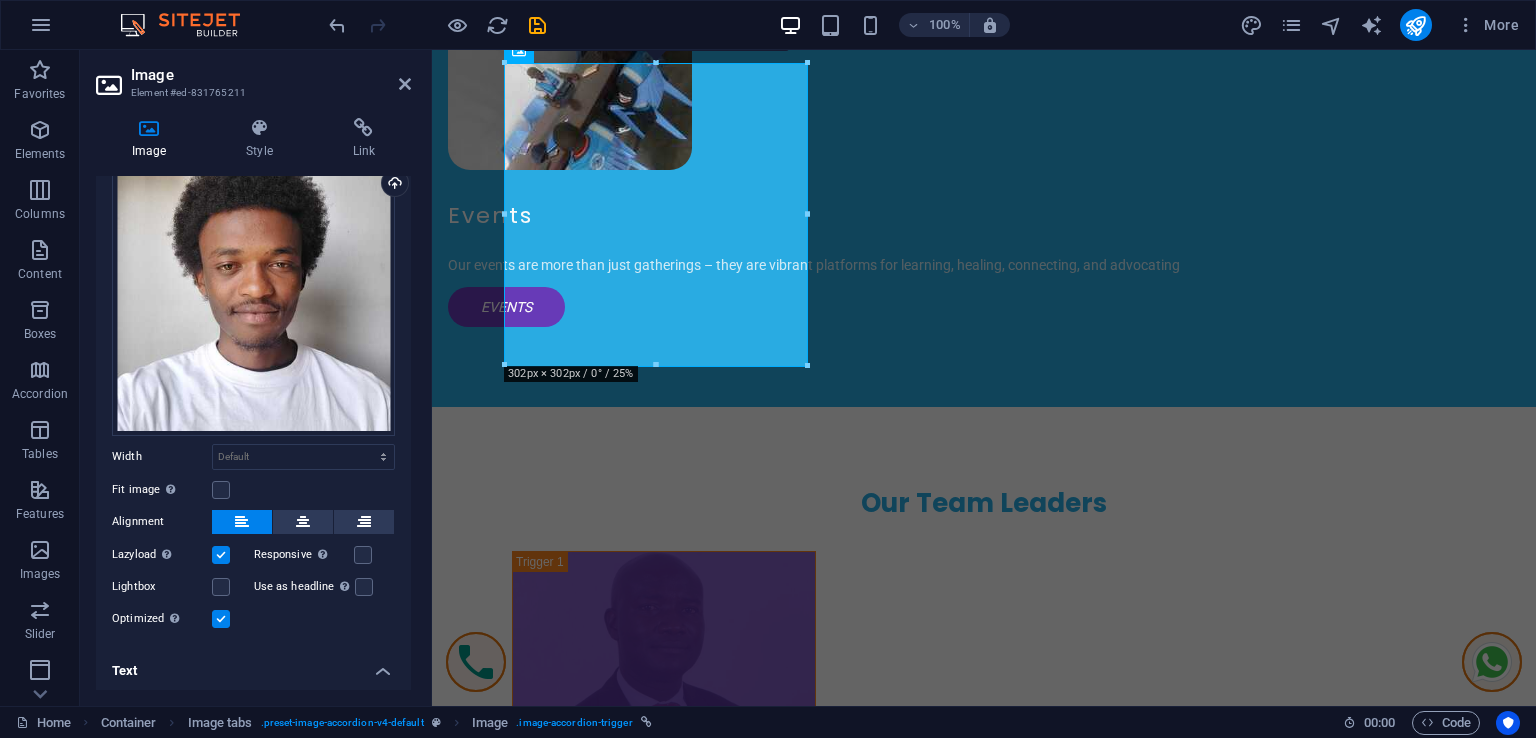 scroll, scrollTop: 263, scrollLeft: 0, axis: vertical 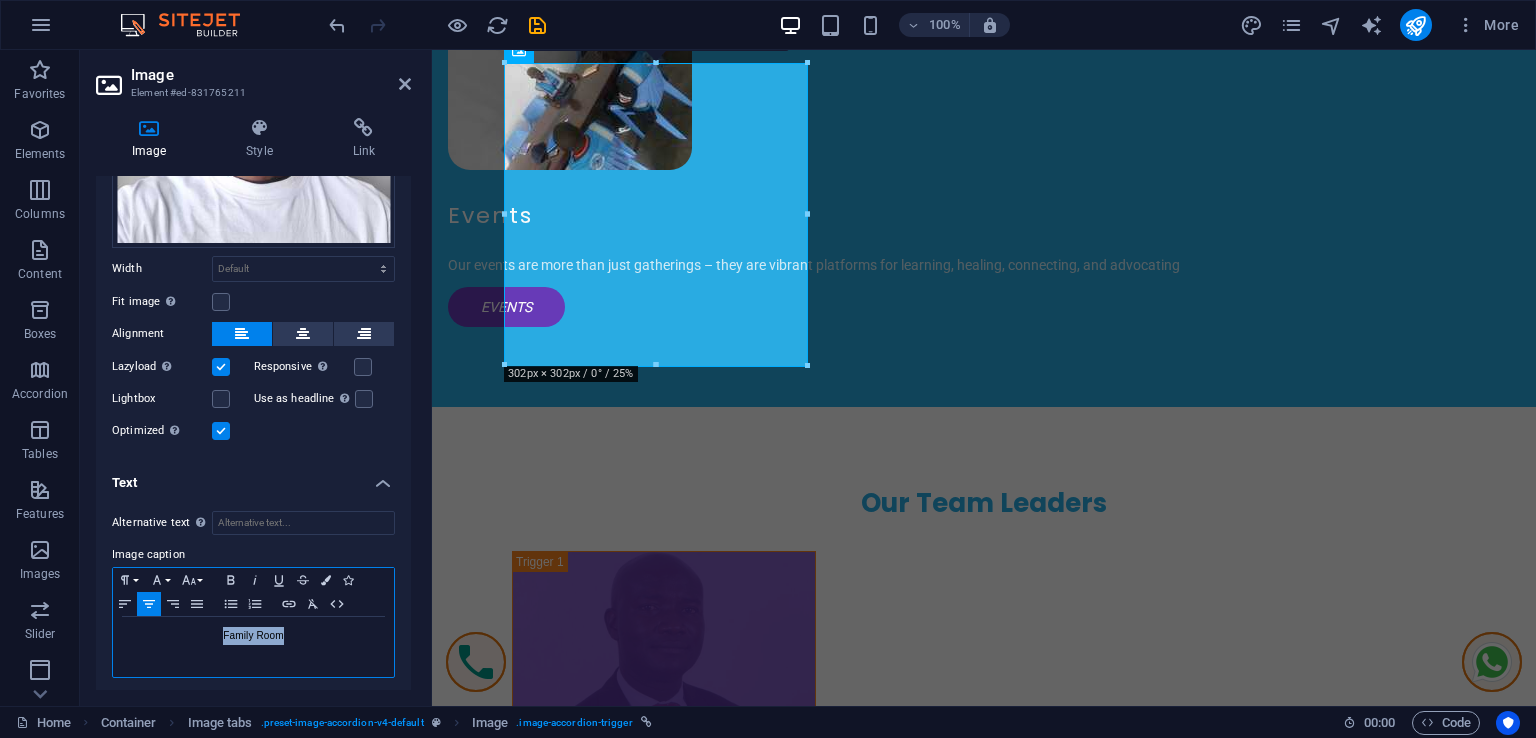 drag, startPoint x: 296, startPoint y: 619, endPoint x: 224, endPoint y: 613, distance: 72.249565 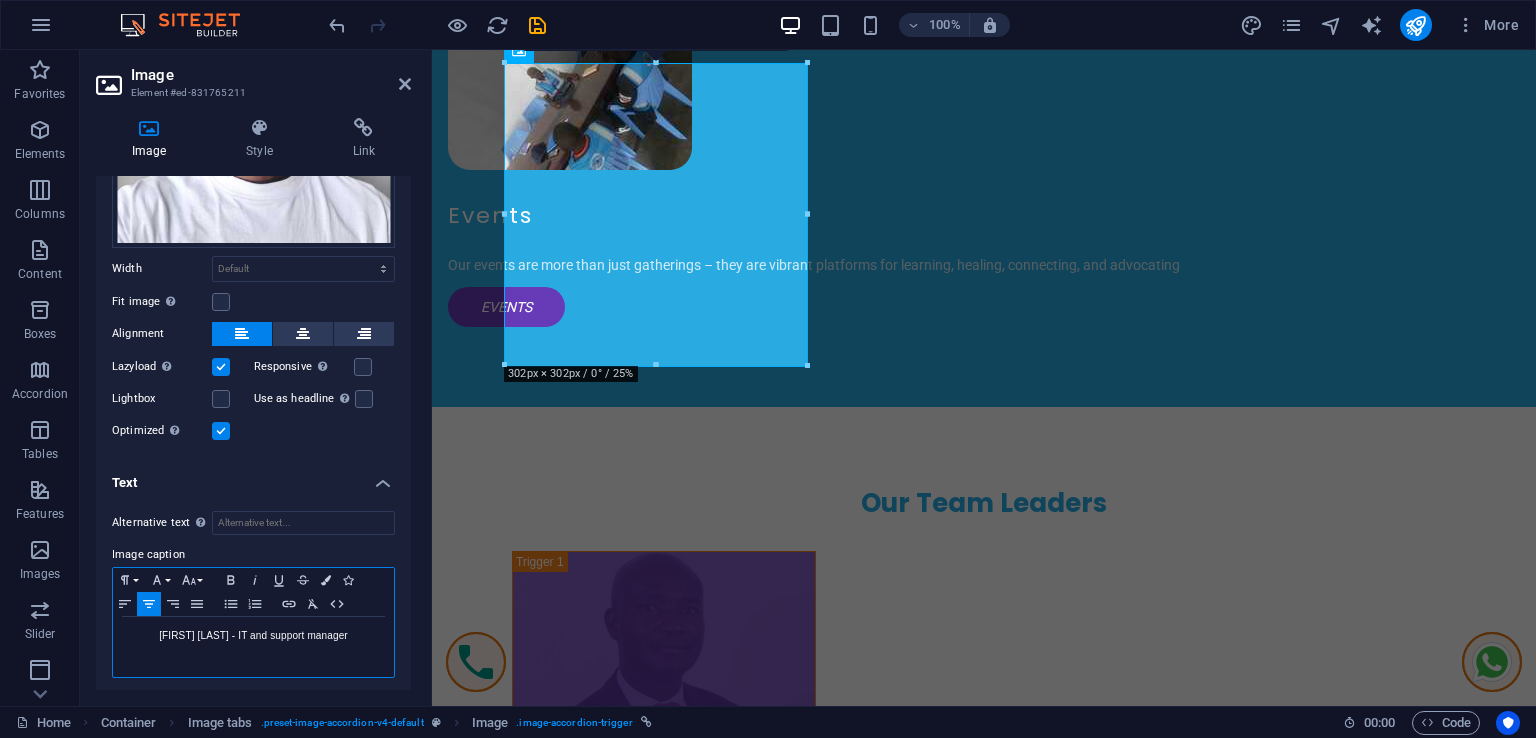 scroll, scrollTop: 0, scrollLeft: 2, axis: horizontal 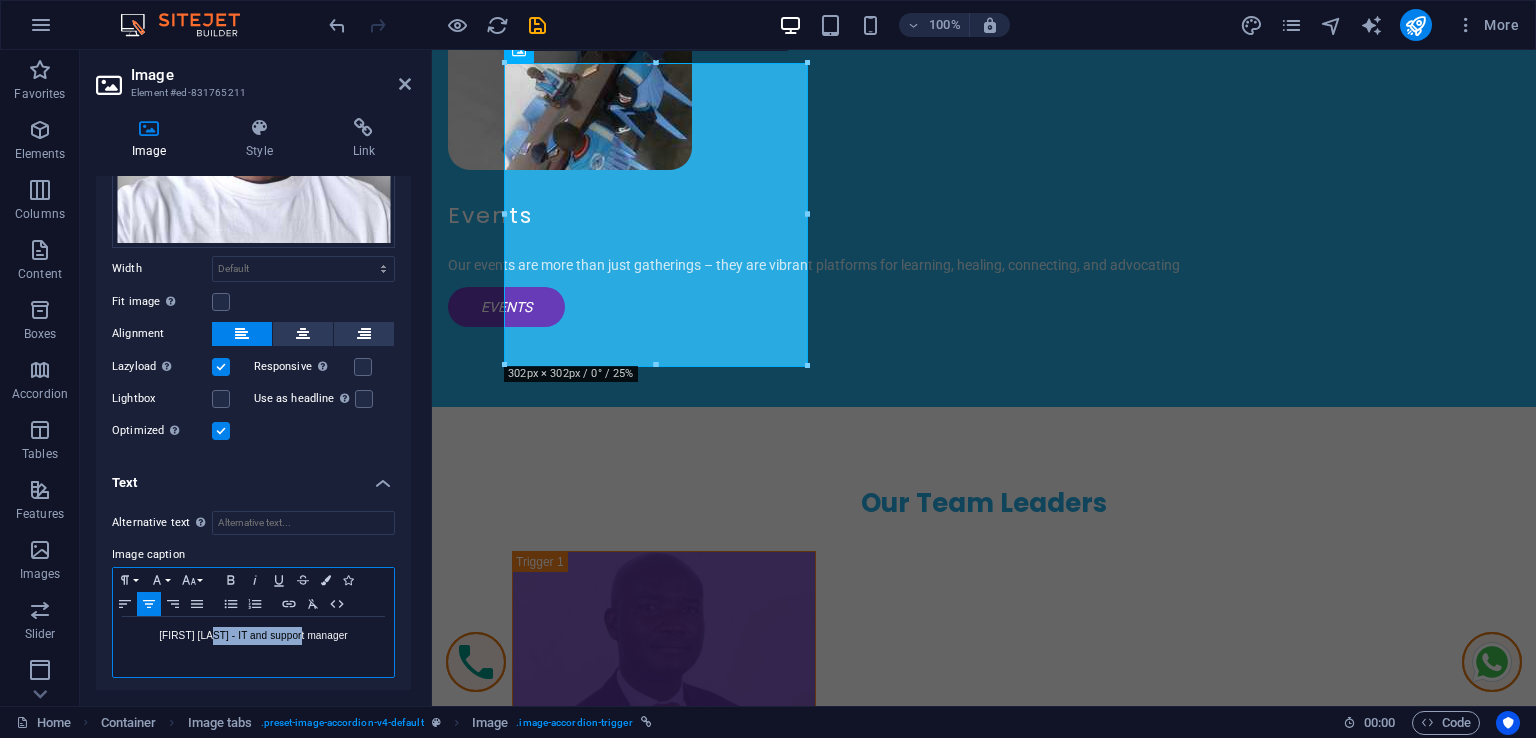 drag, startPoint x: 226, startPoint y: 630, endPoint x: 312, endPoint y: 629, distance: 86.00581 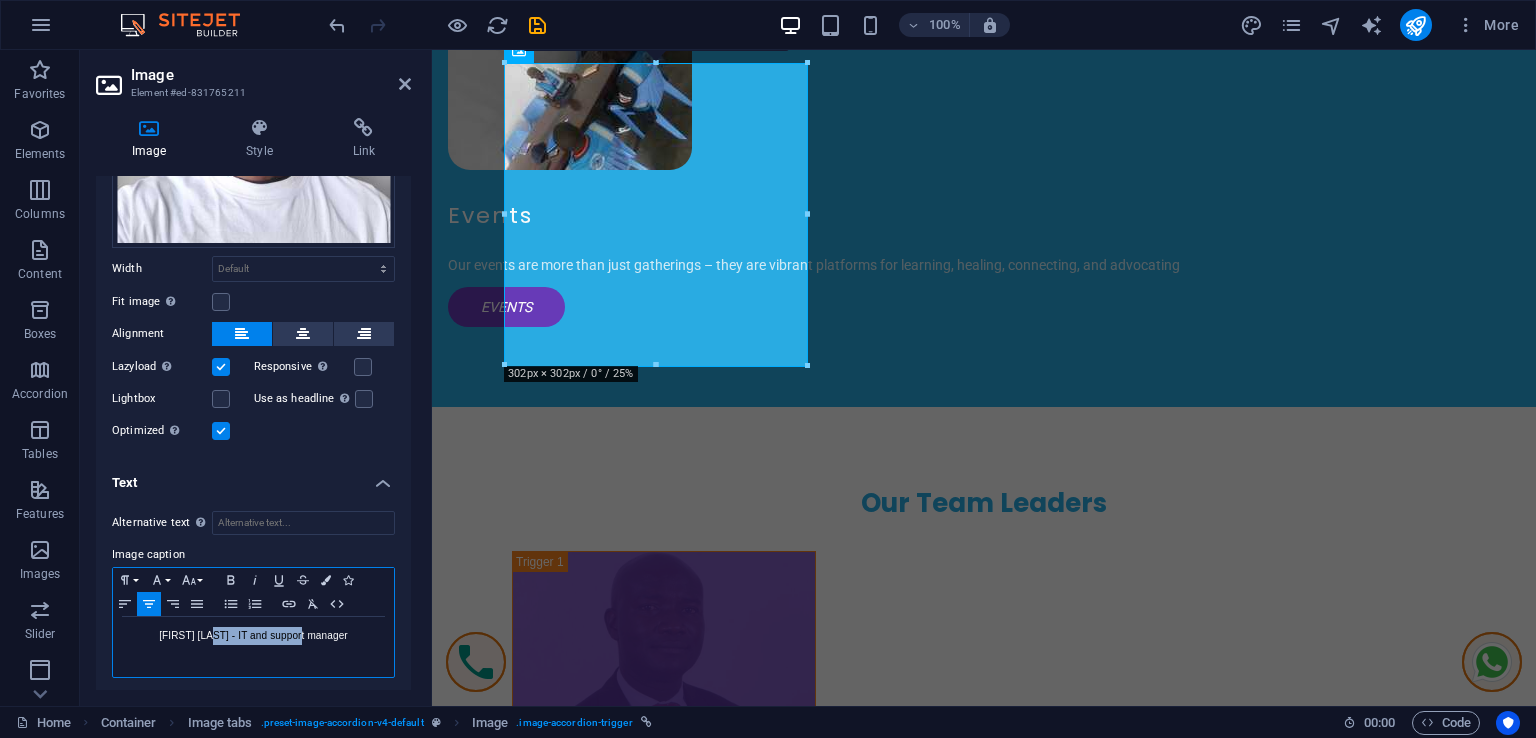 click on "[NAME] [LAST]- IT and support manager" at bounding box center [253, 636] 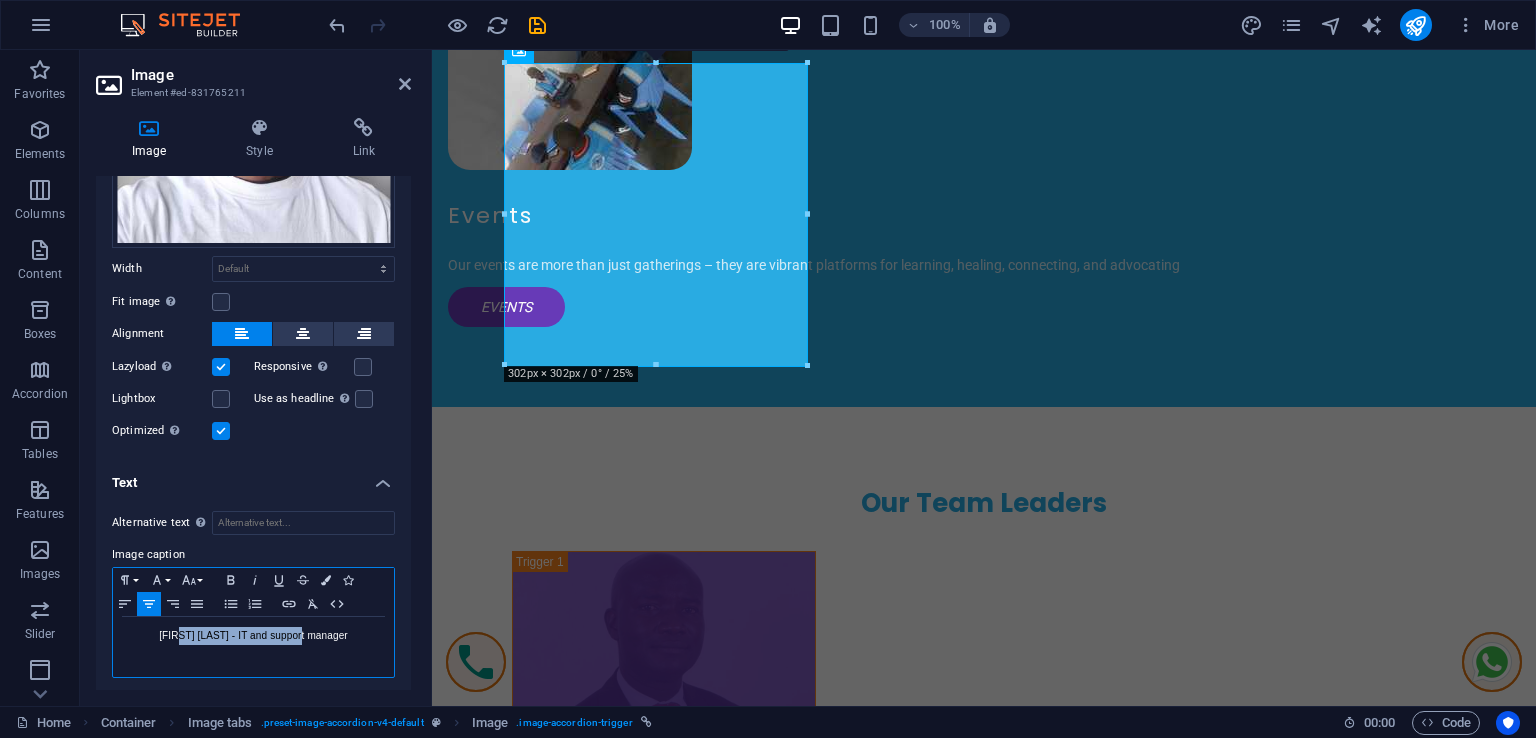 drag, startPoint x: 188, startPoint y: 626, endPoint x: 278, endPoint y: 632, distance: 90.199776 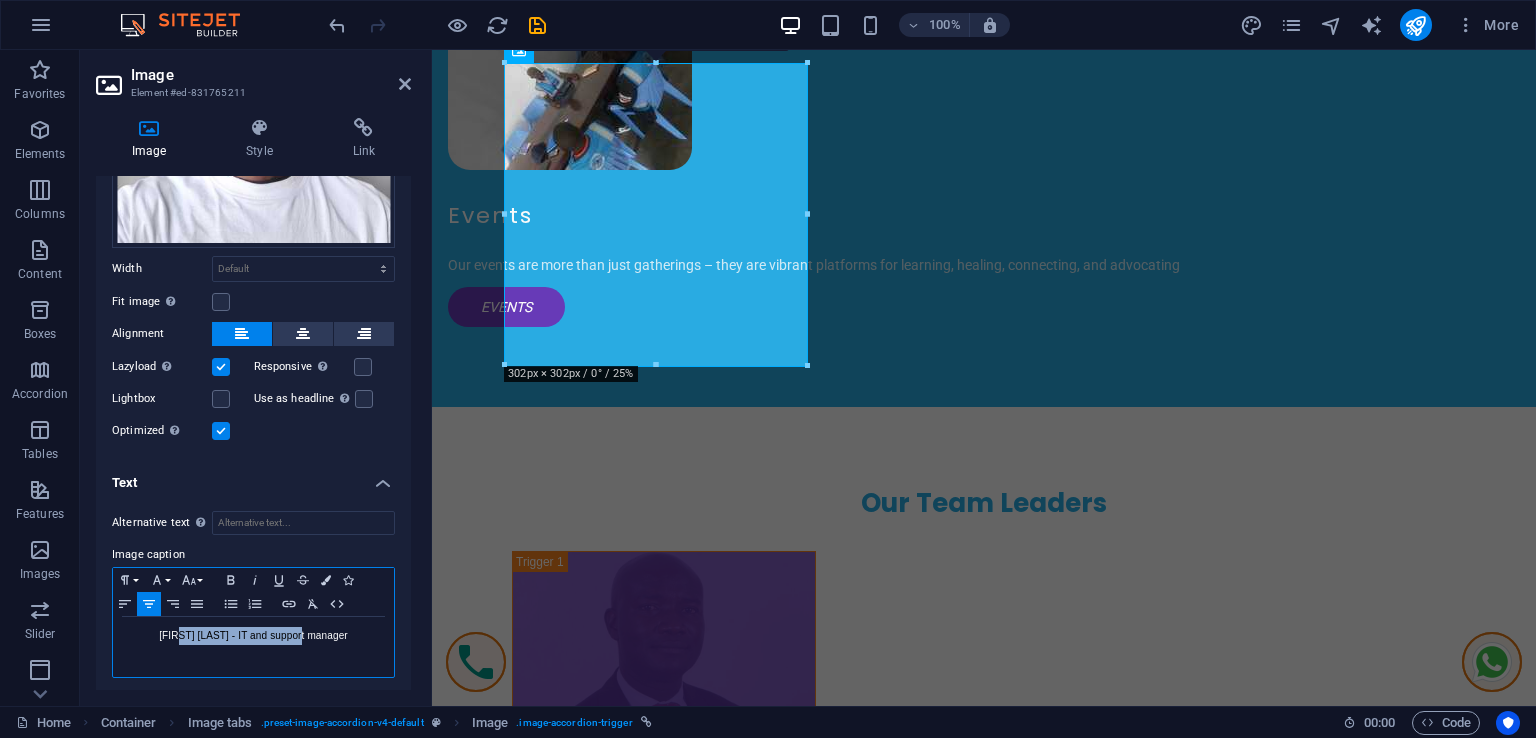 click on "[NAME] [LAST]- IT and support manager" at bounding box center [253, 636] 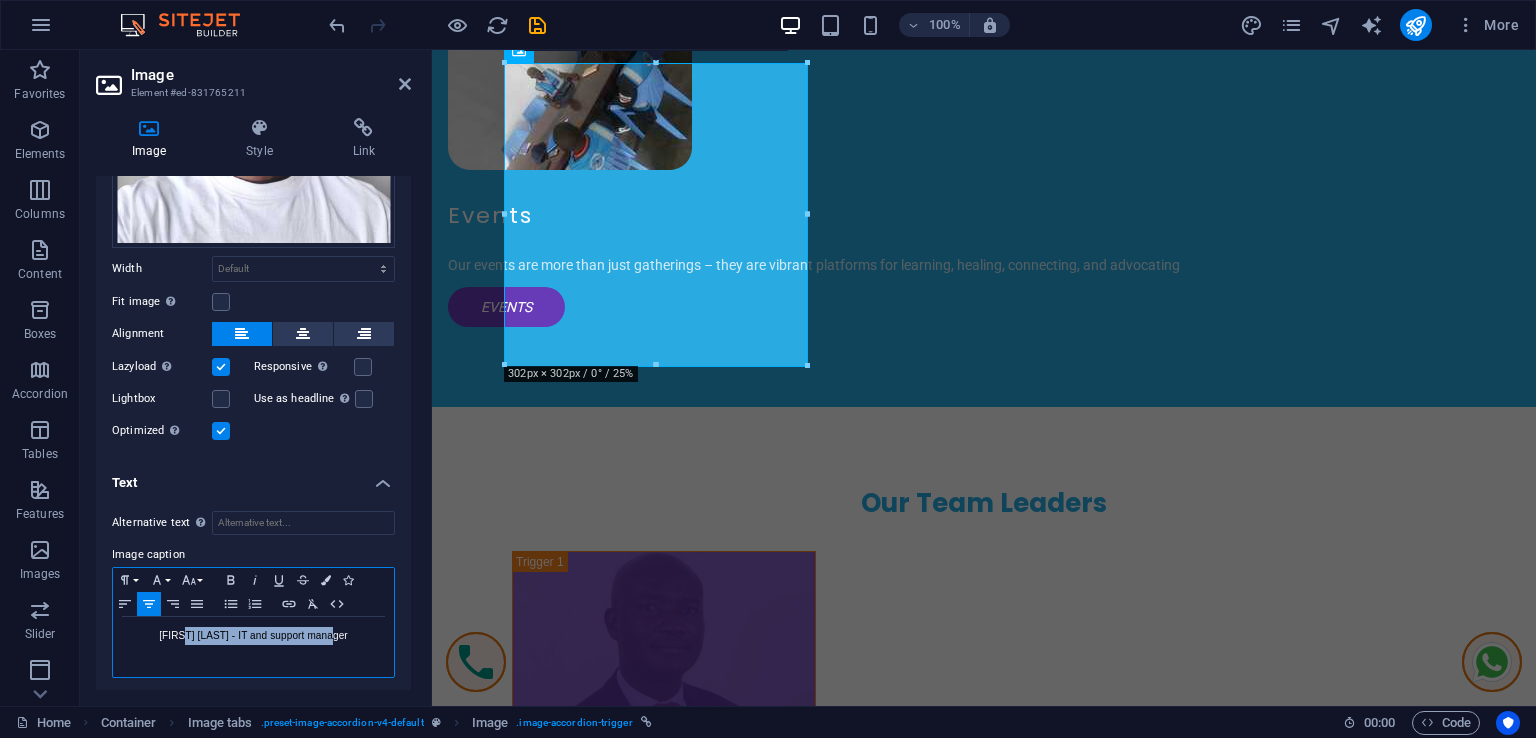 drag, startPoint x: 191, startPoint y: 627, endPoint x: 375, endPoint y: 625, distance: 184.01086 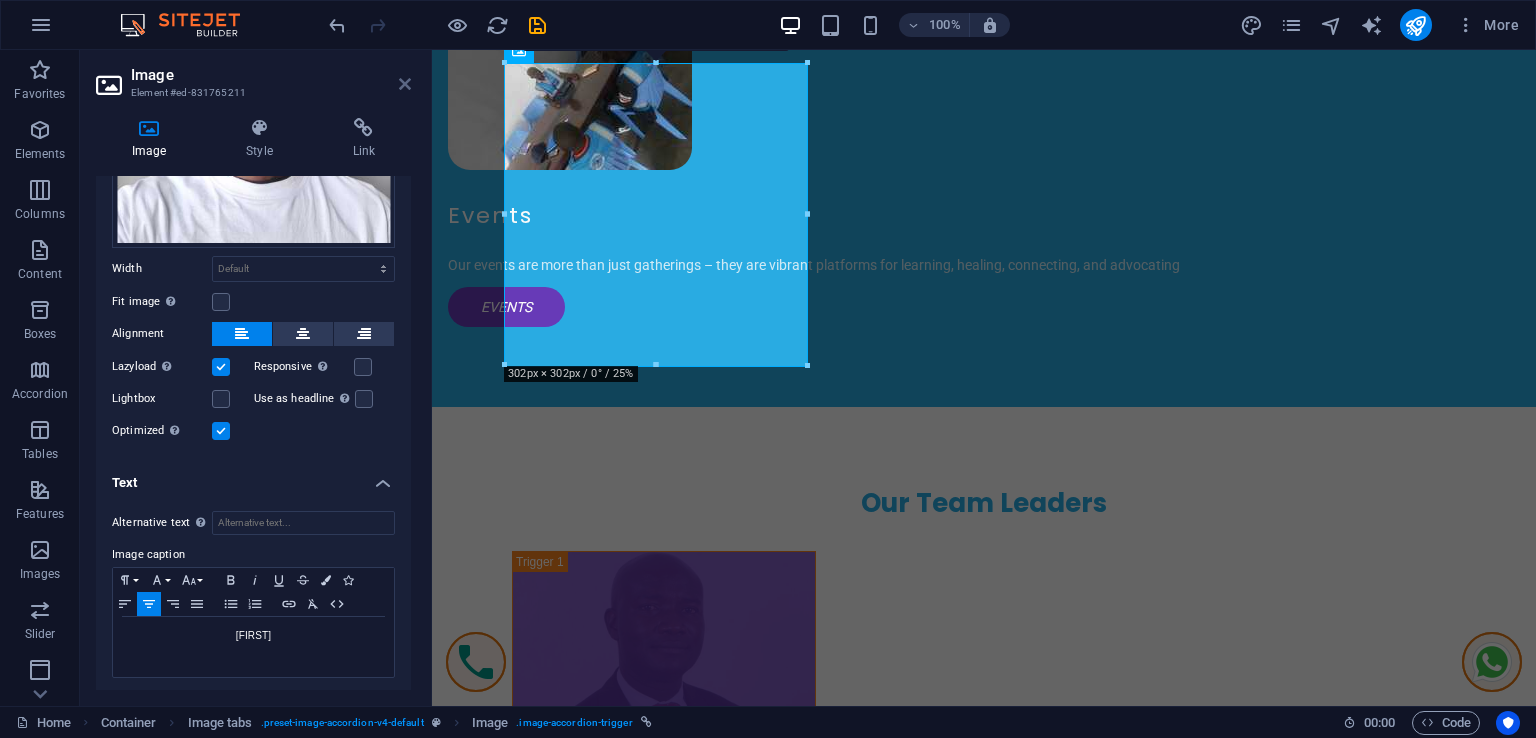 click at bounding box center (405, 84) 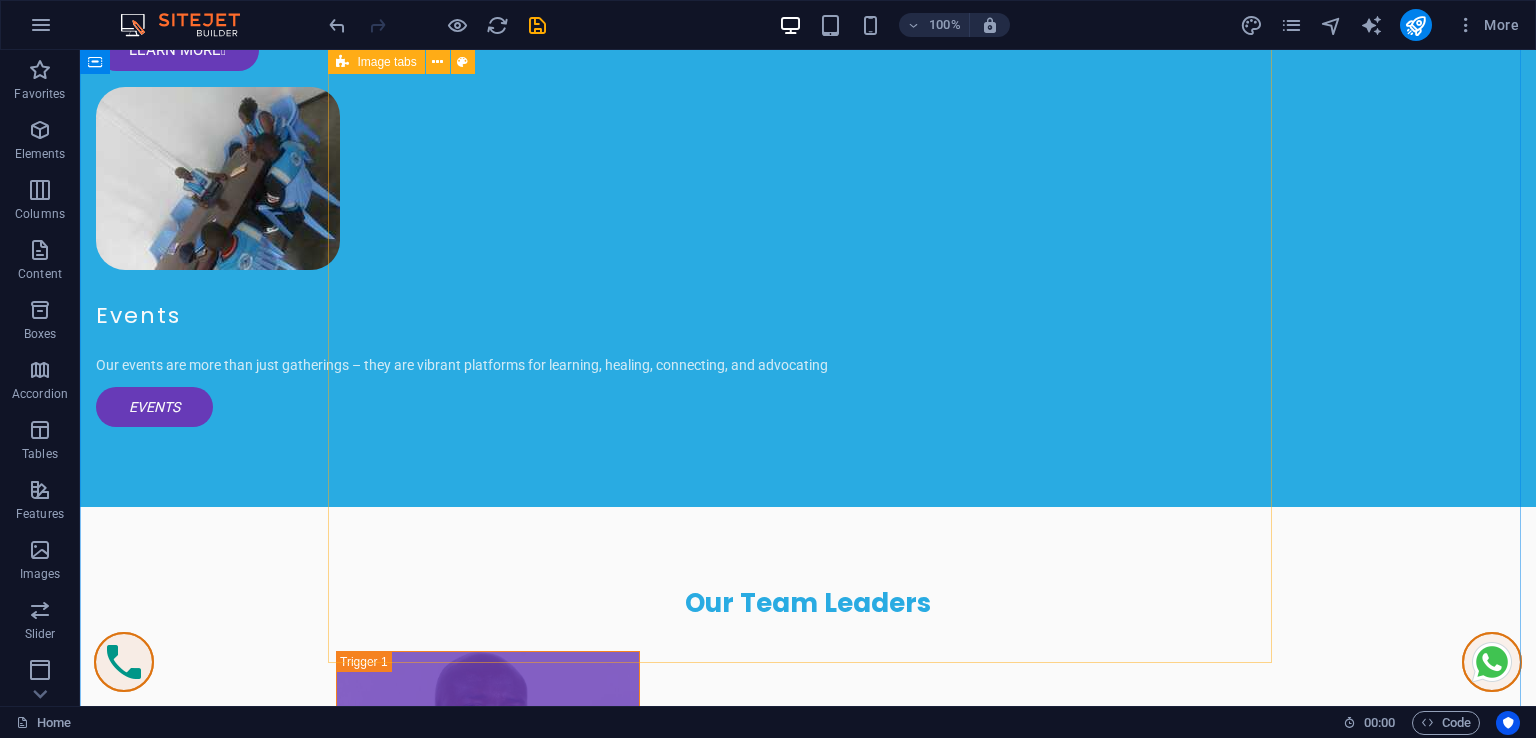 scroll, scrollTop: 4308, scrollLeft: 0, axis: vertical 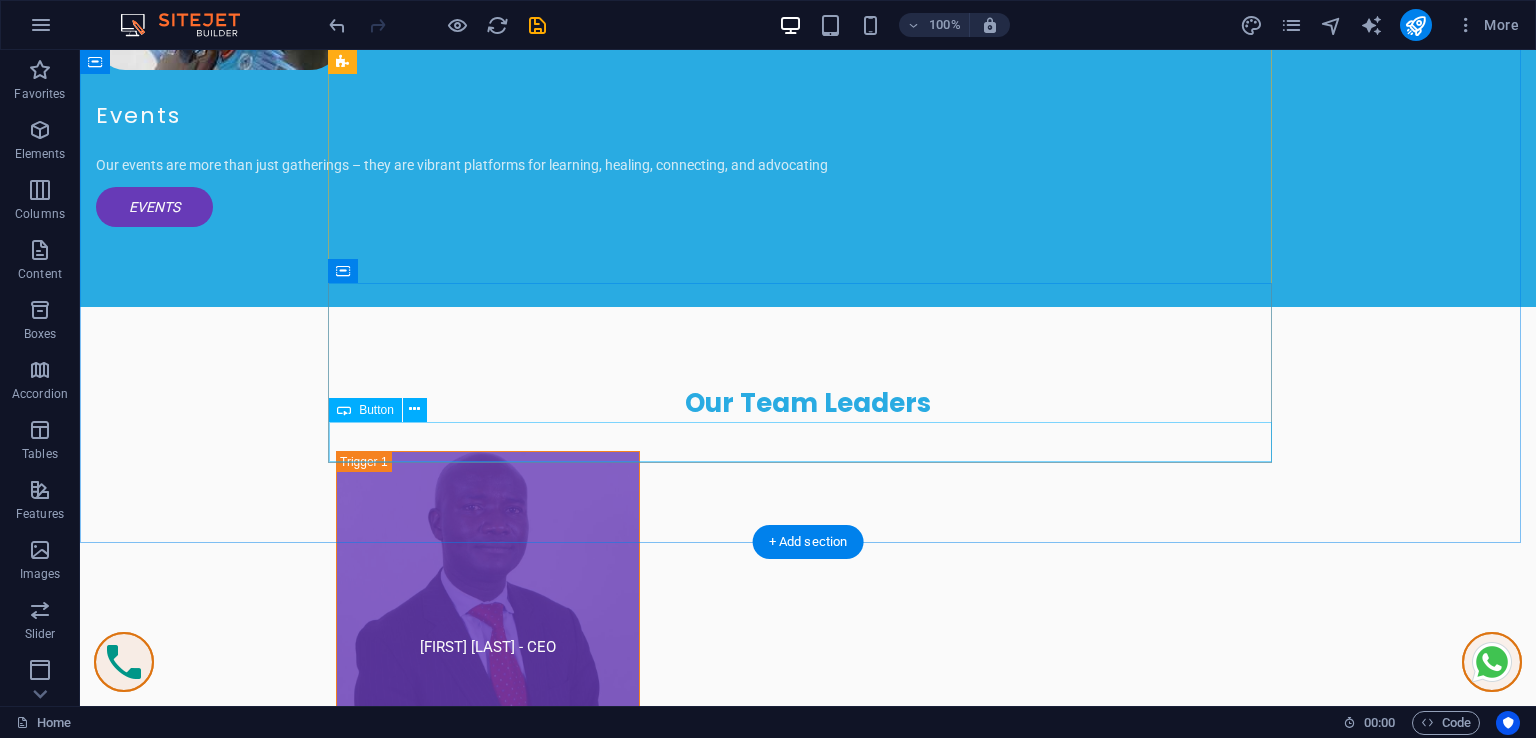 click on "contact [NAME]" at bounding box center [808, 3052] 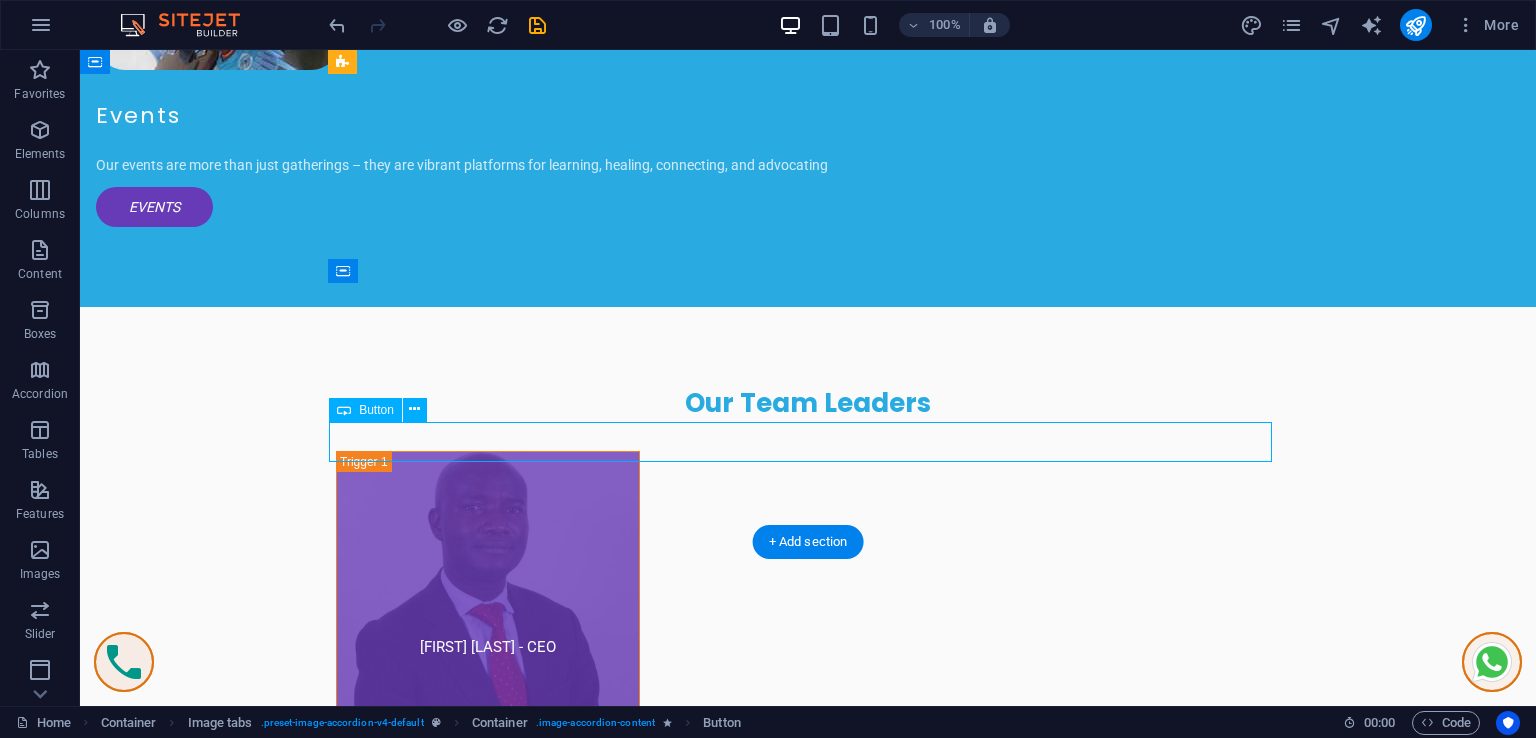 click on "contact [NAME]" at bounding box center (808, 3052) 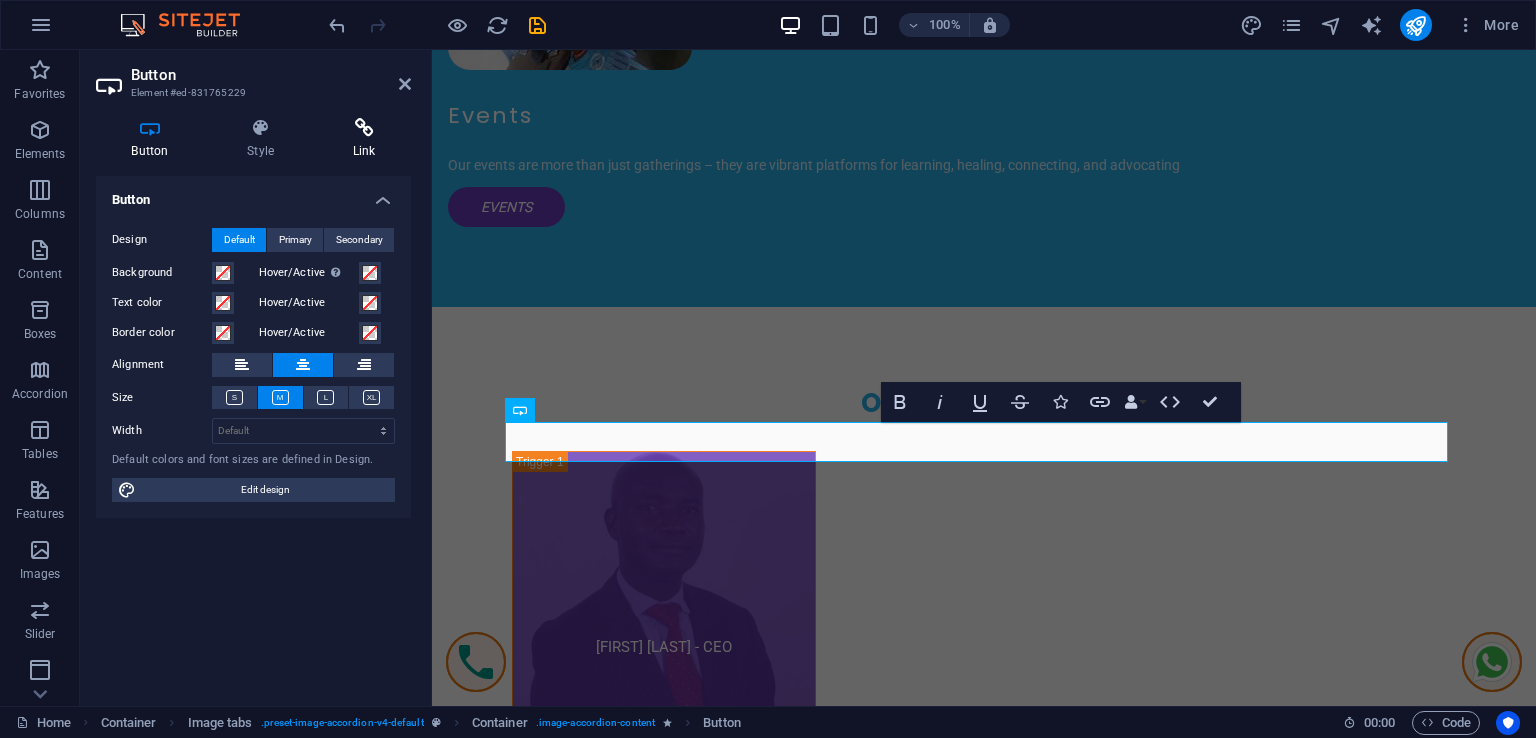 click at bounding box center [364, 128] 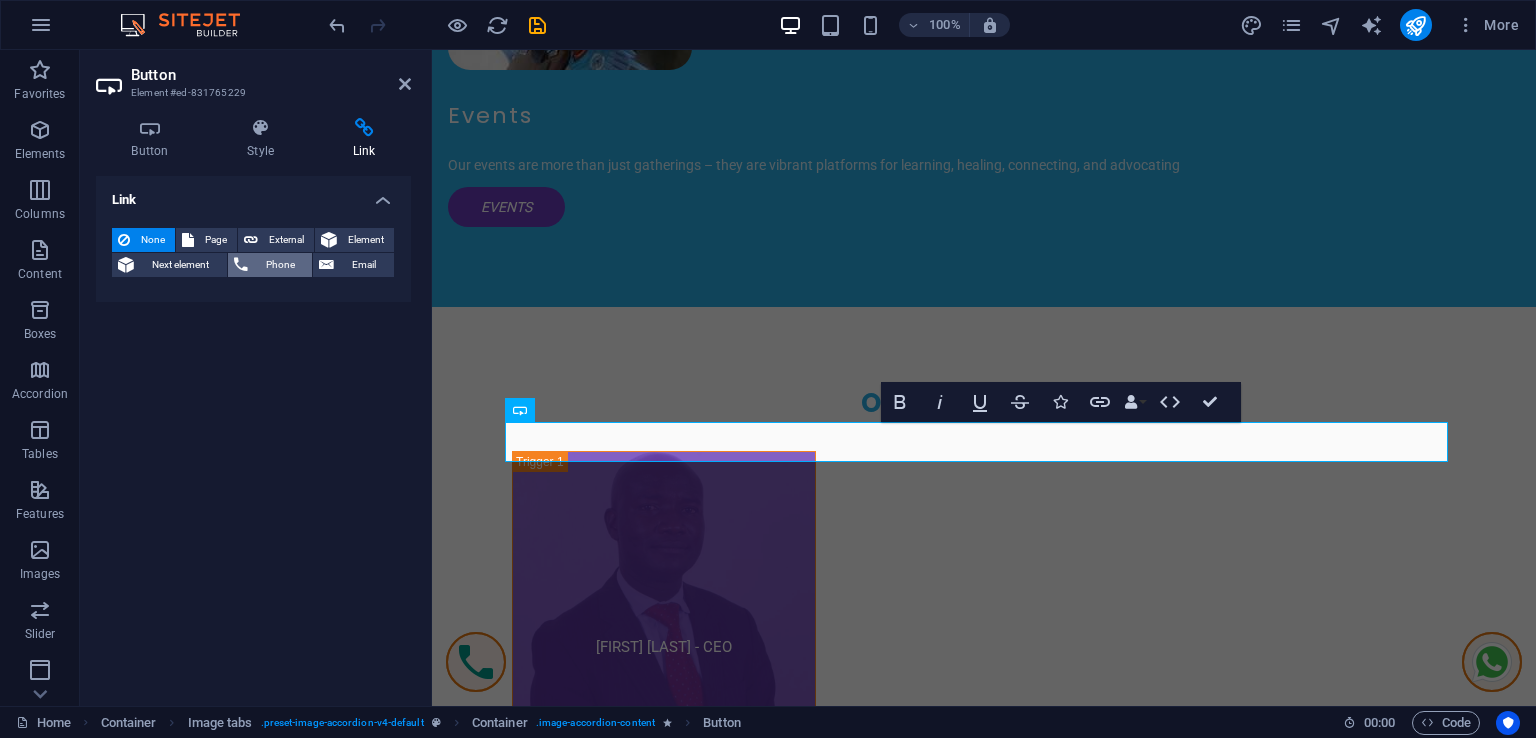 drag, startPoint x: 291, startPoint y: 257, endPoint x: 308, endPoint y: 264, distance: 18.384777 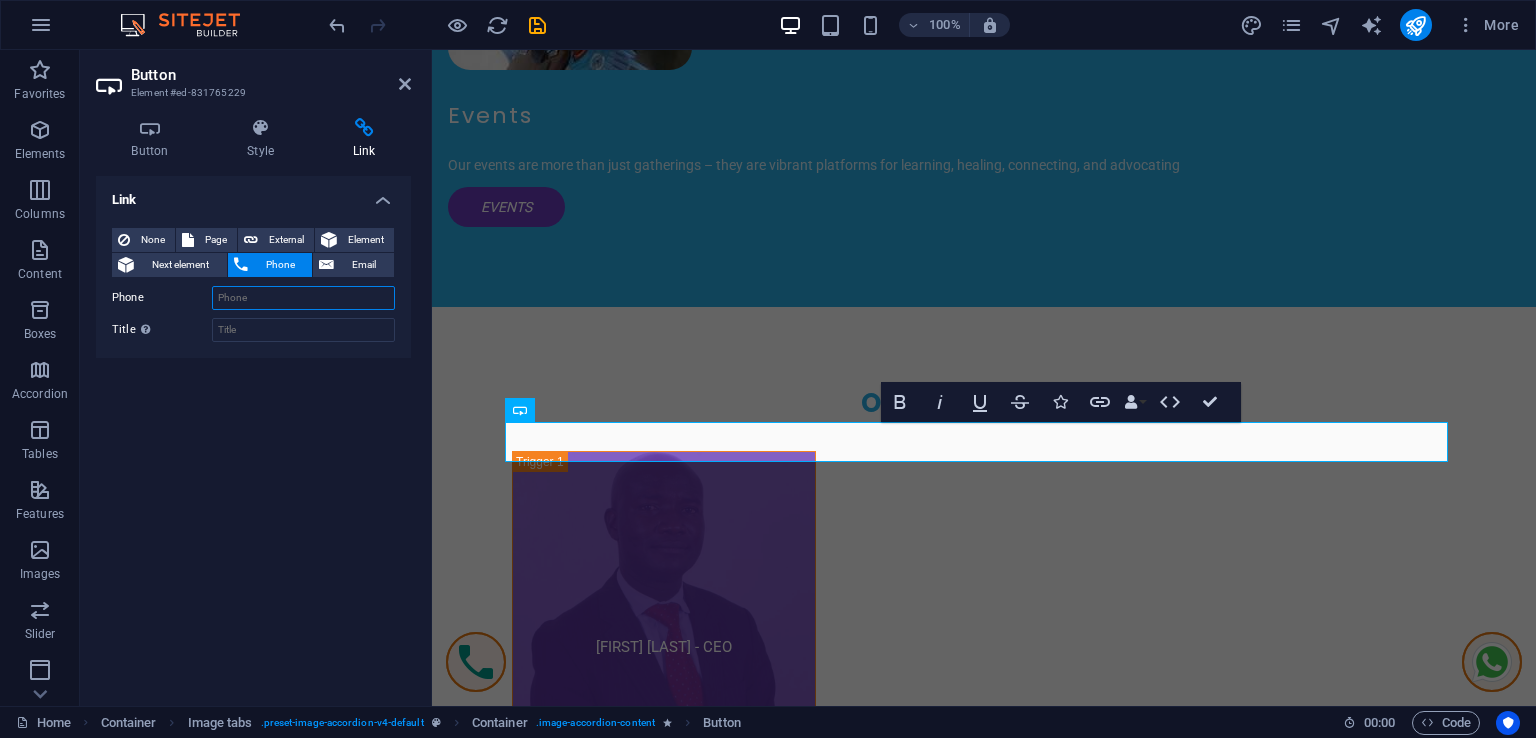 click on "Phone" at bounding box center (303, 298) 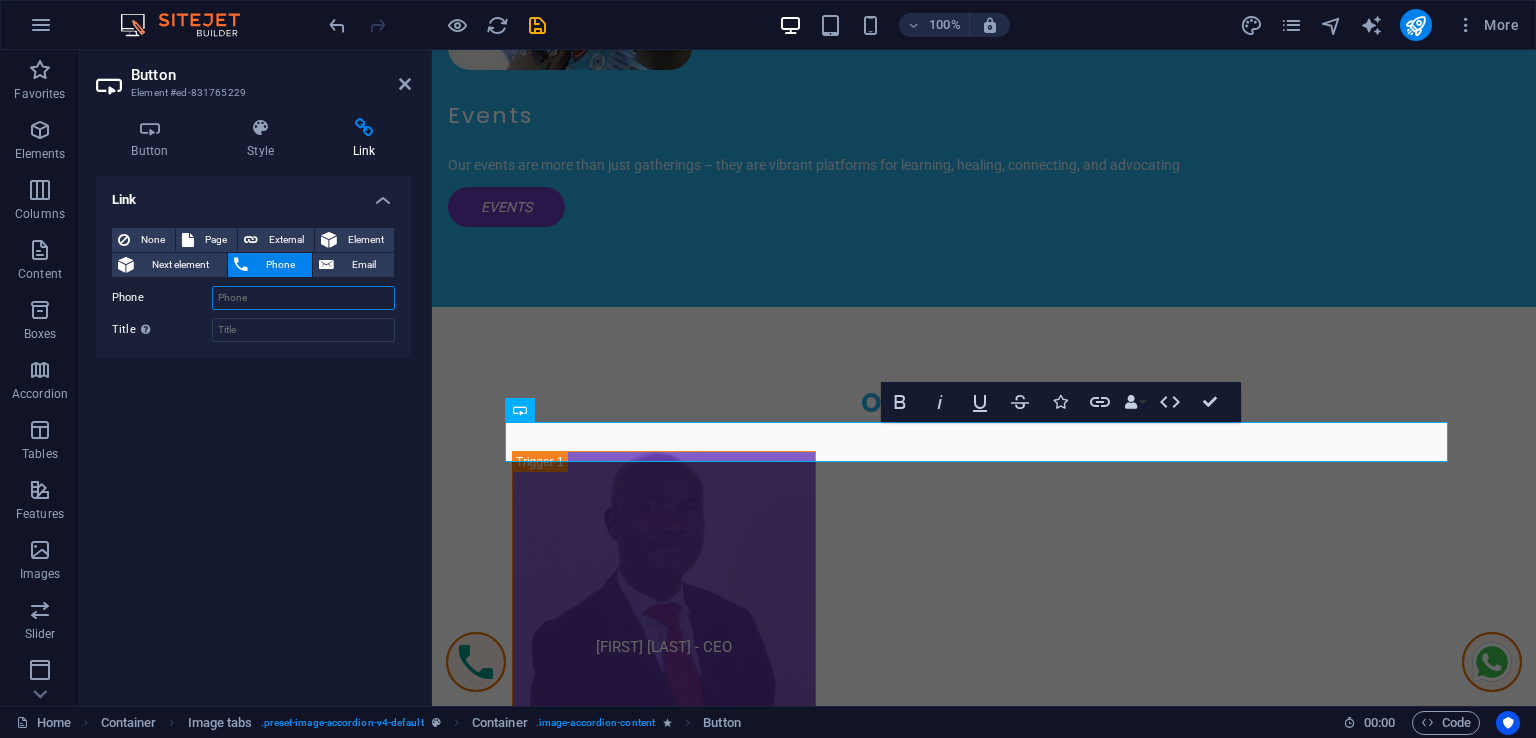 paste on "0707968308" 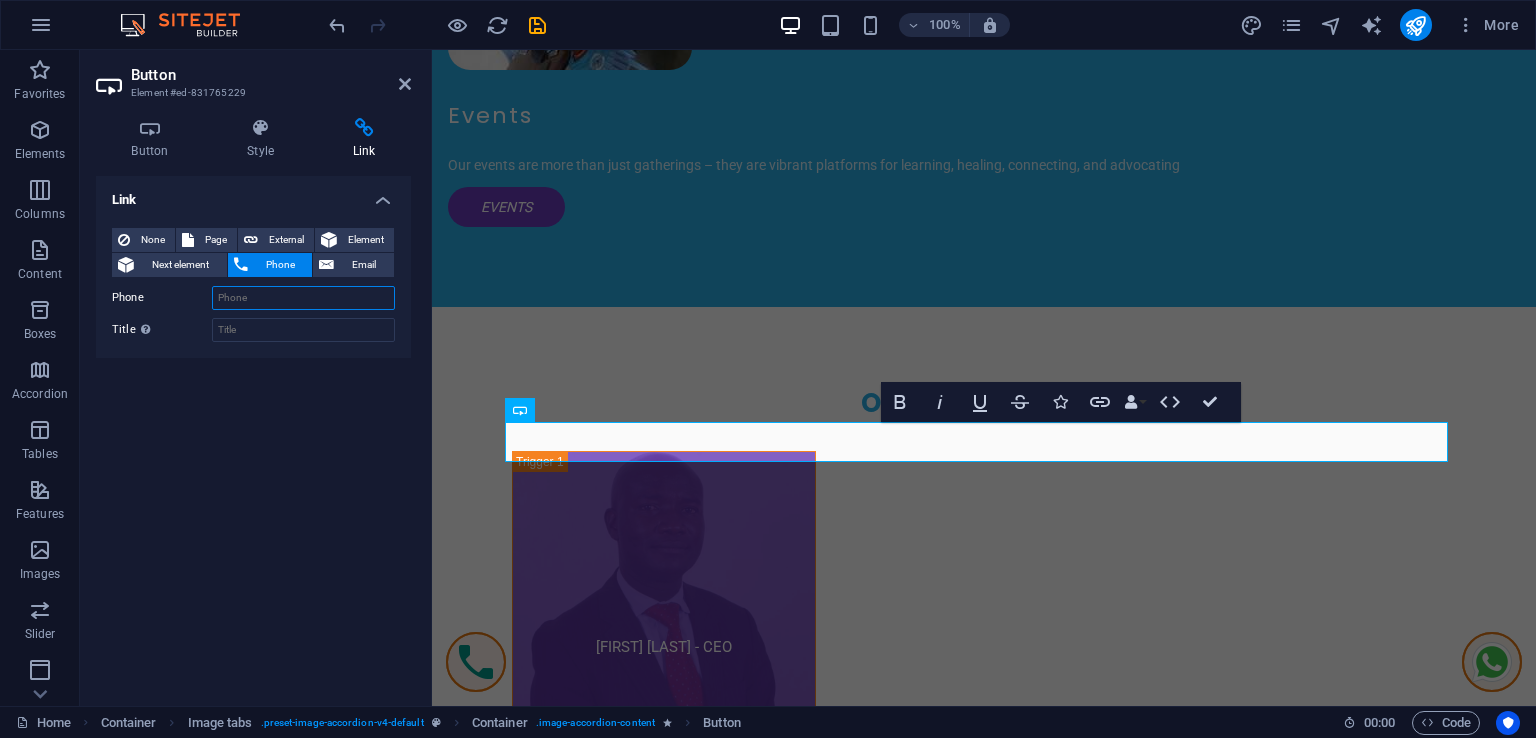 type on "0707968308" 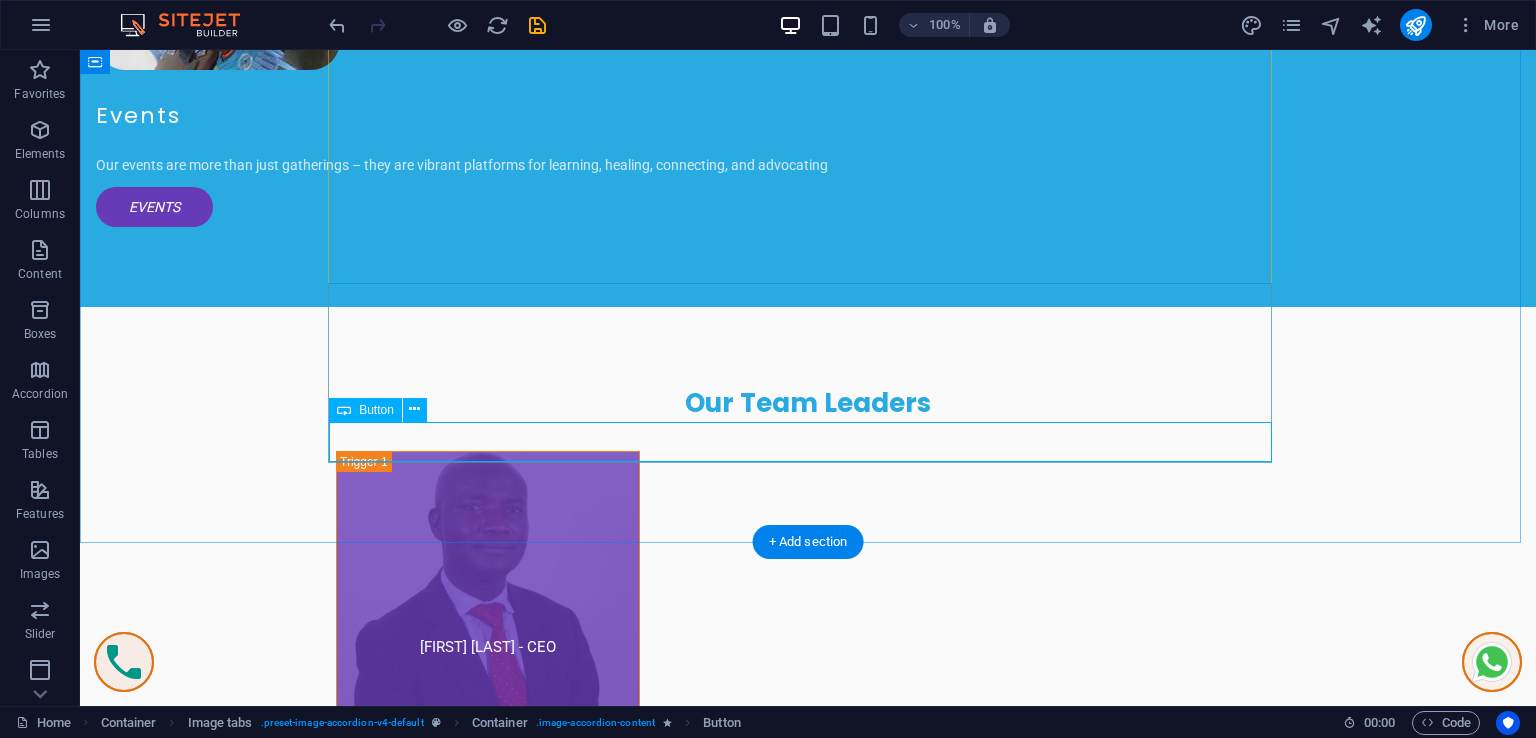 click on "contact [NAME]" at bounding box center (808, 3052) 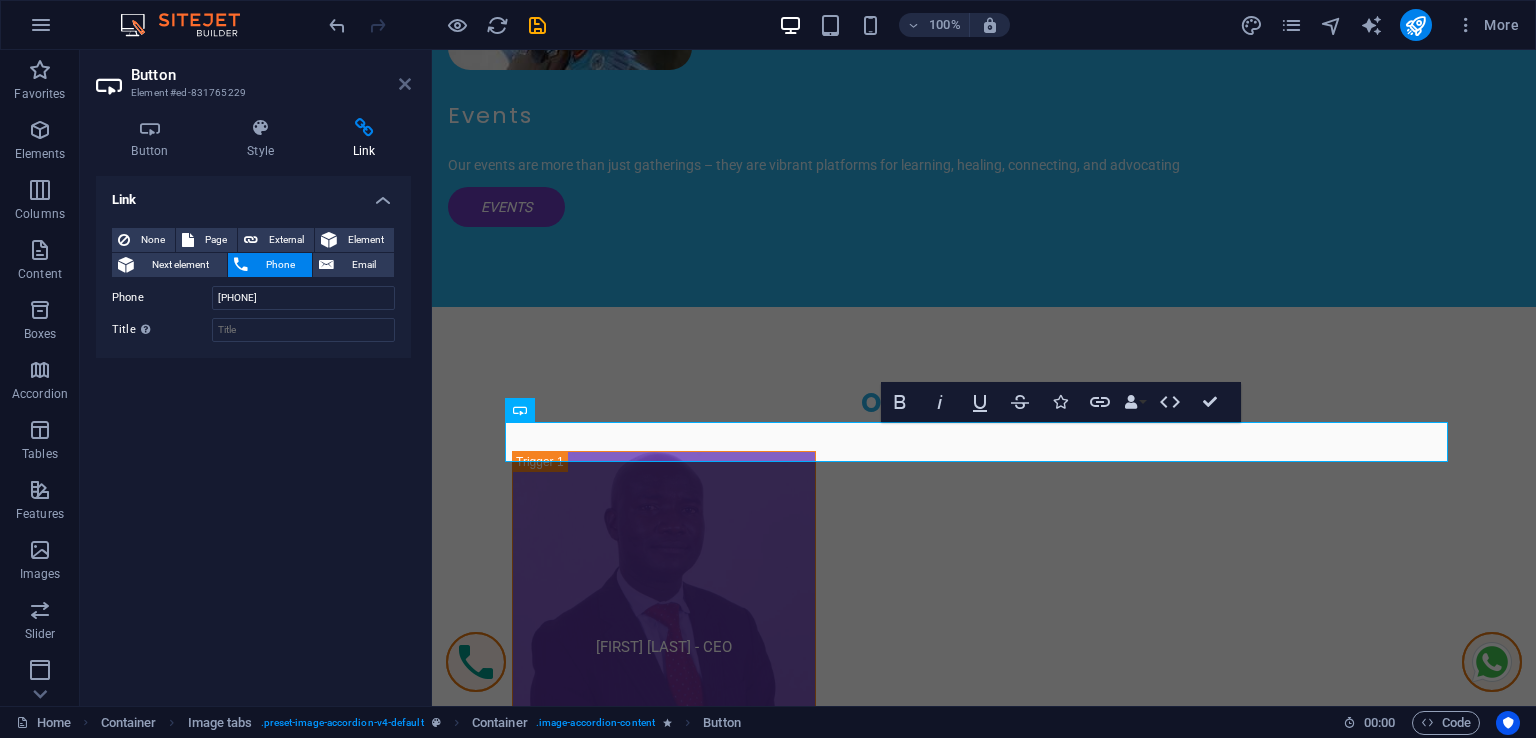 click at bounding box center (405, 84) 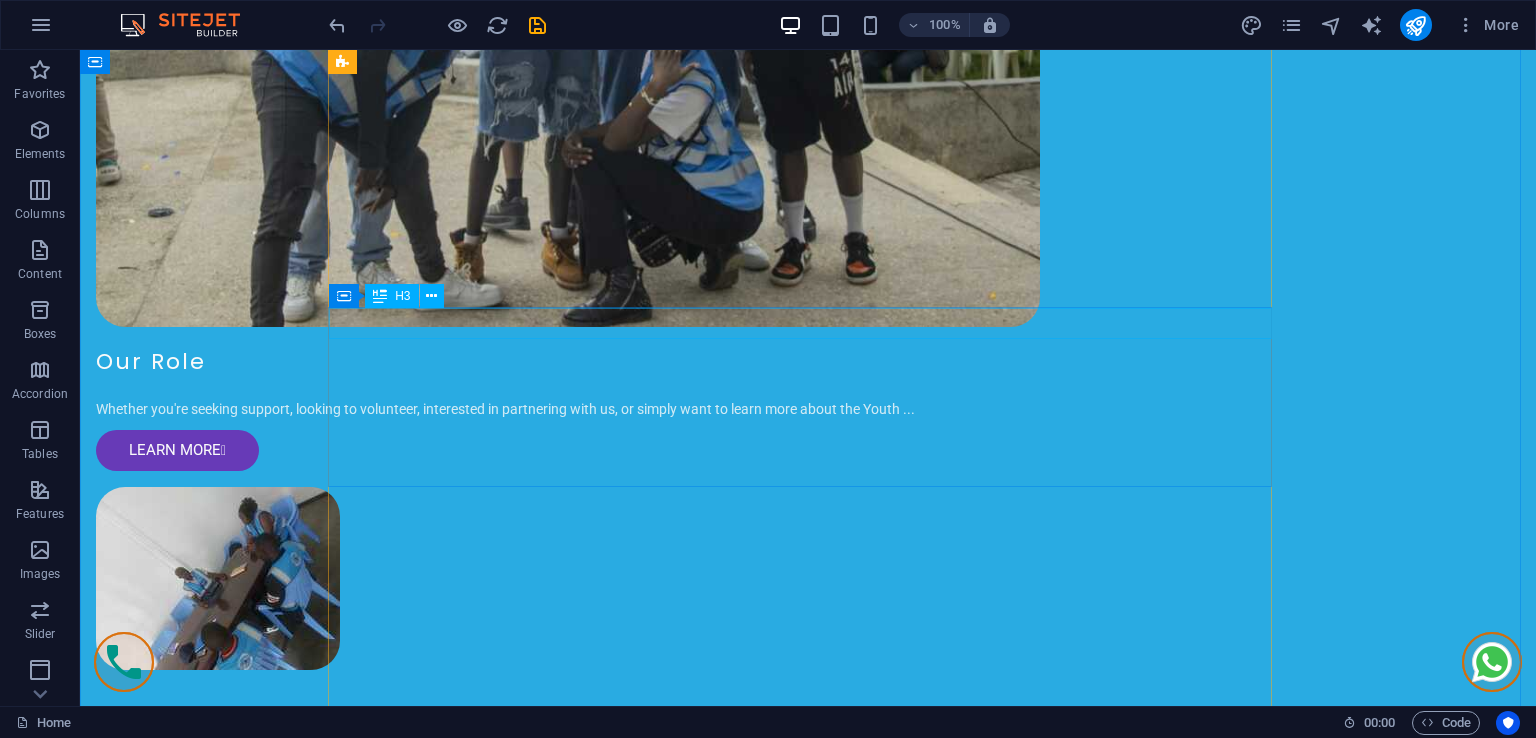 scroll, scrollTop: 3908, scrollLeft: 0, axis: vertical 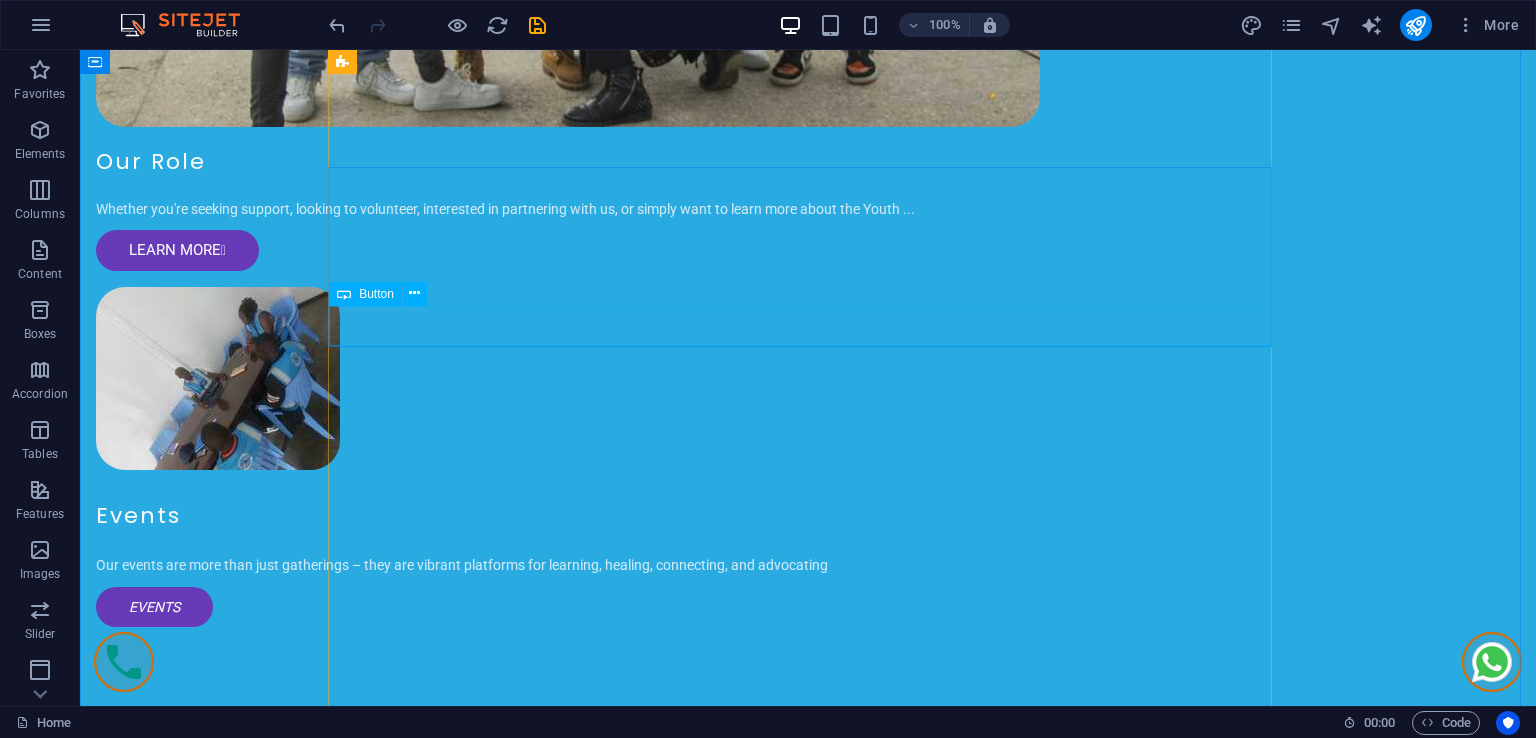 click on "contact [NAME]" at bounding box center [808, 2951] 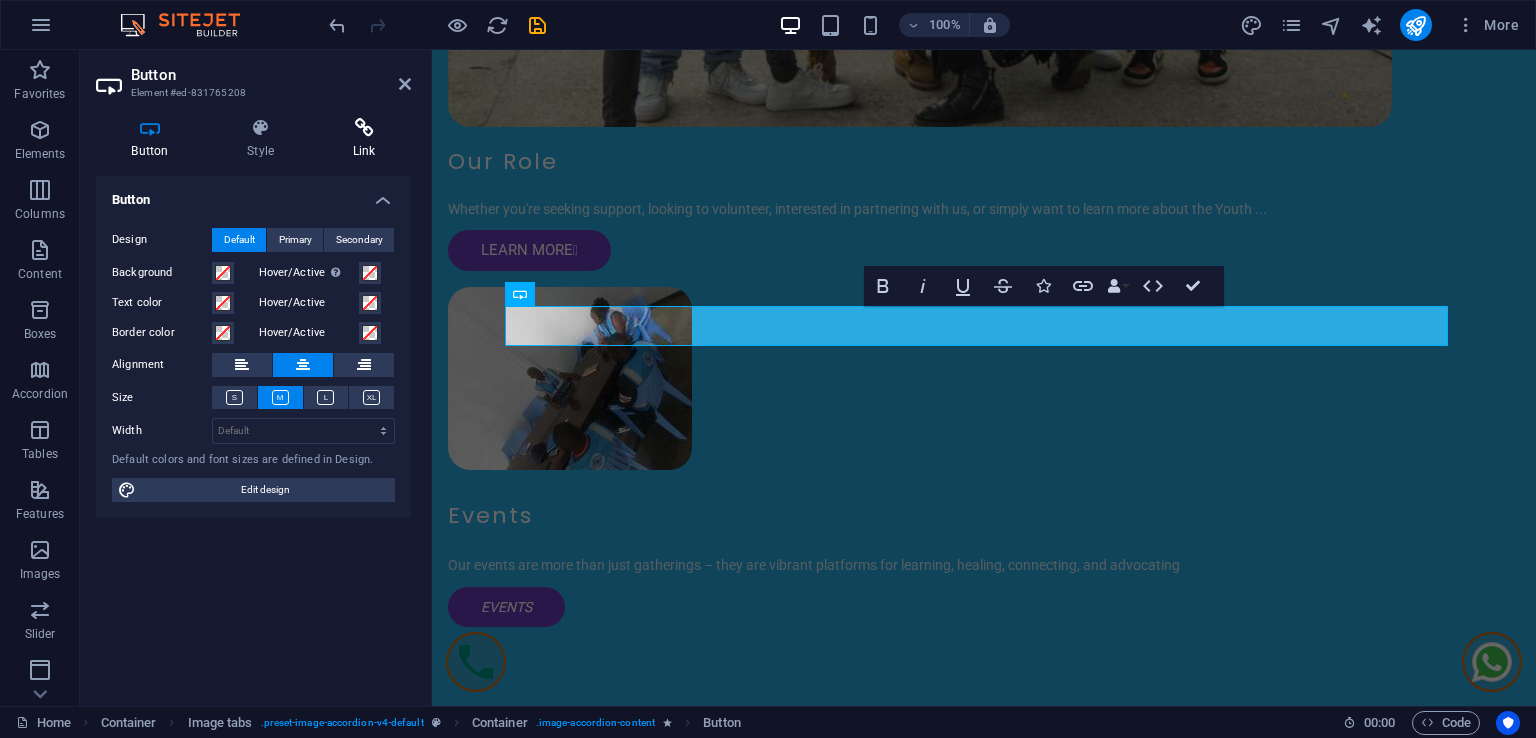 click at bounding box center (364, 128) 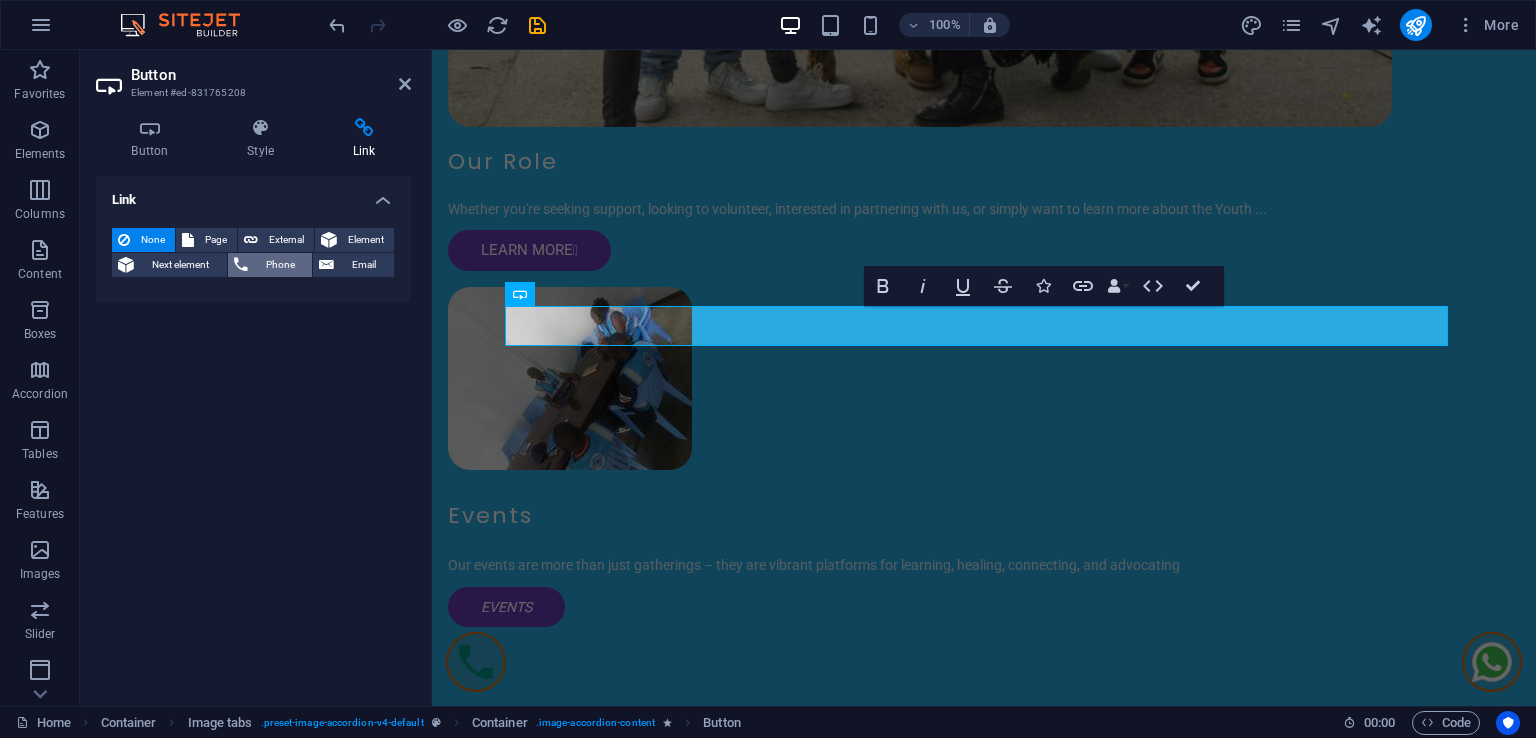 click on "Phone" at bounding box center (280, 265) 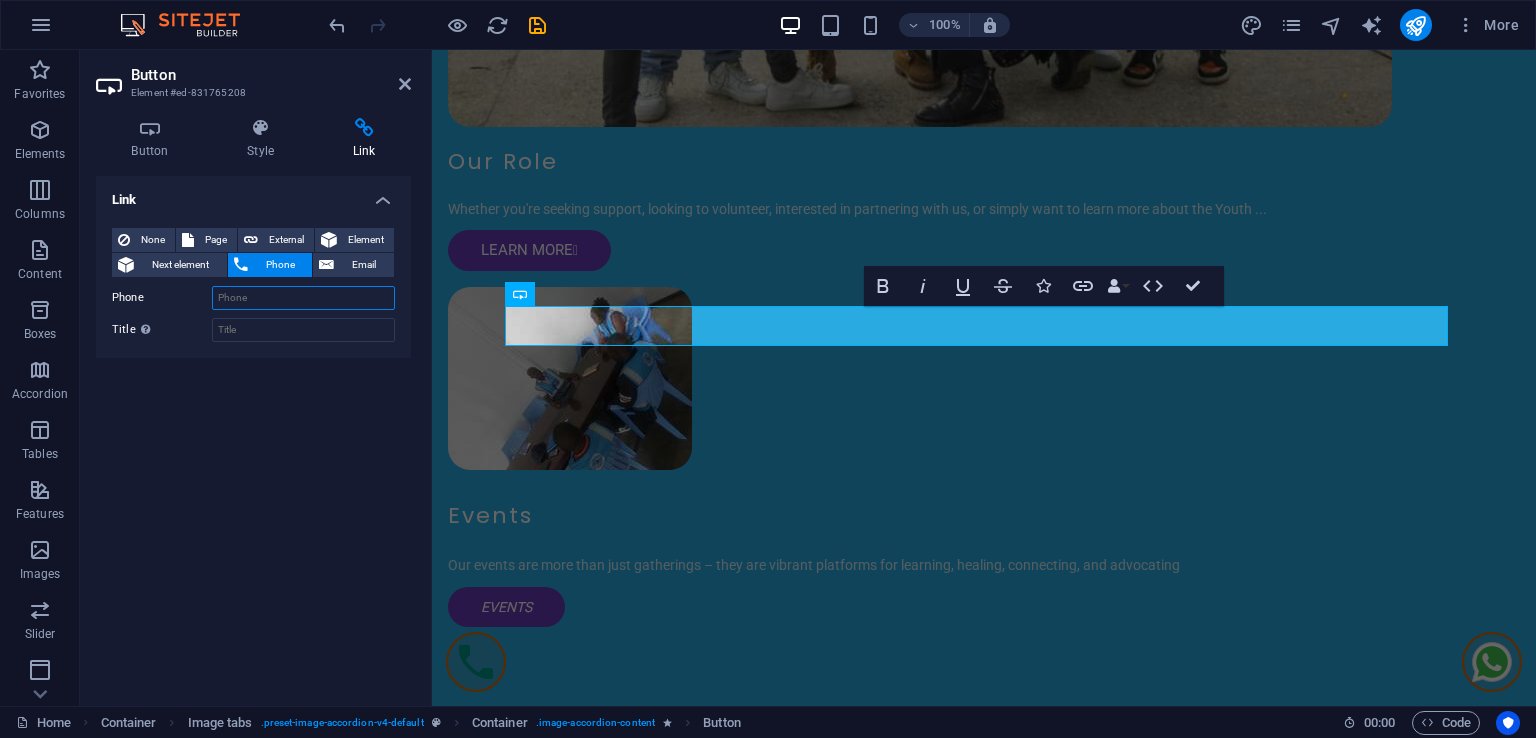click on "Phone" at bounding box center (303, 298) 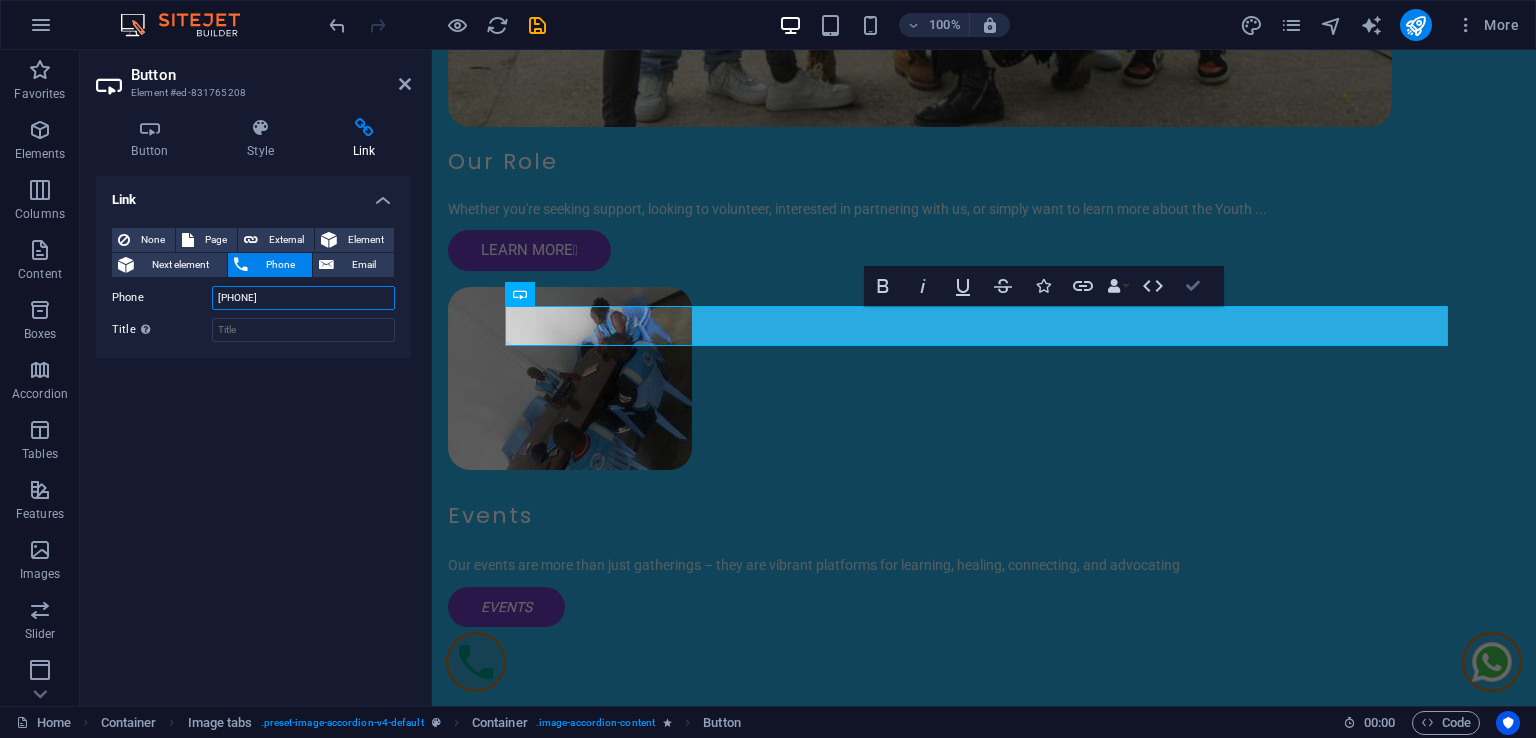 drag, startPoint x: 1198, startPoint y: 289, endPoint x: 1081, endPoint y: 278, distance: 117.51595 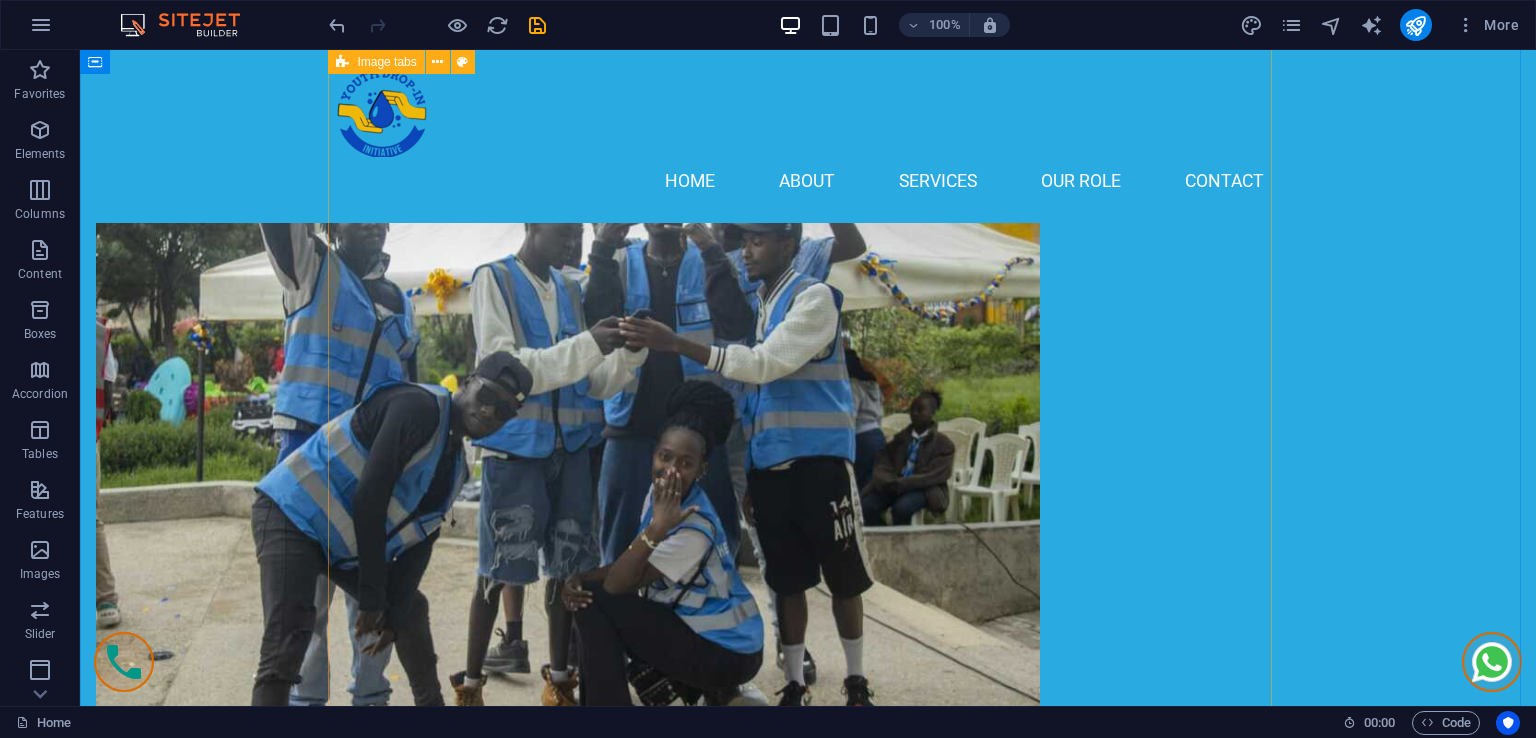 scroll, scrollTop: 3208, scrollLeft: 0, axis: vertical 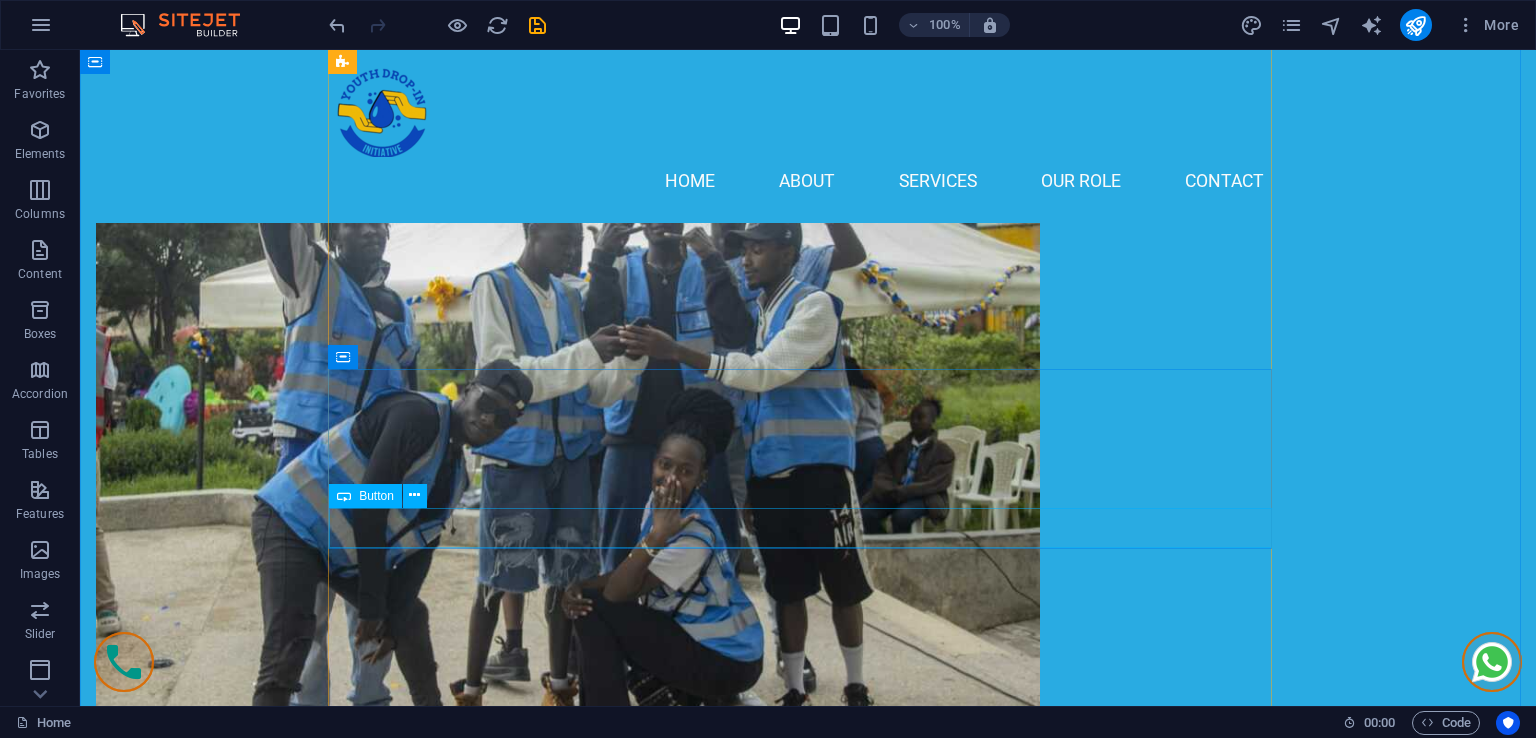 click on "contact [NAME]" at bounding box center [808, 3119] 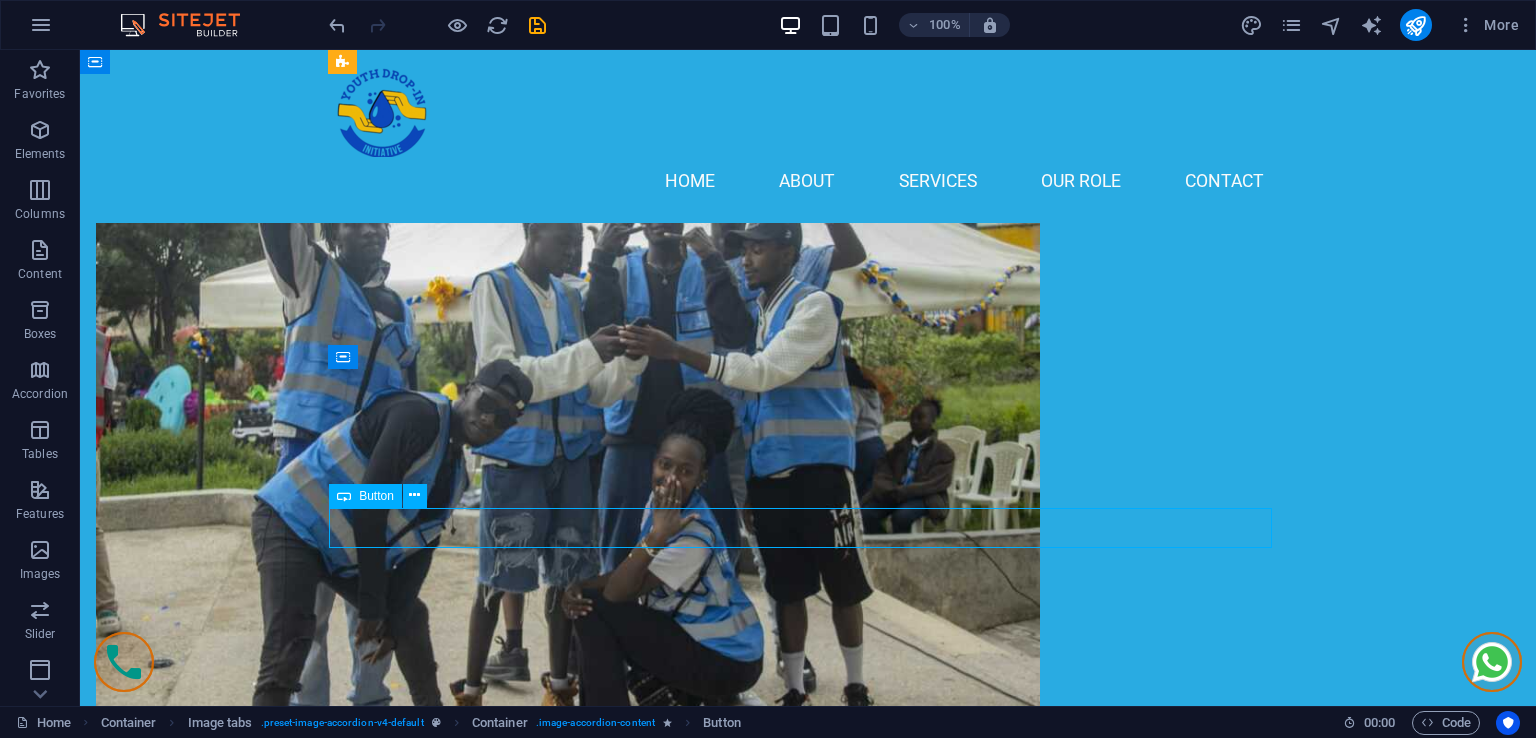 click on "contact [NAME]" at bounding box center [808, 3119] 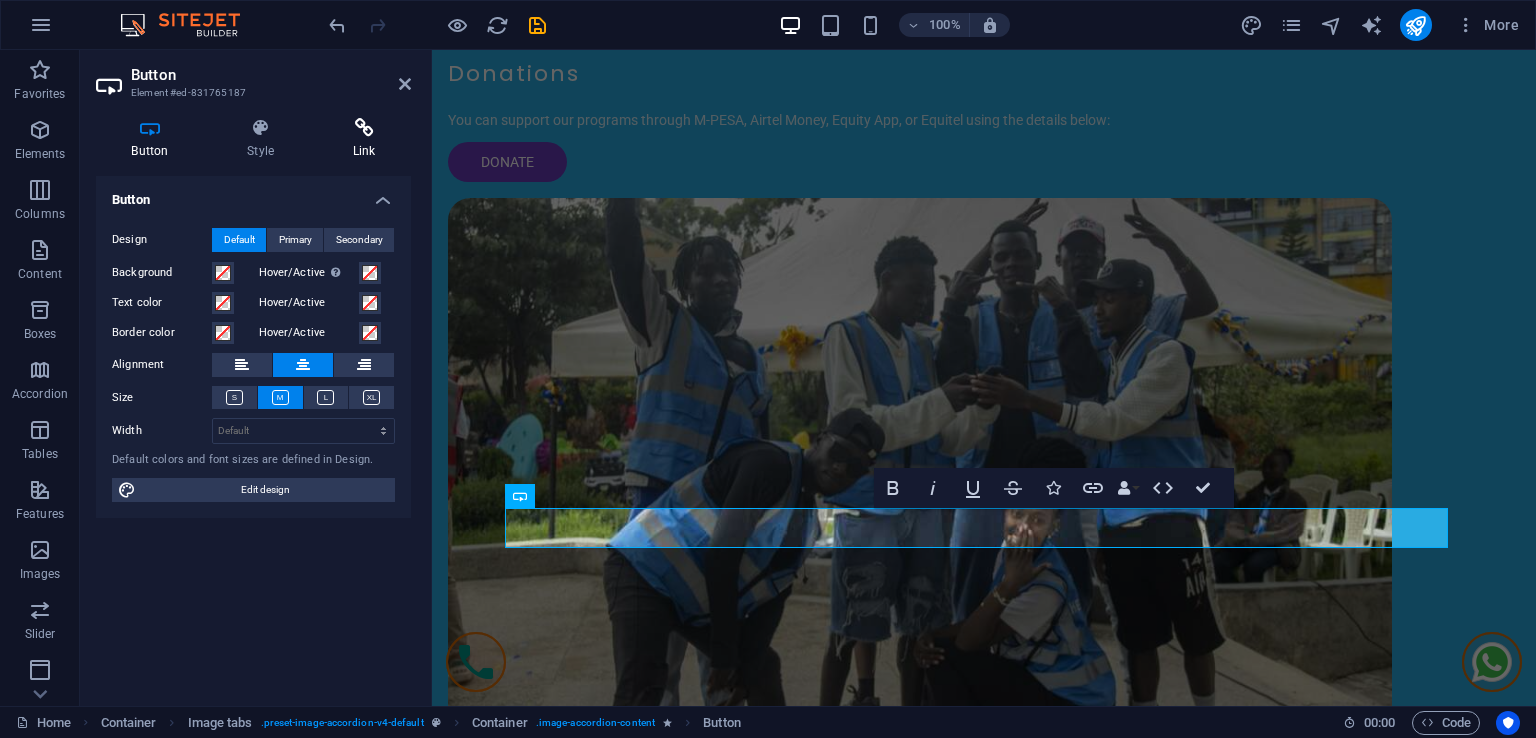 click at bounding box center (364, 128) 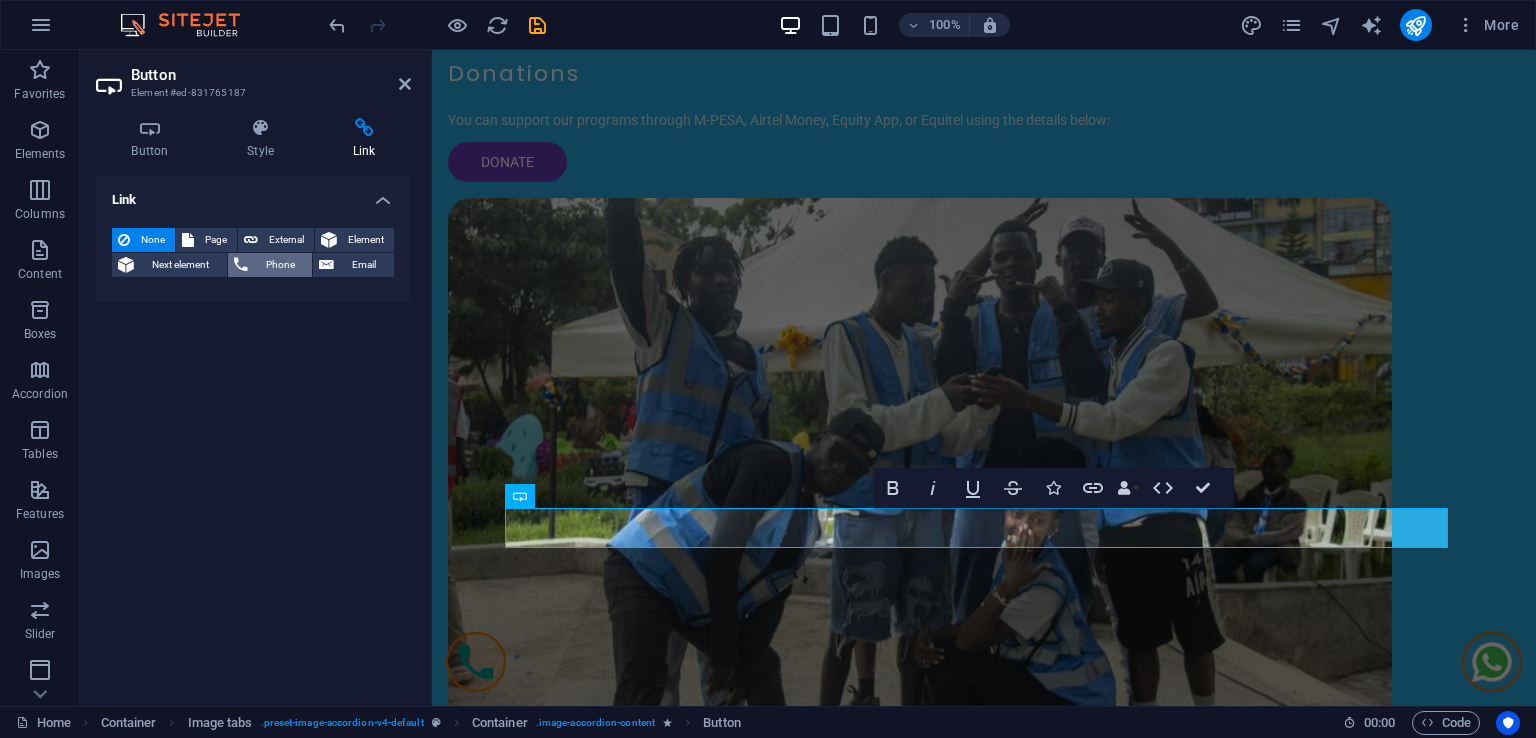 click on "Phone" at bounding box center (280, 265) 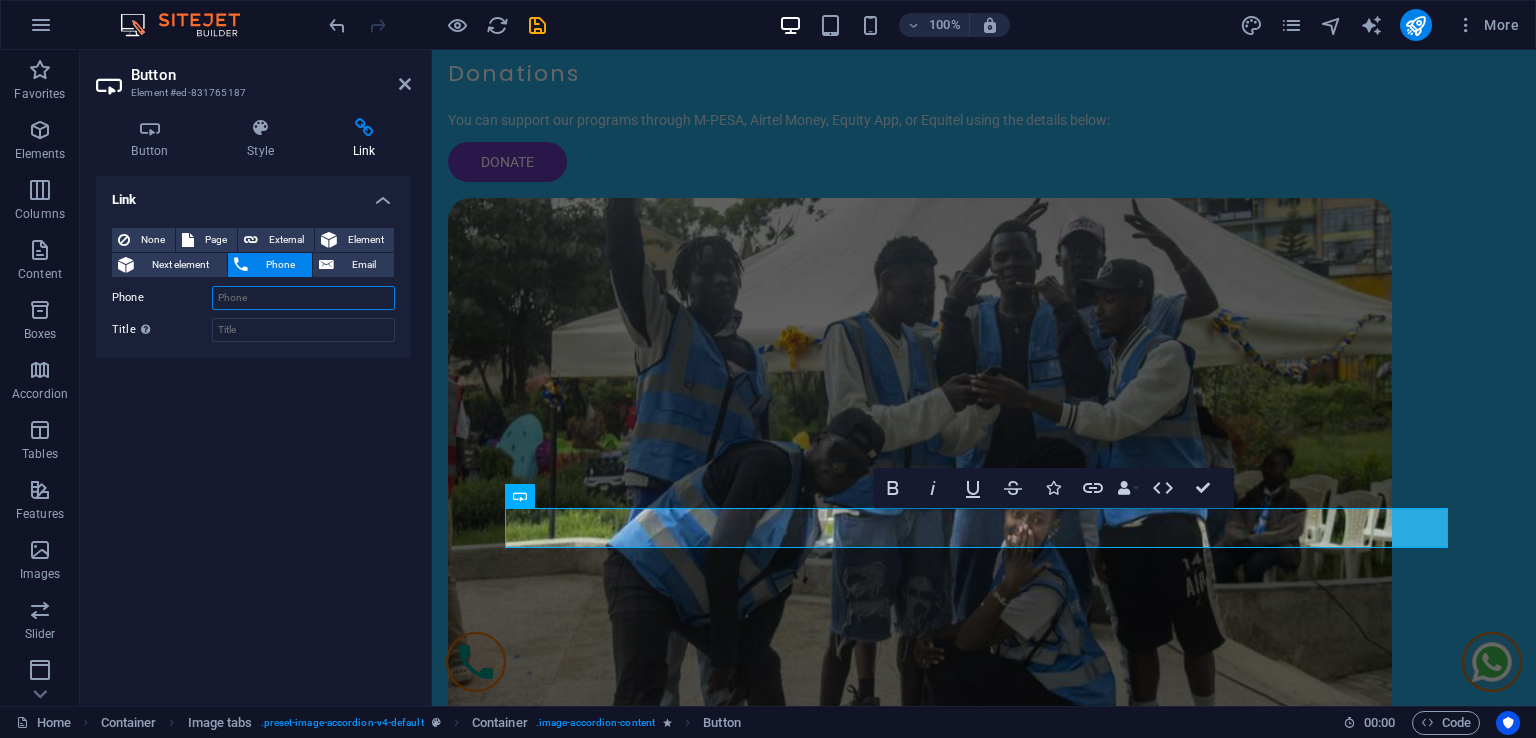 click on "Phone" at bounding box center (303, 298) 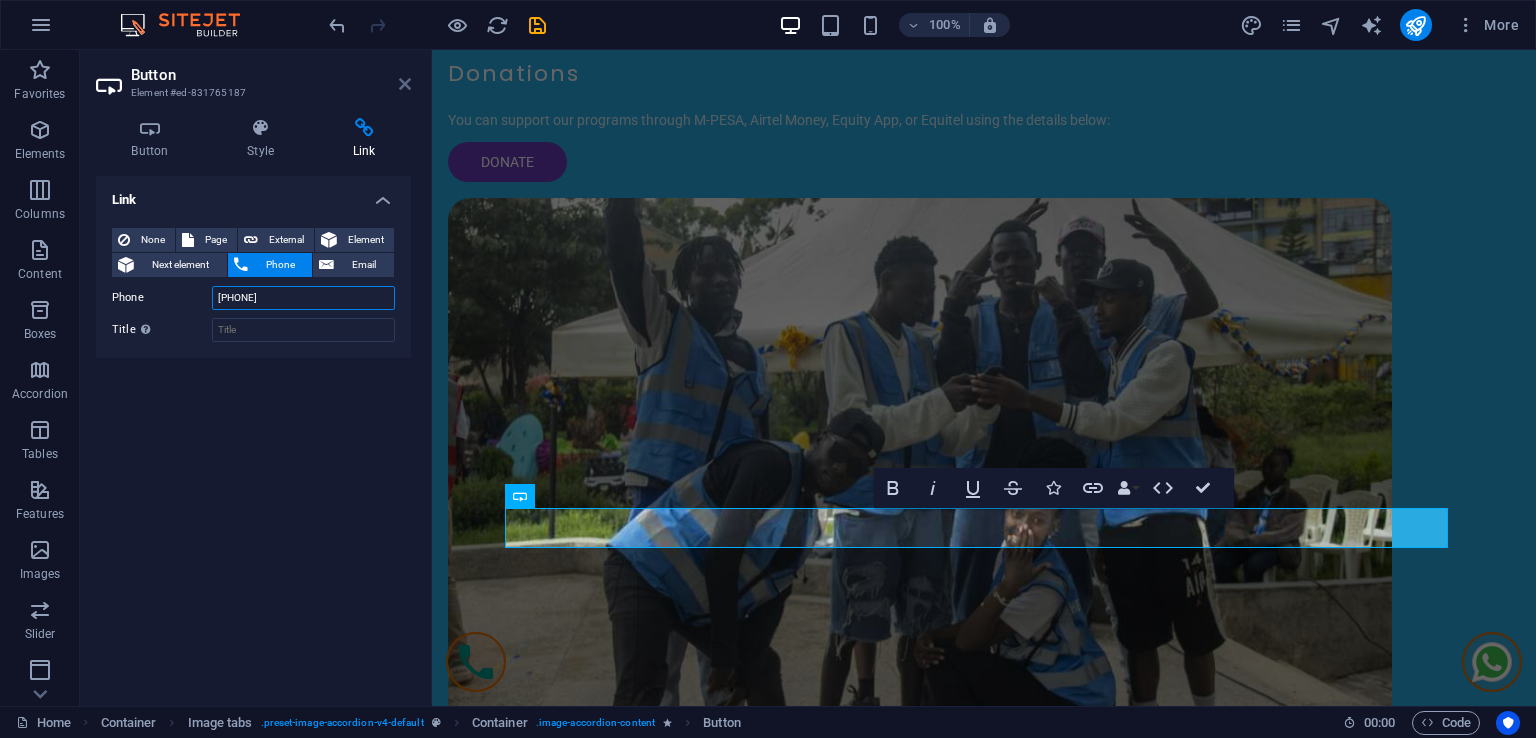 type on "0745108107" 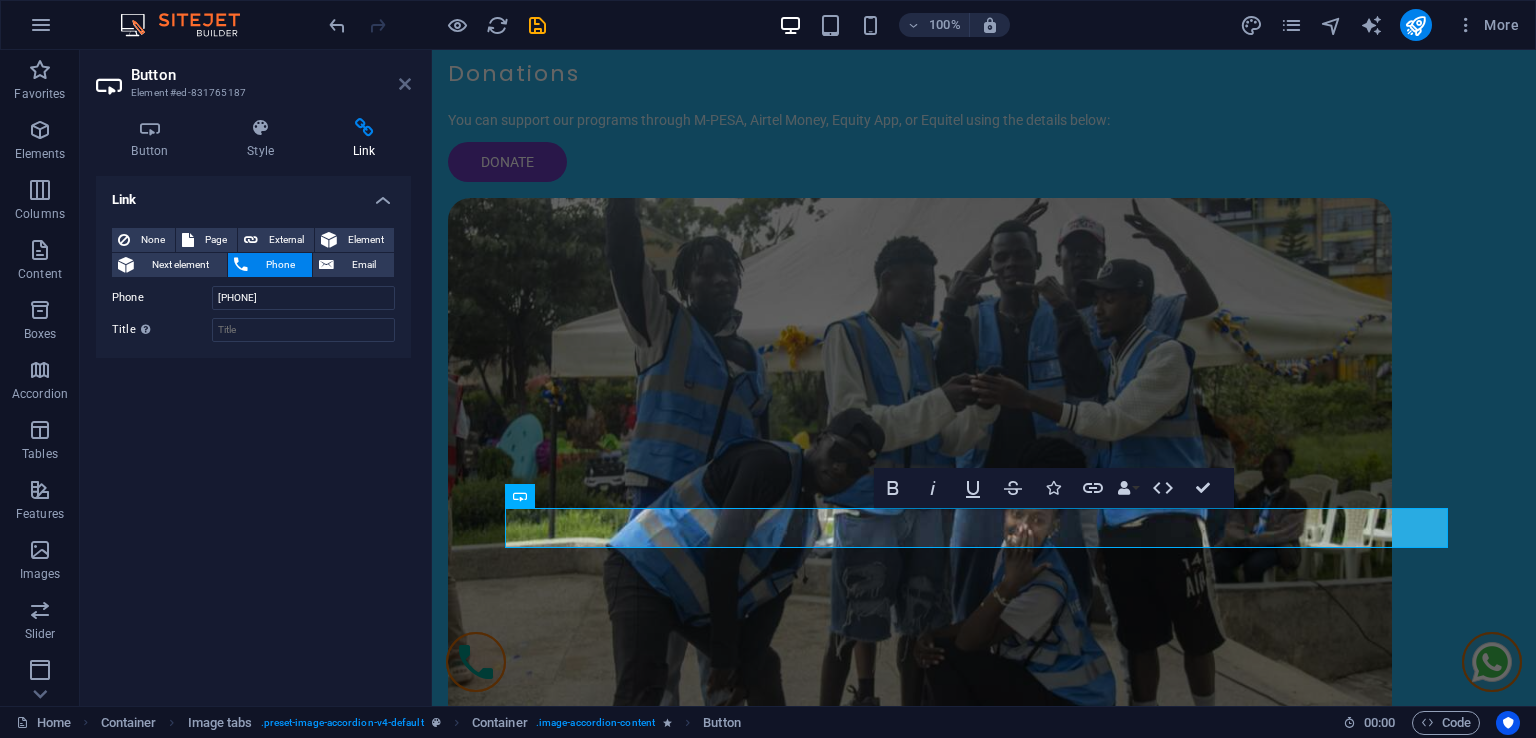click at bounding box center (405, 84) 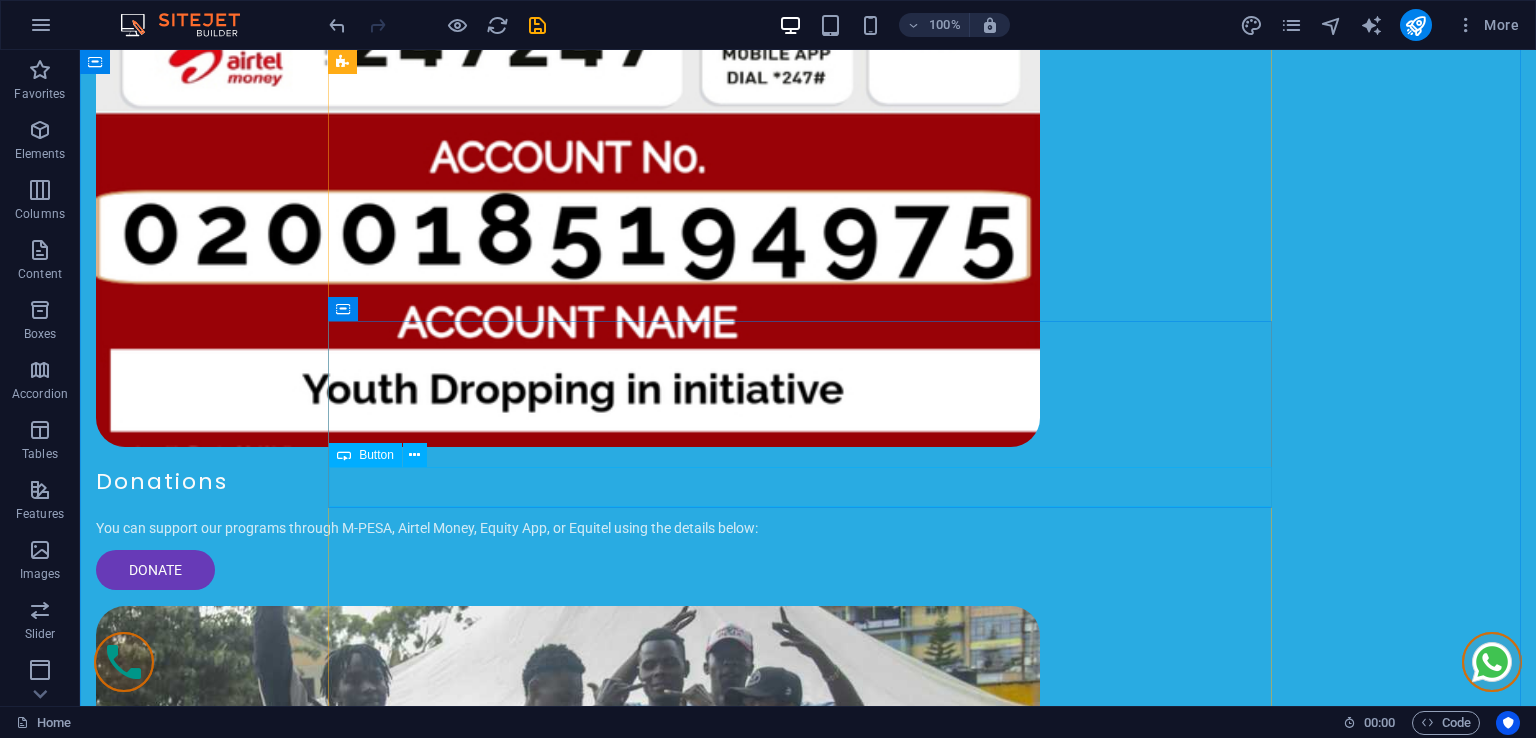 scroll, scrollTop: 2808, scrollLeft: 0, axis: vertical 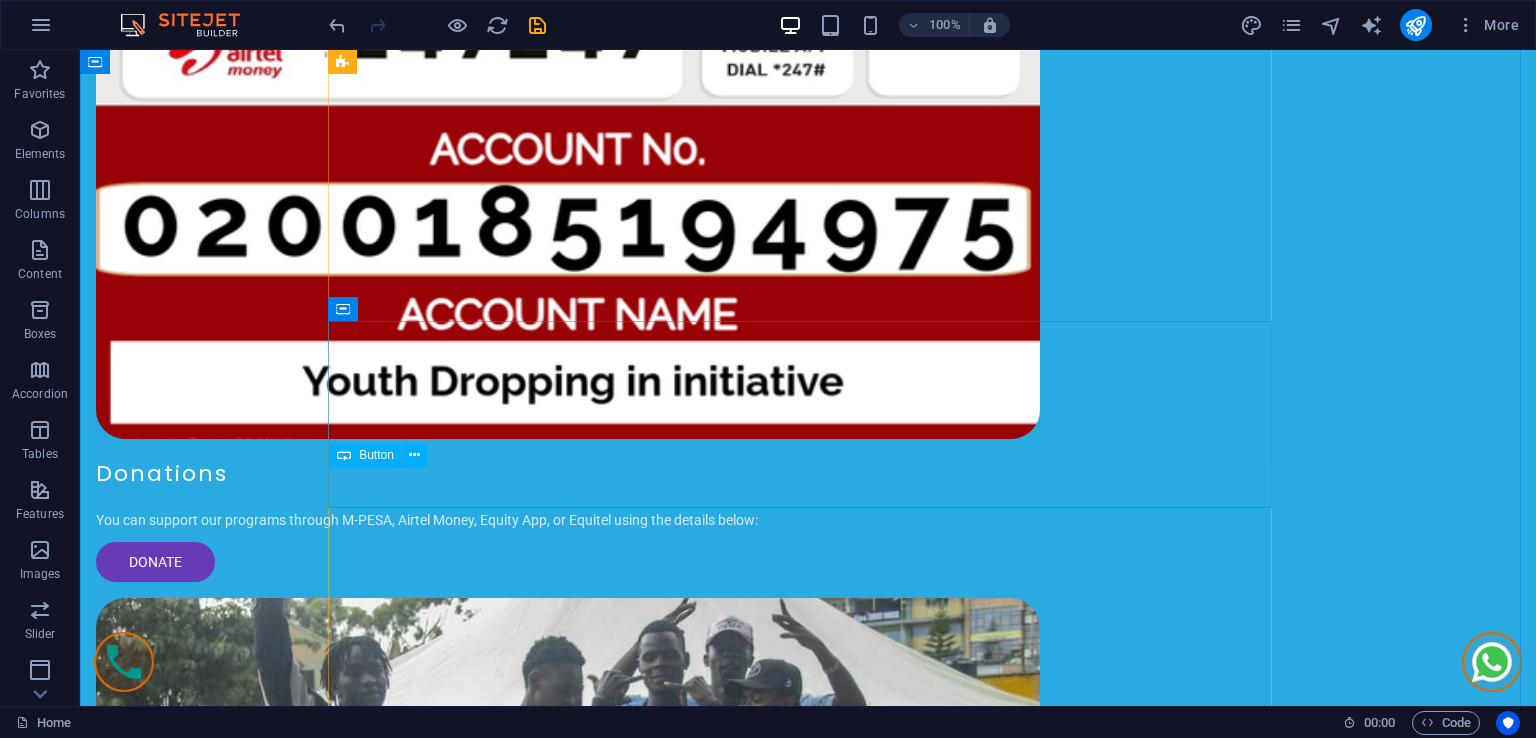 click on "contact [NAME]" at bounding box center [808, 3143] 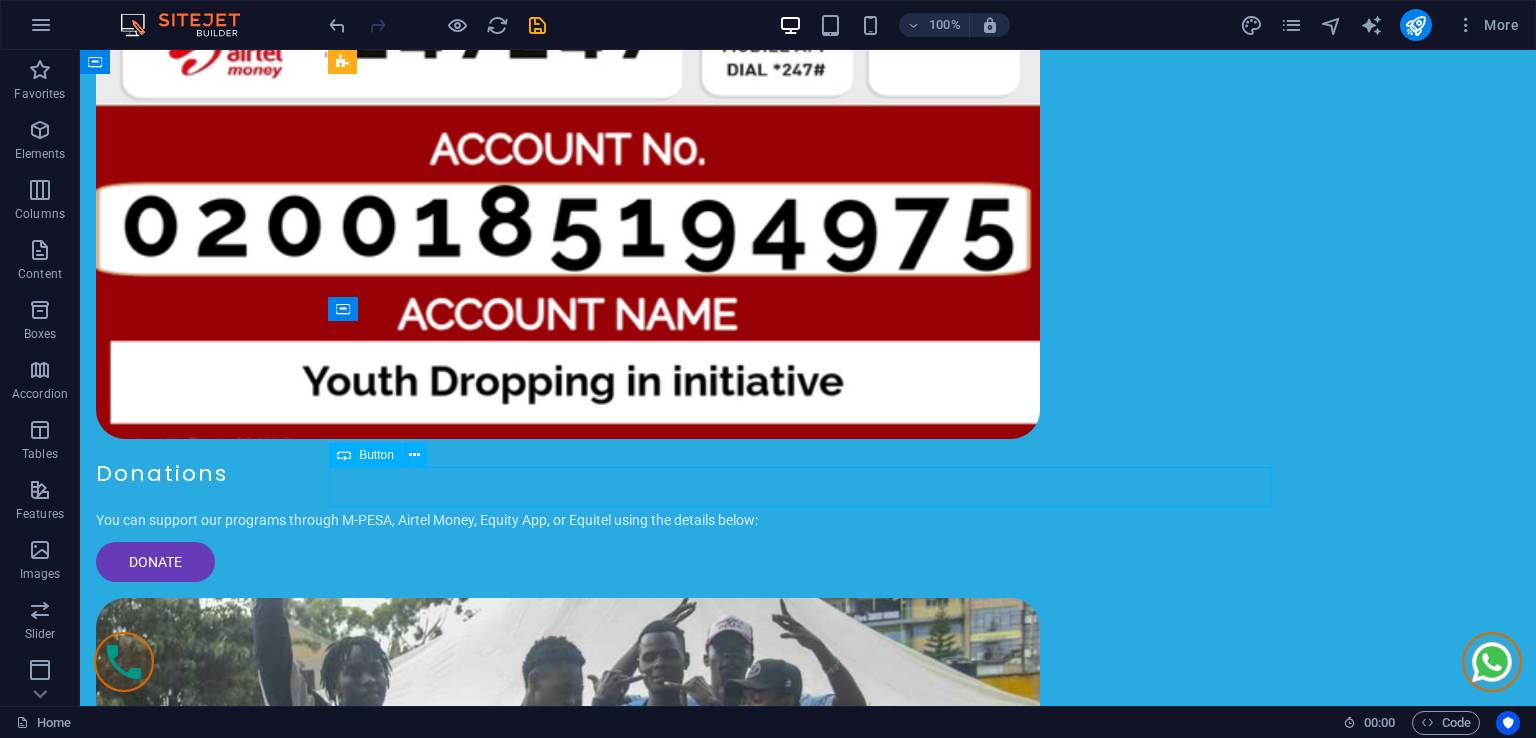 click on "contact [NAME]" at bounding box center [808, 3143] 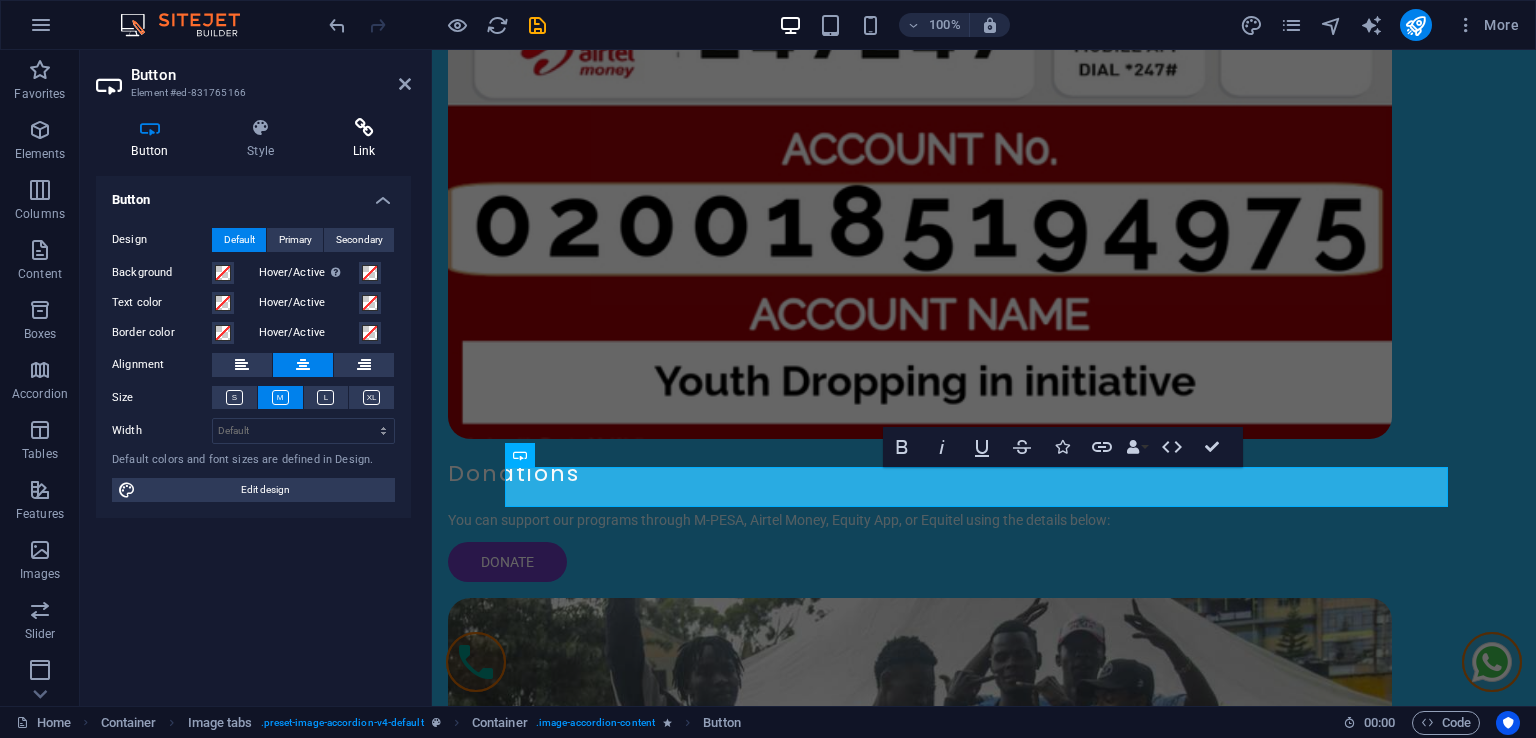 click on "Link" at bounding box center [364, 139] 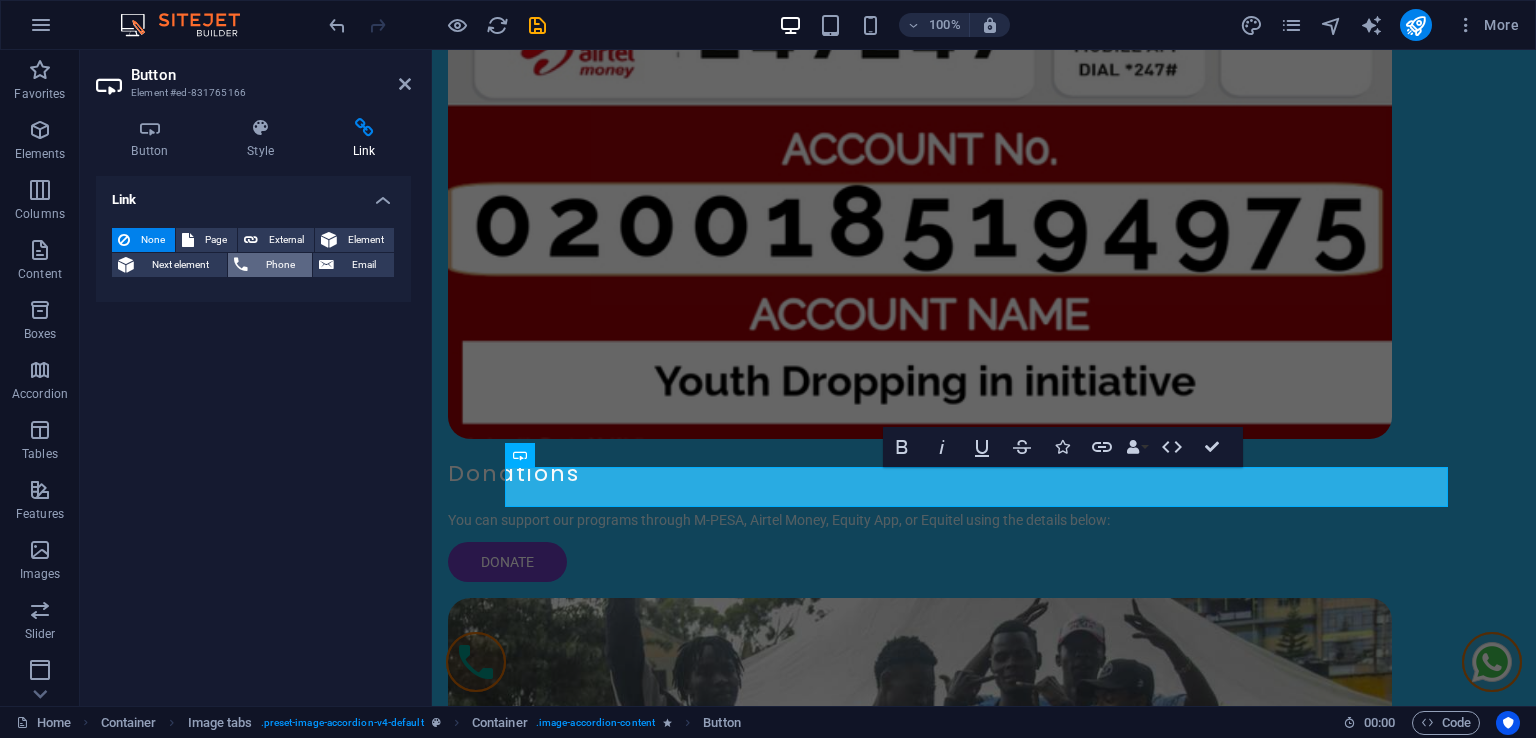 click on "Phone" at bounding box center [280, 265] 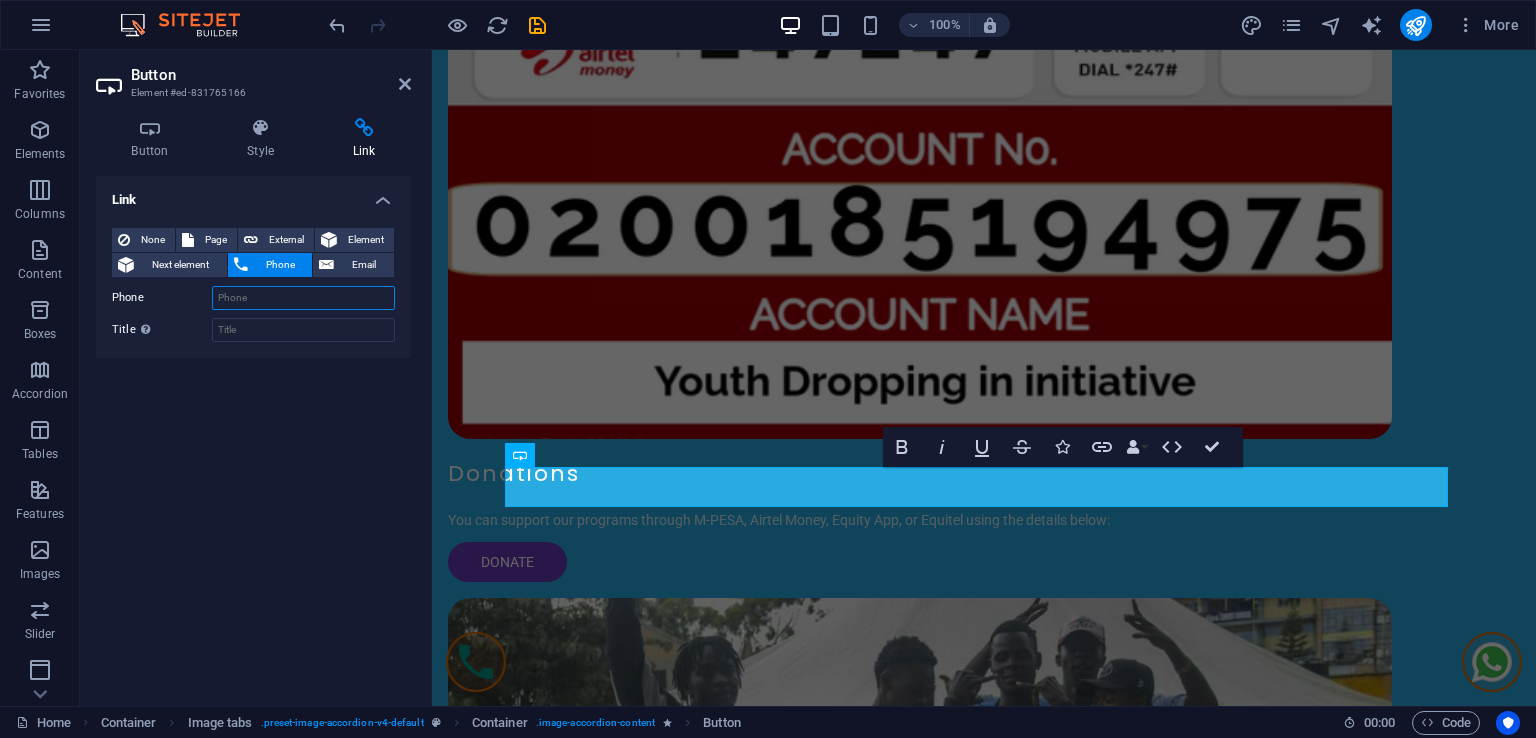 click on "Phone" at bounding box center [303, 298] 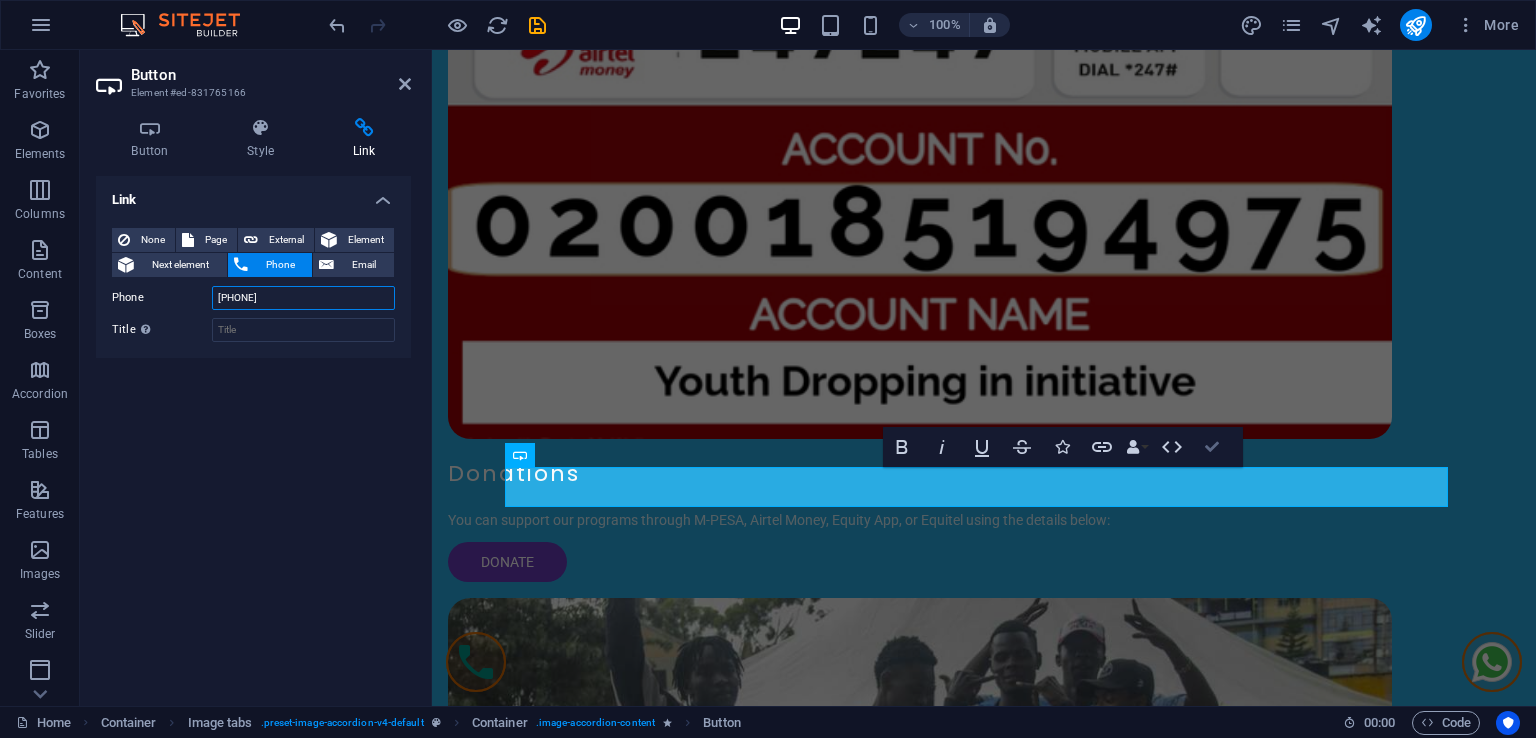 drag, startPoint x: 1212, startPoint y: 444, endPoint x: 1168, endPoint y: 403, distance: 60.1415 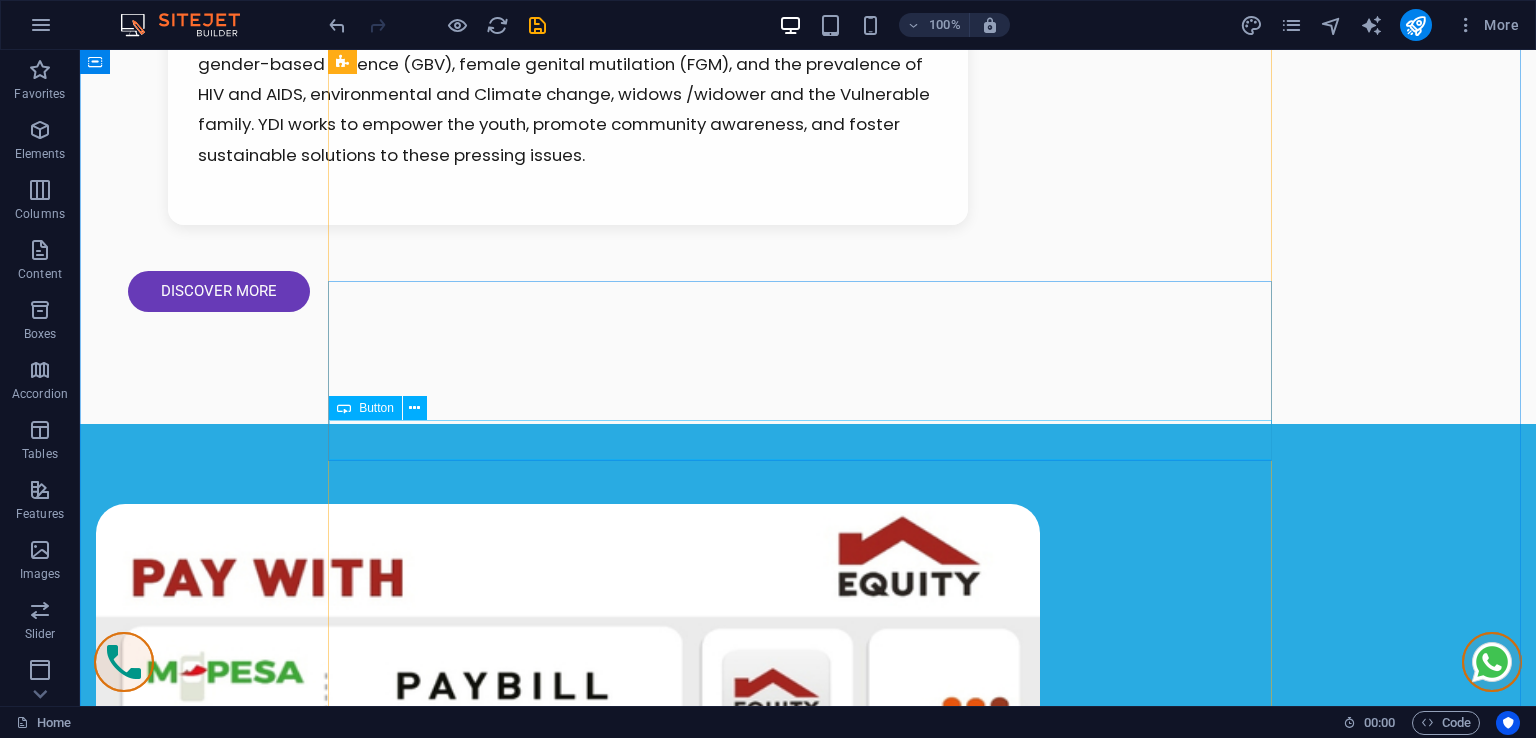 scroll, scrollTop: 2208, scrollLeft: 0, axis: vertical 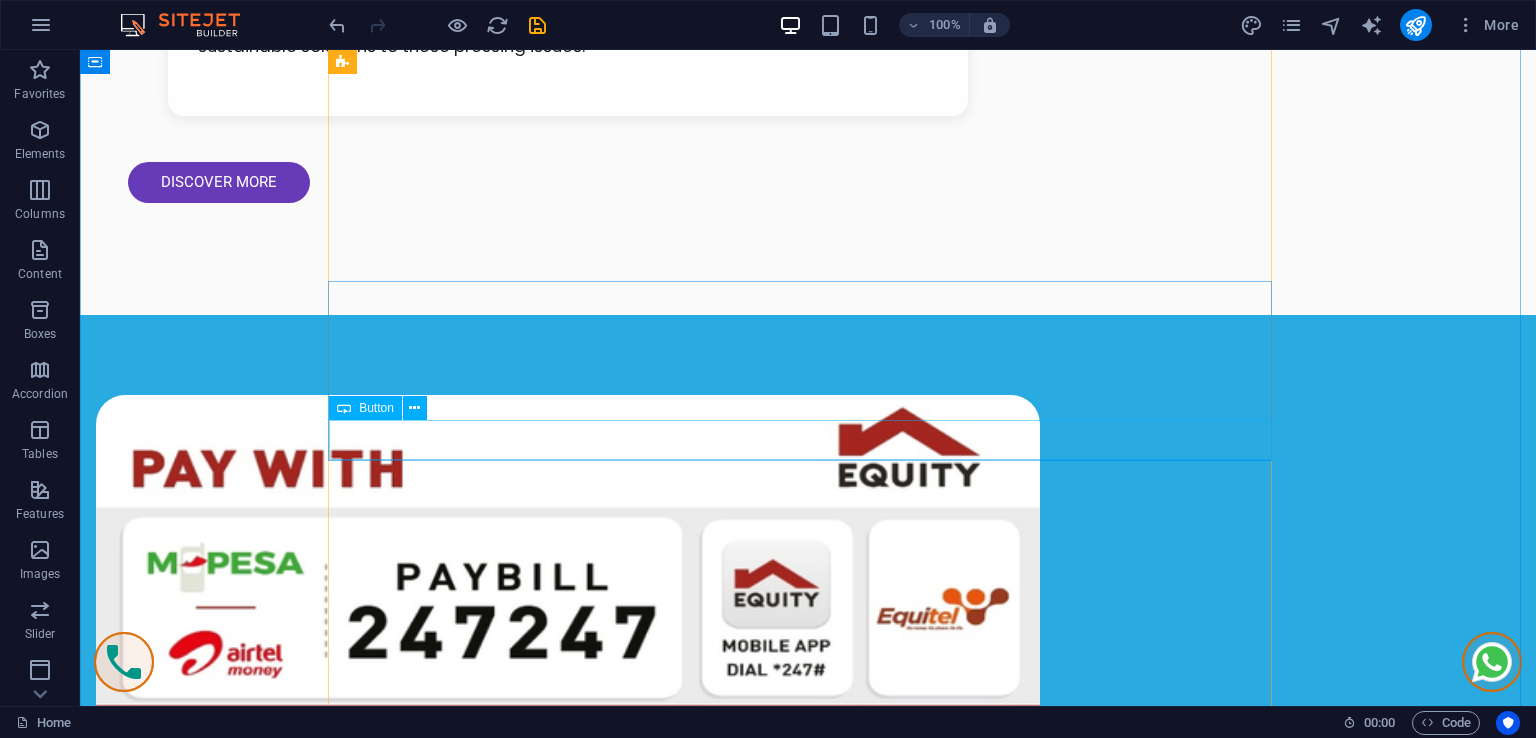 click on "contact [NAME]" at bounding box center [808, 3111] 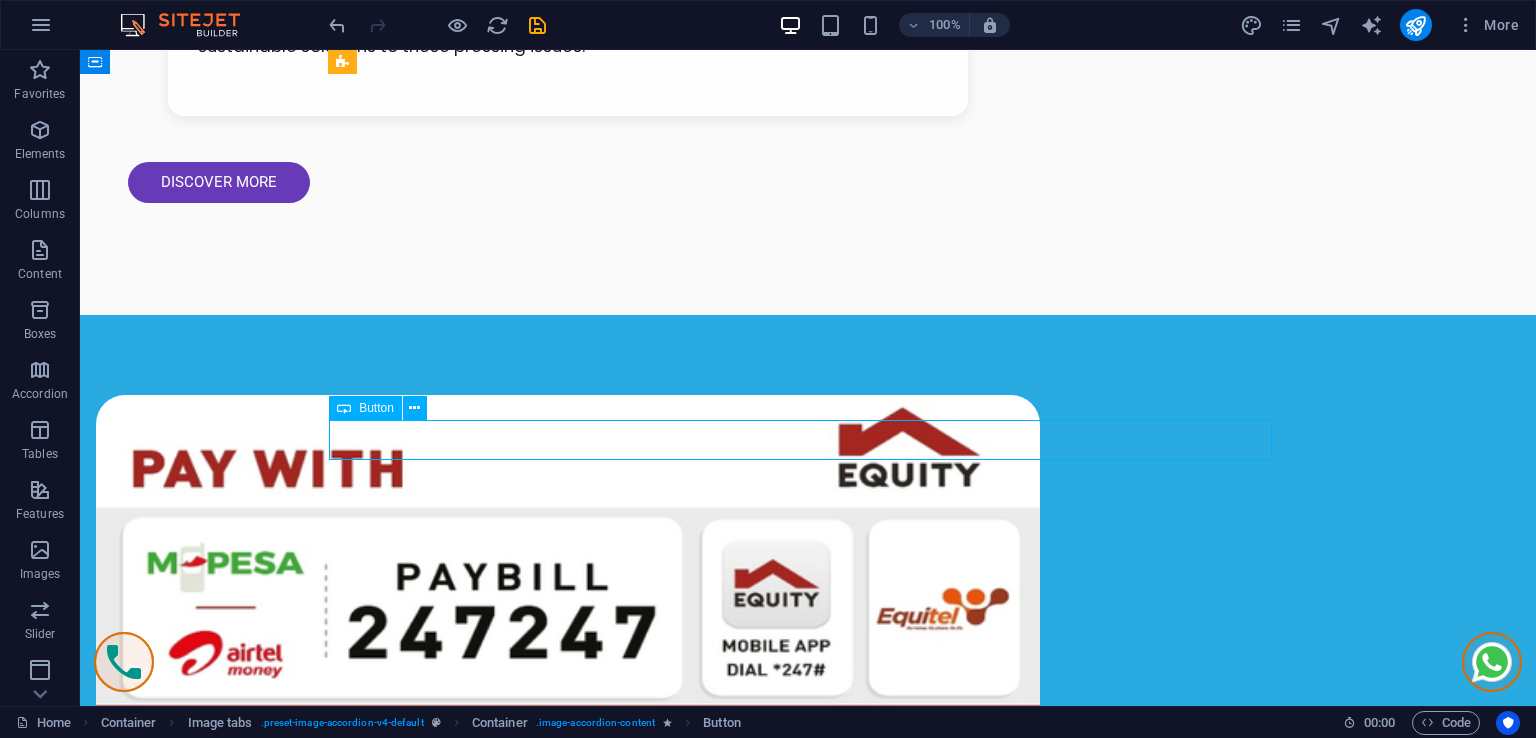 click on "contact [NAME]" at bounding box center [808, 3111] 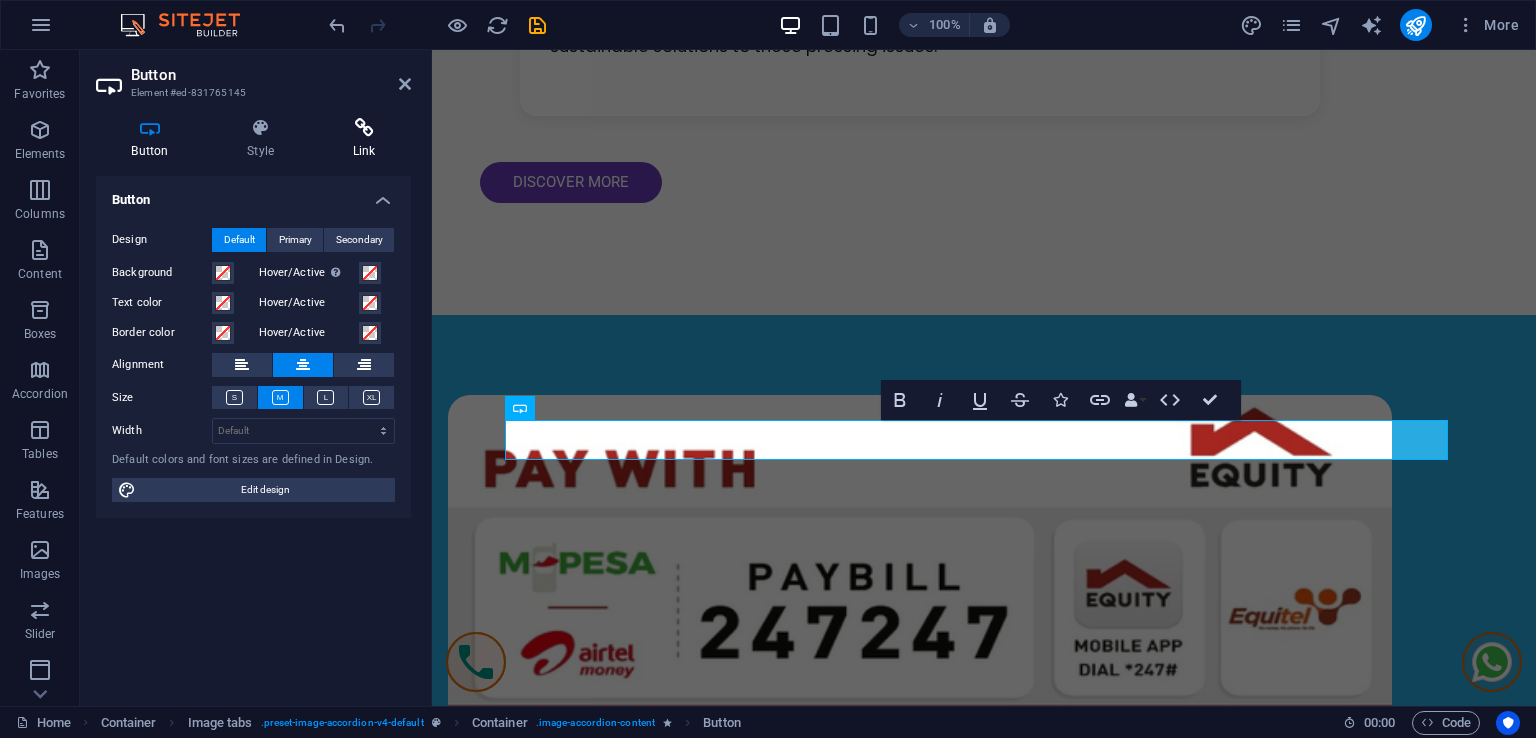 click on "Link" at bounding box center [364, 139] 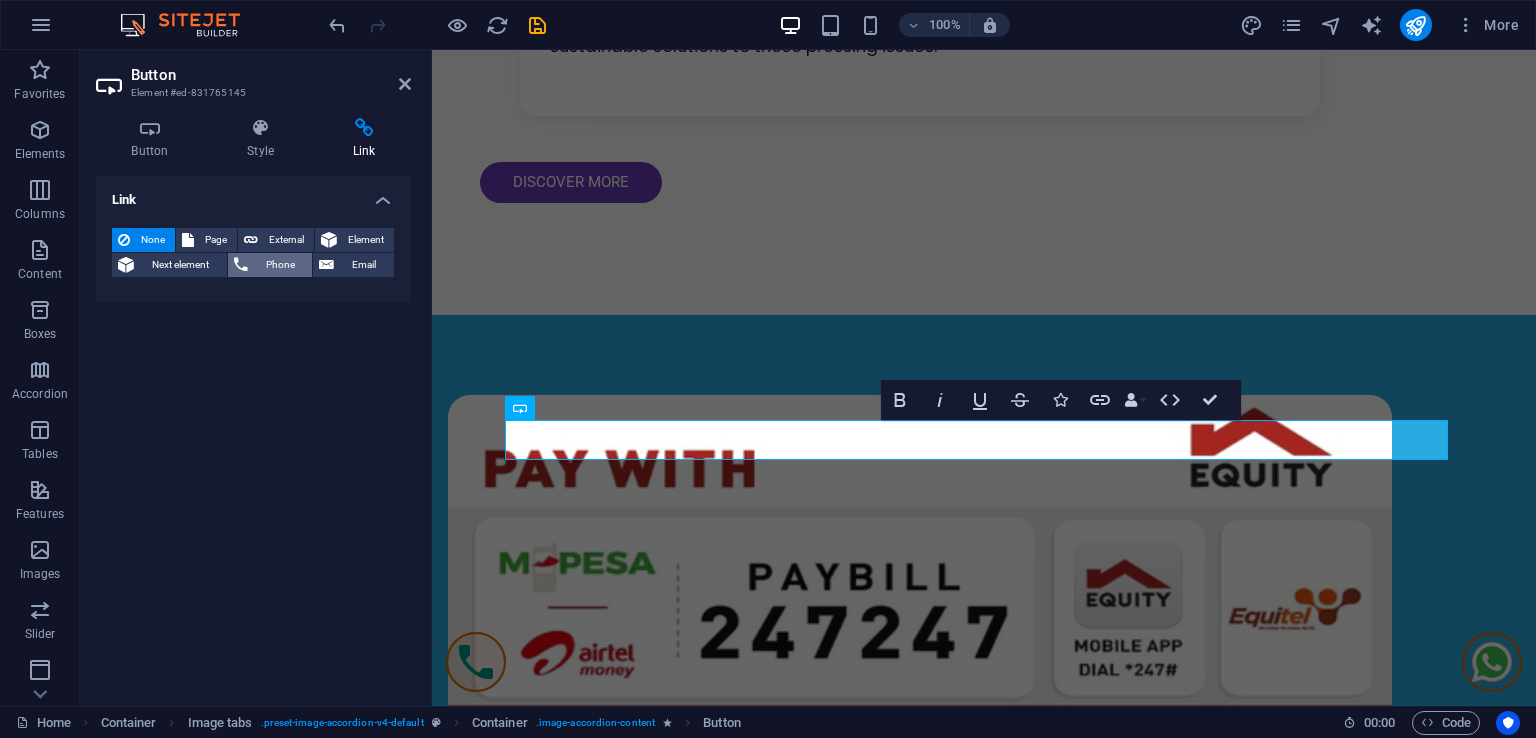 click on "Phone" at bounding box center (280, 265) 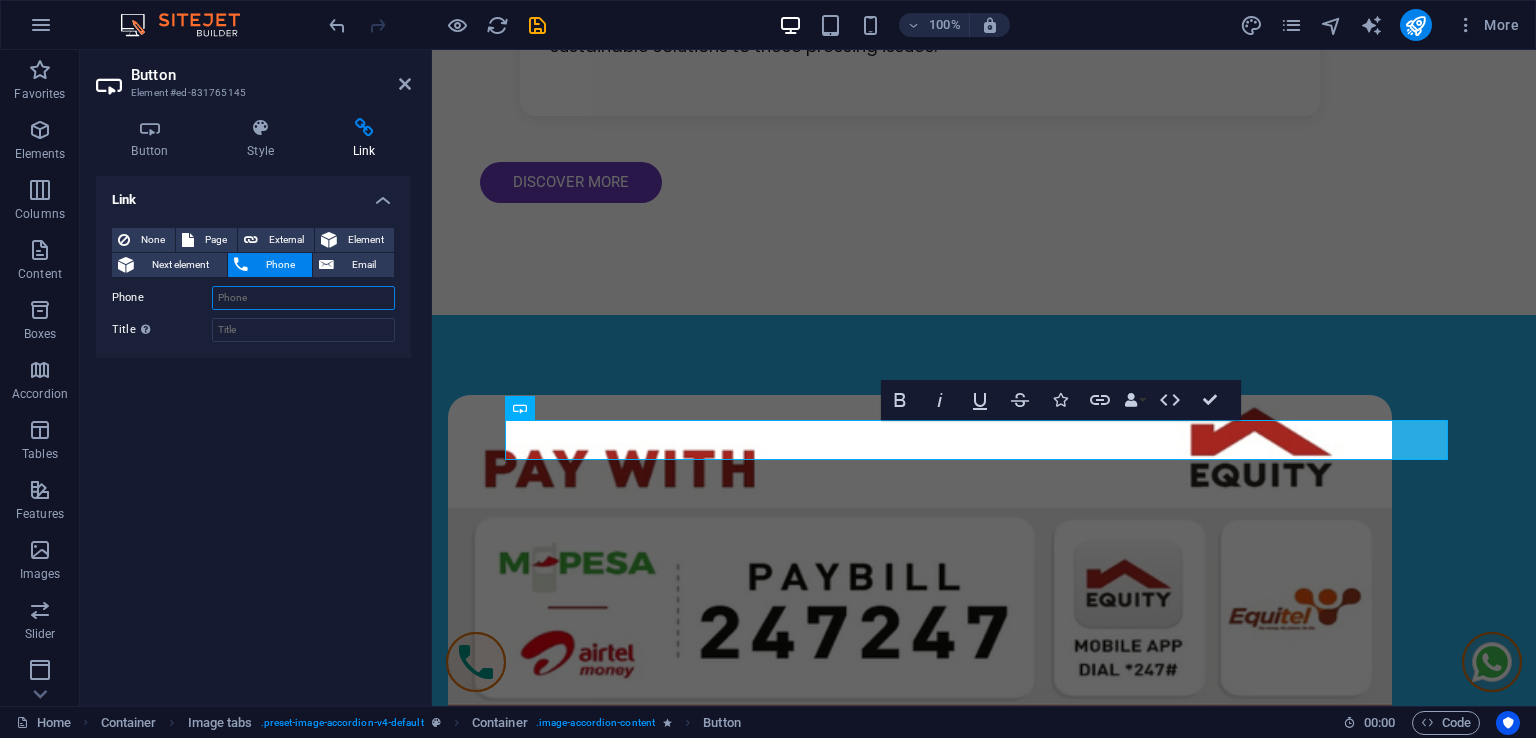click on "Phone" at bounding box center [303, 298] 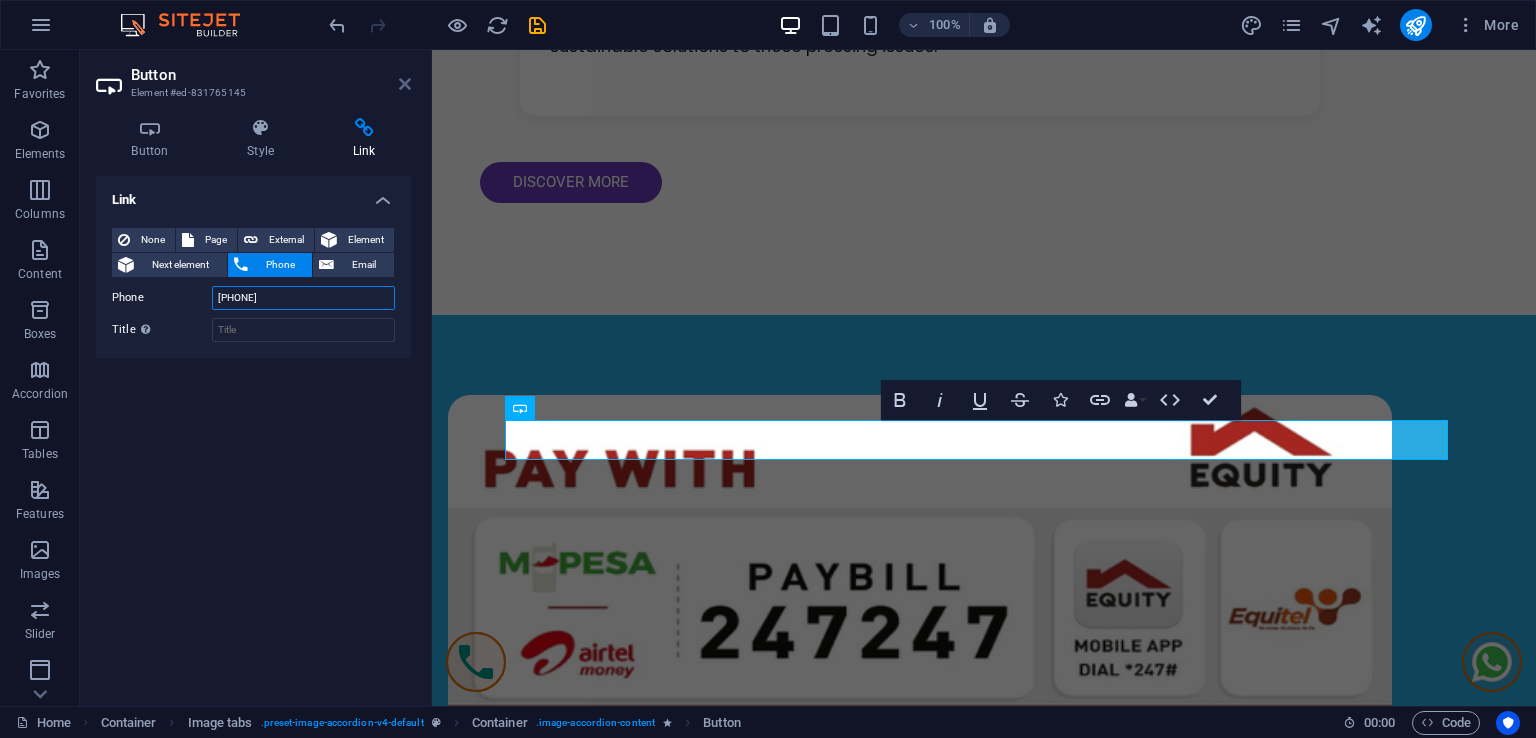 type on "0721354188" 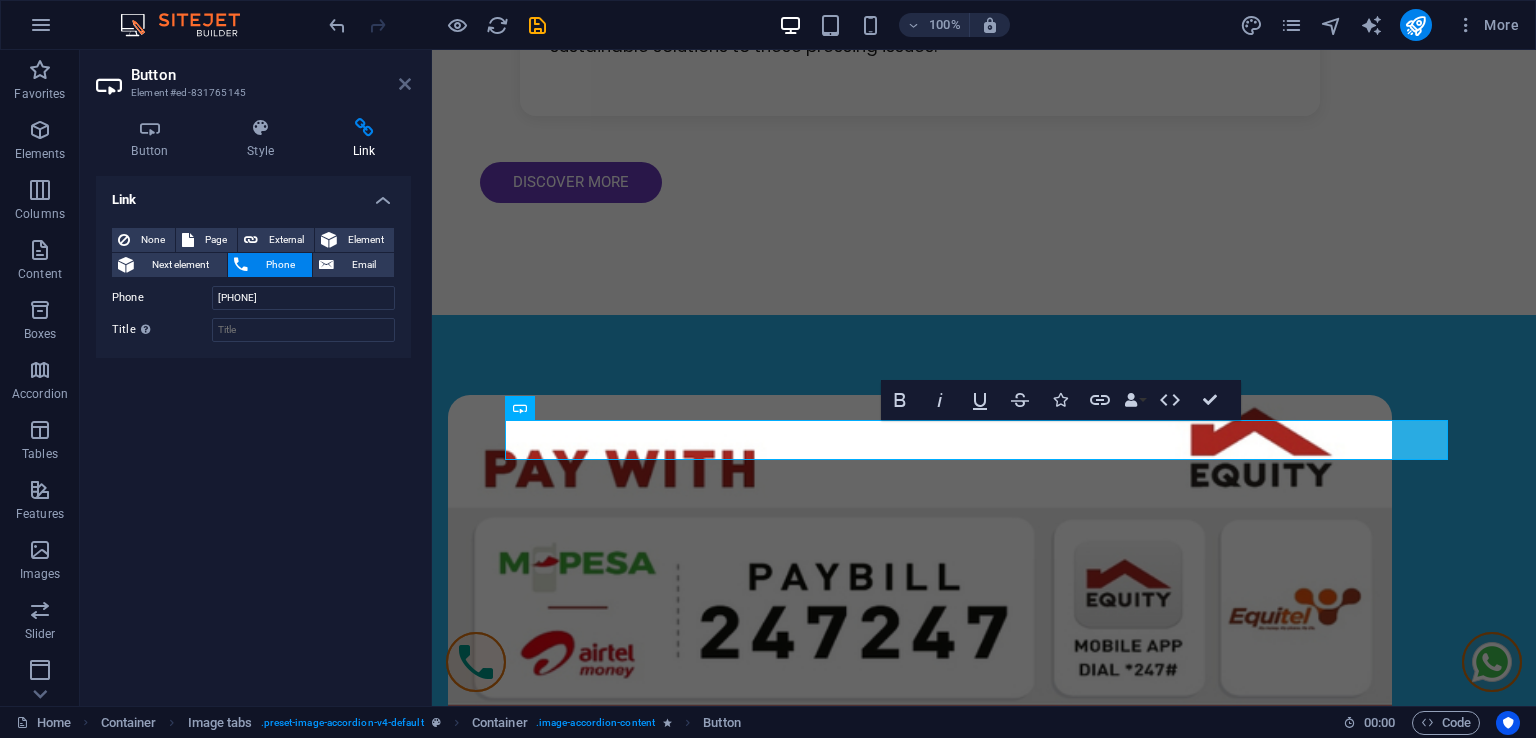 drag, startPoint x: 409, startPoint y: 86, endPoint x: 384, endPoint y: 68, distance: 30.805843 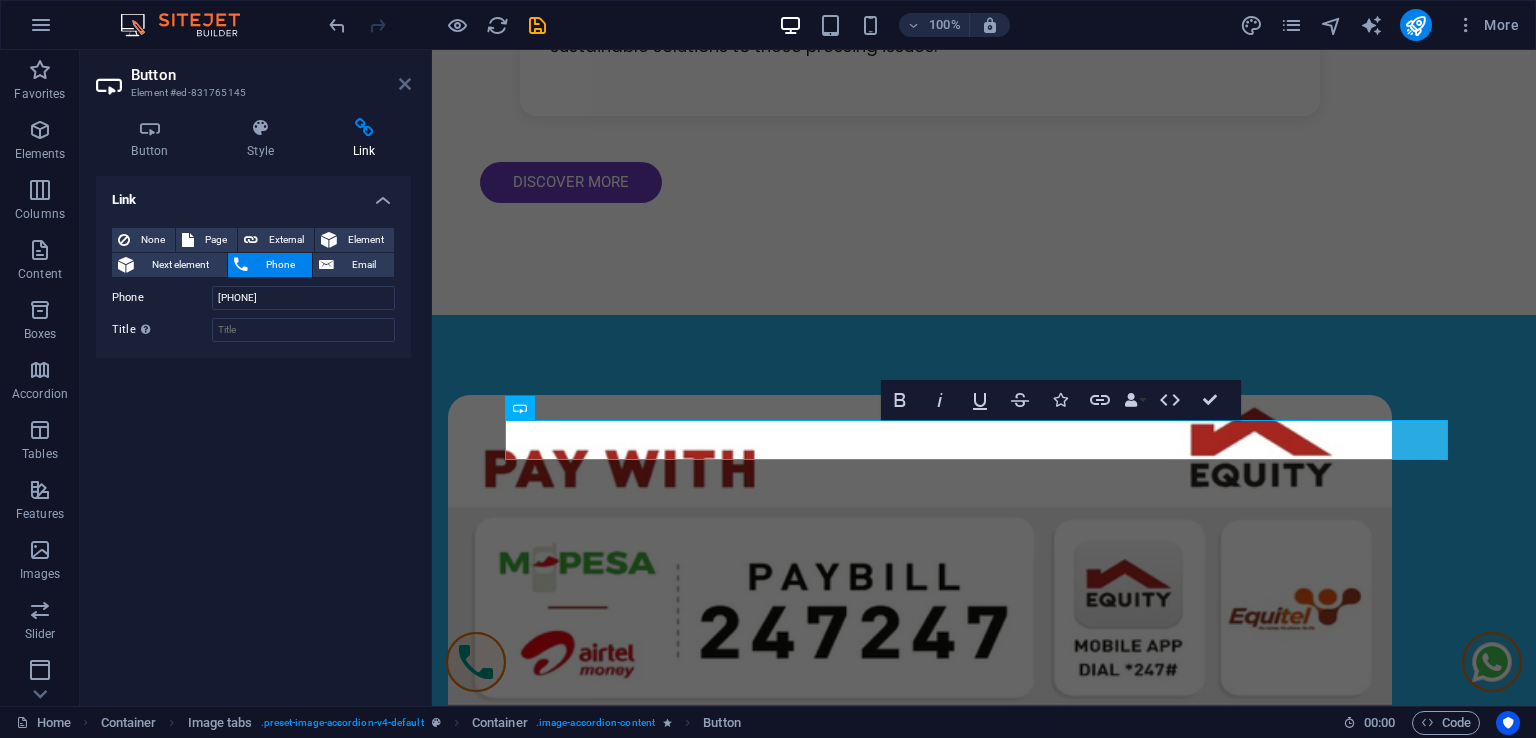 click at bounding box center (405, 84) 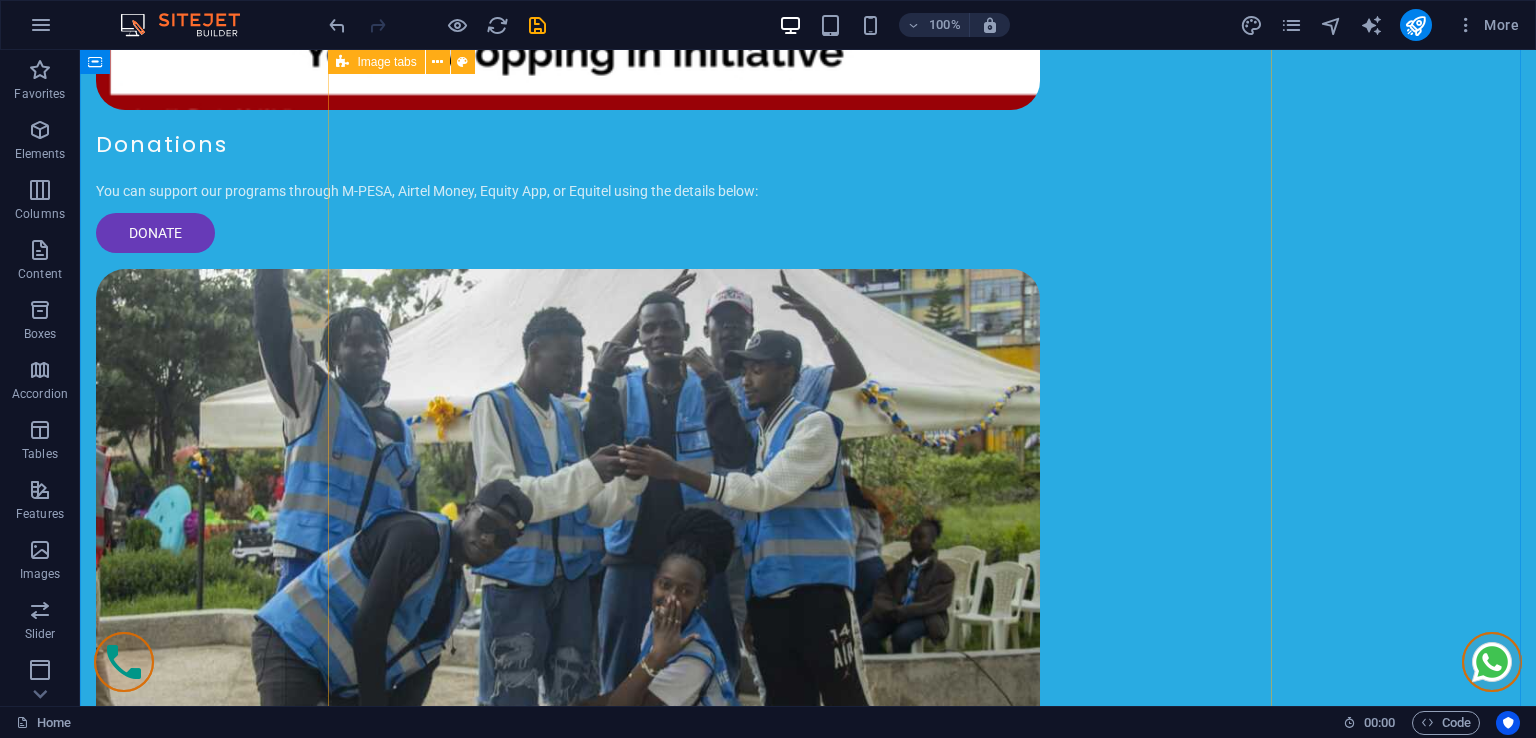scroll, scrollTop: 3208, scrollLeft: 0, axis: vertical 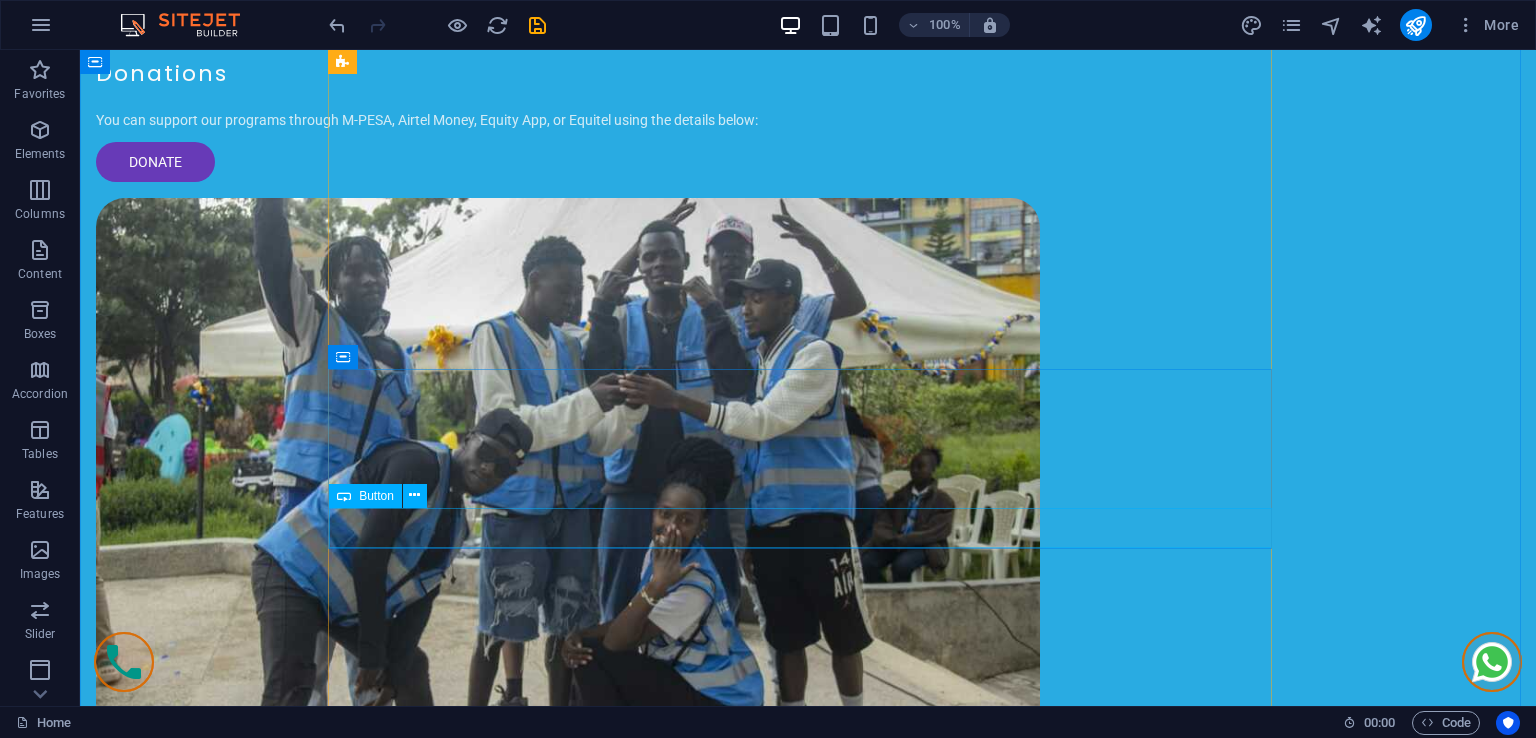 click on "contact [NAME]" at bounding box center [808, 3169] 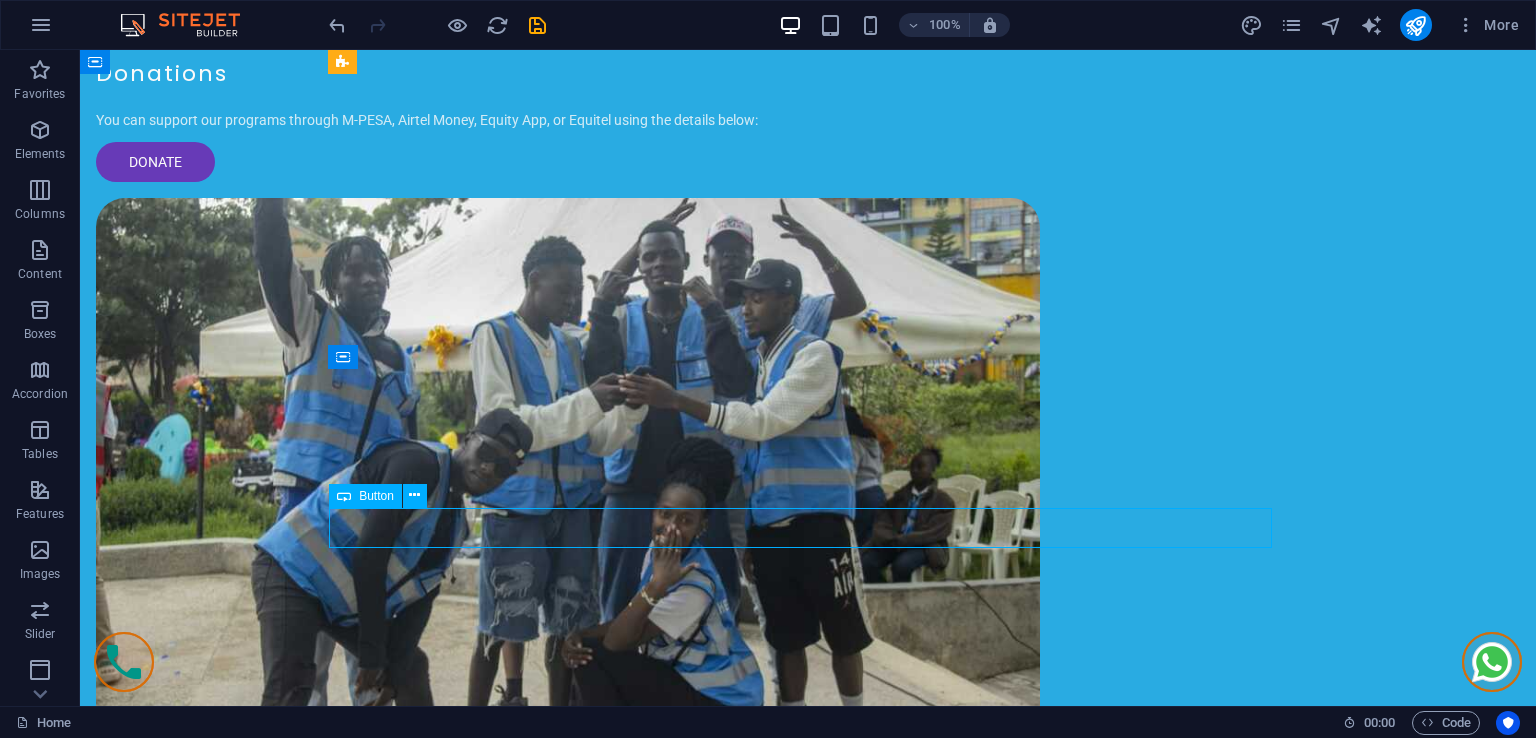 click on "contact [NAME]" at bounding box center (808, 3169) 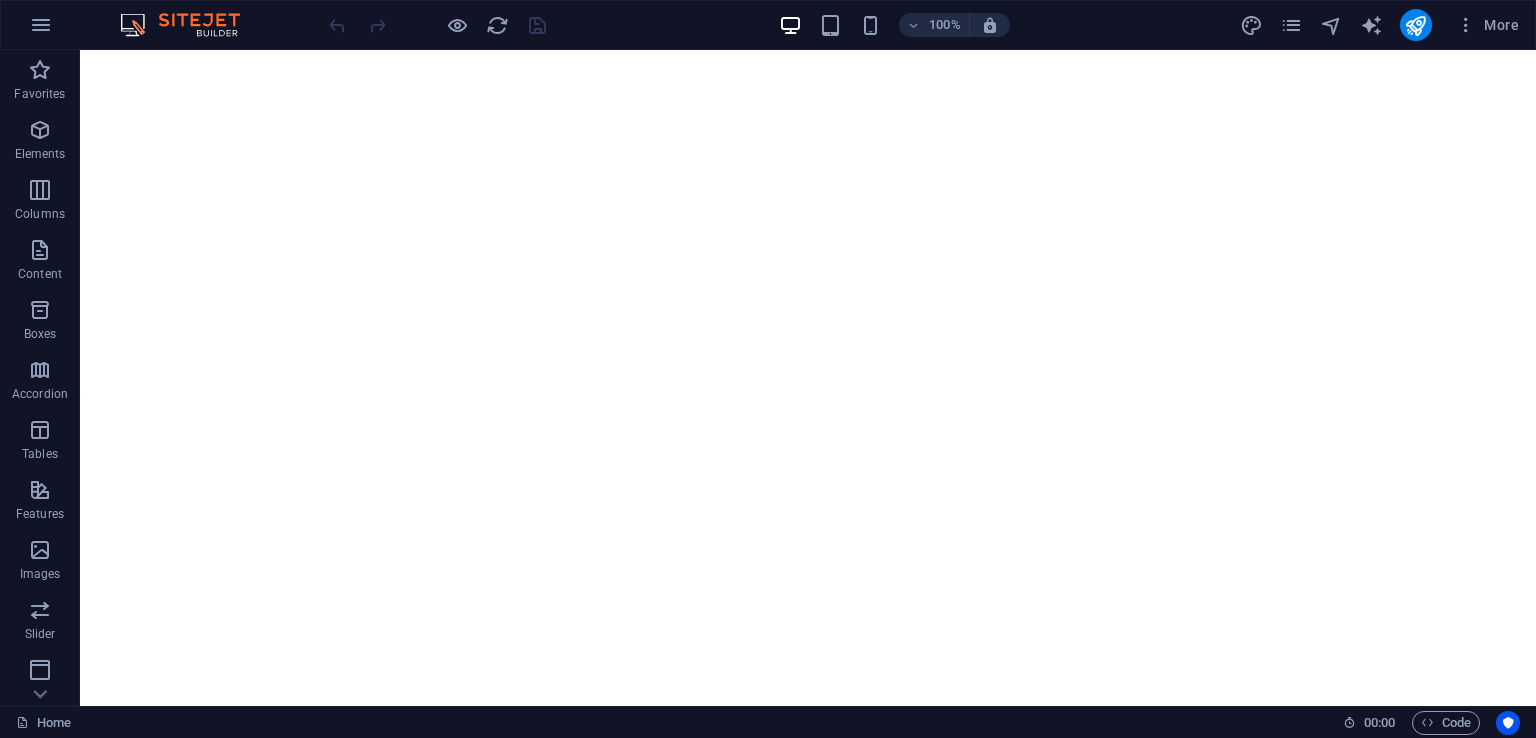 scroll, scrollTop: 0, scrollLeft: 0, axis: both 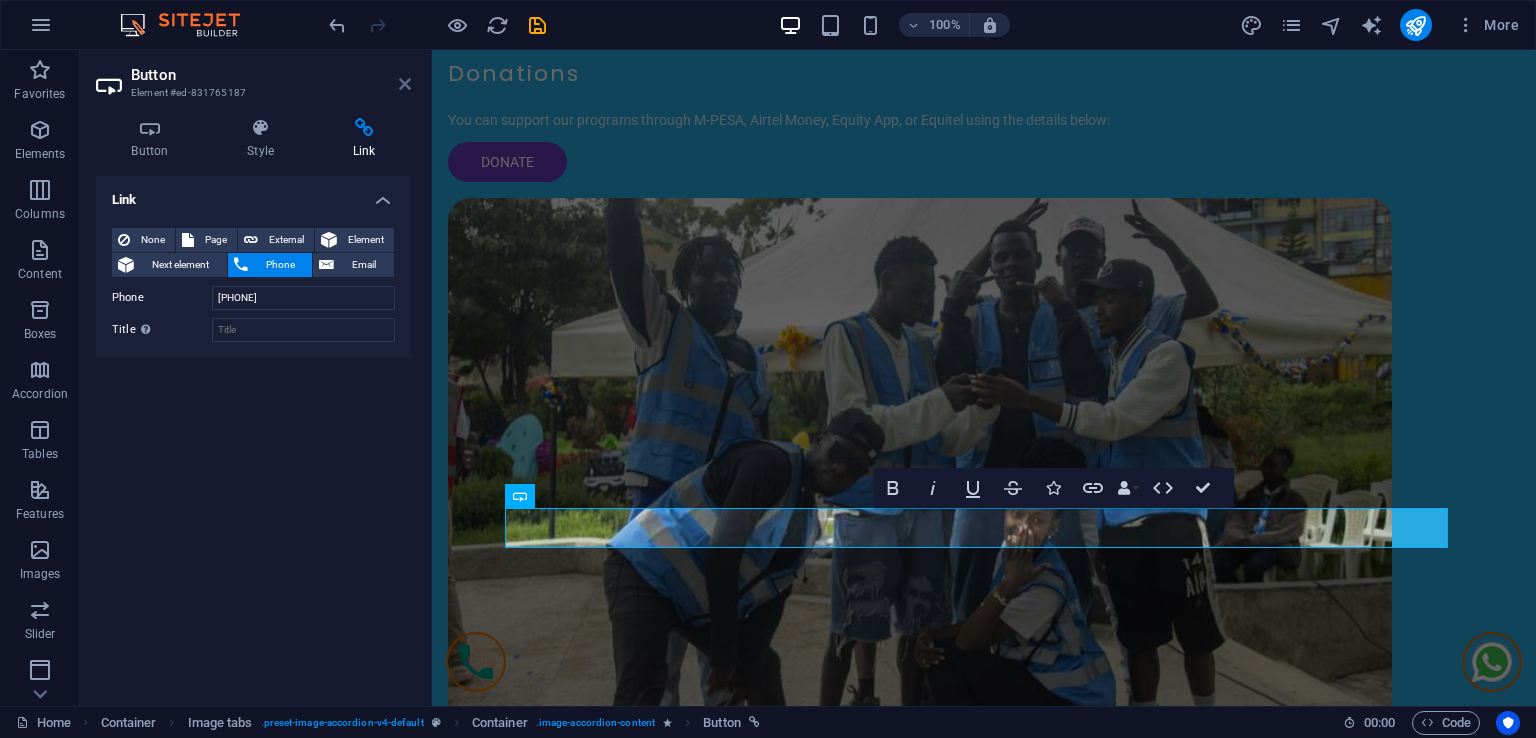 click at bounding box center (405, 84) 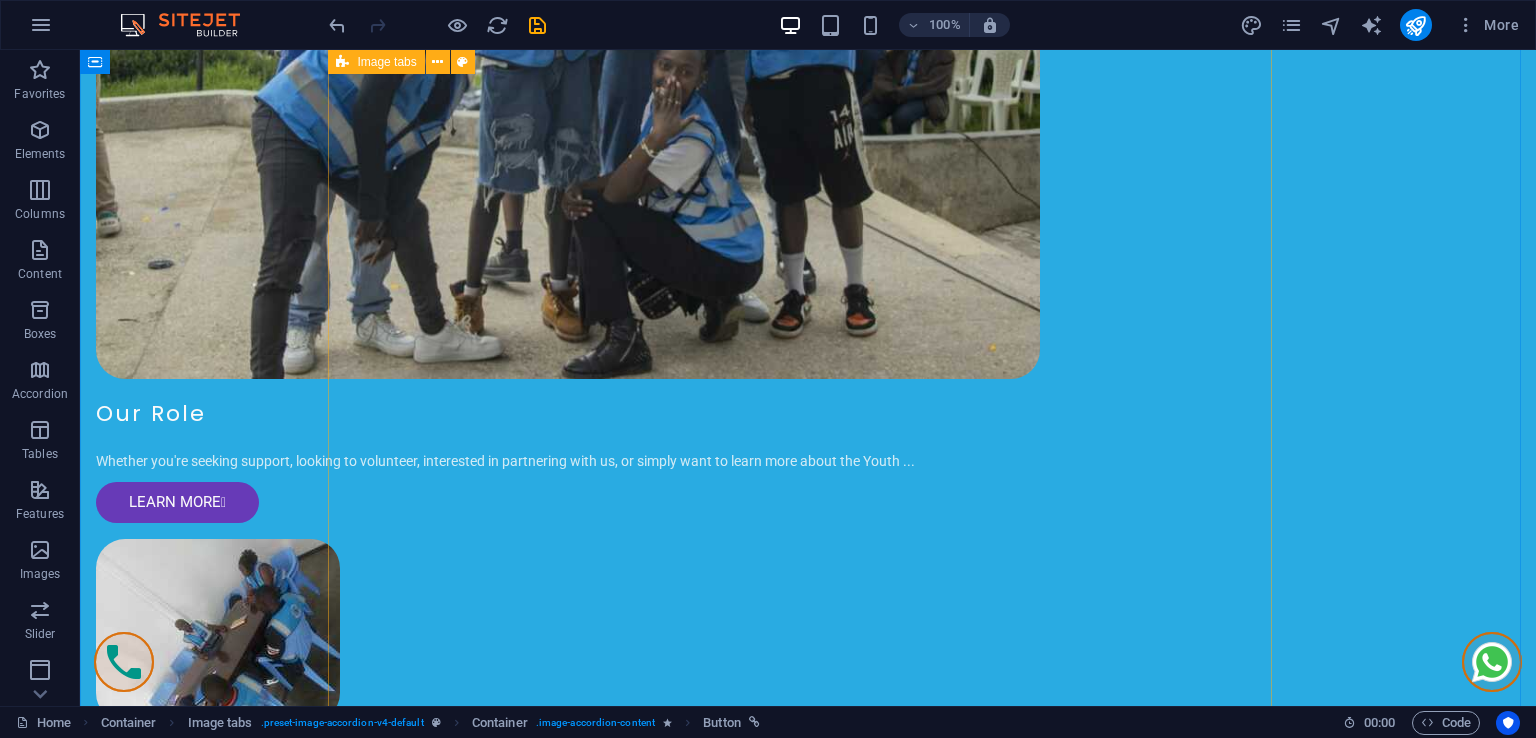 scroll, scrollTop: 3808, scrollLeft: 0, axis: vertical 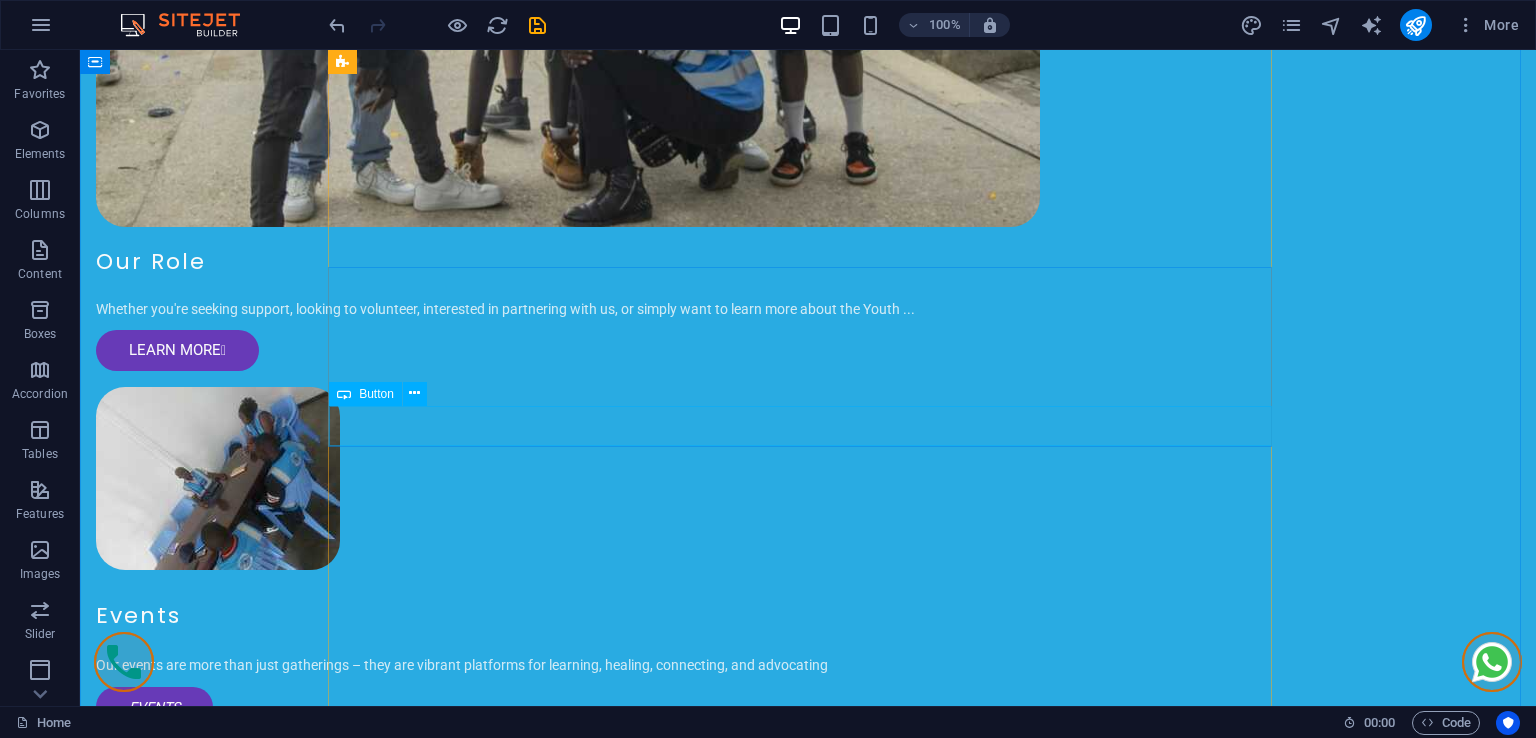 click on "contact Chrispinus" at bounding box center [808, 3051] 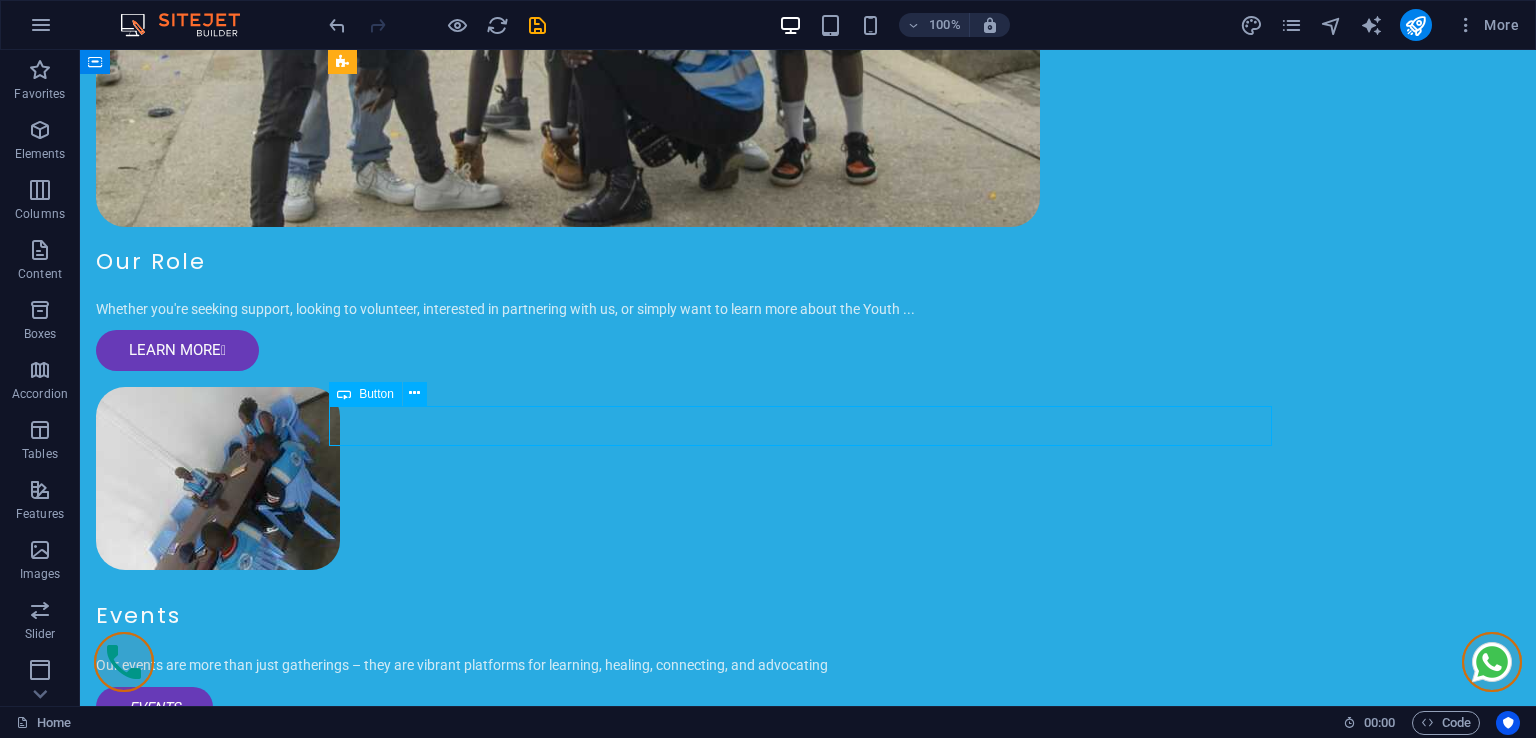 click on "contact [NAME]" at bounding box center (808, 3051) 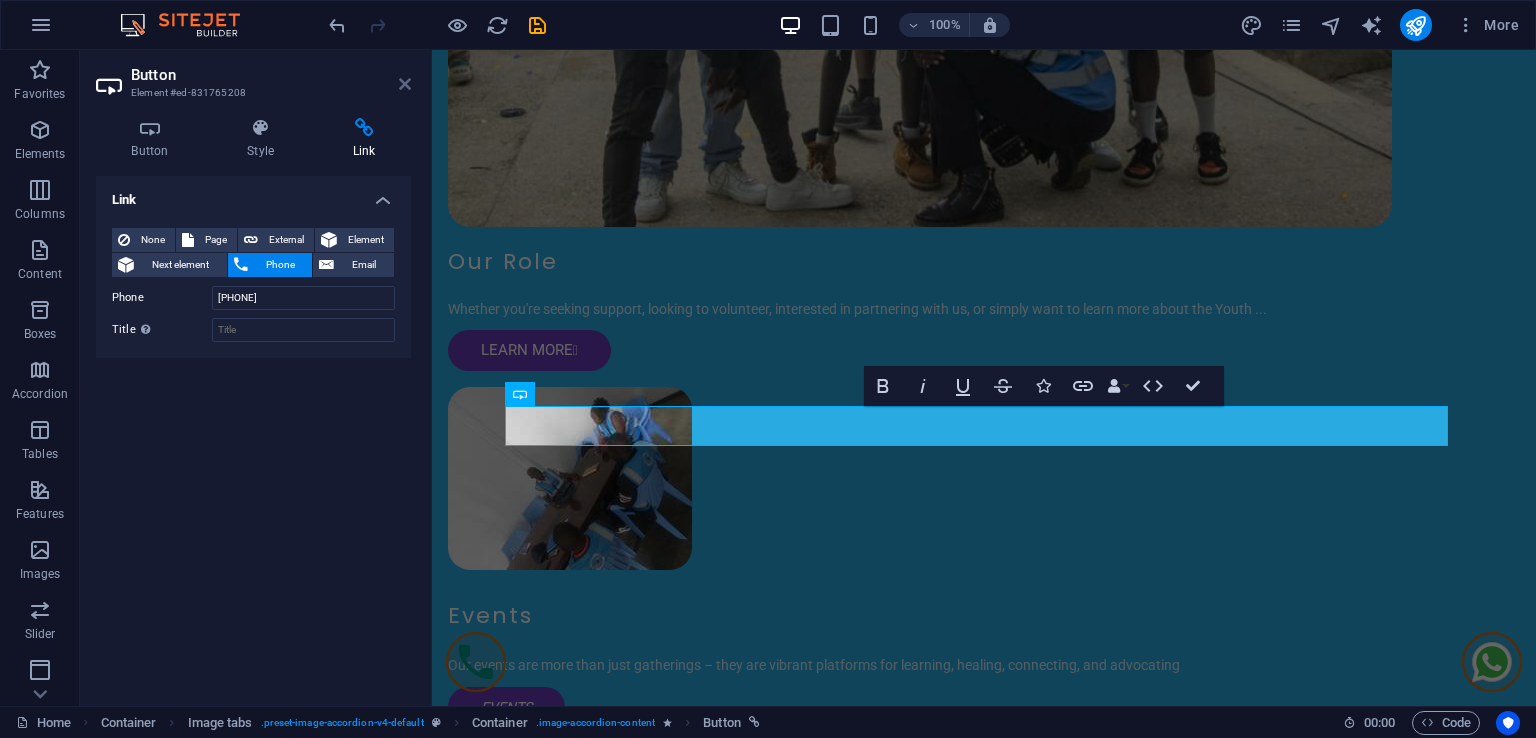 click at bounding box center [405, 84] 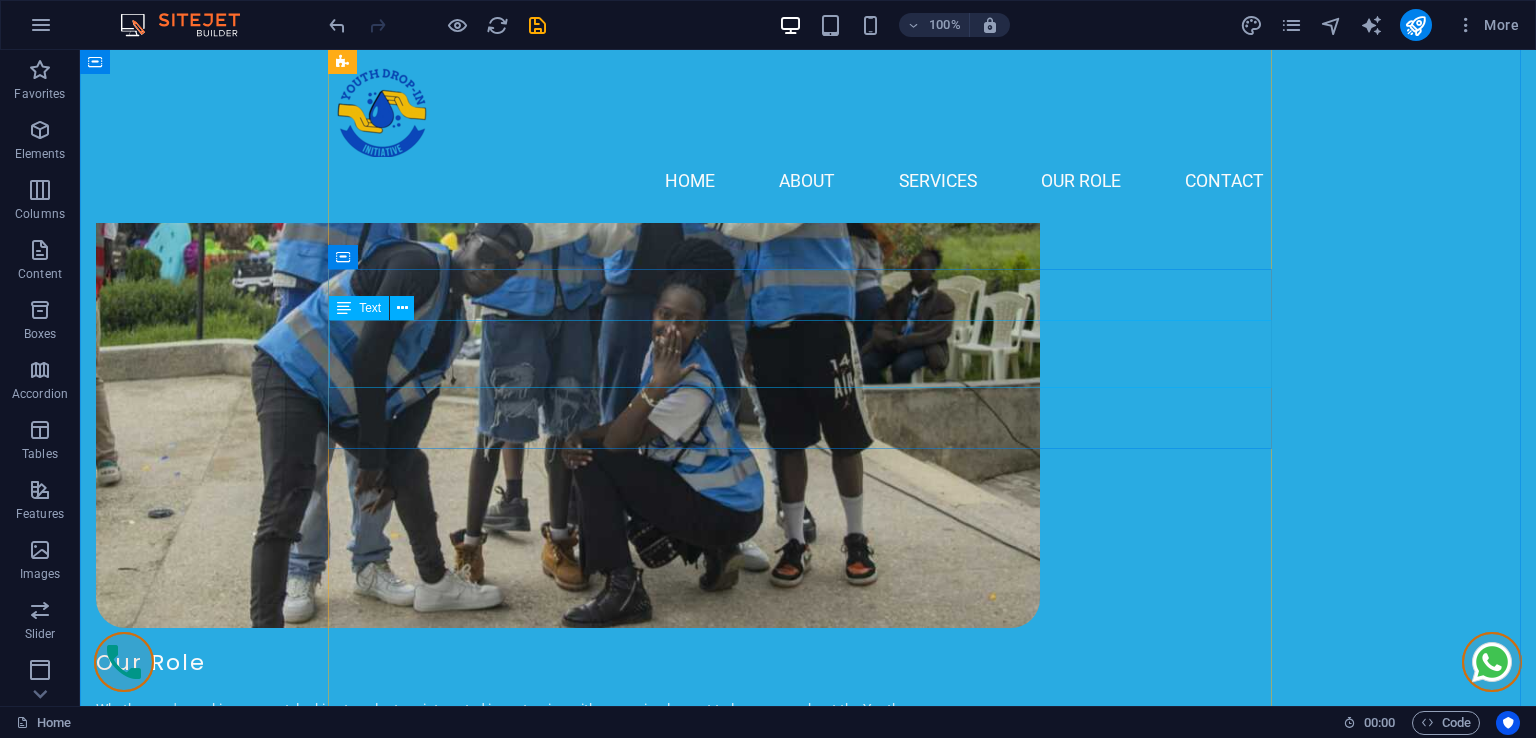 scroll, scrollTop: 3308, scrollLeft: 0, axis: vertical 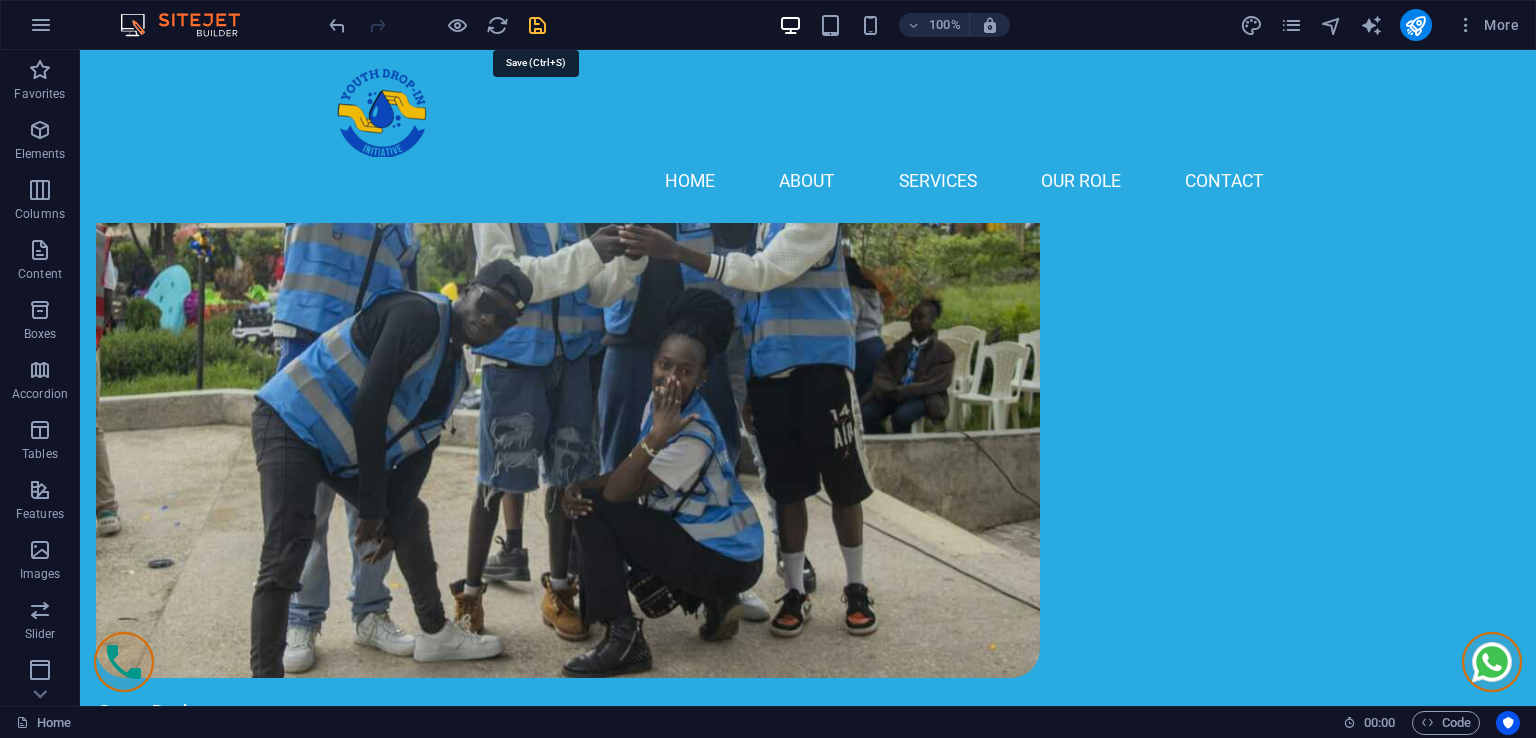 click at bounding box center (537, 25) 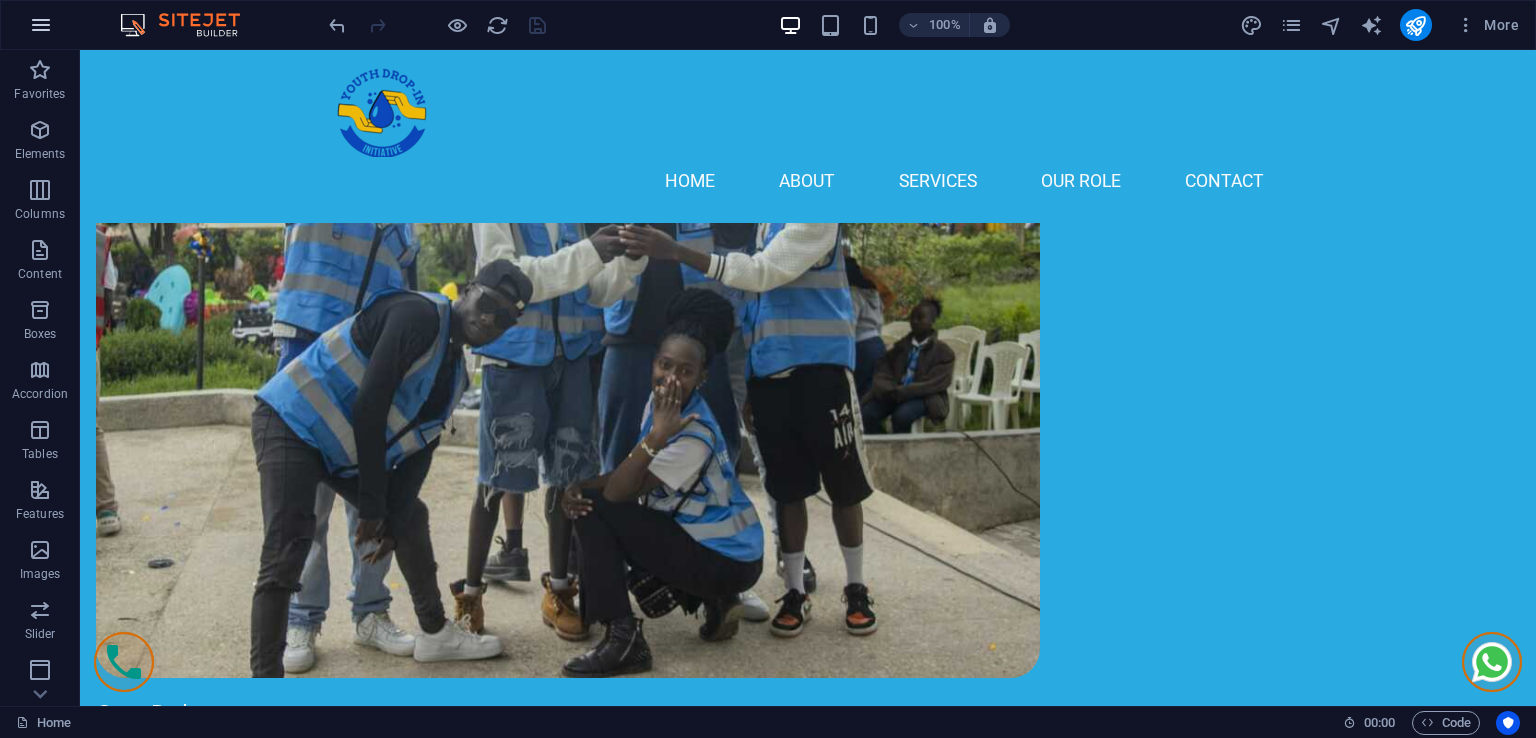 click at bounding box center (41, 25) 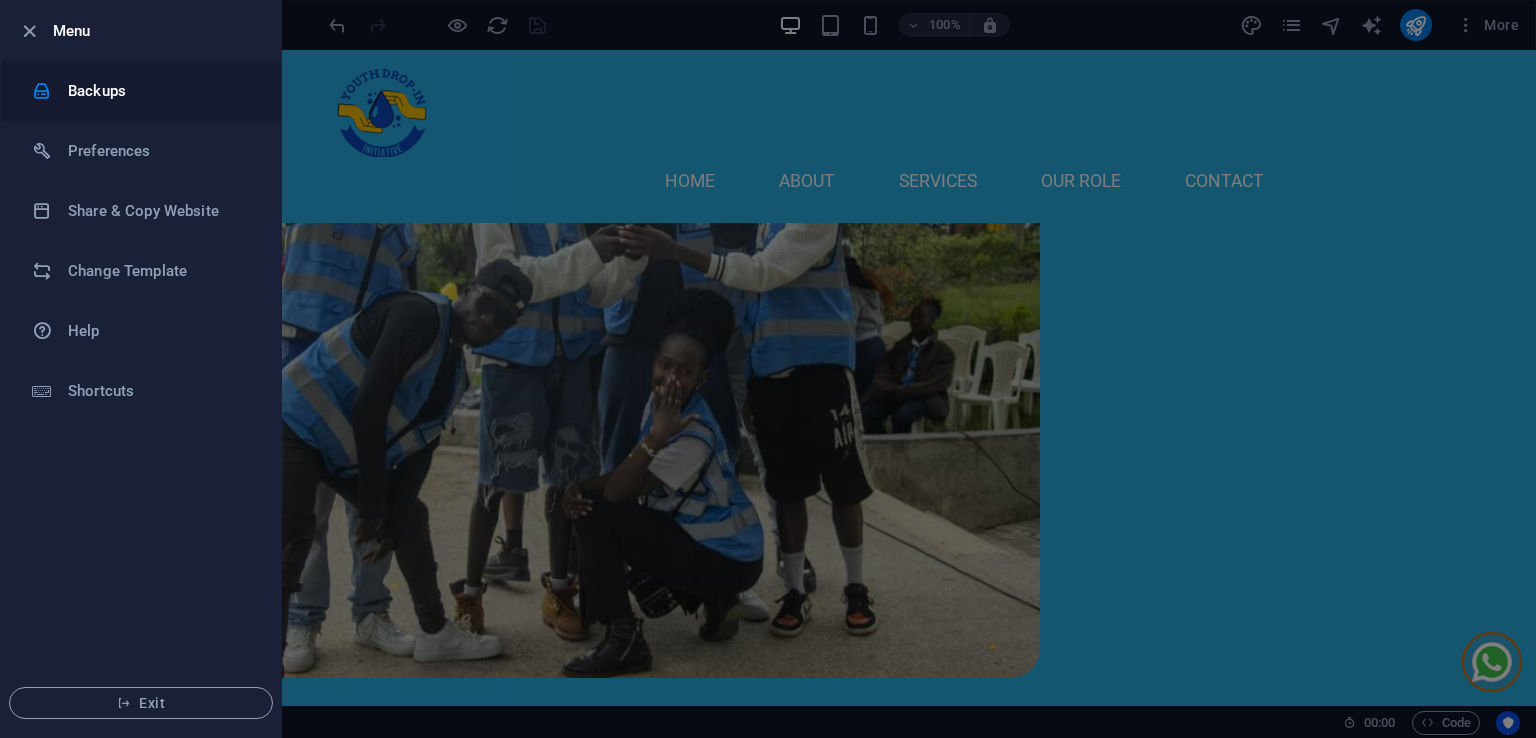 click on "Backups" at bounding box center (160, 91) 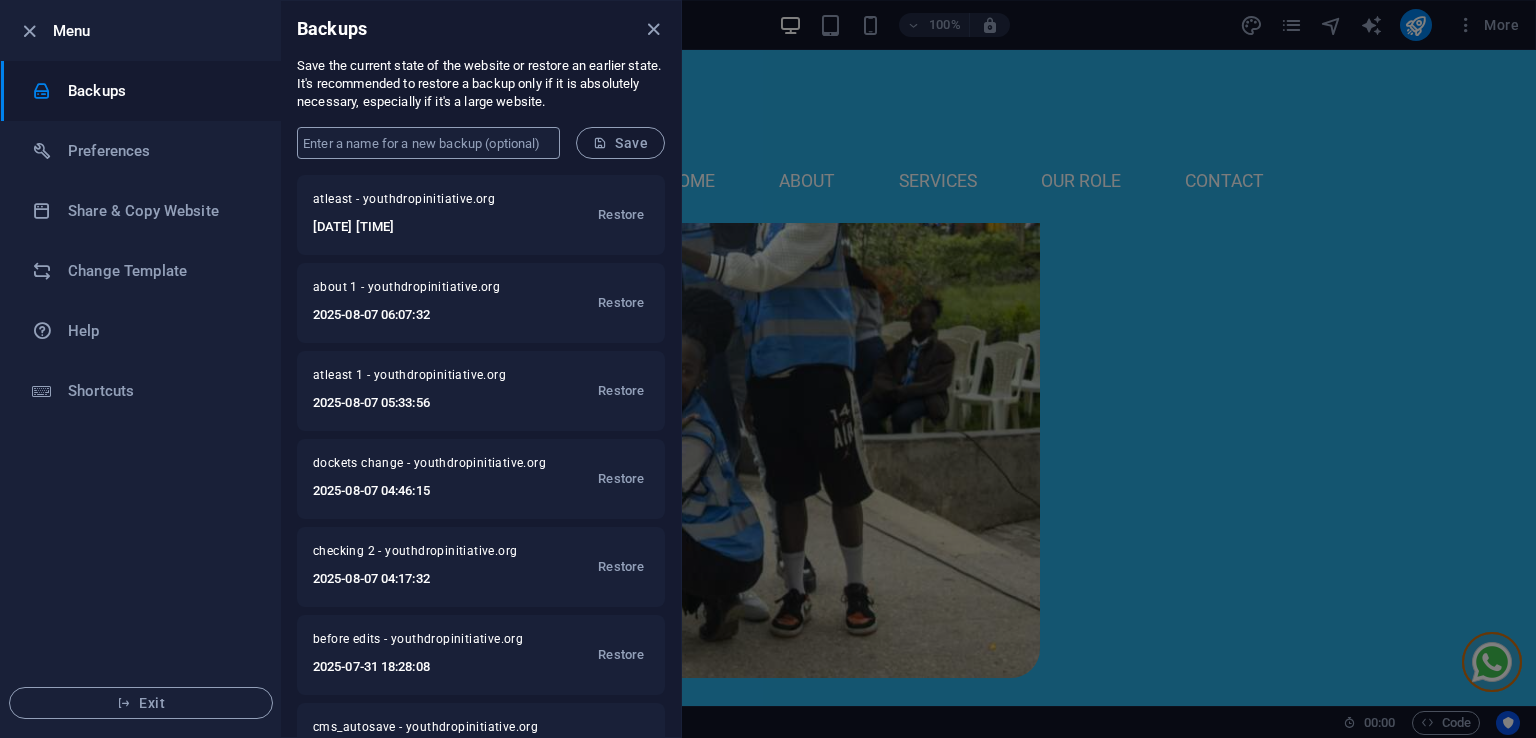 click at bounding box center (428, 143) 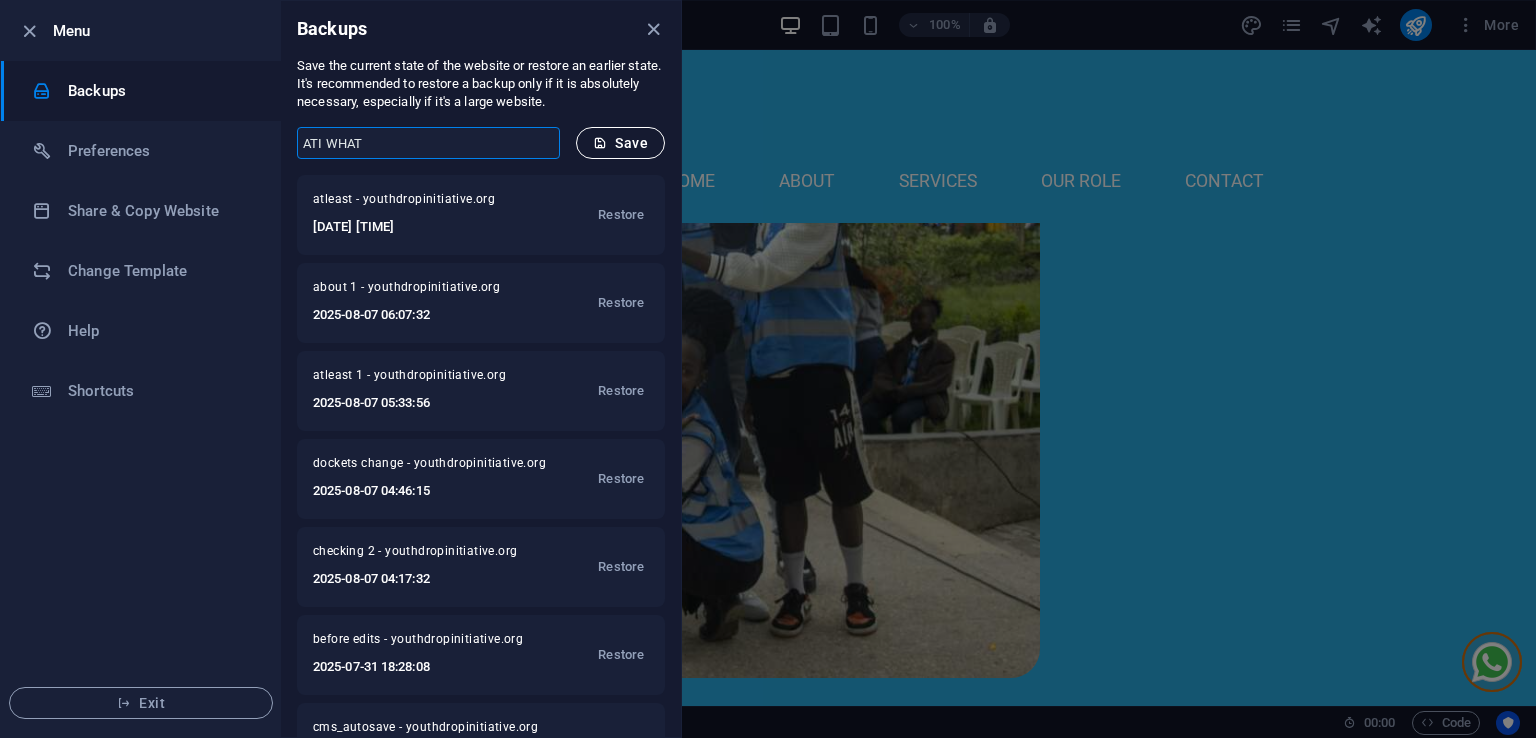type on "ATI WHAT" 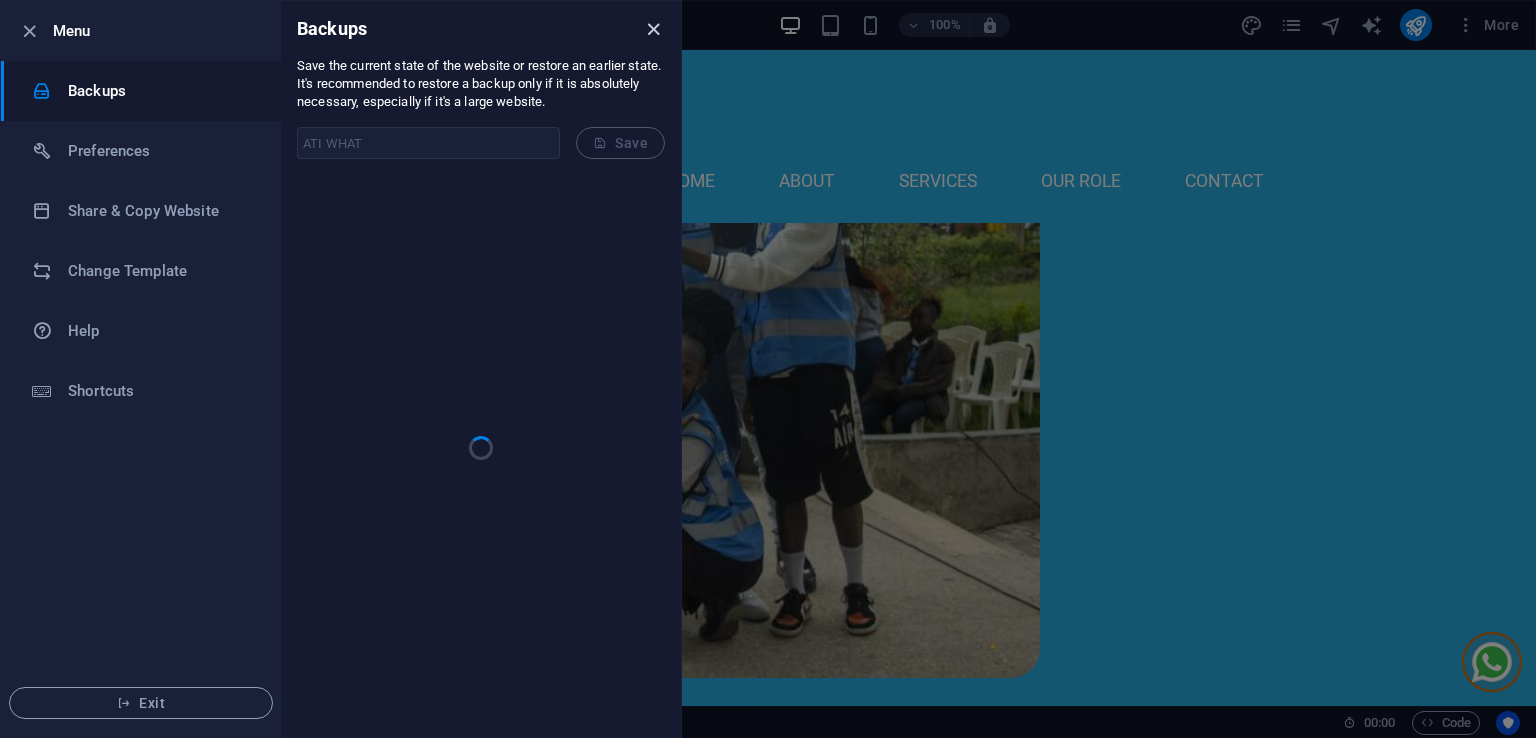 click at bounding box center [653, 29] 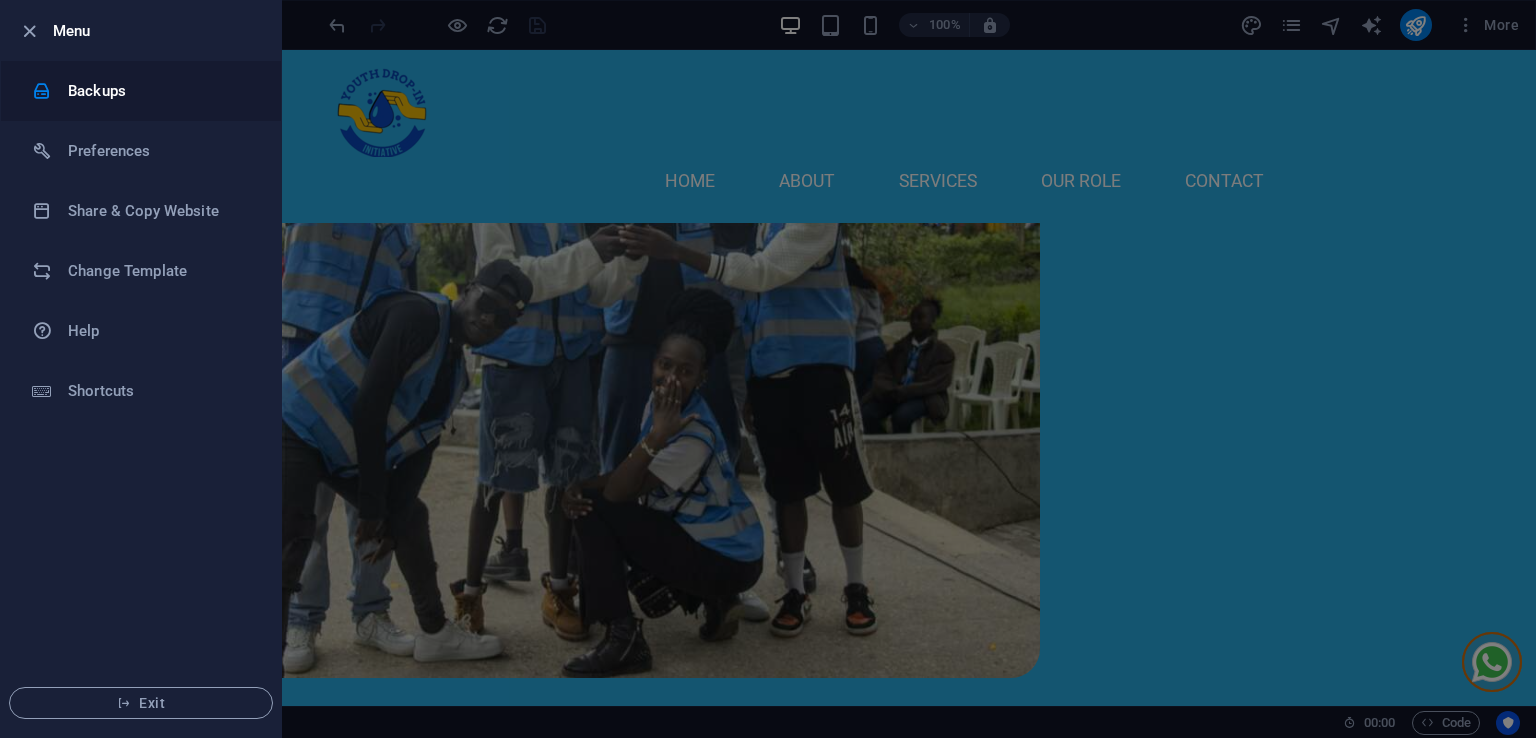 click on "Backups" at bounding box center (160, 91) 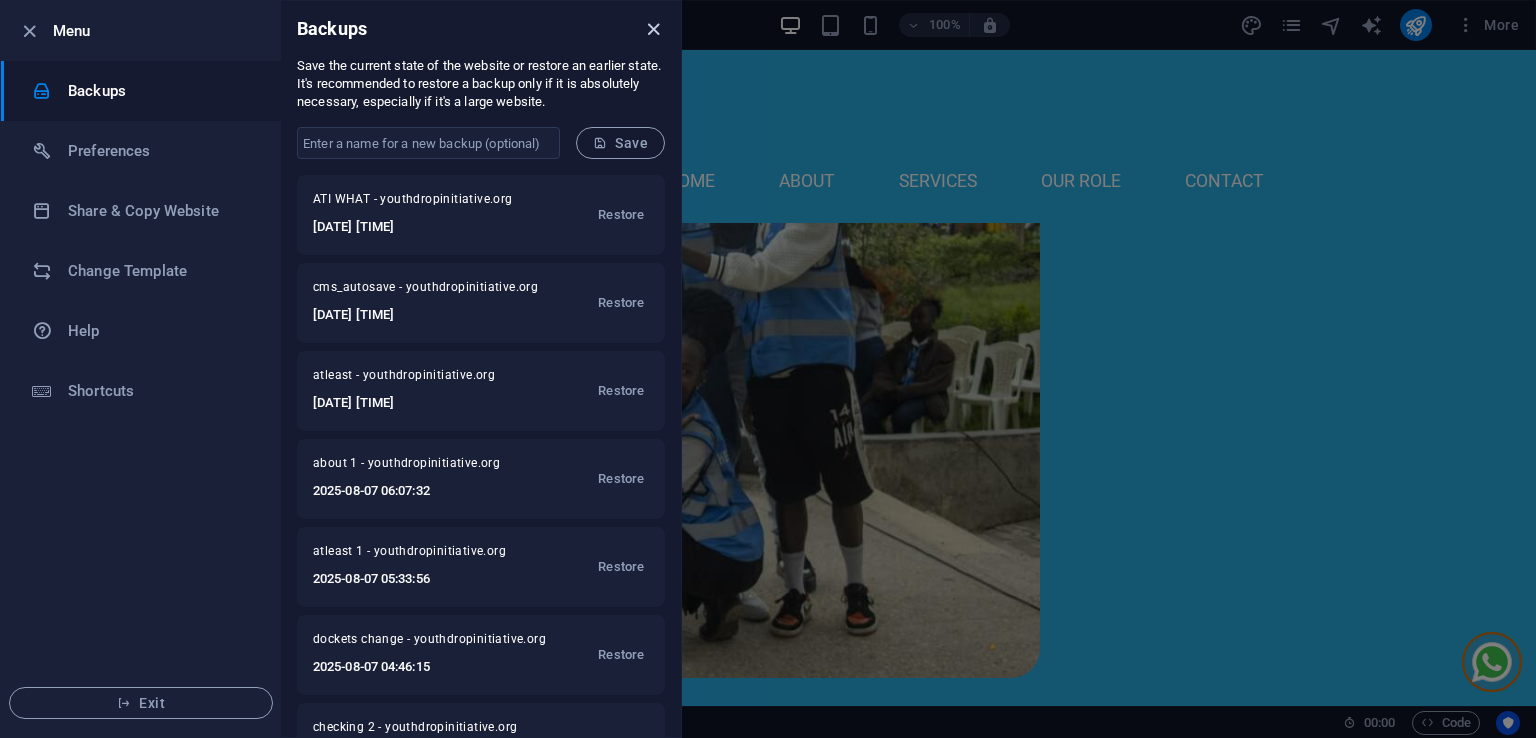 click at bounding box center (653, 29) 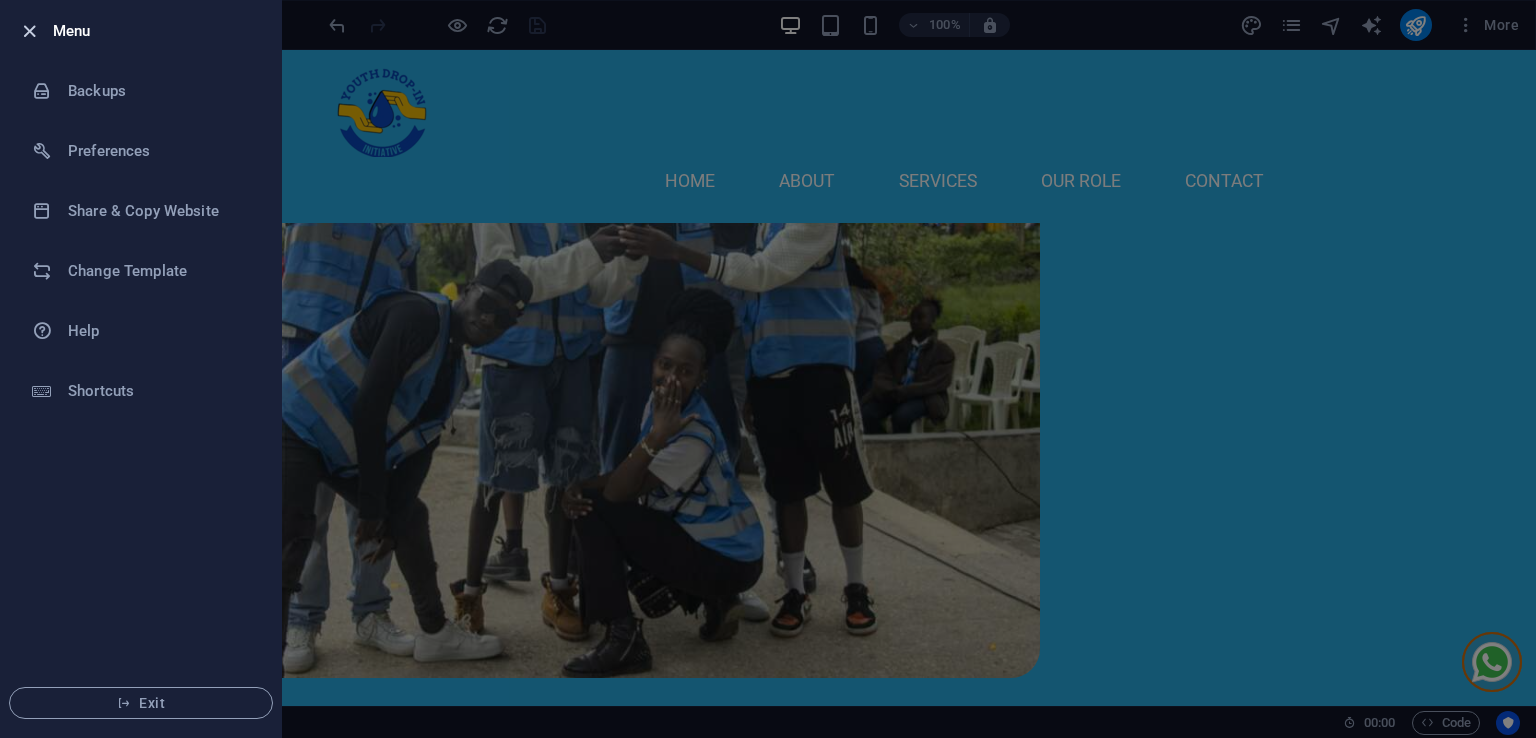 click at bounding box center (29, 31) 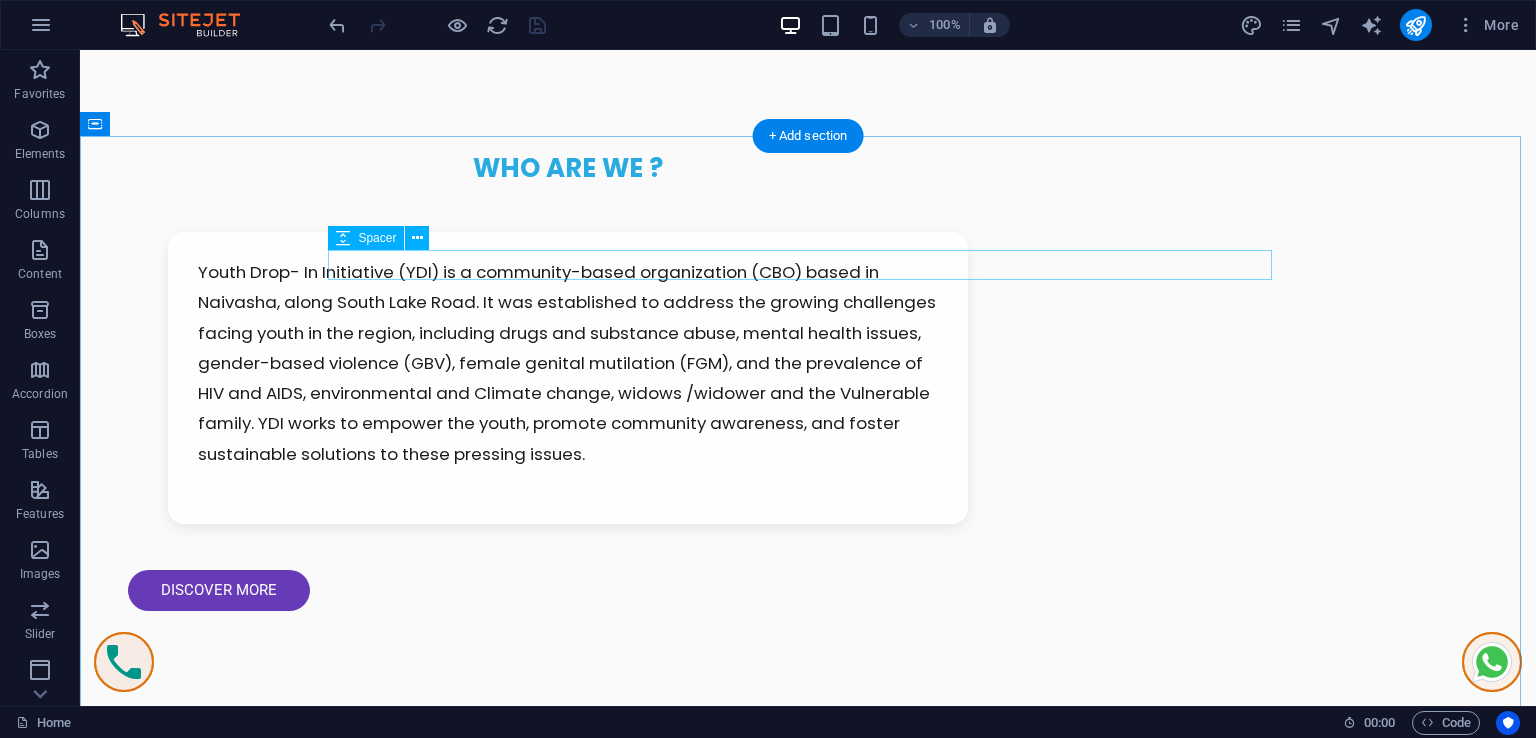scroll, scrollTop: 1900, scrollLeft: 0, axis: vertical 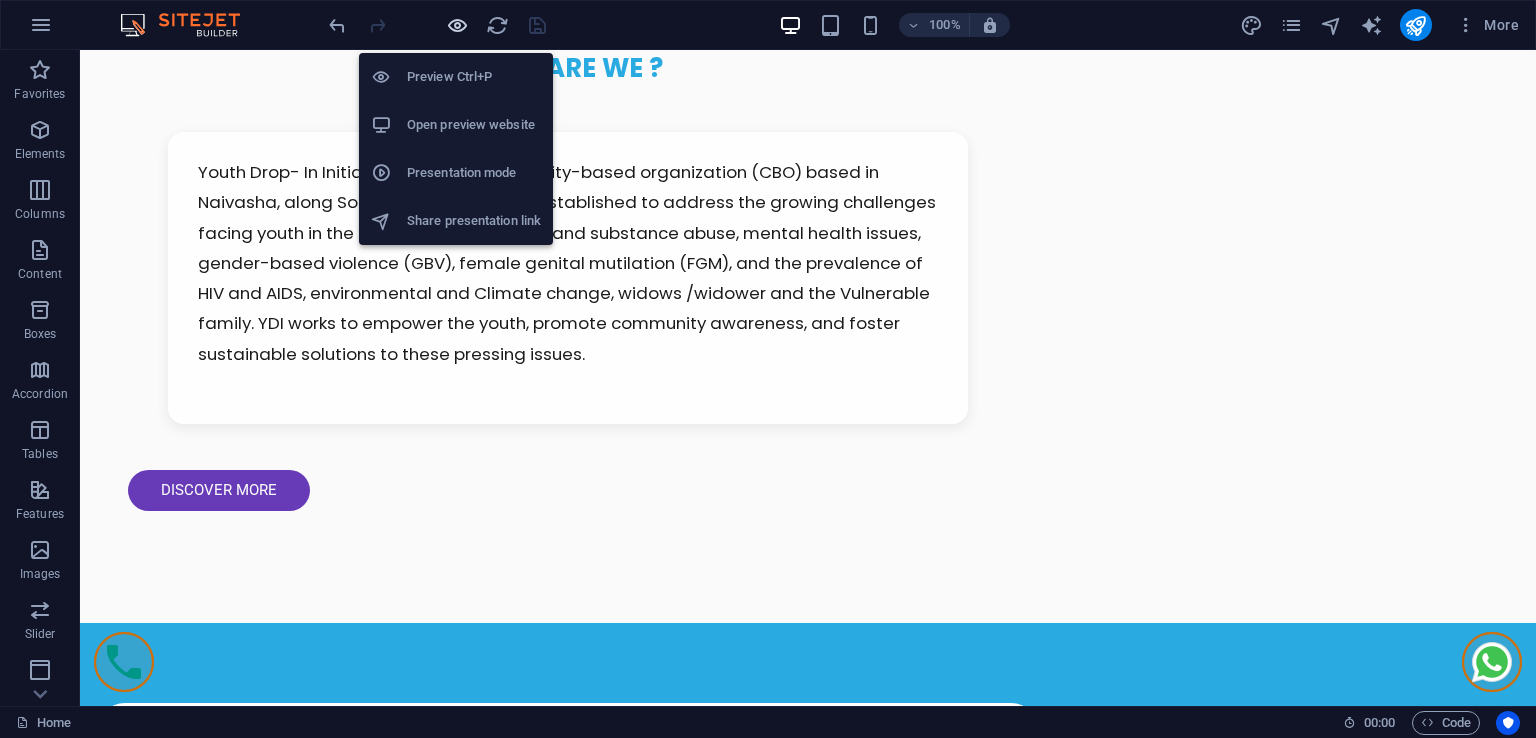 click at bounding box center (457, 25) 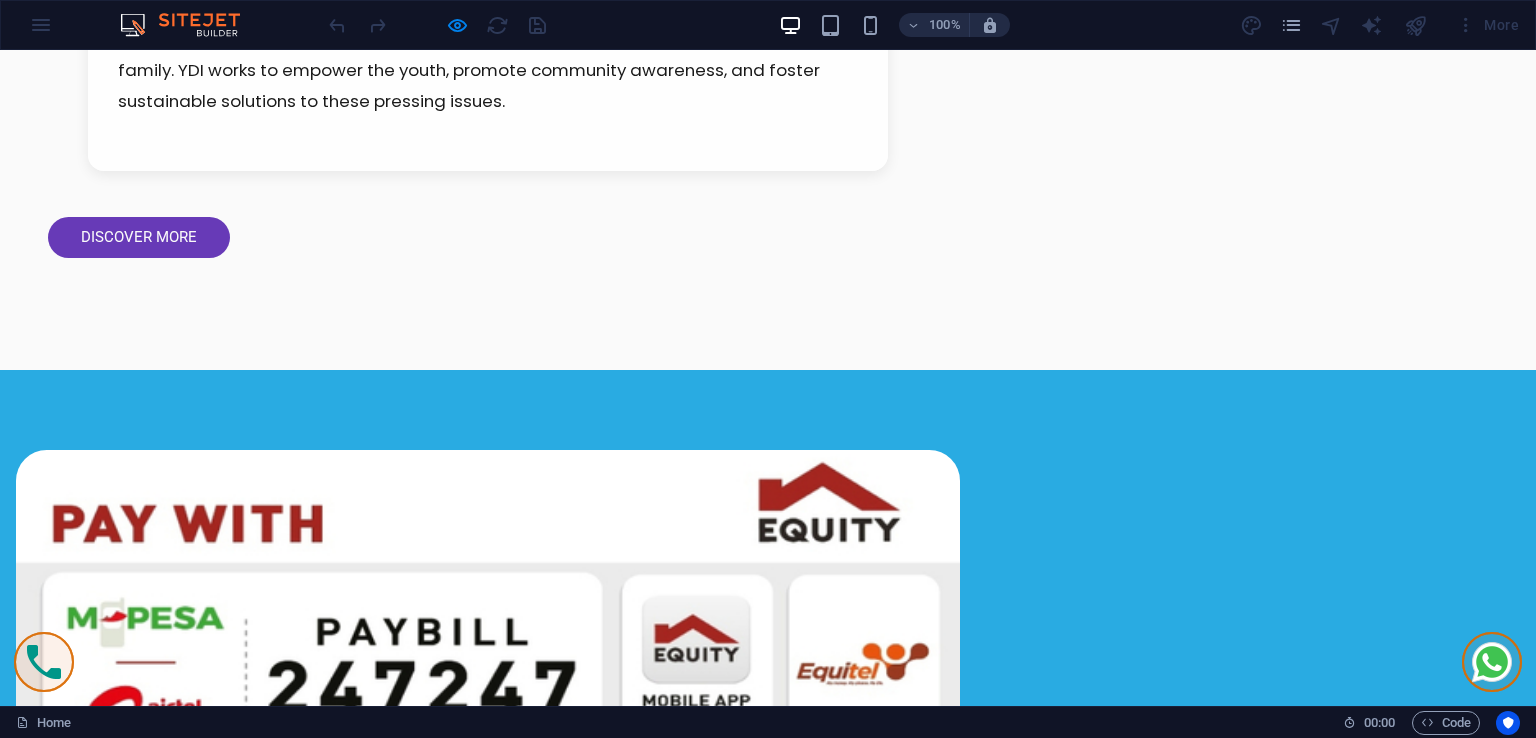 scroll, scrollTop: 2200, scrollLeft: 0, axis: vertical 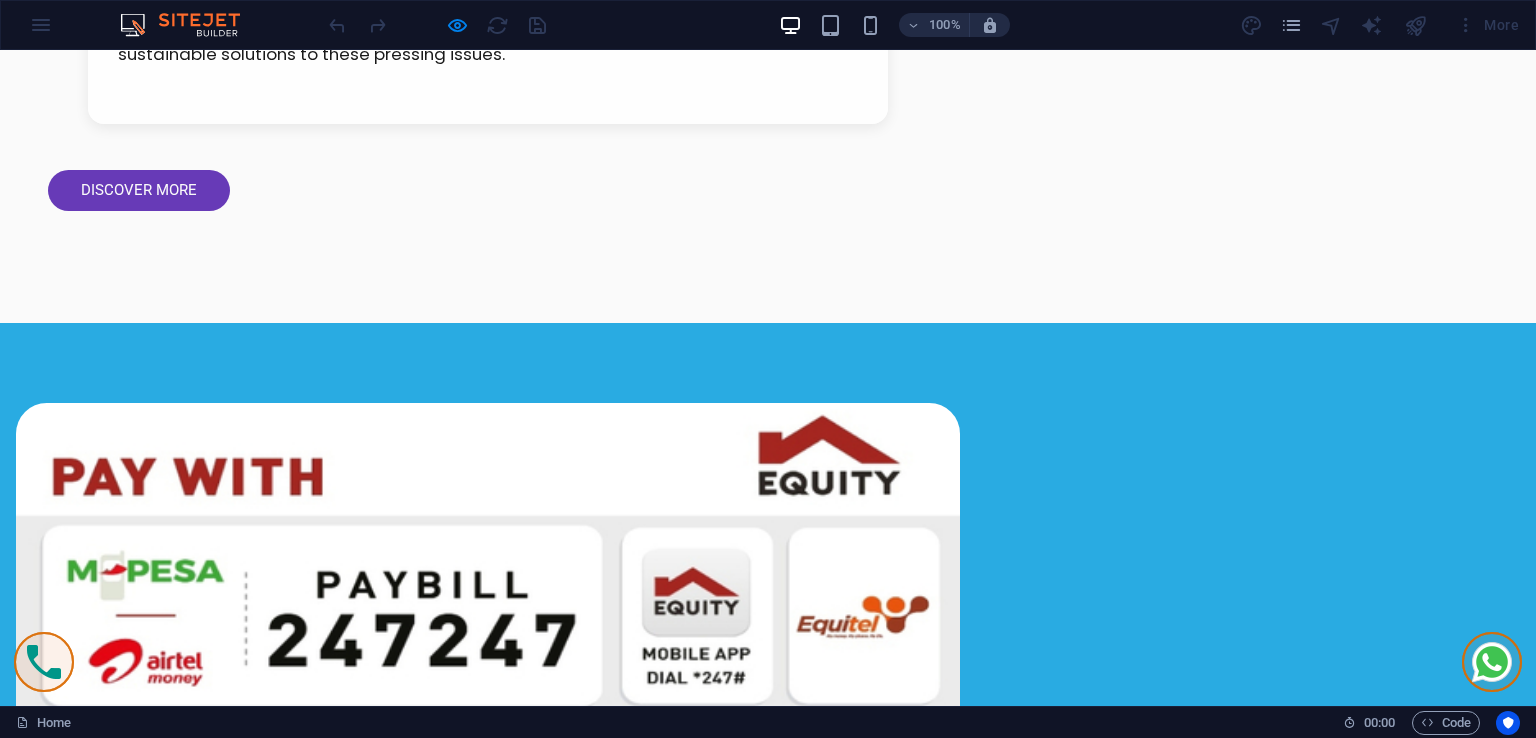 click on "[NAME] [LAST]" at bounding box center (448, 3173) 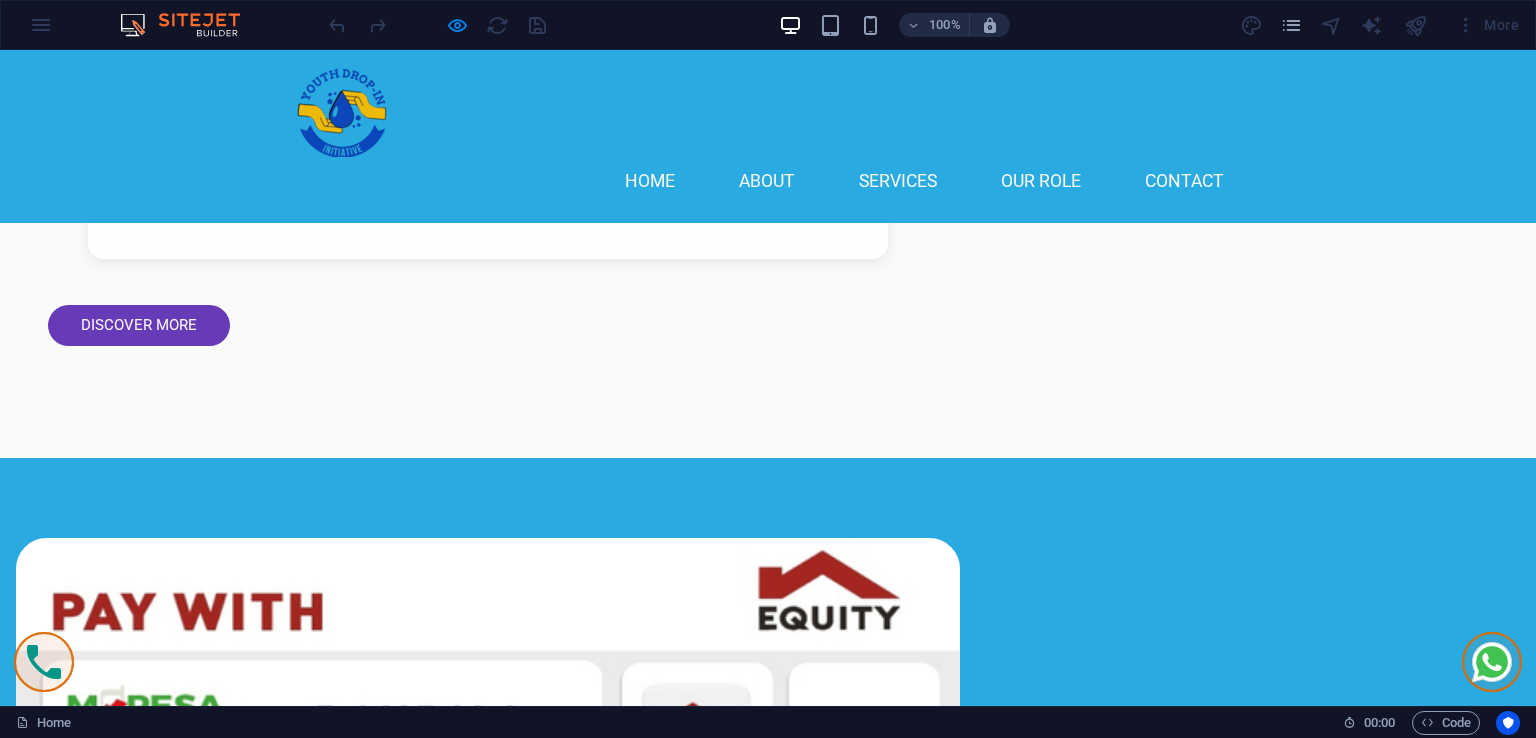 scroll, scrollTop: 1900, scrollLeft: 0, axis: vertical 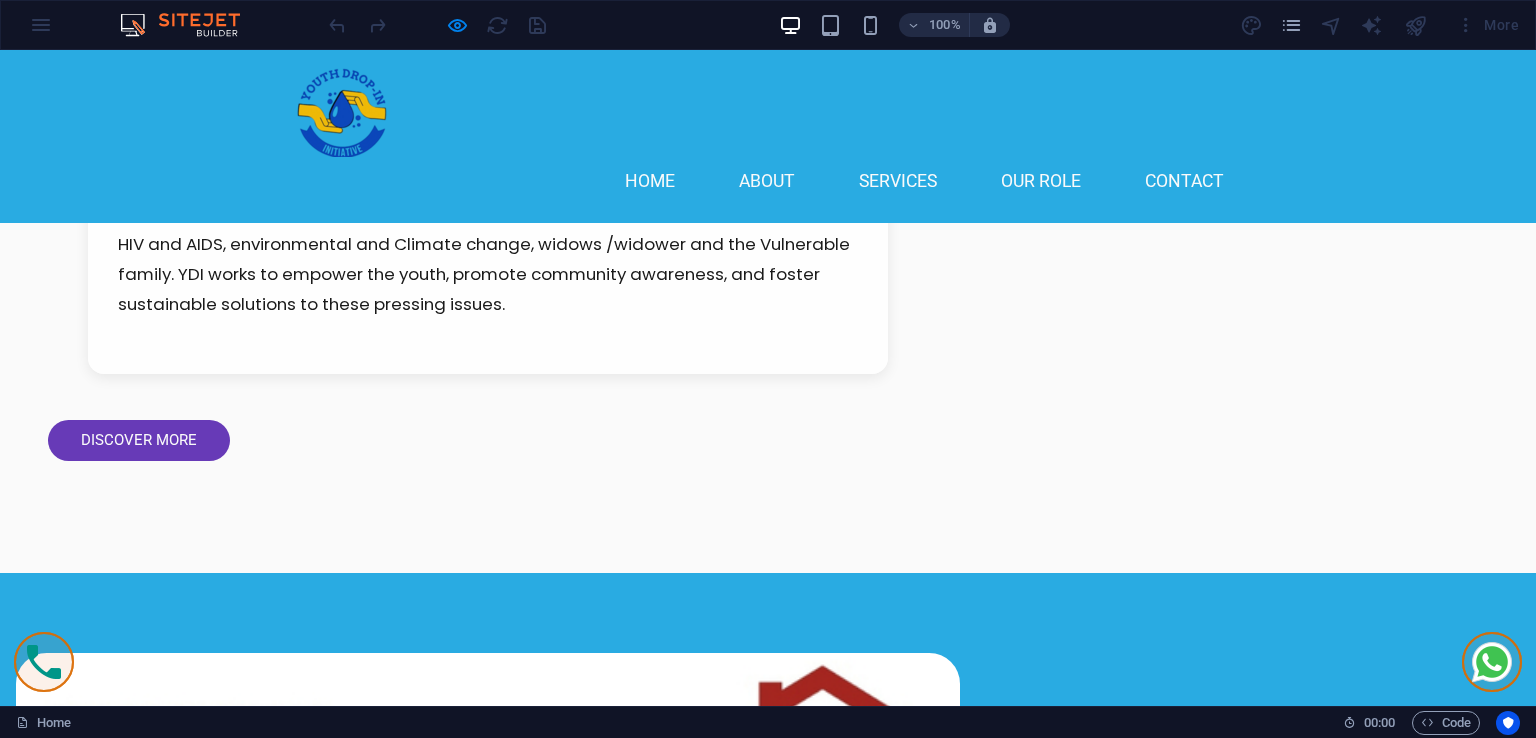 click on "[NAME] [LAST]" at bounding box center [448, 3946] 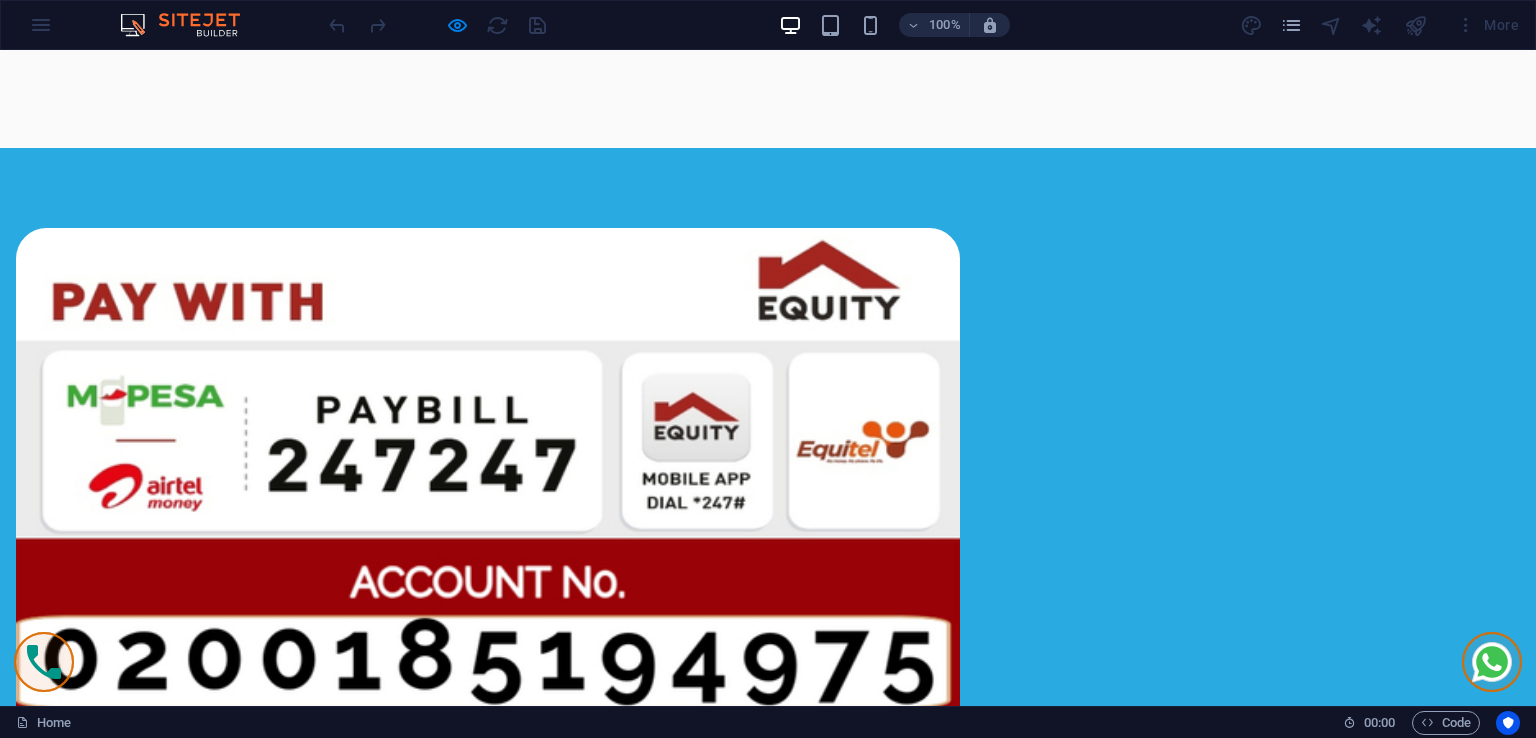 scroll, scrollTop: 2400, scrollLeft: 0, axis: vertical 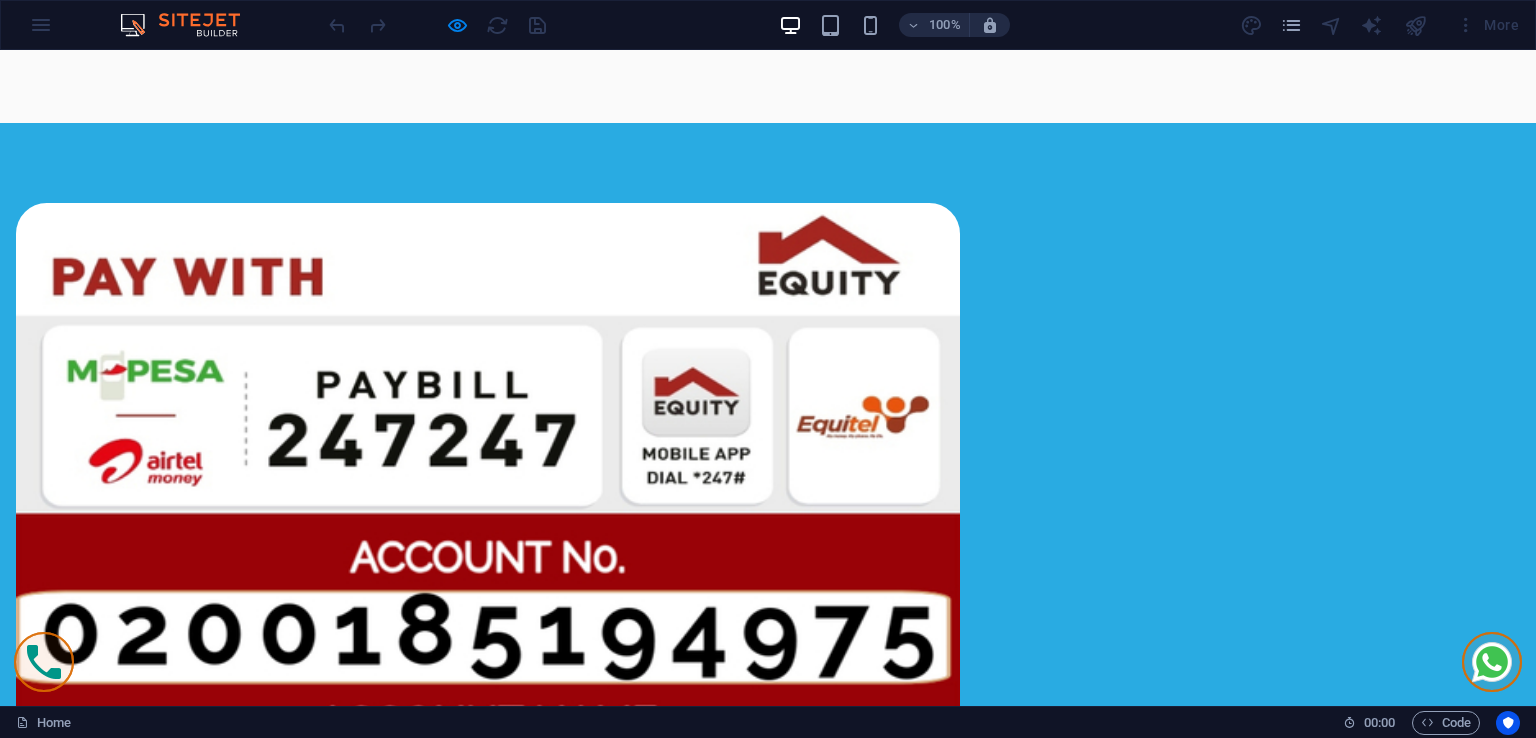 click on "[NAME] [LAST]" at bounding box center [448, 3760] 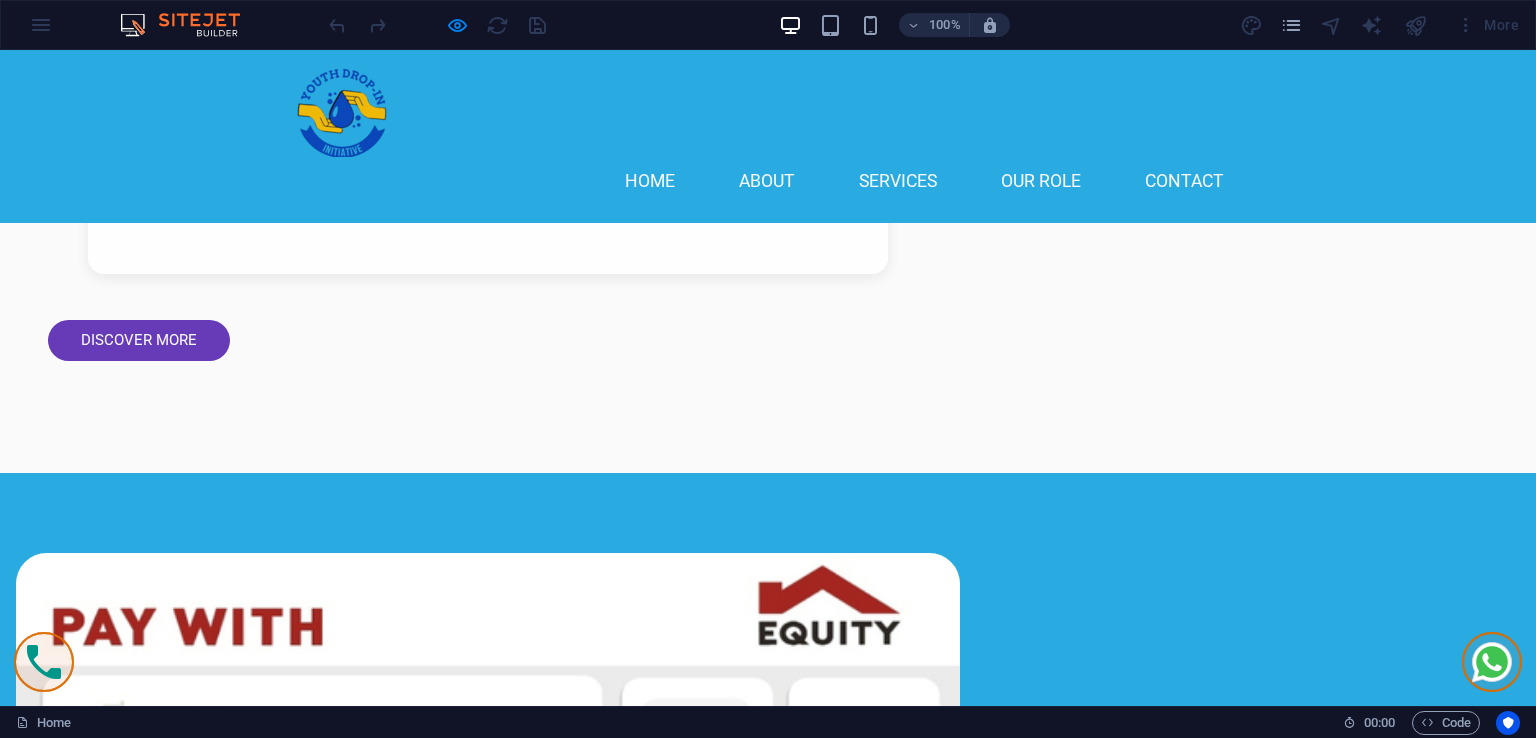 scroll, scrollTop: 1700, scrollLeft: 0, axis: vertical 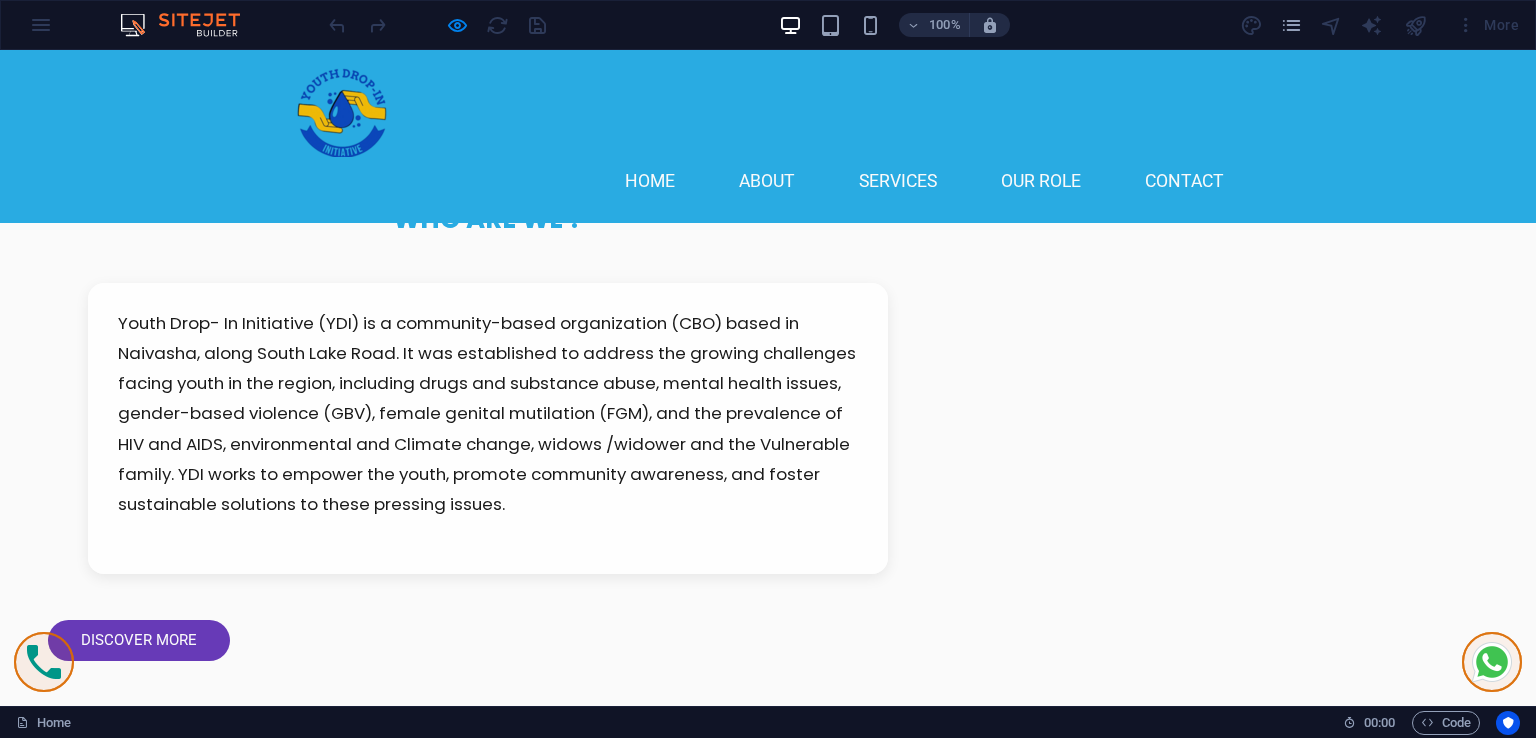 click on "Our Team Leaders" at bounding box center (768, 2962) 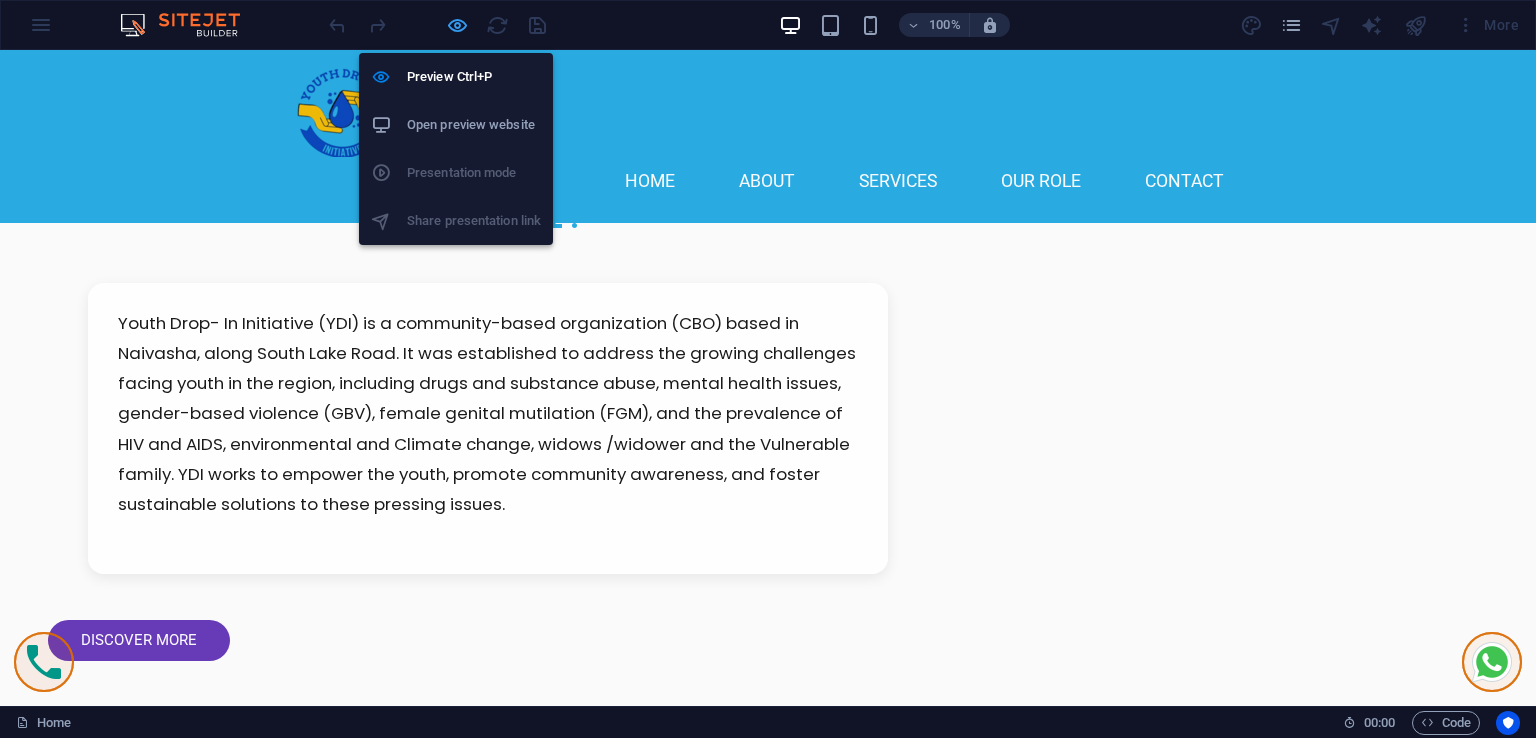 click at bounding box center (457, 25) 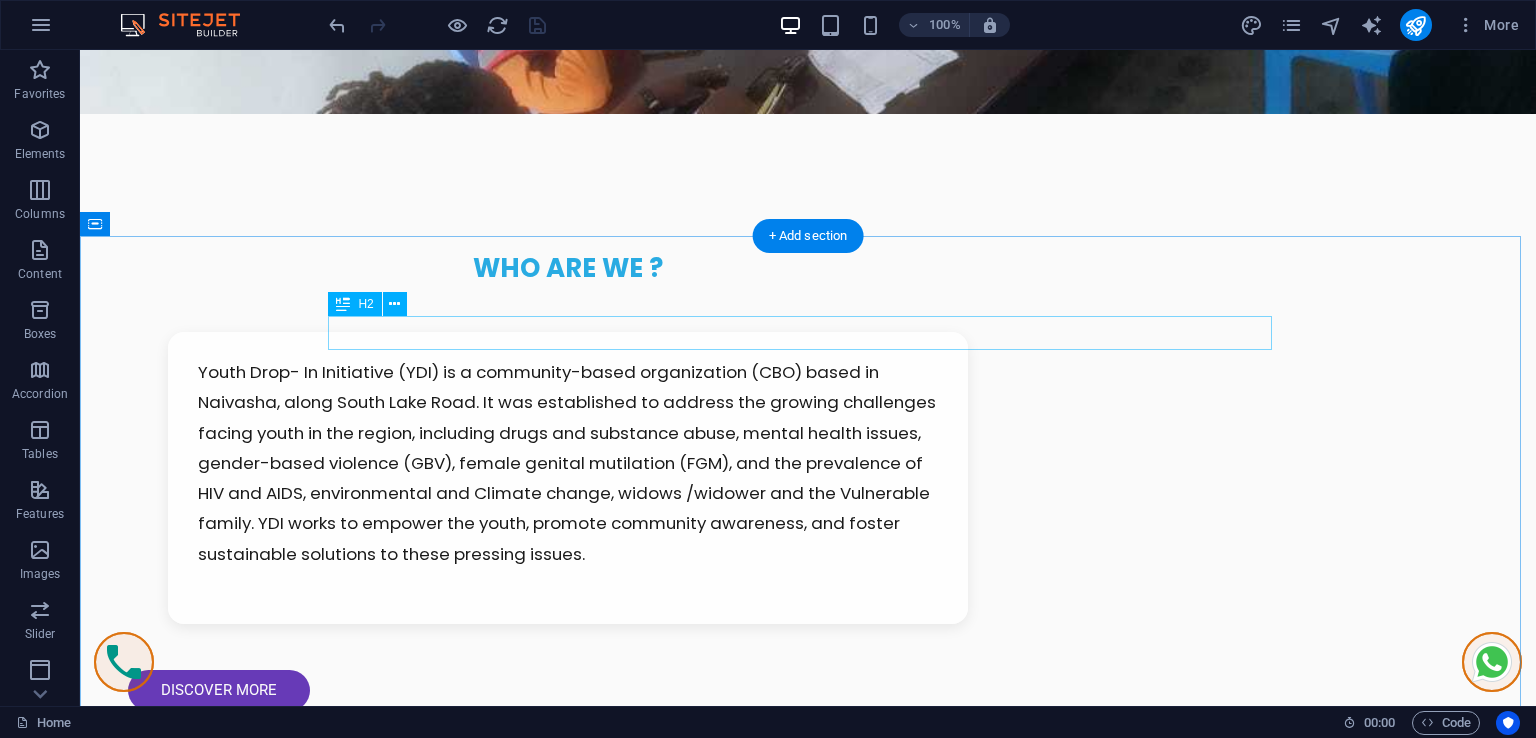 click on "Our Team Leaders" at bounding box center [808, 3012] 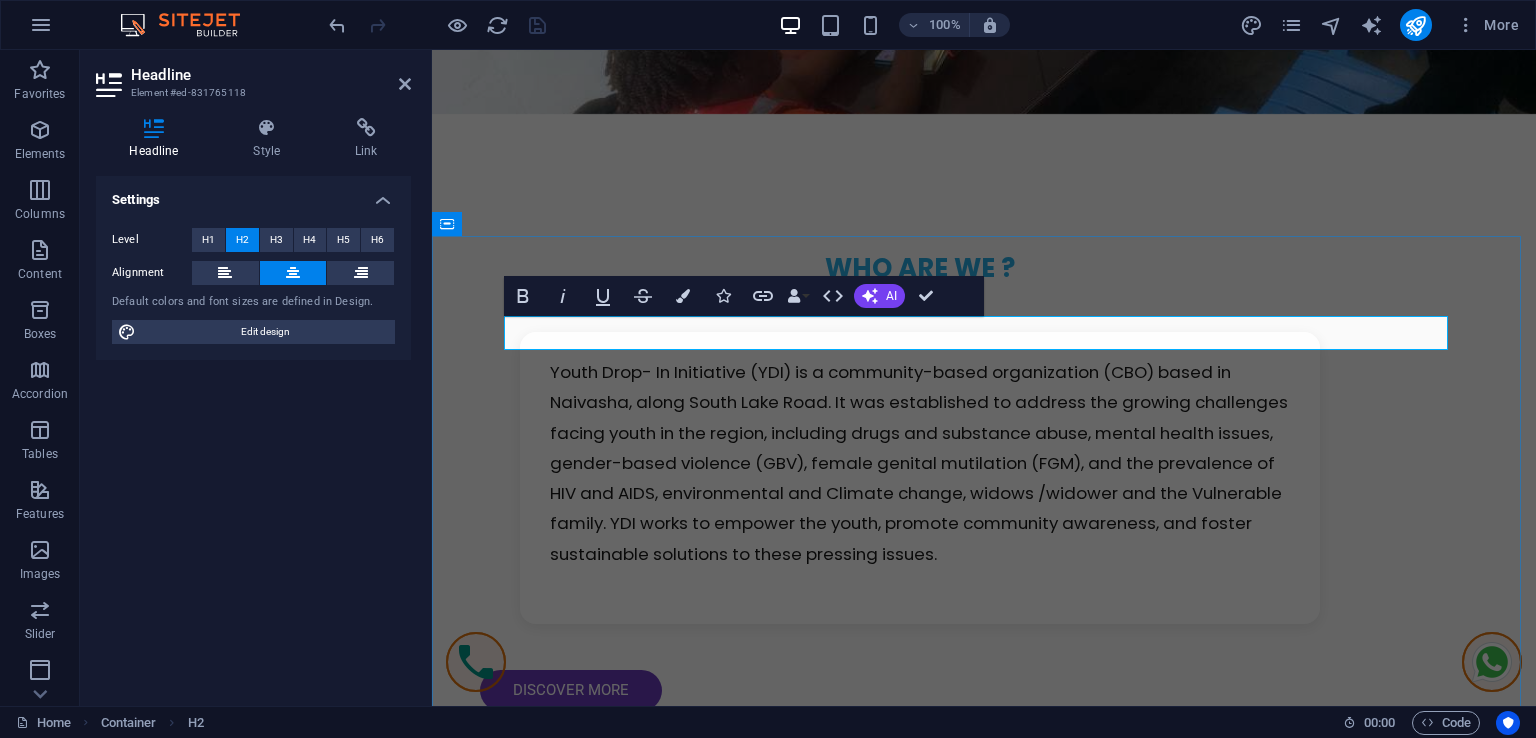 click on "Our Team Leaders" at bounding box center (984, 3012) 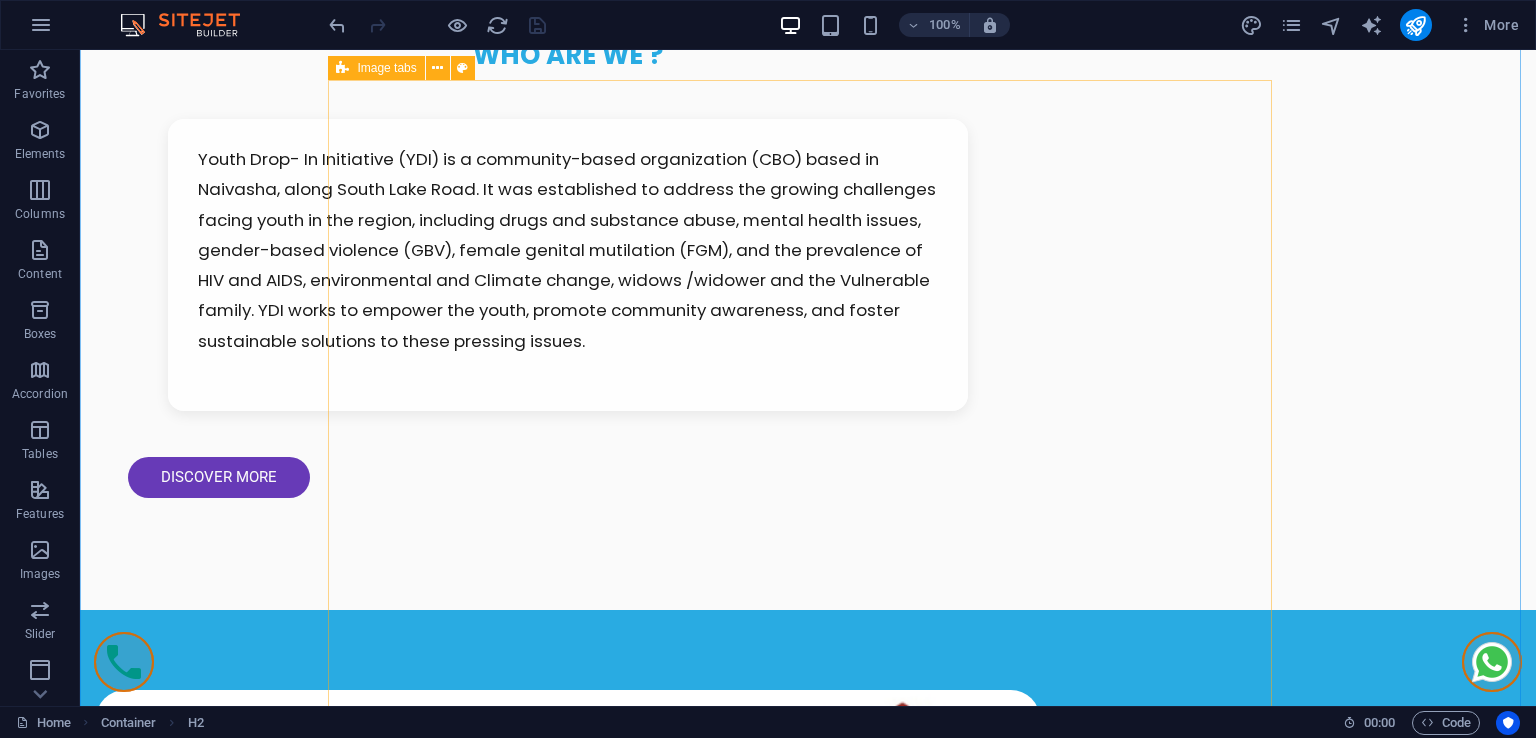 scroll, scrollTop: 2000, scrollLeft: 0, axis: vertical 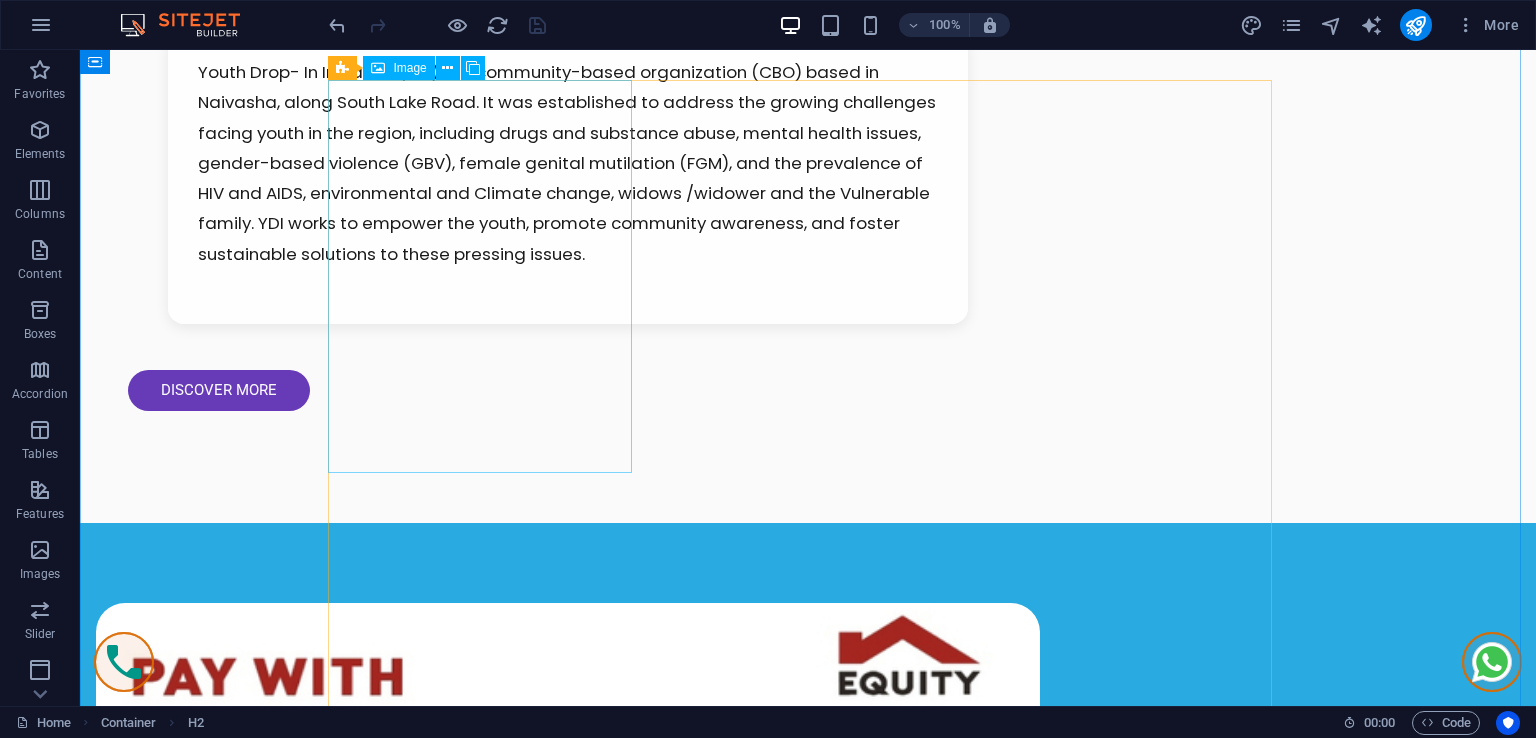 click on "[NAME] [LAST] - CEO" at bounding box center [488, 2955] 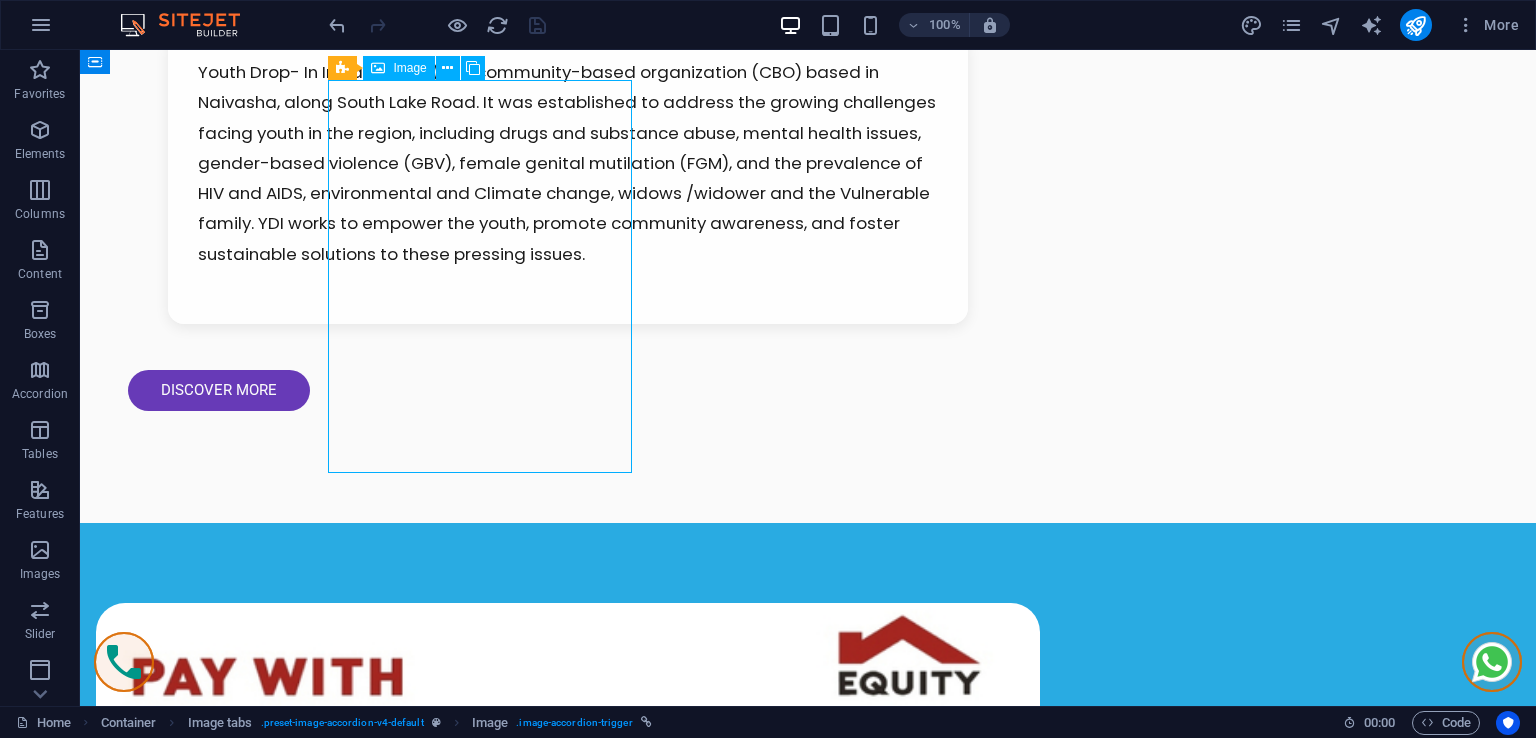 click on "[NAME] [LAST] - CEO" at bounding box center [488, 2955] 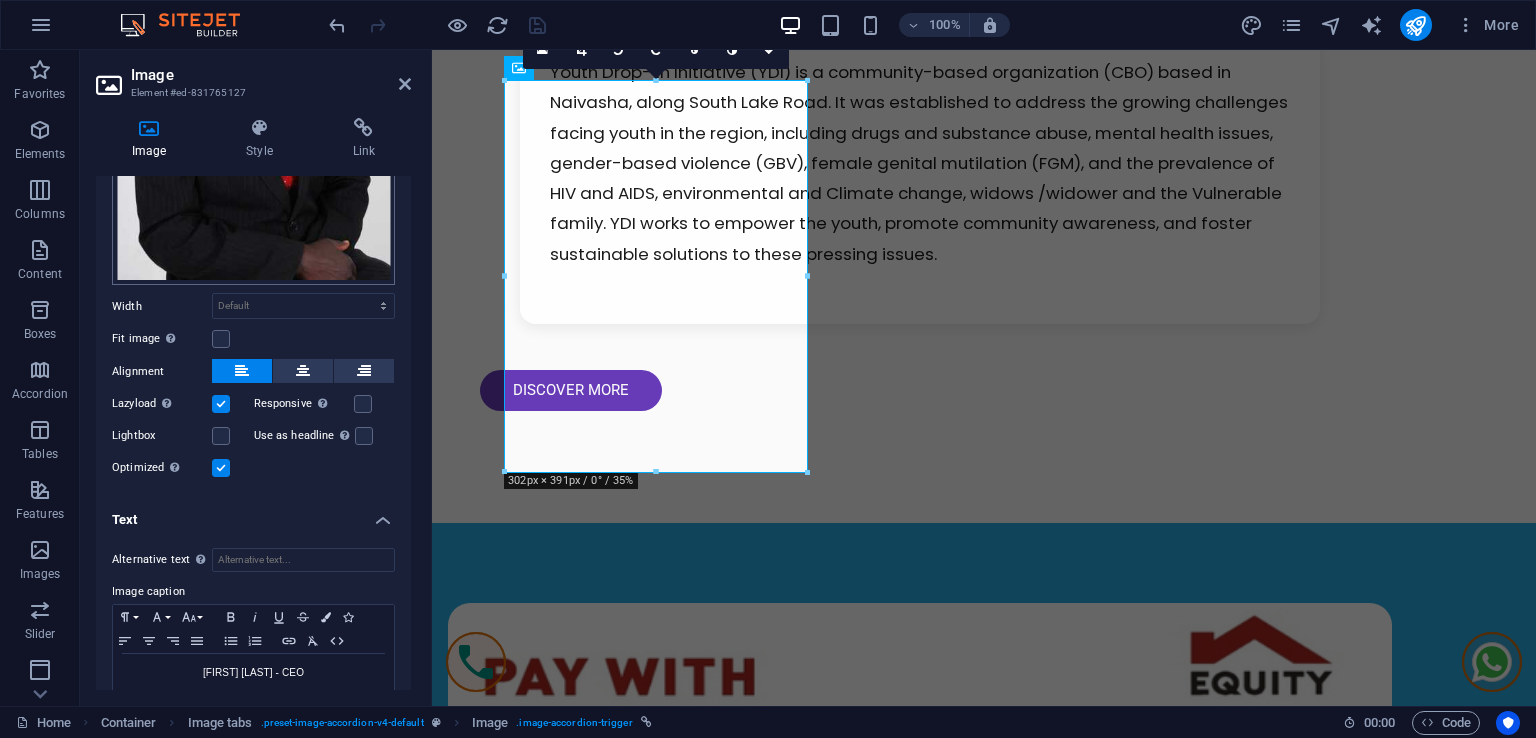 scroll, scrollTop: 395, scrollLeft: 0, axis: vertical 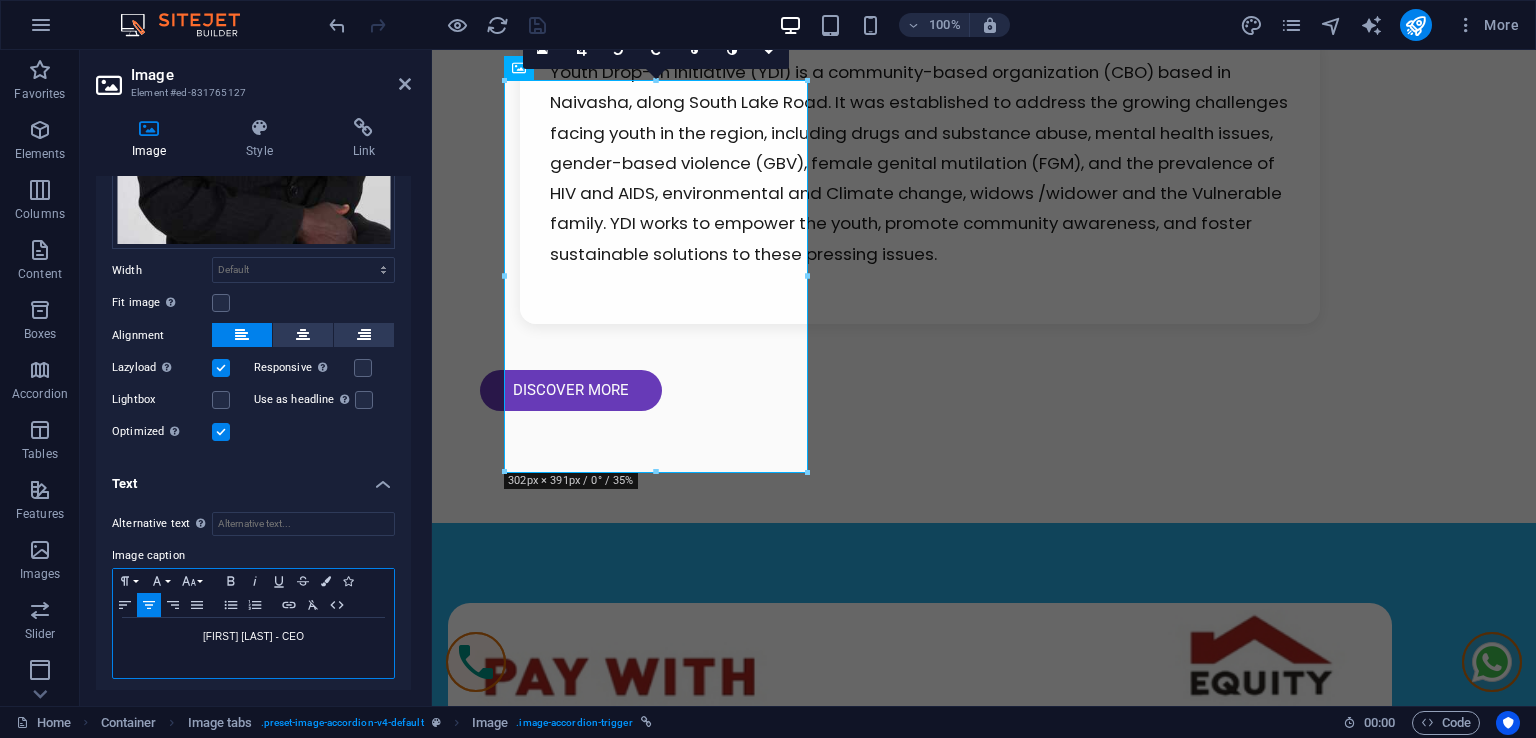 click on "[NAME] [LAST] - CEO" at bounding box center (253, 637) 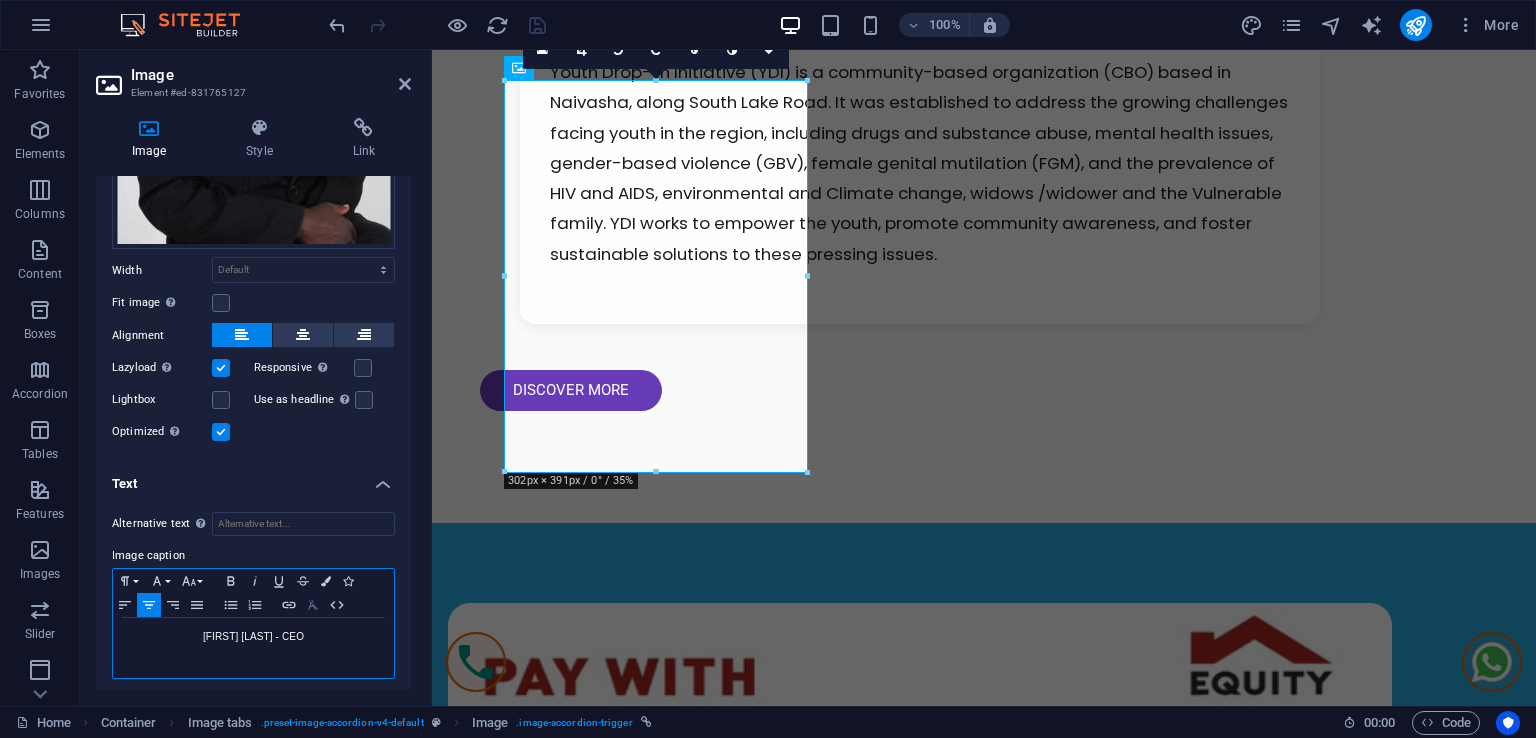 type 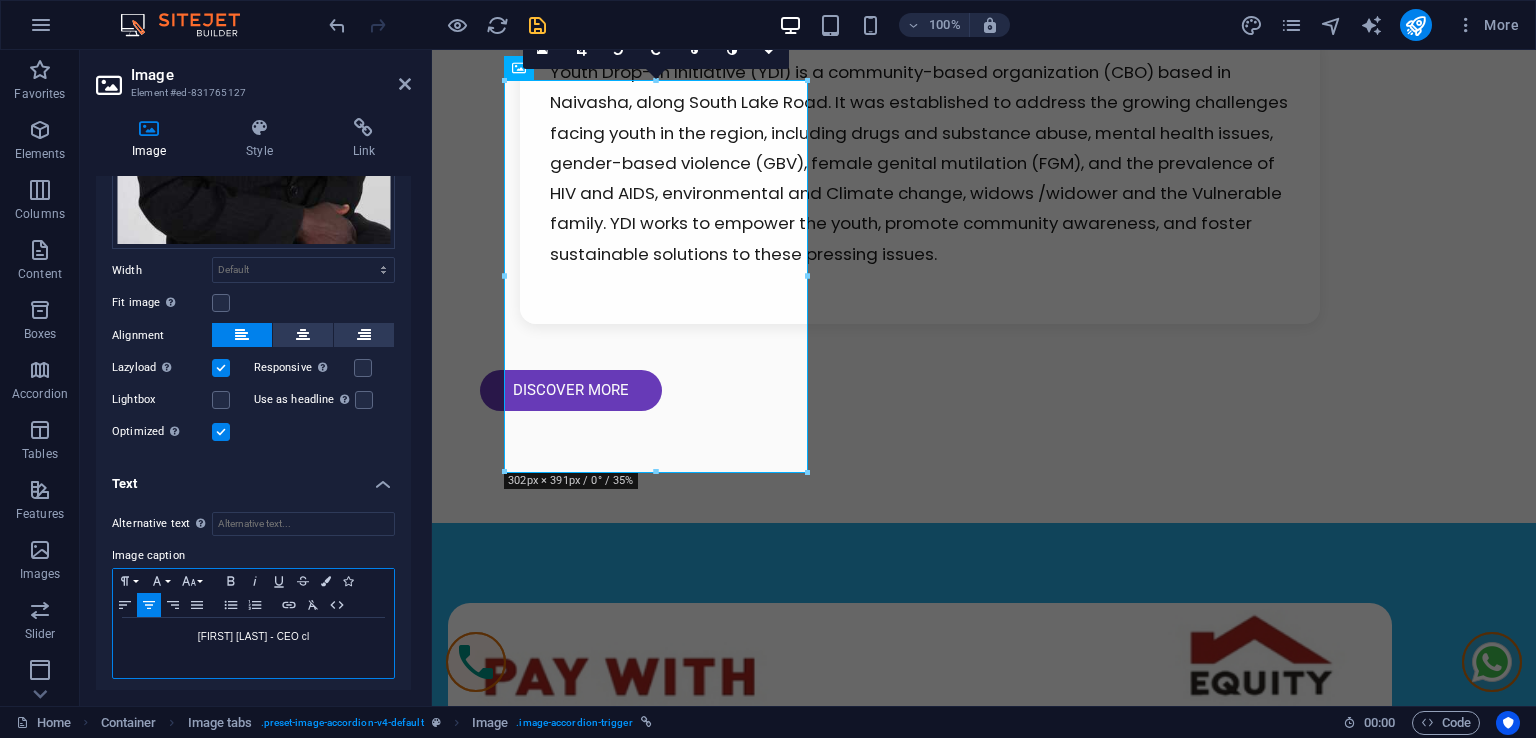 drag, startPoint x: 340, startPoint y: 662, endPoint x: 209, endPoint y: 625, distance: 136.12494 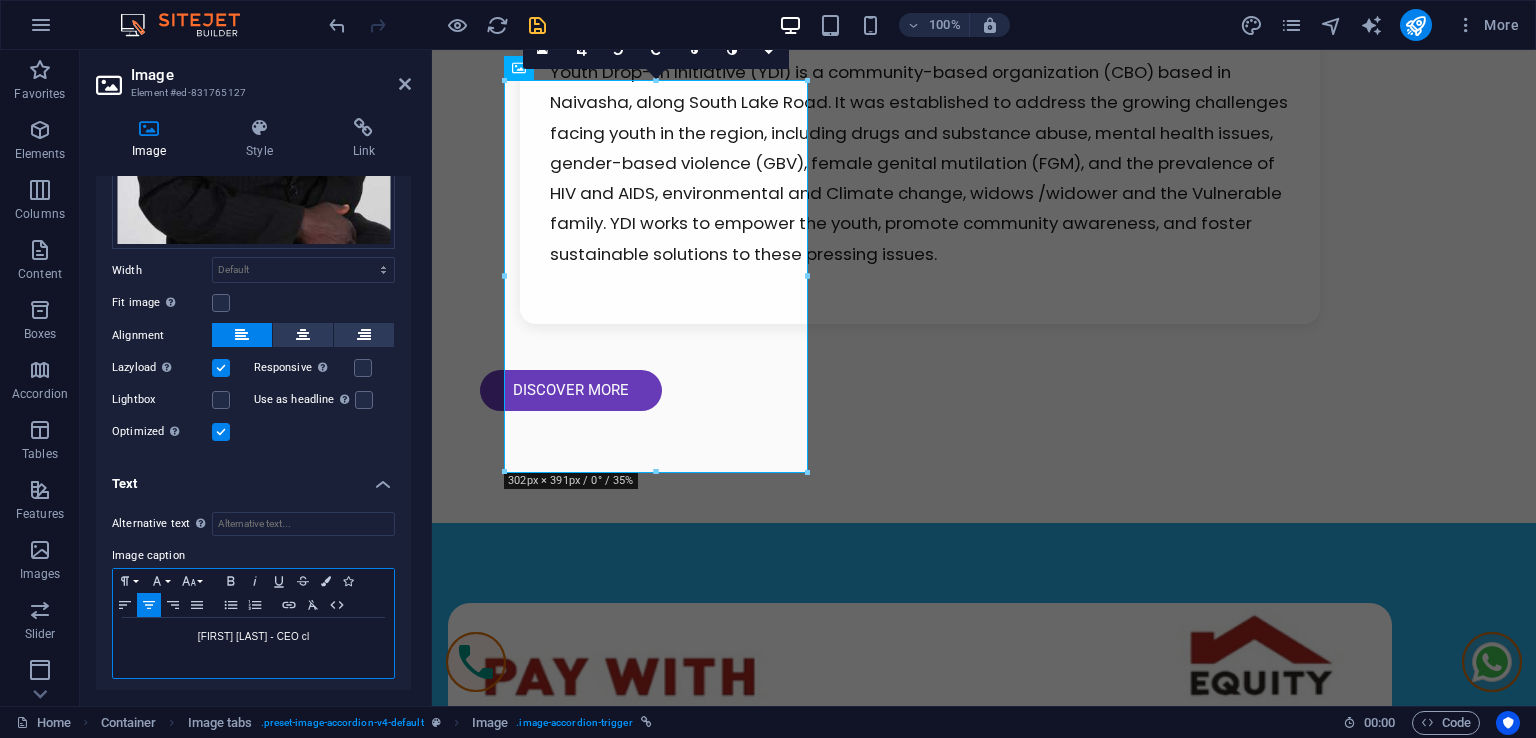 click on "Alfred Alaro - CEO                                                                                                                                                                                         cl" at bounding box center (253, 637) 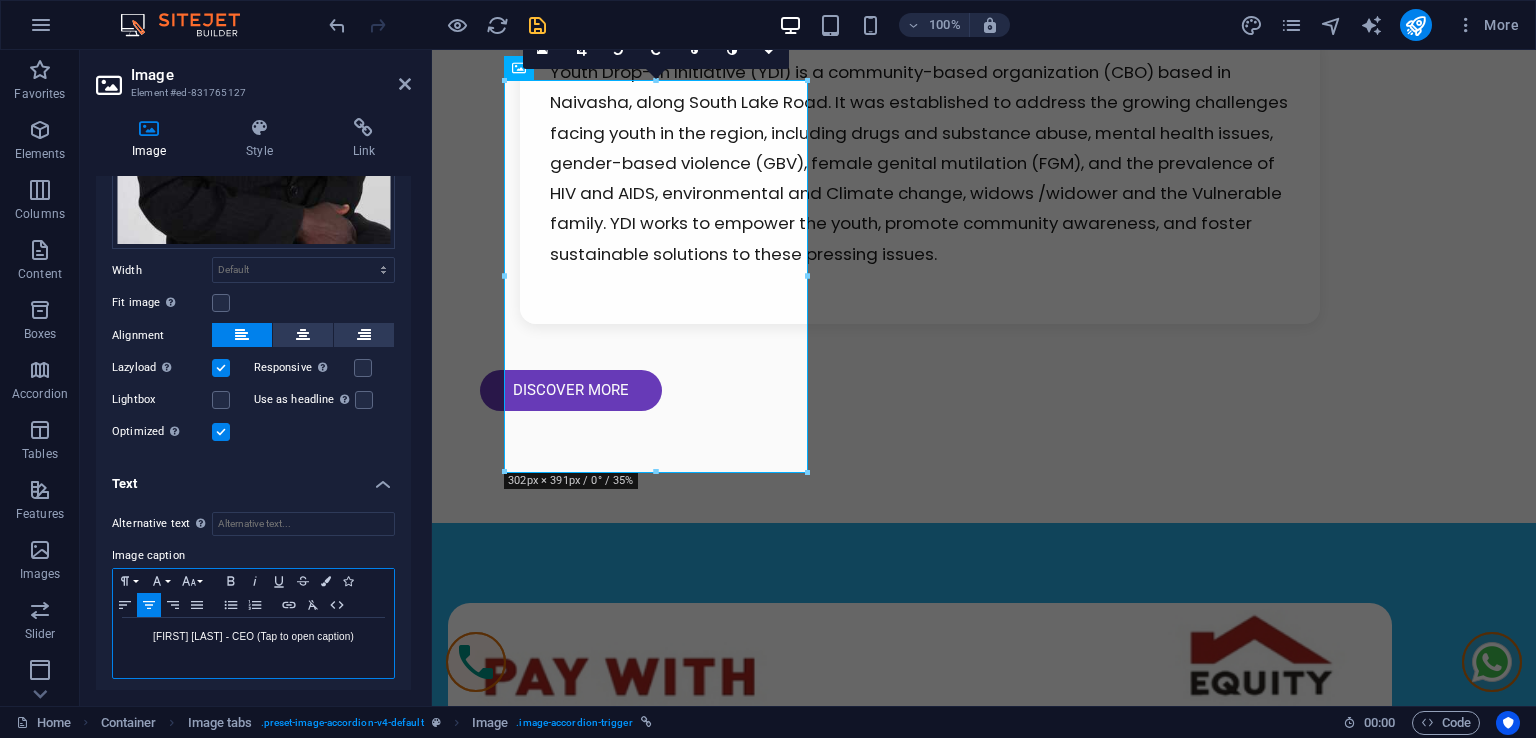 click on "[NAME] [LAST] - CEO (Tap to open caption)" at bounding box center [253, 637] 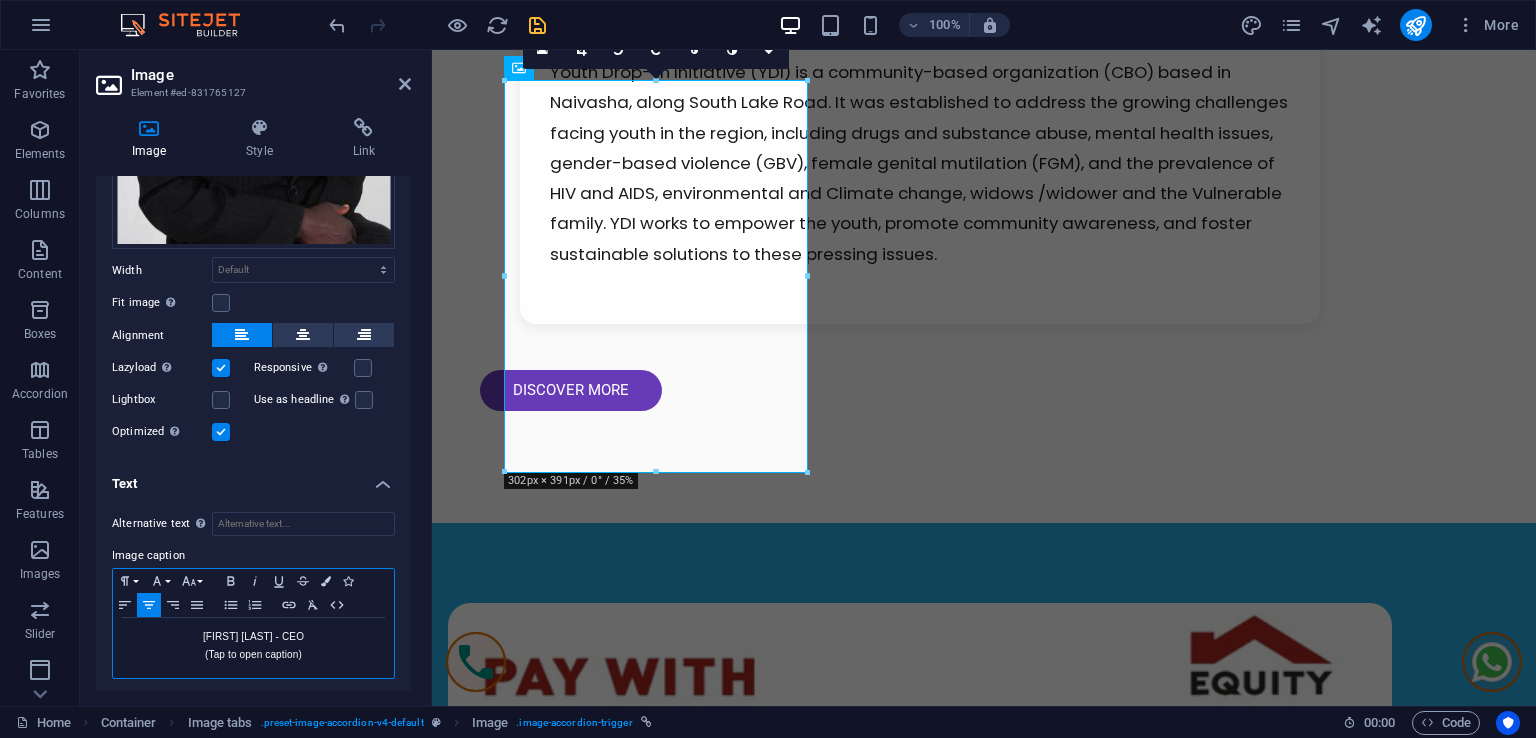 click on "[NAME] [LAST] - CEO" at bounding box center [253, 637] 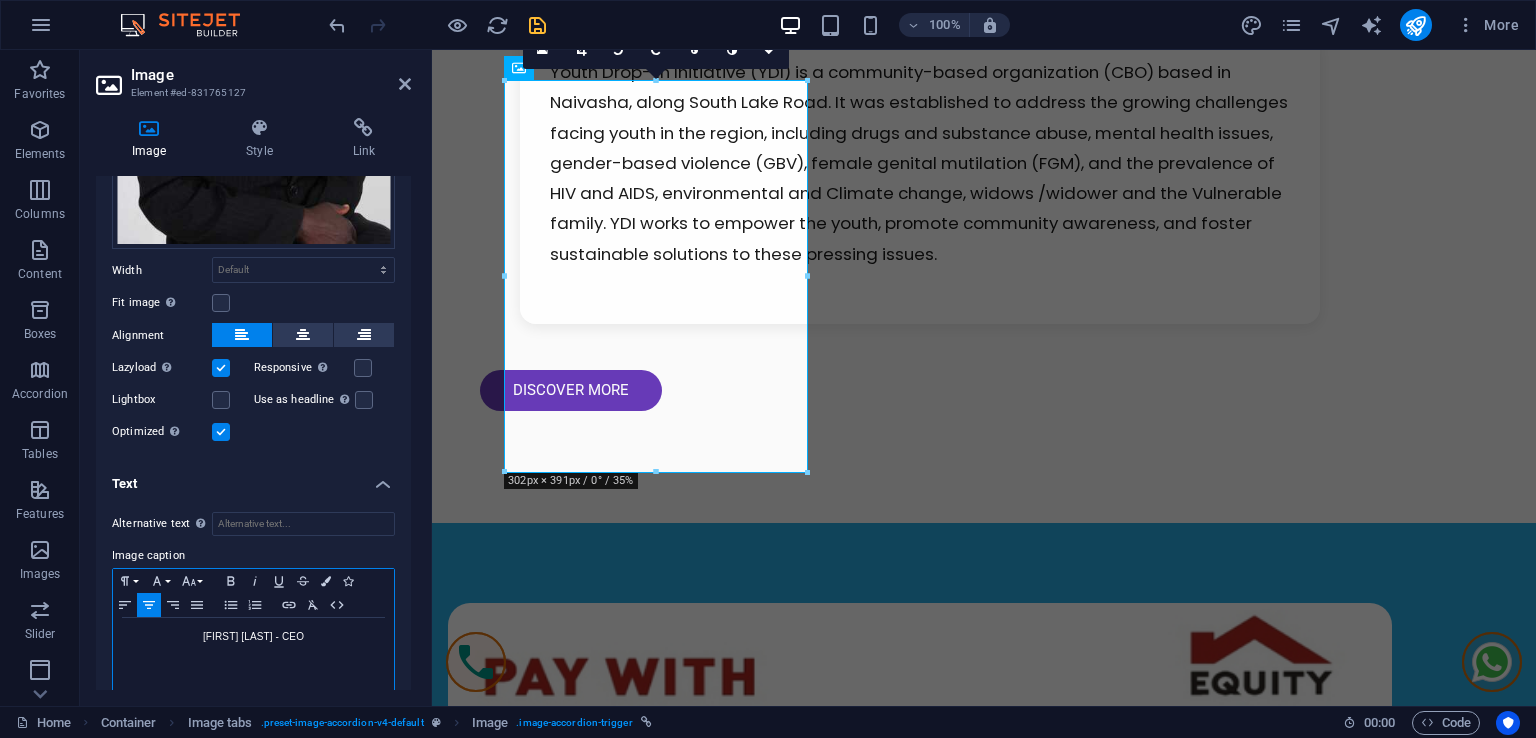 scroll, scrollTop: 13, scrollLeft: 0, axis: vertical 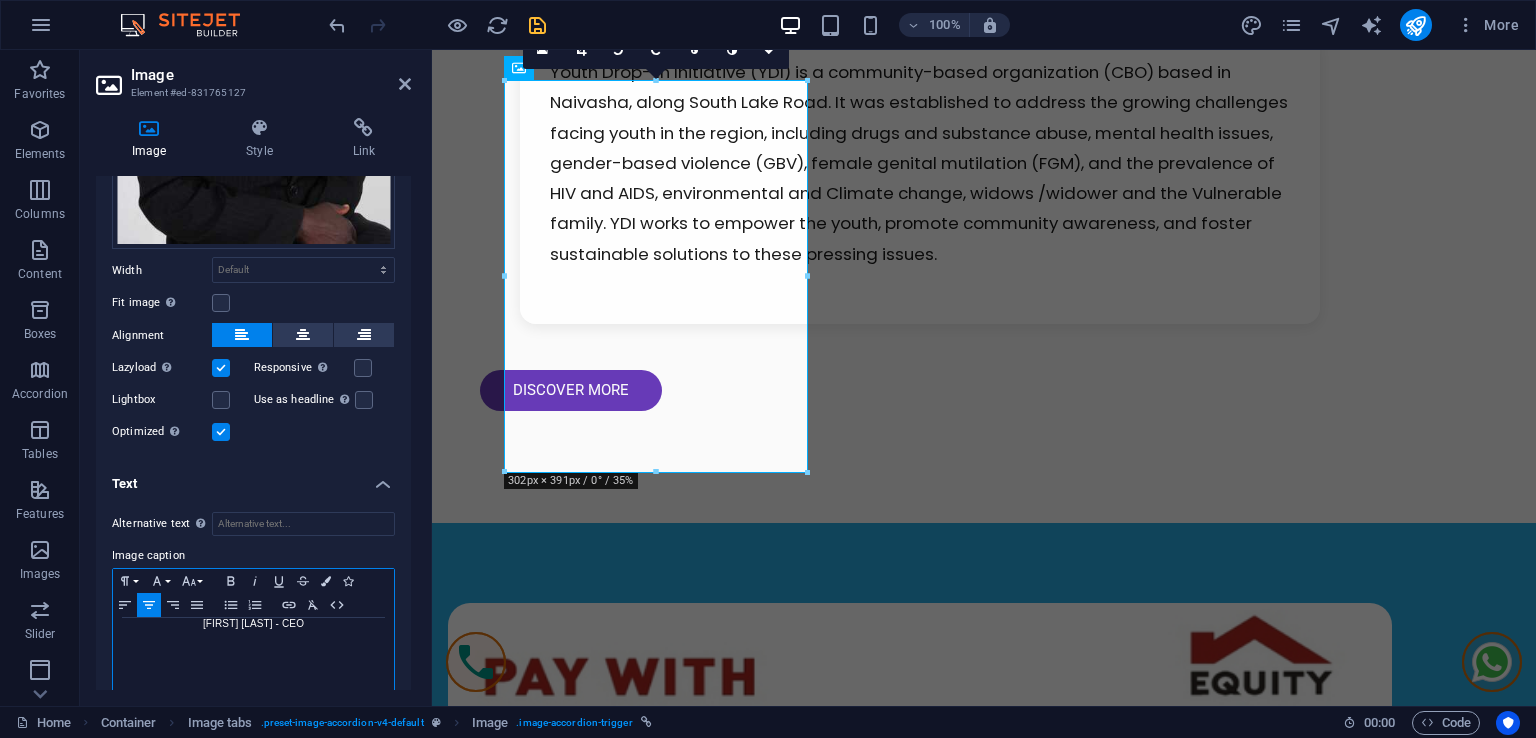 click on "[NAME] [LAST] - CEO" at bounding box center [253, 624] 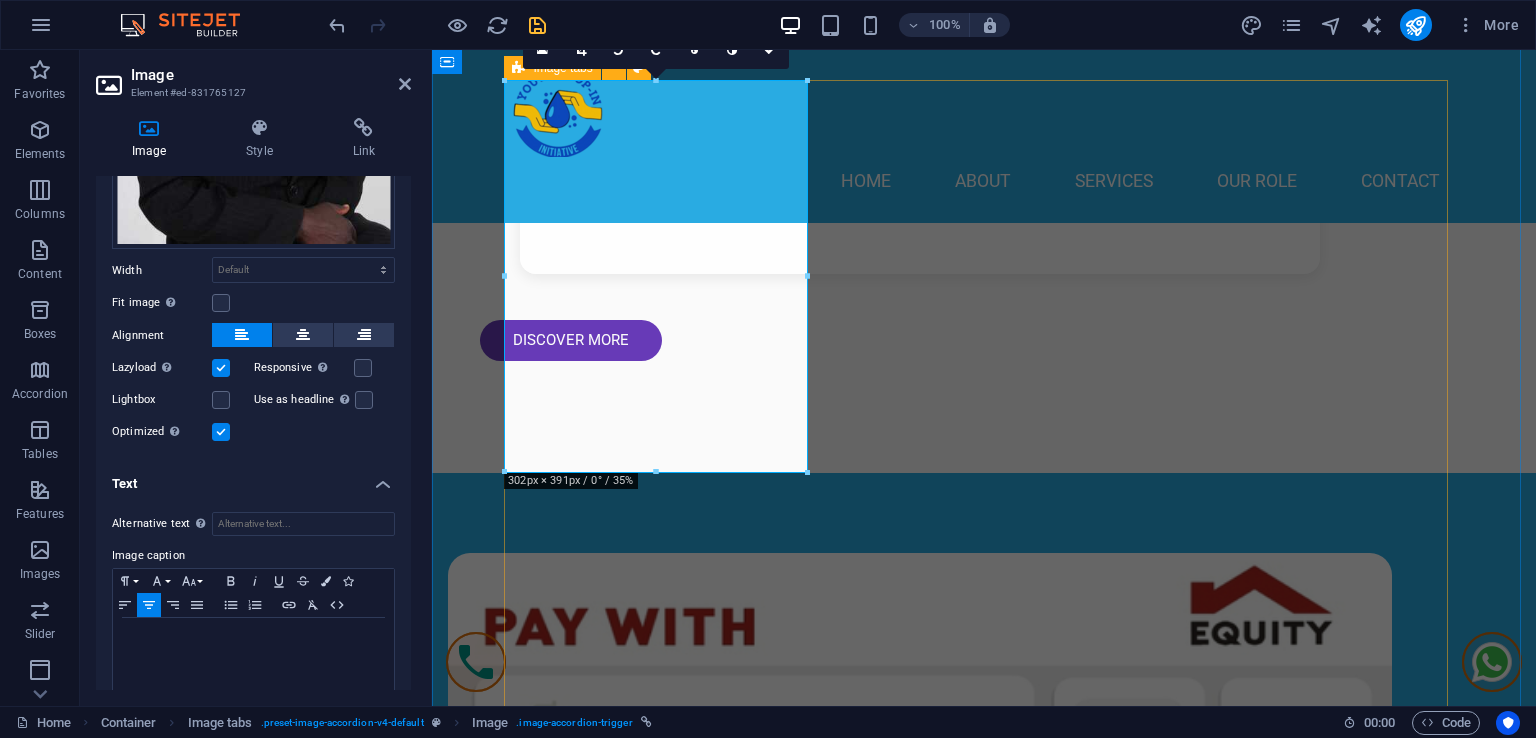 scroll, scrollTop: 1800, scrollLeft: 0, axis: vertical 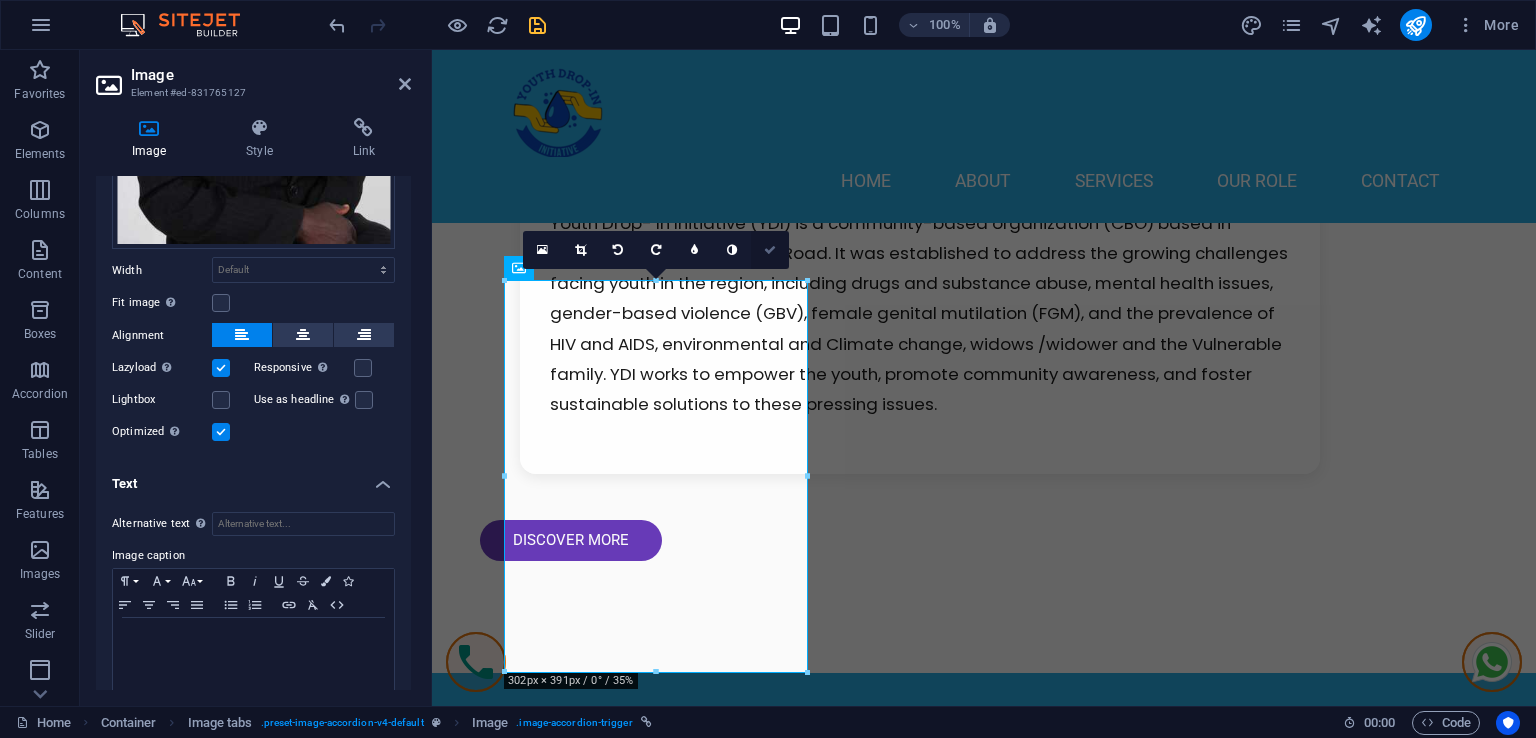 click at bounding box center [770, 250] 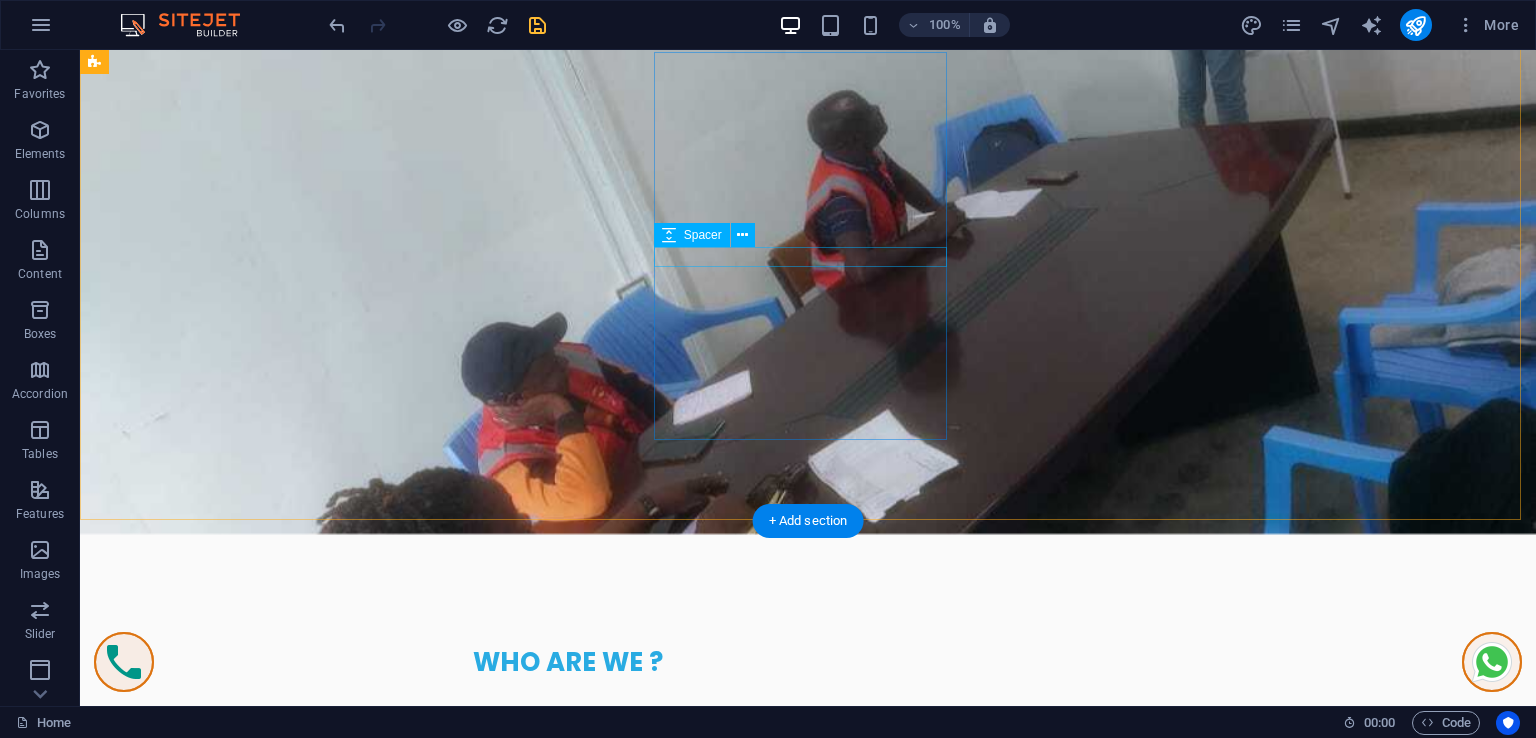 scroll, scrollTop: 1700, scrollLeft: 0, axis: vertical 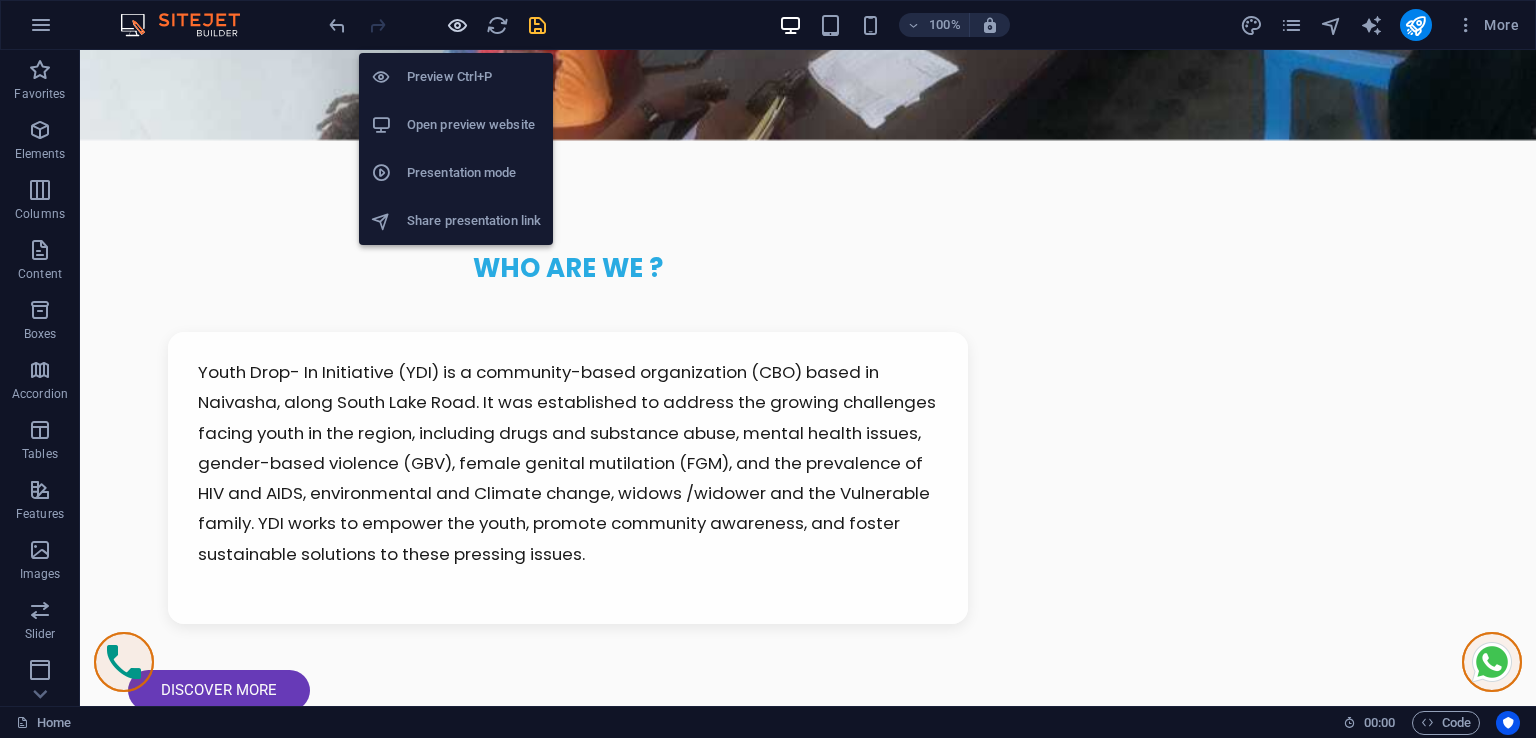 click at bounding box center [457, 25] 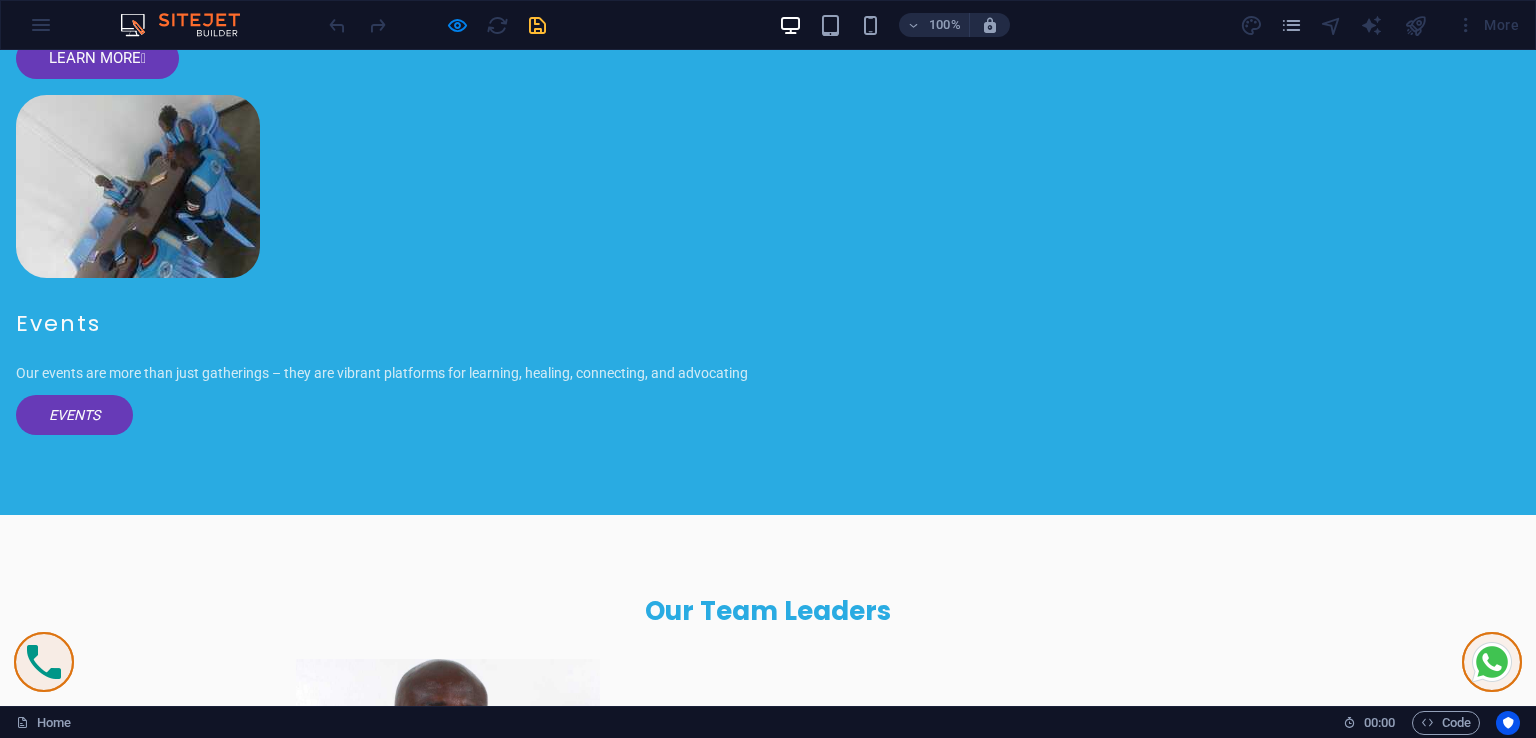 scroll, scrollTop: 4500, scrollLeft: 0, axis: vertical 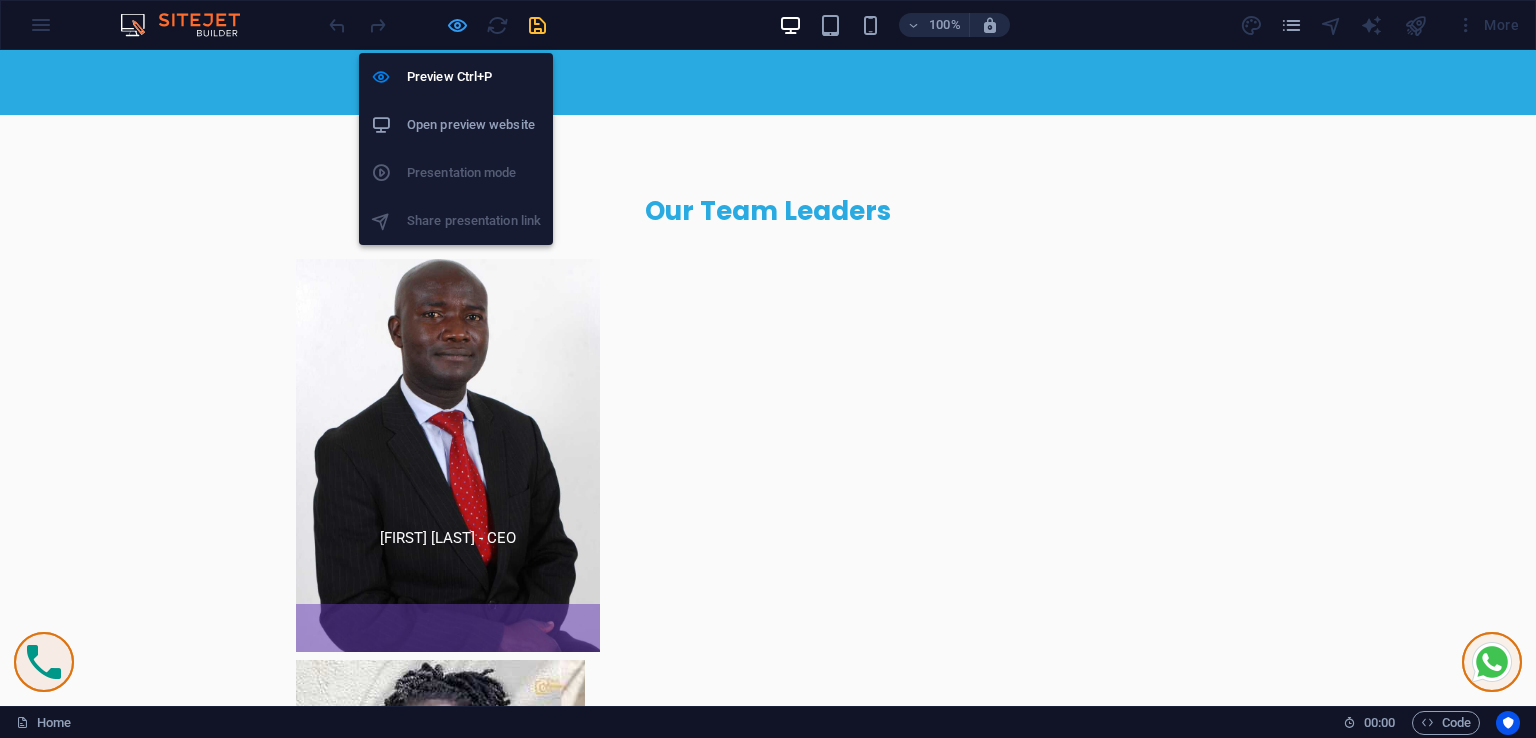click at bounding box center (457, 25) 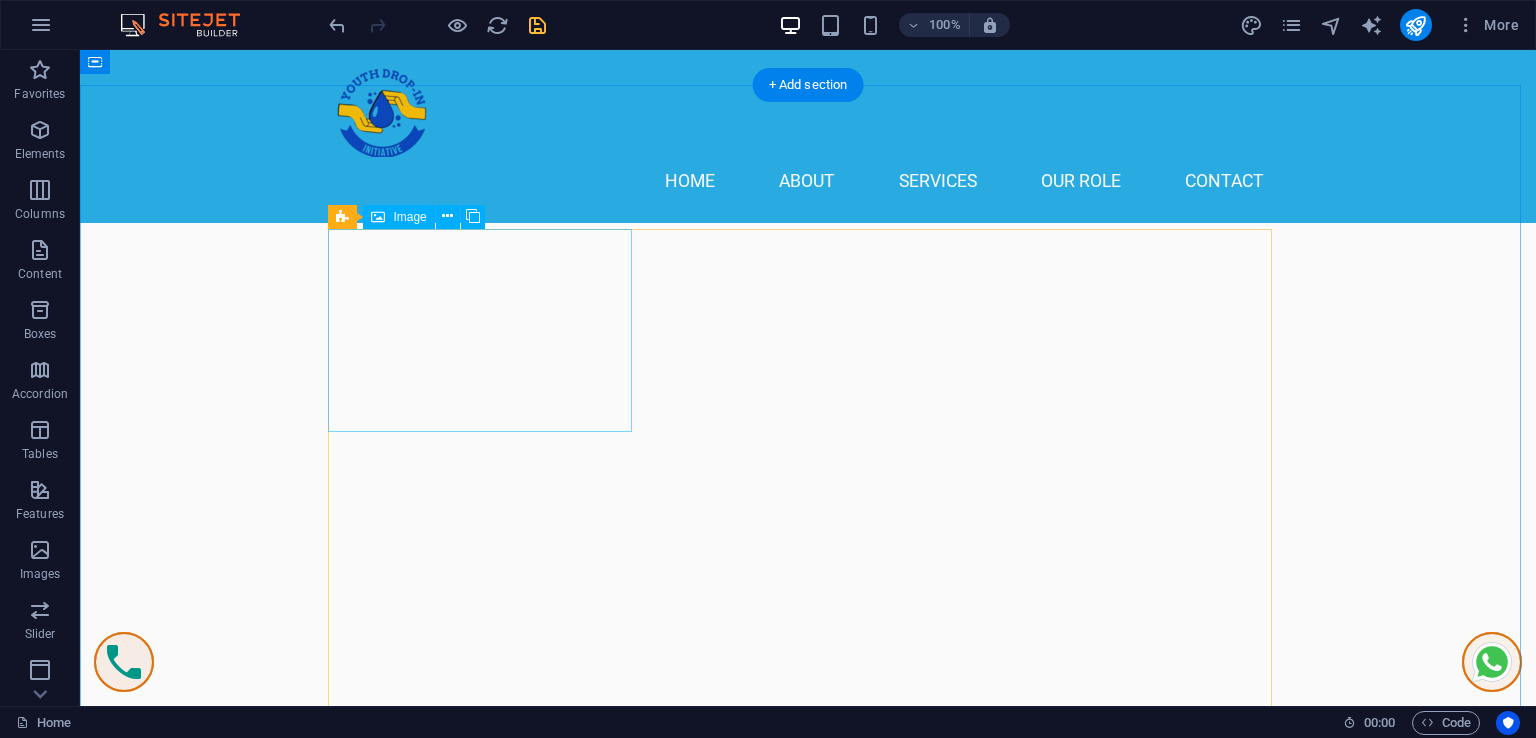 scroll, scrollTop: 9211, scrollLeft: 0, axis: vertical 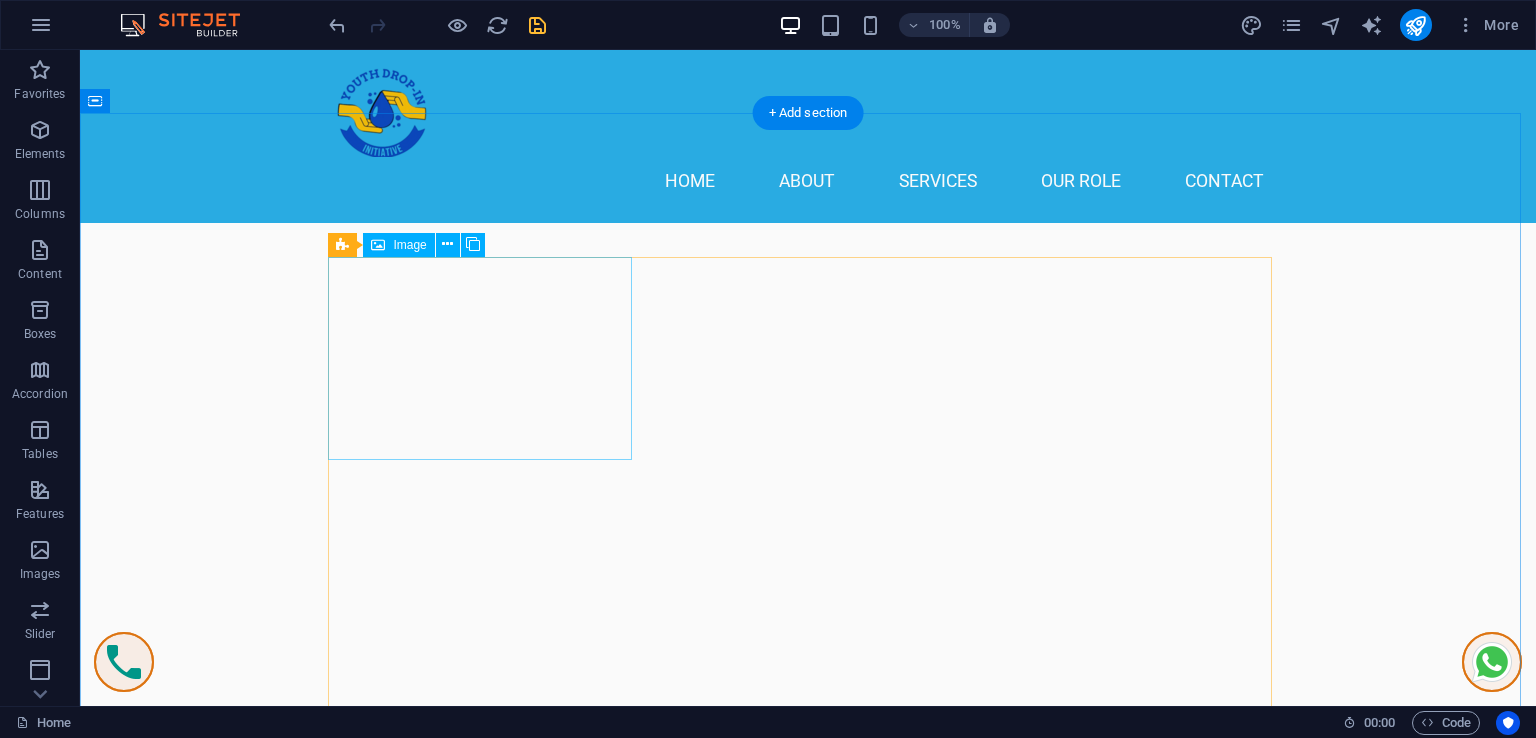 click on "Single Room" at bounding box center [488, 7537] 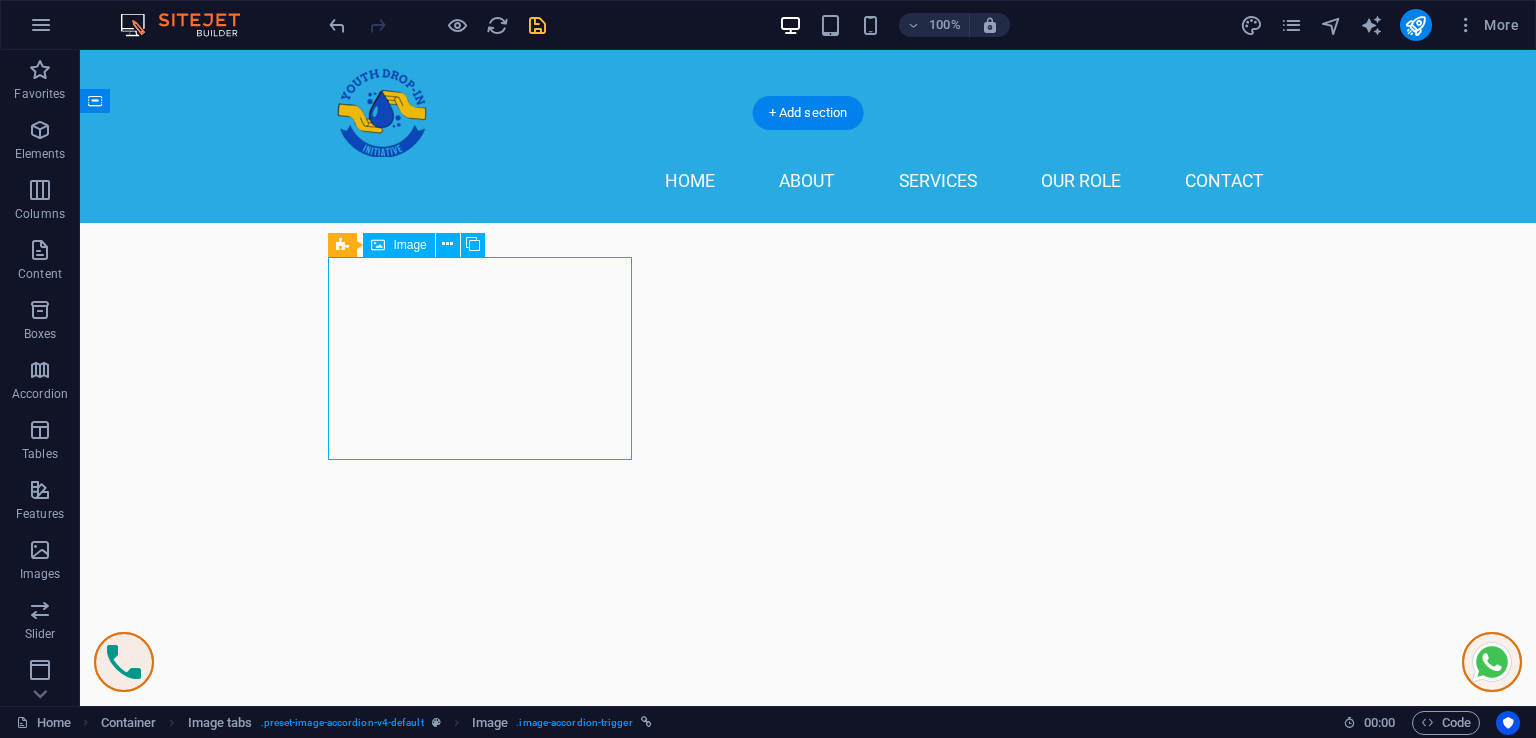 drag, startPoint x: 524, startPoint y: 345, endPoint x: 220, endPoint y: 353, distance: 304.10526 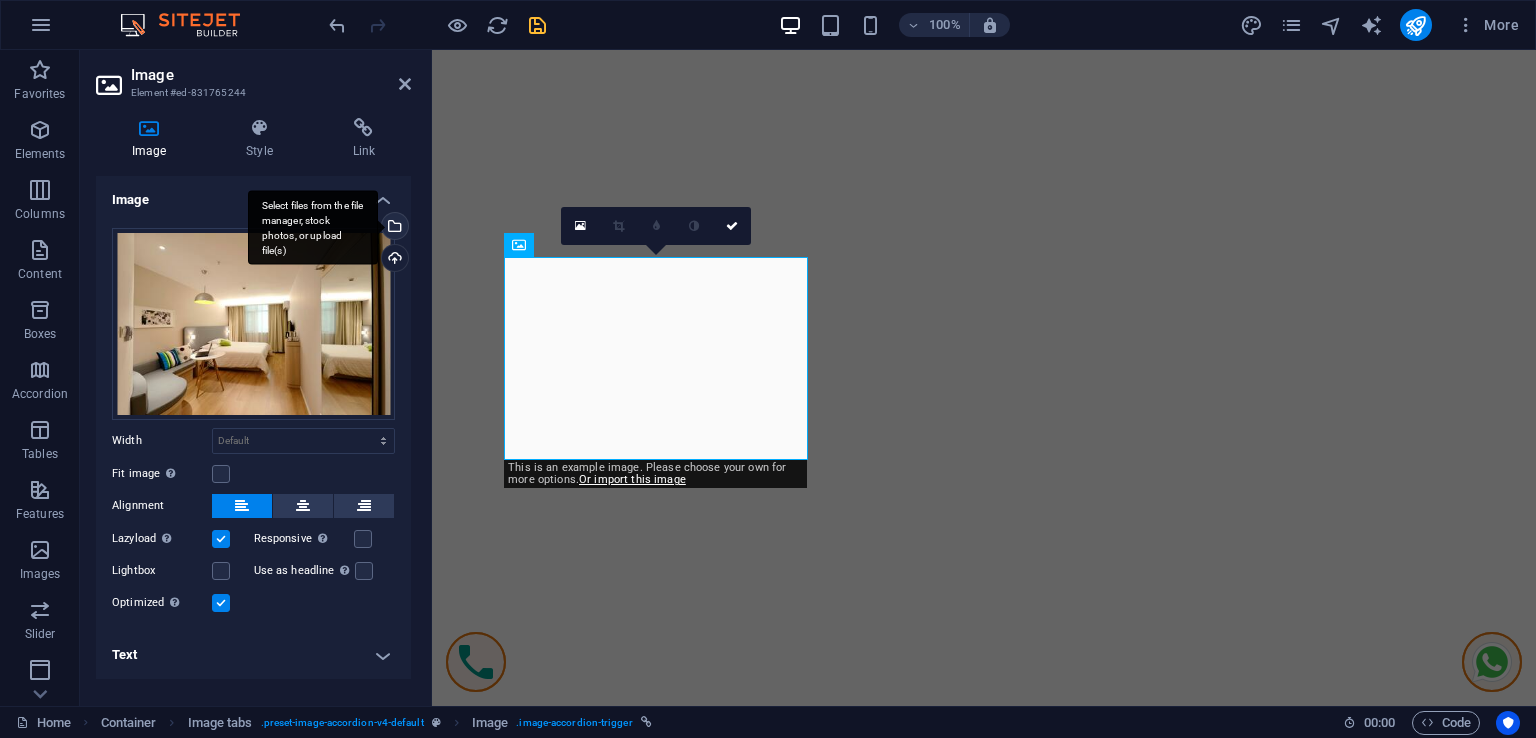 click on "Select files from the file manager, stock photos, or upload file(s)" at bounding box center (393, 228) 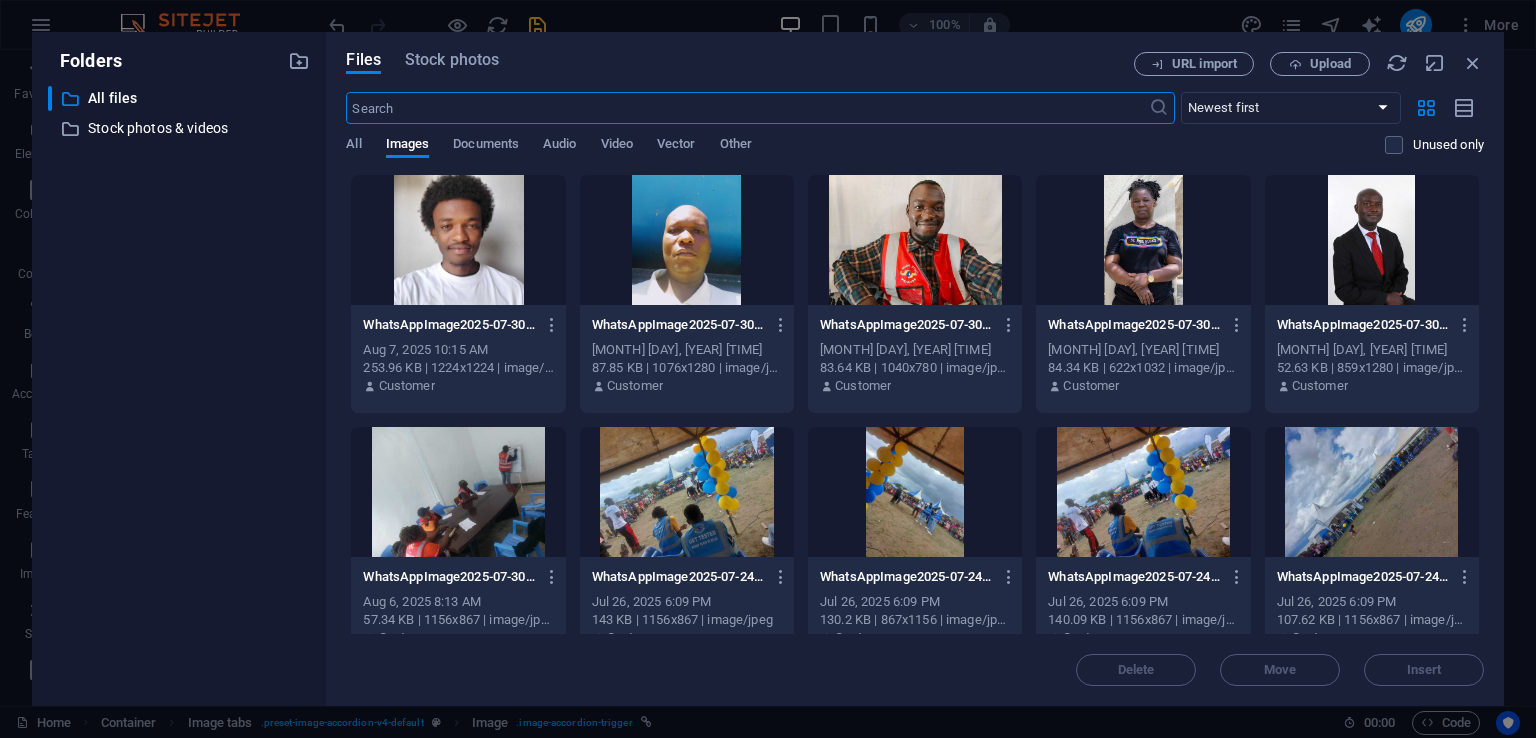 scroll, scrollTop: 9718, scrollLeft: 0, axis: vertical 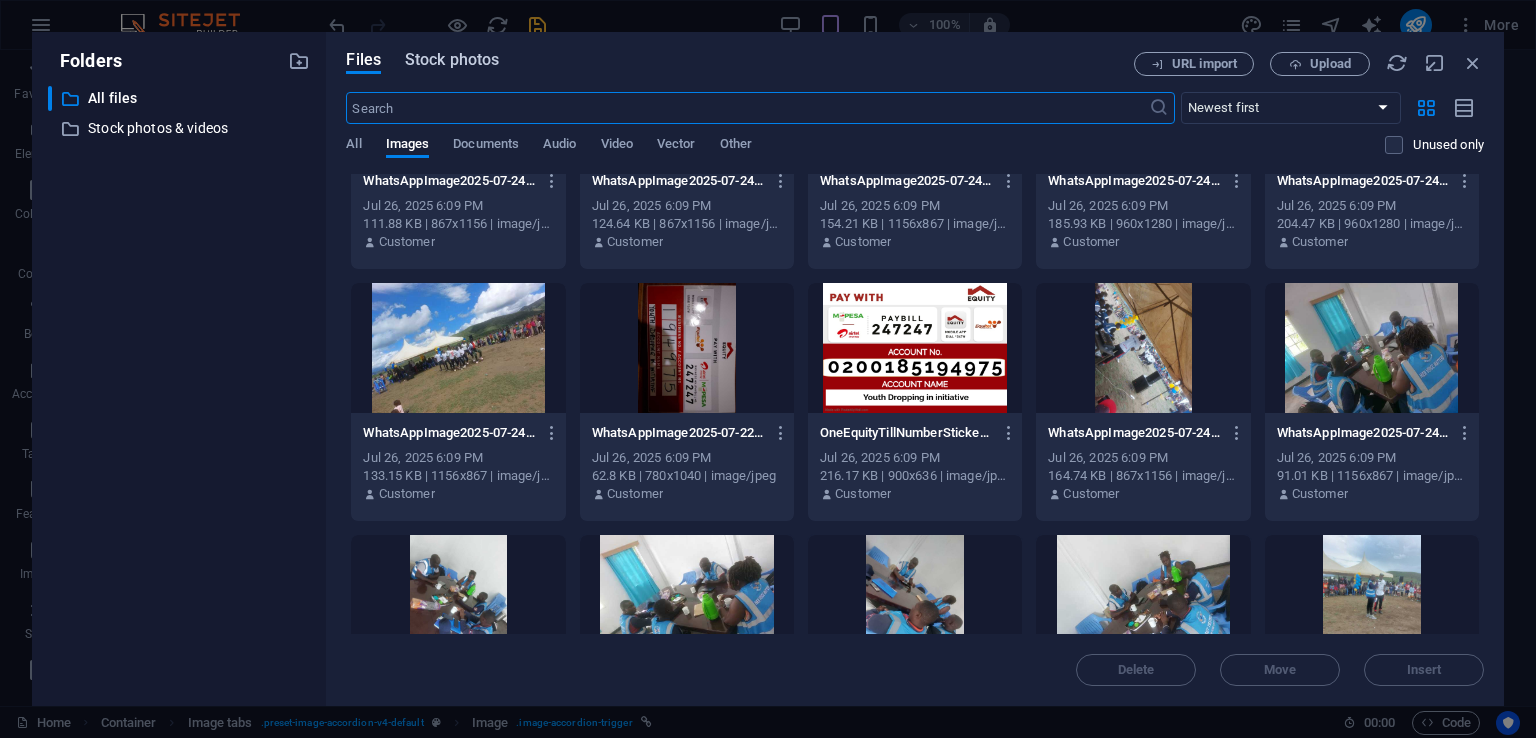 click on "Stock photos" at bounding box center (452, 60) 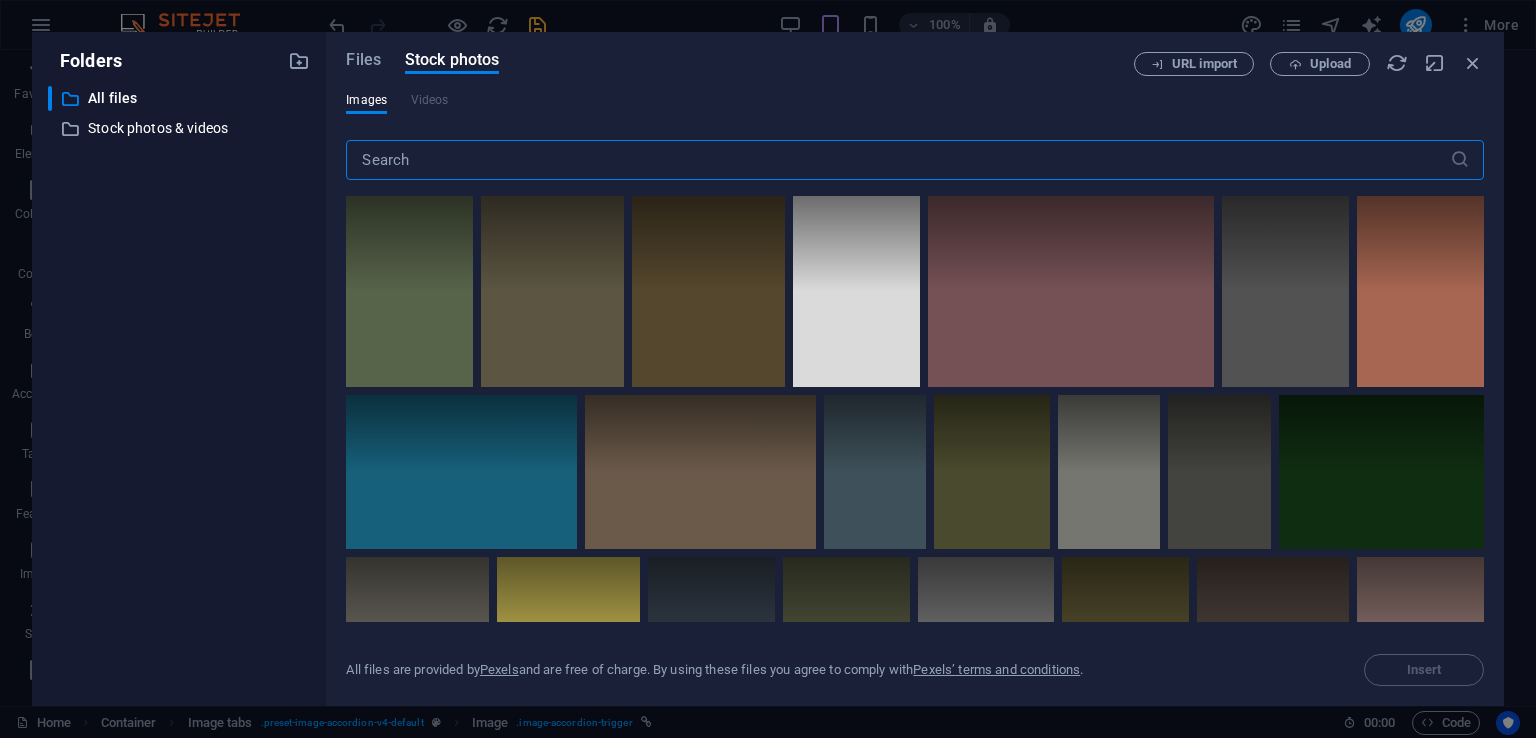 click at bounding box center (897, 160) 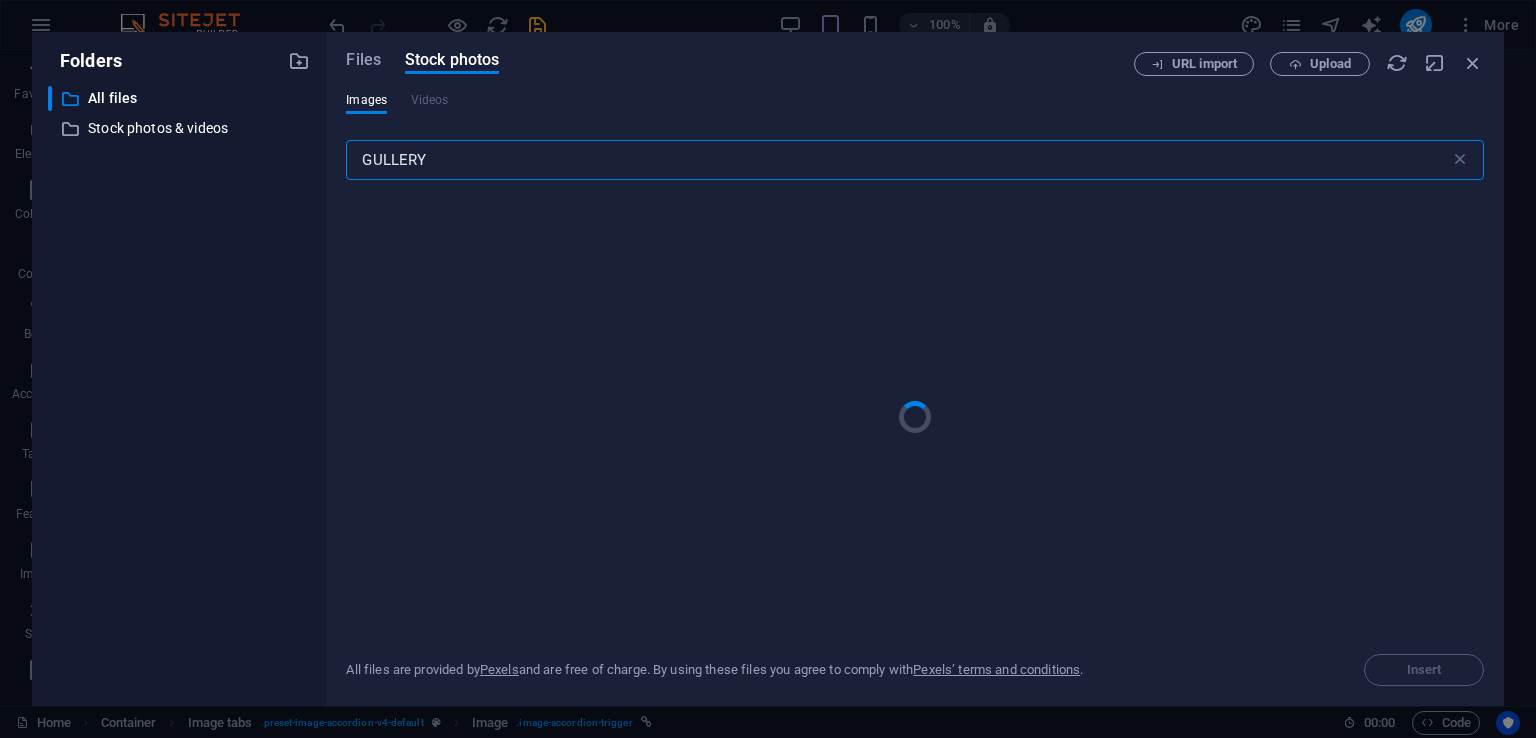 type on "GULLERY" 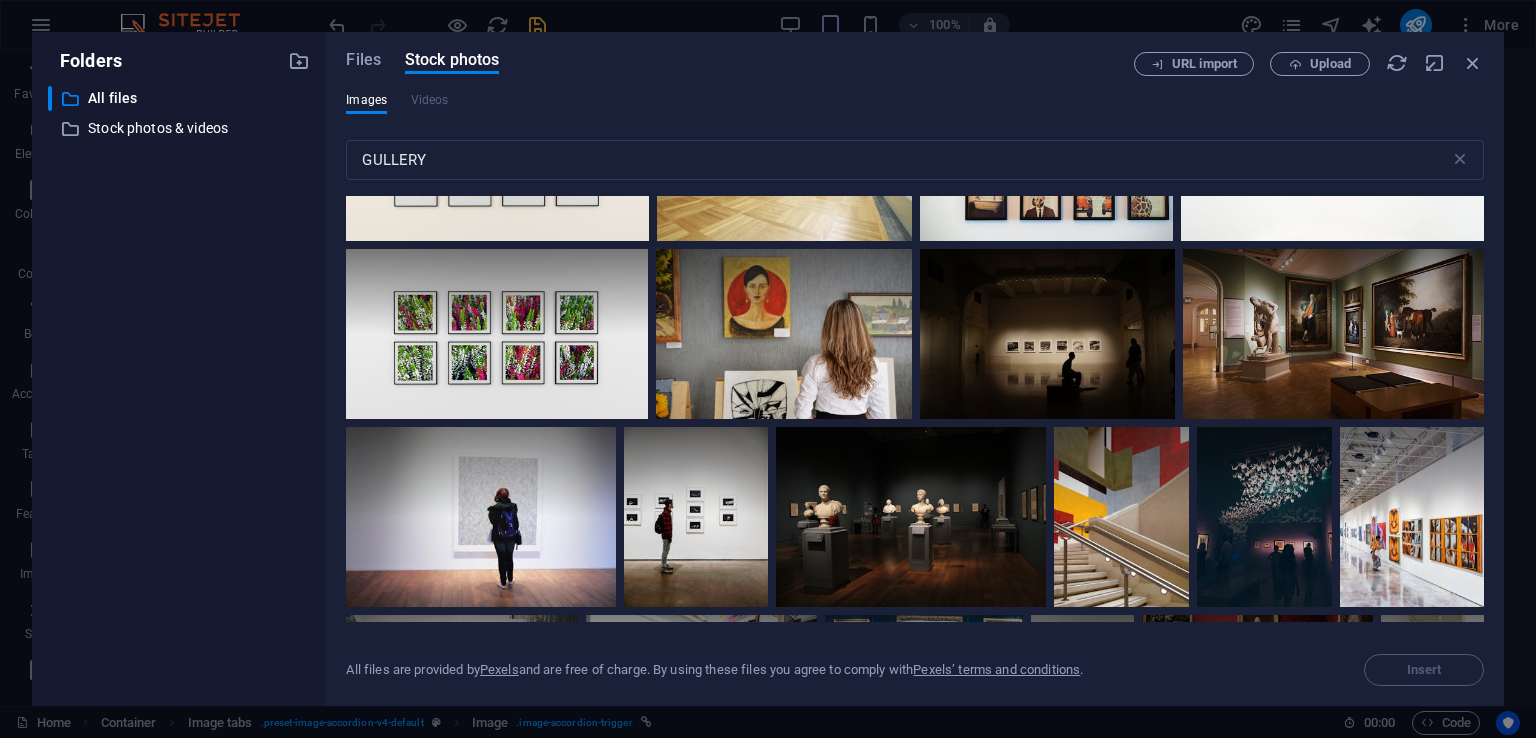 scroll, scrollTop: 0, scrollLeft: 0, axis: both 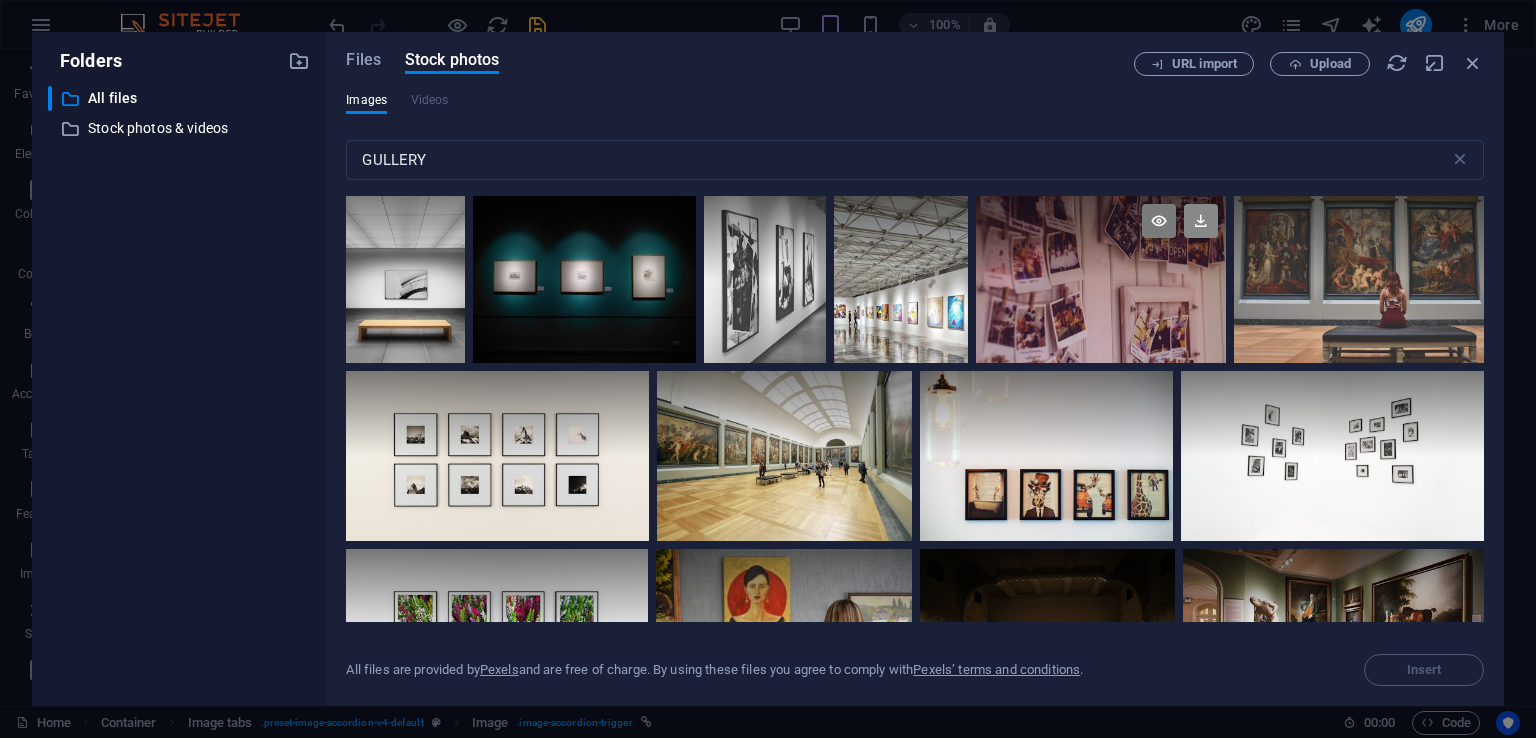 click at bounding box center [1201, 221] 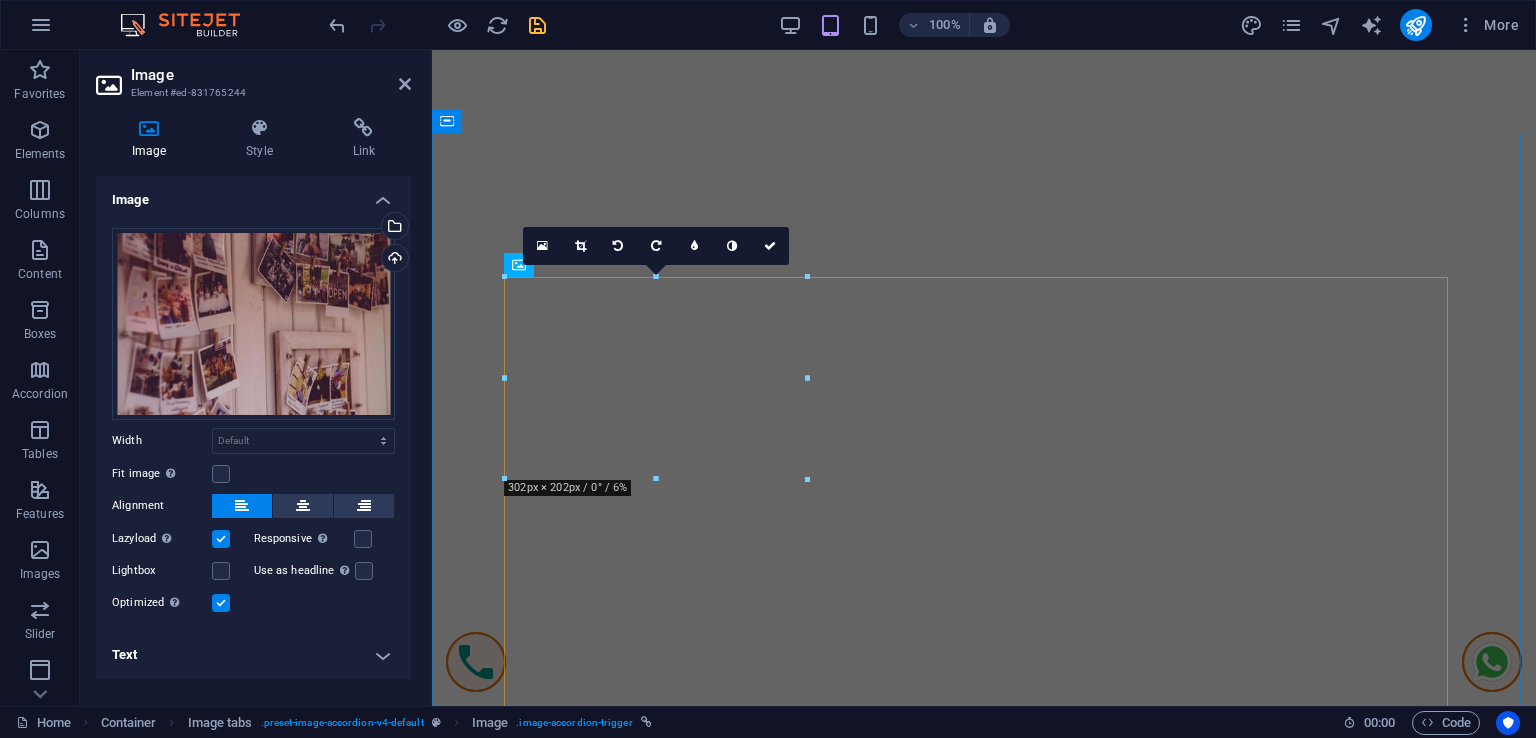 scroll, scrollTop: 9191, scrollLeft: 0, axis: vertical 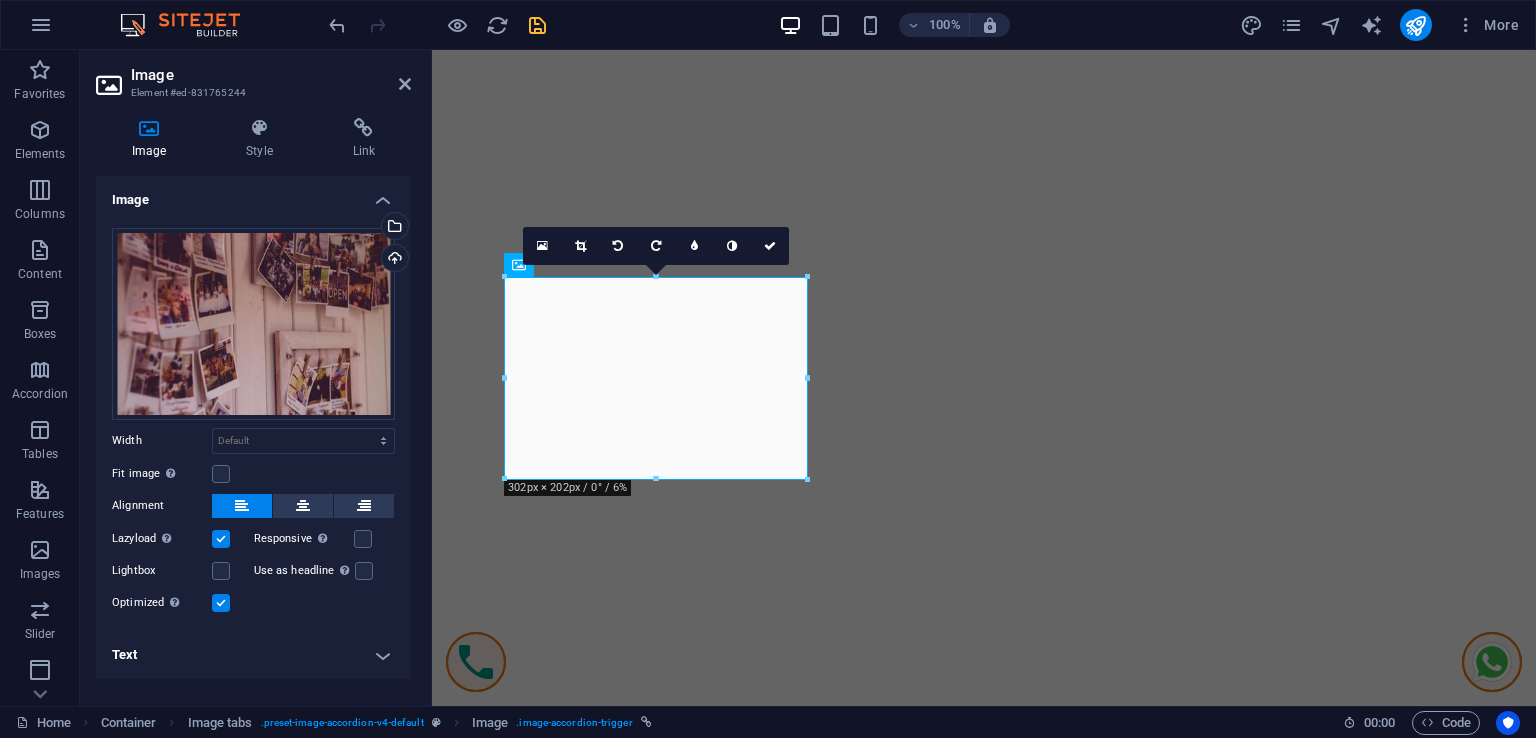 click on "Text" at bounding box center (253, 655) 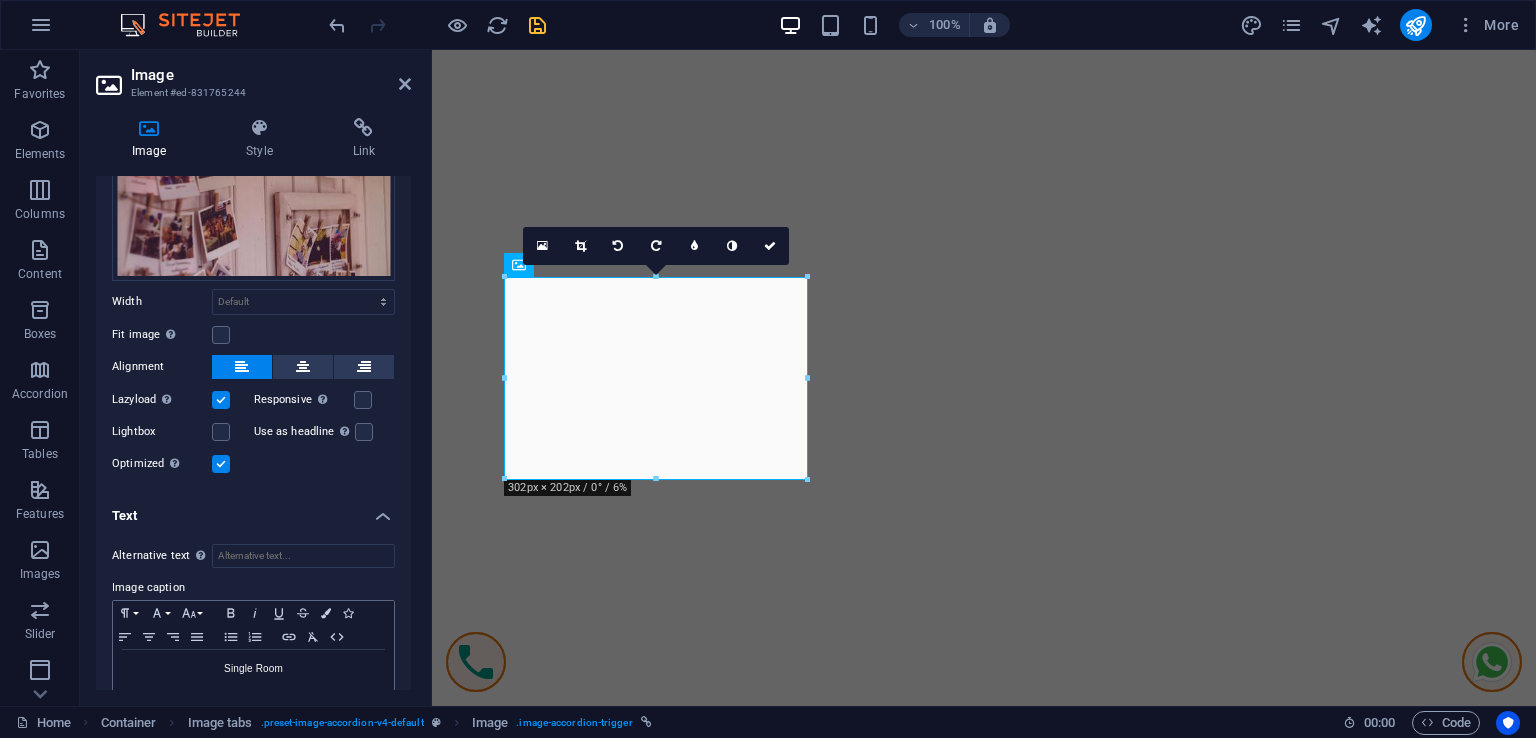 scroll, scrollTop: 173, scrollLeft: 0, axis: vertical 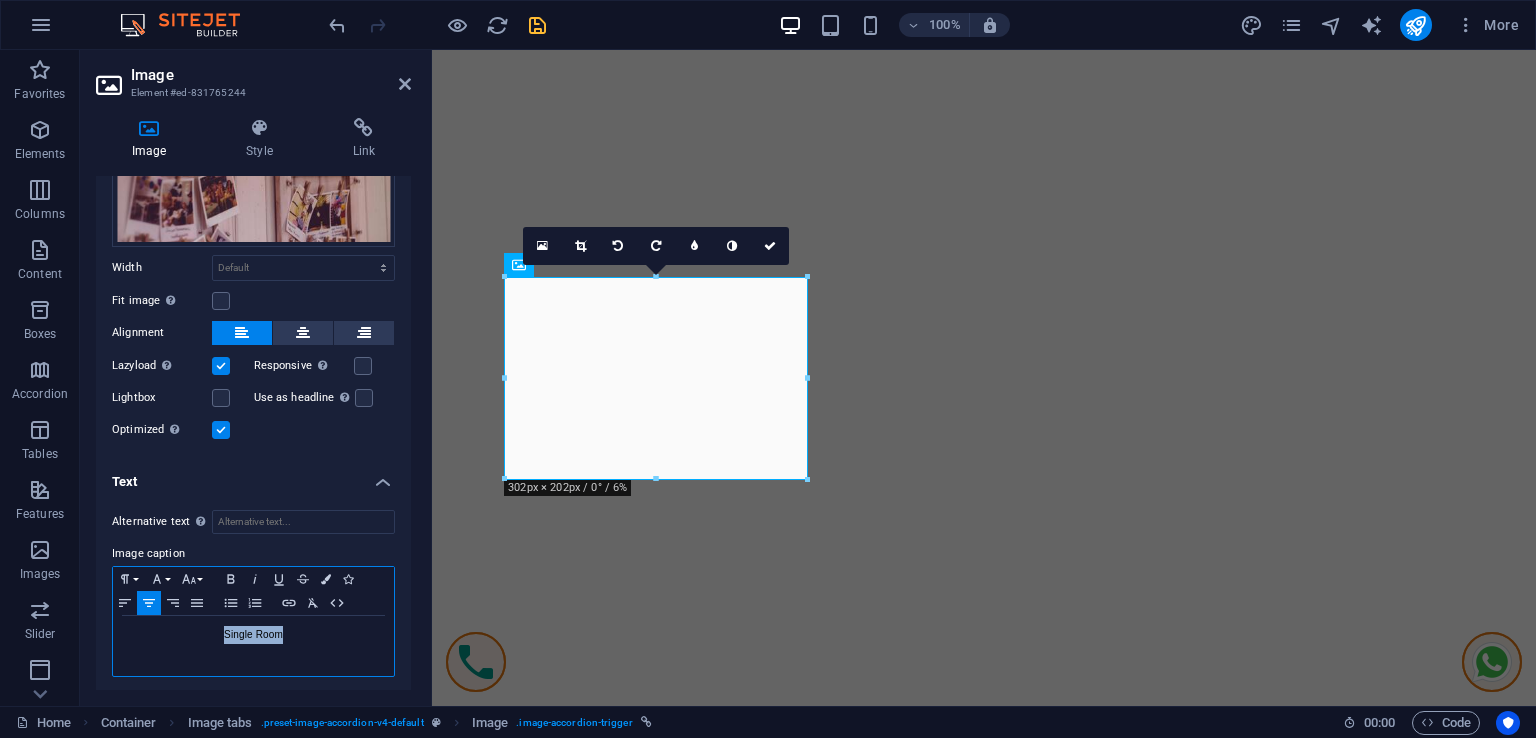 drag, startPoint x: 281, startPoint y: 633, endPoint x: 220, endPoint y: 621, distance: 62.169125 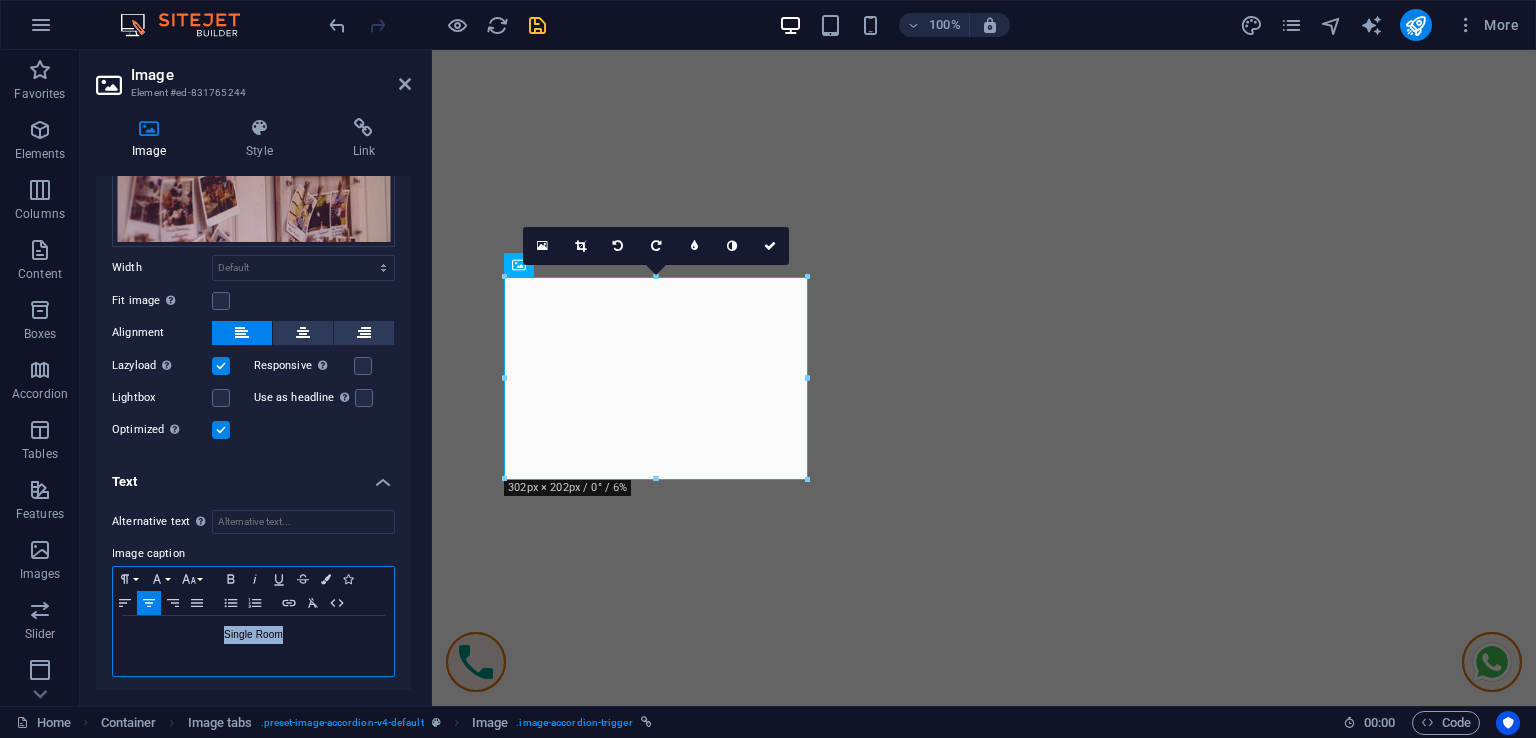 click on "Single Room" at bounding box center (253, 635) 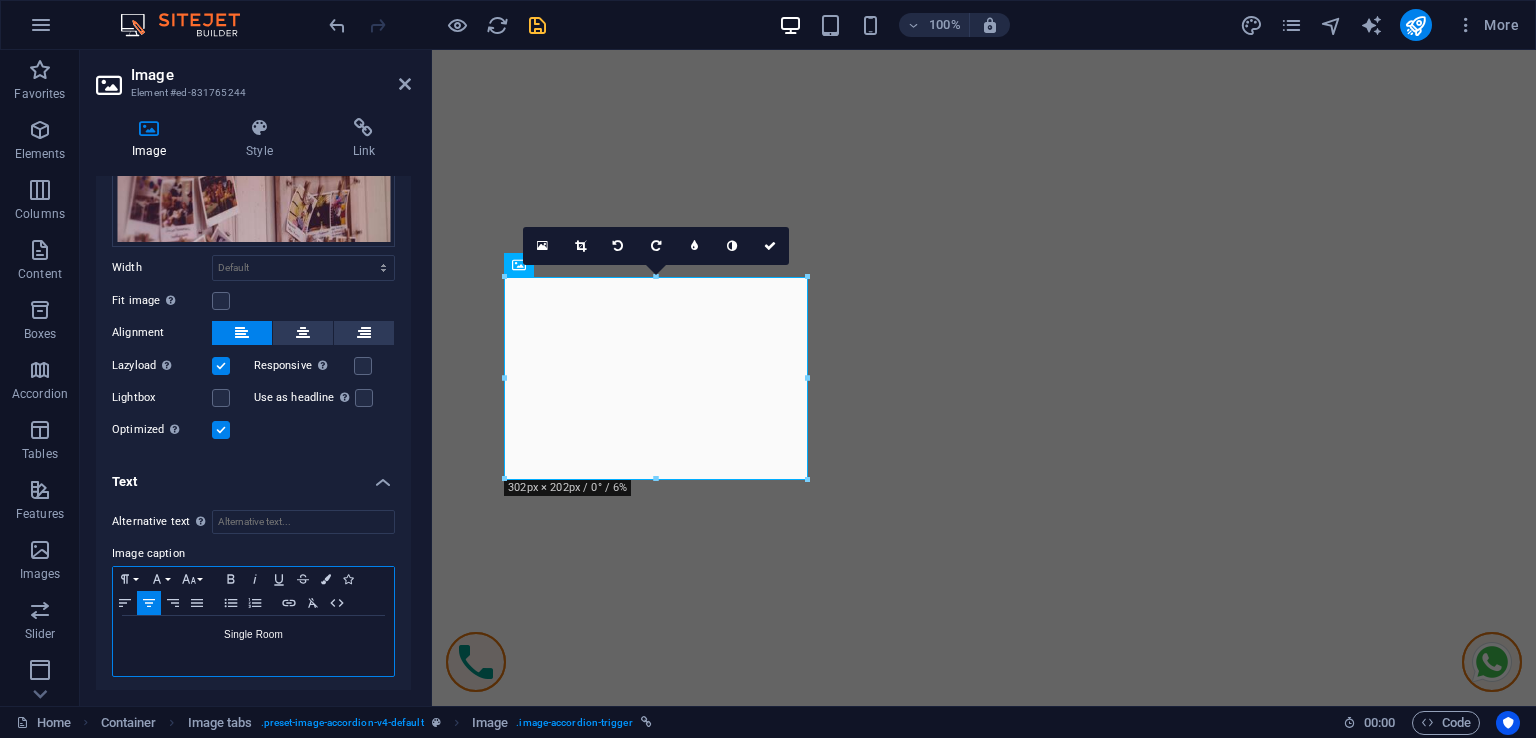 type 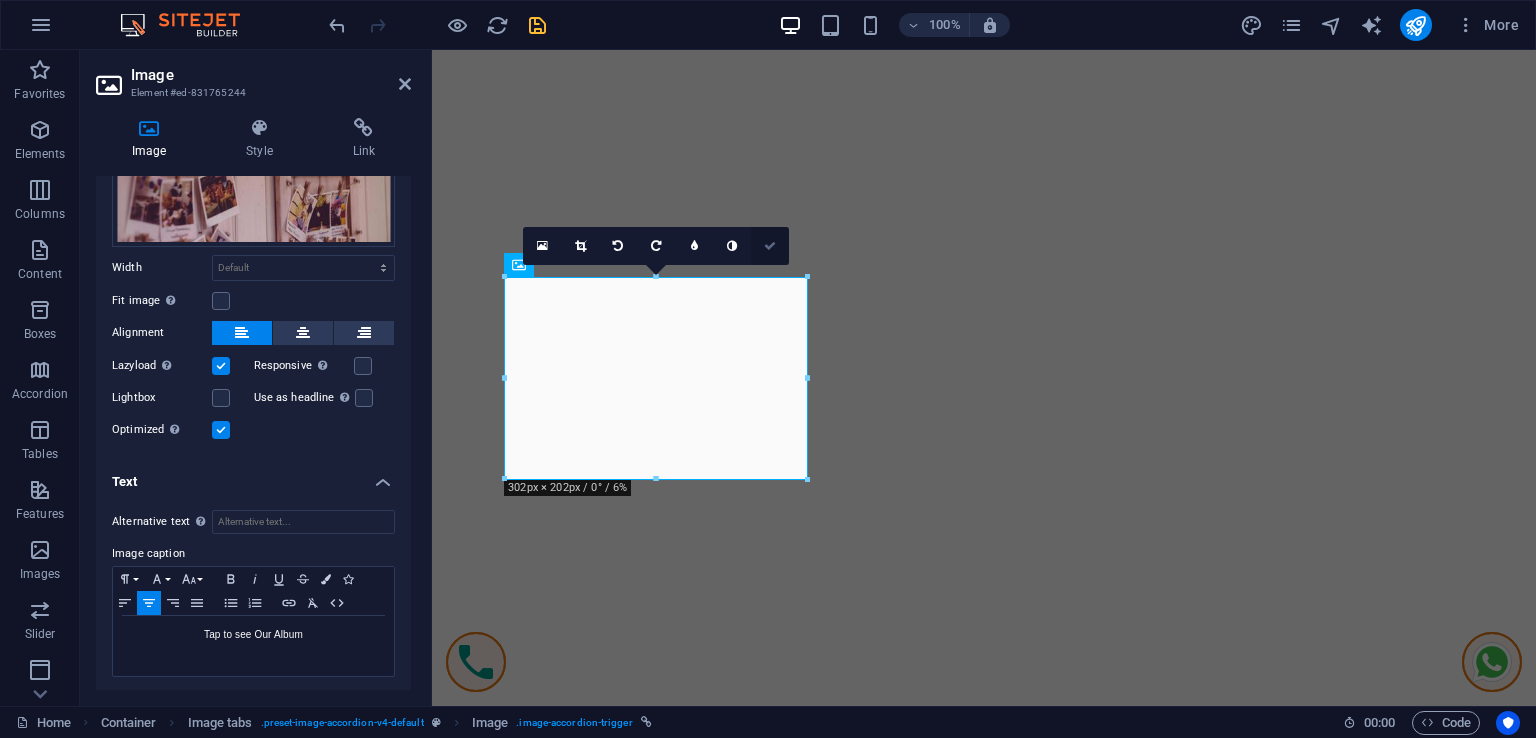 click at bounding box center [770, 246] 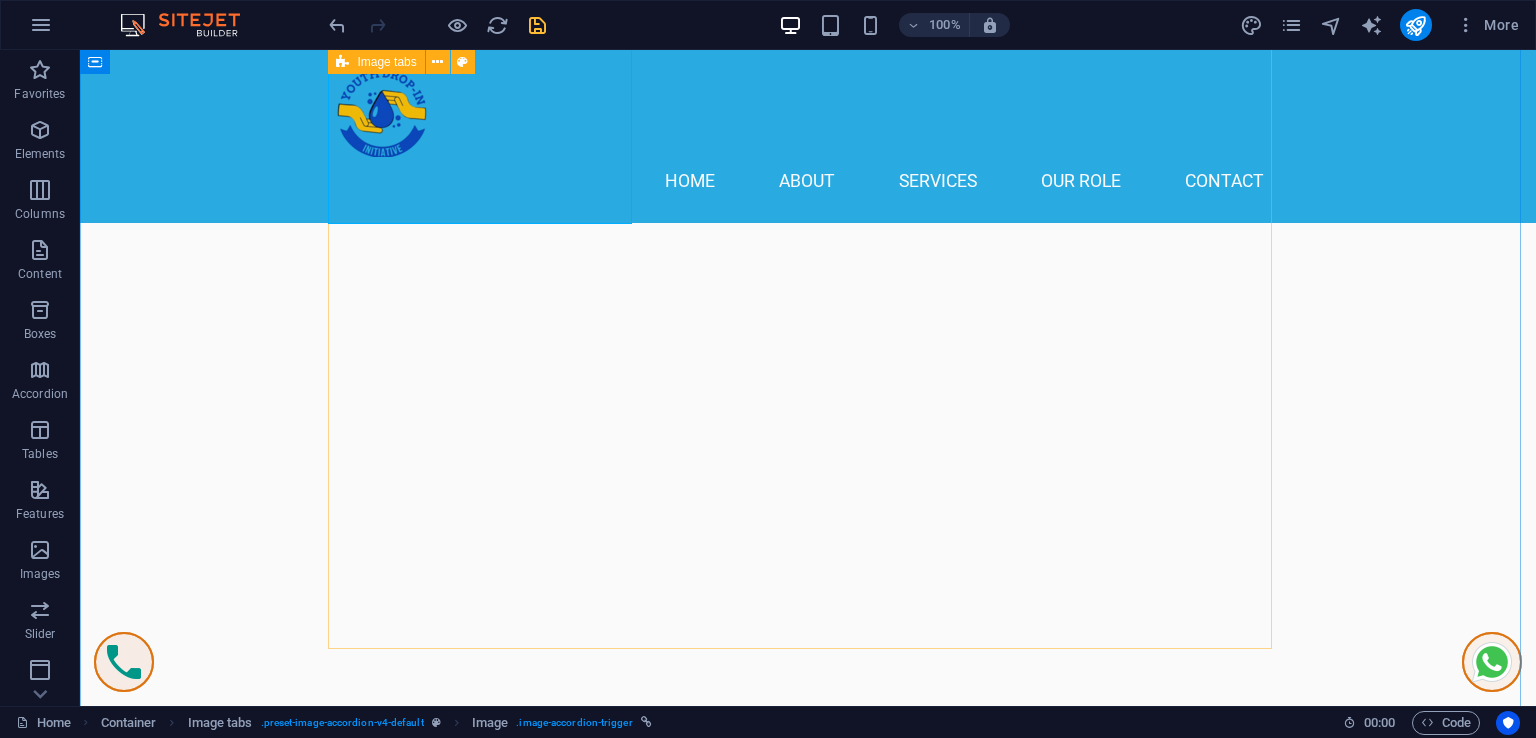 scroll, scrollTop: 9191, scrollLeft: 0, axis: vertical 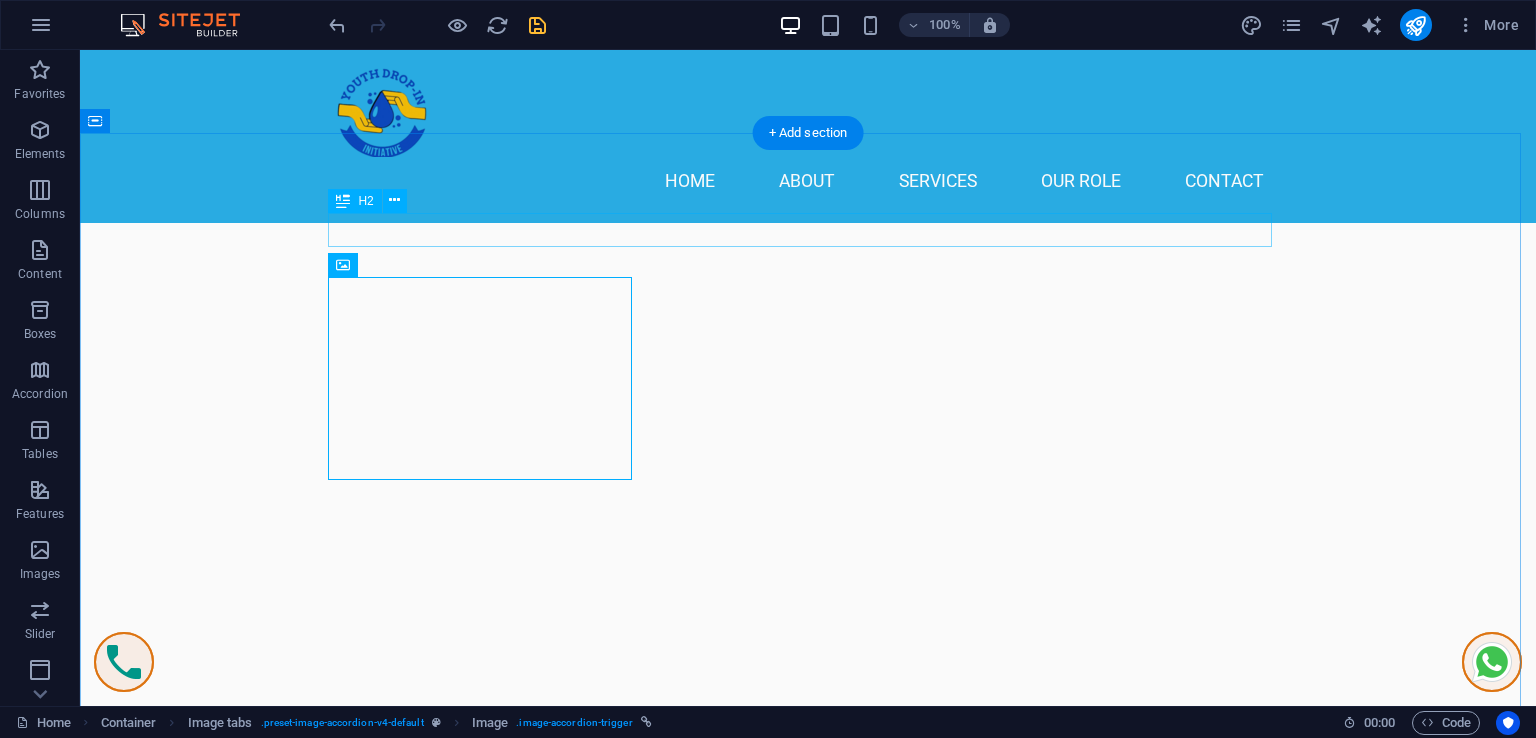 click on "gallery" at bounding box center (808, 7409) 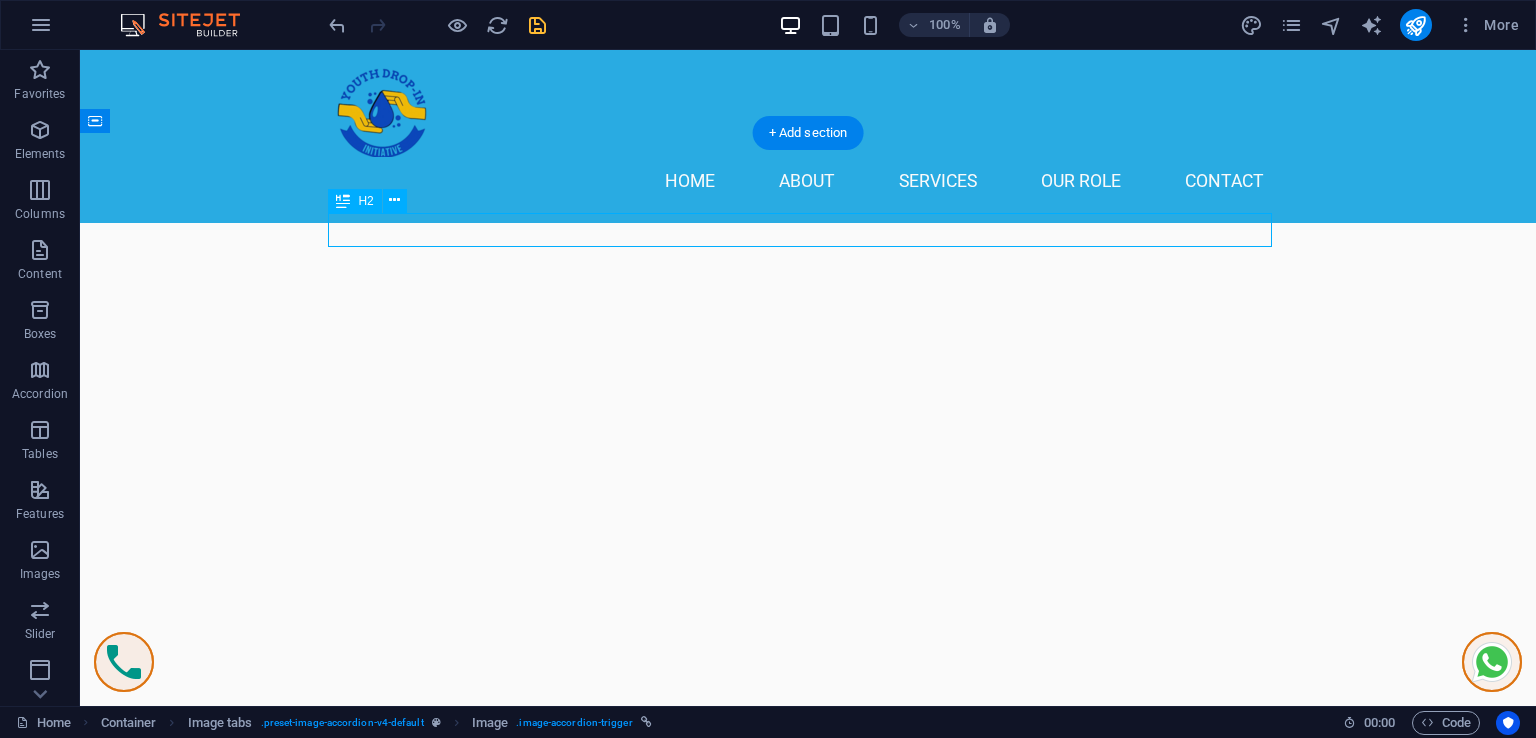 click on "gallery" at bounding box center [808, 7409] 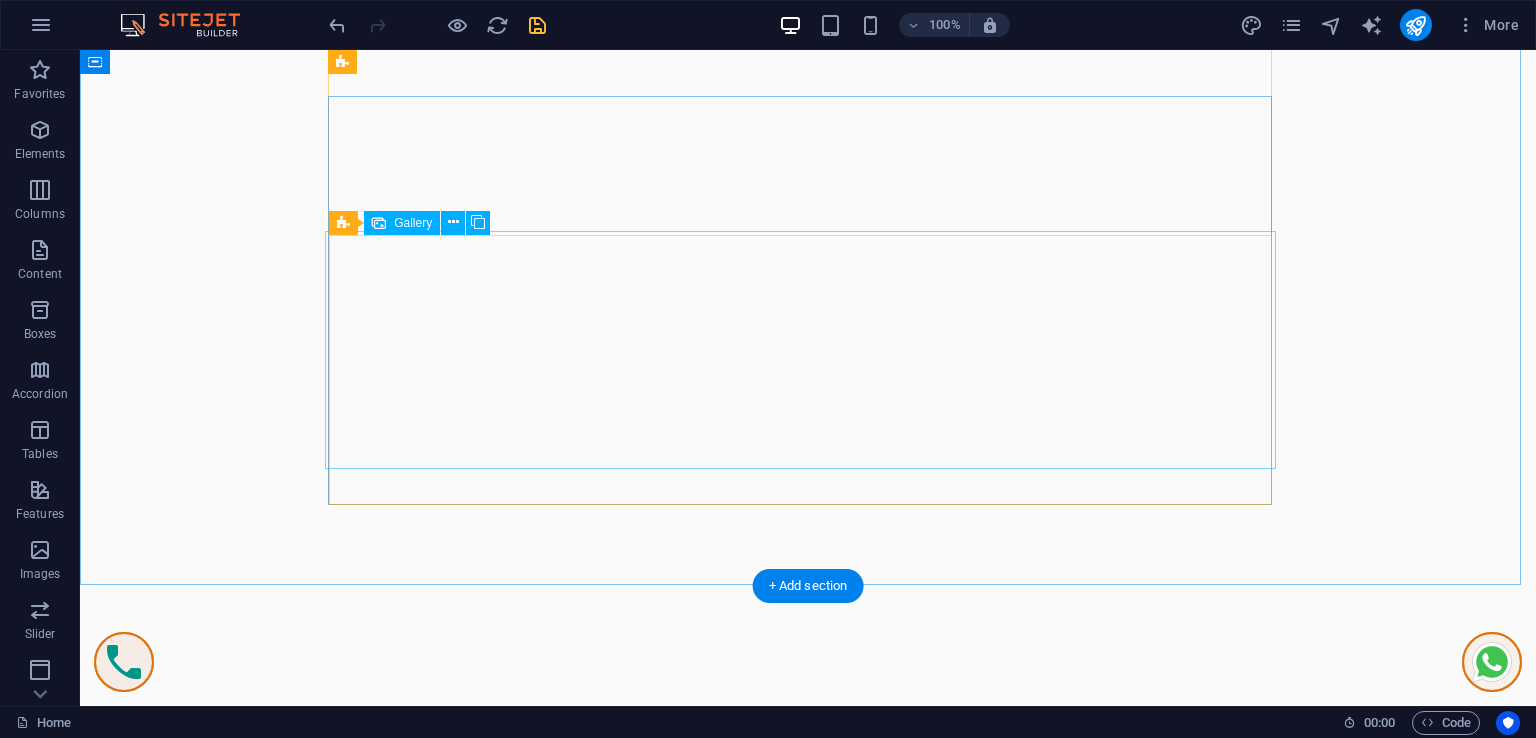 scroll, scrollTop: 9391, scrollLeft: 0, axis: vertical 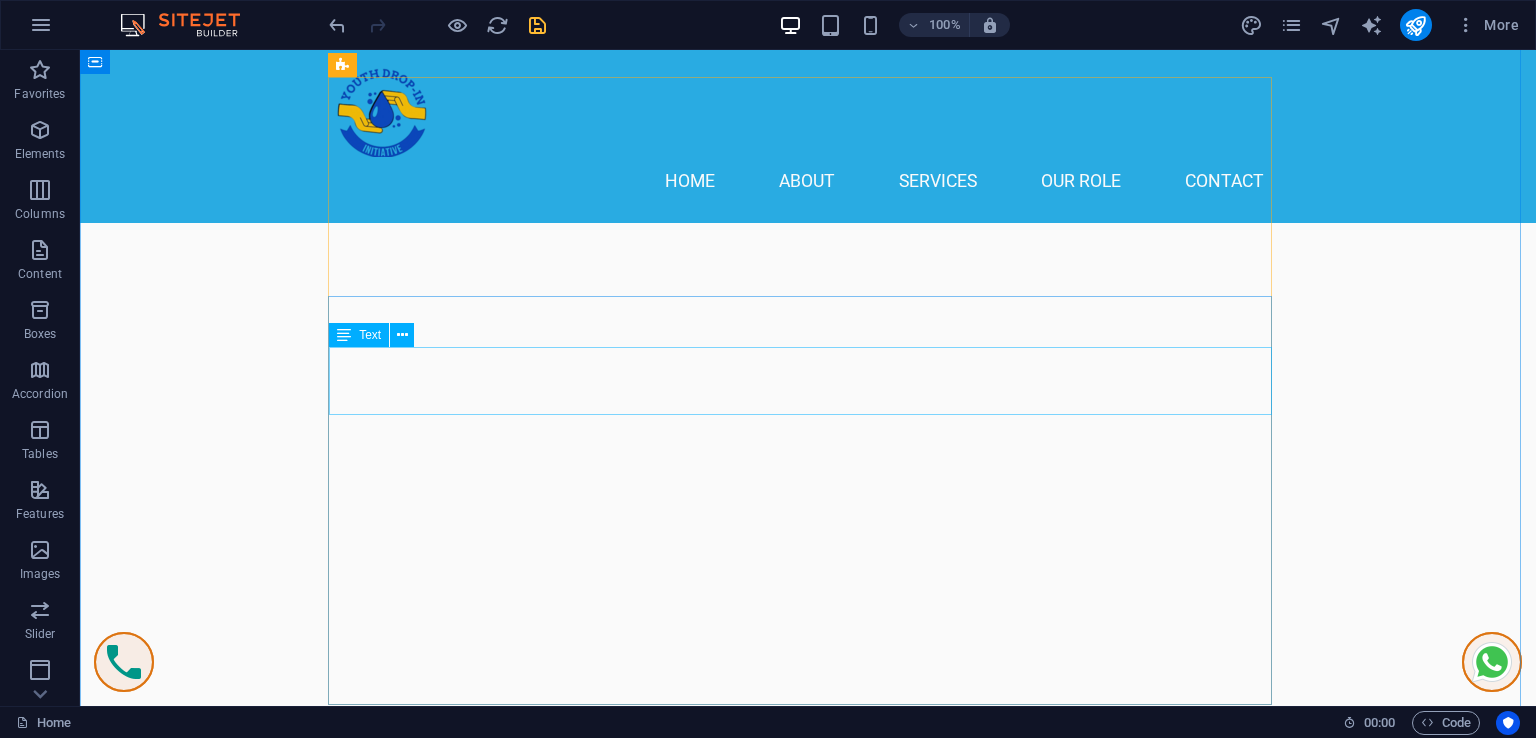 click on "Explore our selection of chic dresses perfect for any occasion. Made from high-quality fabrics and available in various sizes and colors, our dresses are designed to help you shine. Starting from KSH 2,500! Check them out now! (Image links: img1.jpg, img2.jpg, img3.jpg, img4.jpg, img5.jpg)" at bounding box center (808, 7553) 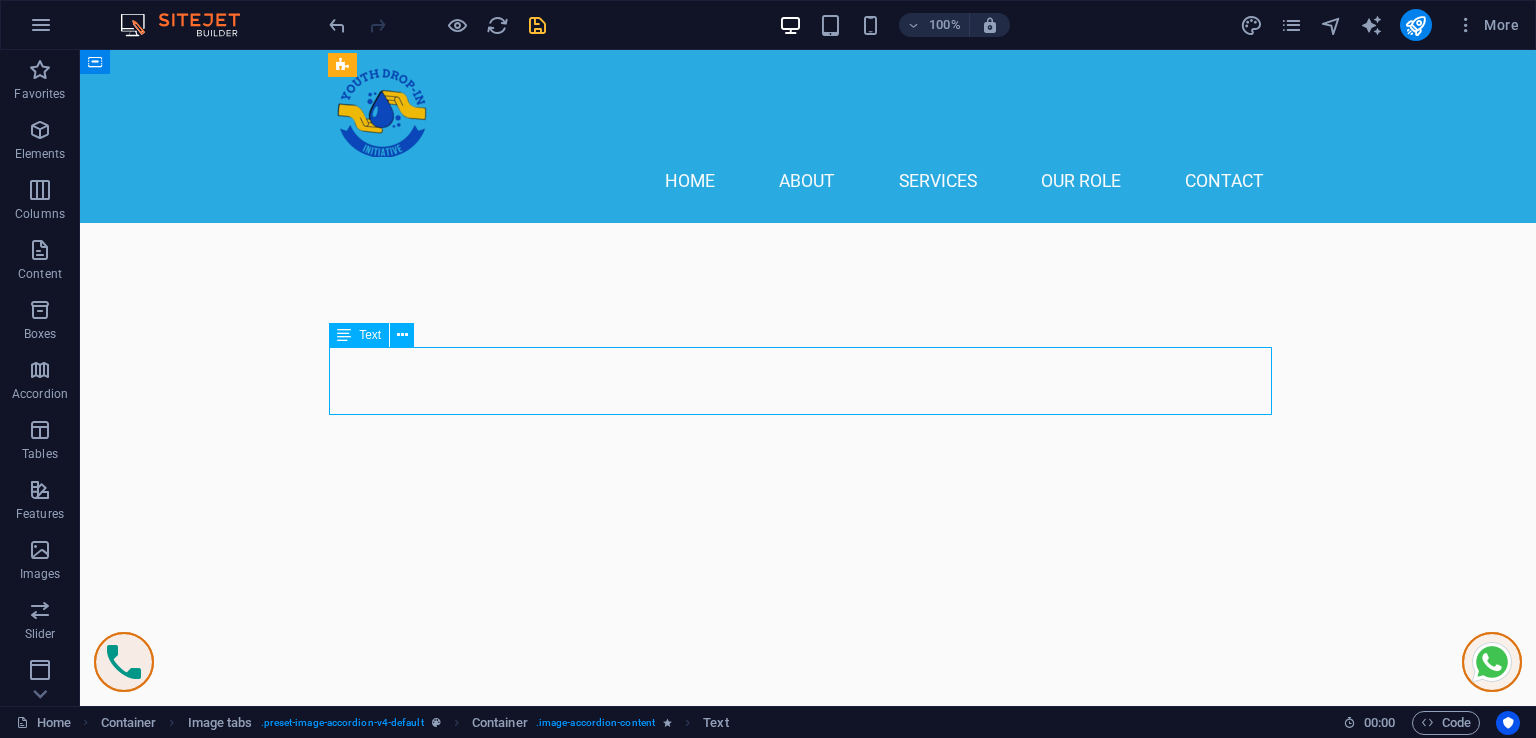 click on "Explore our selection of chic dresses perfect for any occasion. Made from high-quality fabrics and available in various sizes and colors, our dresses are designed to help you shine. Starting from KSH 2,500! Check them out now! (Image links: img1.jpg, img2.jpg, img3.jpg, img4.jpg, img5.jpg)" at bounding box center (808, 7553) 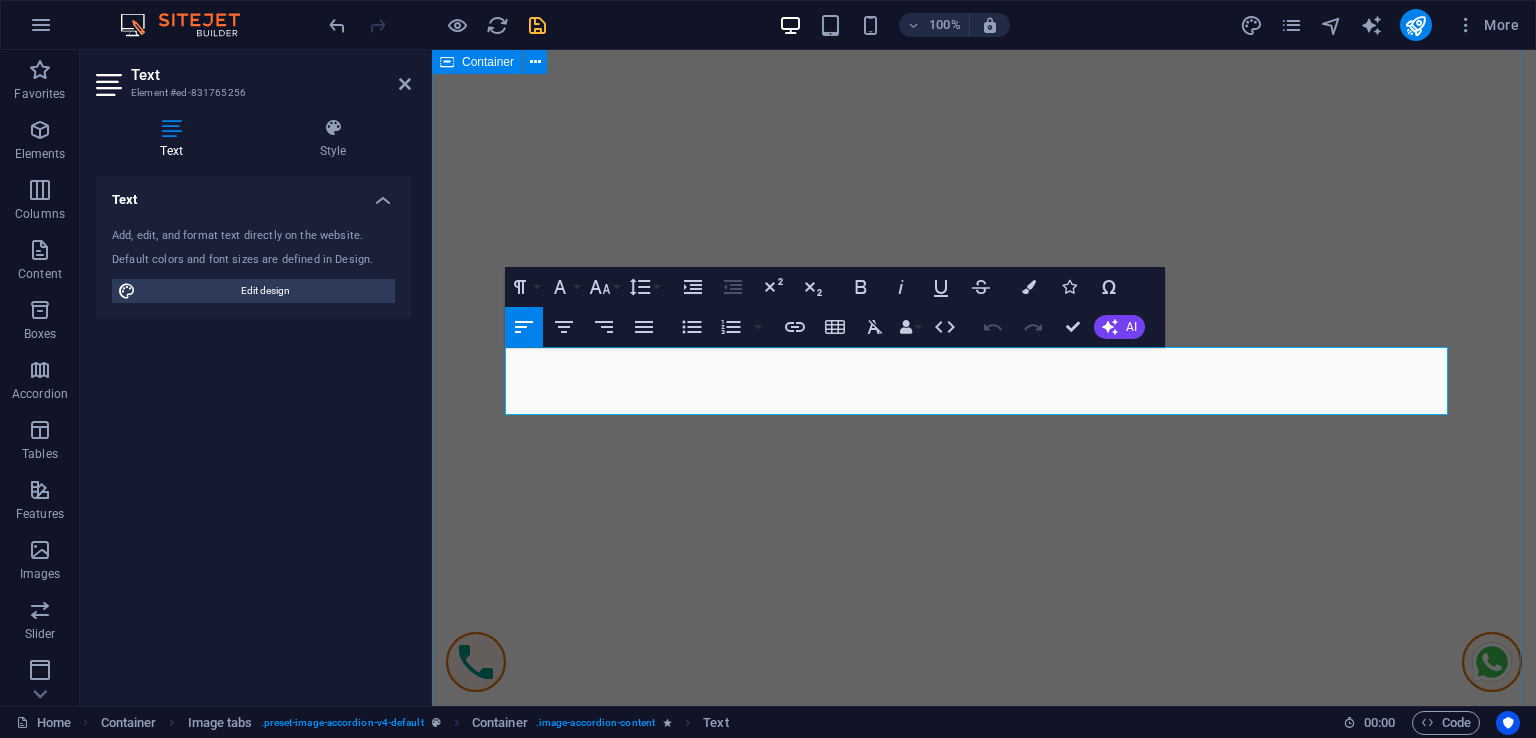 drag, startPoint x: 560, startPoint y: 403, endPoint x: 502, endPoint y: 361, distance: 71.610054 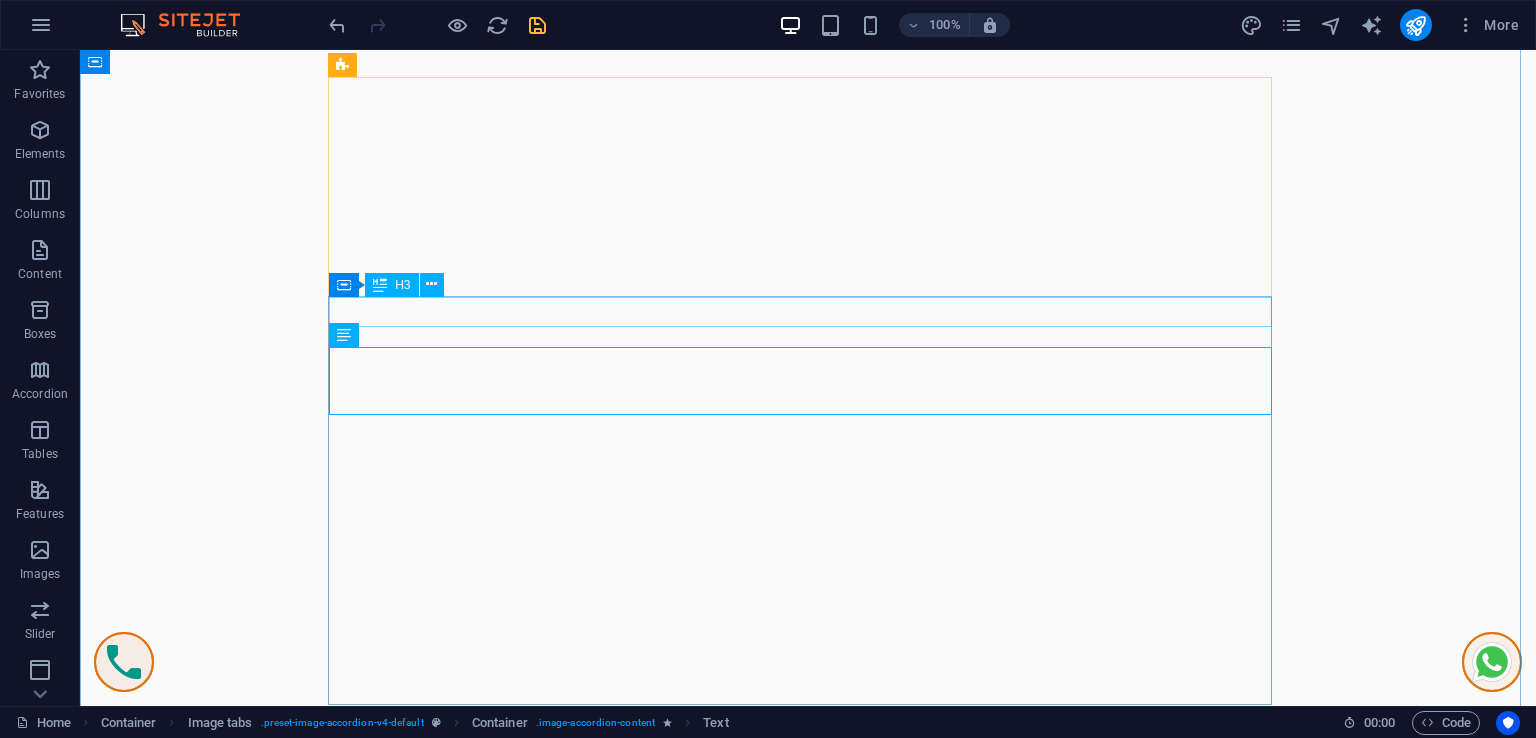 click on "Chic Dresses" at bounding box center [808, 7533] 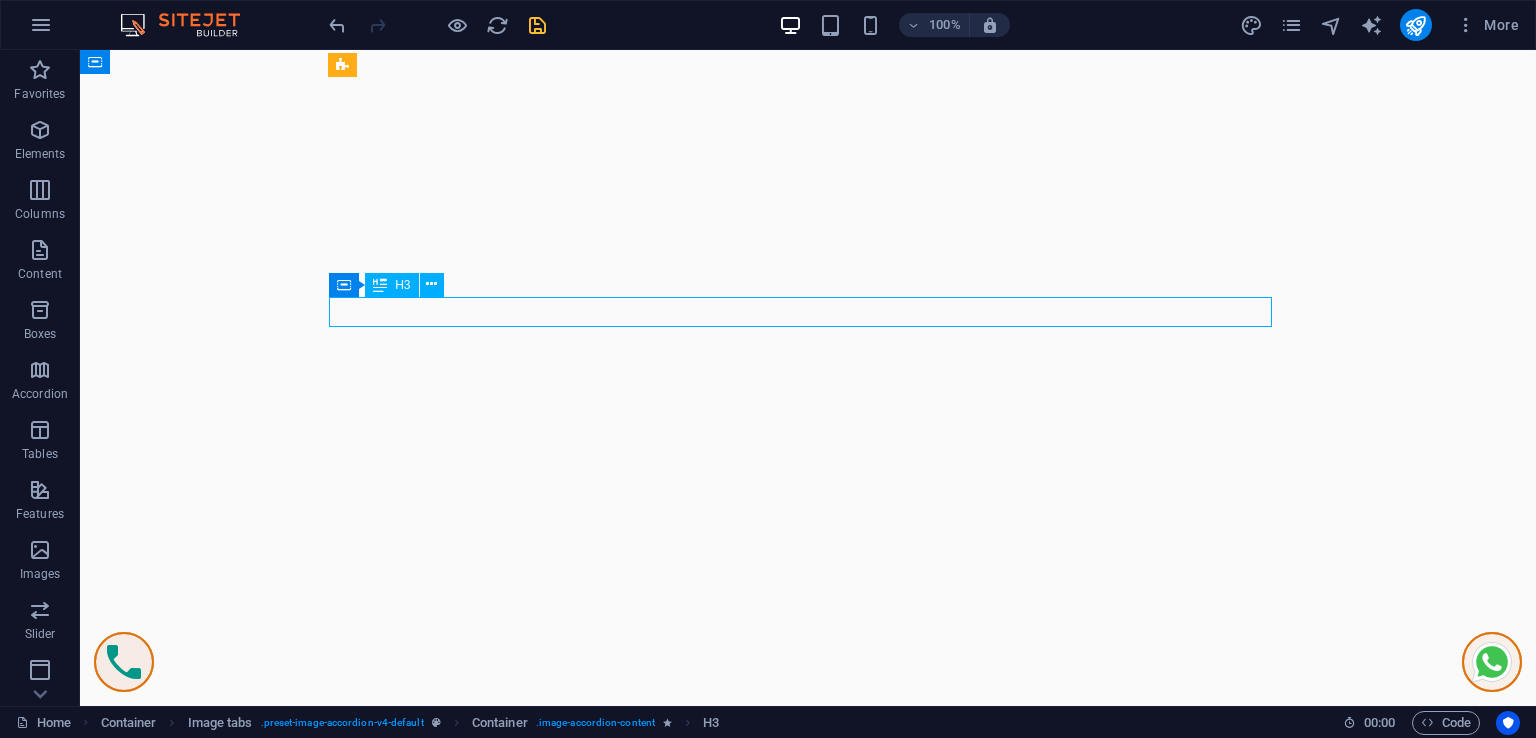 click on "Chic Dresses" at bounding box center [808, 7533] 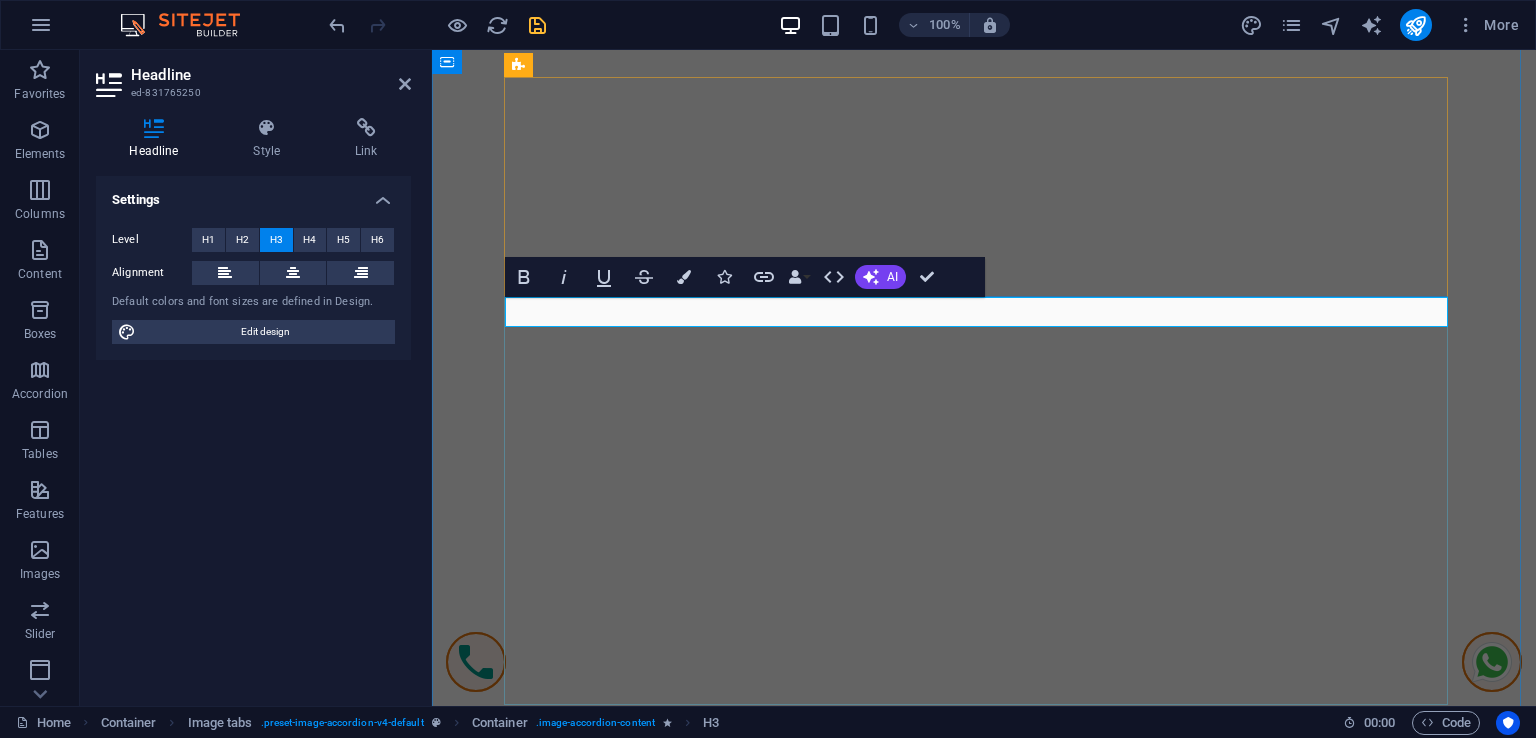 click on "gallery" at bounding box center (984, 7533) 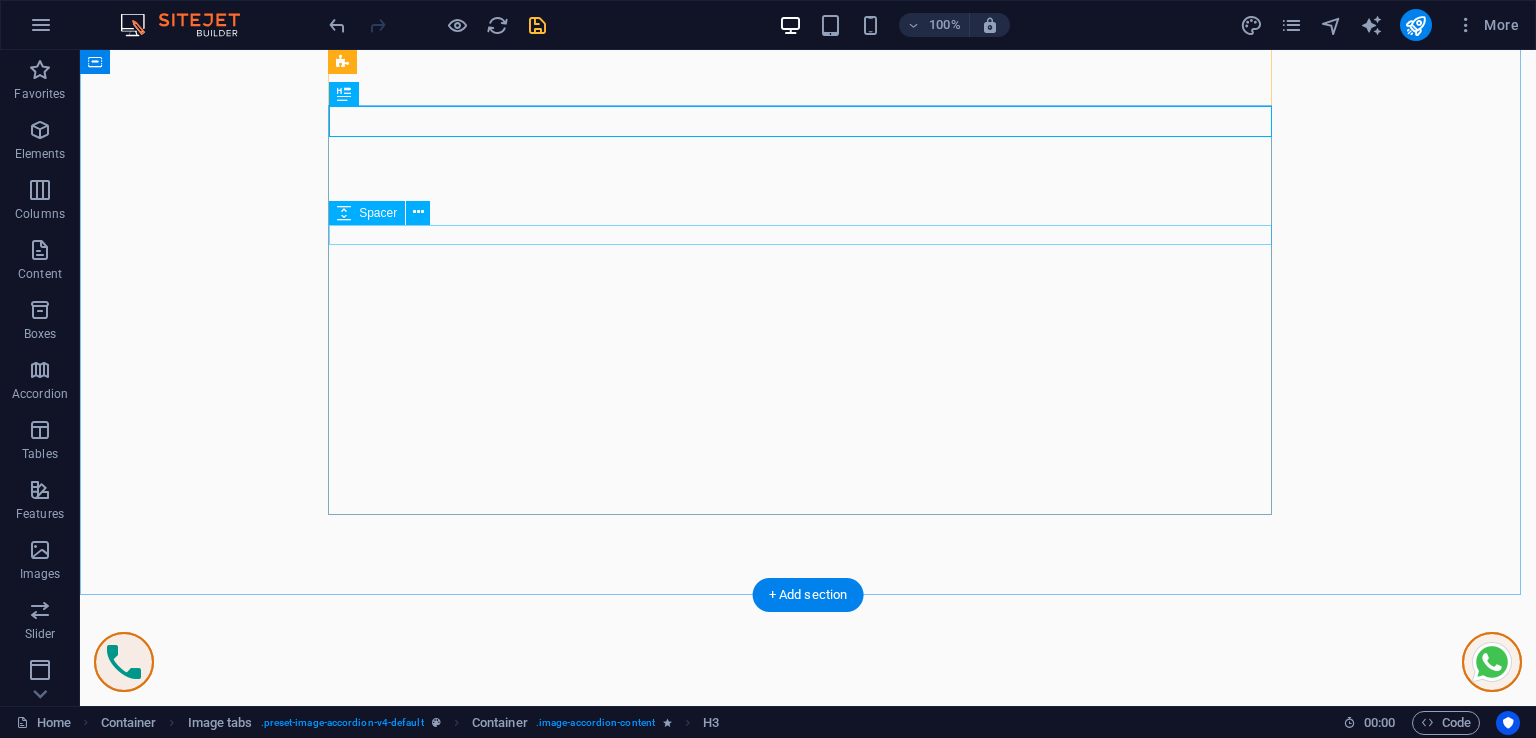scroll, scrollTop: 9591, scrollLeft: 0, axis: vertical 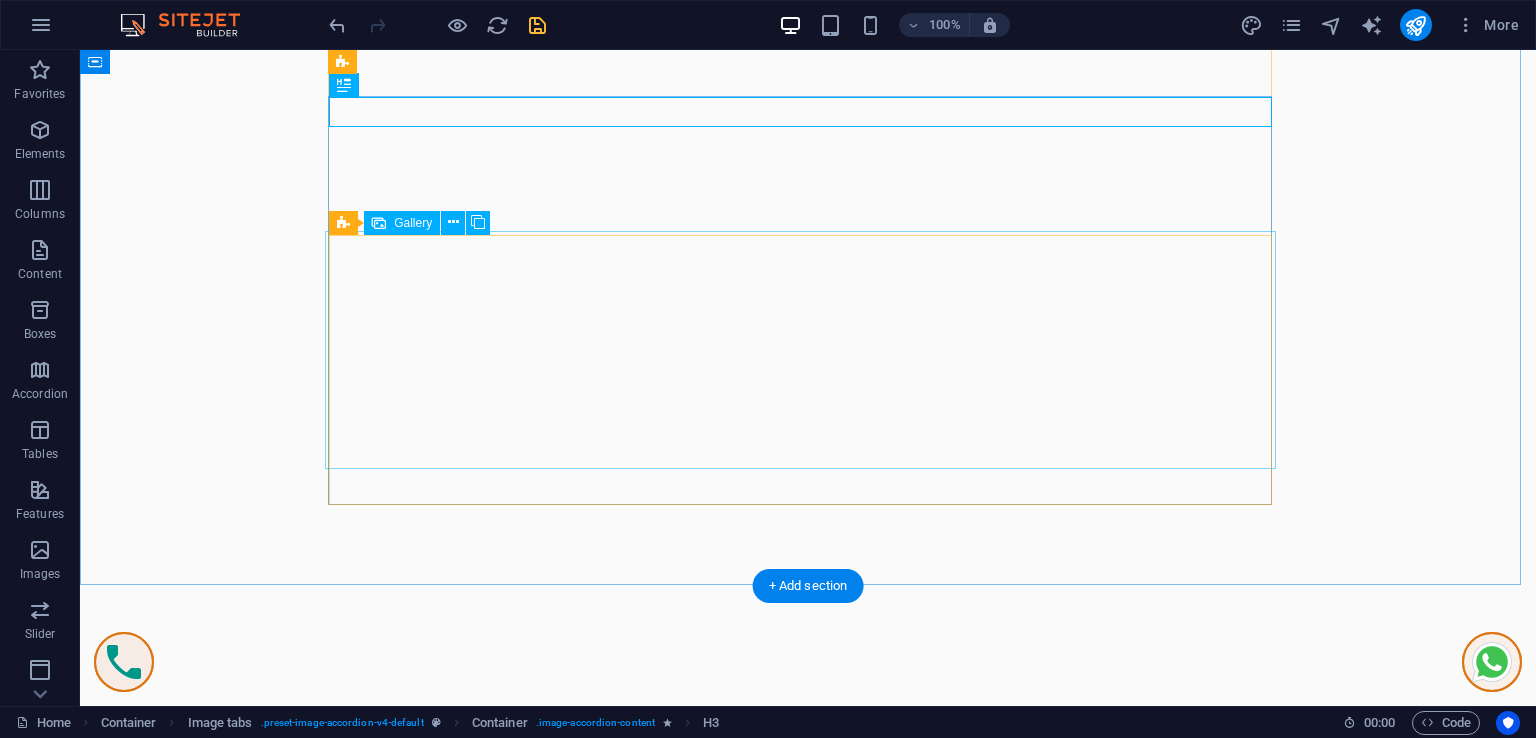click at bounding box center [690, 7571] 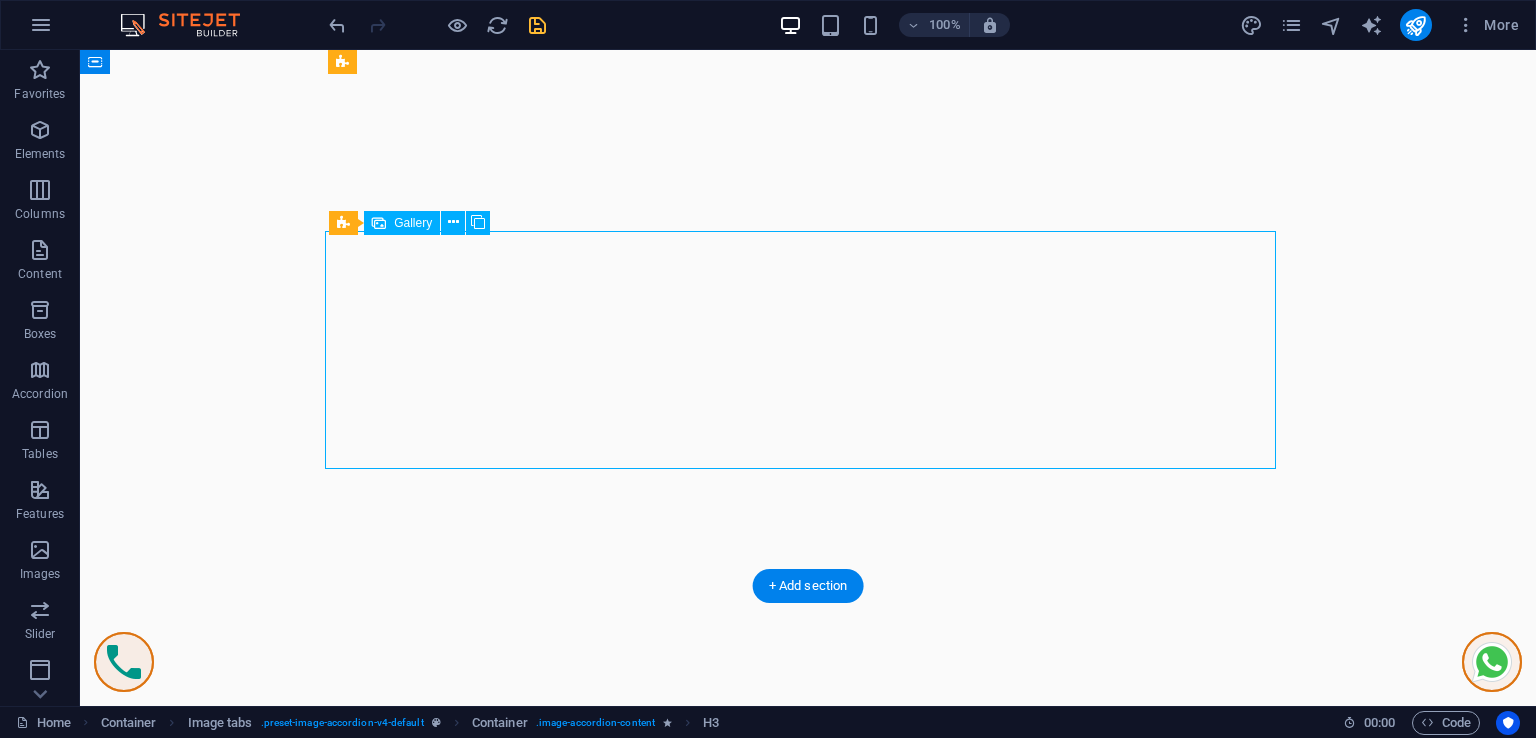 click at bounding box center (690, 7571) 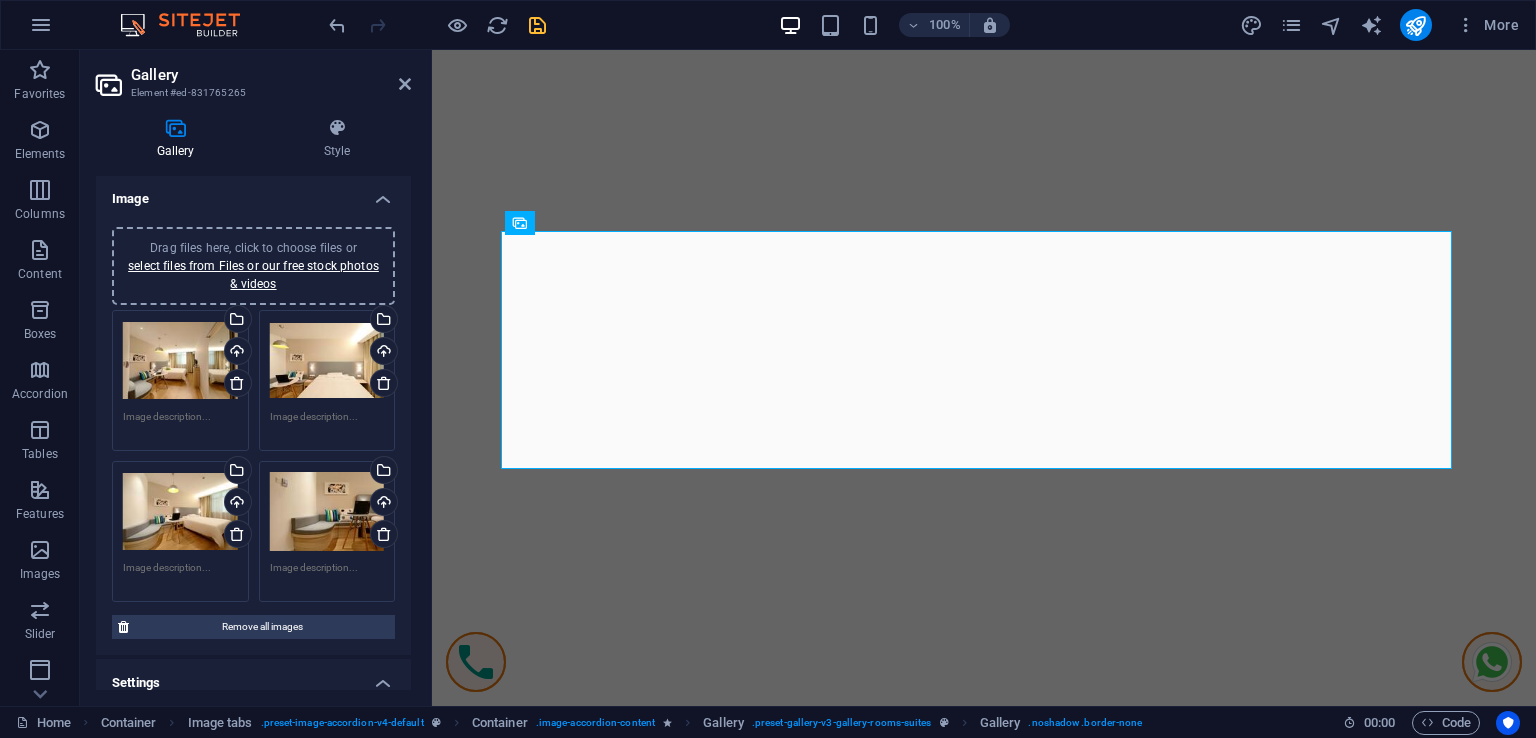 scroll, scrollTop: 0, scrollLeft: 0, axis: both 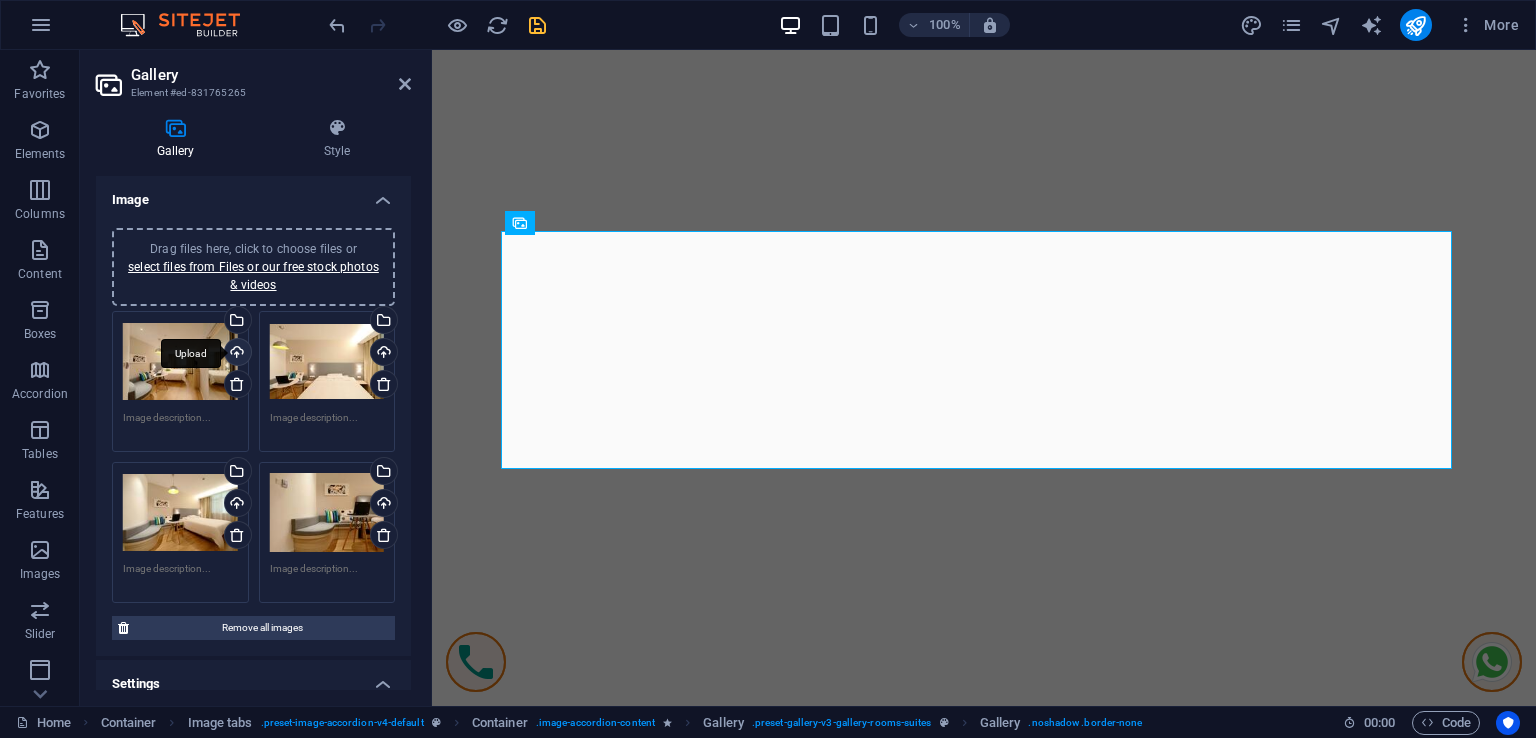 click on "Upload" at bounding box center (236, 354) 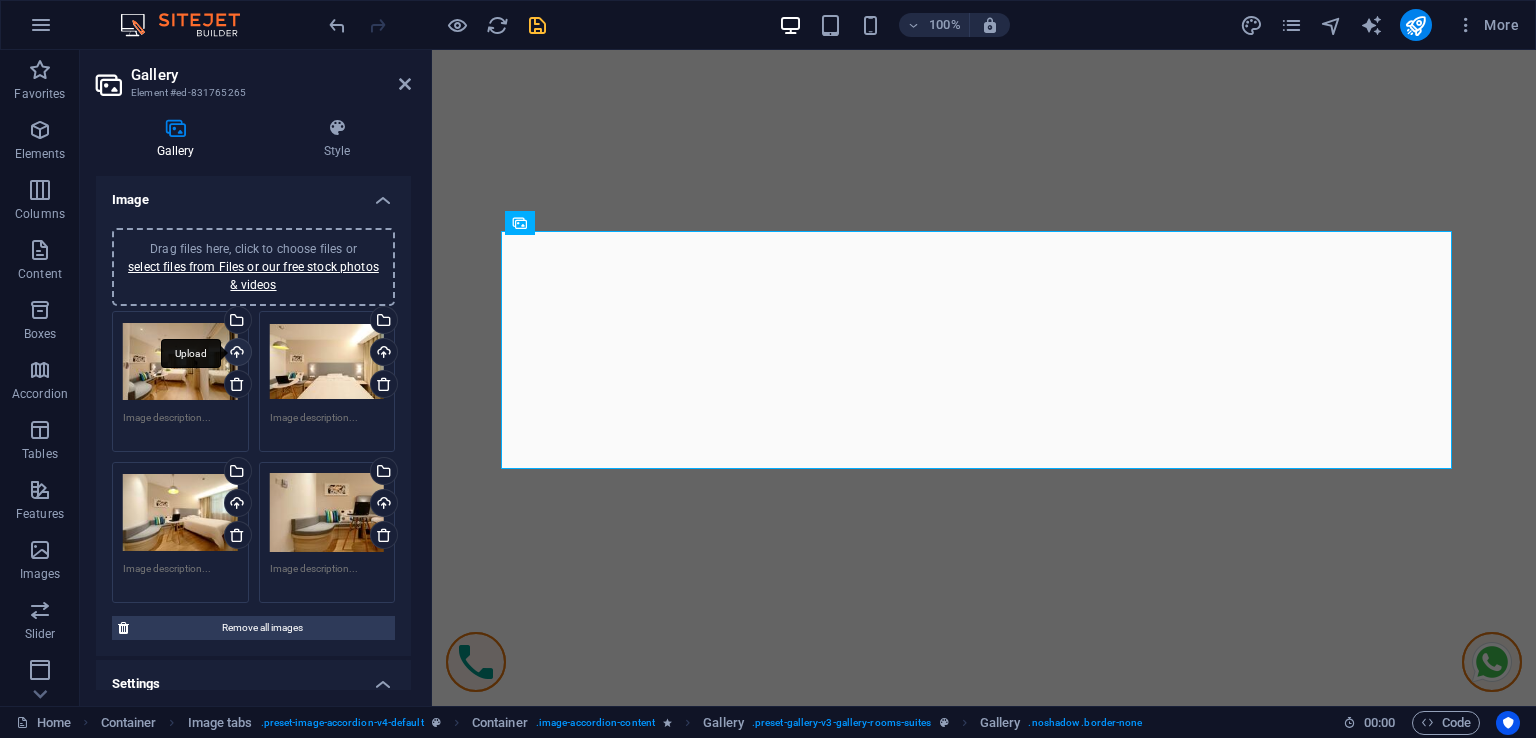 click on "Upload" at bounding box center [236, 354] 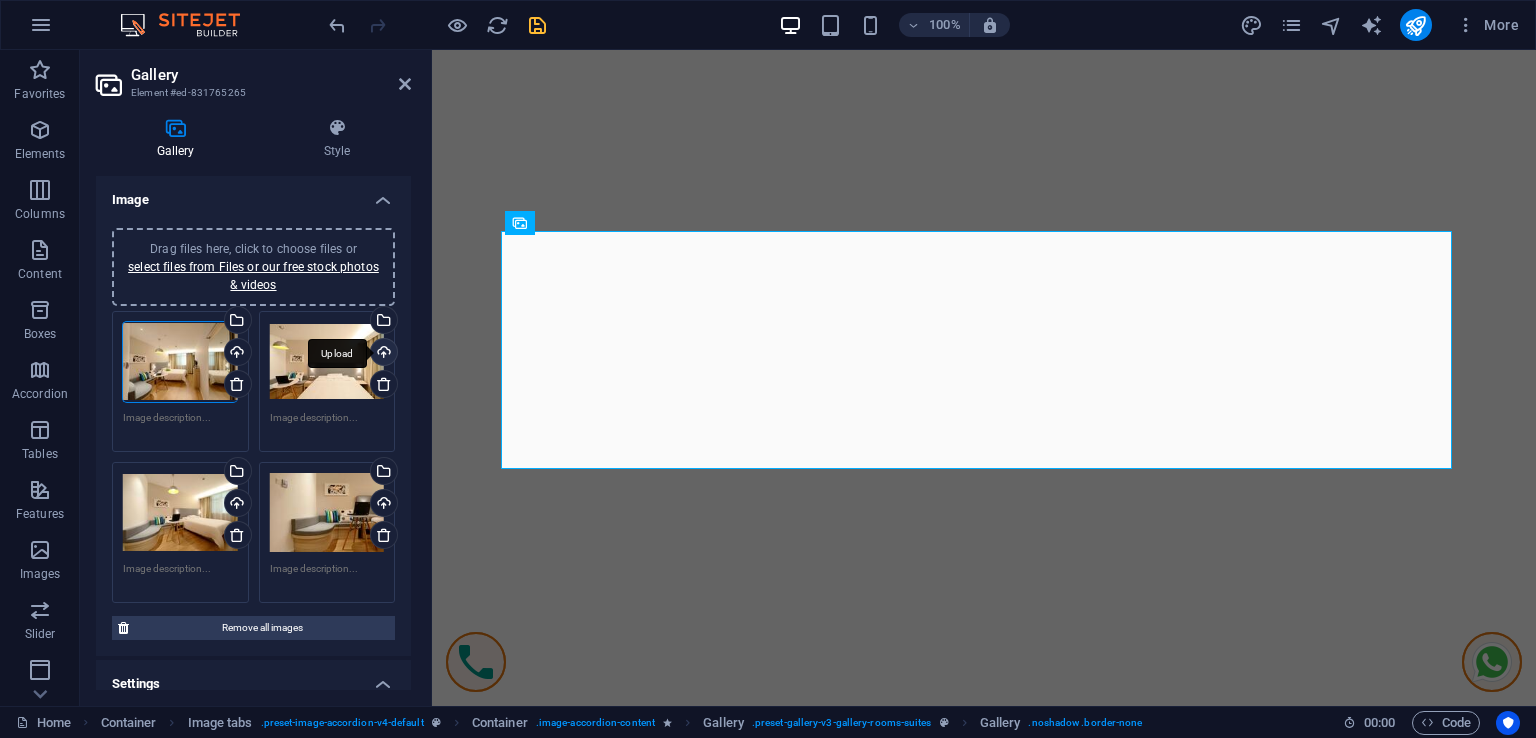click on "Upload" at bounding box center (382, 354) 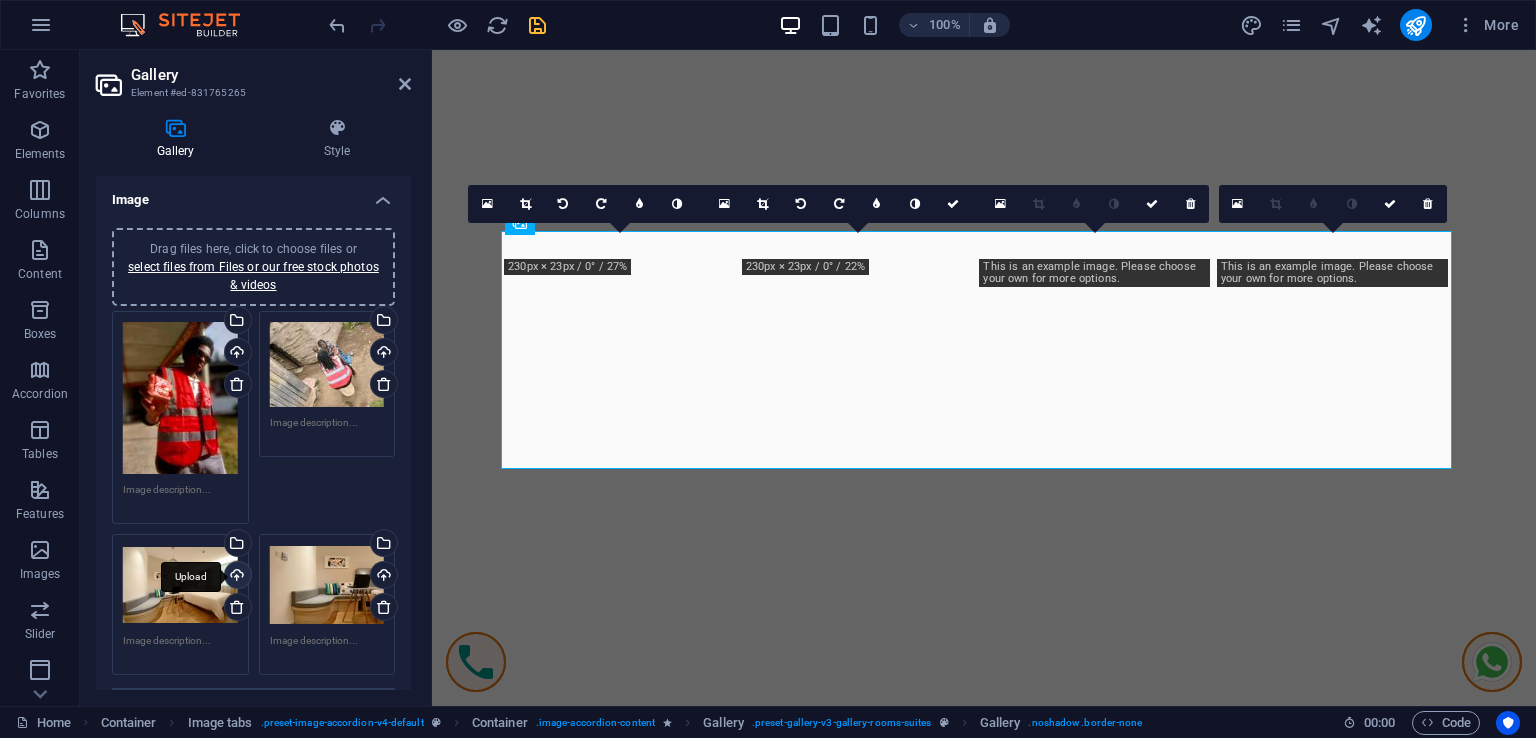 click on "Upload" at bounding box center (236, 577) 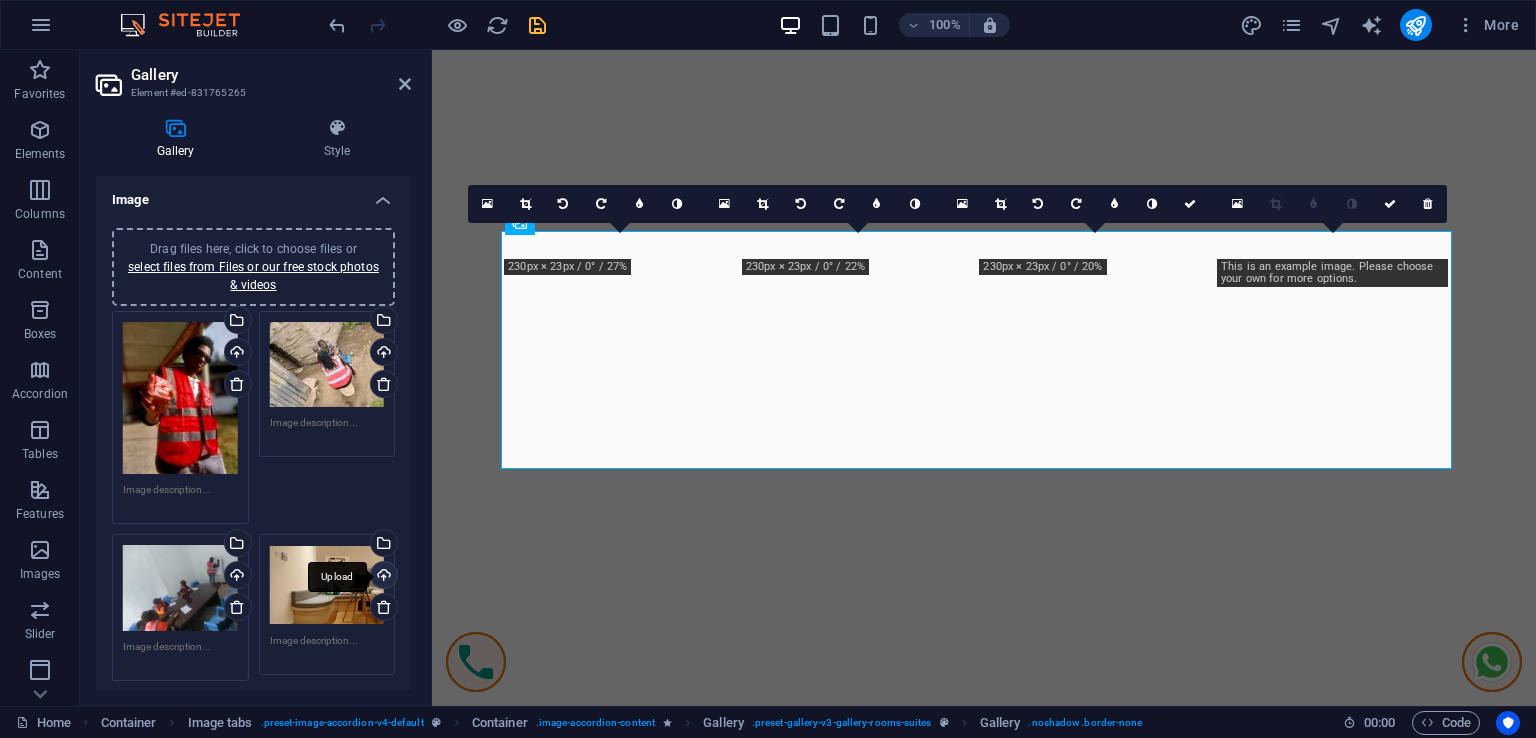 click on "Upload" at bounding box center [382, 577] 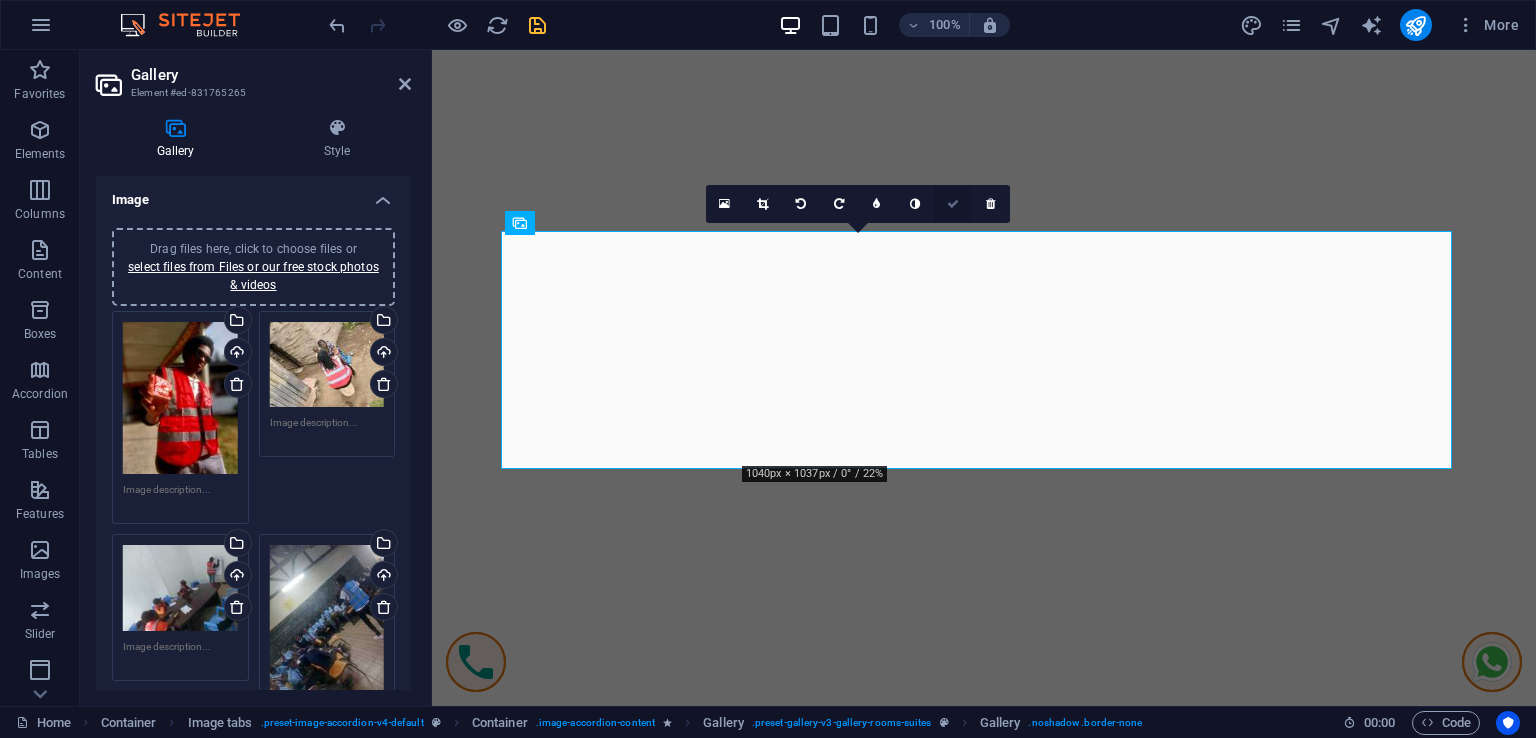 click at bounding box center (953, 204) 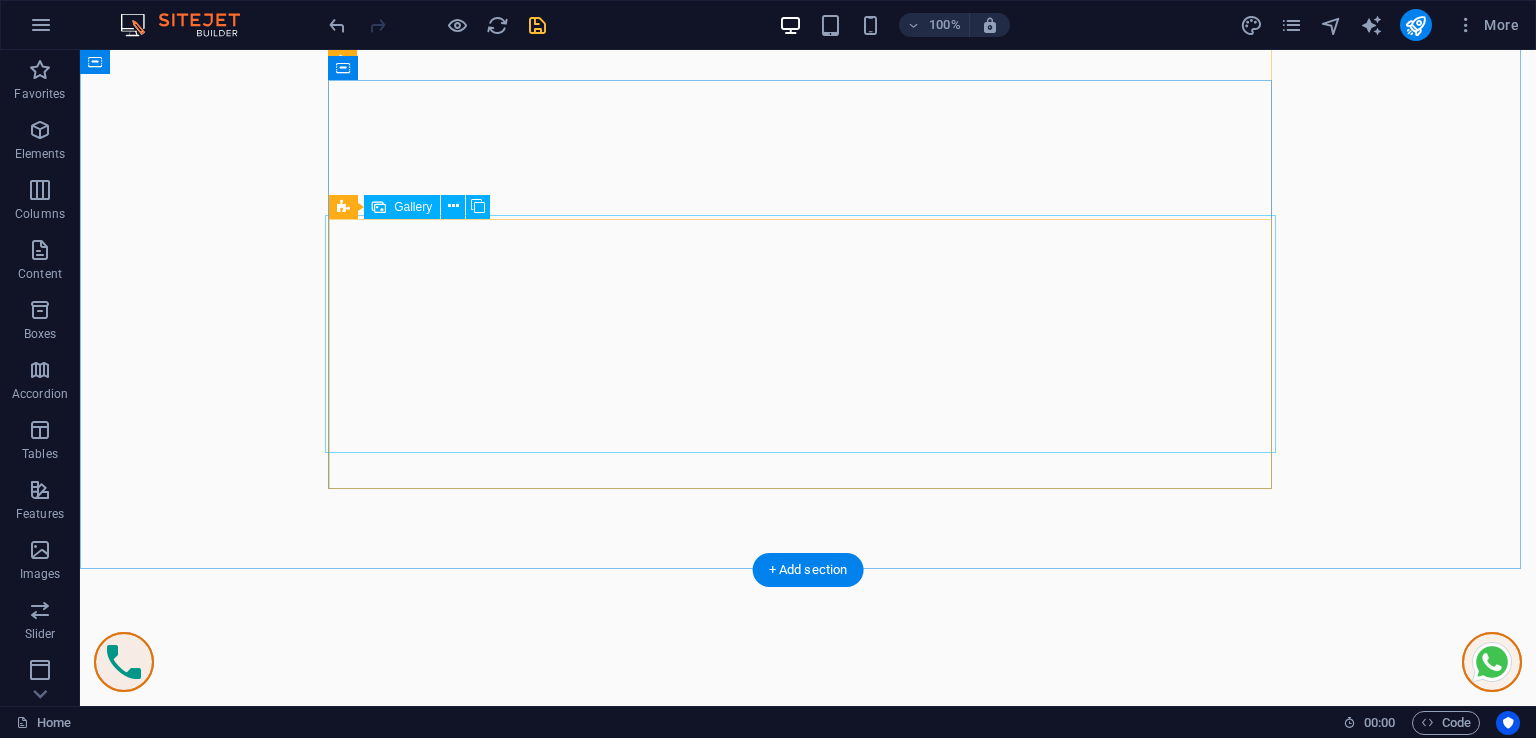 scroll, scrollTop: 9791, scrollLeft: 0, axis: vertical 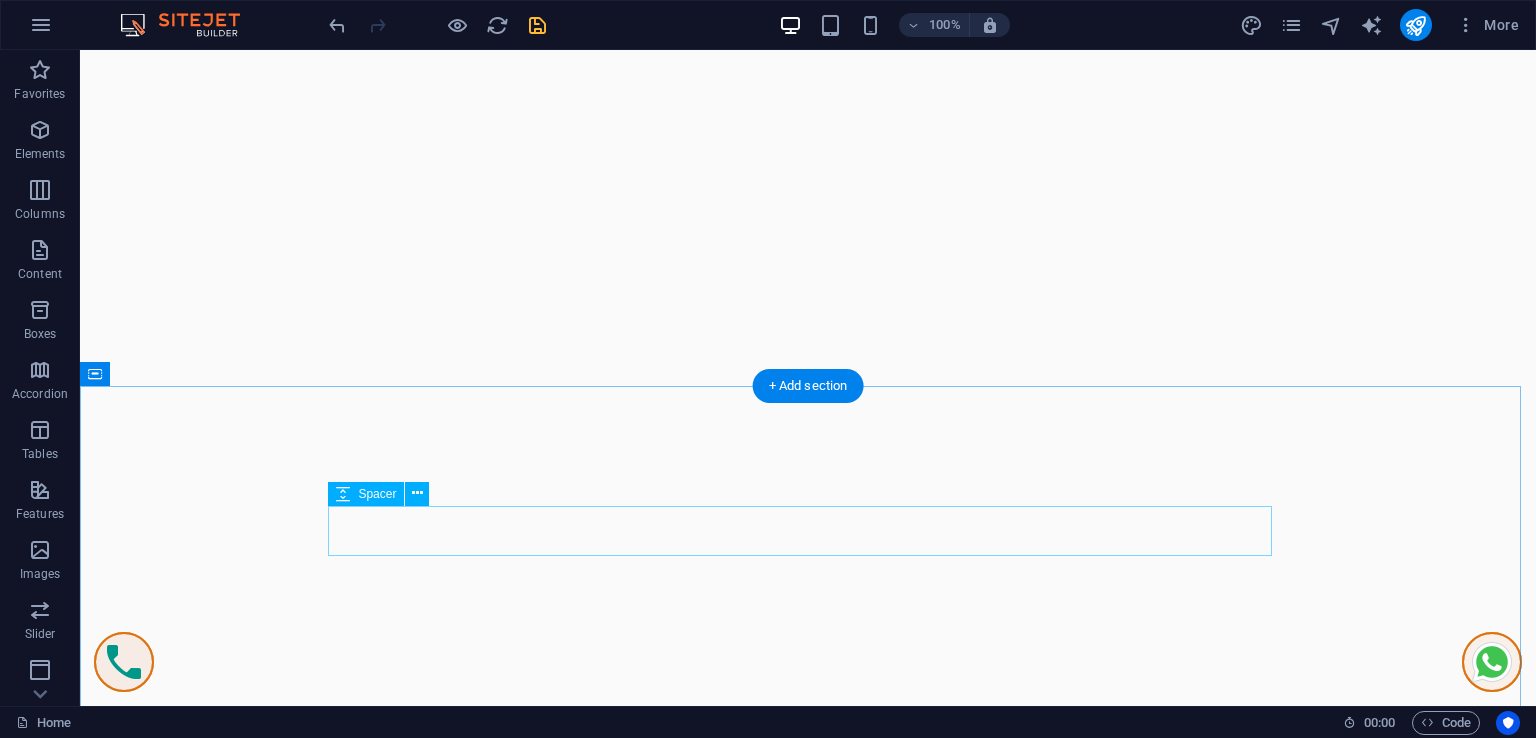 click at bounding box center [808, 8488] 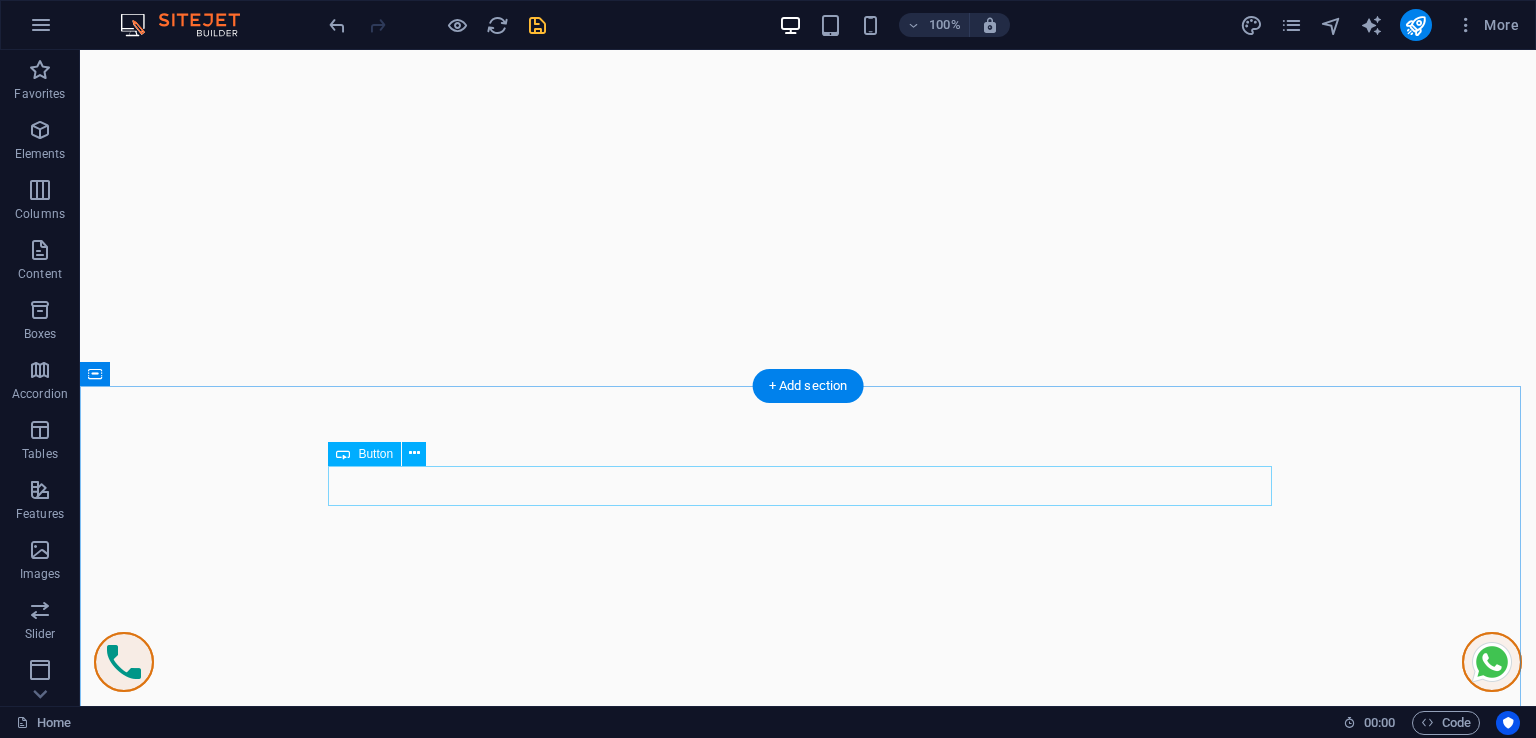 click on "more on gullery" at bounding box center [808, 8392] 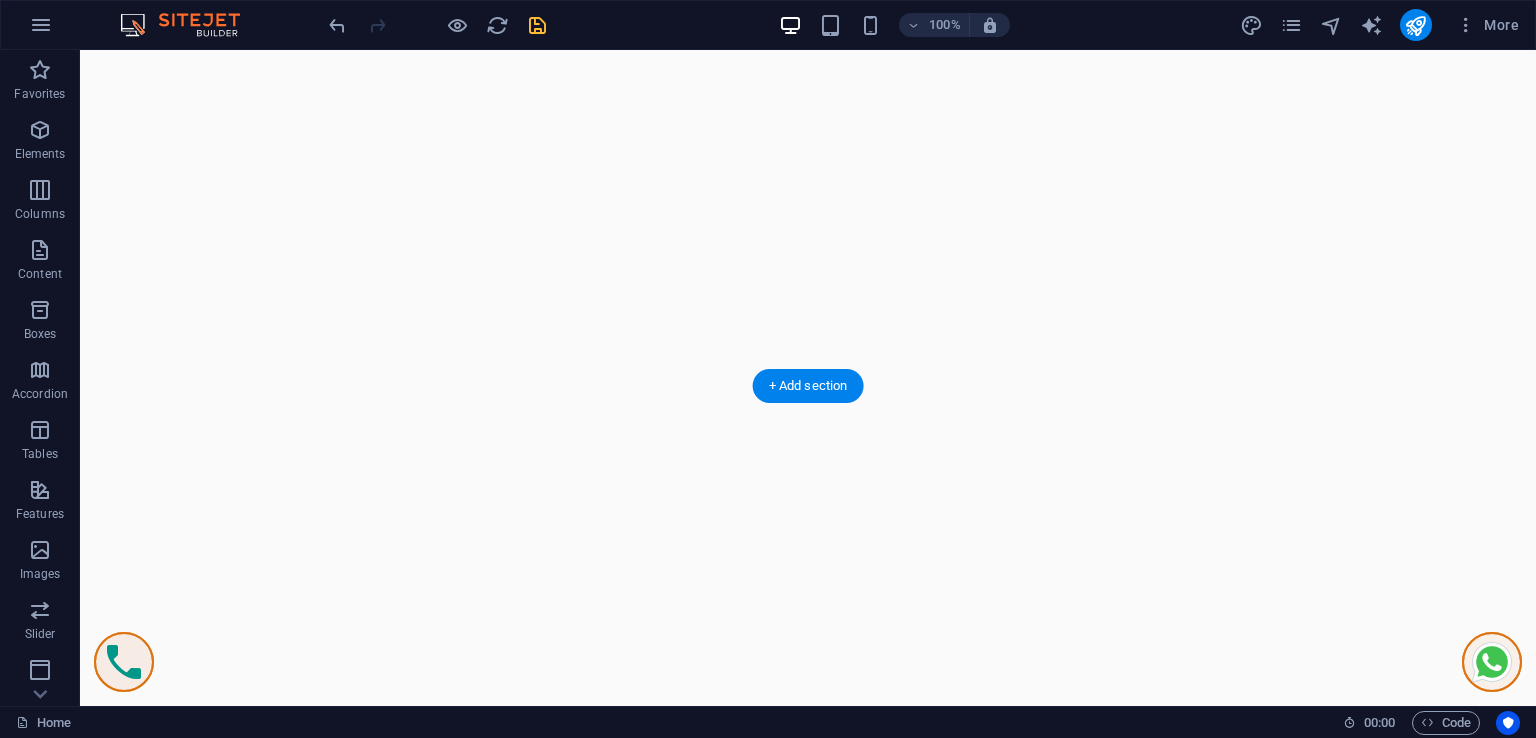 click at bounding box center (808, 7929) 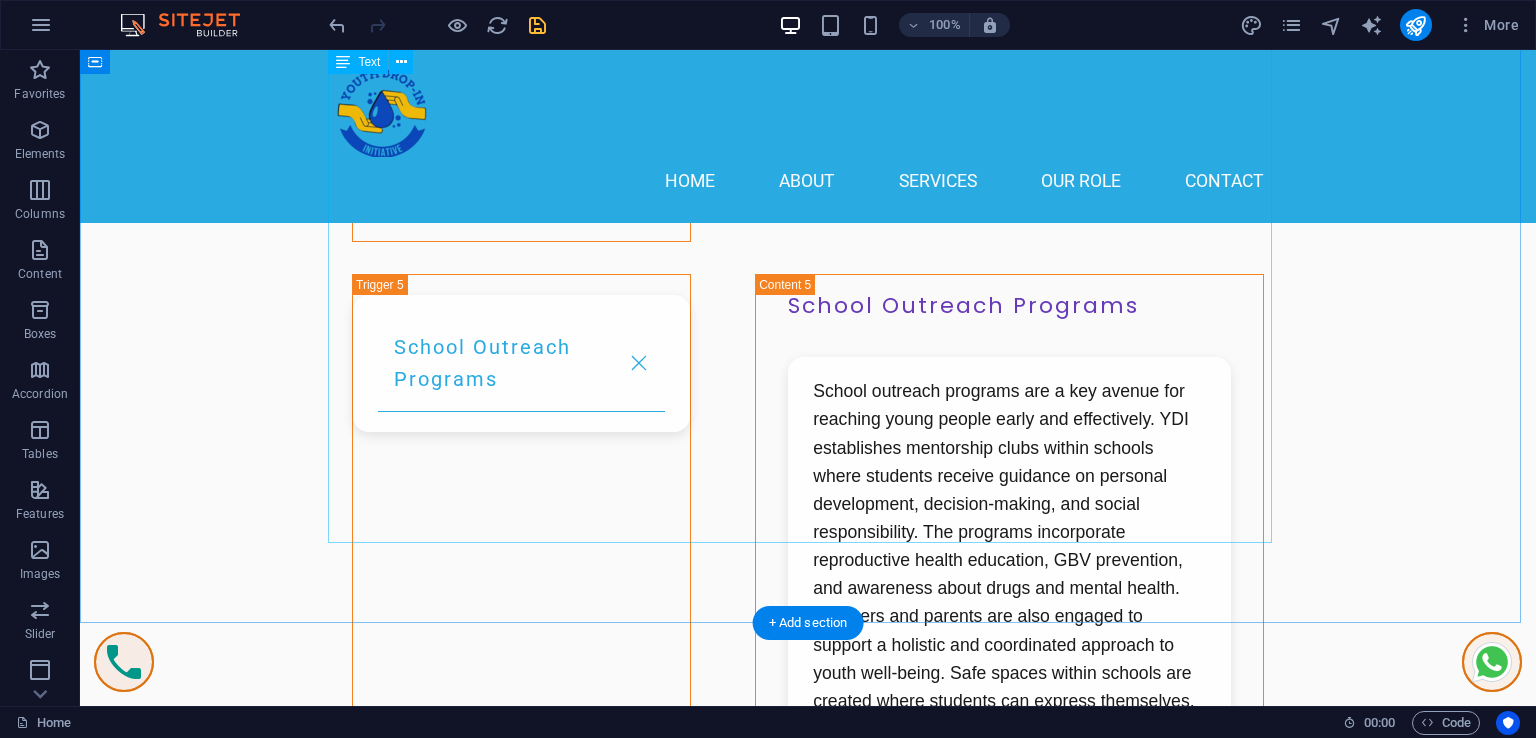 scroll, scrollTop: 14491, scrollLeft: 0, axis: vertical 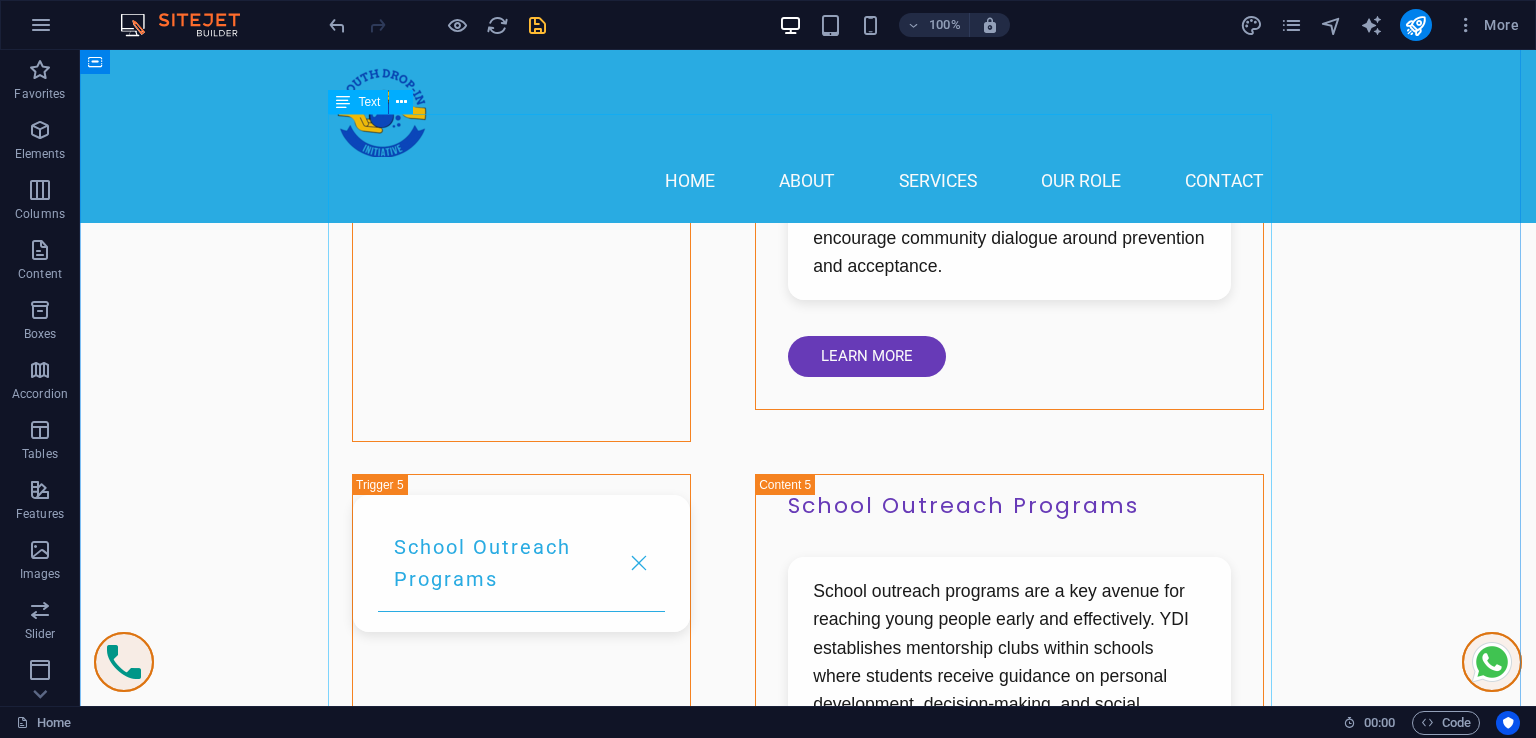 click on "Contact YDII
Full Name:
Phone Number or Email:
Location:
Area of Interest:
-- Select an Option --
(a) Mental Health Advocacy and Substance Abuse
(b) Environment, Water and Climate Action
(c) Youth Empowerment and Event Management
(d) HIV/AIDS
(e) School Outreach Programs
(f) Human Rights Advocacy
Additional Message / Inquiry:
Submit" at bounding box center [808, 11625] 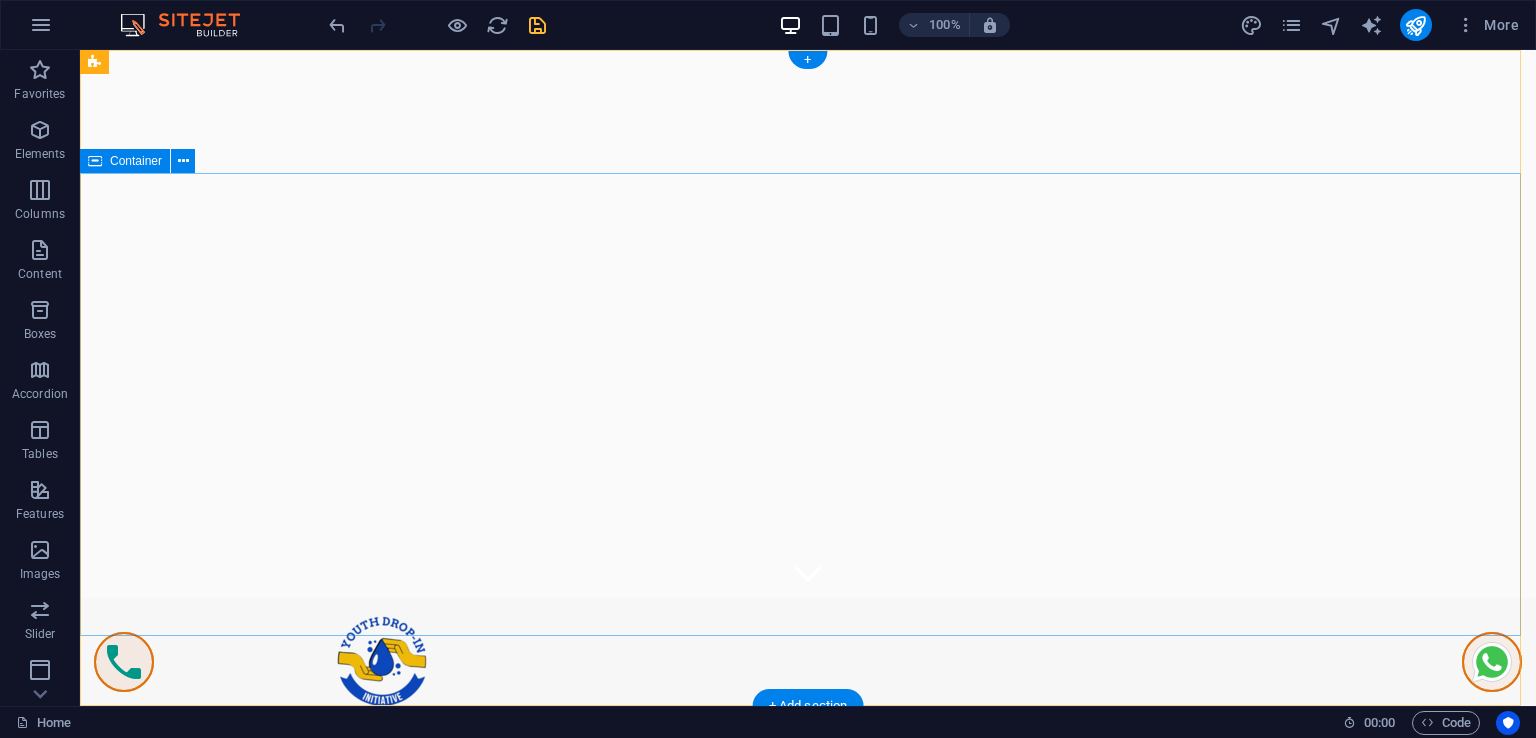 scroll, scrollTop: 0, scrollLeft: 0, axis: both 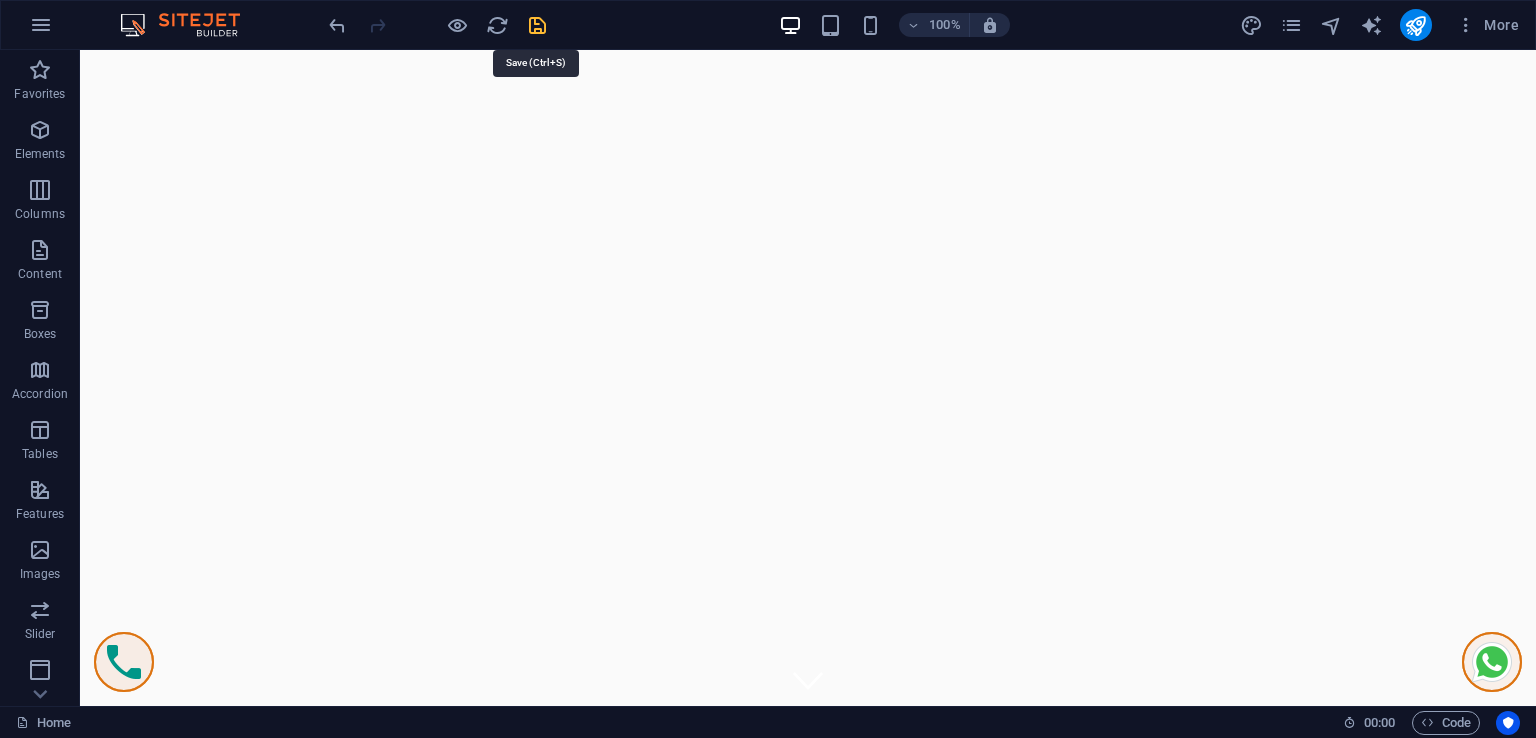 click at bounding box center (537, 25) 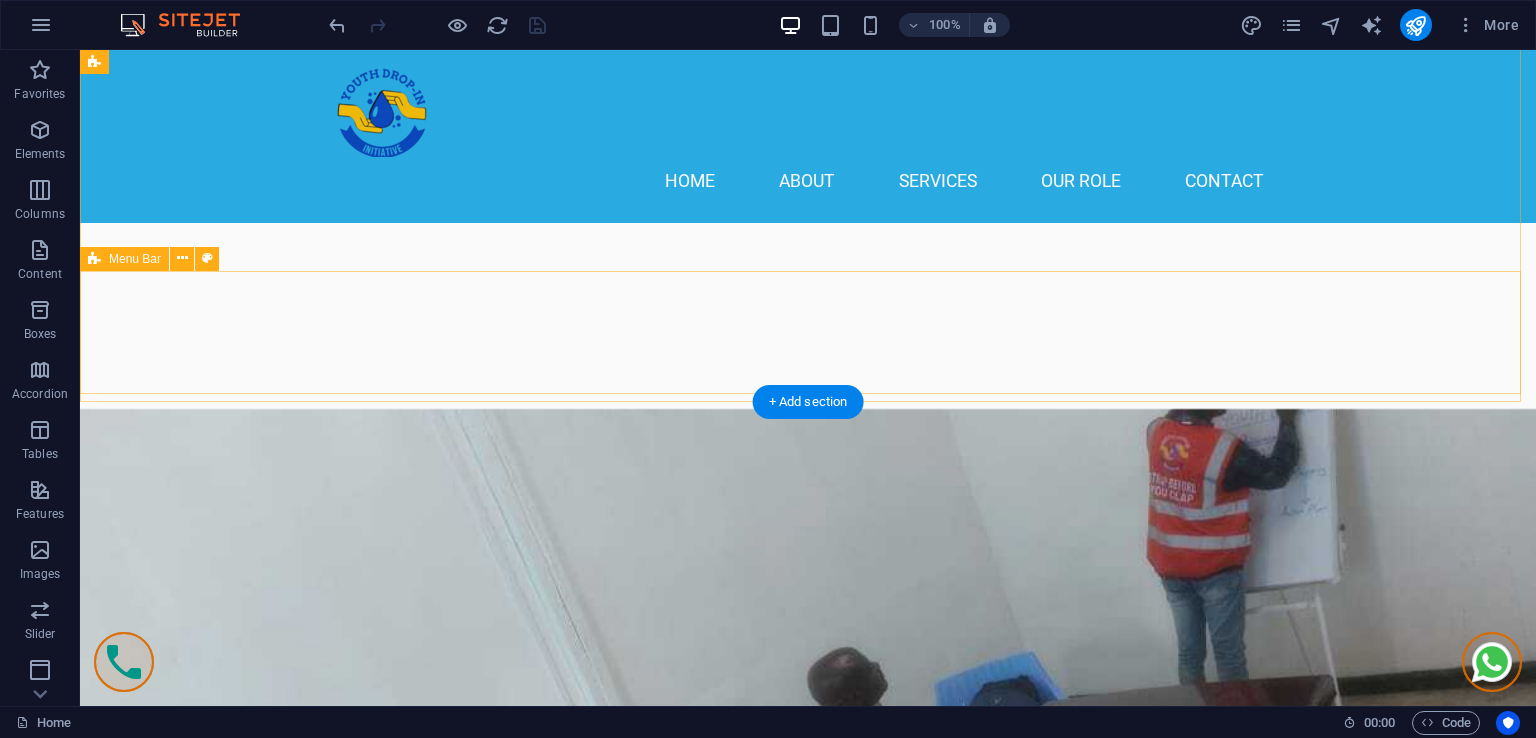 scroll, scrollTop: 300, scrollLeft: 0, axis: vertical 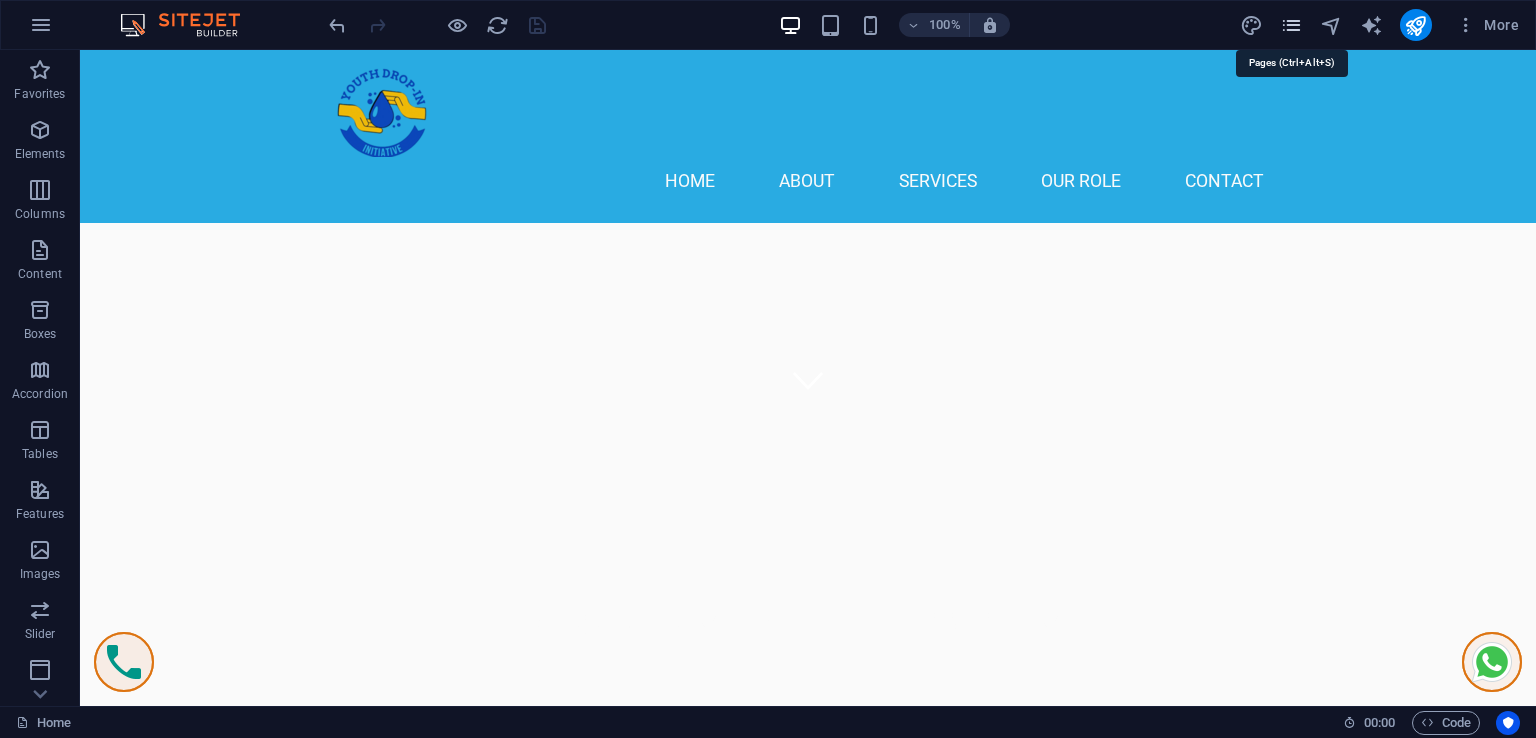 click at bounding box center (1291, 25) 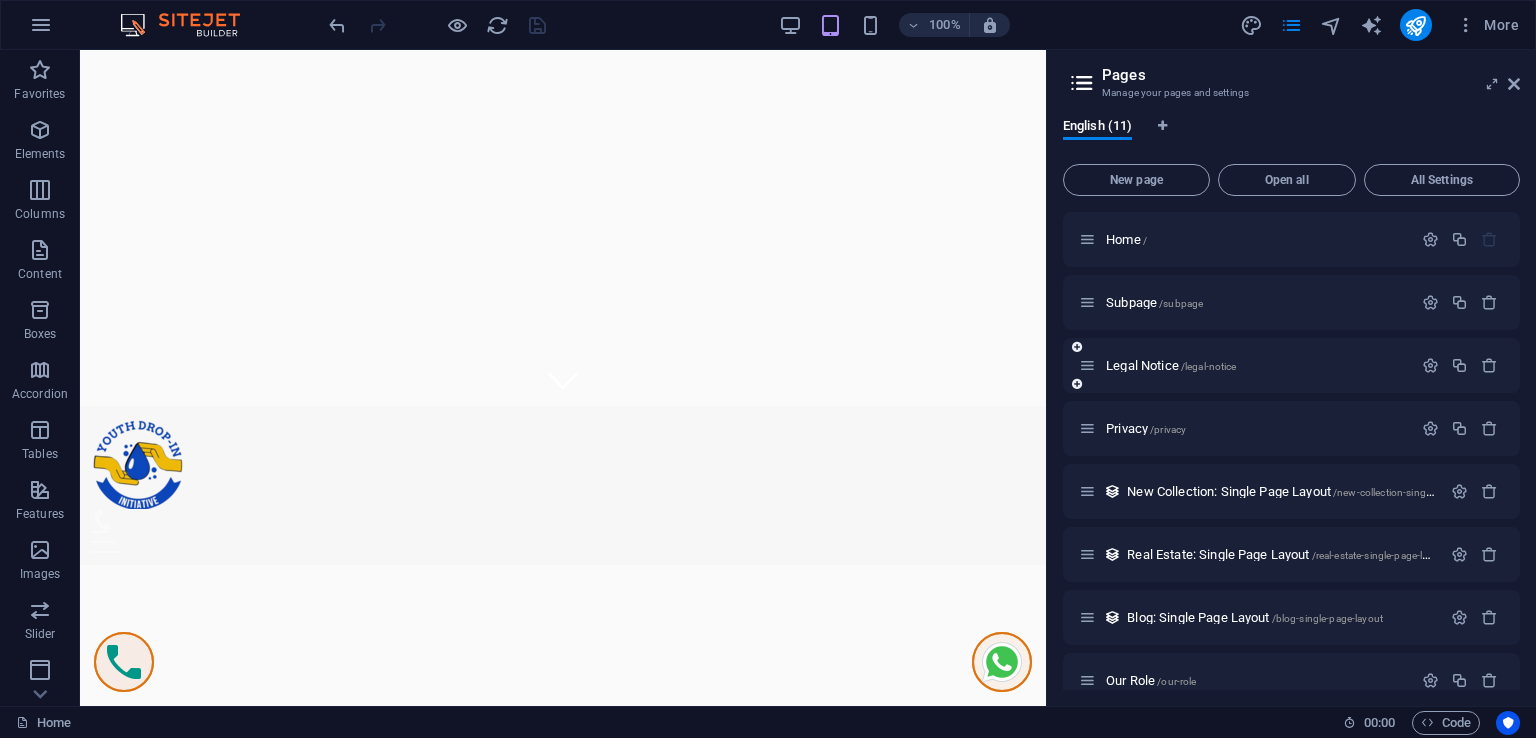 scroll, scrollTop: 215, scrollLeft: 0, axis: vertical 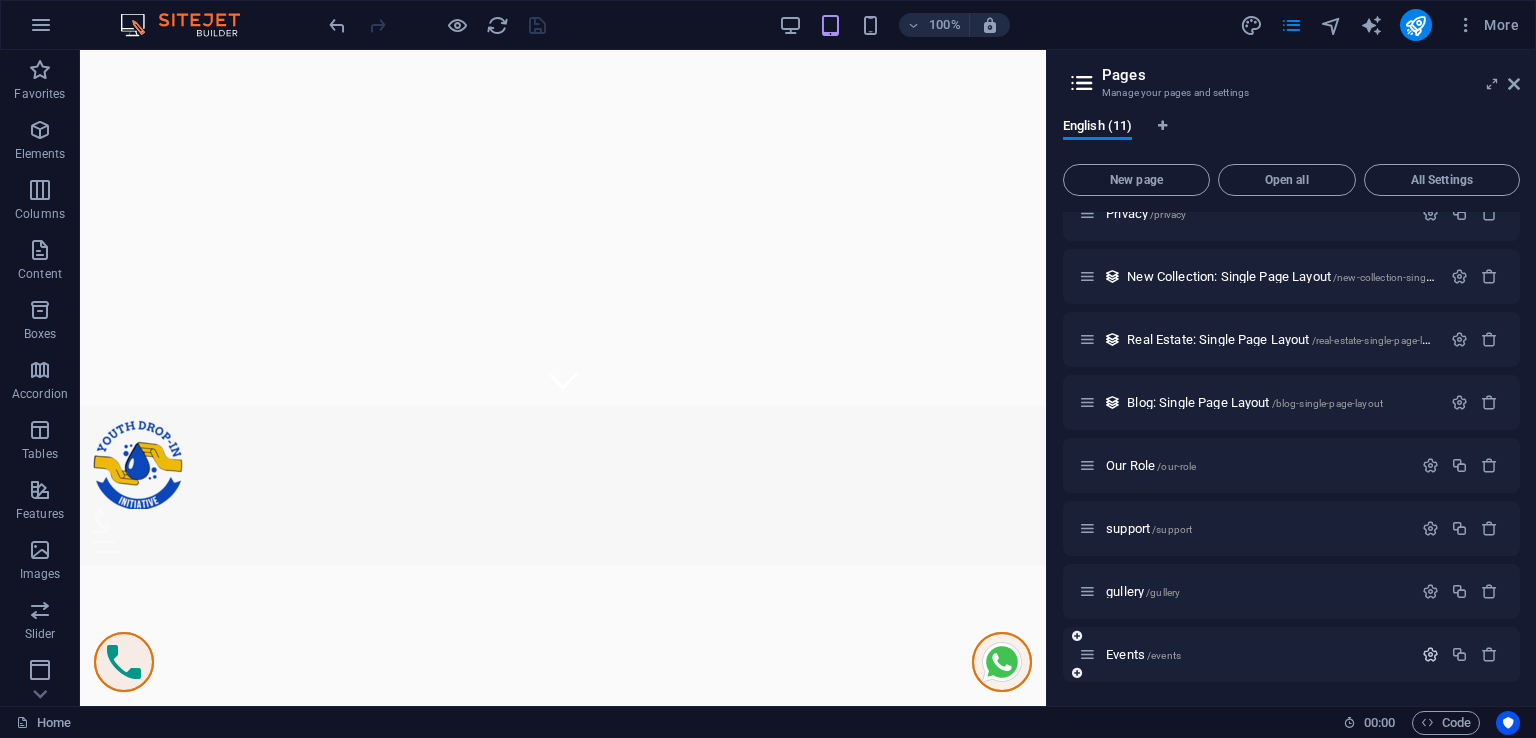 click at bounding box center [1430, 654] 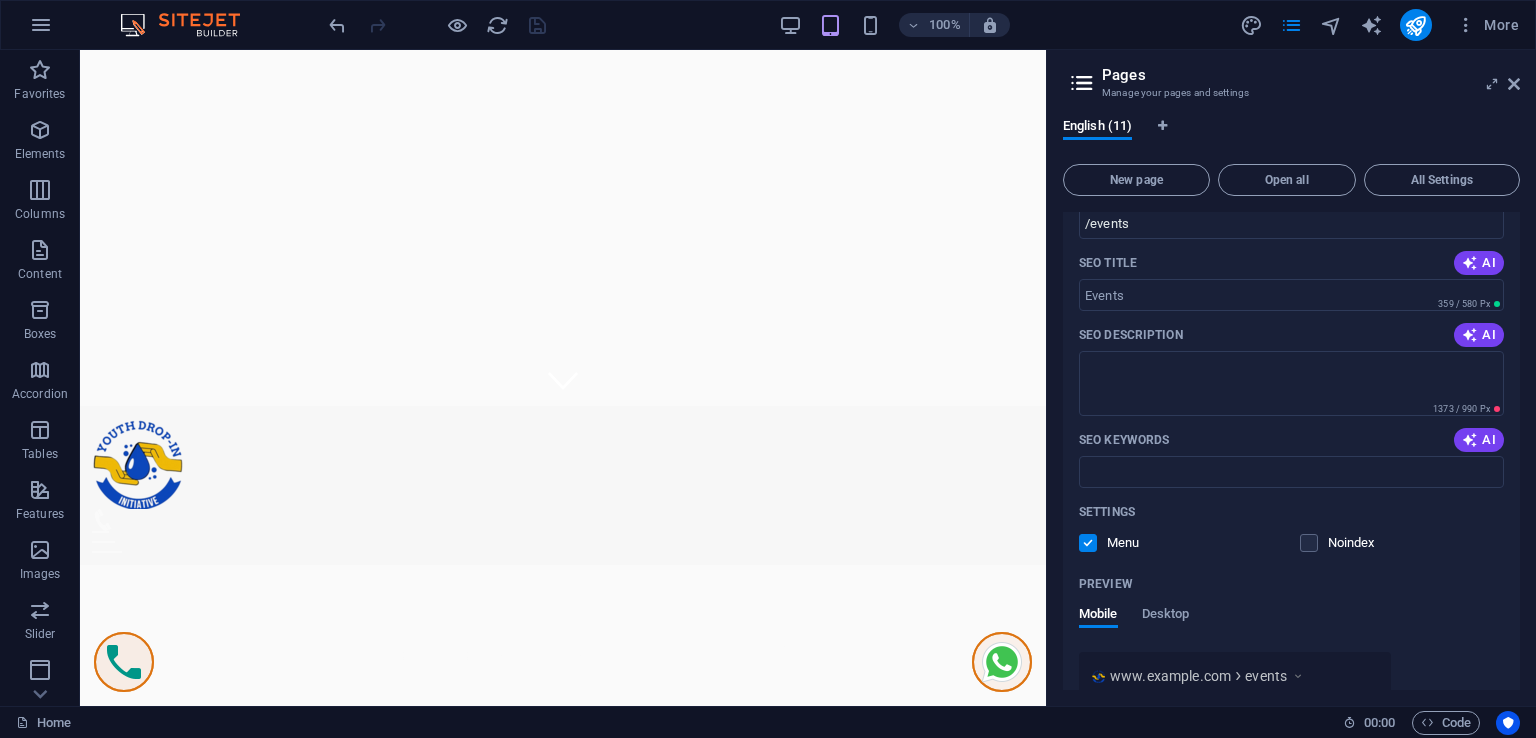 scroll, scrollTop: 894, scrollLeft: 0, axis: vertical 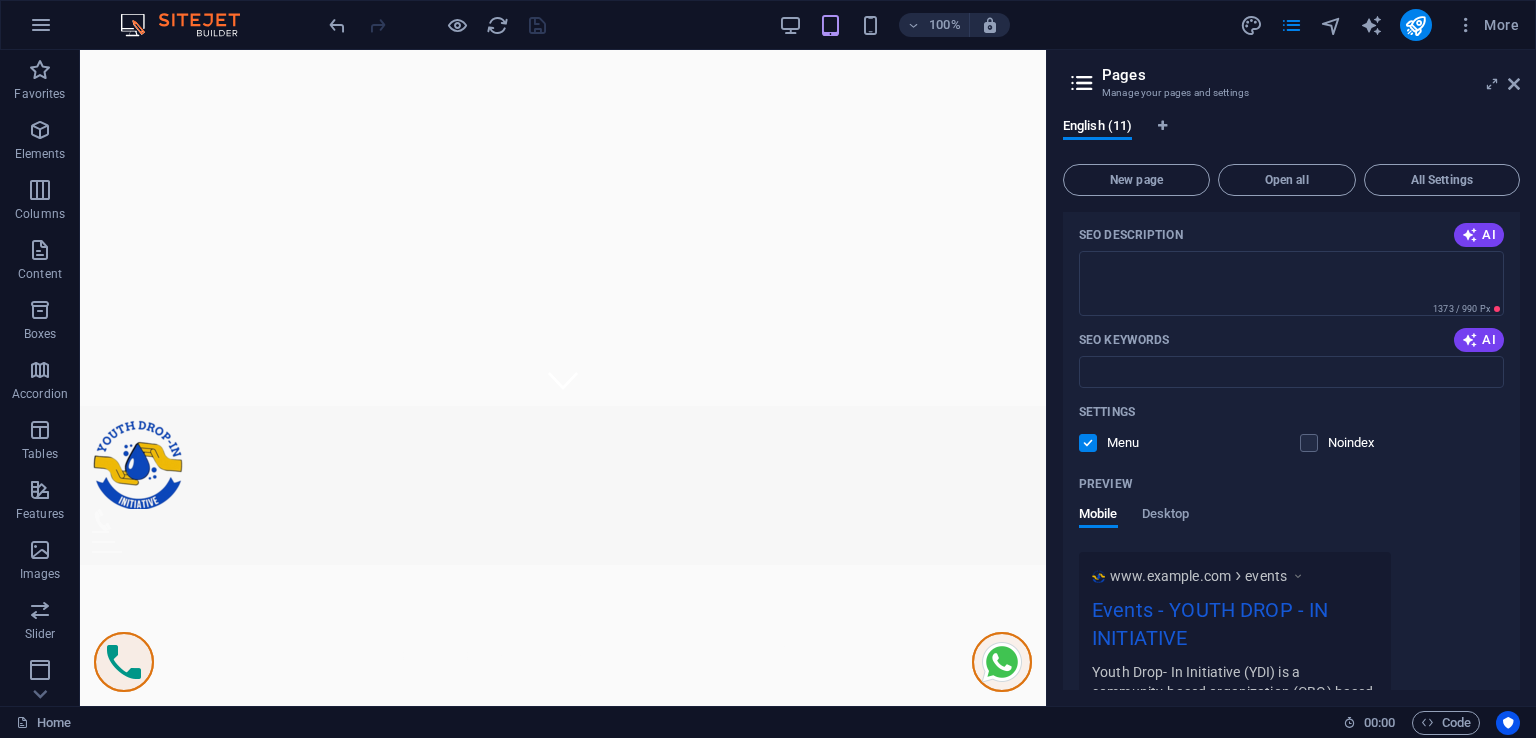 click at bounding box center (1088, 443) 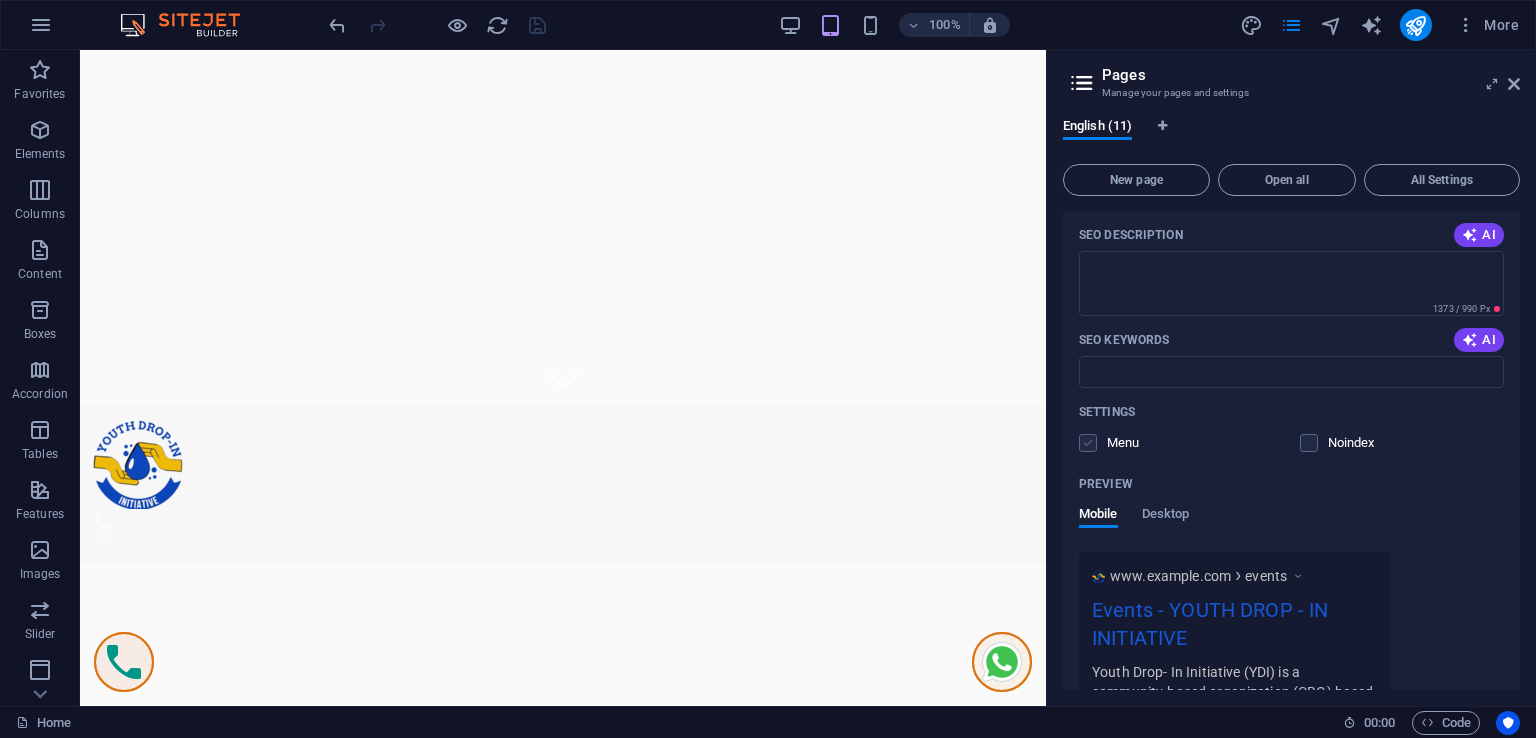 click at bounding box center [1088, 443] 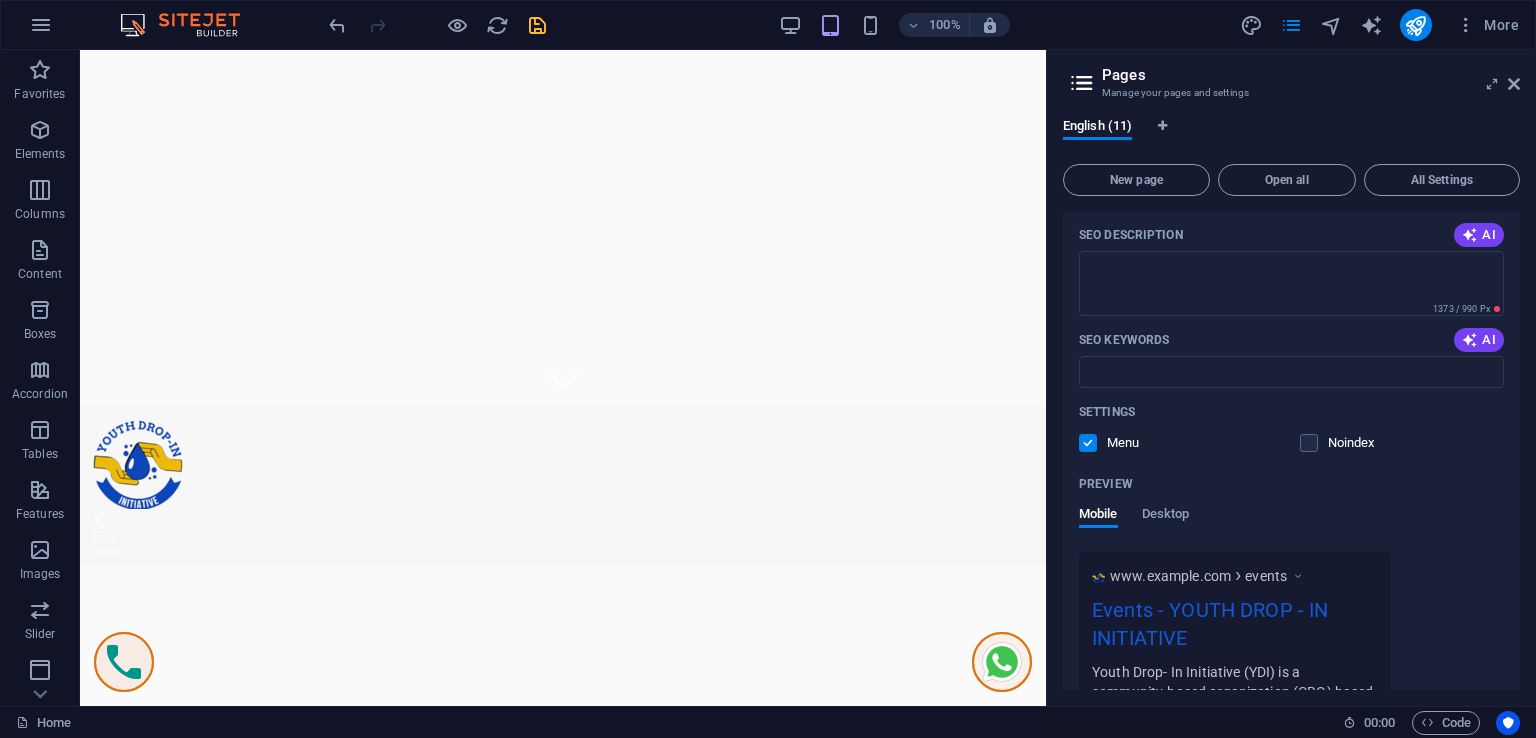 scroll, scrollTop: 1068, scrollLeft: 0, axis: vertical 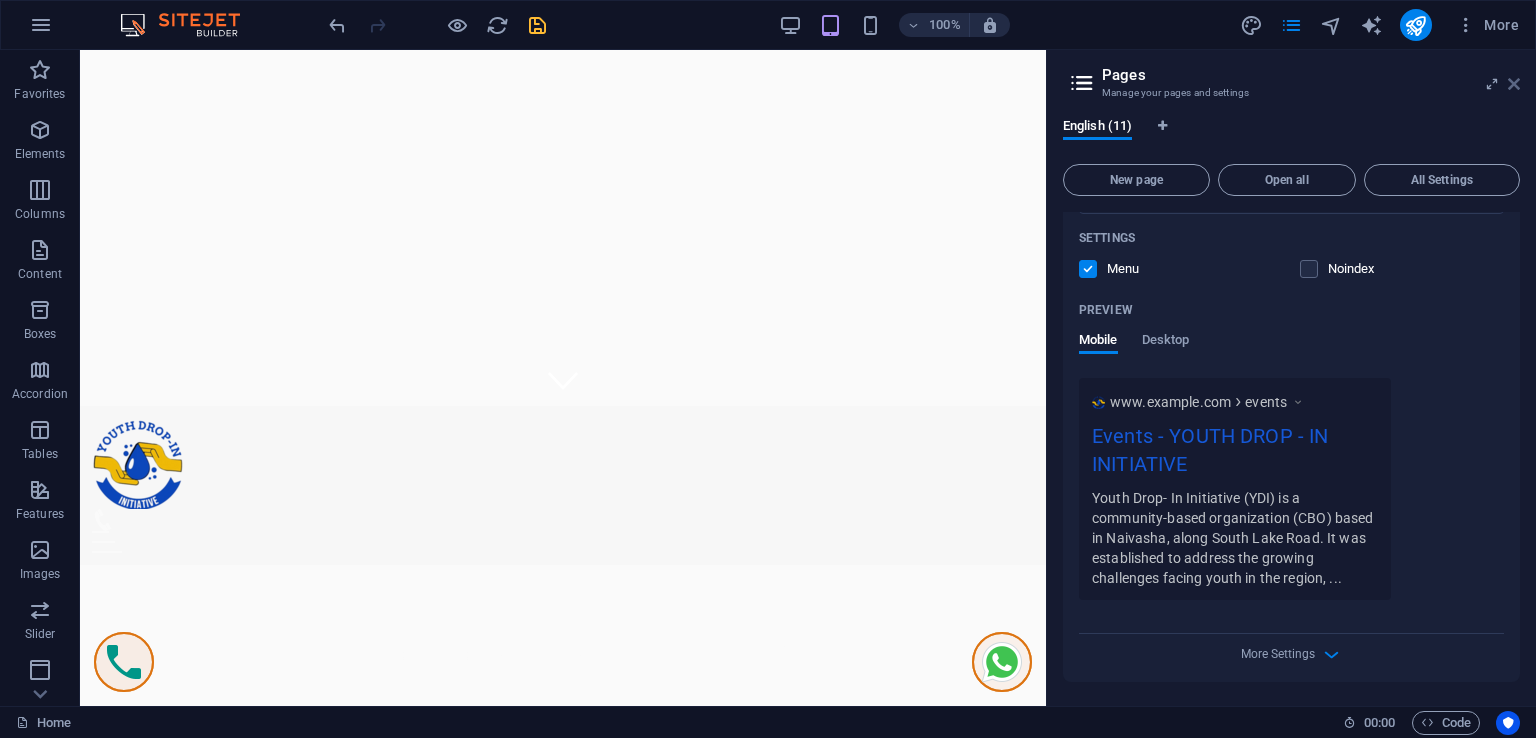 click at bounding box center (1514, 84) 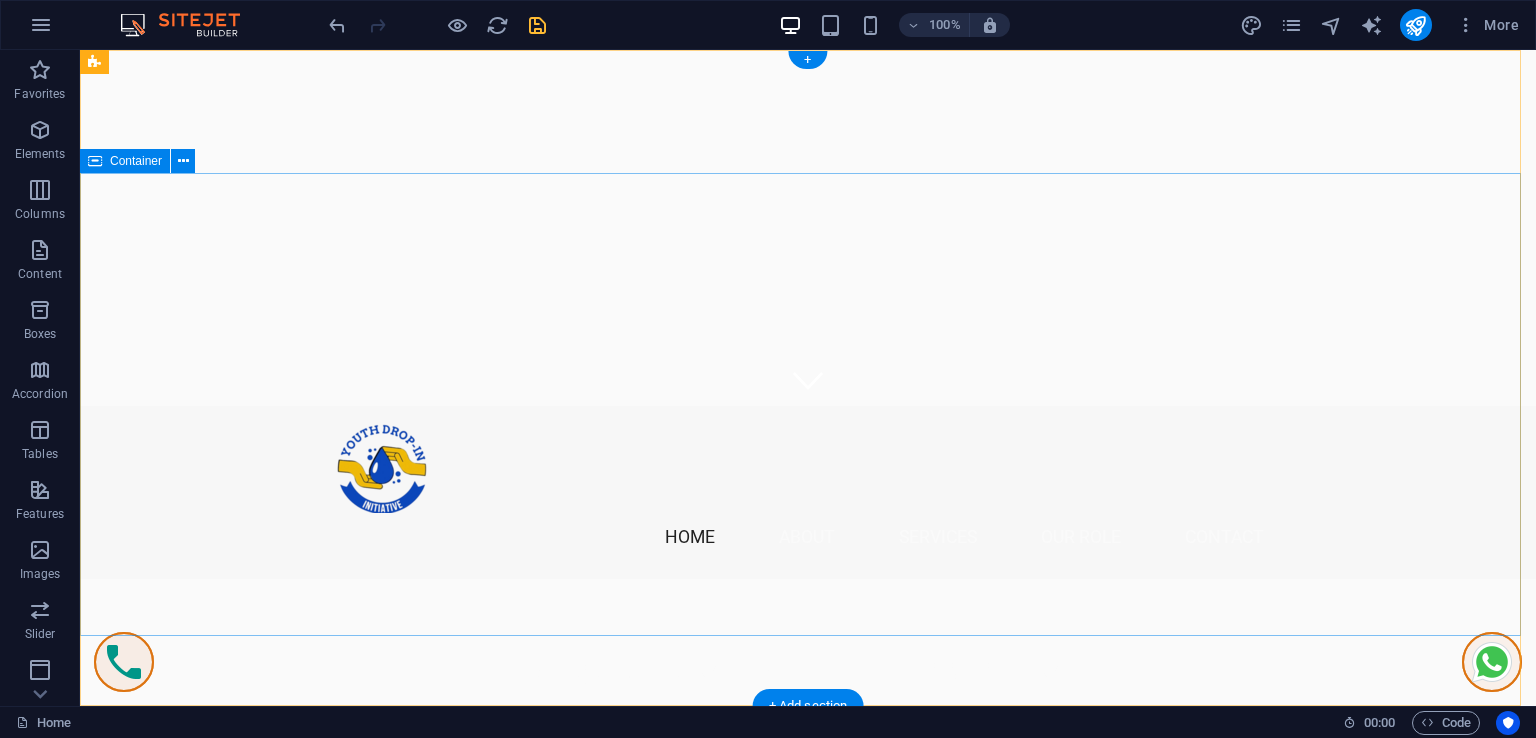 scroll, scrollTop: 0, scrollLeft: 0, axis: both 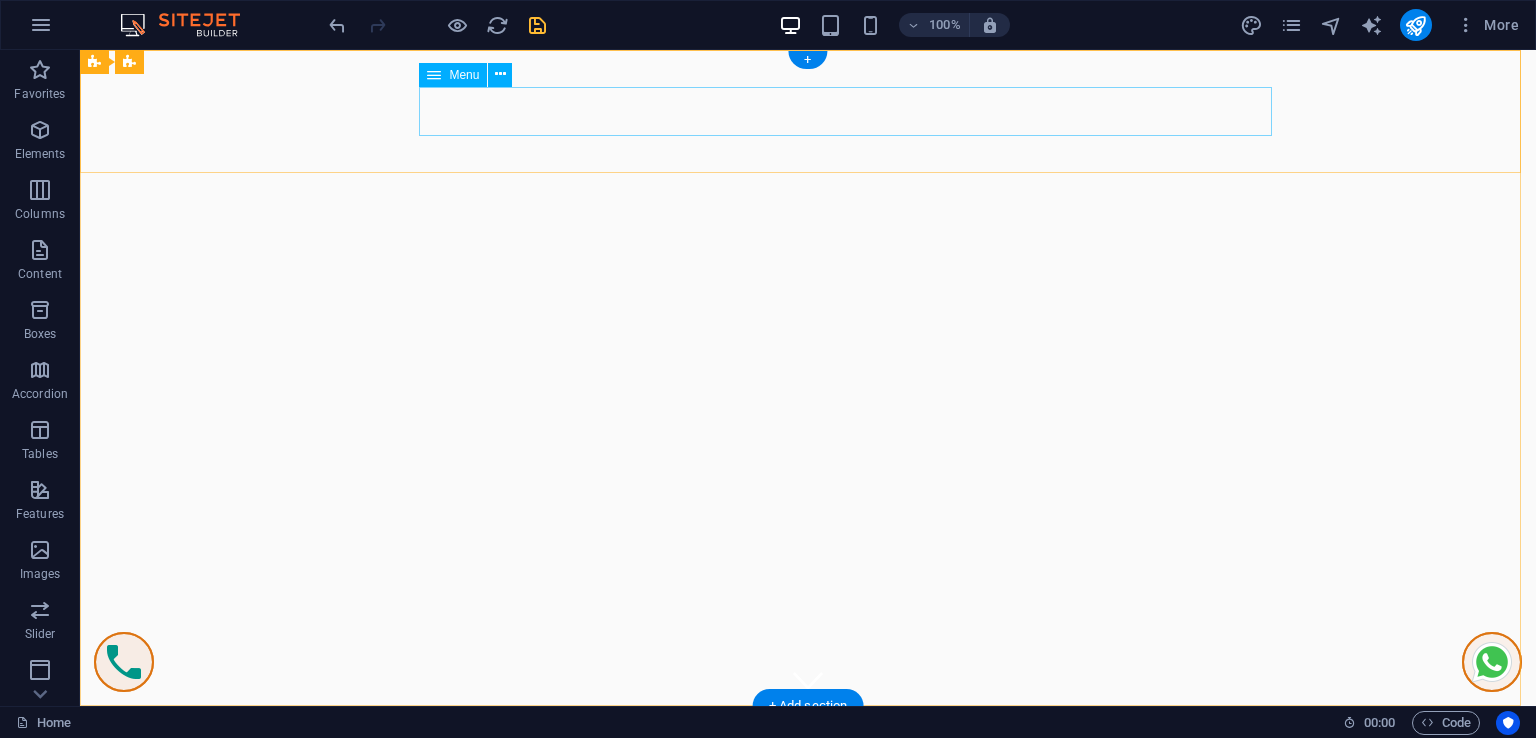 click on "Home About Services our role Contact" at bounding box center [808, 838] 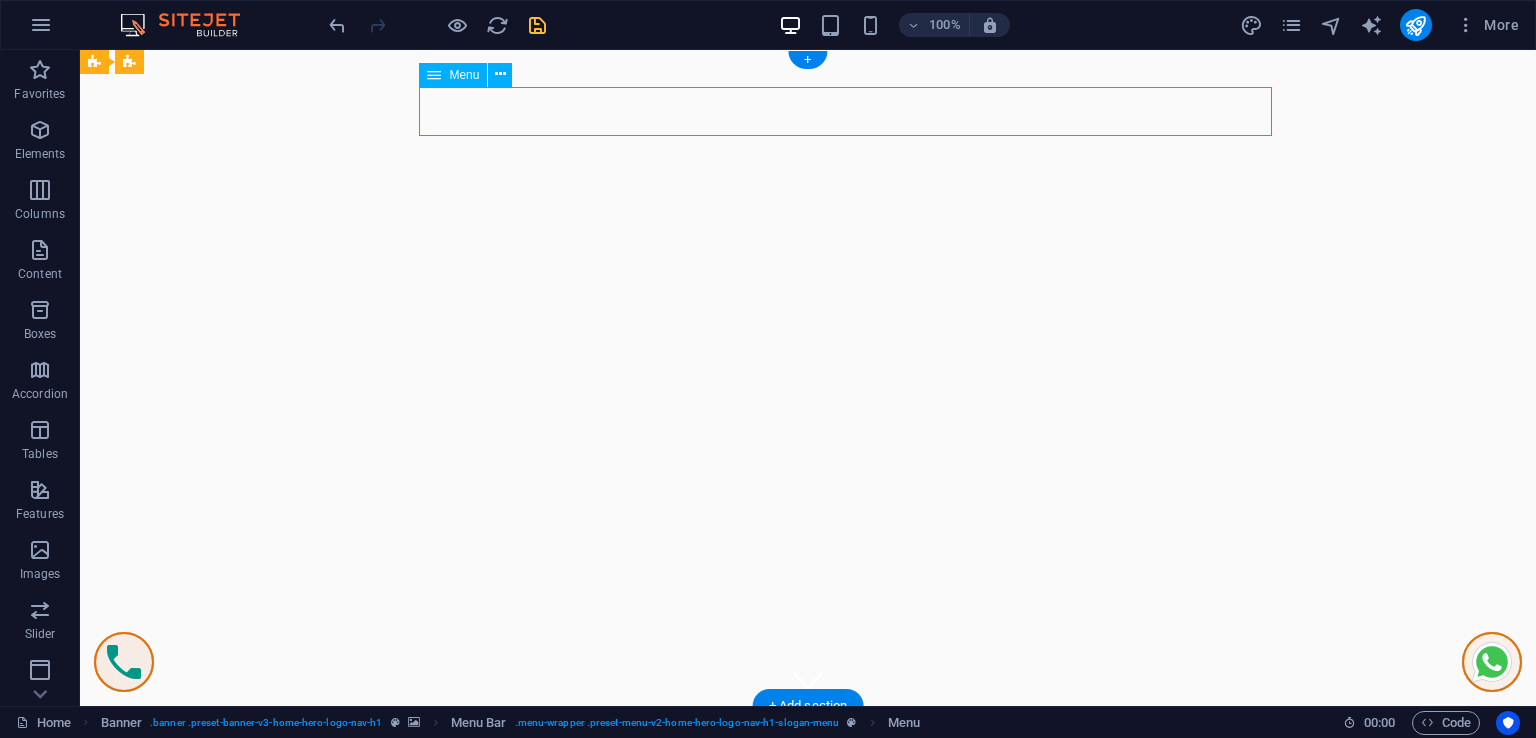 click on "Home About Services our role Contact" at bounding box center (808, 838) 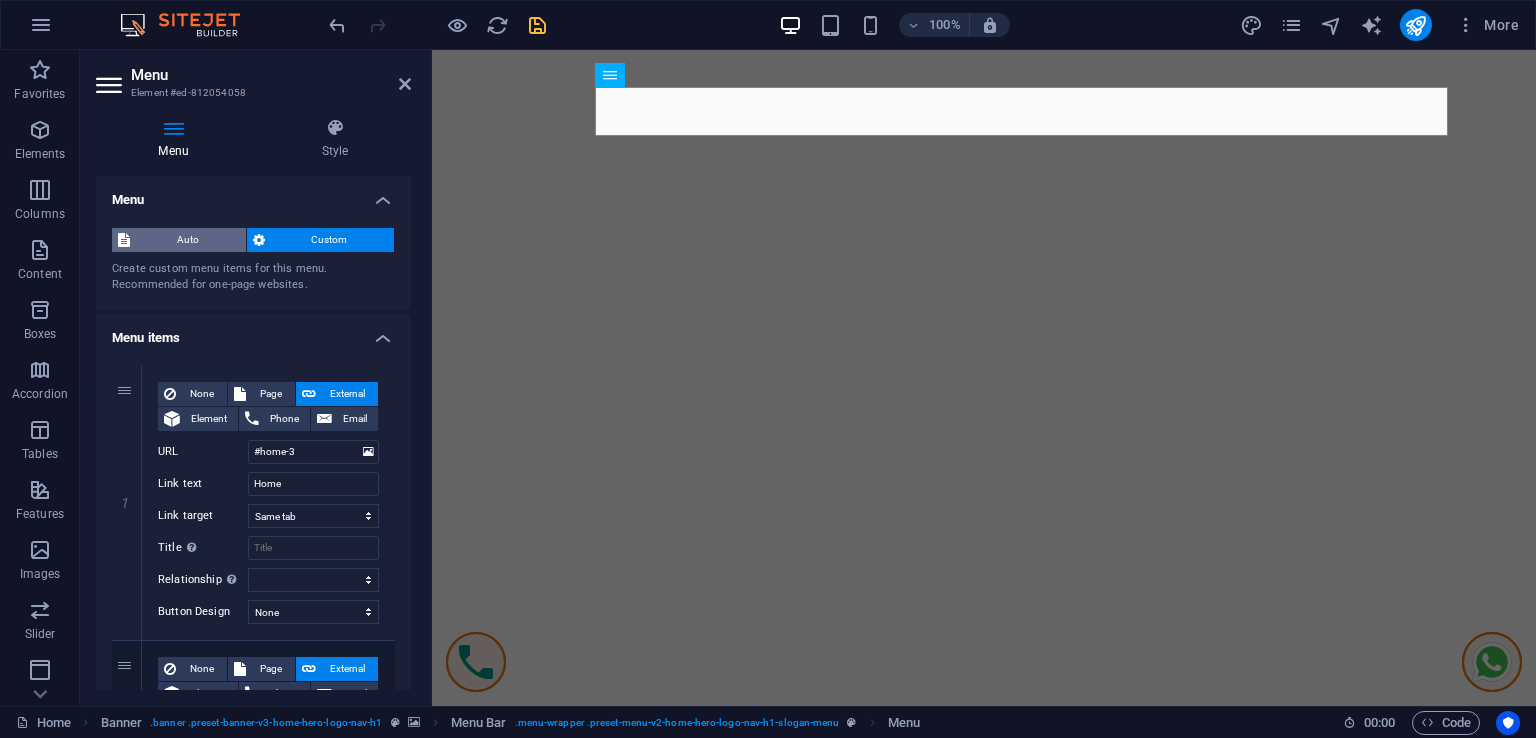 click on "Auto" at bounding box center [188, 240] 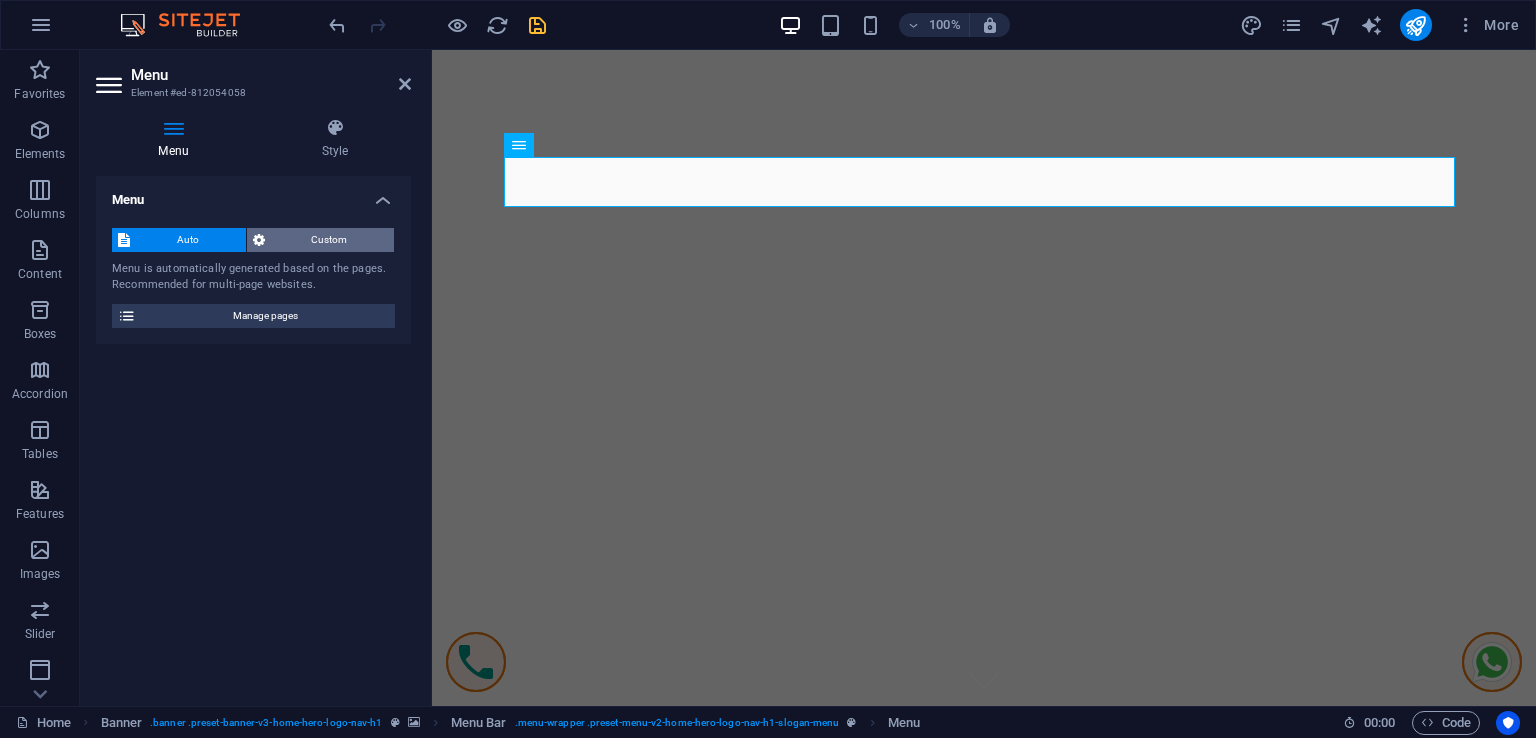 click on "Custom" at bounding box center (321, 240) 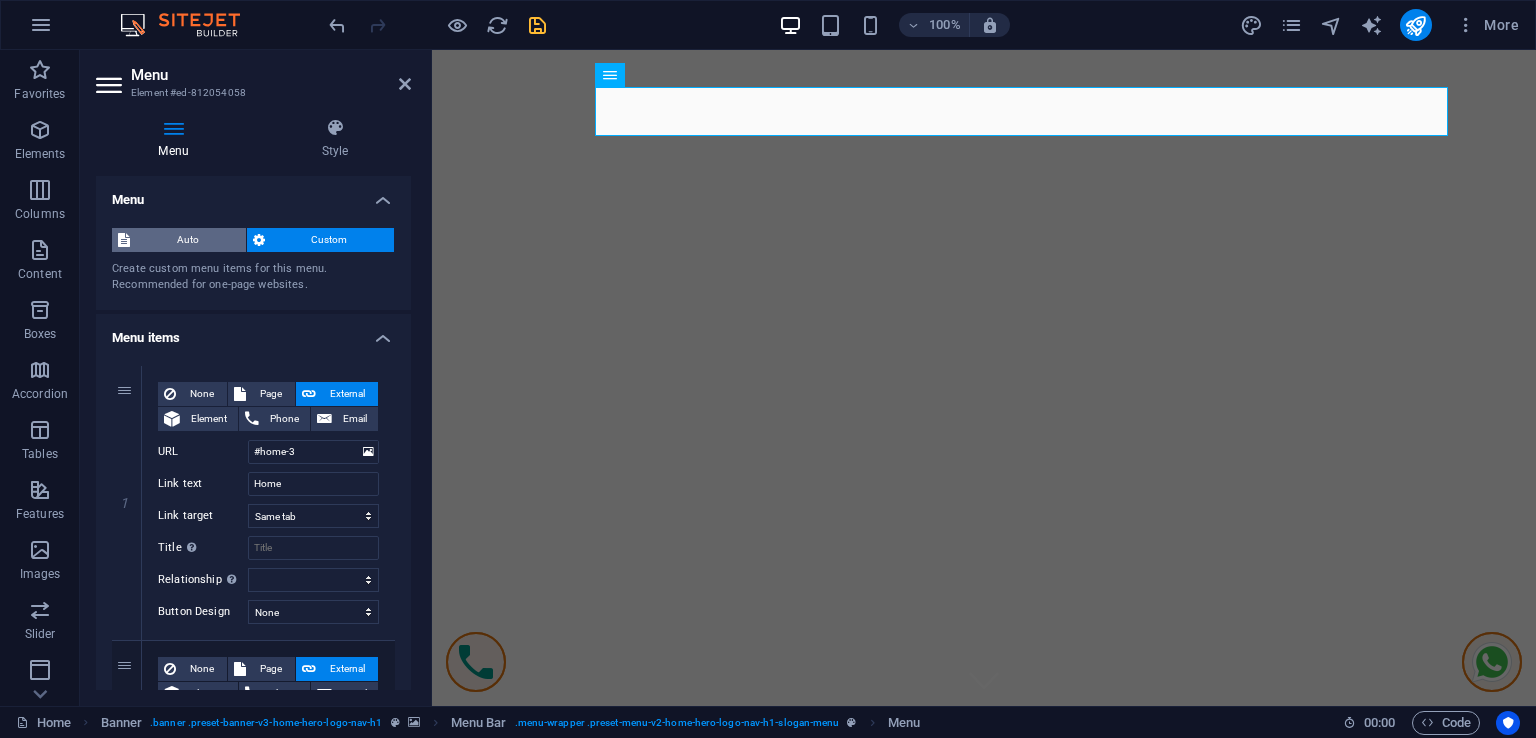 click on "Auto" at bounding box center [188, 240] 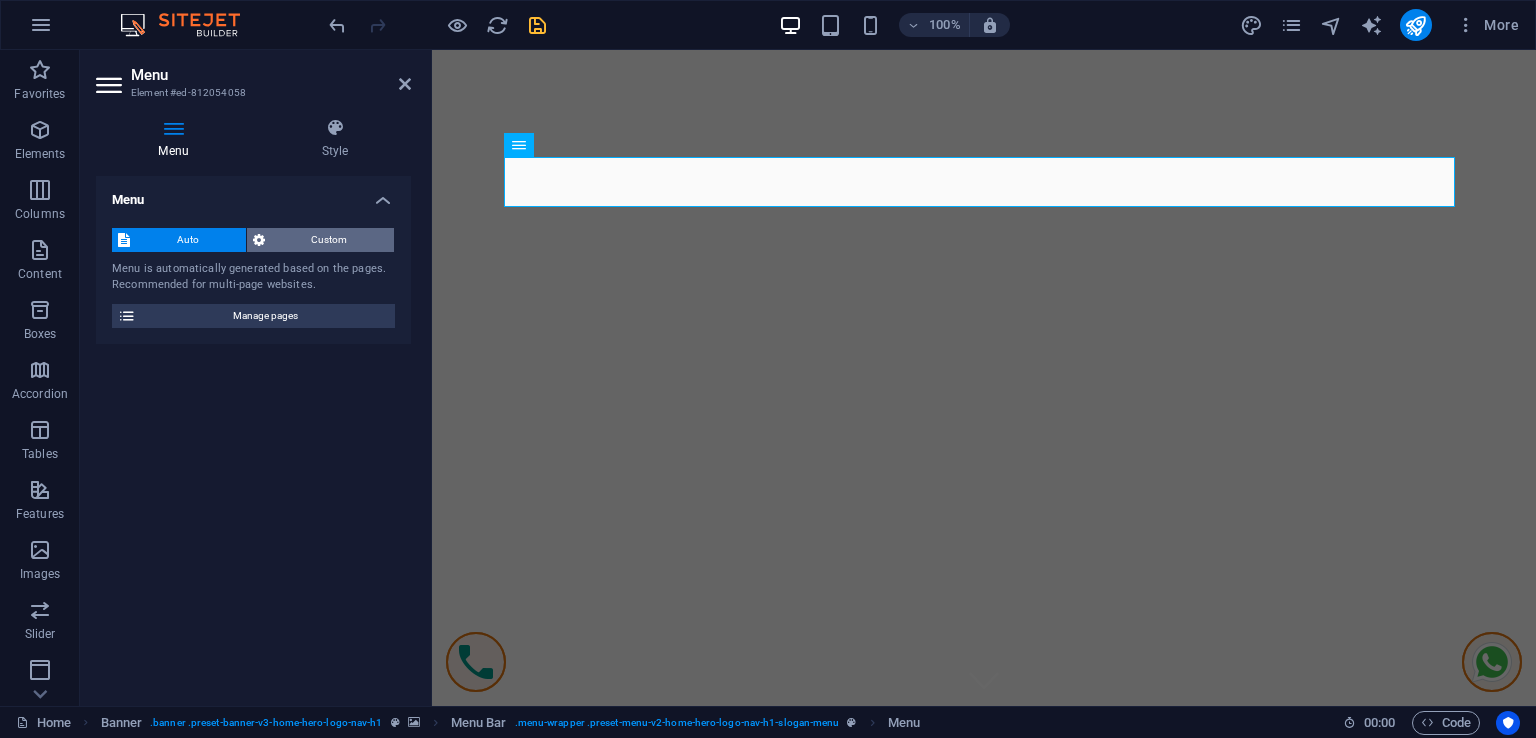 click on "Custom" at bounding box center [330, 240] 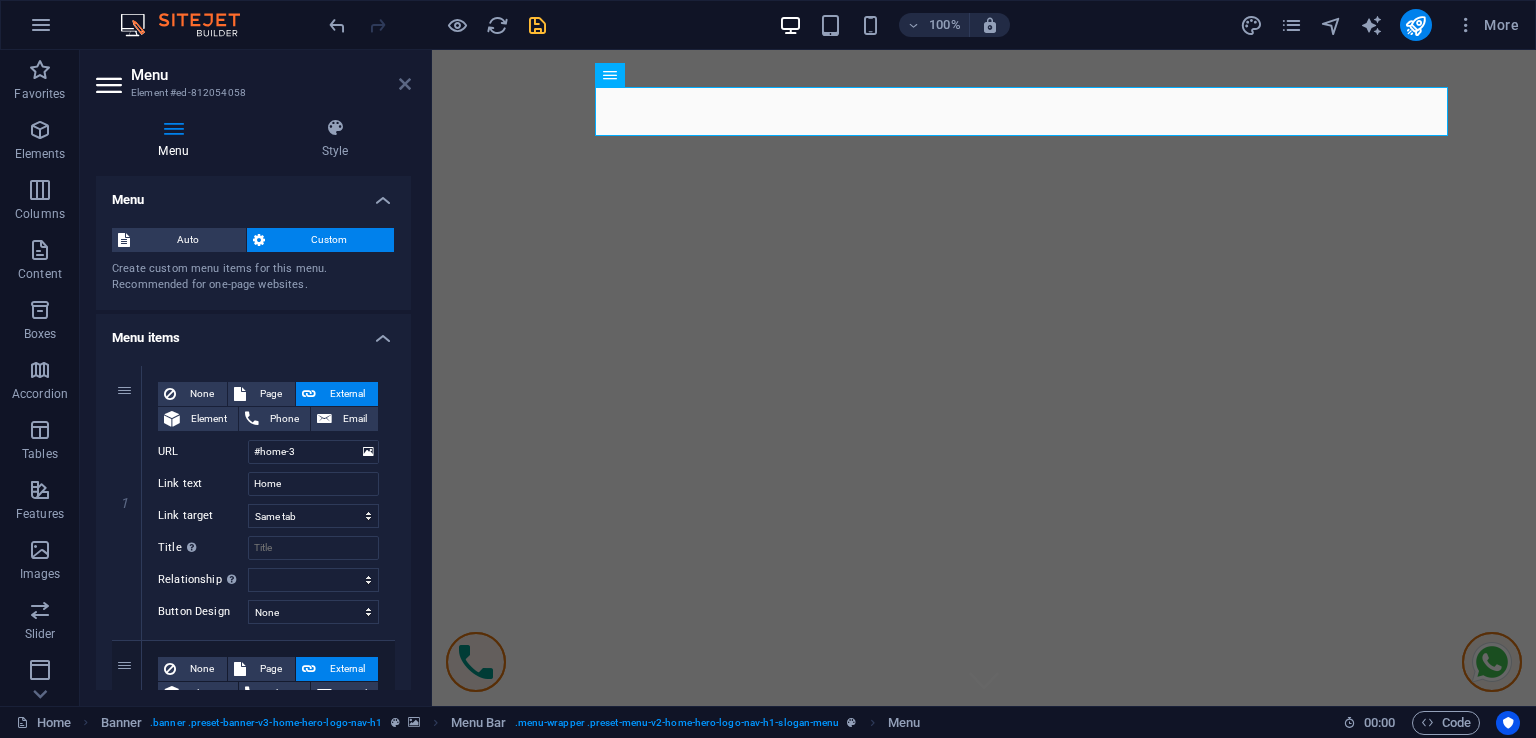 click at bounding box center (405, 84) 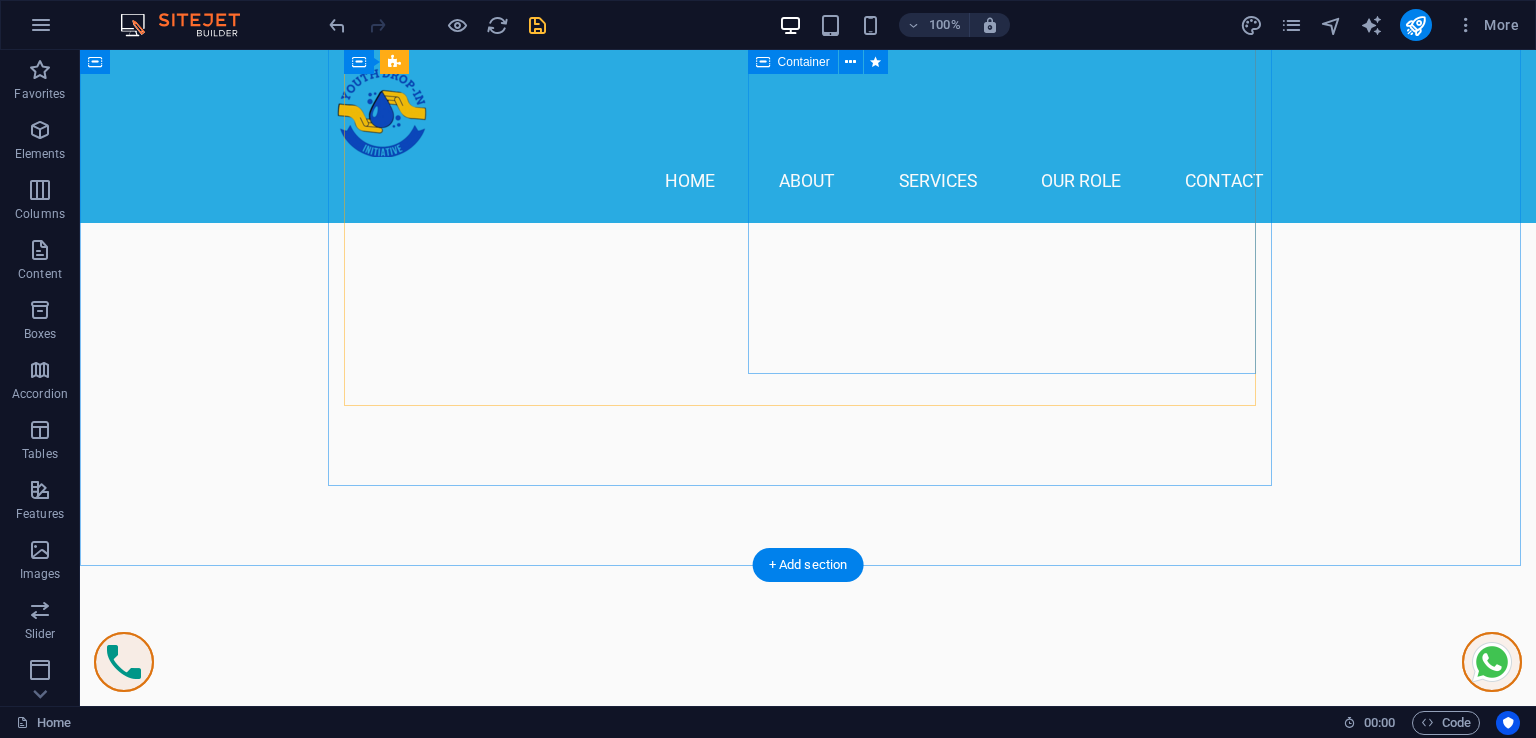 scroll, scrollTop: 8400, scrollLeft: 0, axis: vertical 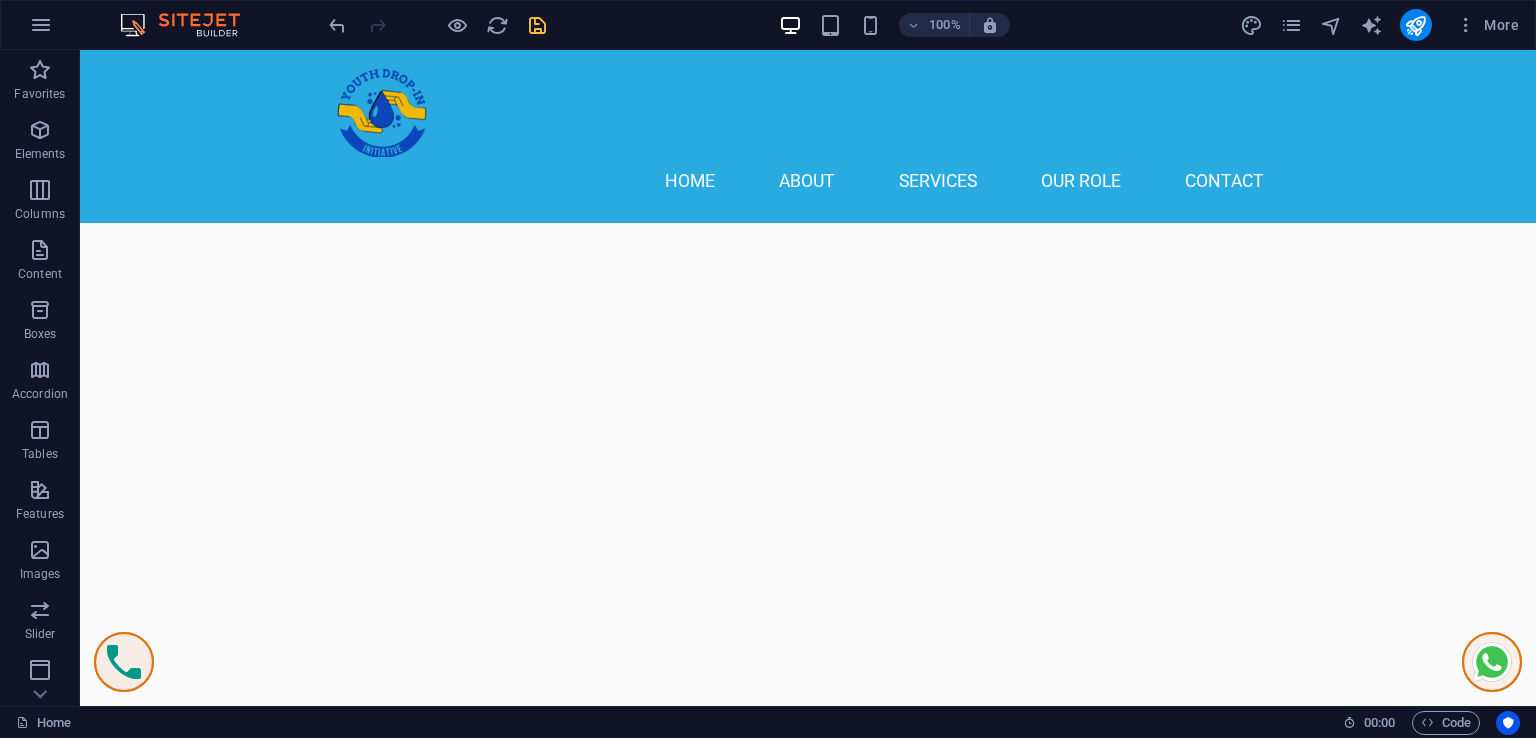click at bounding box center (800, -988) 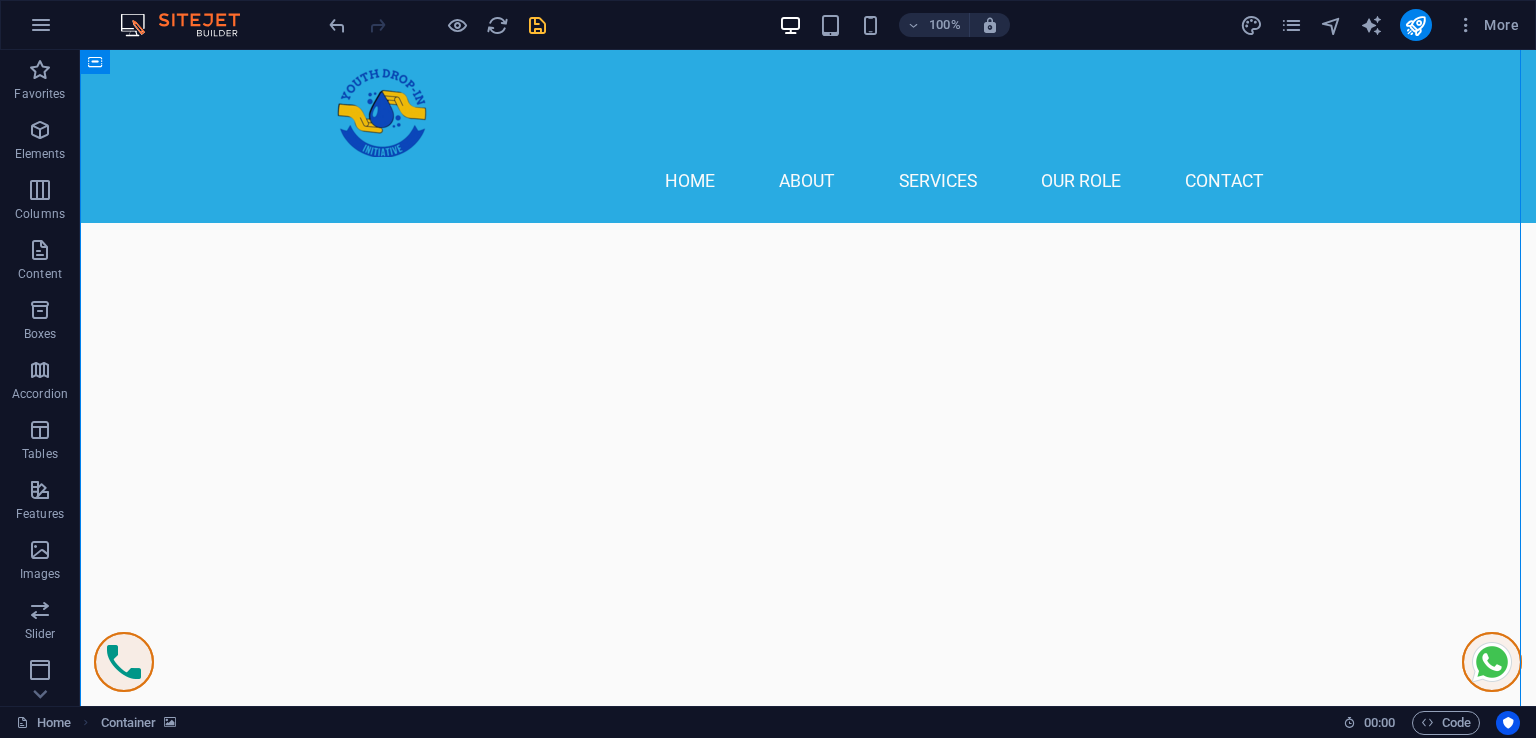 click at bounding box center [800, -988] 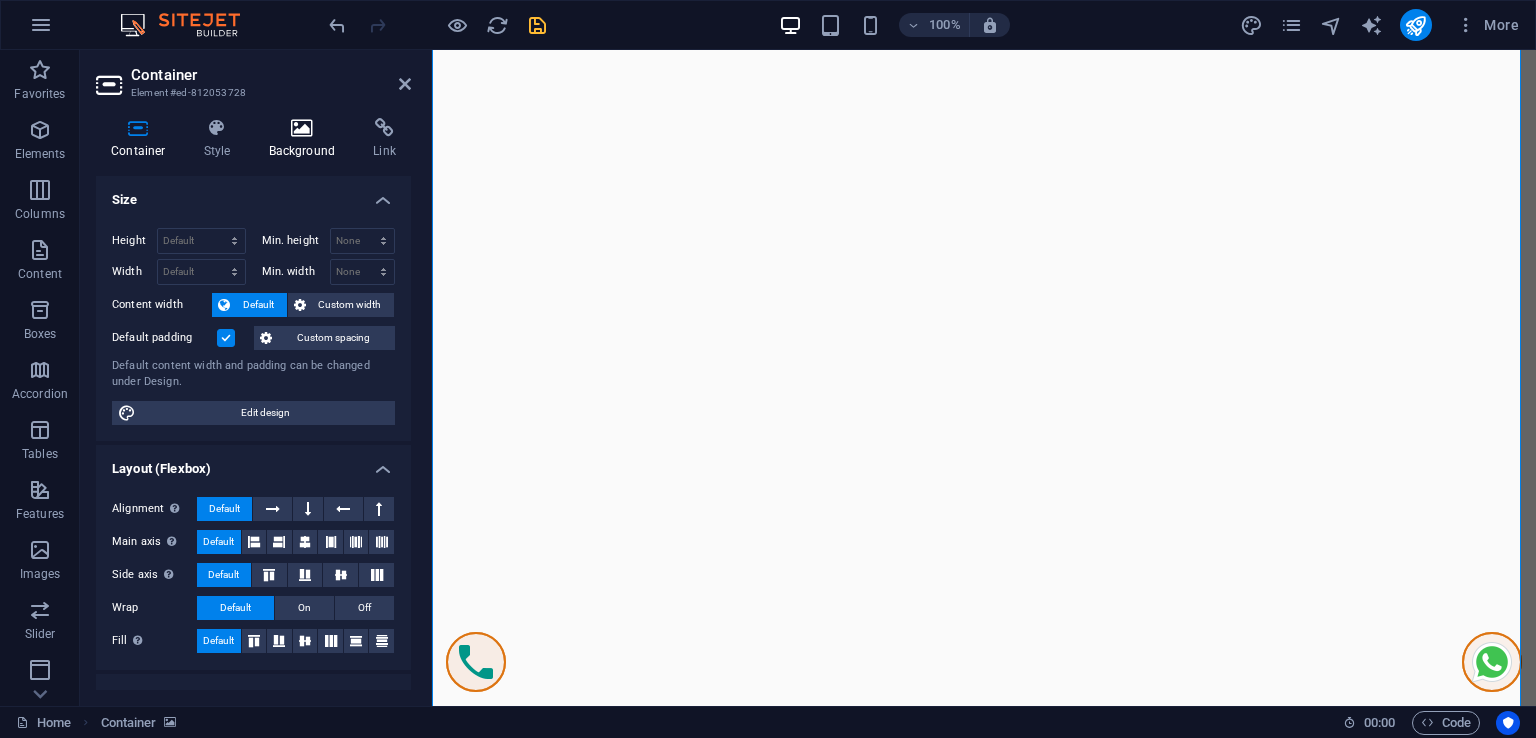 click at bounding box center [302, 128] 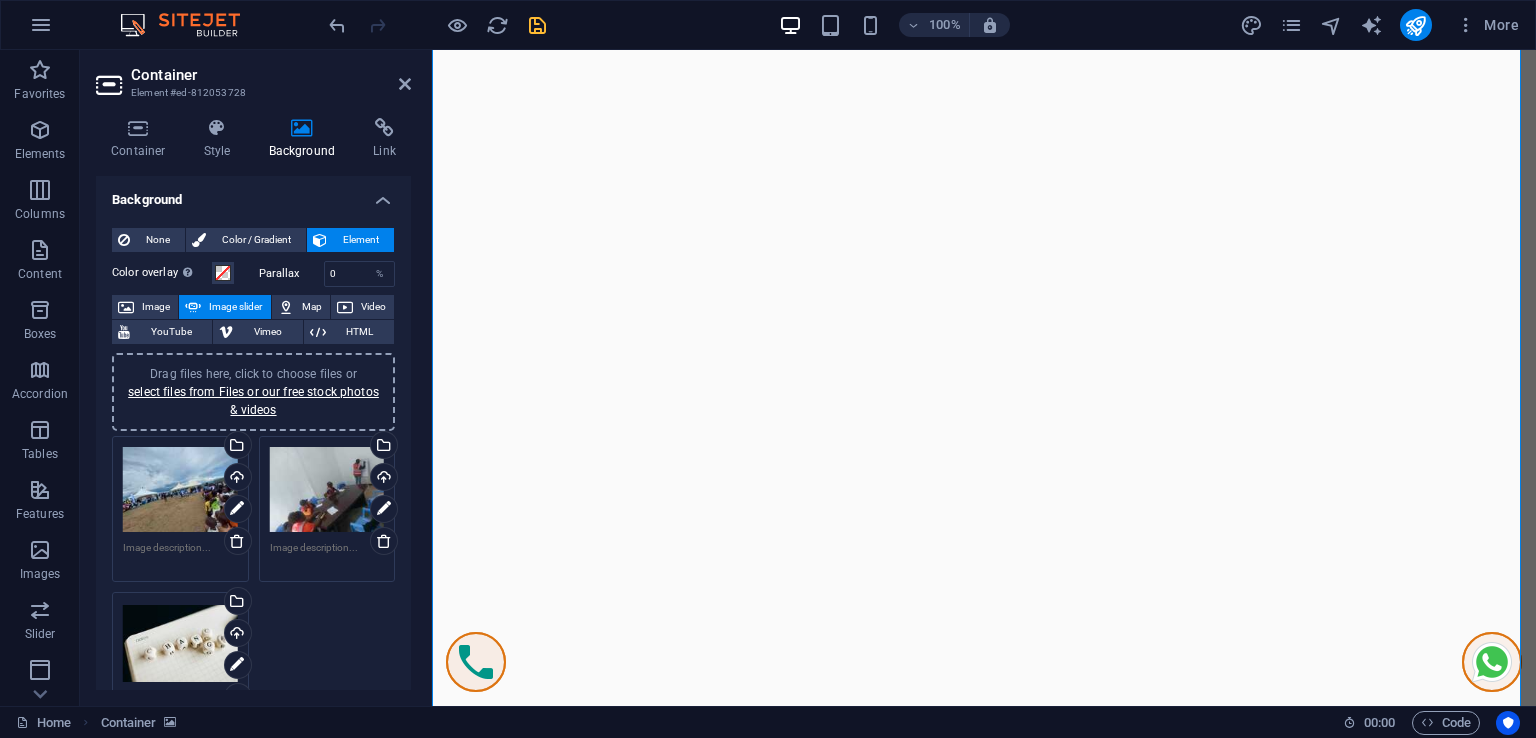 scroll, scrollTop: 100, scrollLeft: 0, axis: vertical 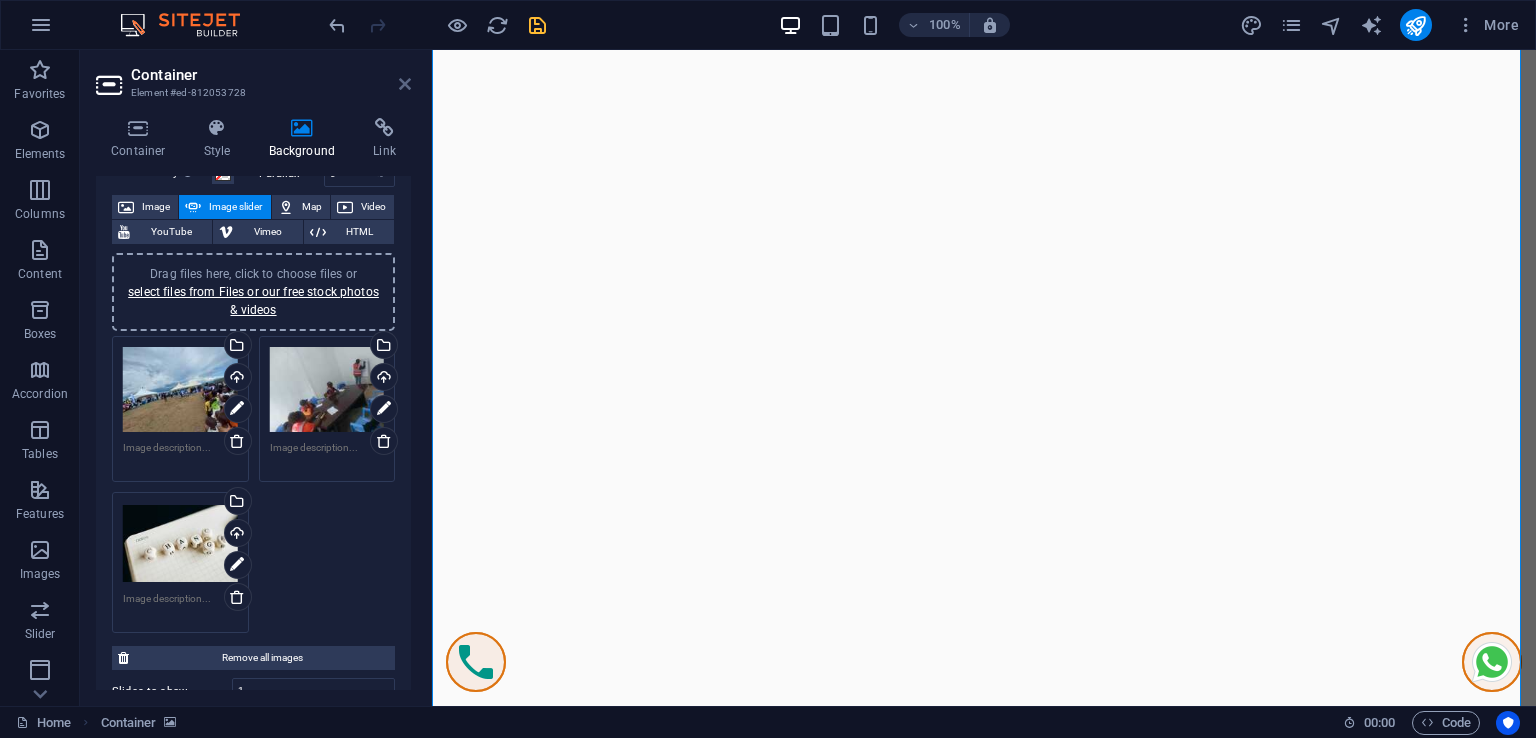 click at bounding box center (405, 84) 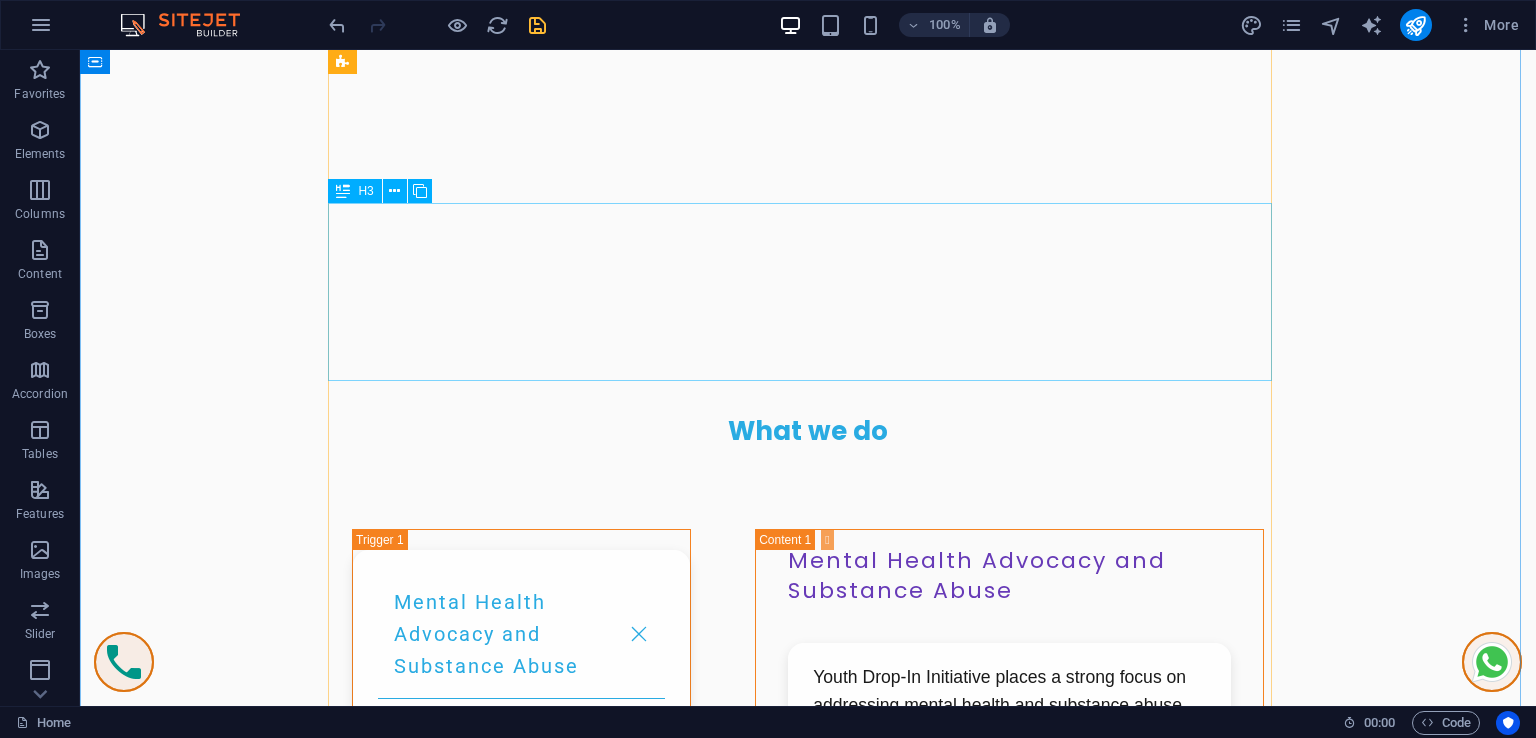 scroll, scrollTop: 11800, scrollLeft: 0, axis: vertical 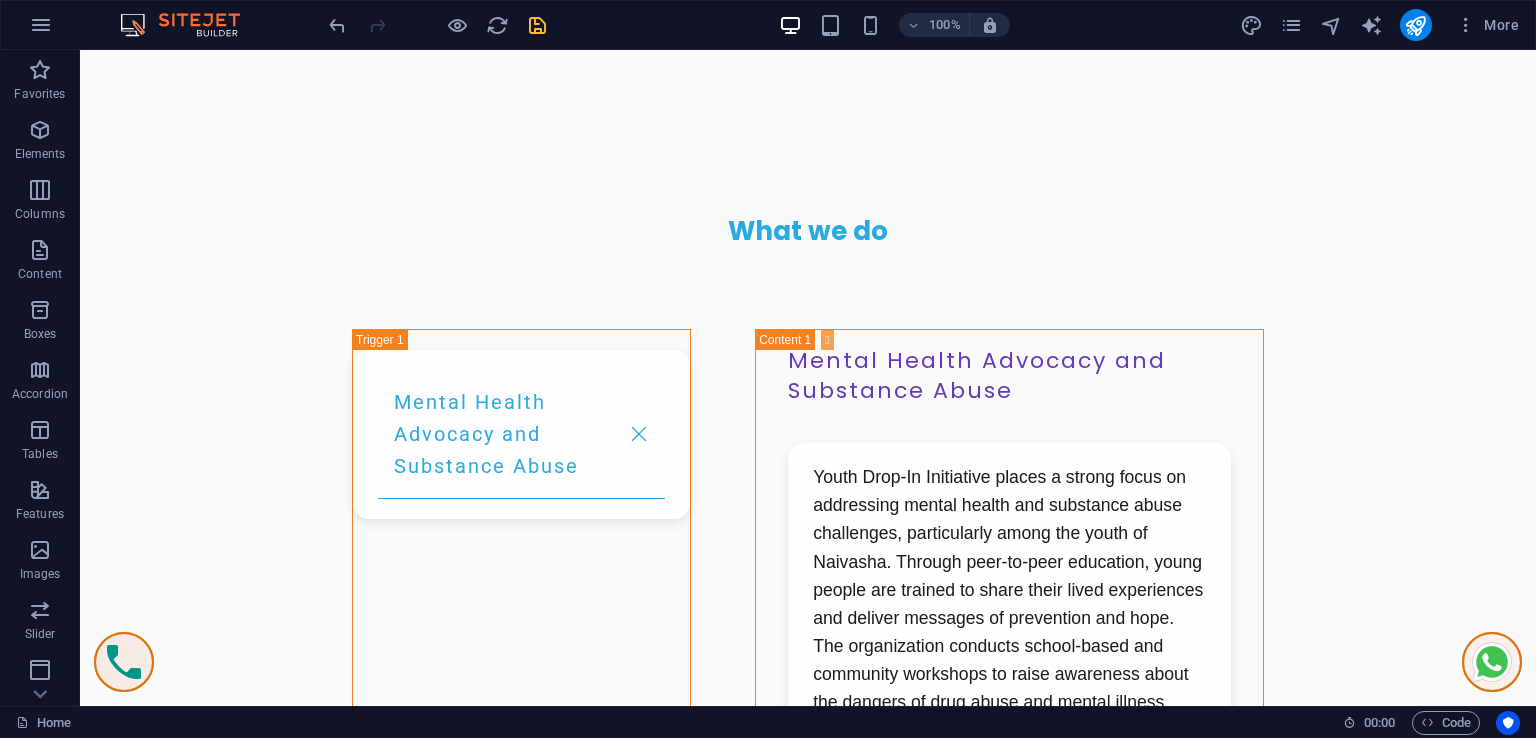 click at bounding box center (-641, 6932) 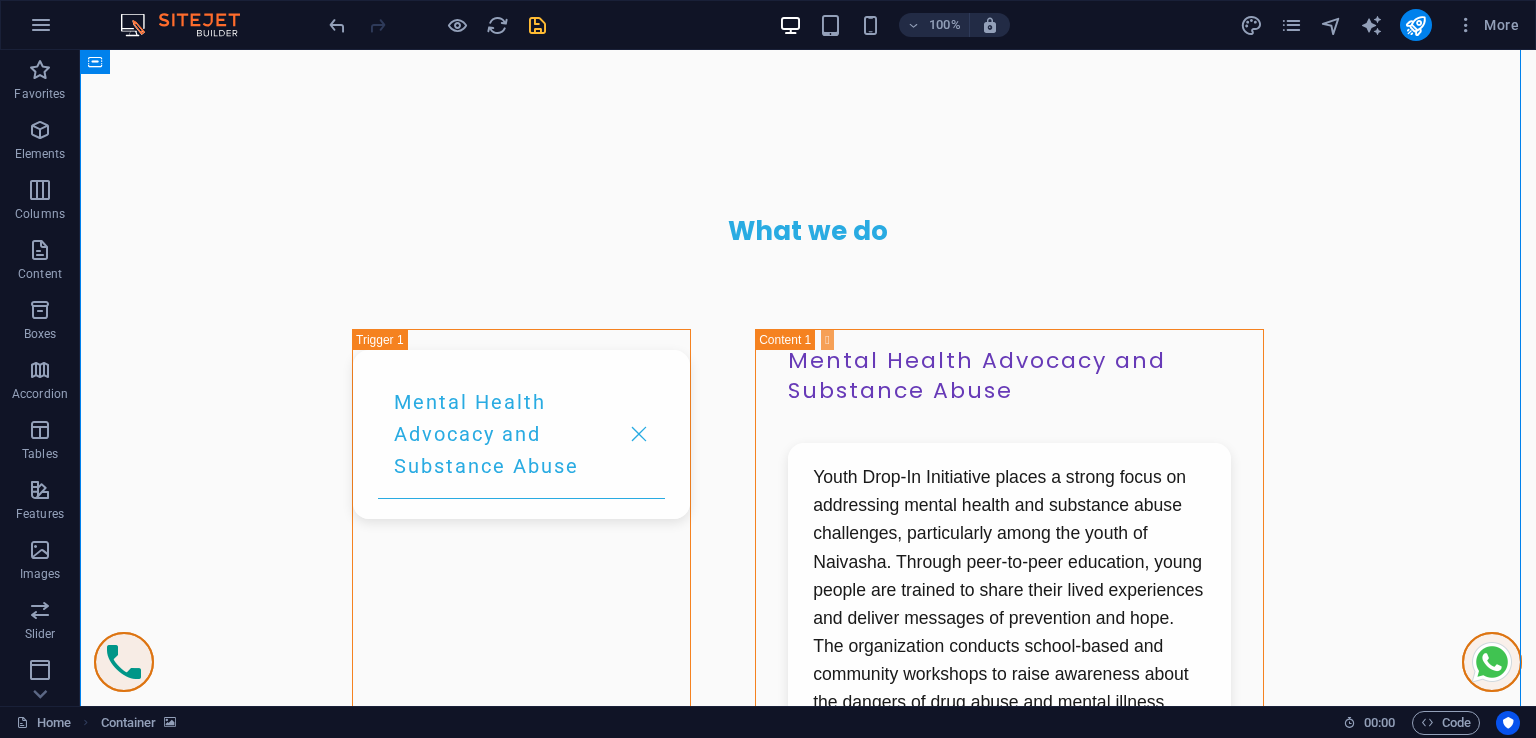 click at bounding box center [-641, 6932] 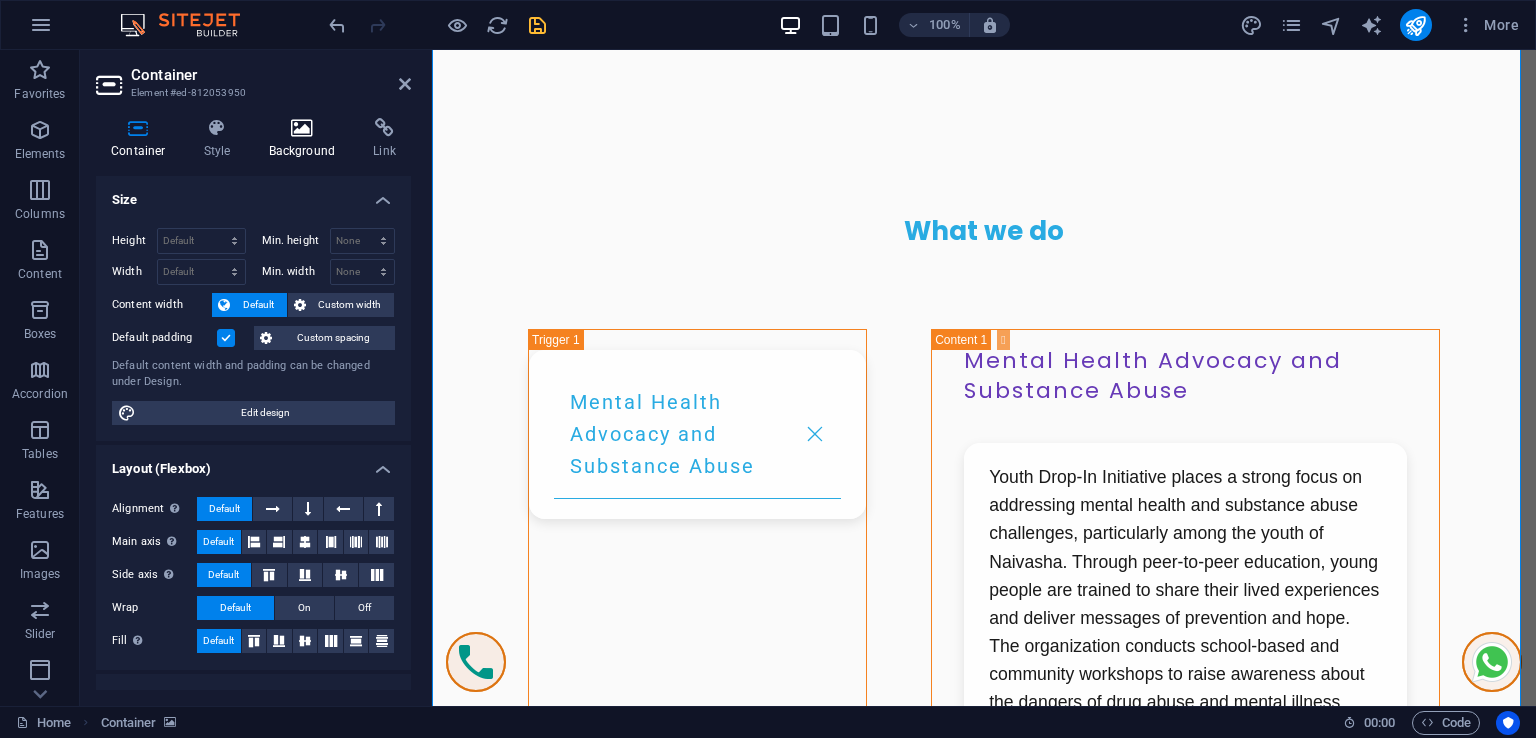 click on "Background" at bounding box center (306, 139) 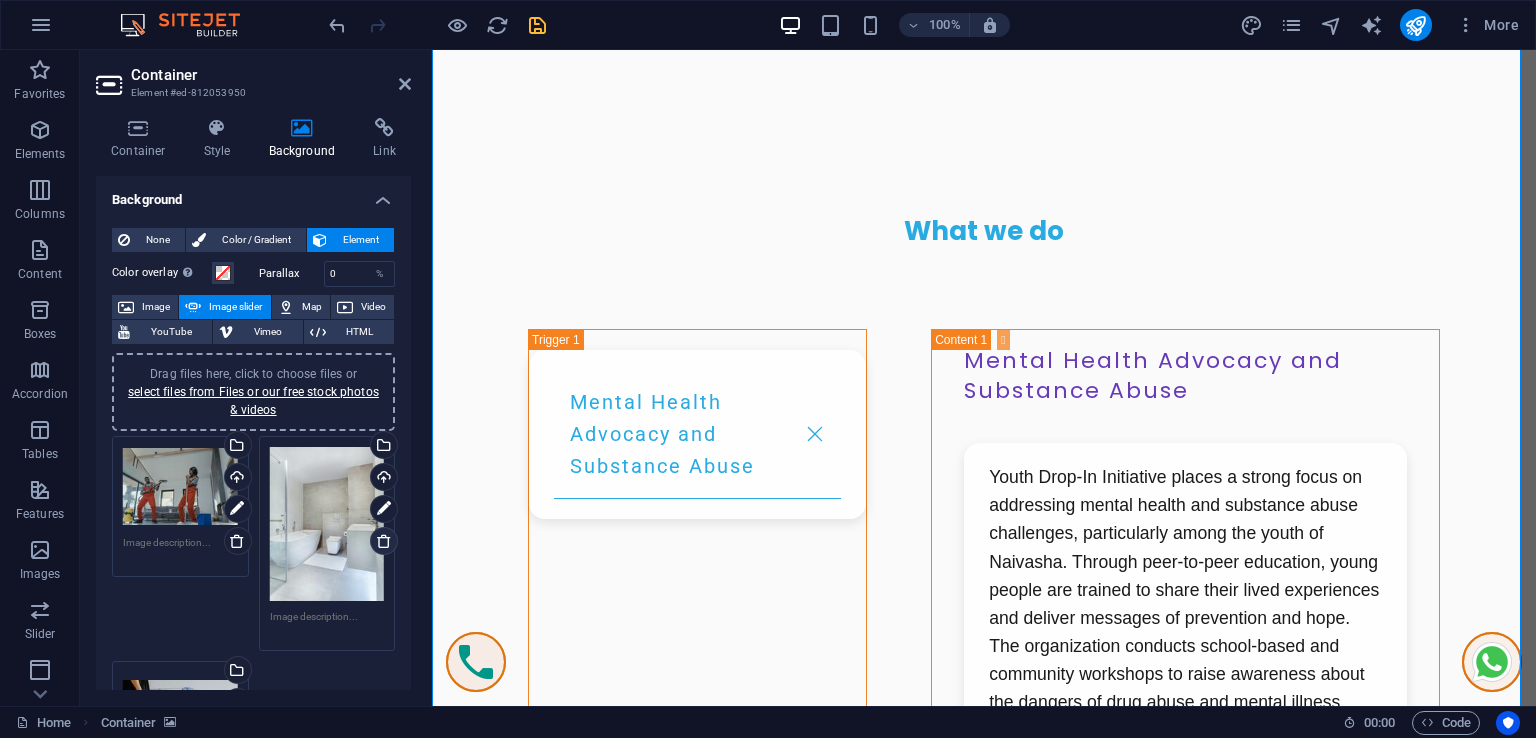 click at bounding box center [384, 541] 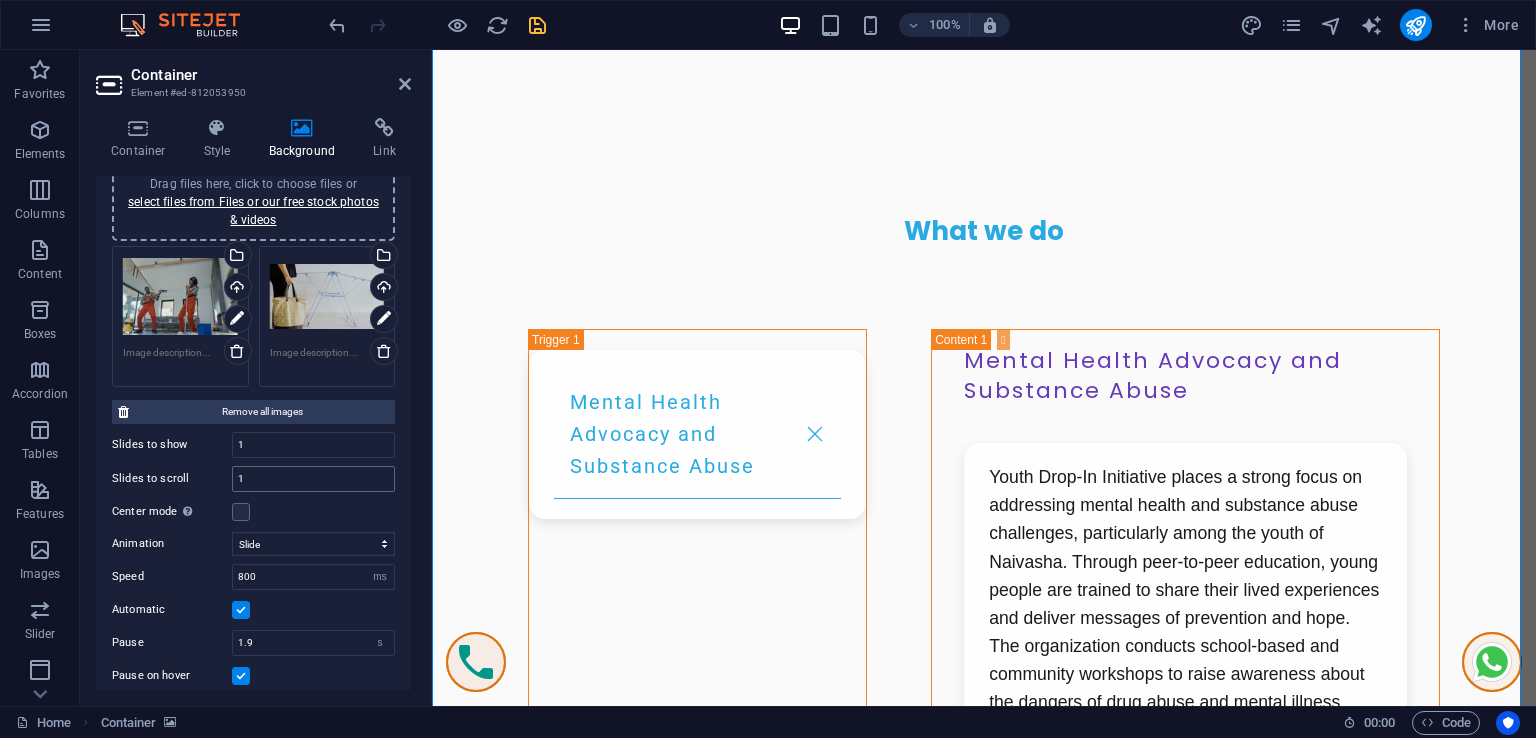 scroll, scrollTop: 200, scrollLeft: 0, axis: vertical 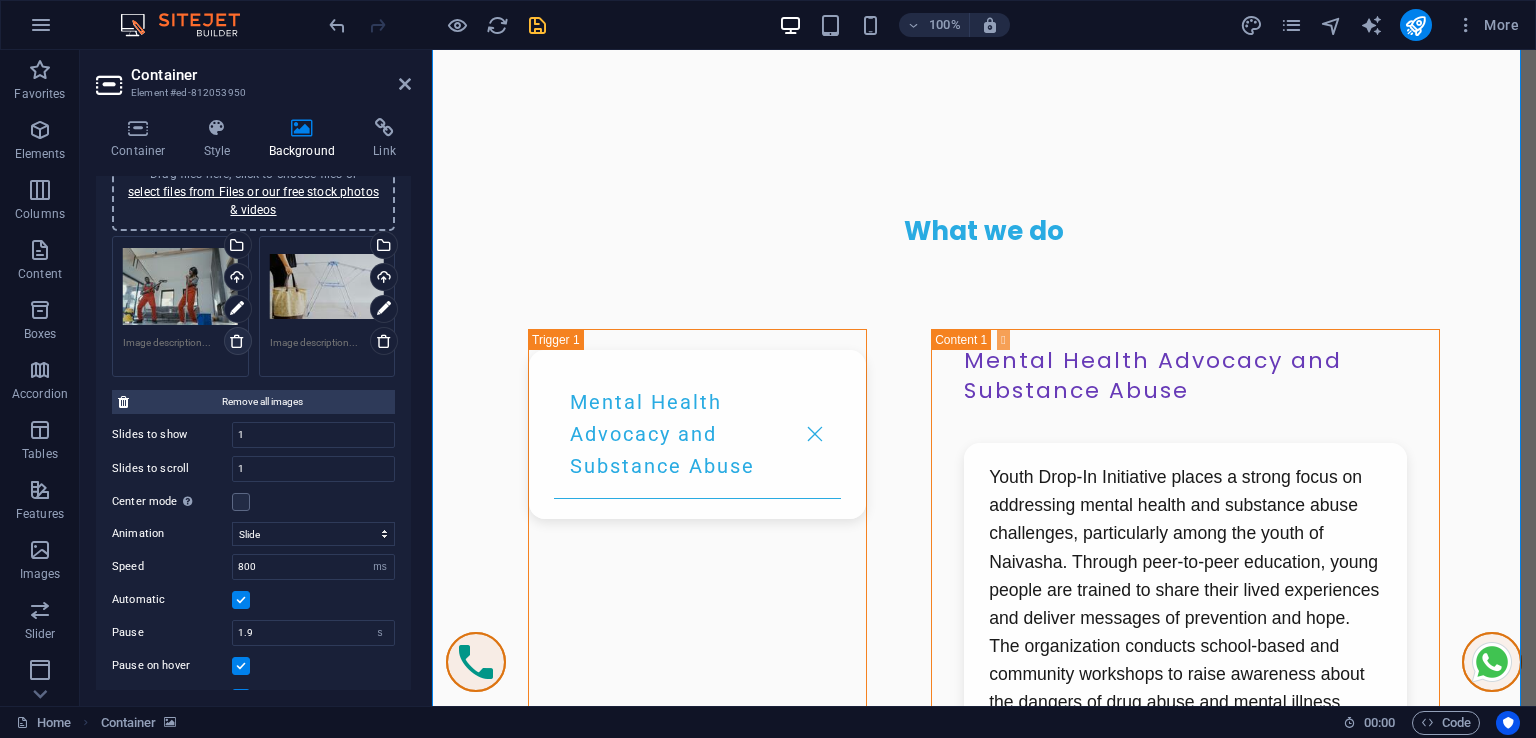 click at bounding box center [237, 341] 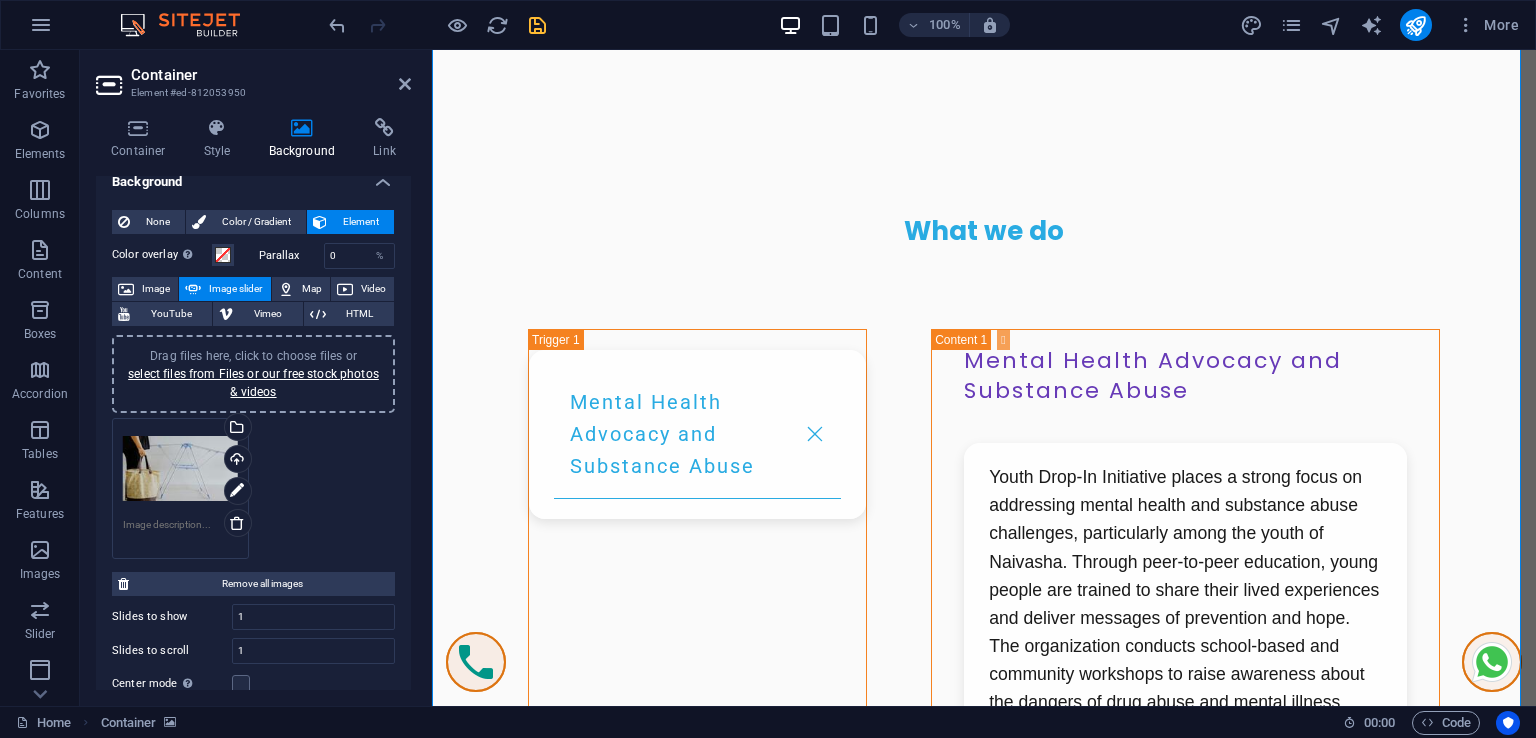 scroll, scrollTop: 0, scrollLeft: 0, axis: both 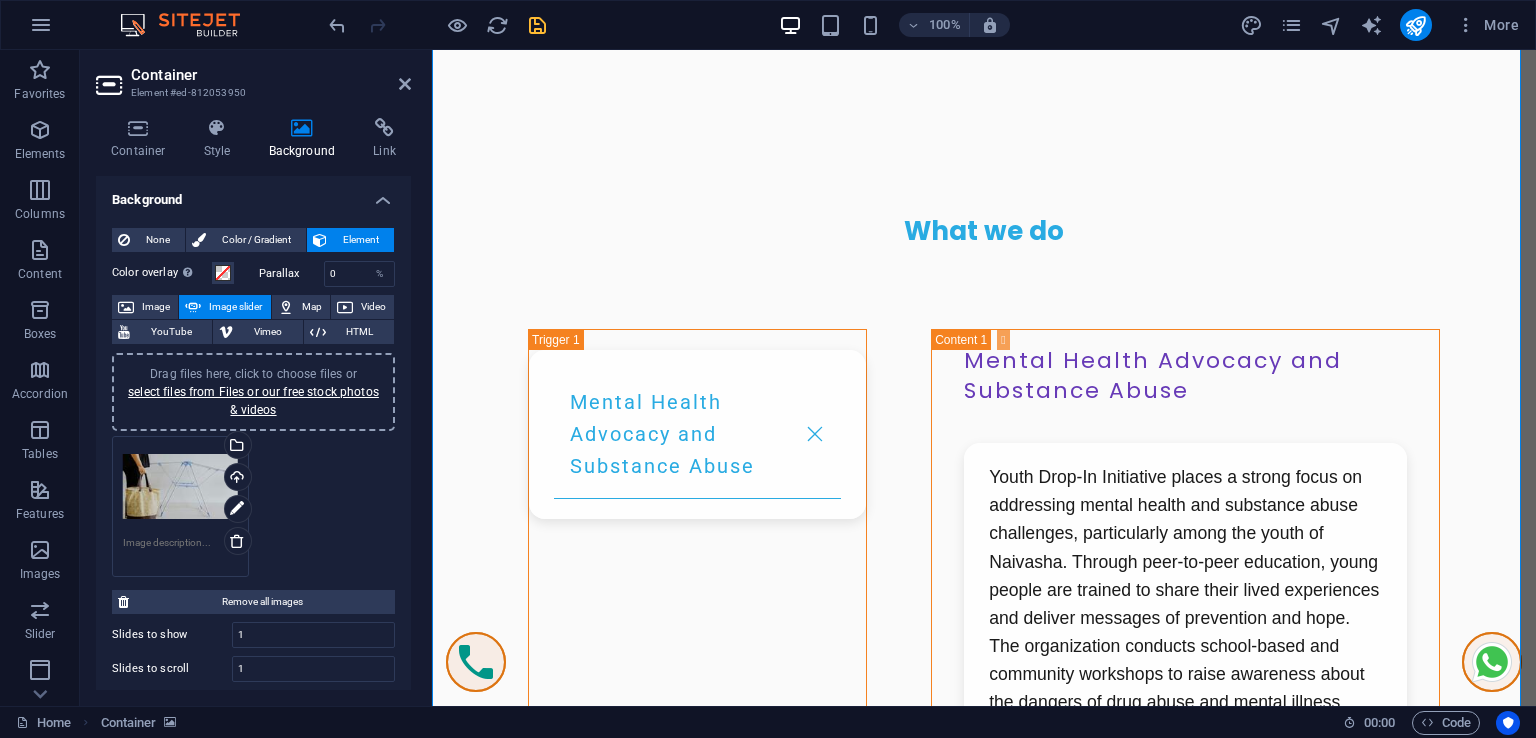 click at bounding box center [237, 541] 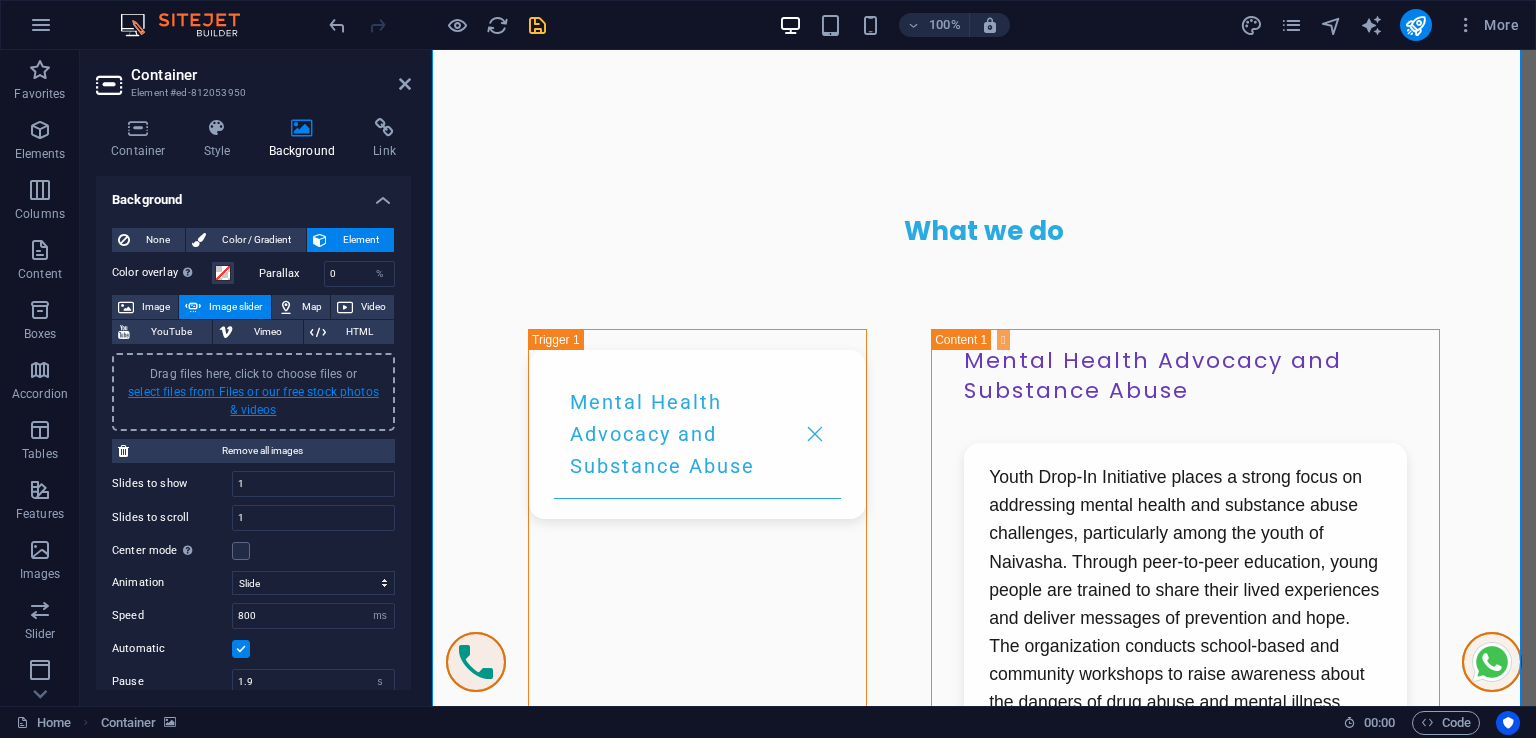 click on "select files from Files or our free stock photos & videos" at bounding box center [253, 401] 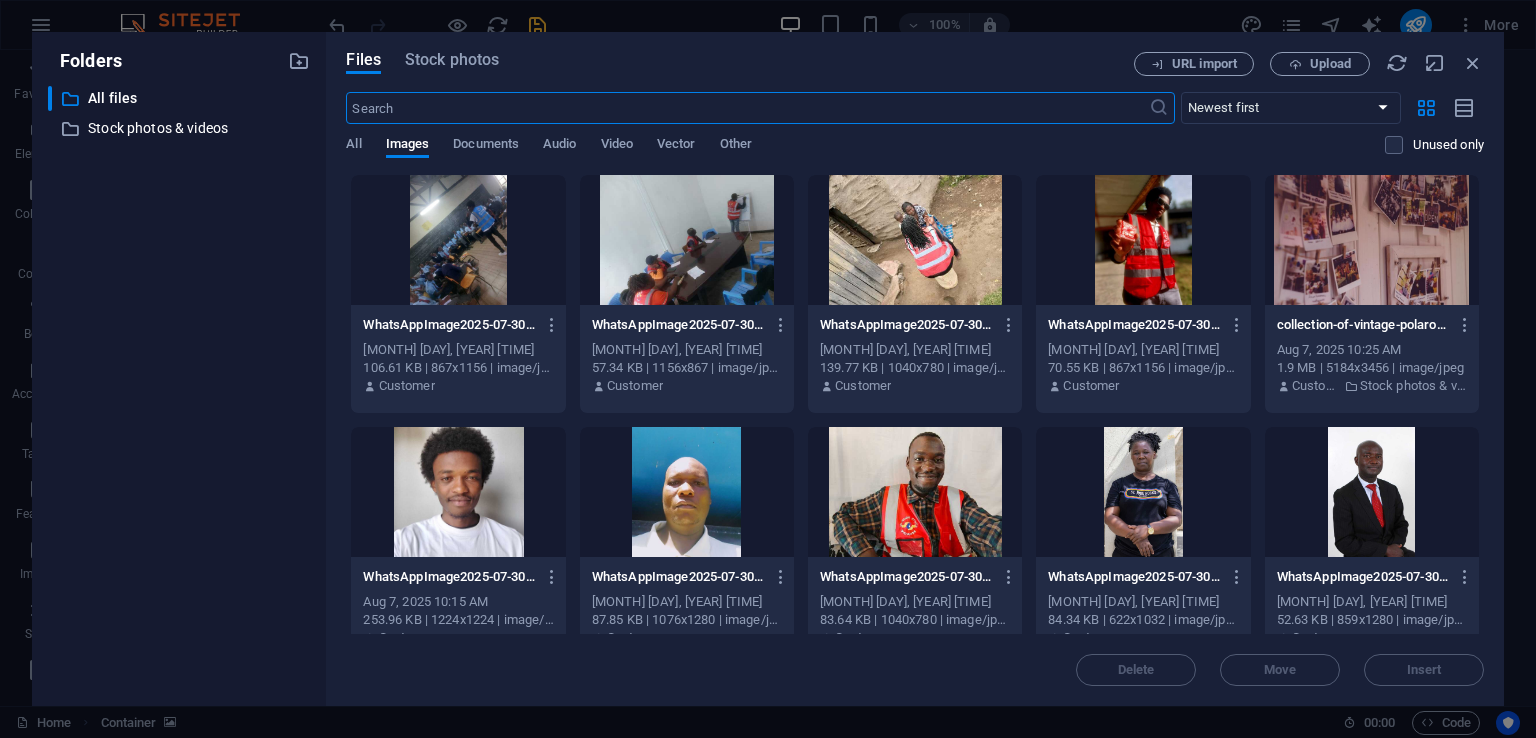 scroll, scrollTop: 12857, scrollLeft: 0, axis: vertical 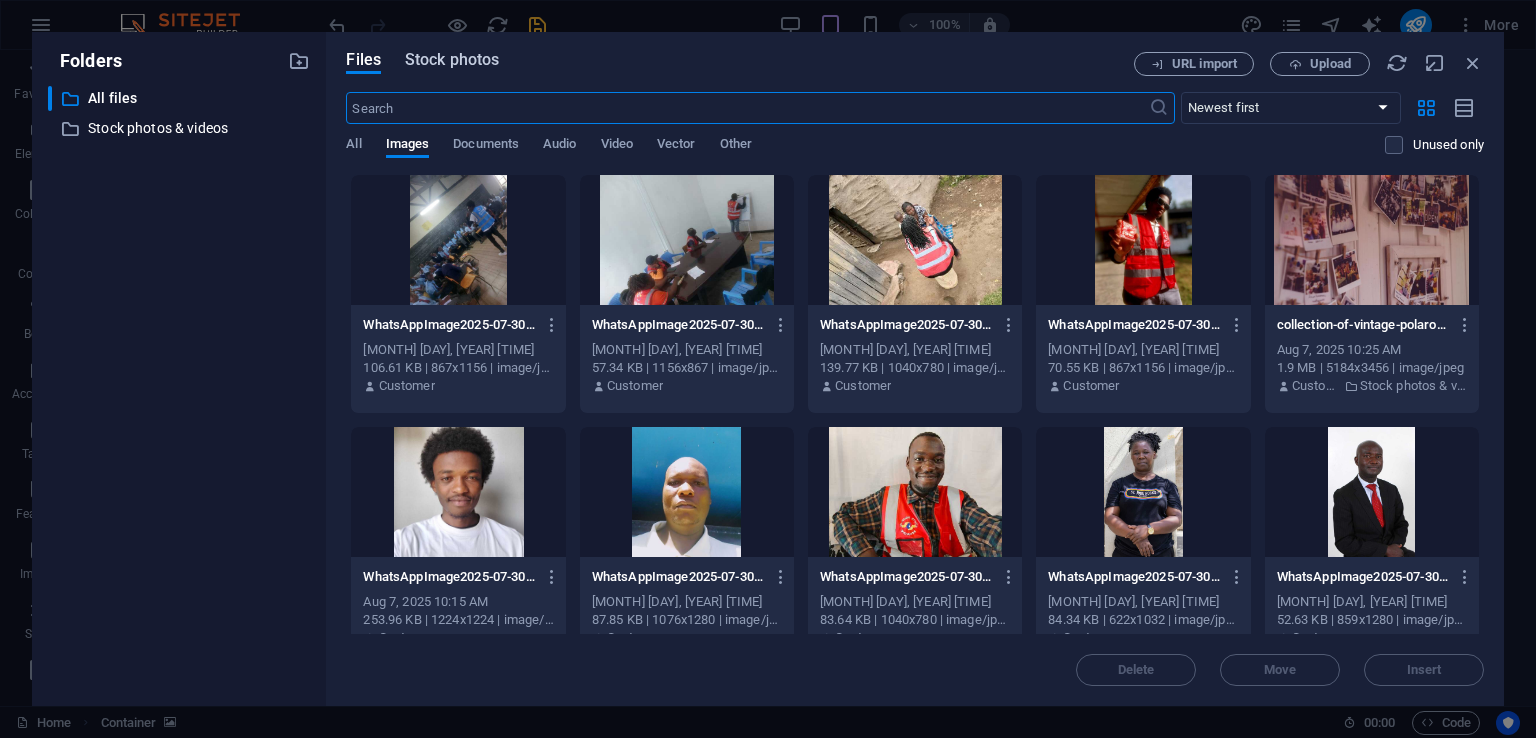 click on "Stock photos" at bounding box center (452, 60) 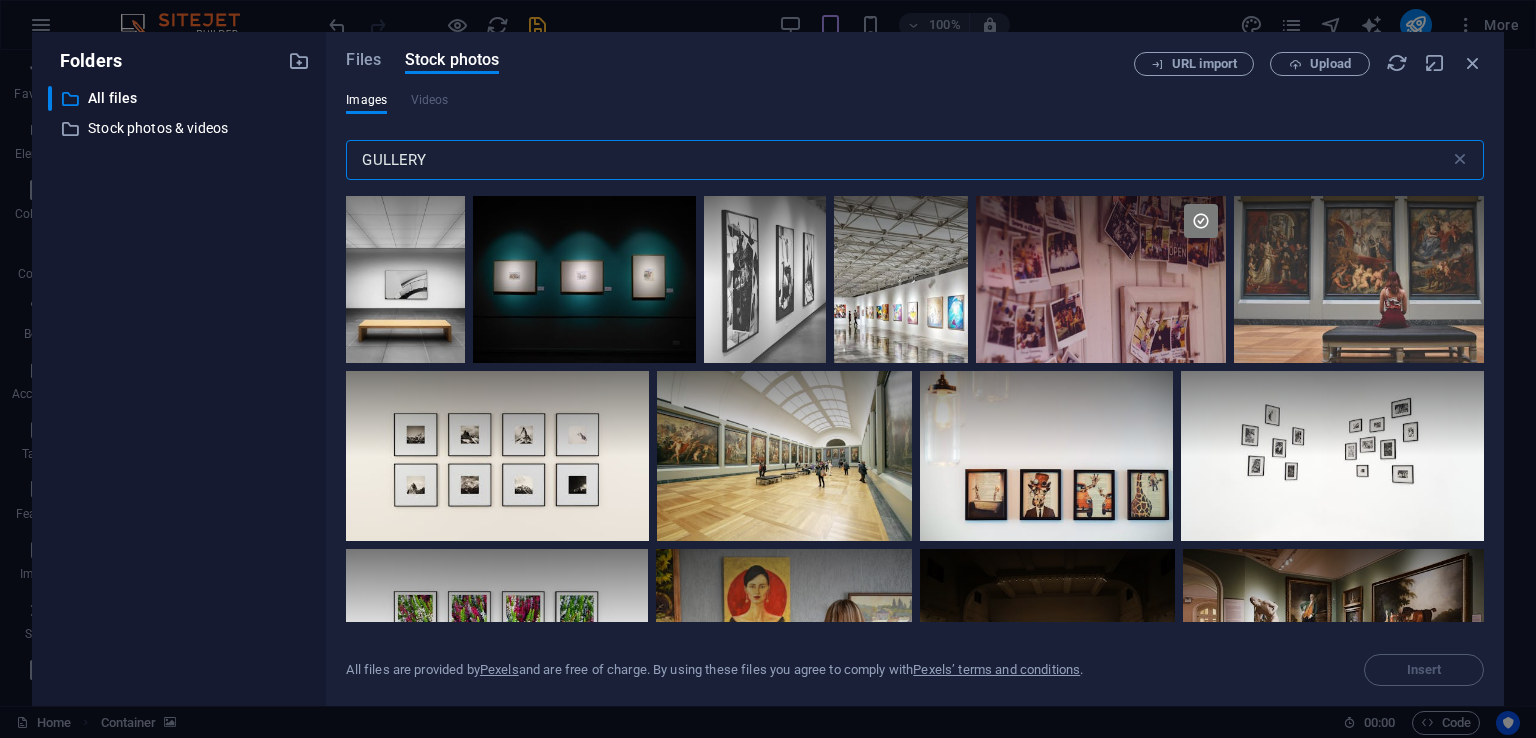 drag, startPoint x: 504, startPoint y: 167, endPoint x: 352, endPoint y: 165, distance: 152.01315 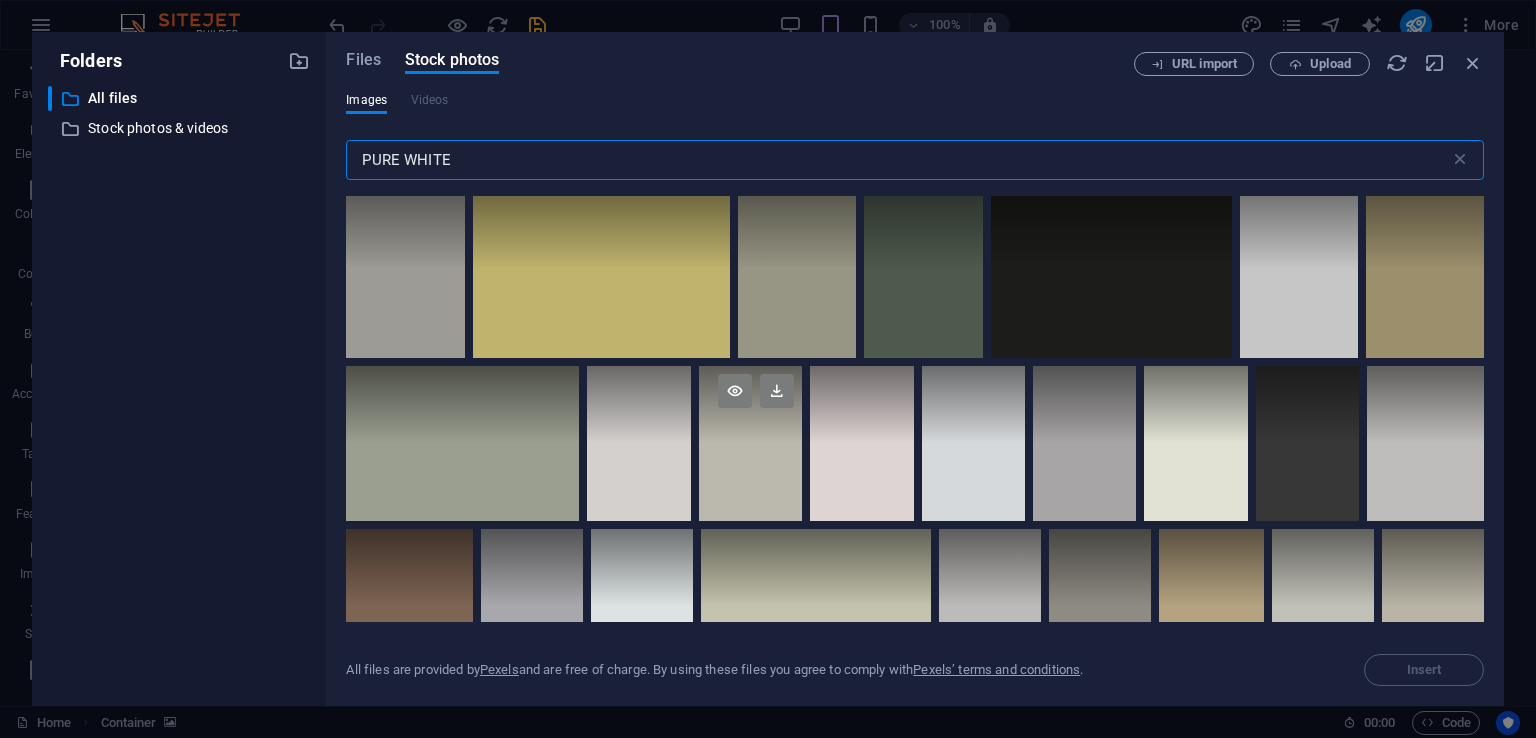 scroll, scrollTop: 0, scrollLeft: 0, axis: both 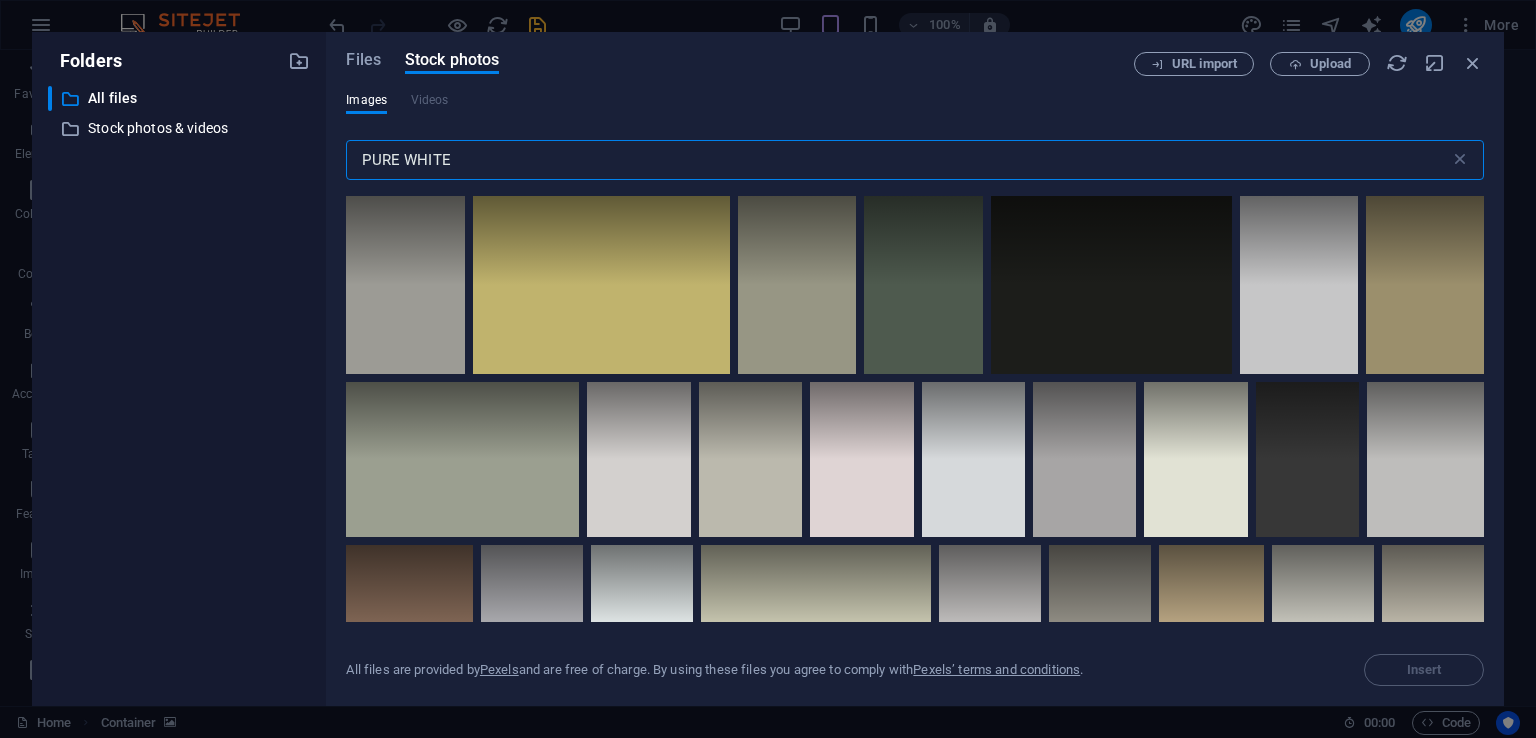 type on "PURE WHITE" 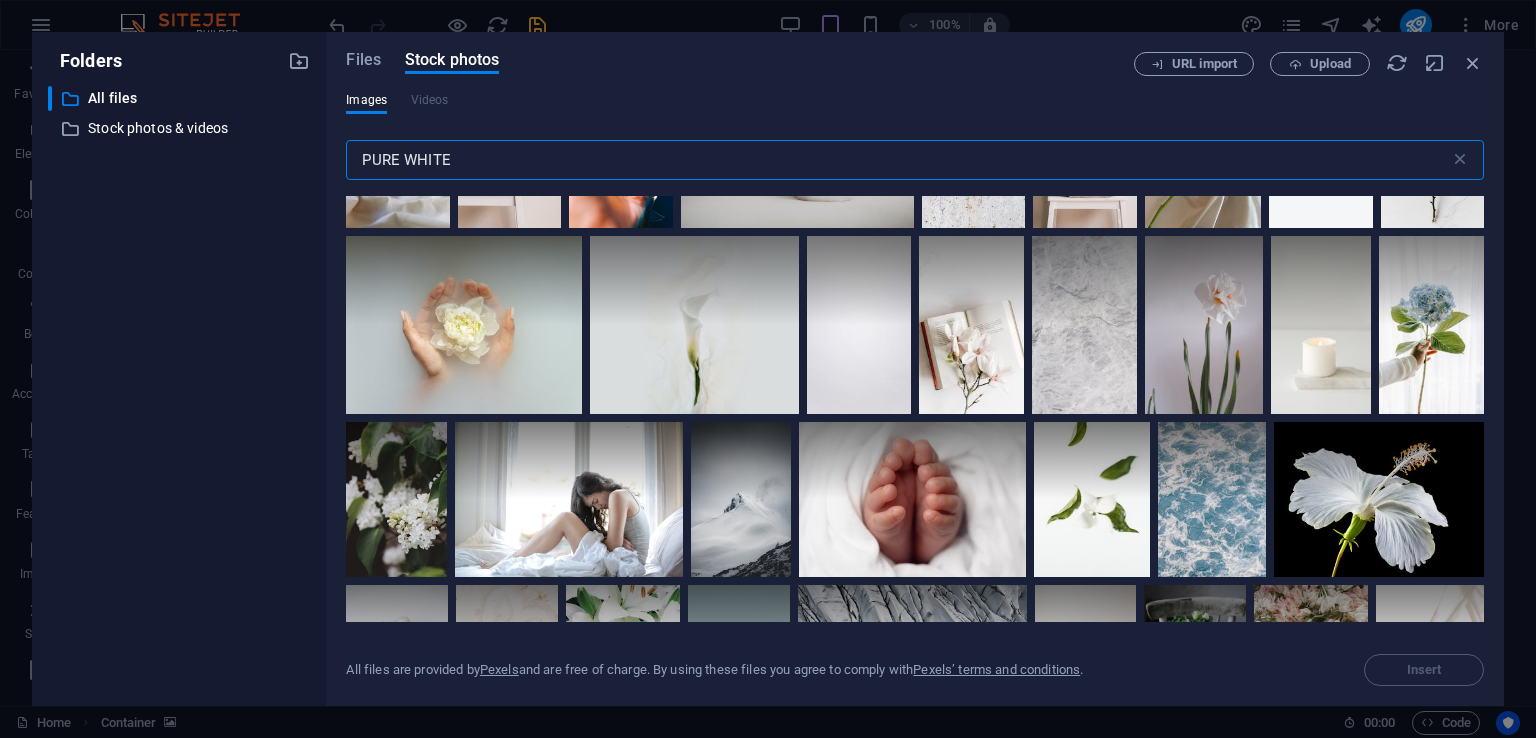 scroll, scrollTop: 800, scrollLeft: 0, axis: vertical 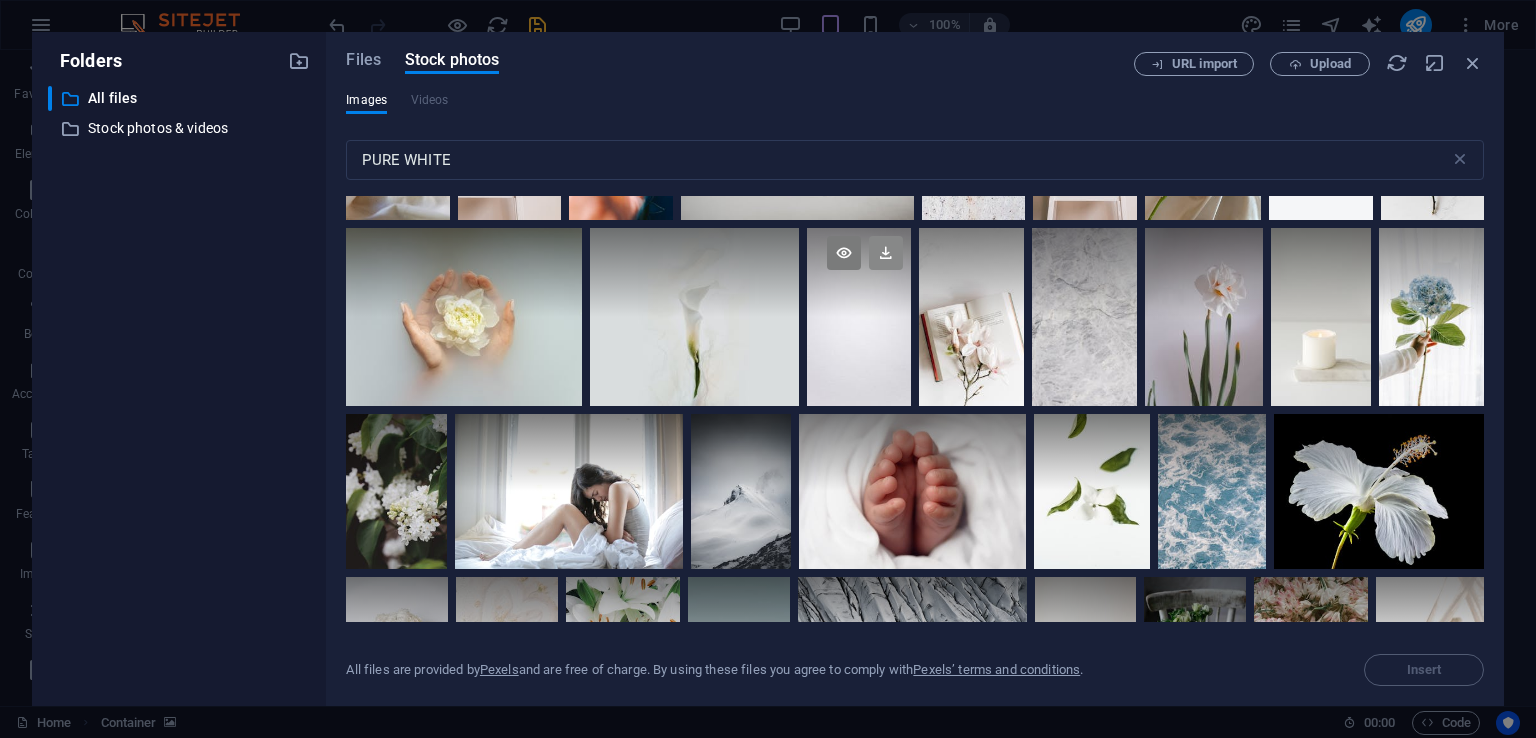 click at bounding box center [886, 253] 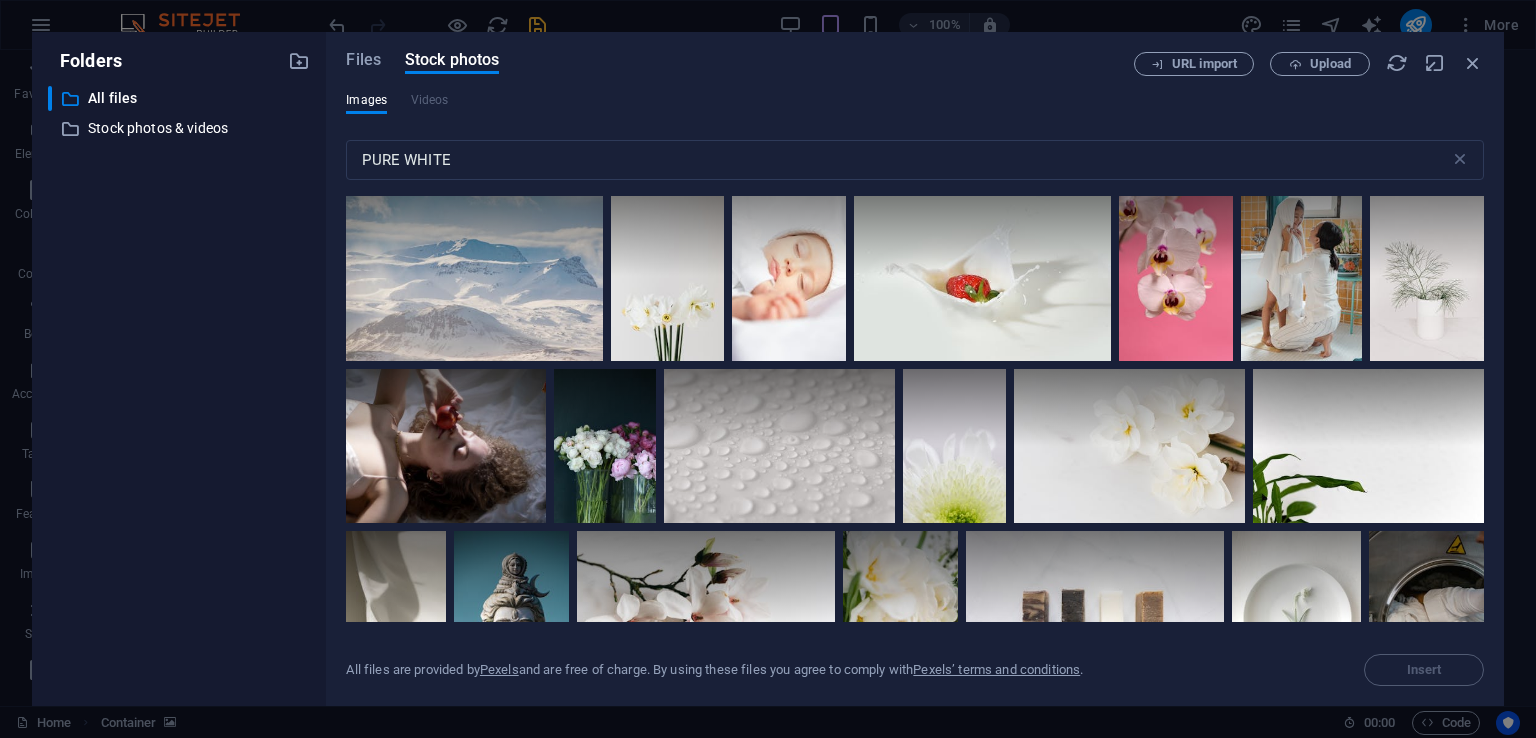 scroll, scrollTop: 1800, scrollLeft: 0, axis: vertical 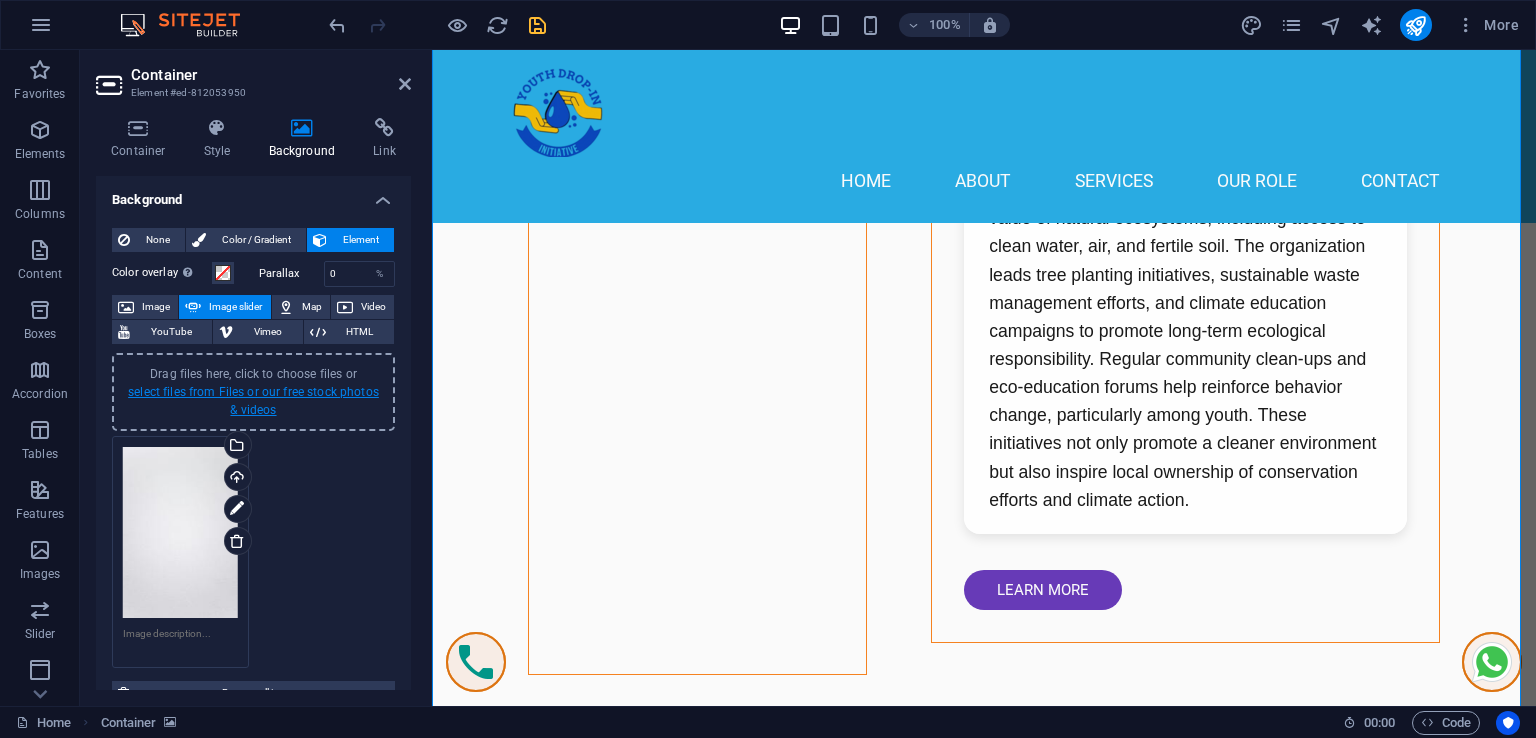 click on "select files from Files or our free stock photos & videos" at bounding box center (253, 401) 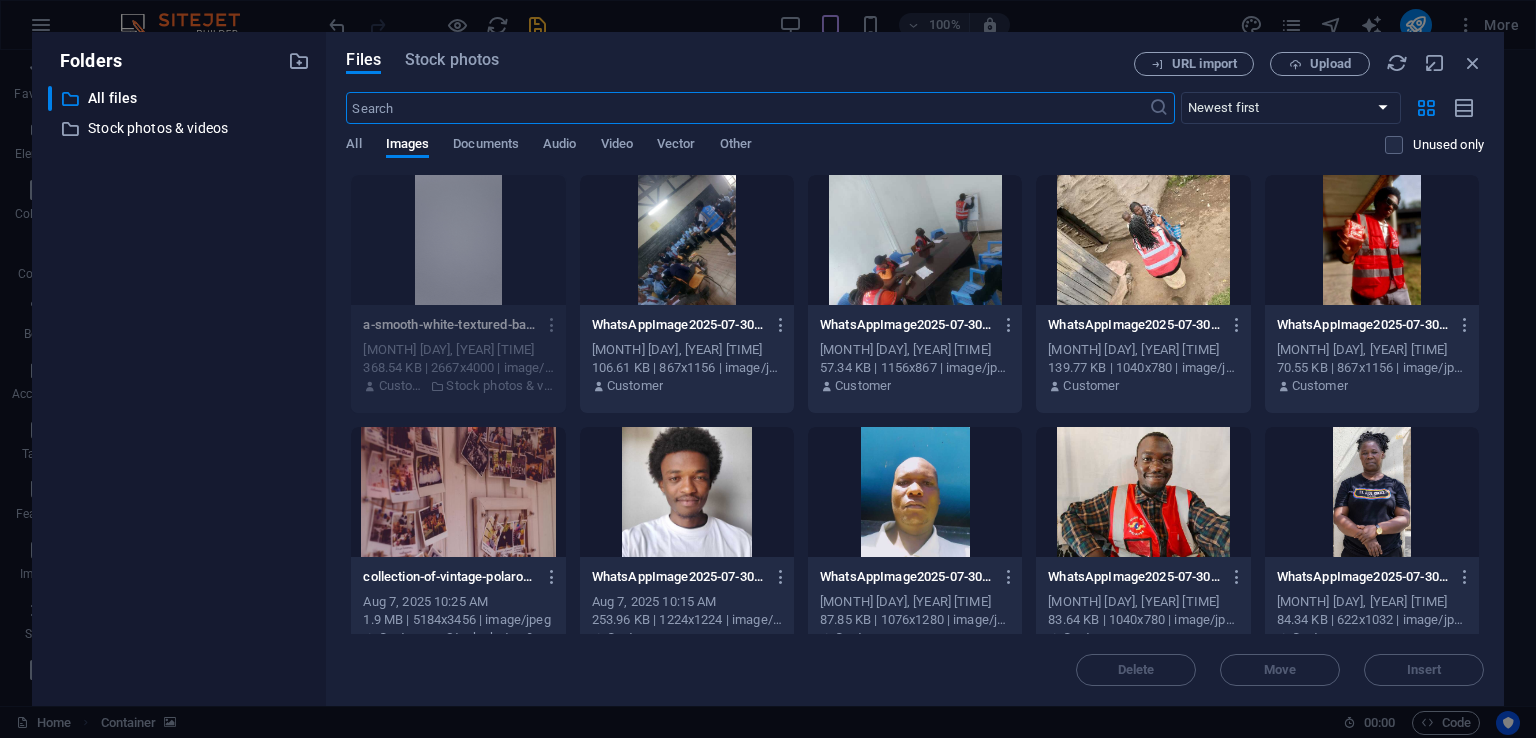 scroll, scrollTop: 12918, scrollLeft: 0, axis: vertical 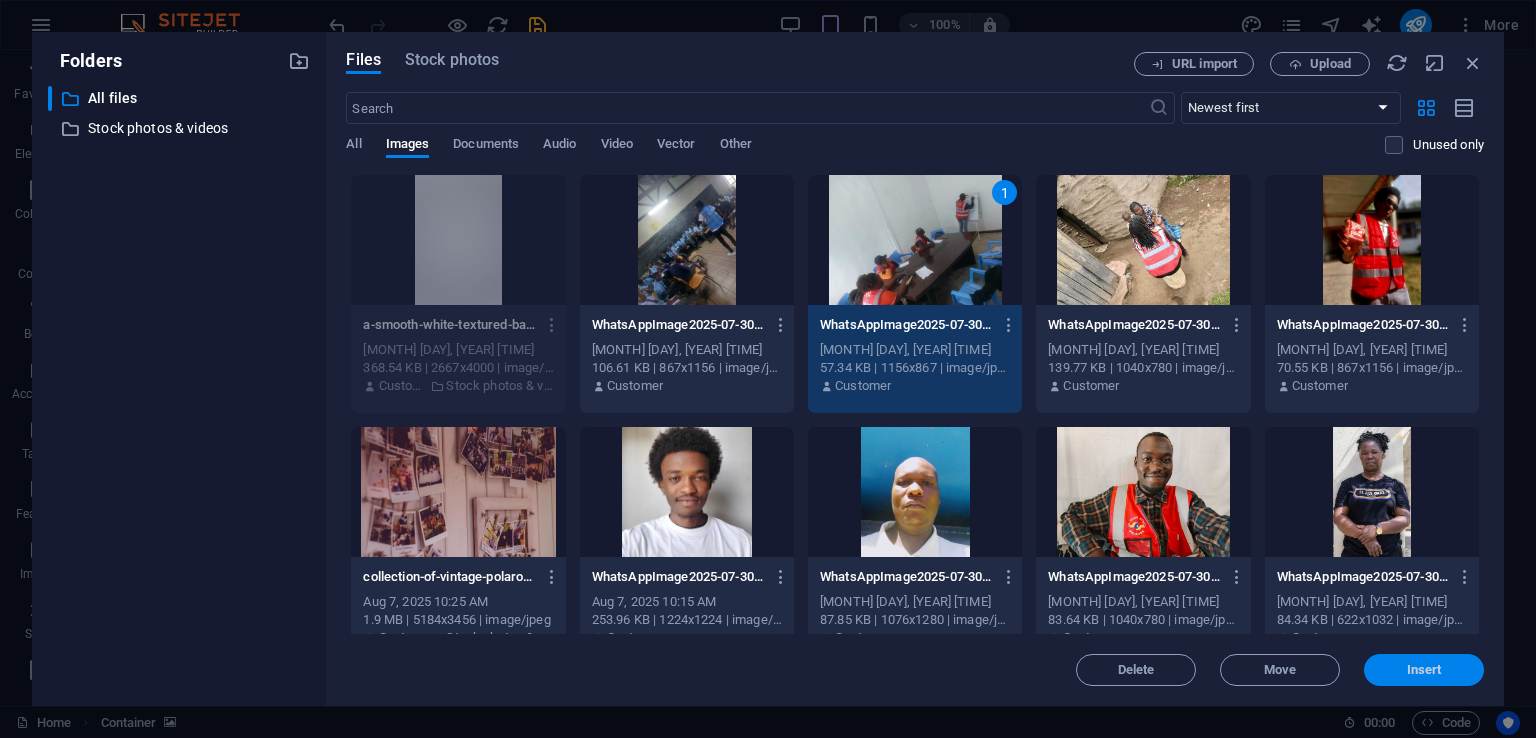 drag, startPoint x: 1451, startPoint y: 669, endPoint x: 999, endPoint y: 610, distance: 455.8344 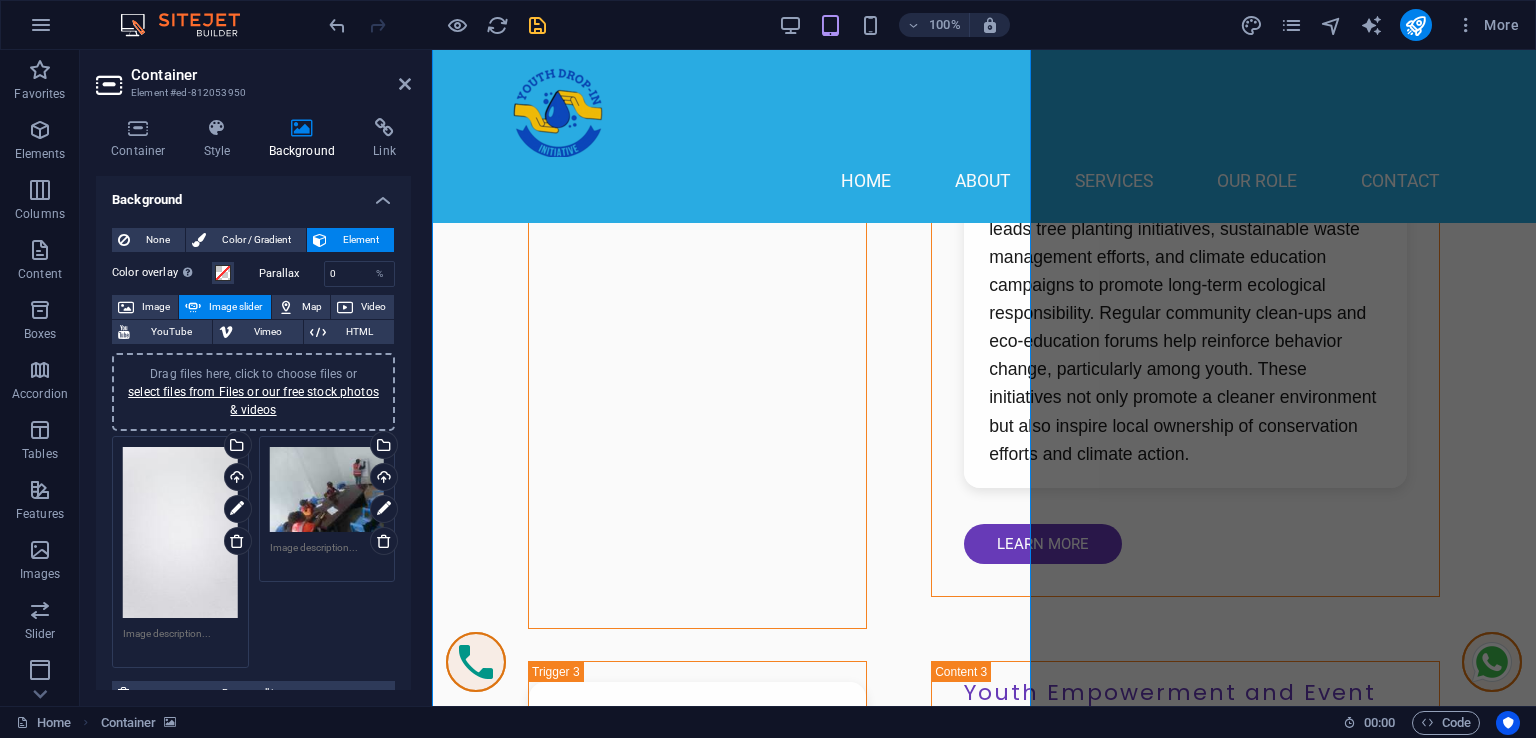 scroll, scrollTop: 12833, scrollLeft: 0, axis: vertical 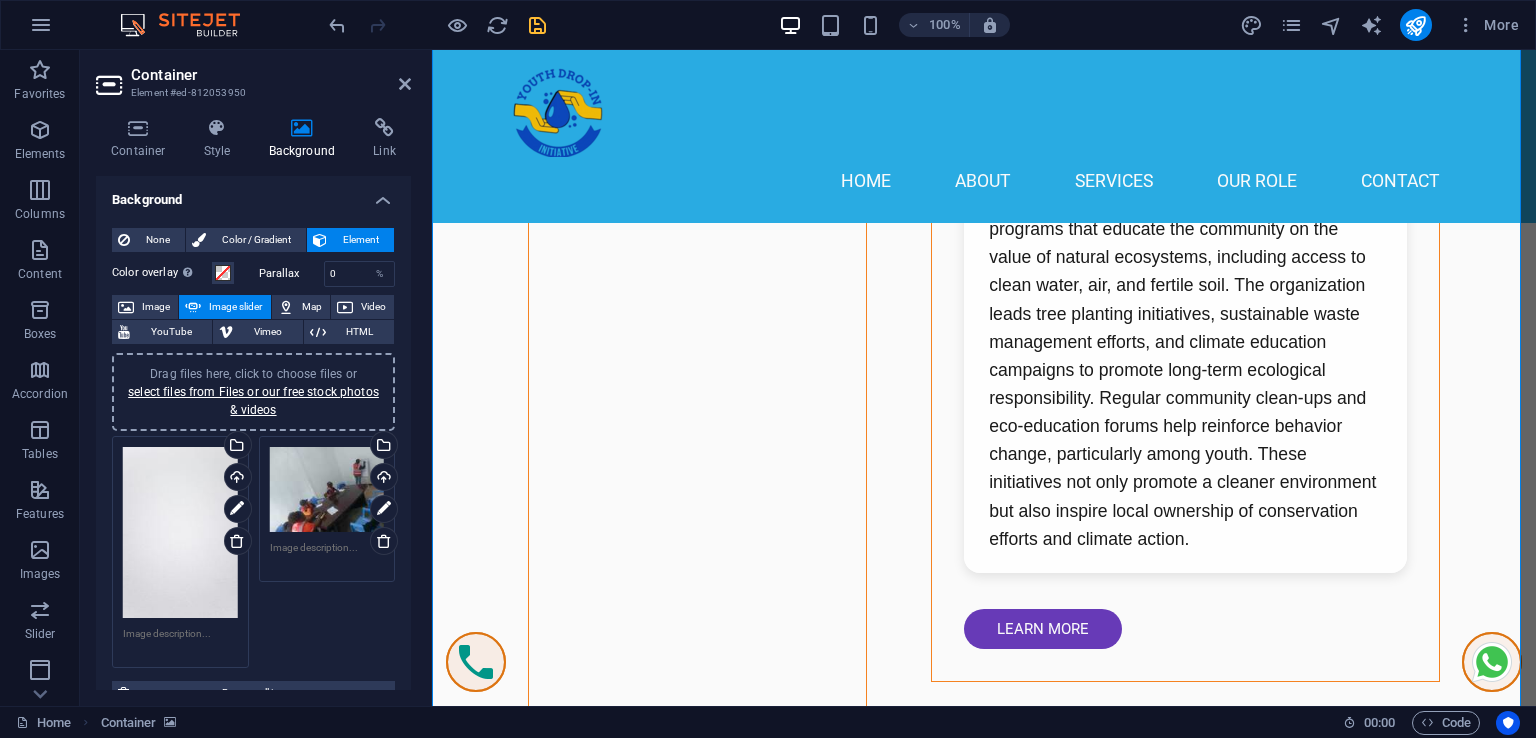 click on "Drag files here, click to choose files or select files from Files or our free stock photos & videos" at bounding box center [253, 392] 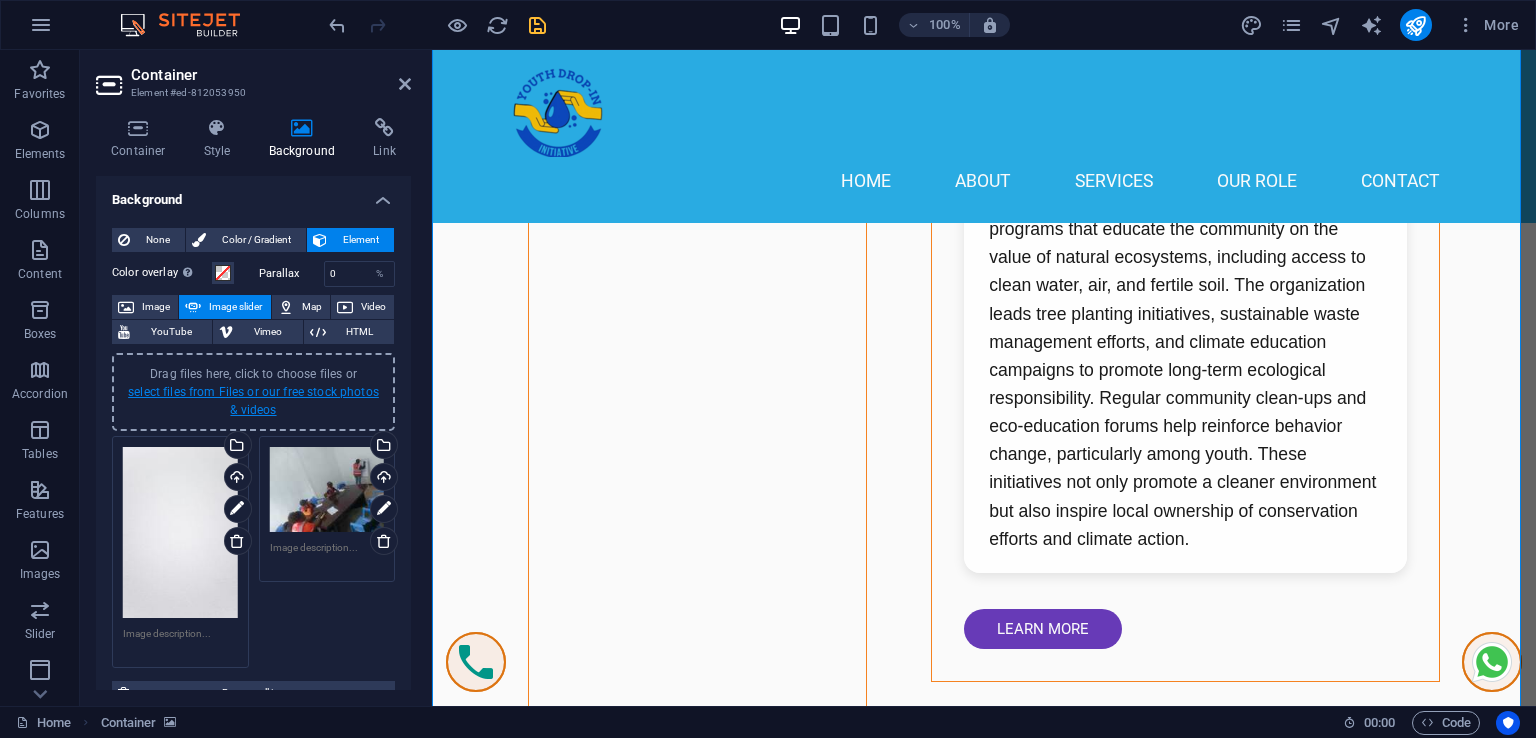 click on "select files from Files or our free stock photos & videos" at bounding box center [253, 401] 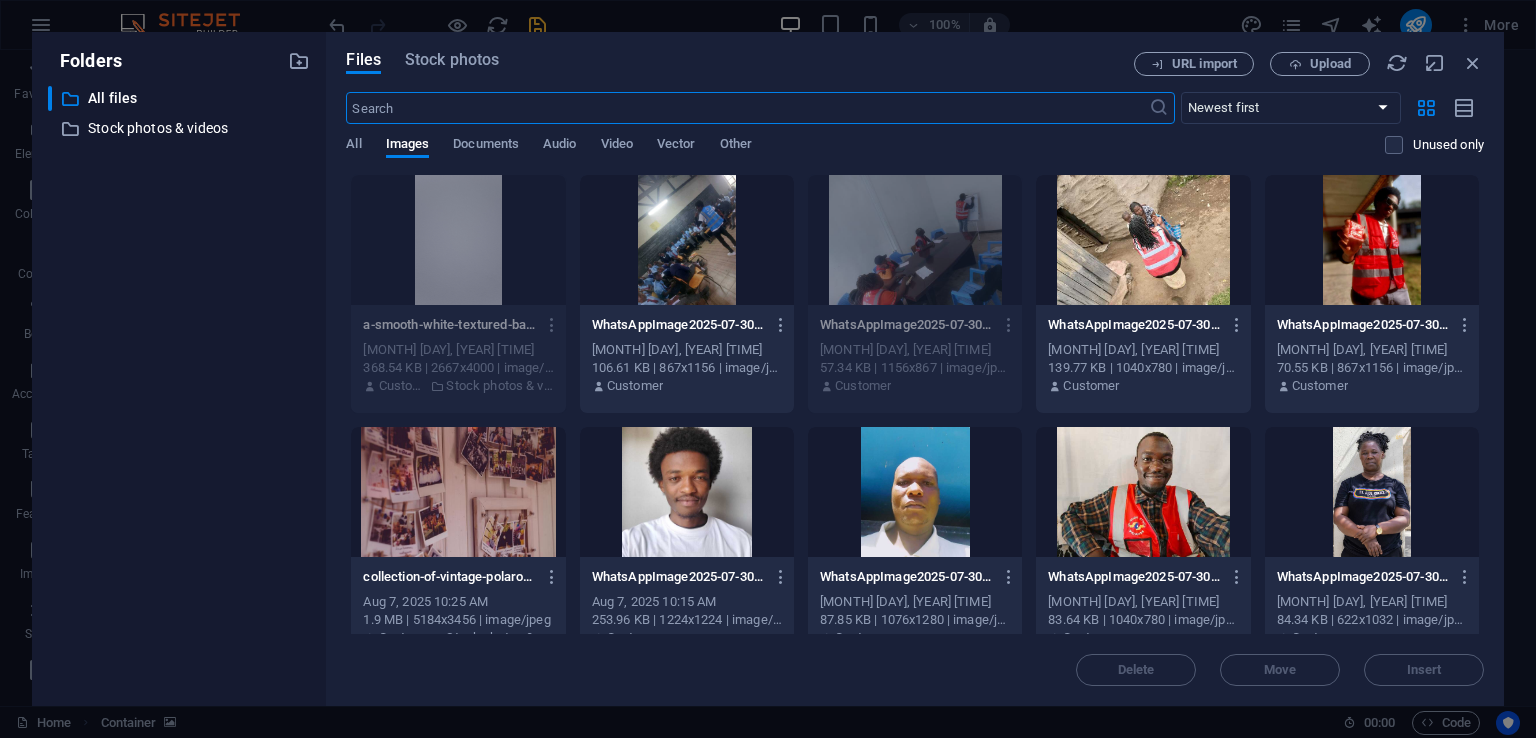 scroll, scrollTop: 13892, scrollLeft: 0, axis: vertical 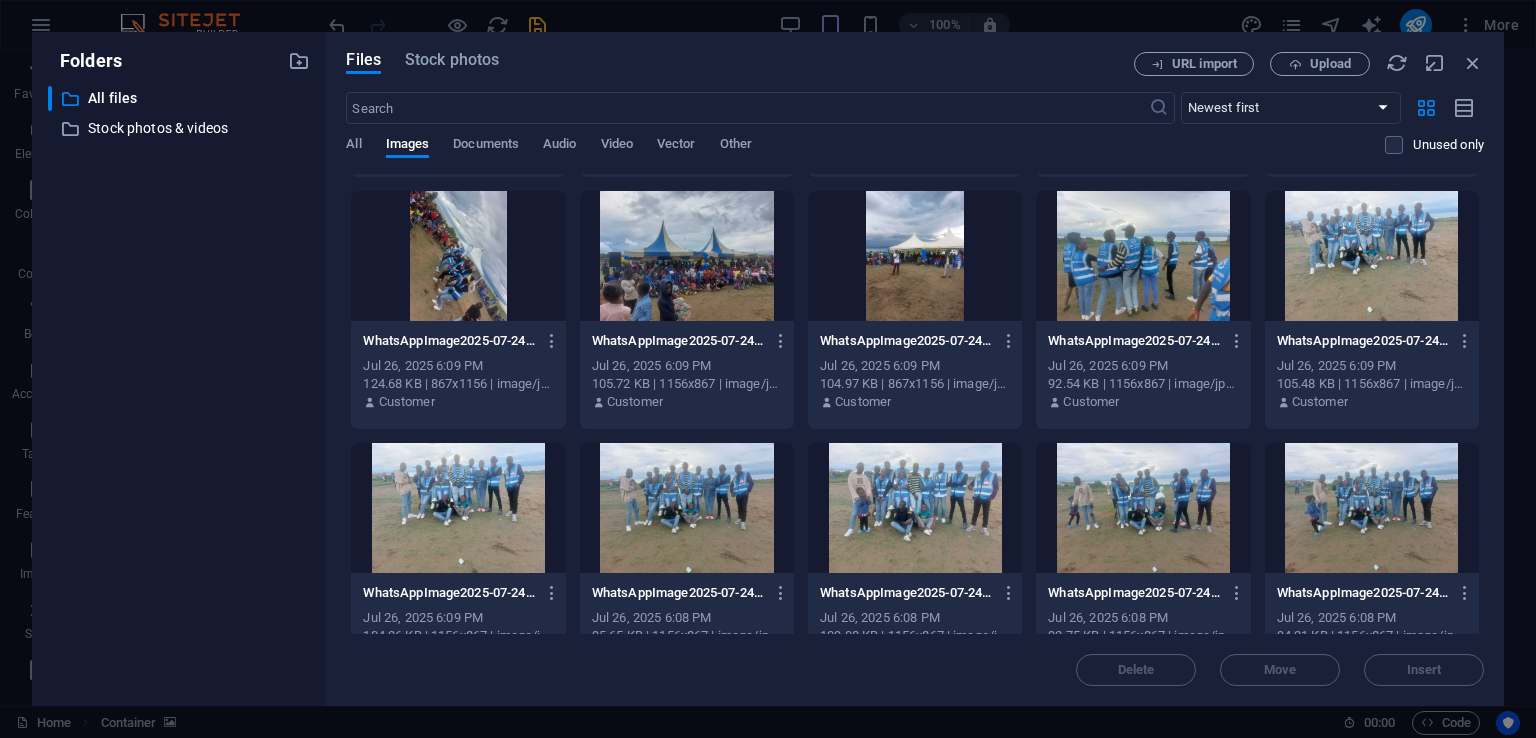 click at bounding box center (1372, 256) 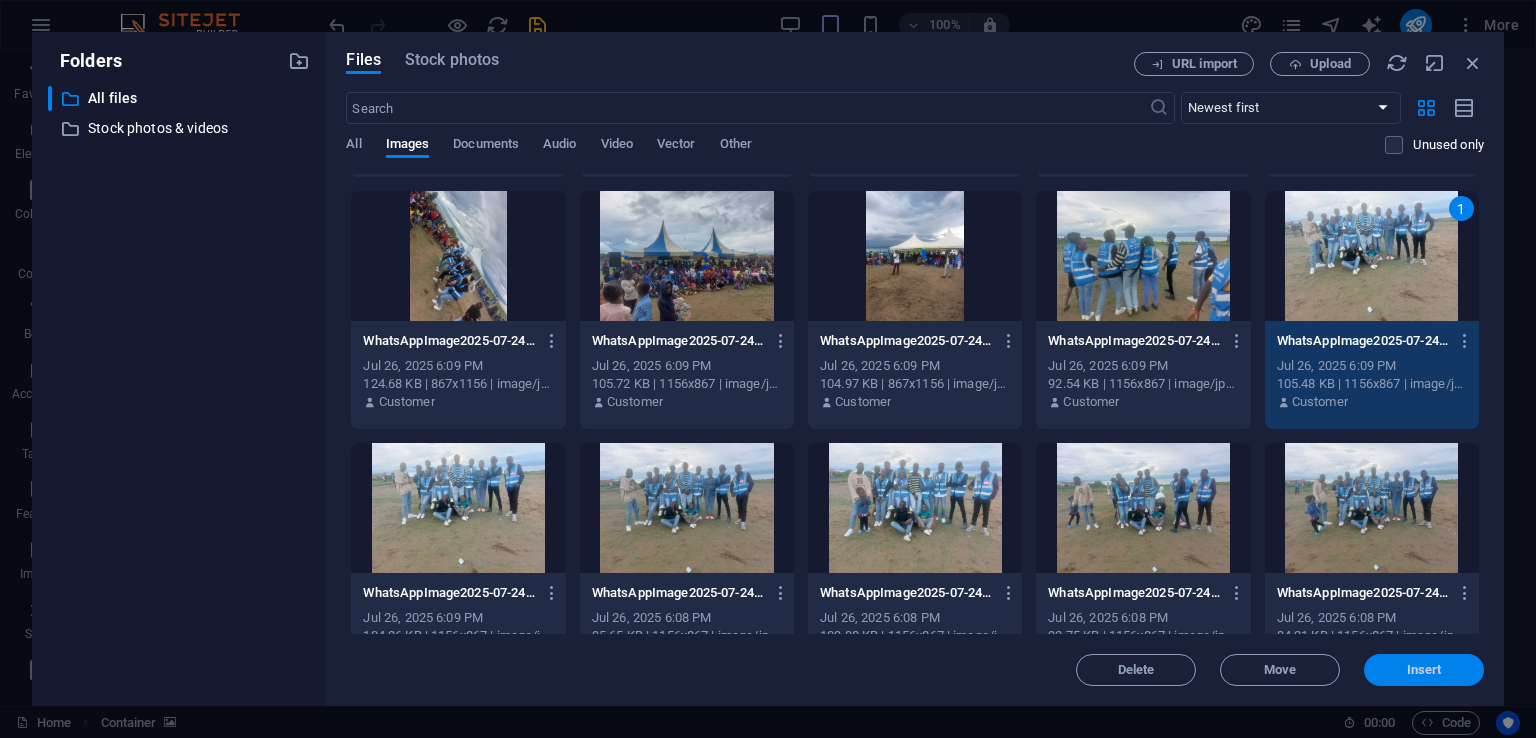 click on "Insert" at bounding box center (1424, 670) 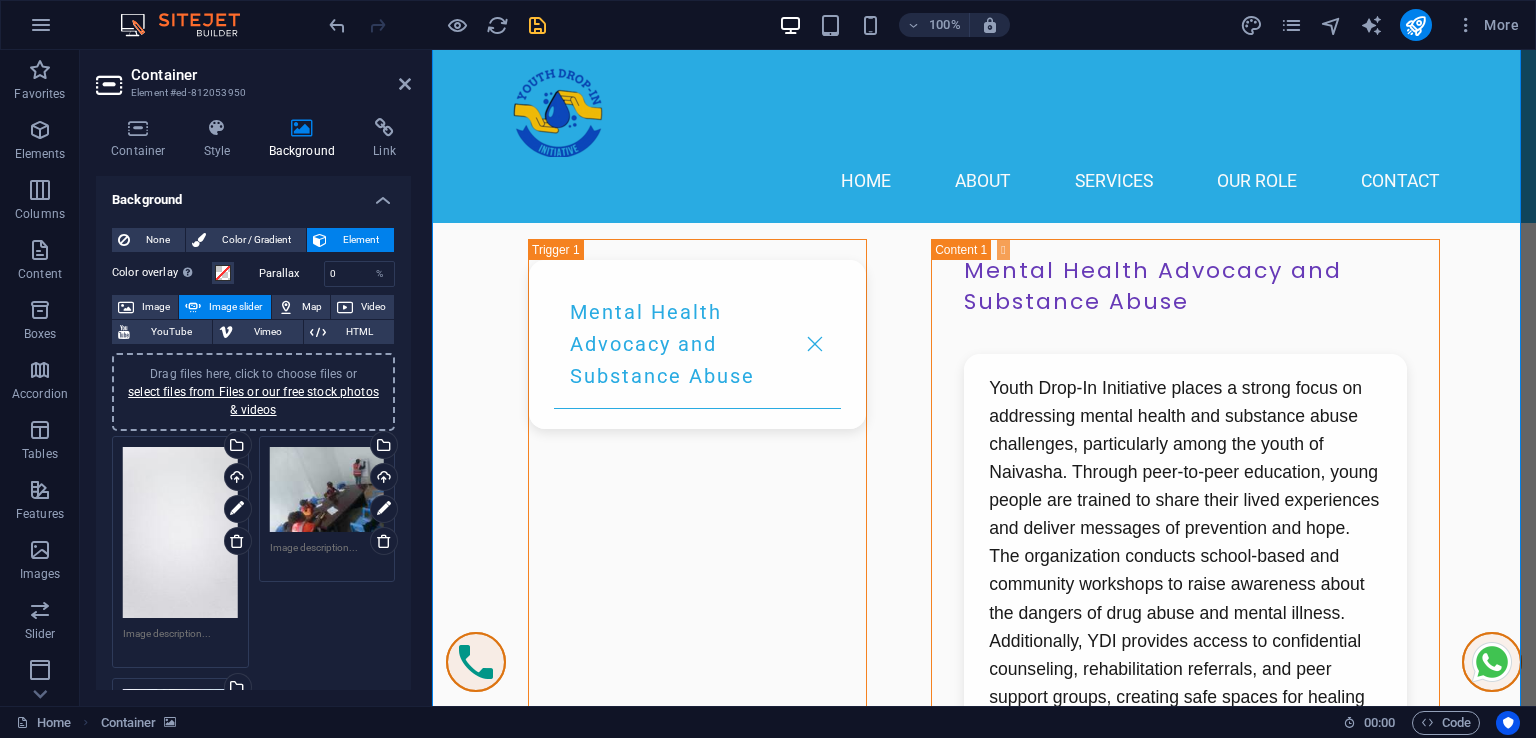 scroll, scrollTop: 11840, scrollLeft: 0, axis: vertical 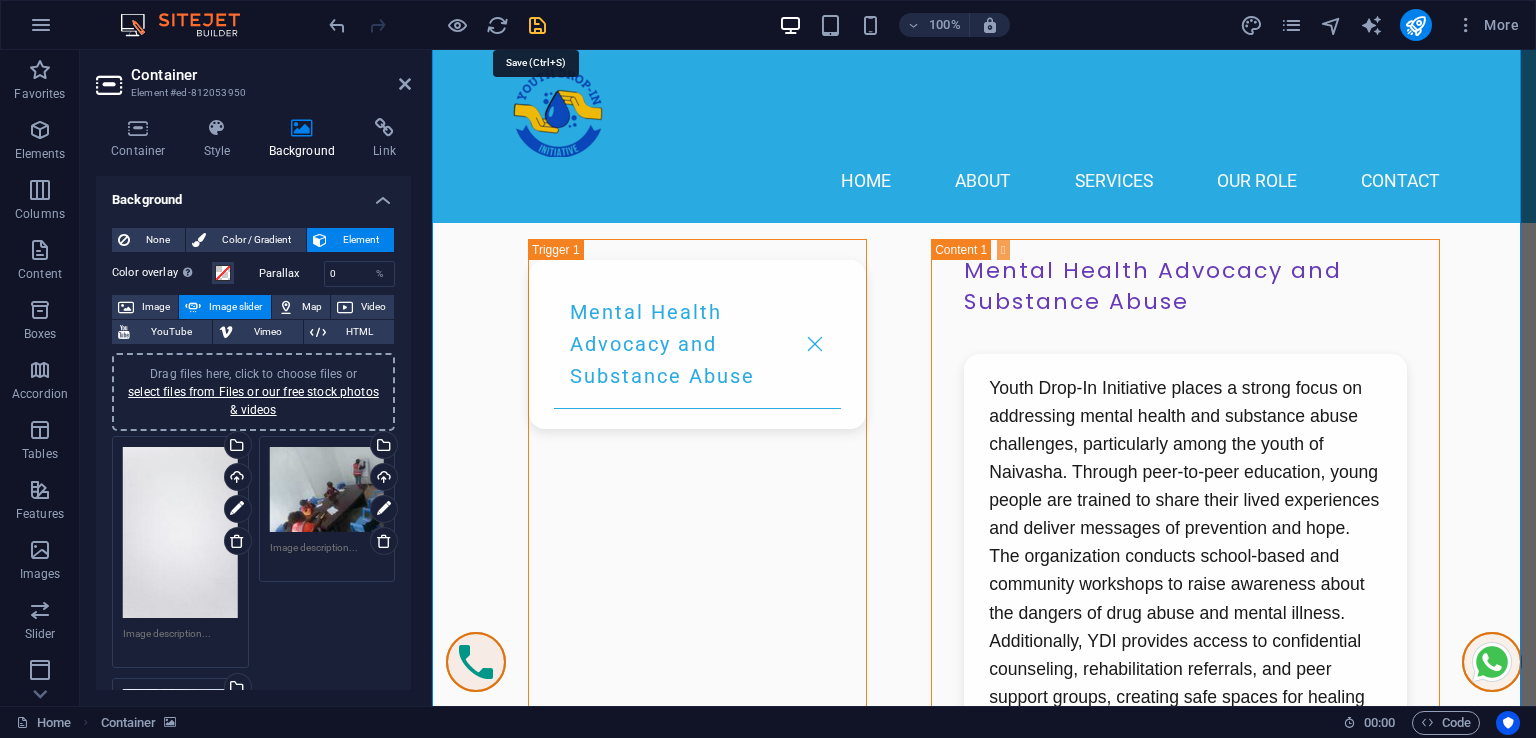 click at bounding box center [537, 25] 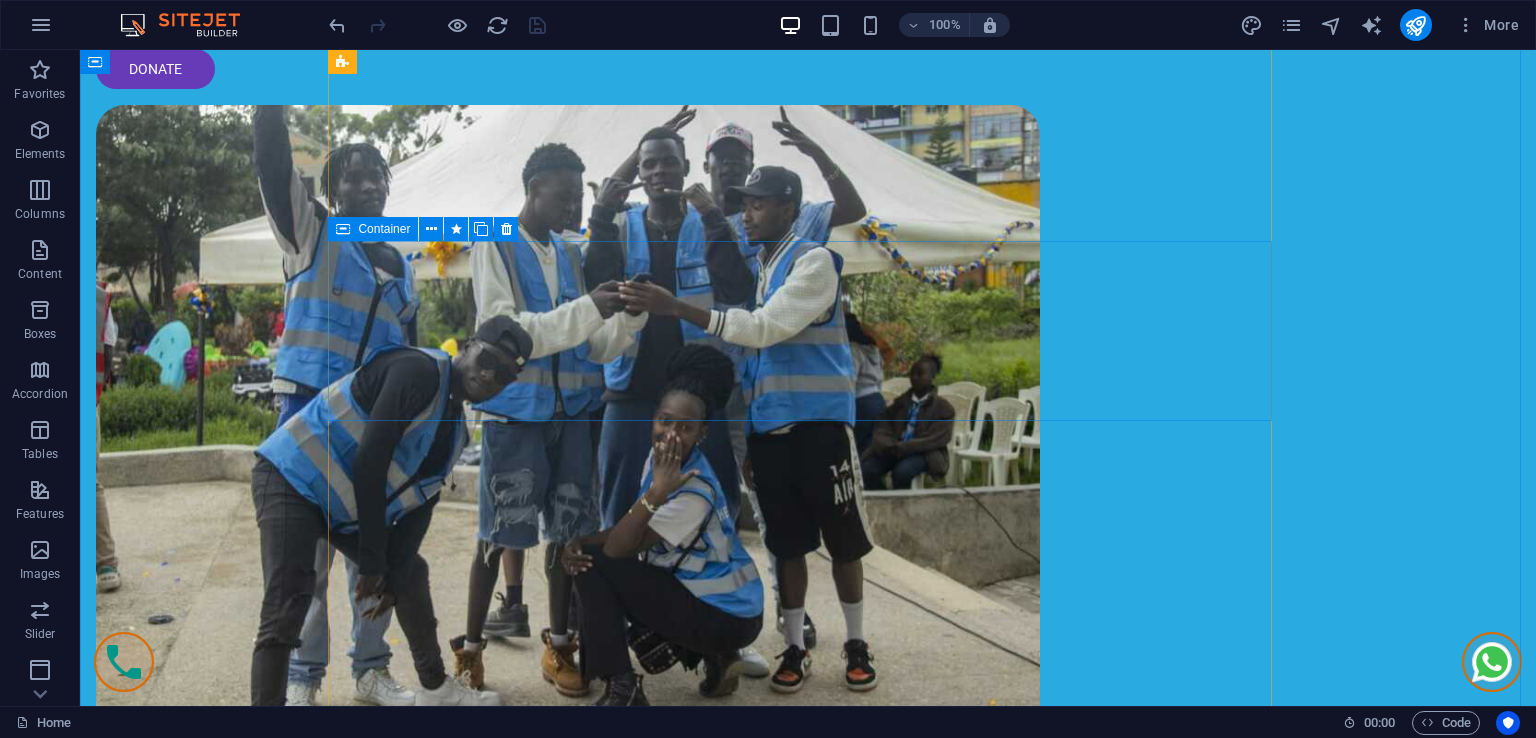 scroll, scrollTop: 3700, scrollLeft: 0, axis: vertical 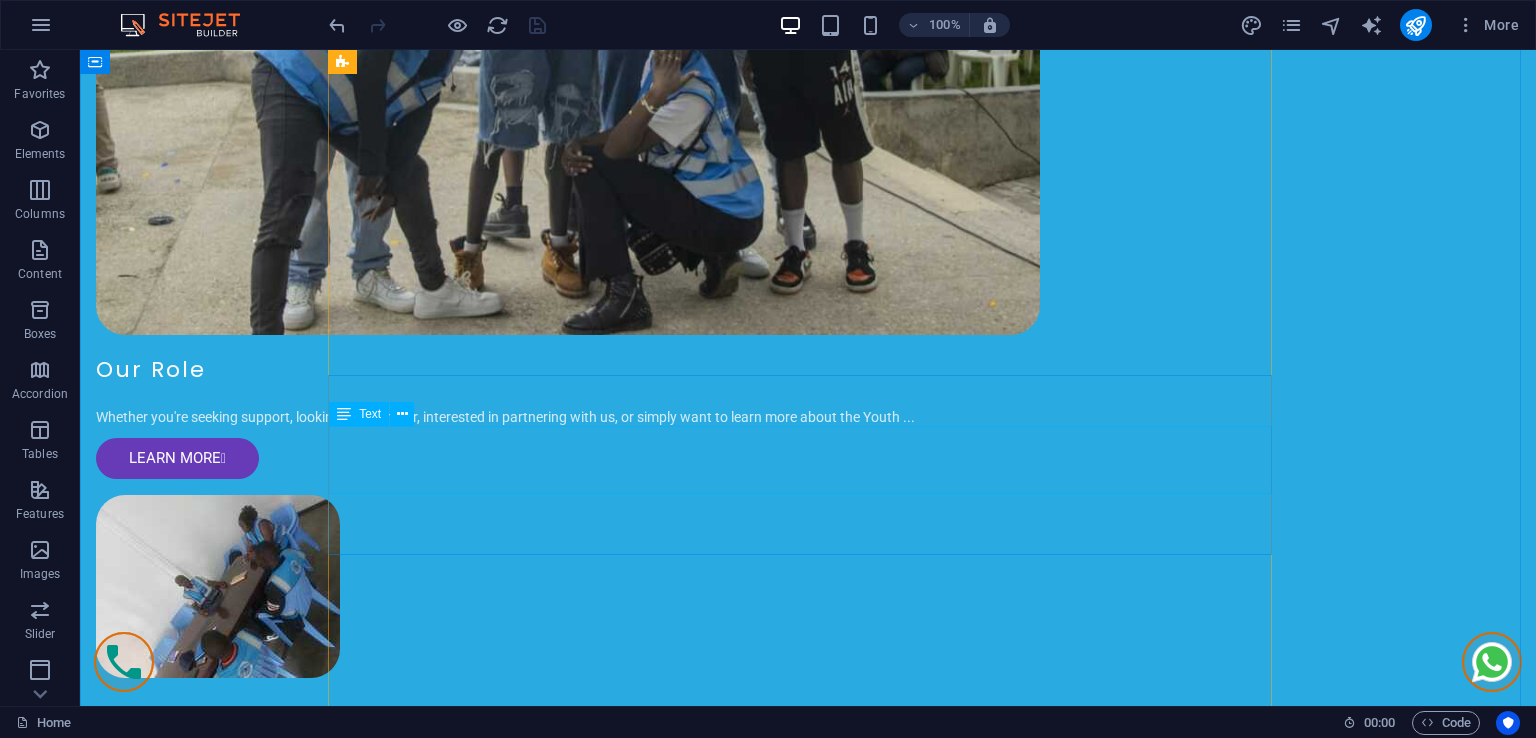 click on "As the dedicated lead for  Environment, Water, and Climate Action, Chrispinus Ashiono  spearheads critical initiatives to address ecological challenges impacting the Naivasha community. His work ensures that the Youth Drop-In Initiative promotes sustainable practices and builds resilience against environmental changes in the region." at bounding box center [808, 3086] 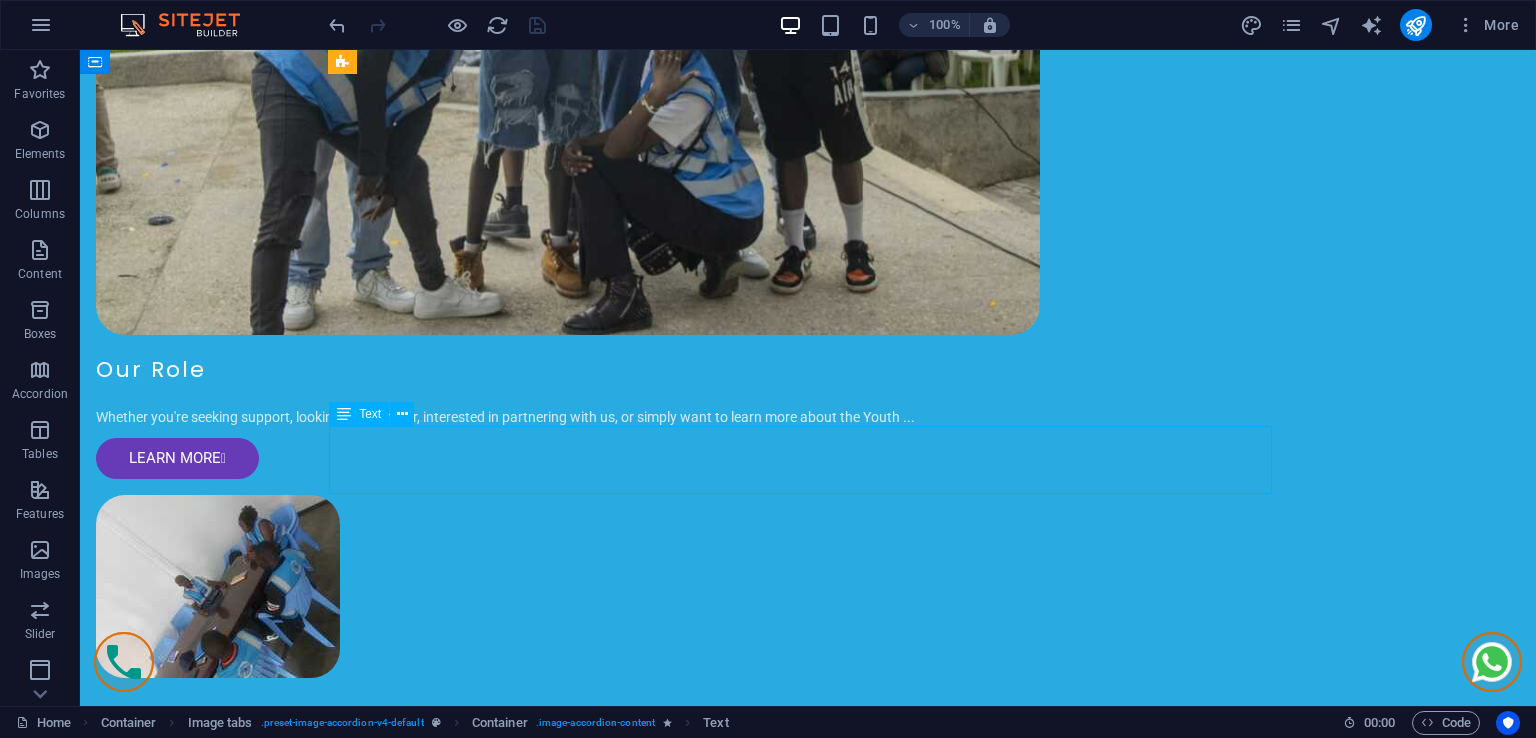 click on "As the dedicated lead for  Environment, Water, and Climate Action, Chrispinus Ashiono  spearheads critical initiatives to address ecological challenges impacting the Naivasha community. His work ensures that the Youth Drop-In Initiative promotes sustainable practices and builds resilience against environmental changes in the region." at bounding box center [808, 3086] 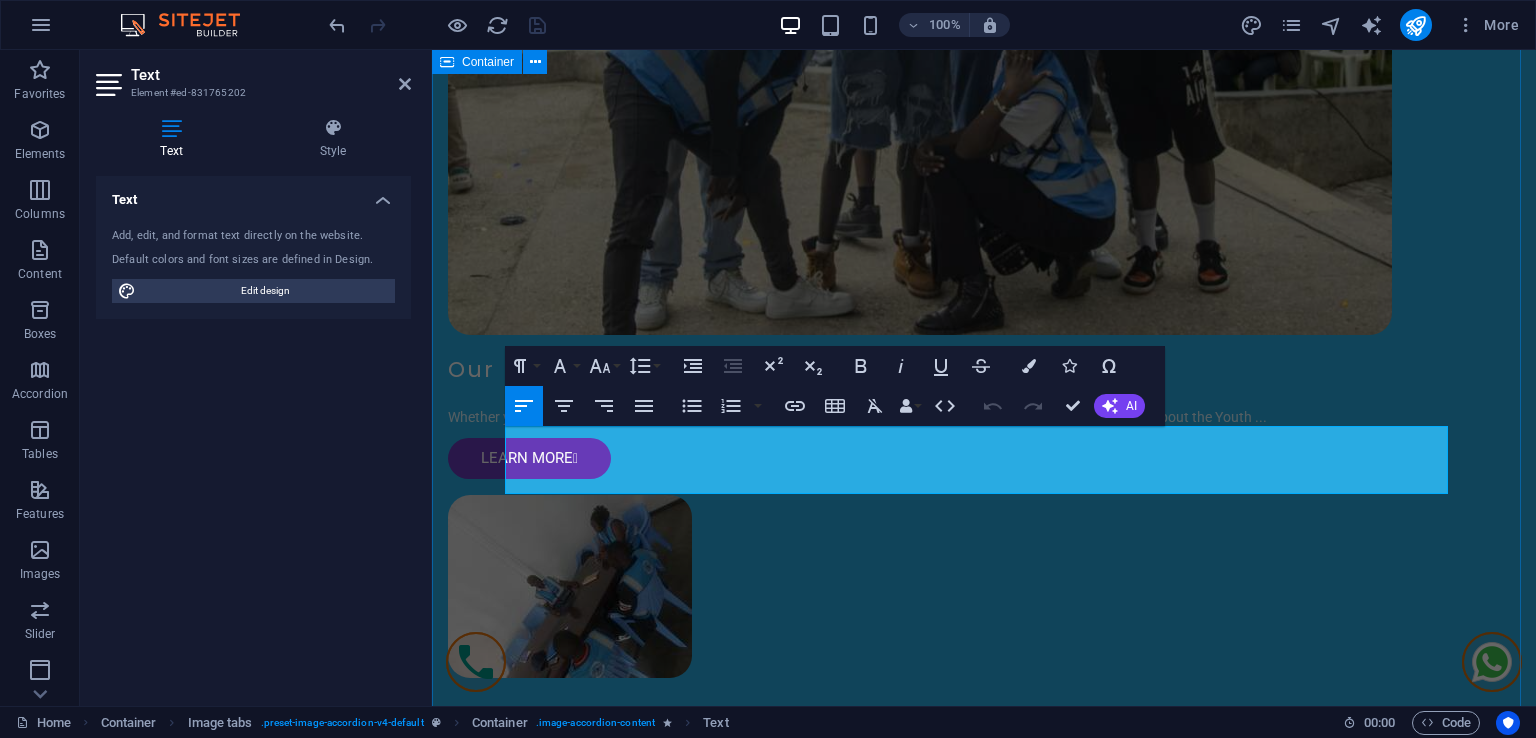 drag, startPoint x: 875, startPoint y: 484, endPoint x: 491, endPoint y: 422, distance: 388.973 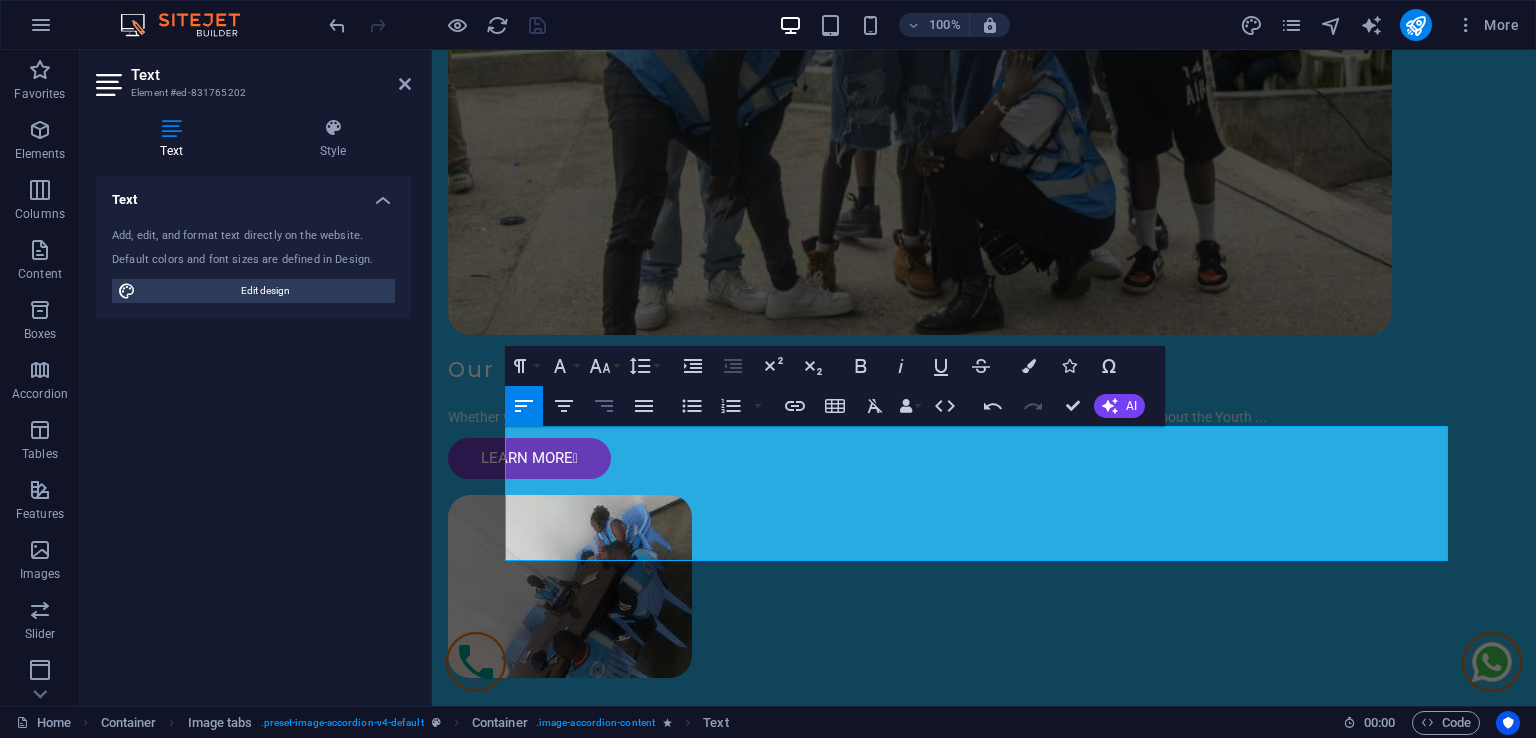 scroll, scrollTop: 13916, scrollLeft: 2, axis: both 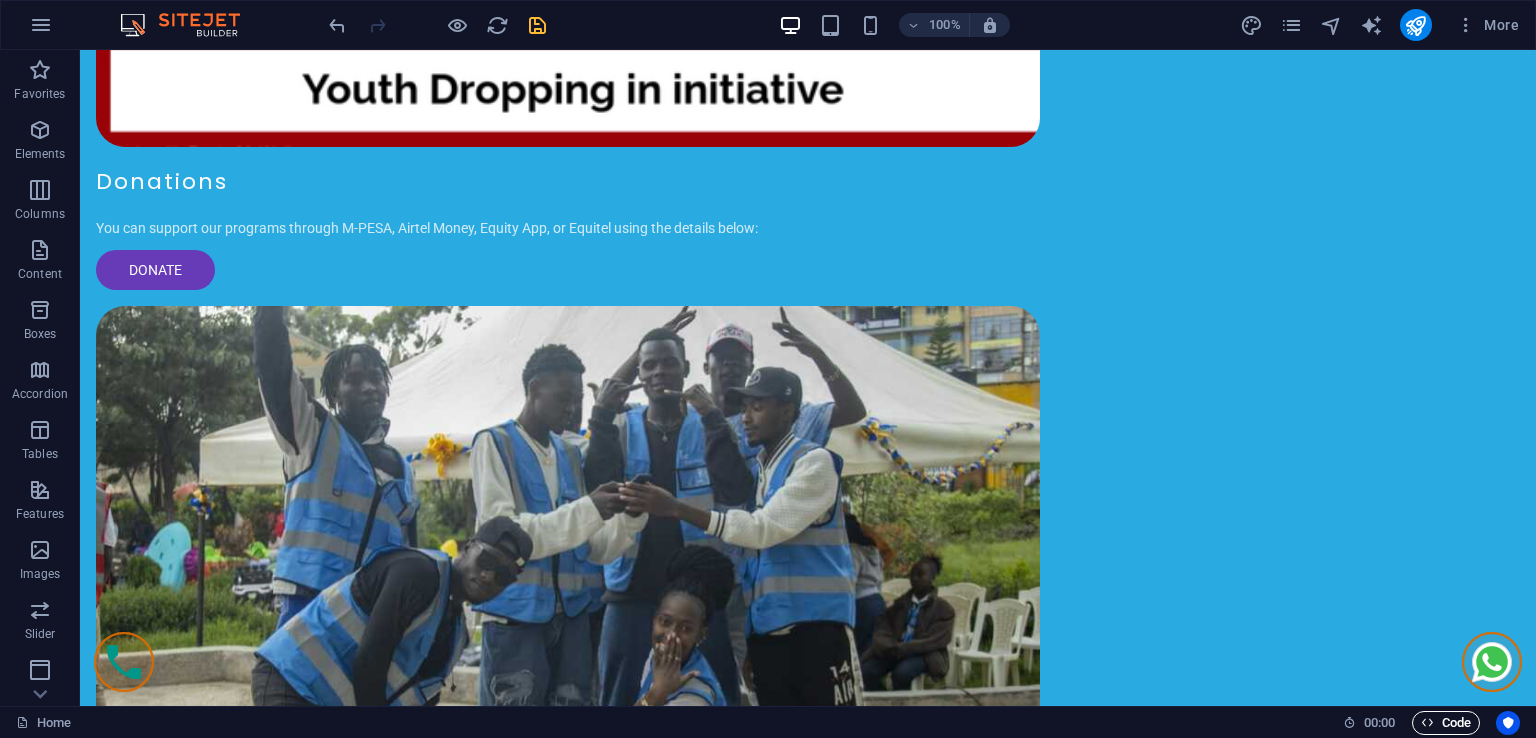 click on "Code" at bounding box center (1446, 723) 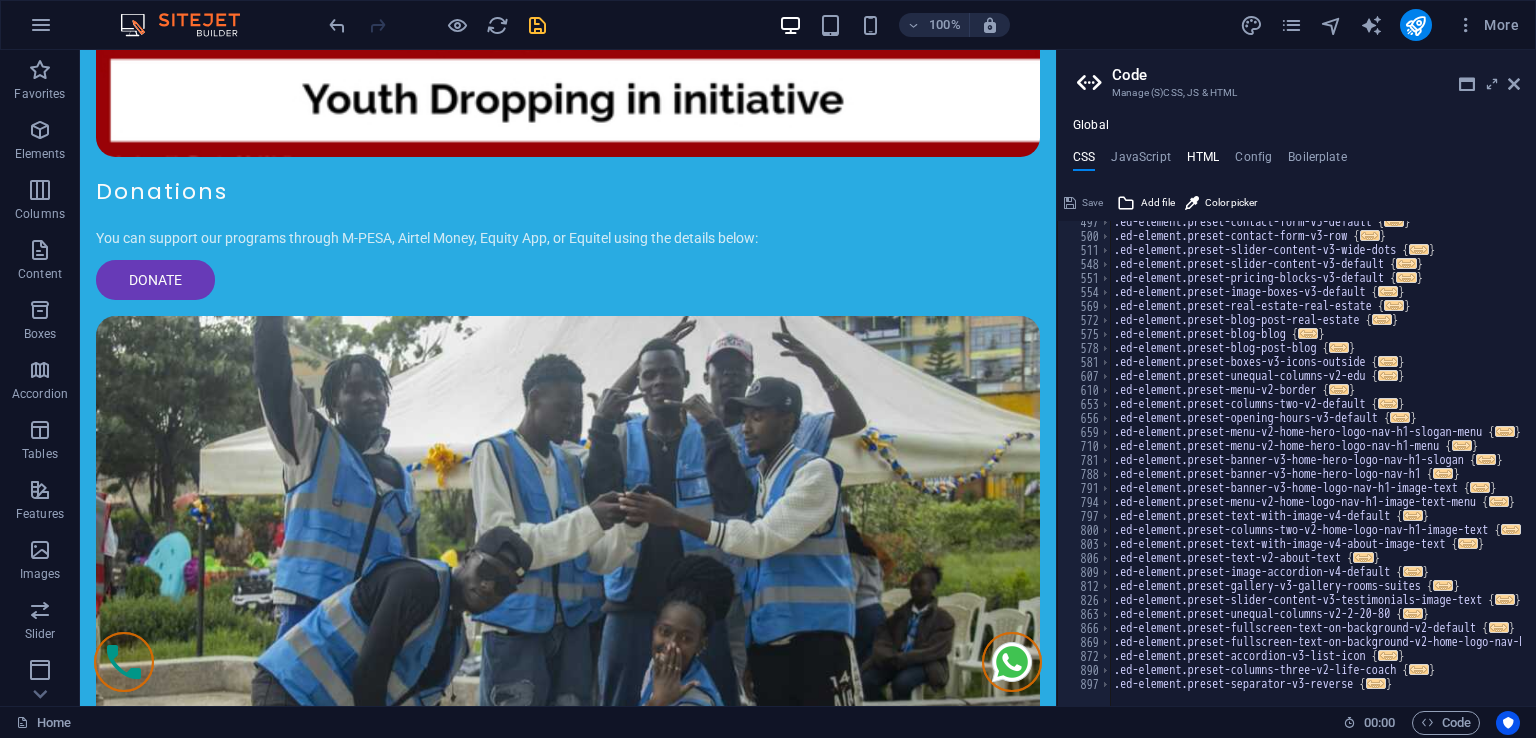 click on "HTML" at bounding box center (1203, 161) 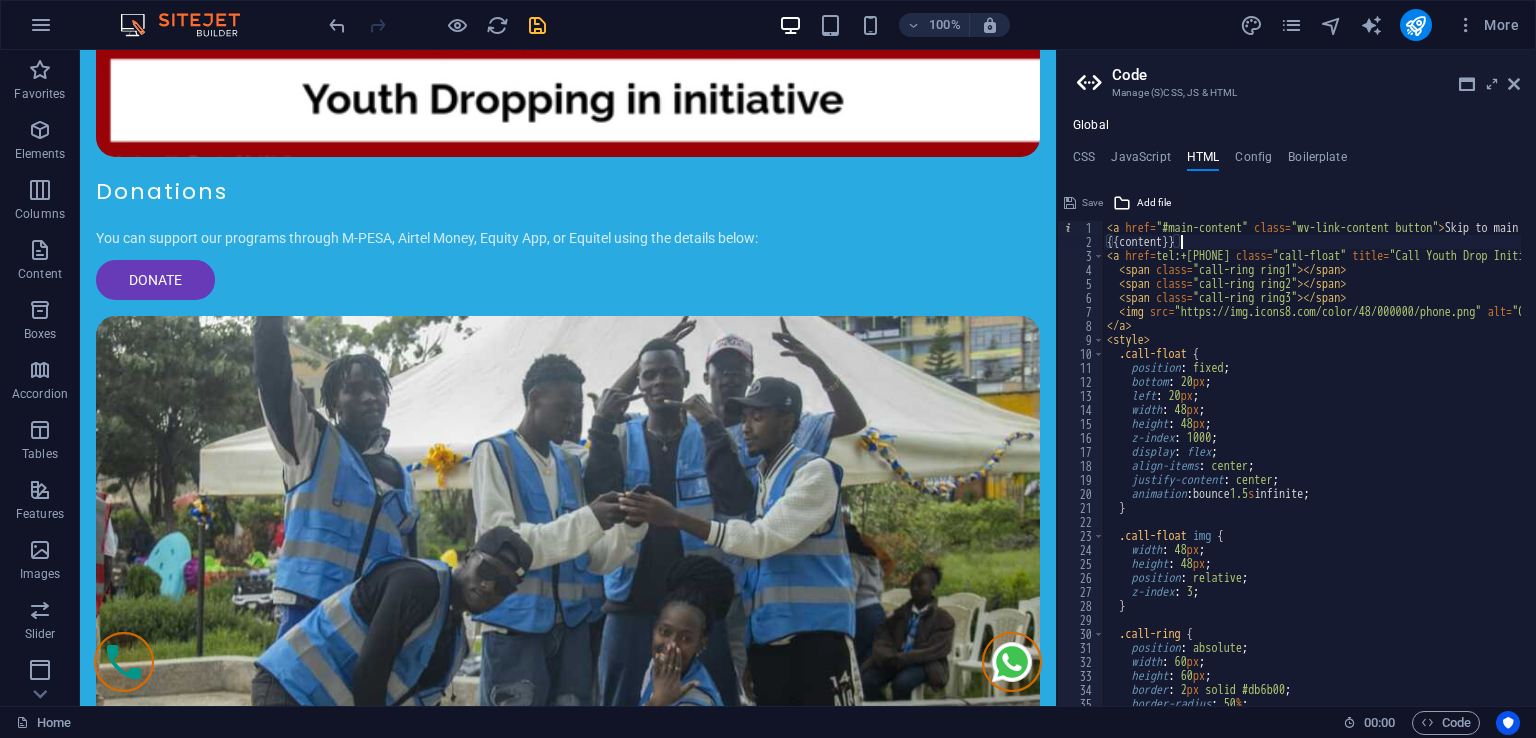 drag, startPoint x: 1222, startPoint y: 248, endPoint x: 1234, endPoint y: 246, distance: 12.165525 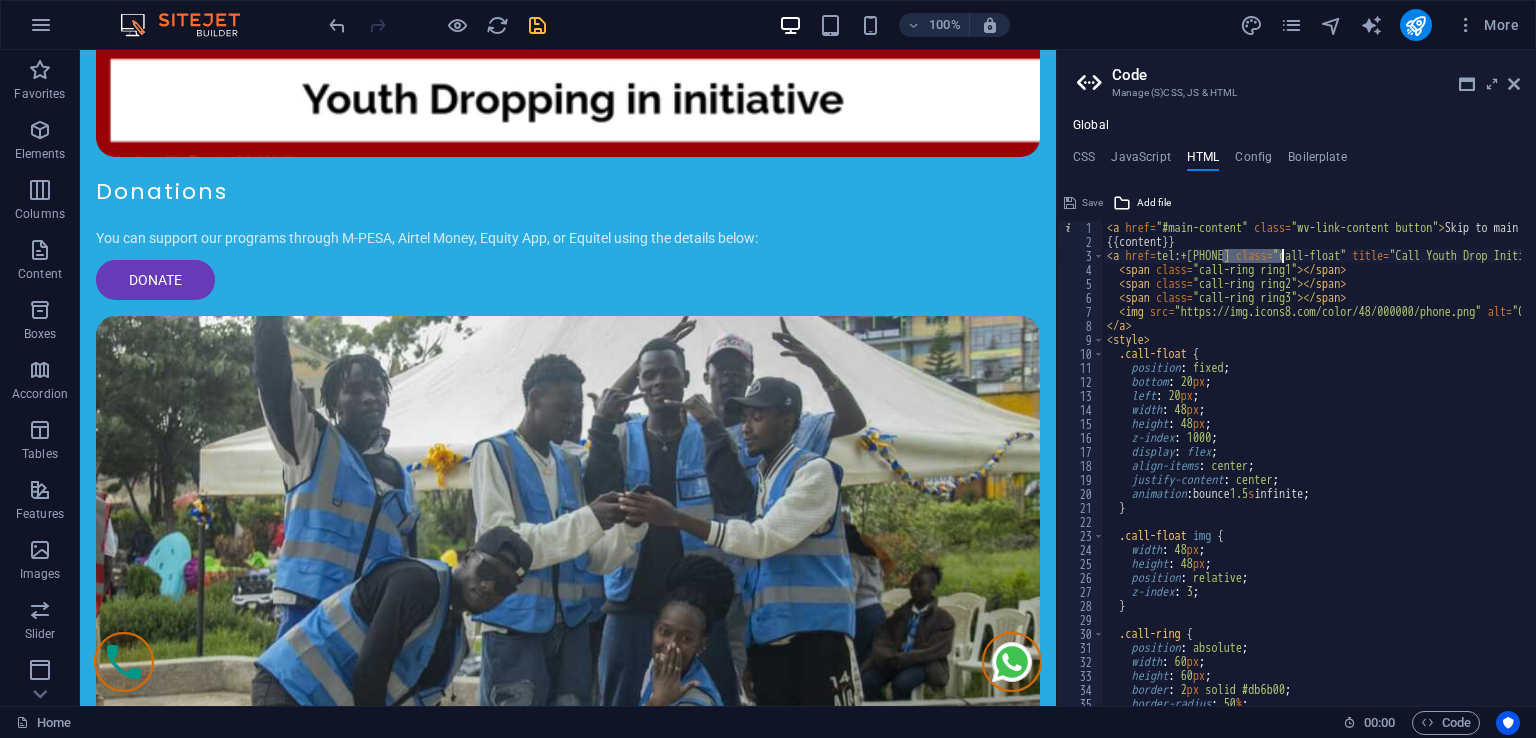 drag, startPoint x: 1220, startPoint y: 253, endPoint x: 1281, endPoint y: 257, distance: 61.13101 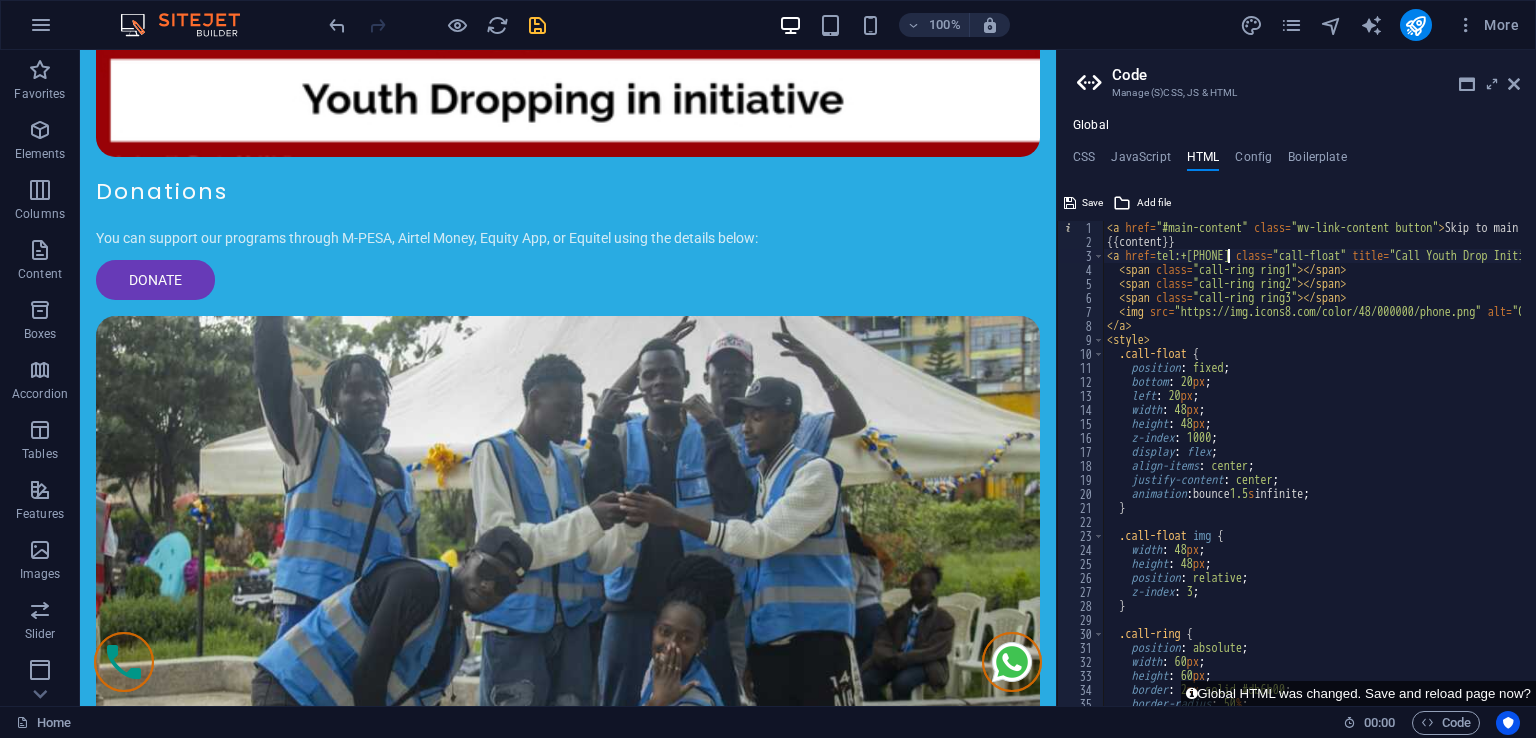 click on "< a   href = "#main-content"   class = "wv-link-content button" > Skip to main content </ a > {{content}} < a   href = "tel:+2540748282695"   class = "call-float"   title = "Call Youth Drop Initiatives" >    < span   class = "call-ring ring1" > </ span >    < span   class = "call-ring ring2" > </ span >    < span   class = "call-ring ring3" > </ span >    < img   src = "https://img.icons8.com/color/48/000000/phone.png"   alt = "Call Us" > </ a > < style >    .call-float   {      position :   fixed ;      bottom :   20 px ;      left :   20 px ;      width :   48 px ;      height :   48 px ;      z-index :   1000 ;      display :   flex ;      align-items :   center ;      justify-content :   center ;      animation :  bounce  1.5 s  infinite ;    }    .call-float   img   {      width :   48 px ;      height :   48 px ;      position :   relative ;      z-index :   3 ;    }    .call-ring   {      position :   absolute ;      width :   60 px ;      height :   60 px ;      border :   2 px   solid   #db6b00 ; :" at bounding box center [1410, 470] 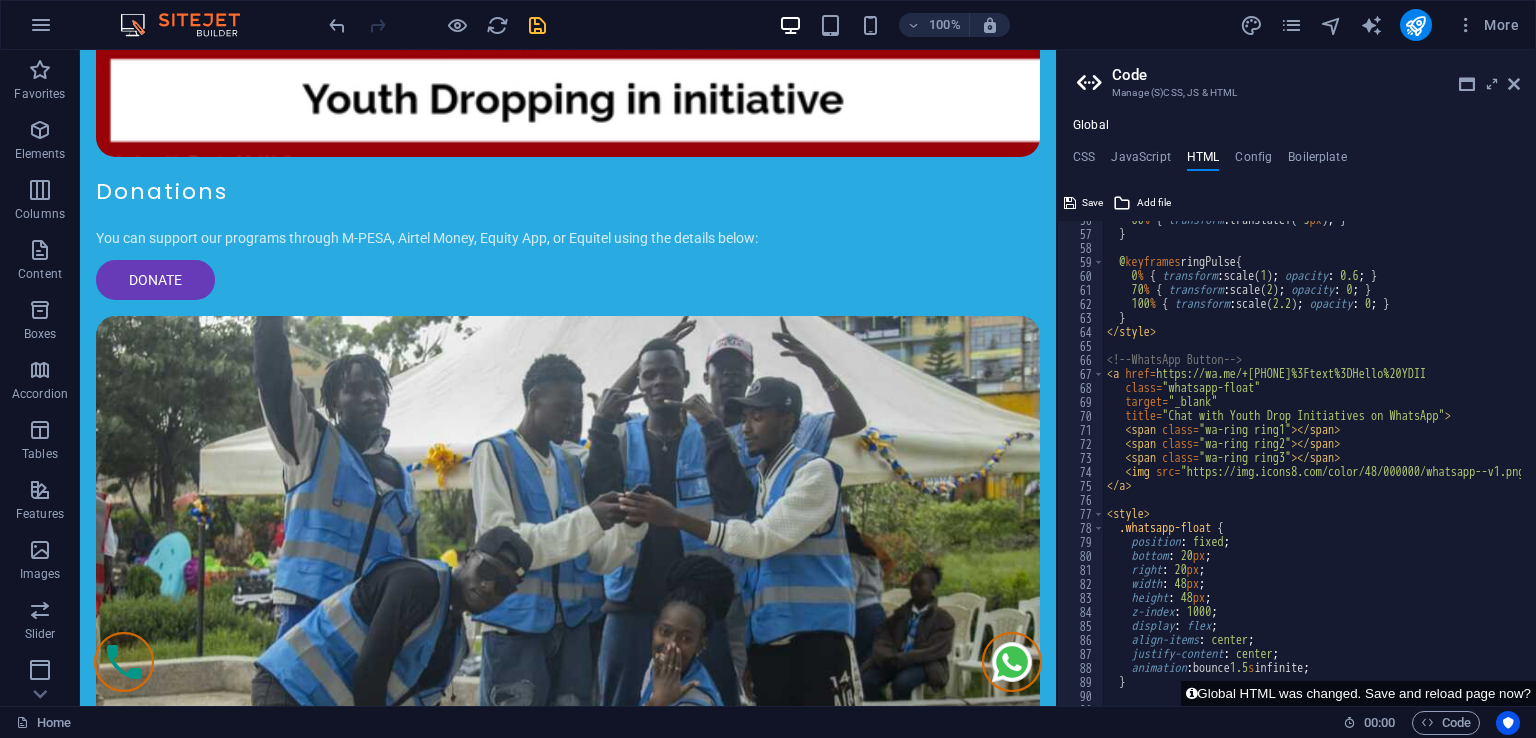scroll, scrollTop: 778, scrollLeft: 0, axis: vertical 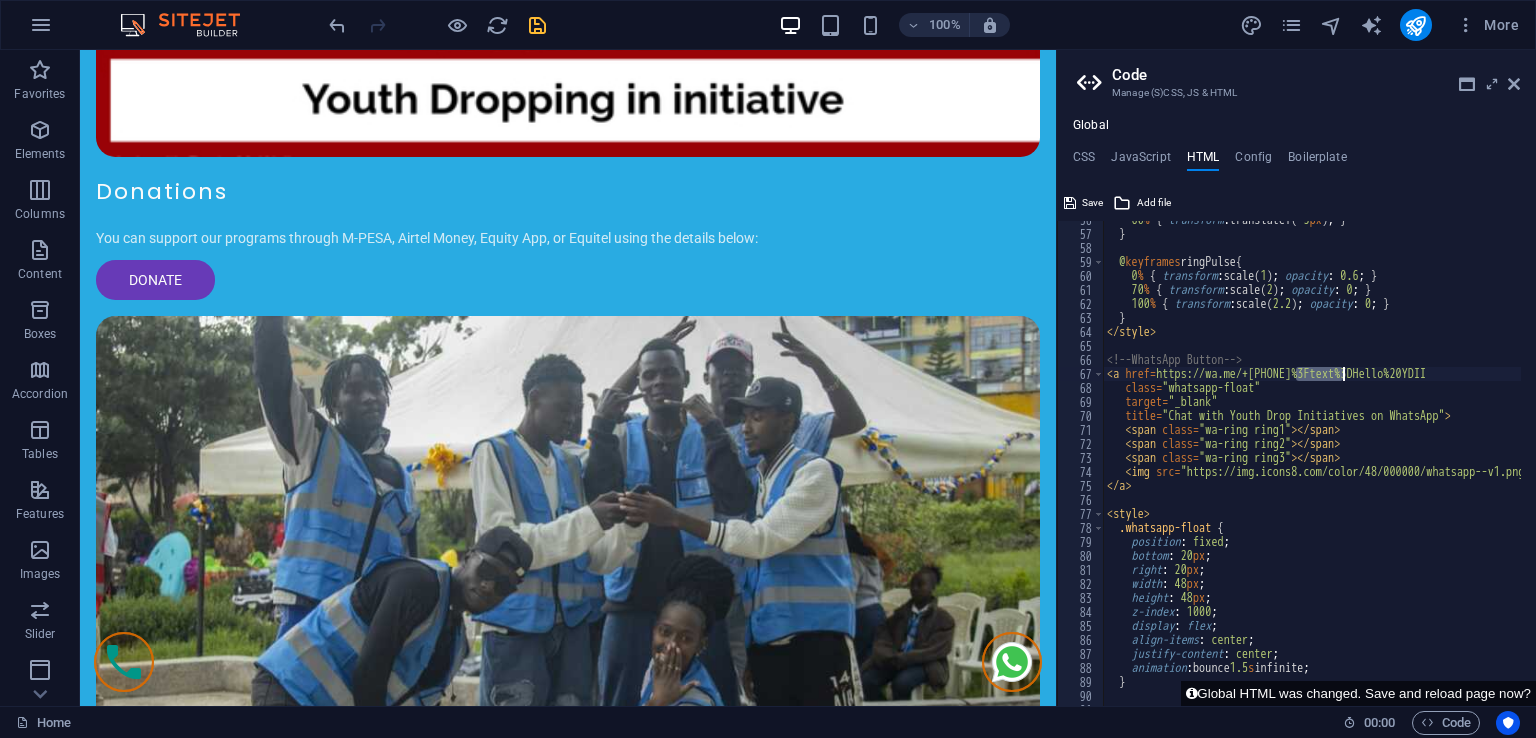 drag, startPoint x: 1296, startPoint y: 373, endPoint x: 1344, endPoint y: 373, distance: 48 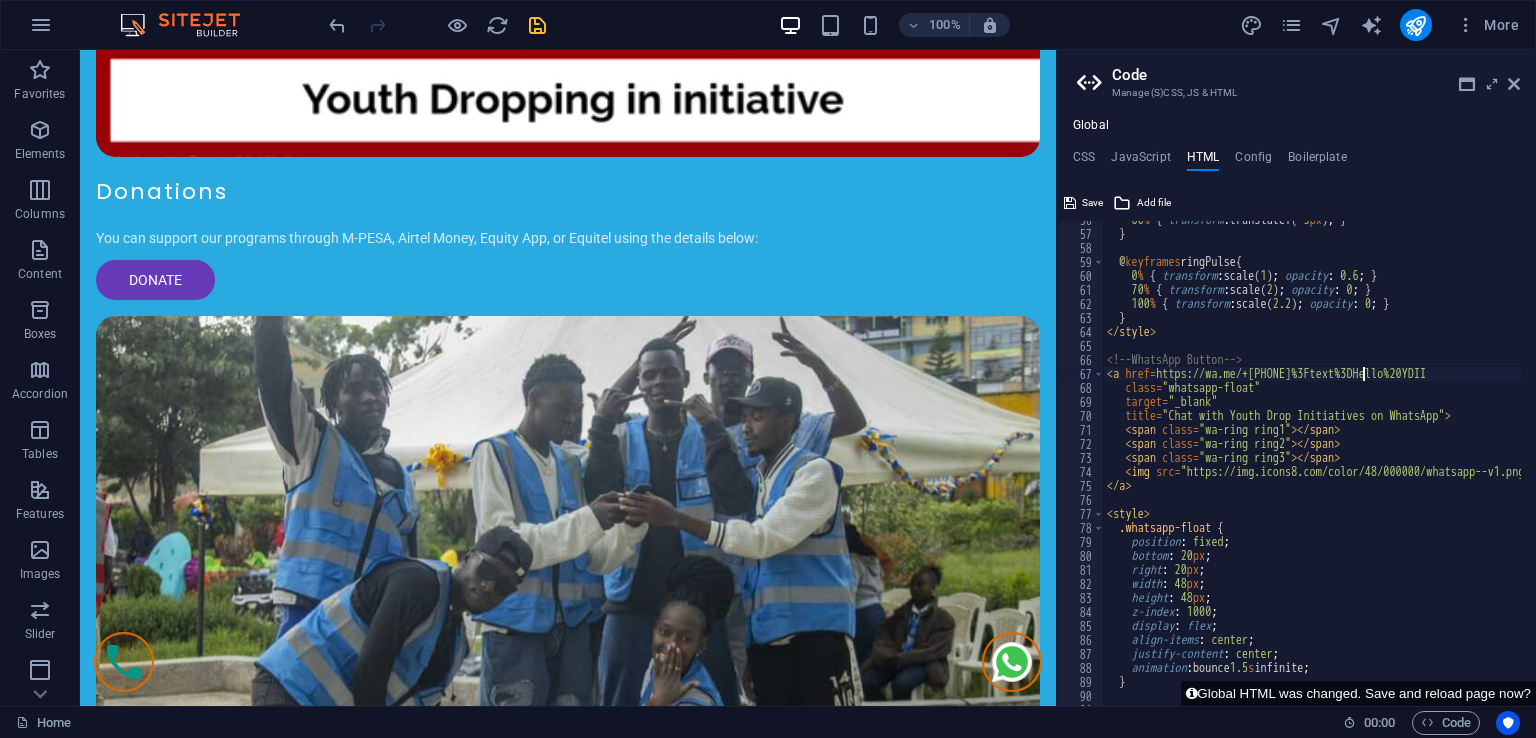 click on "60 %   {   transform :  translateY( -5 px ) ;   }    }    @ keyframes  ringPulse  {      0 %   {   transform :  scale( 1 ) ;   opacity :   0.6 ;   }      70 %   {   transform :  scale( 2 ) ;   opacity :   0 ;   }      100 %   {   transform :  scale( 2.2 ) ;   opacity :   0 ;   }    } </ style > <!--  WhatsApp Button  --> < a   href = "https://wa.me/+254707482826958?text=Hello%20YDII"        class = "whatsapp-float"       target = "_blank"       title = "Chat with Youth Drop Initiatives on WhatsApp" >     < span   class = "wa-ring ring1" > </ span >     < span   class = "wa-ring ring2" > </ span >     < span   class = "wa-ring ring3" > </ span >     < img   src = "https://img.icons8.com/color/48/000000/whatsapp--v1.png"   alt = "WhatsApp Chat" > </ a > < style >    .whatsapp-float   {      position :   fixed ;      bottom :   20 px ;      right :   20 px ;      width :   48 px ;      height :   48 px ;      z-index :   1000 ;      display :   flex ;      align-items :   center ;      justify-content :   ;" at bounding box center [1410, 462] 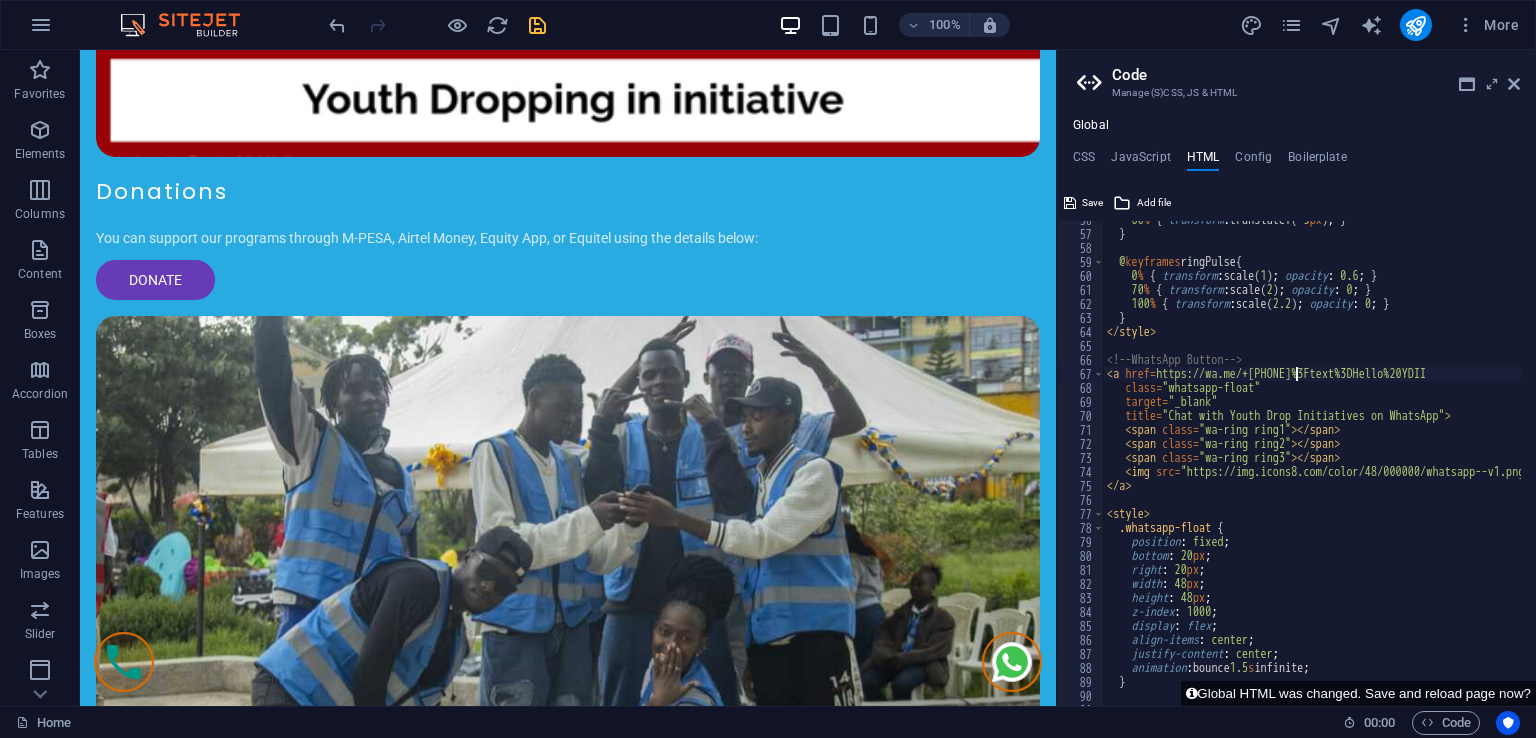 type on "<a href="https://wa.me/+2547482826958?text=Hello%20YDII"" 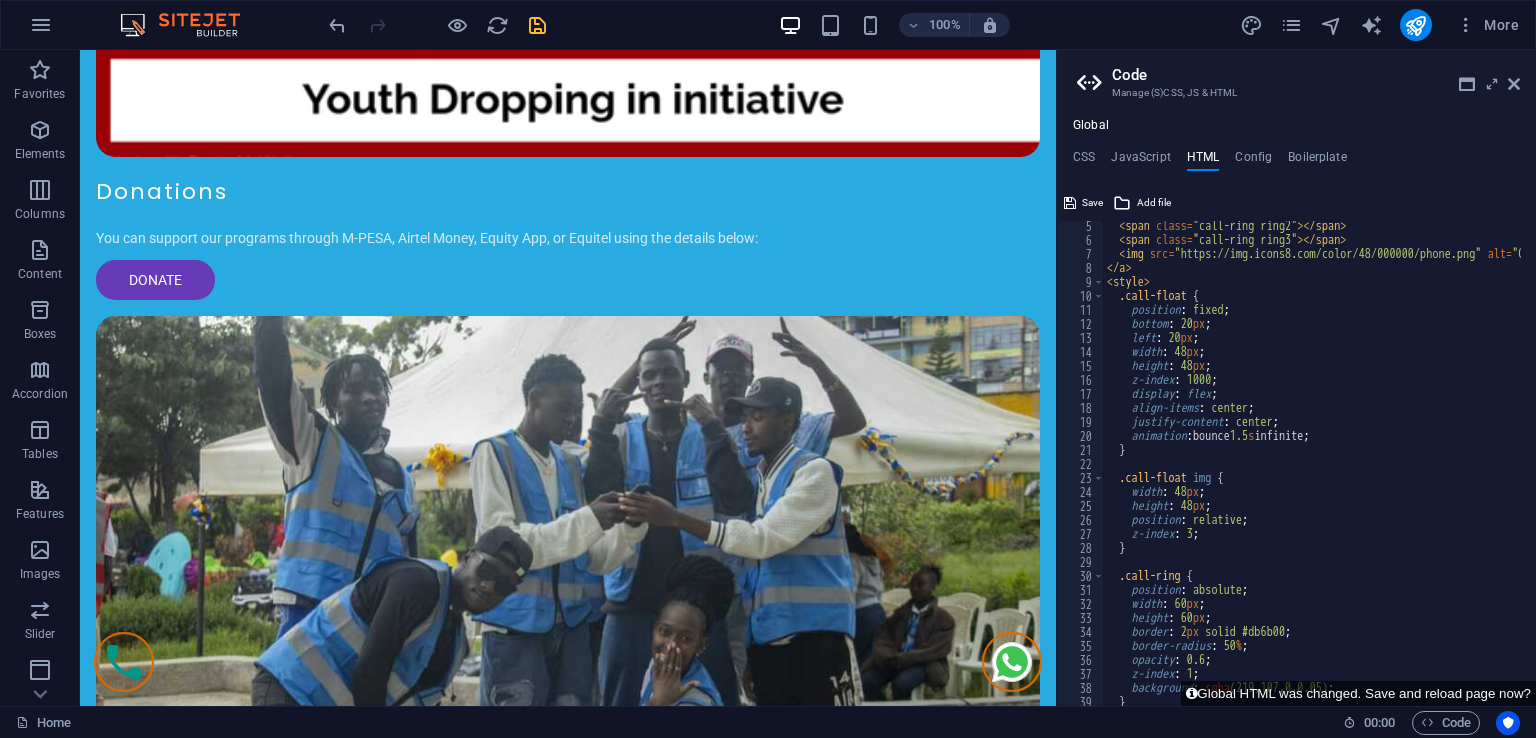scroll, scrollTop: 0, scrollLeft: 0, axis: both 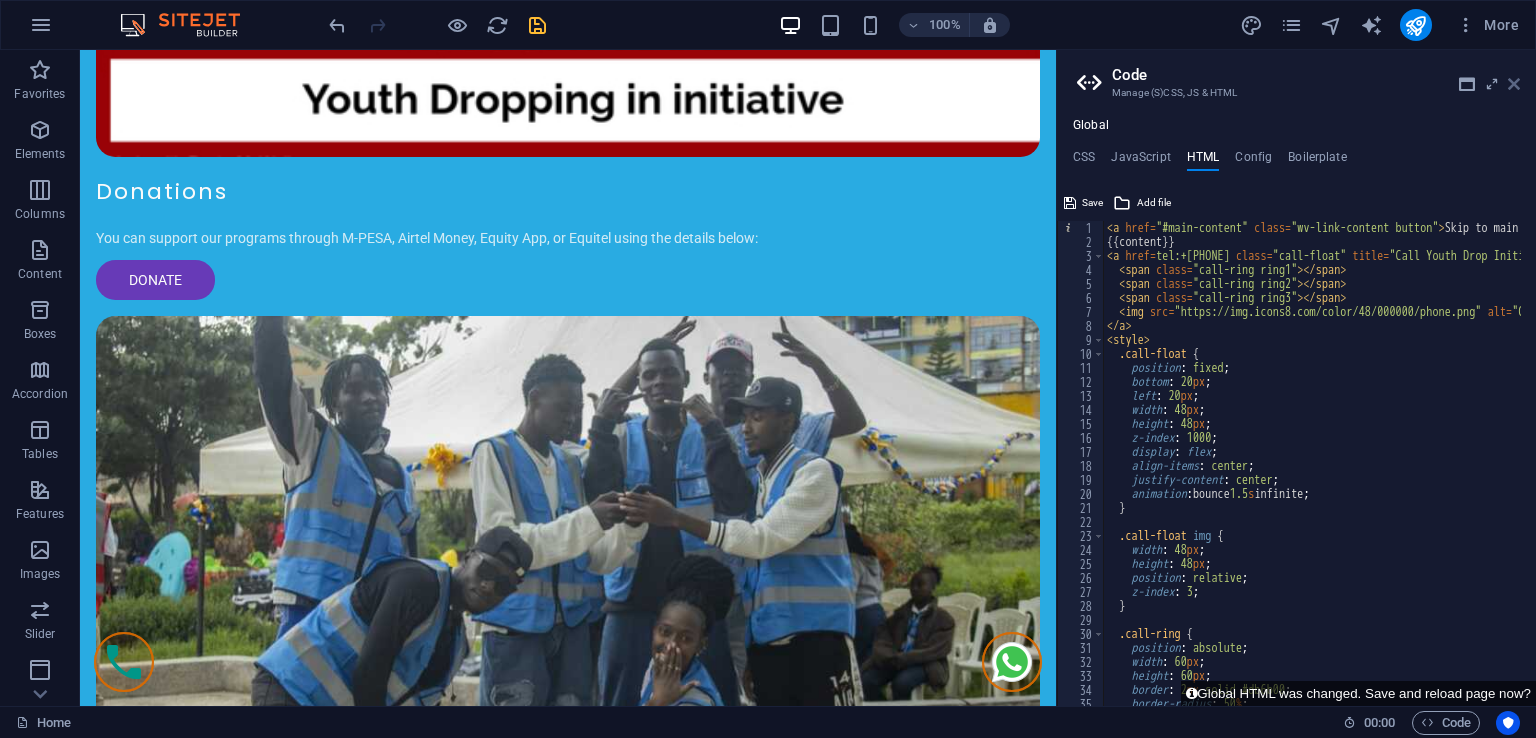 click at bounding box center [1514, 84] 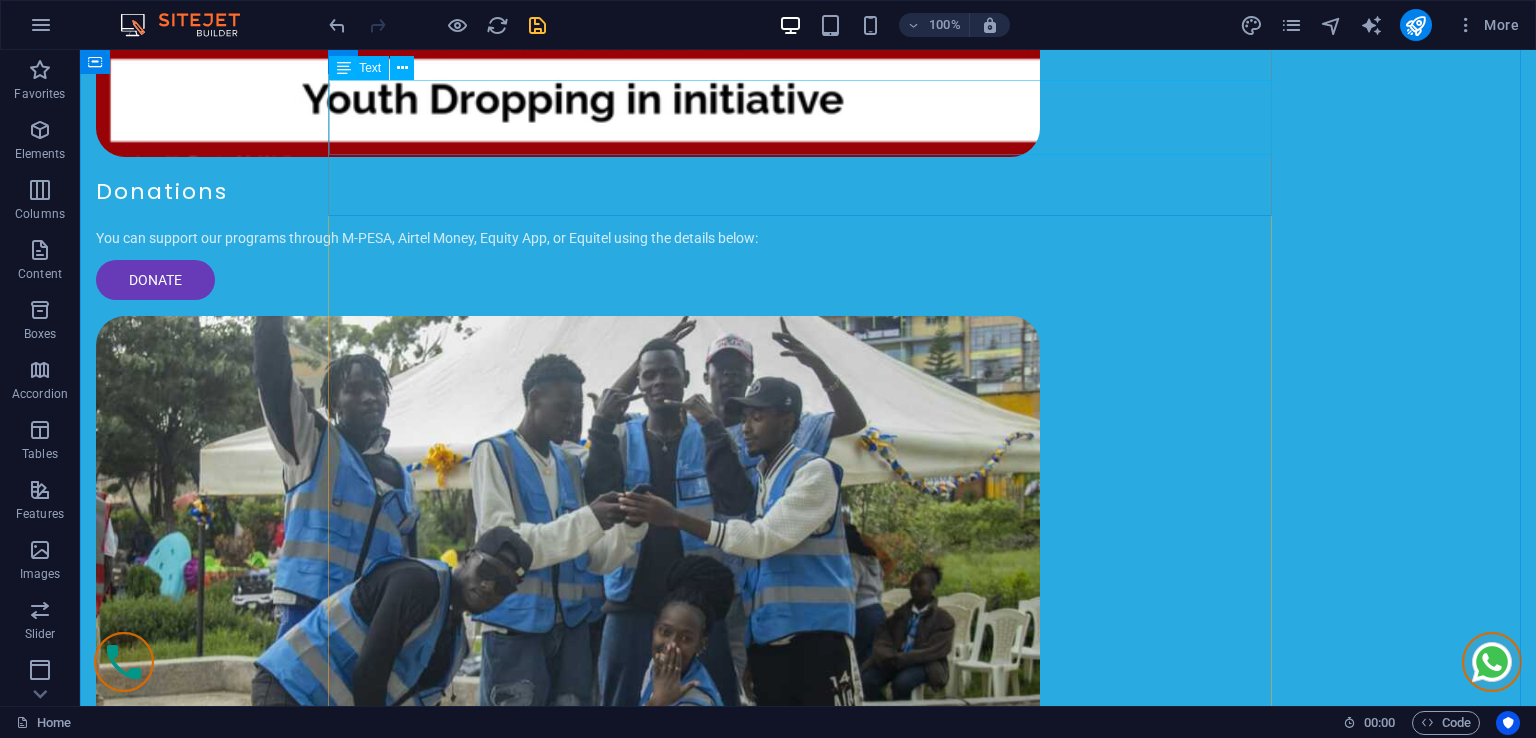 scroll, scrollTop: 3100, scrollLeft: 0, axis: vertical 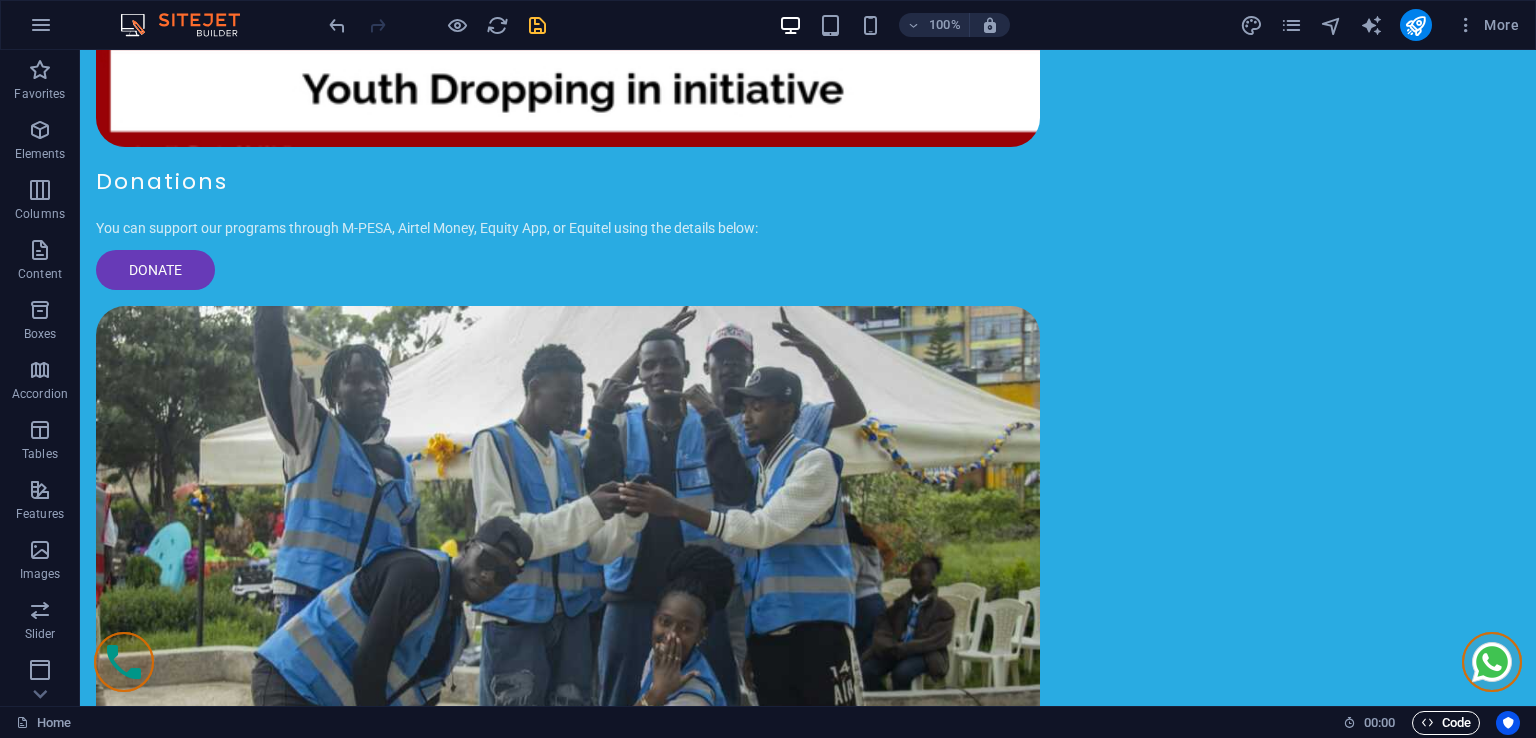 click on "Code" at bounding box center [1446, 723] 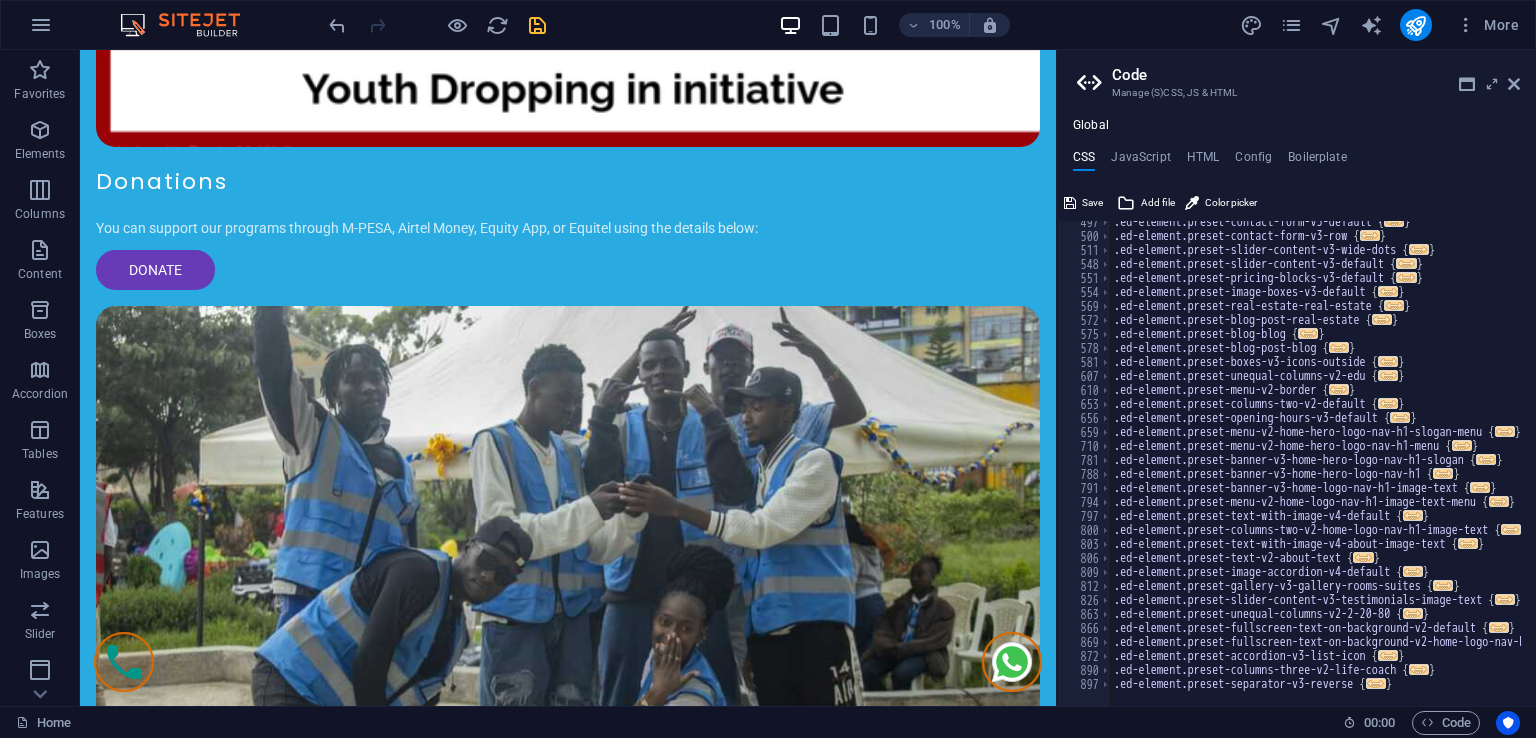 scroll, scrollTop: 3090, scrollLeft: 0, axis: vertical 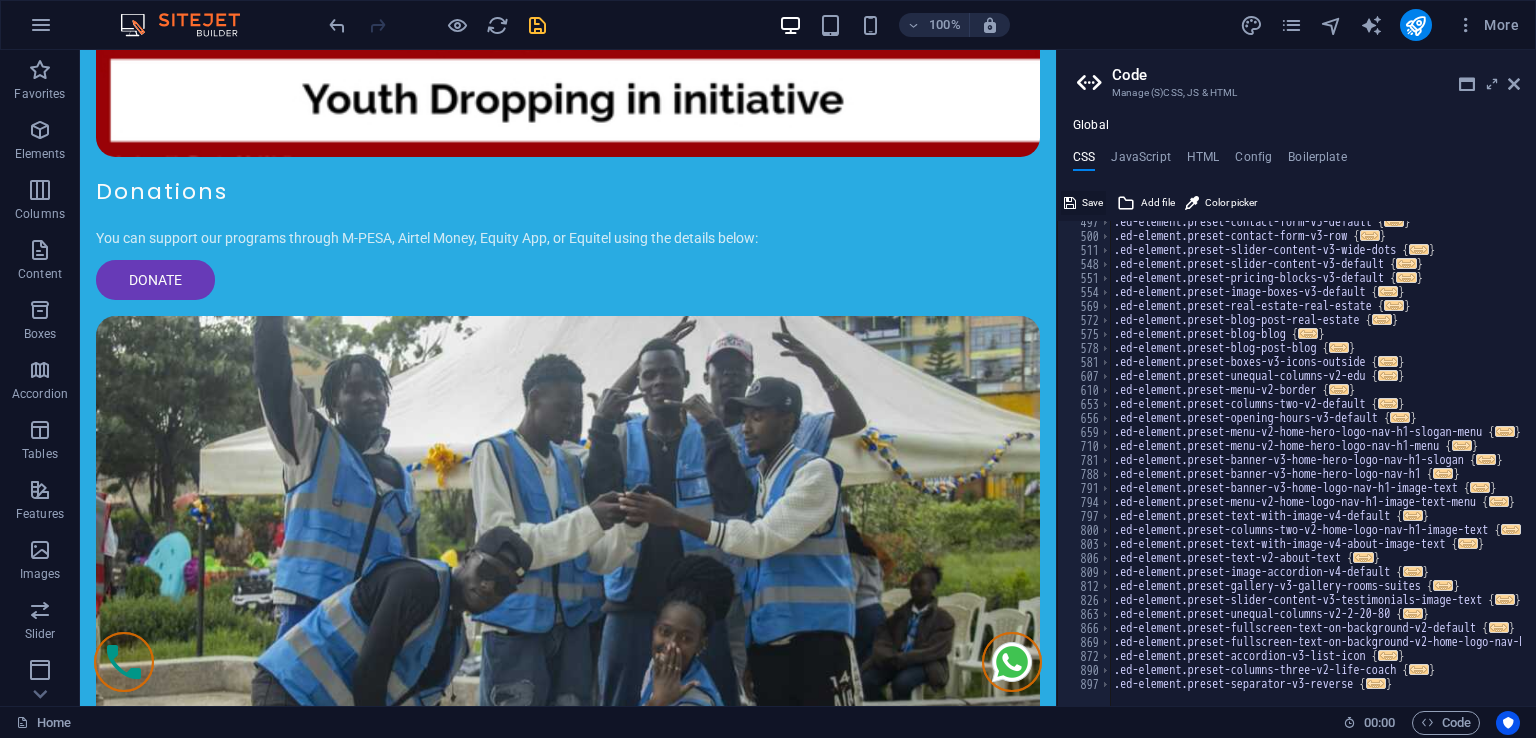drag, startPoint x: 1082, startPoint y: 198, endPoint x: 1132, endPoint y: 167, distance: 58.830265 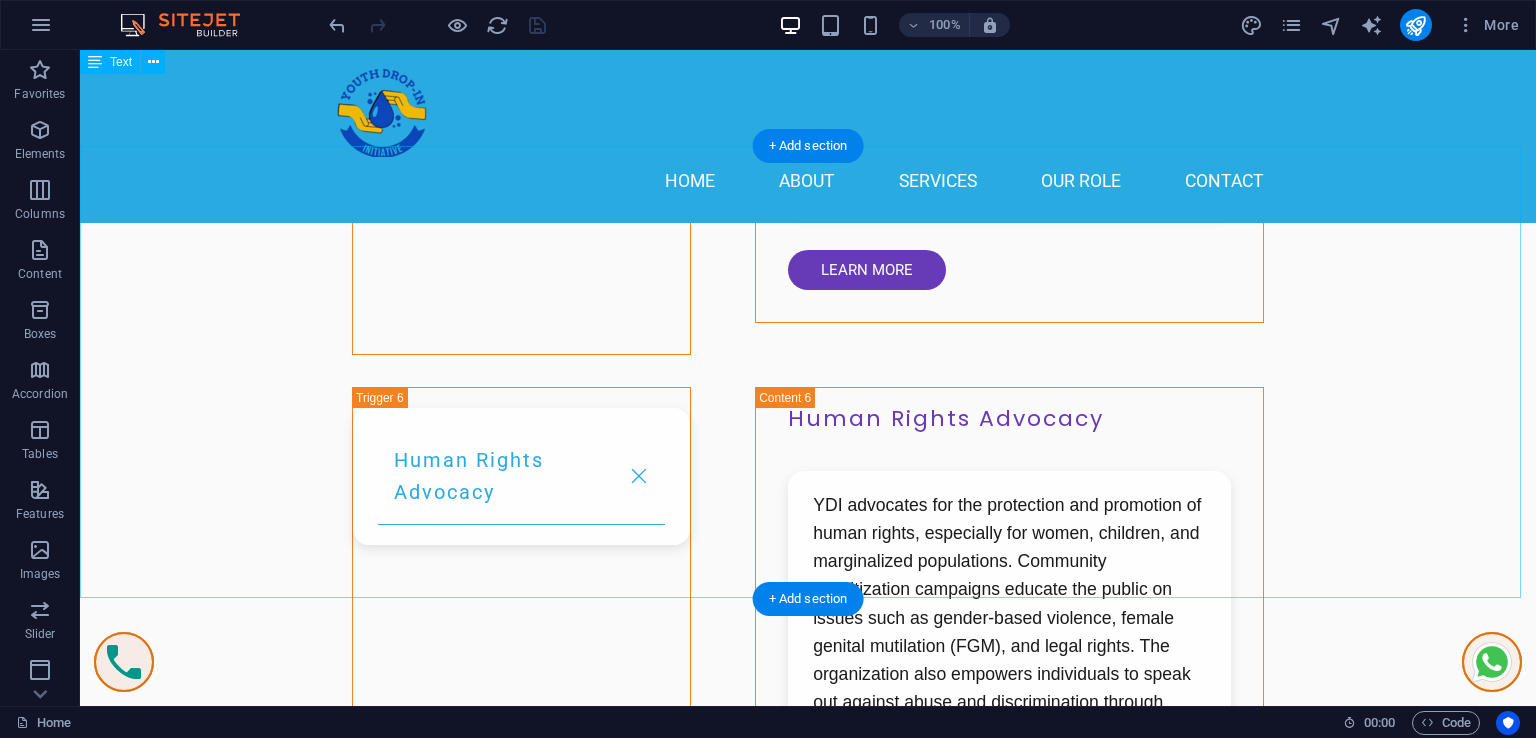 scroll, scrollTop: 15302, scrollLeft: 0, axis: vertical 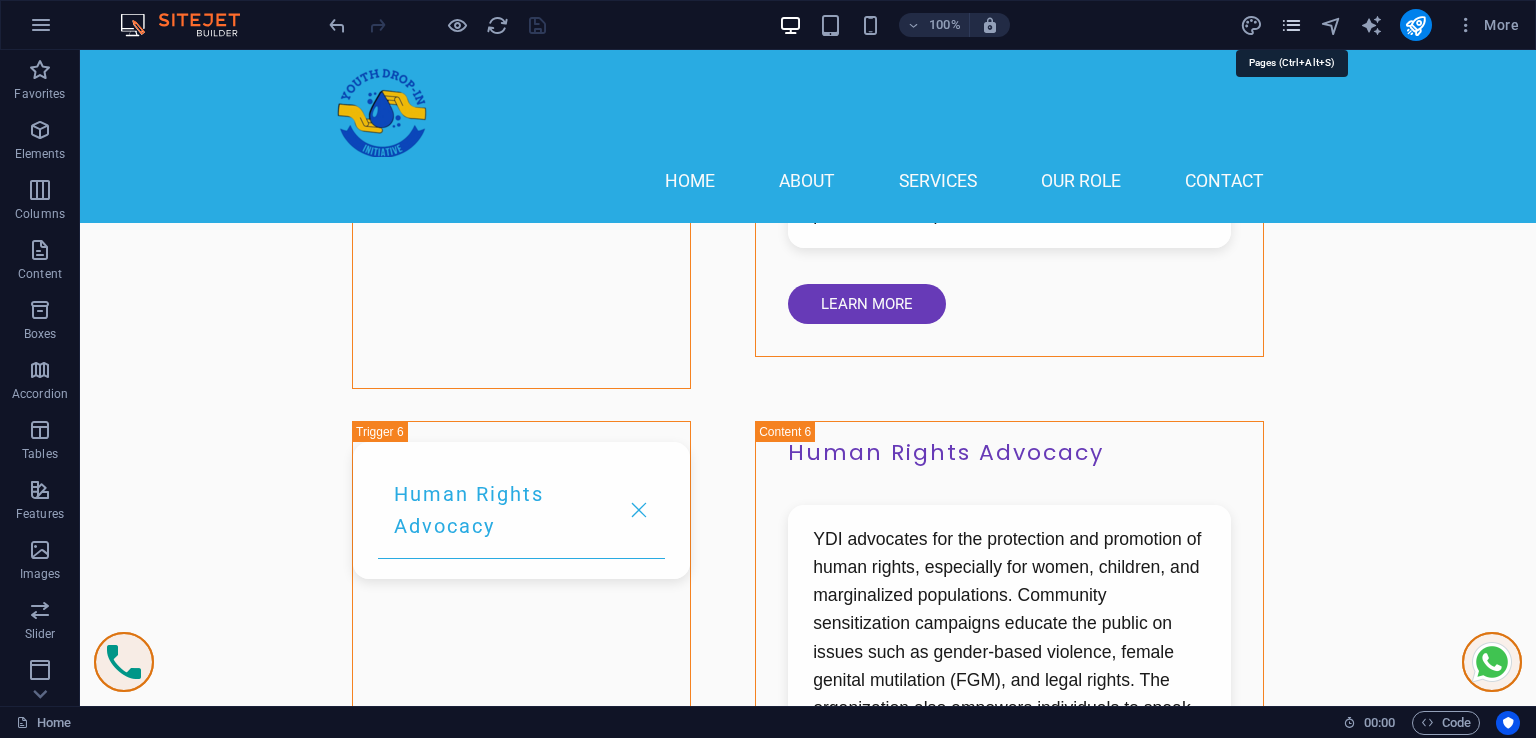 click at bounding box center (1291, 25) 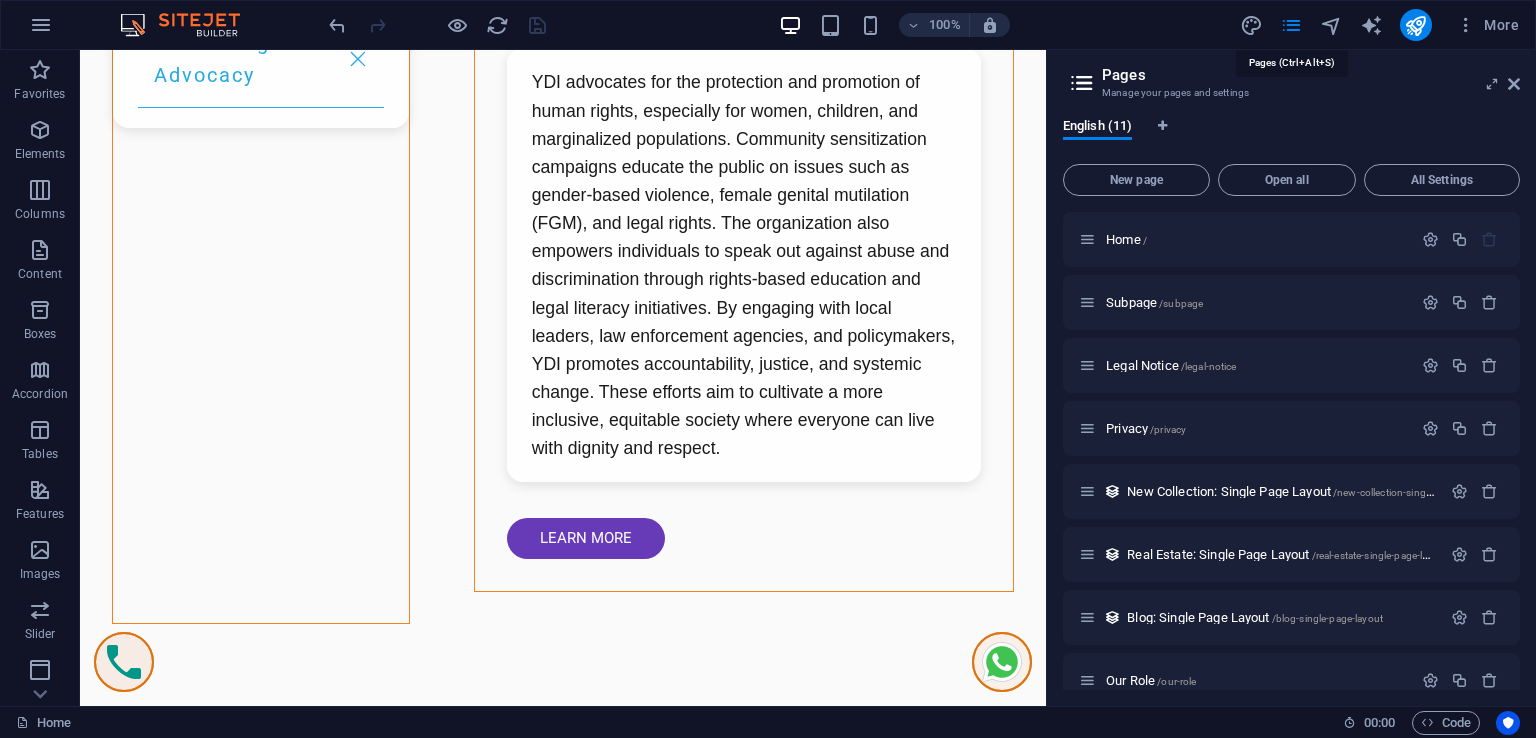 scroll, scrollTop: 16217, scrollLeft: 0, axis: vertical 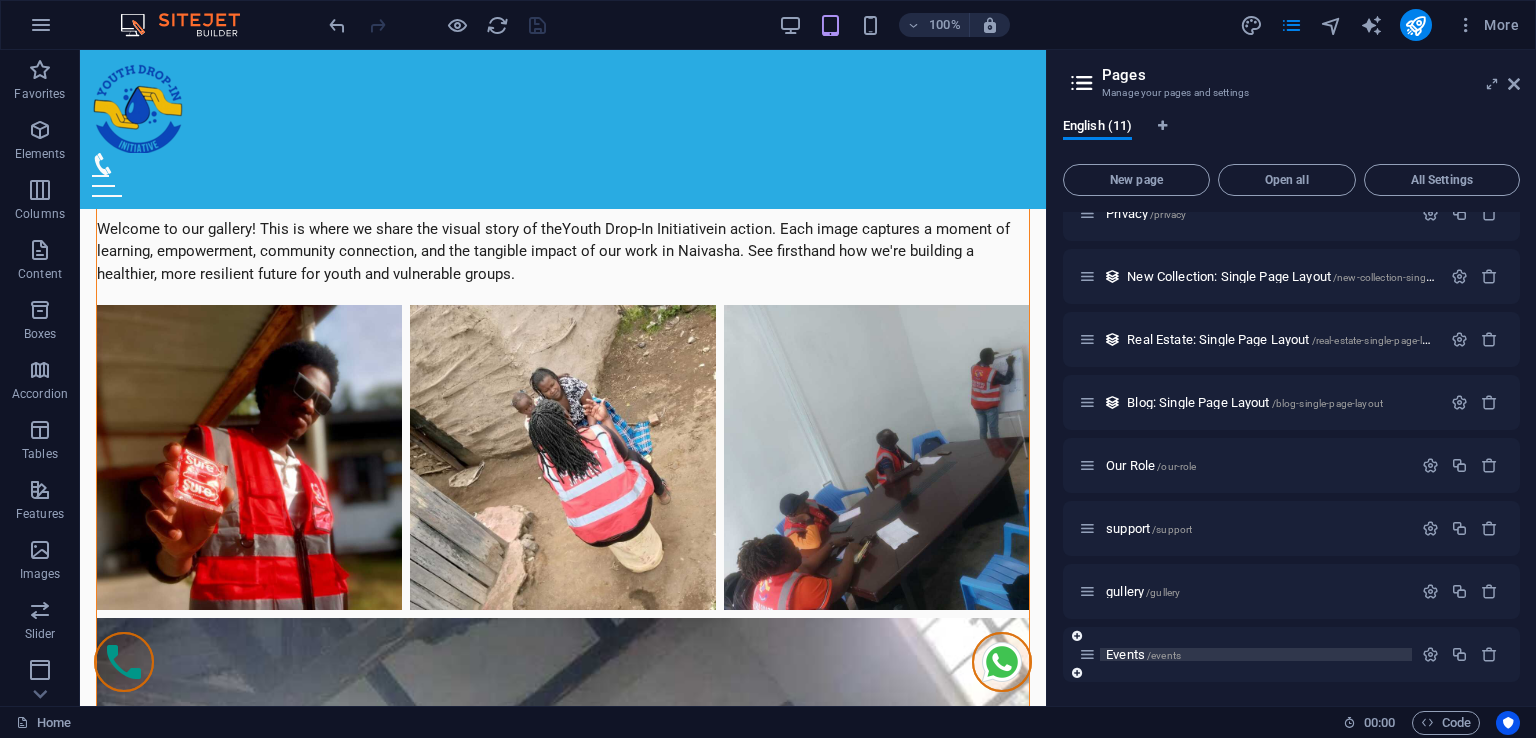 click on "Events /events" at bounding box center [1143, 654] 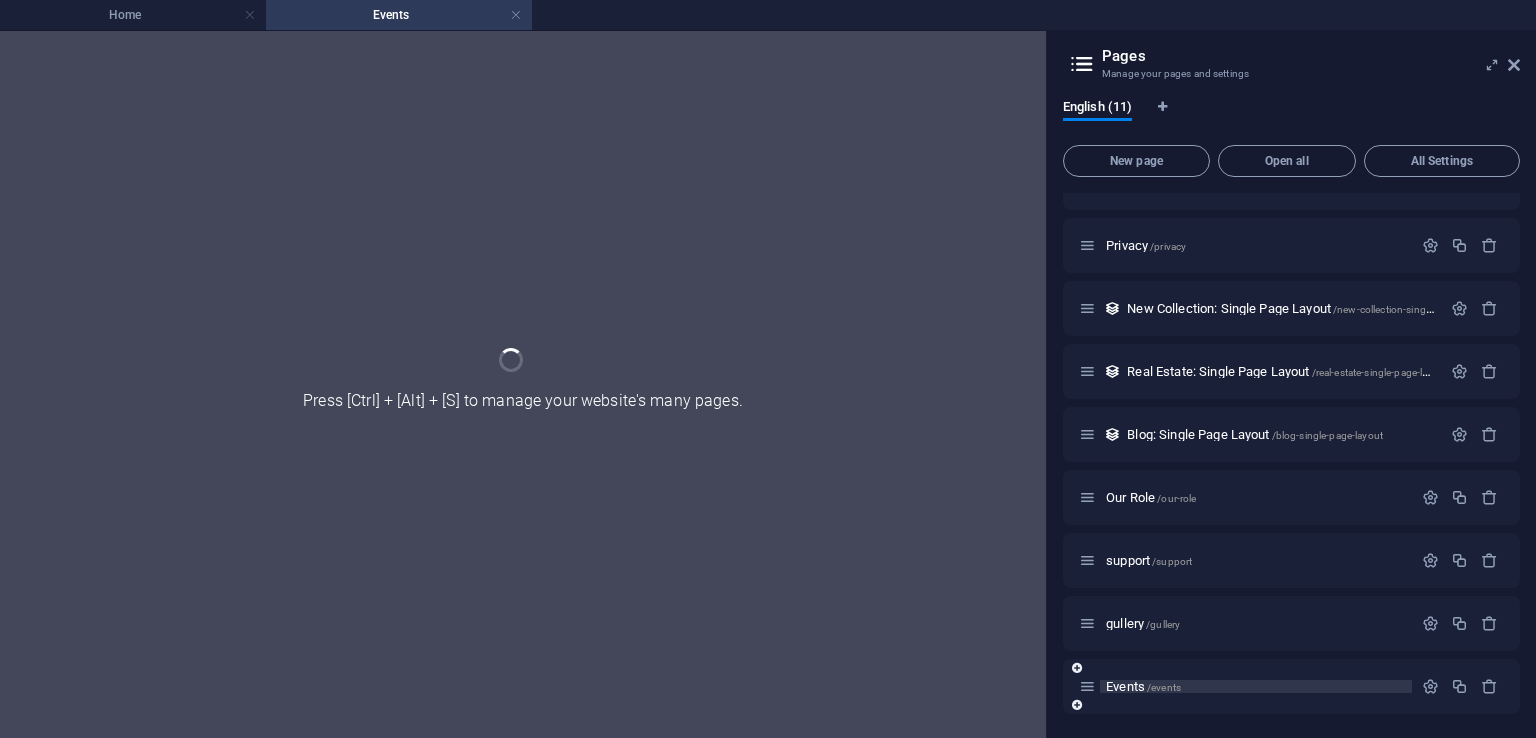 scroll, scrollTop: 164, scrollLeft: 0, axis: vertical 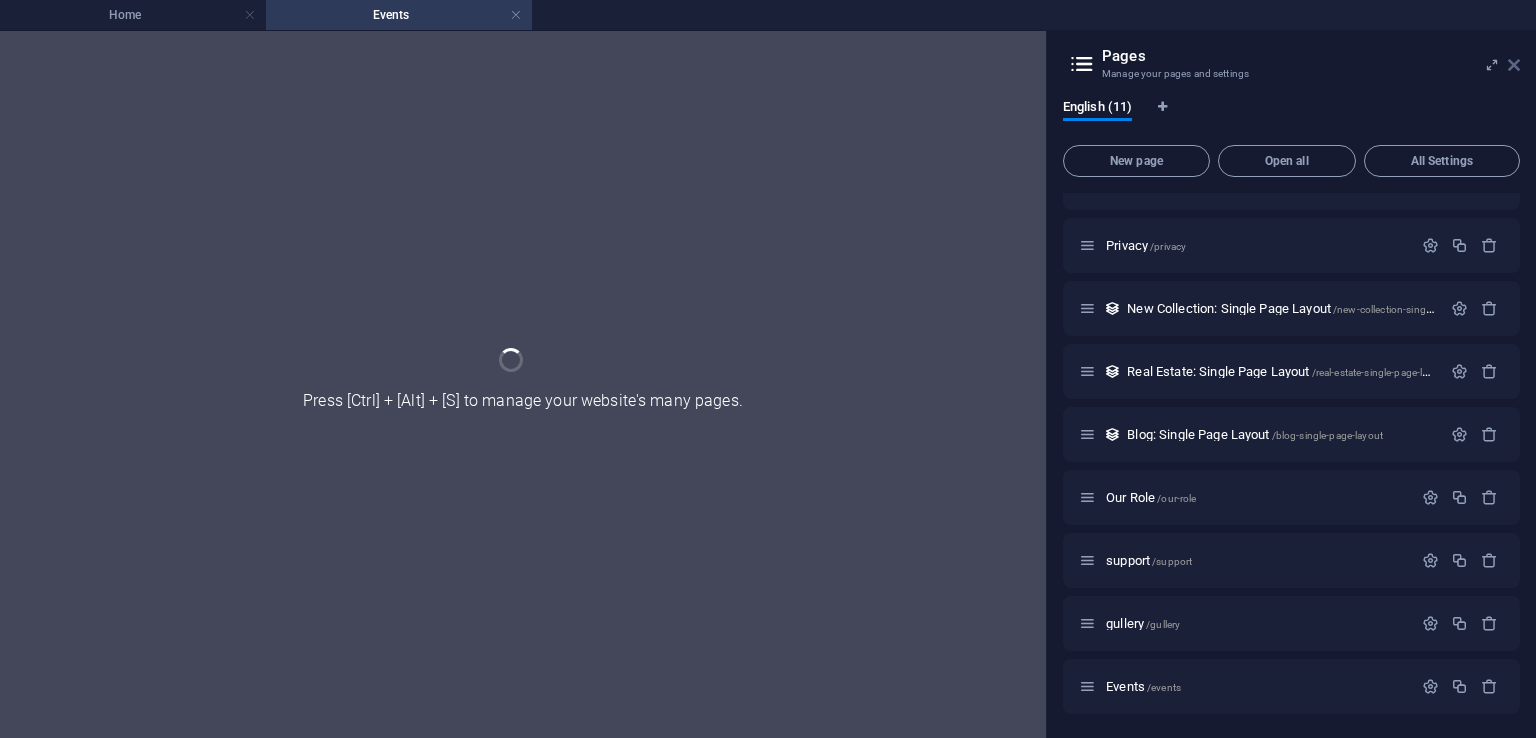 click at bounding box center (1514, 65) 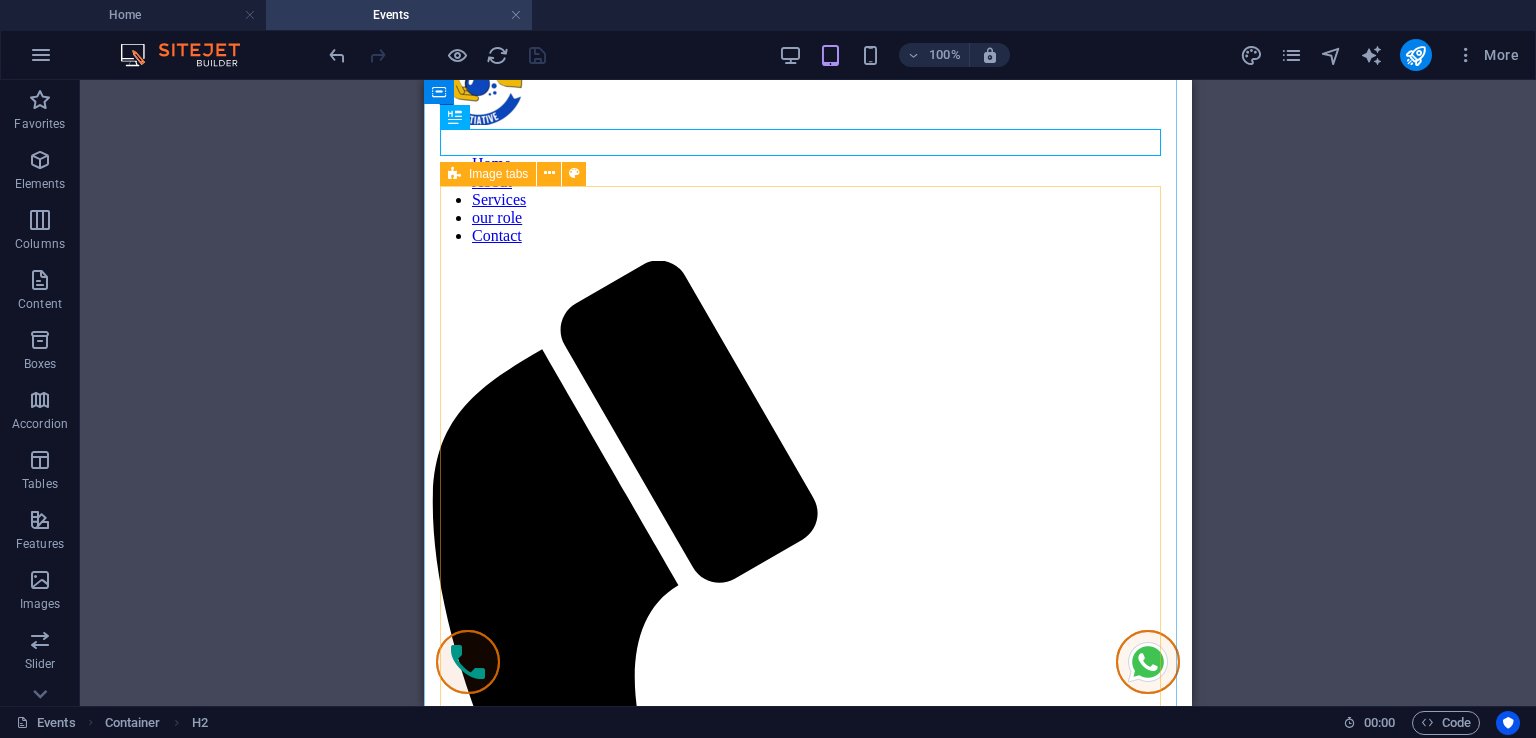 scroll, scrollTop: 300, scrollLeft: 0, axis: vertical 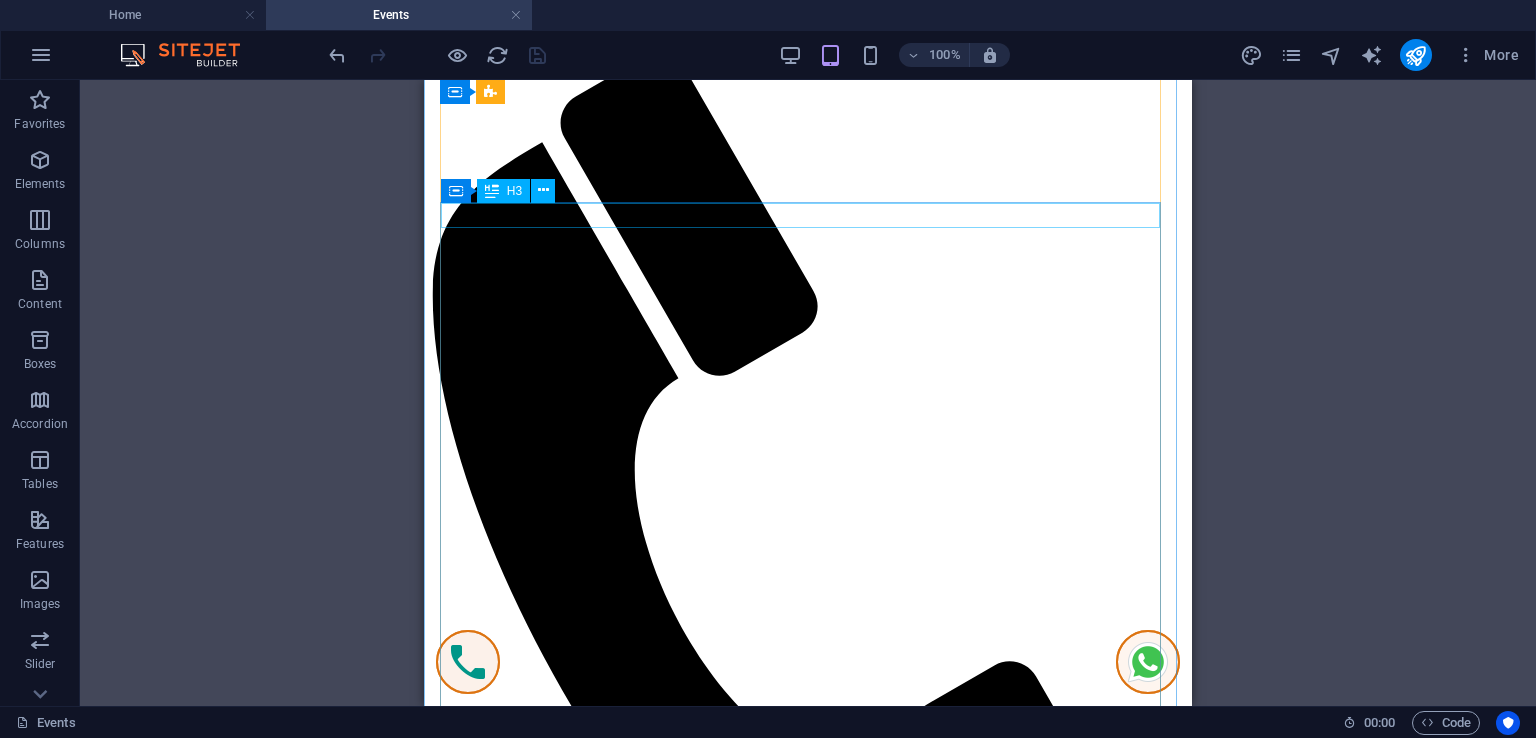 click on "Chic Dresses" at bounding box center [808, 1883] 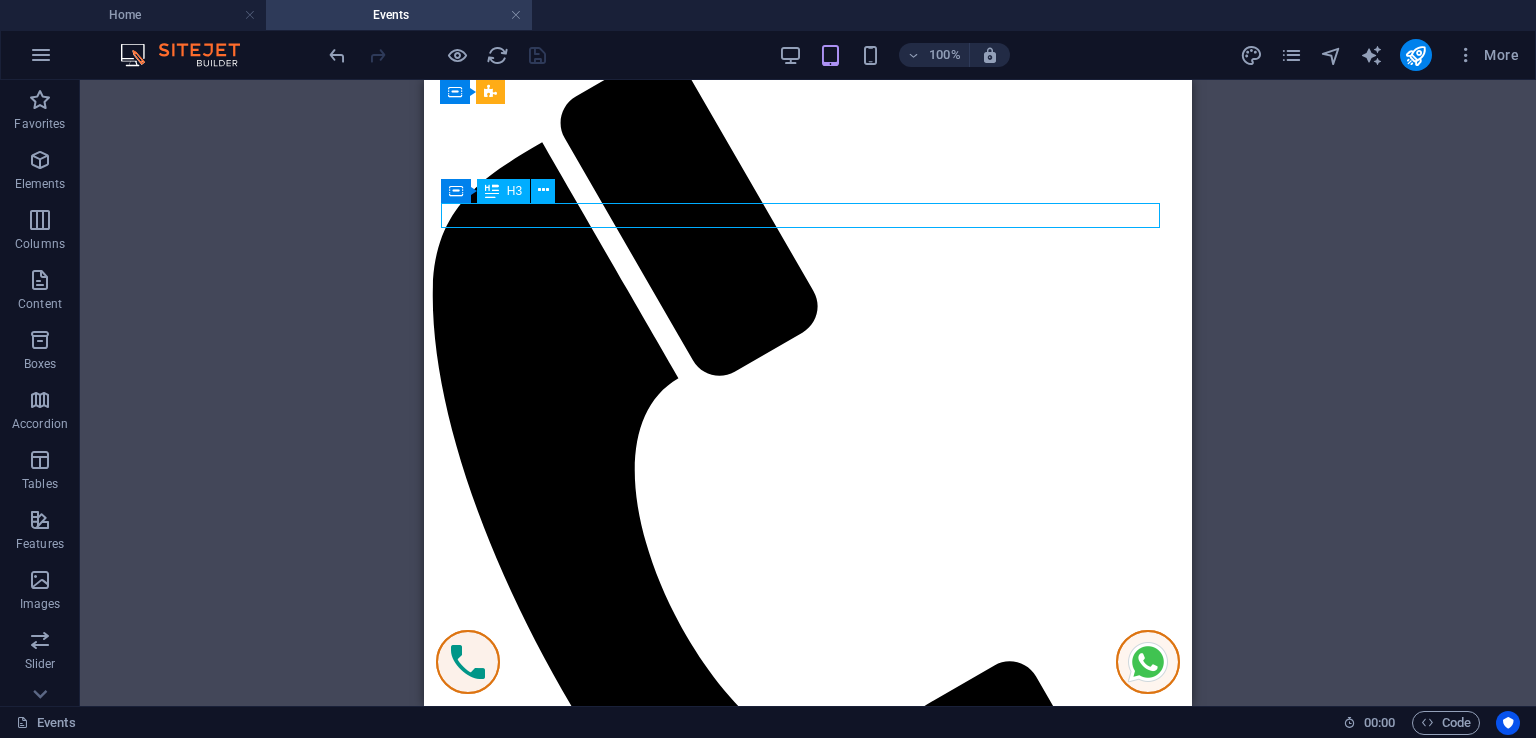 click on "Chic Dresses" at bounding box center (808, 1883) 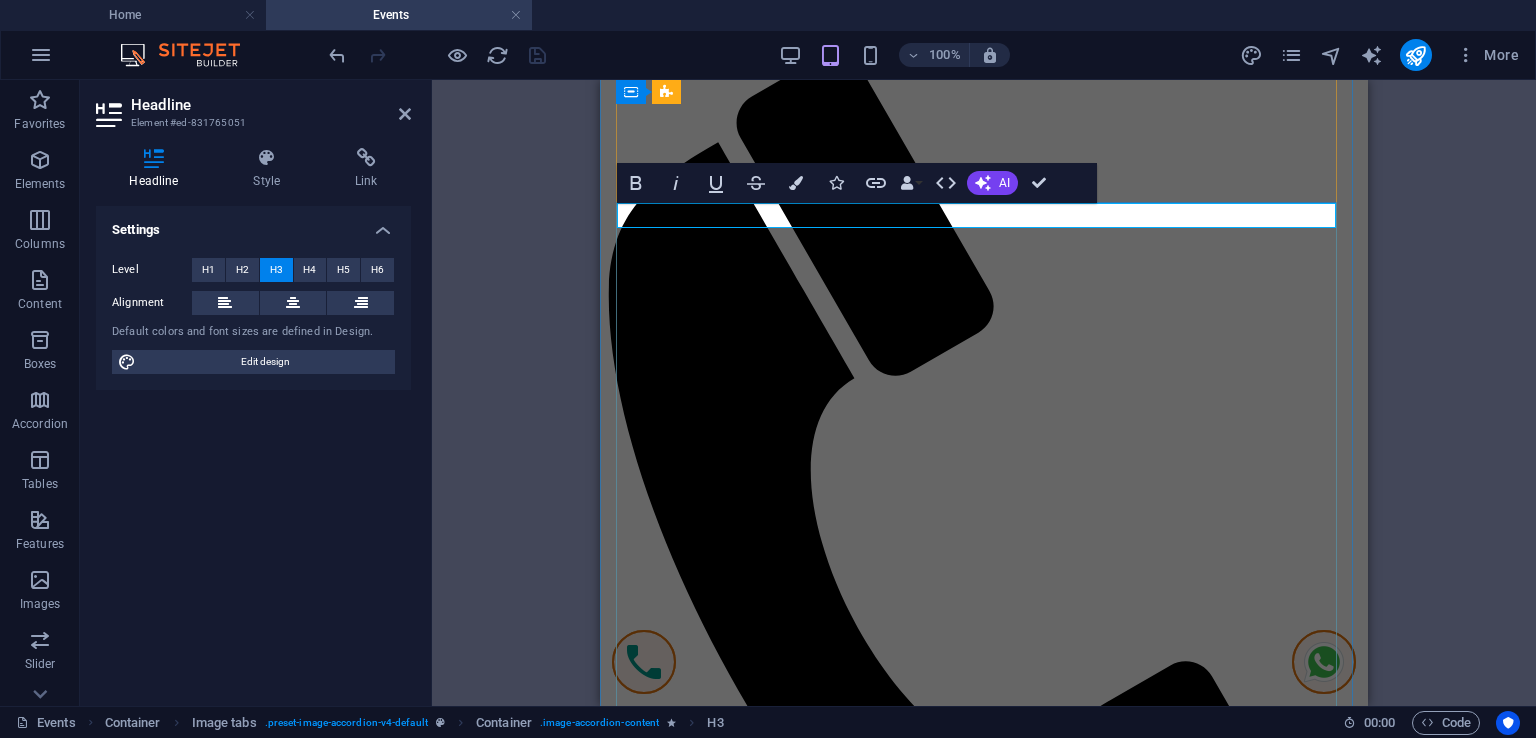 type 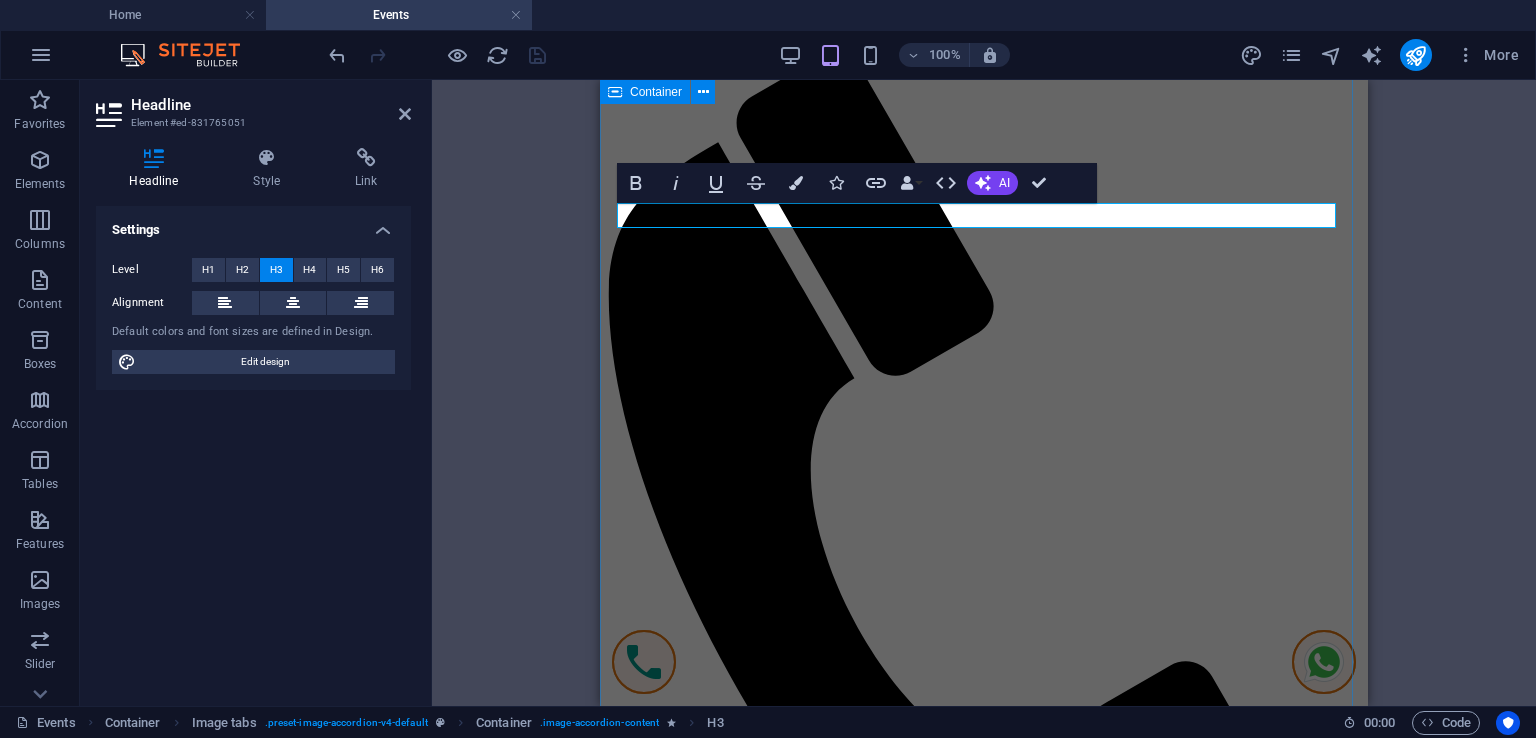 drag, startPoint x: 644, startPoint y: 213, endPoint x: 614, endPoint y: 213, distance: 30 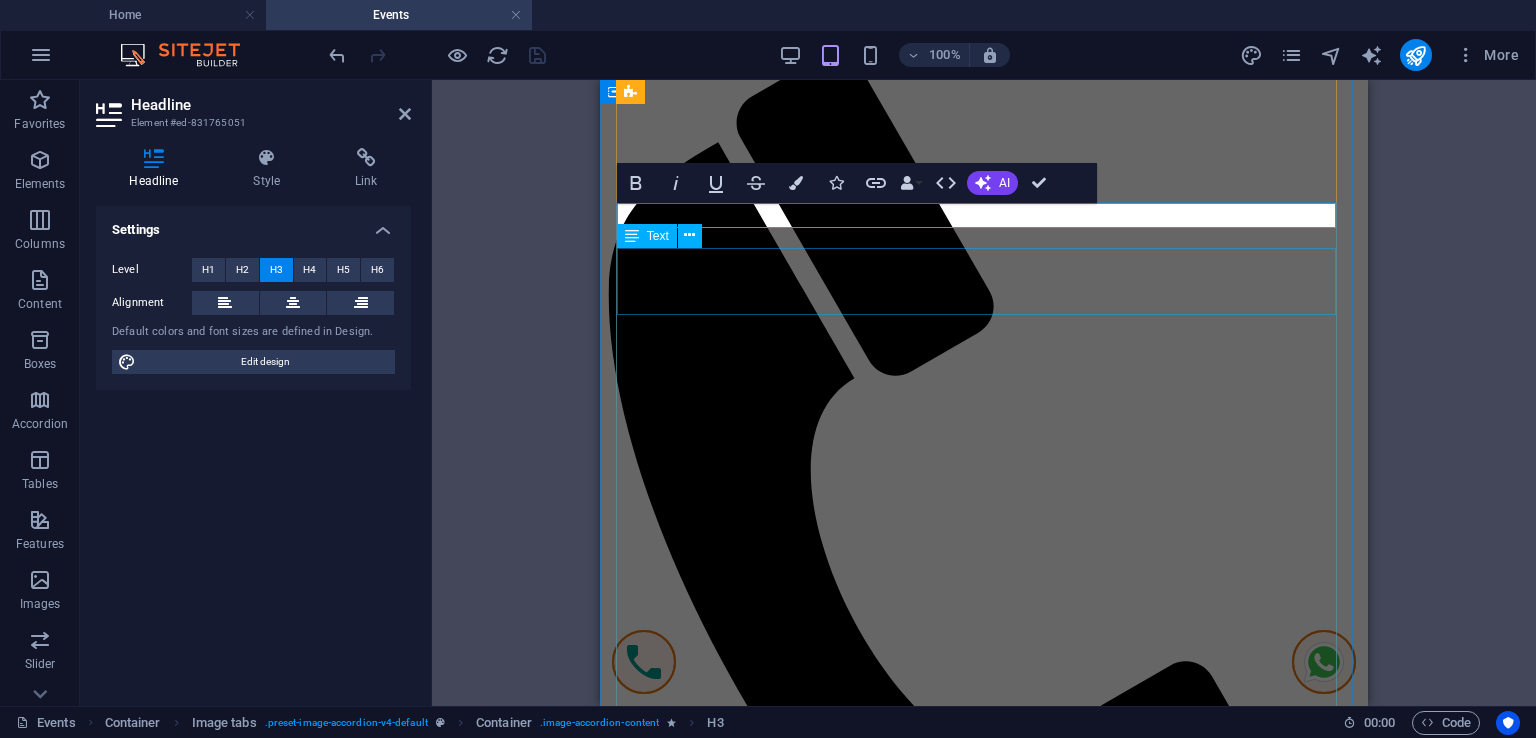 scroll, scrollTop: 0, scrollLeft: 12, axis: horizontal 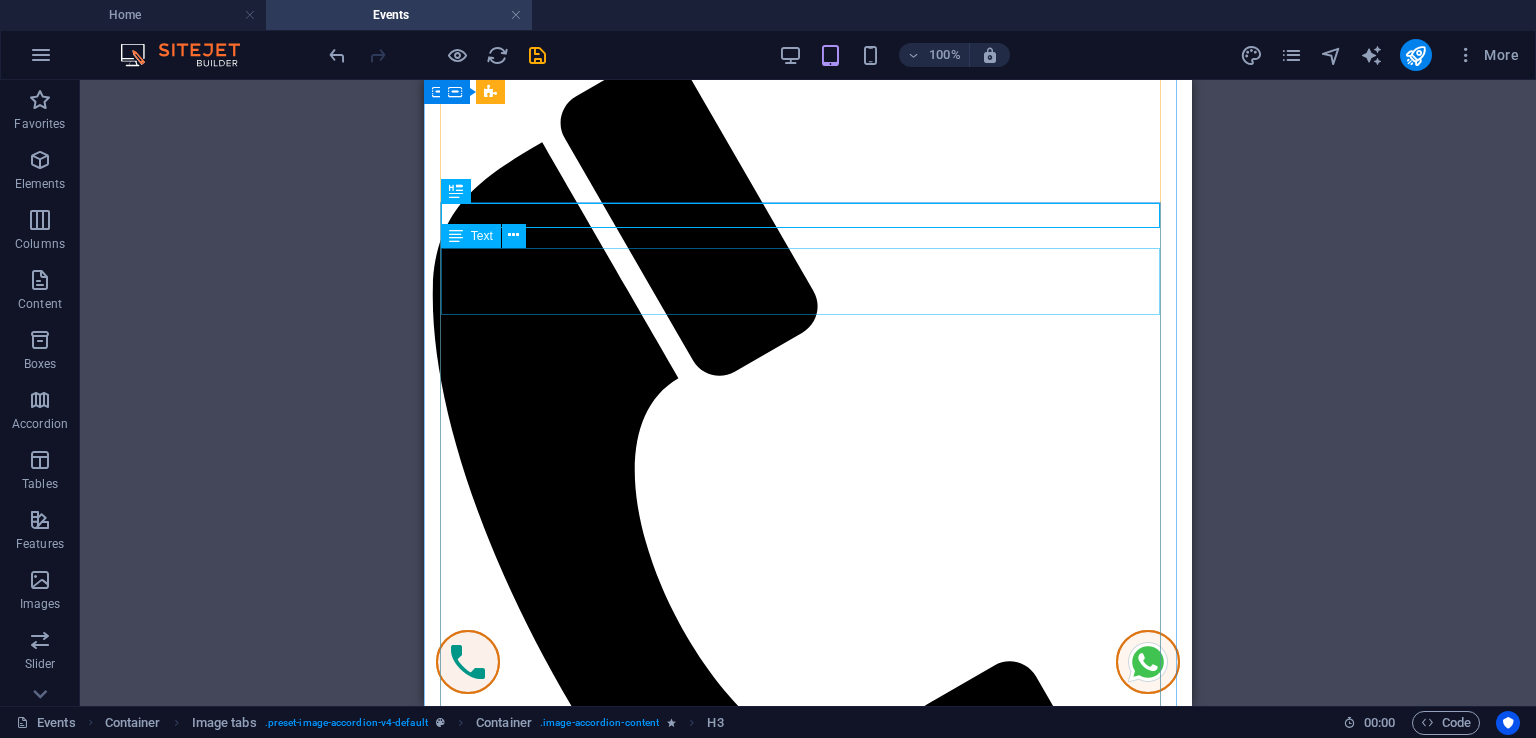 click on "Explore our selection of chic dresses perfect for any occasion. Made from high-quality fabrics and available in various sizes and colors, our dresses are designed to help you shine. Starting from KSH 2,500! Check them out now! (Image links: img1.jpg, img2.jpg, img3.jpg, img4.jpg, img5.jpg)" at bounding box center (808, 1975) 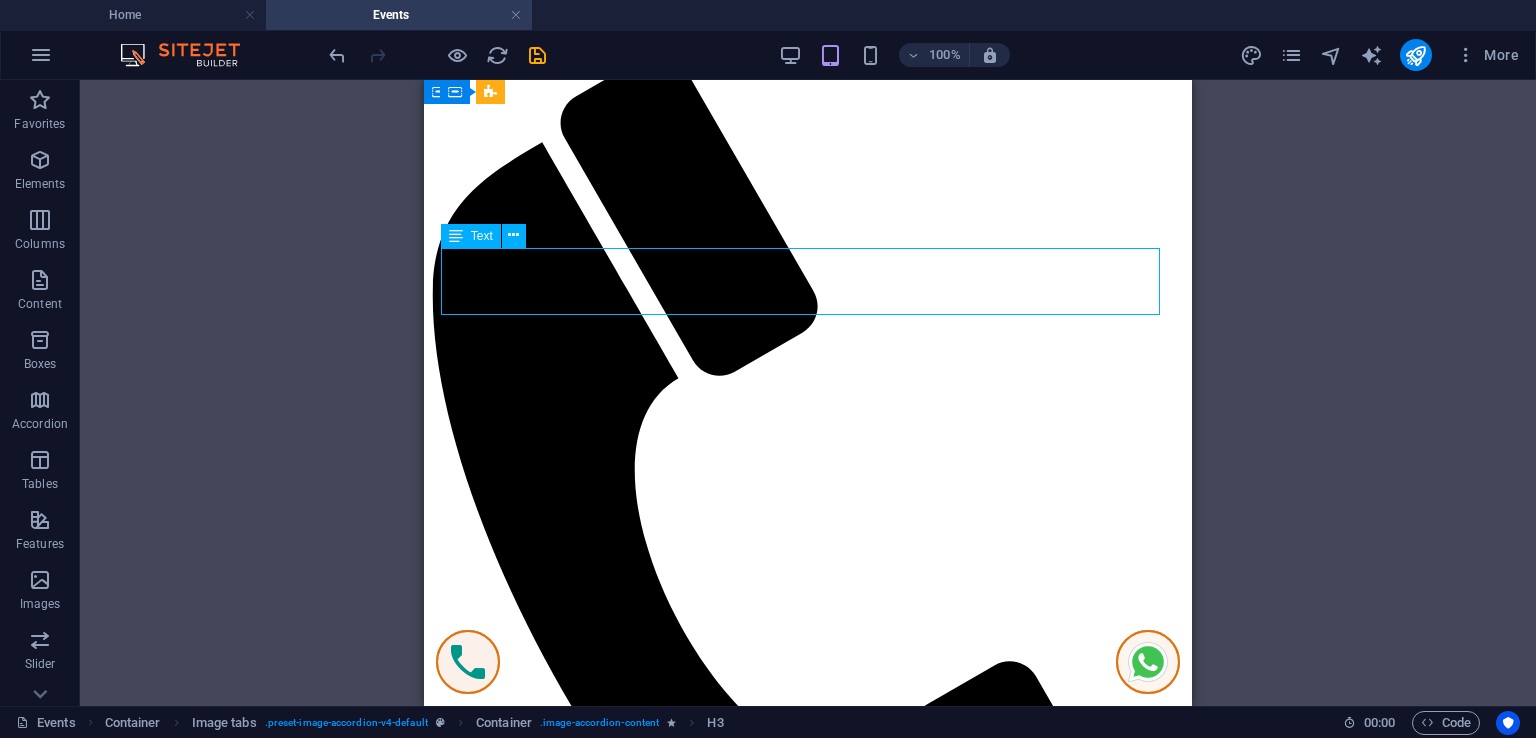 click on "Explore our selection of chic dresses perfect for any occasion. Made from high-quality fabrics and available in various sizes and colors, our dresses are designed to help you shine. Starting from KSH 2,500! Check them out now! (Image links: img1.jpg, img2.jpg, img3.jpg, img4.jpg, img5.jpg)" at bounding box center [808, 1975] 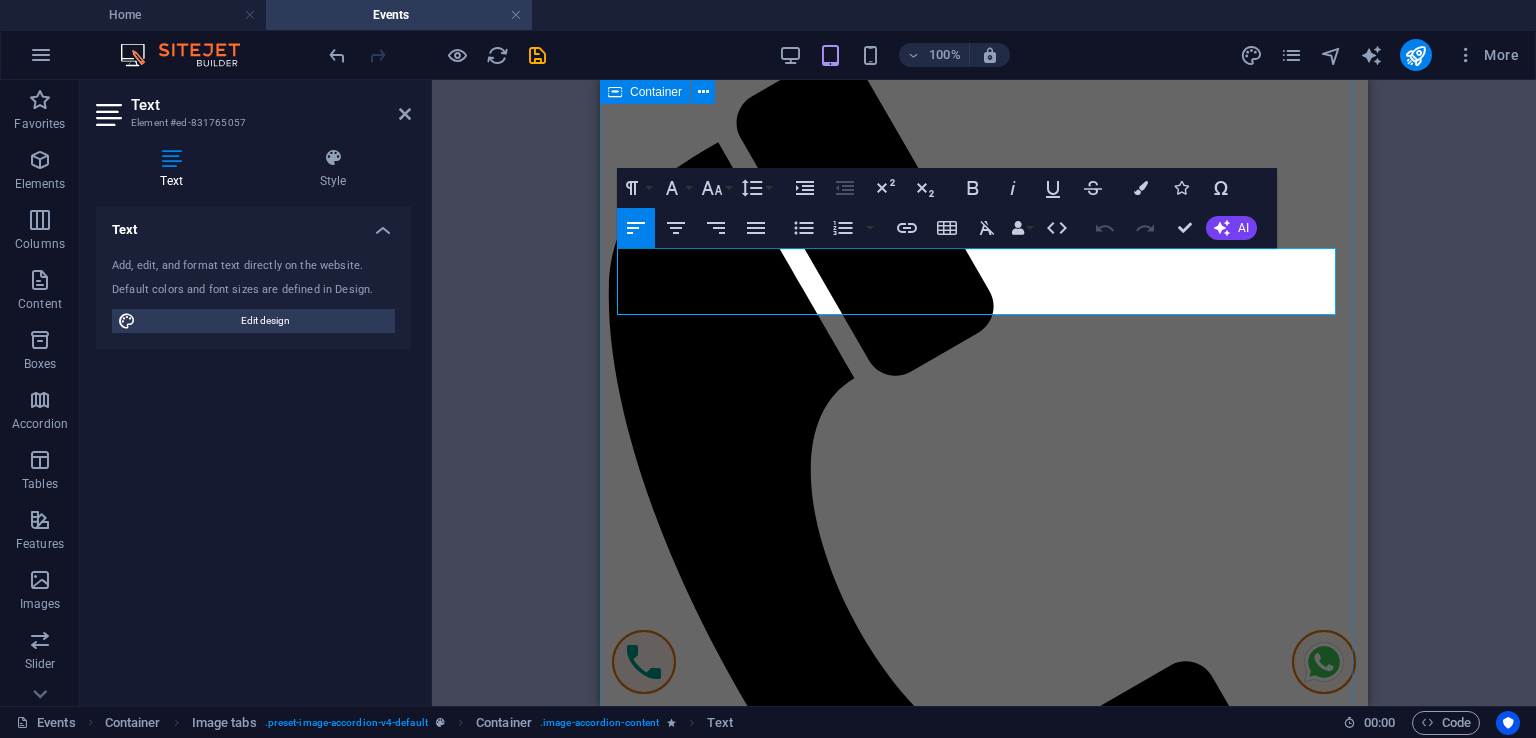 drag, startPoint x: 1088, startPoint y: 308, endPoint x: 600, endPoint y: 261, distance: 490.2581 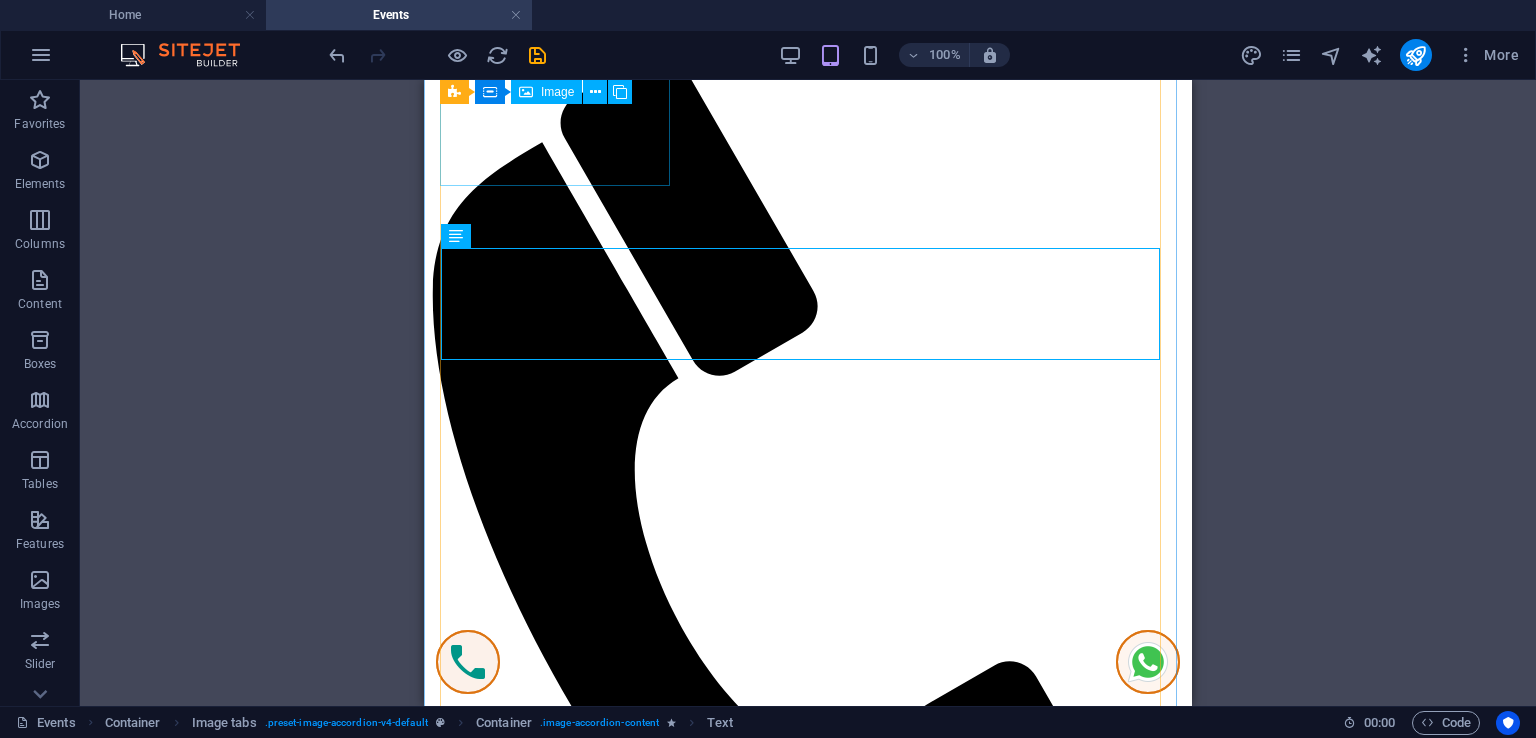 click on "school" at bounding box center (808, 1492) 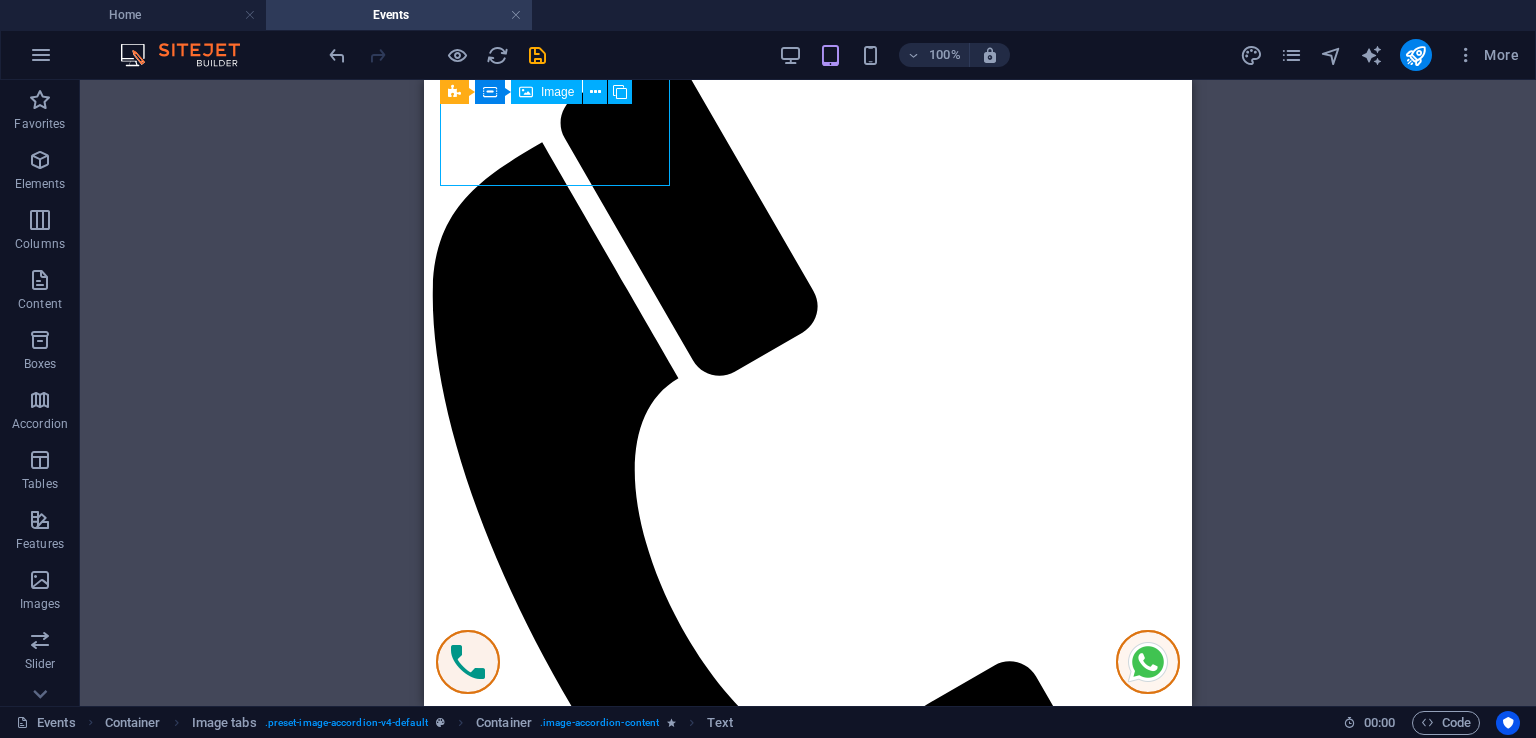 click on "school" at bounding box center [808, 1492] 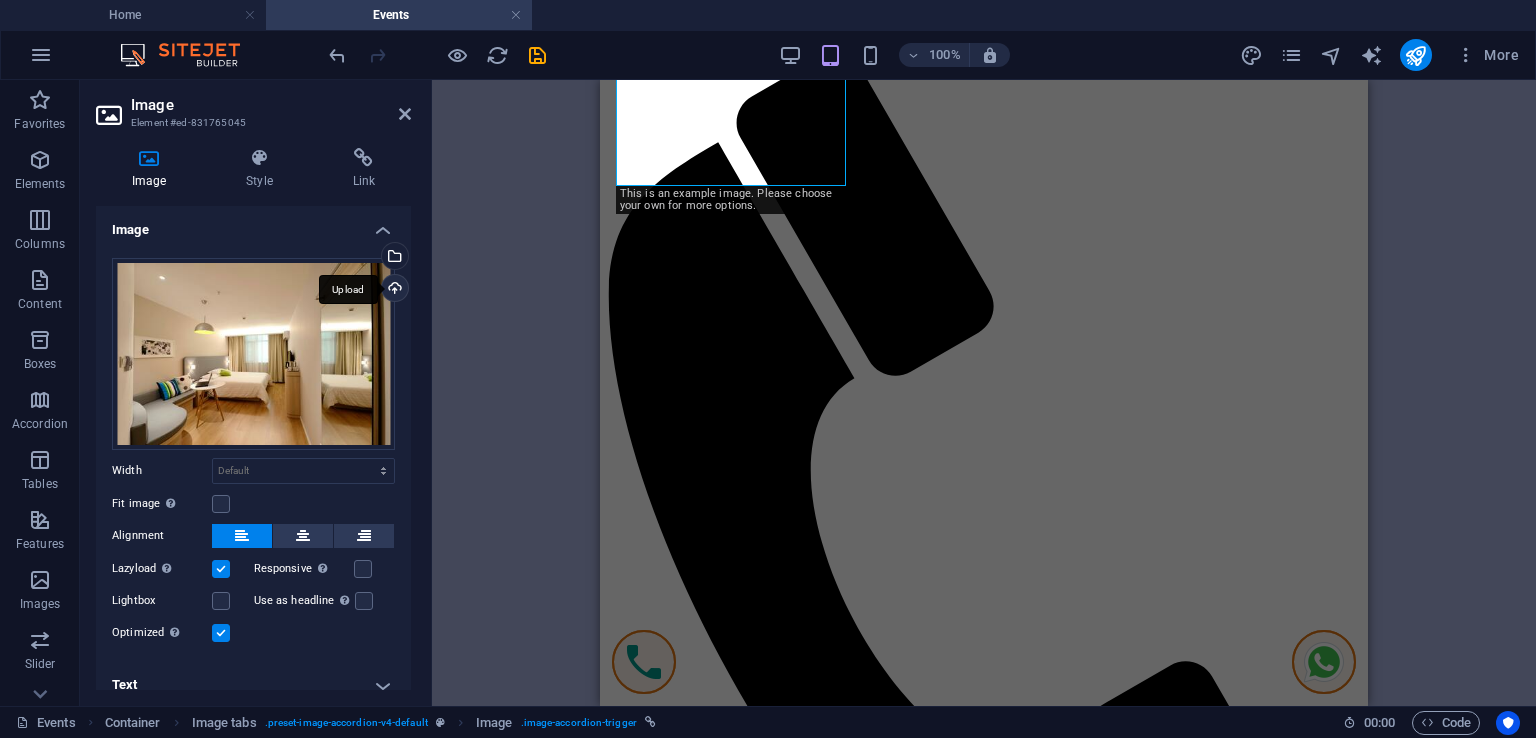 click on "Upload" at bounding box center (393, 290) 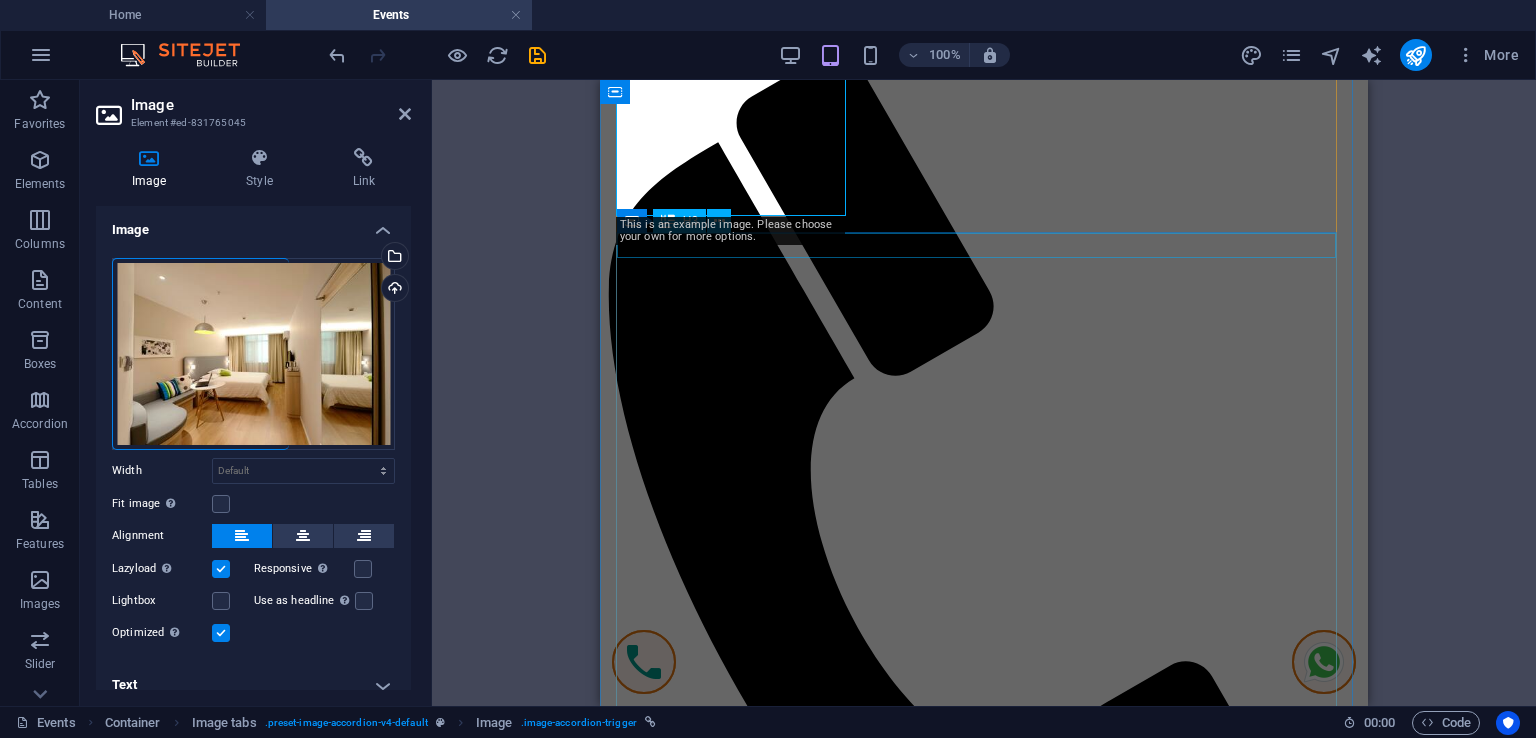 scroll, scrollTop: 200, scrollLeft: 0, axis: vertical 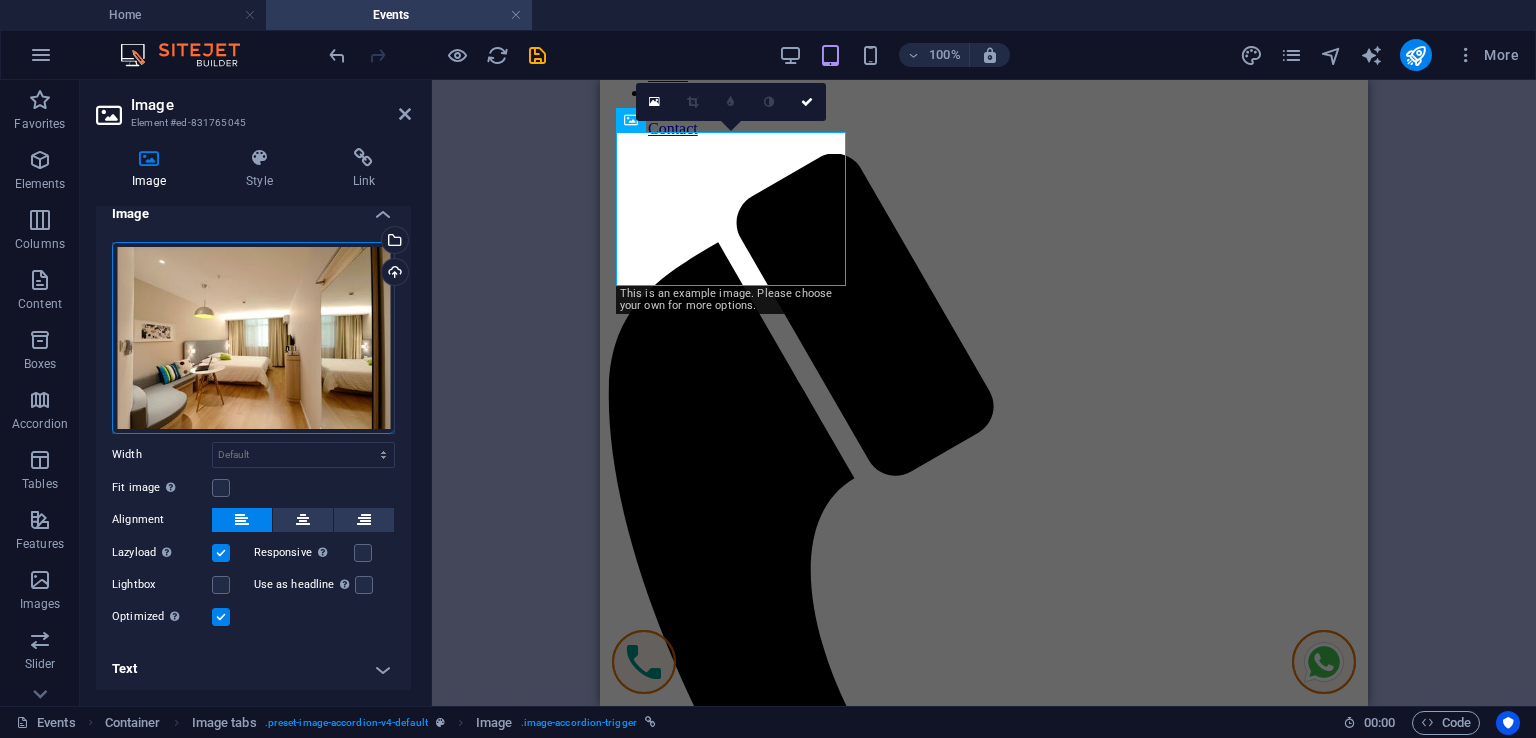 click on "Text" at bounding box center (253, 669) 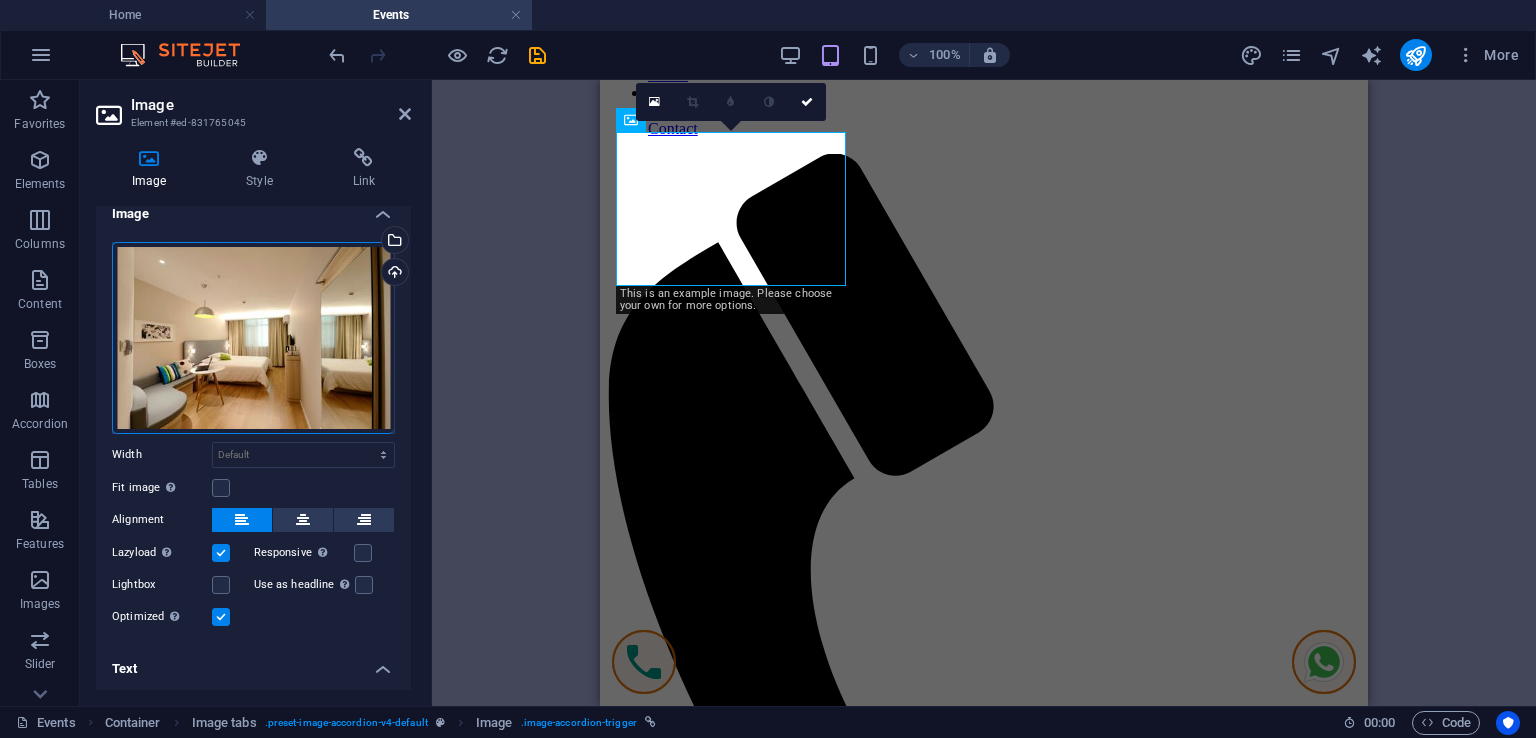 scroll, scrollTop: 204, scrollLeft: 0, axis: vertical 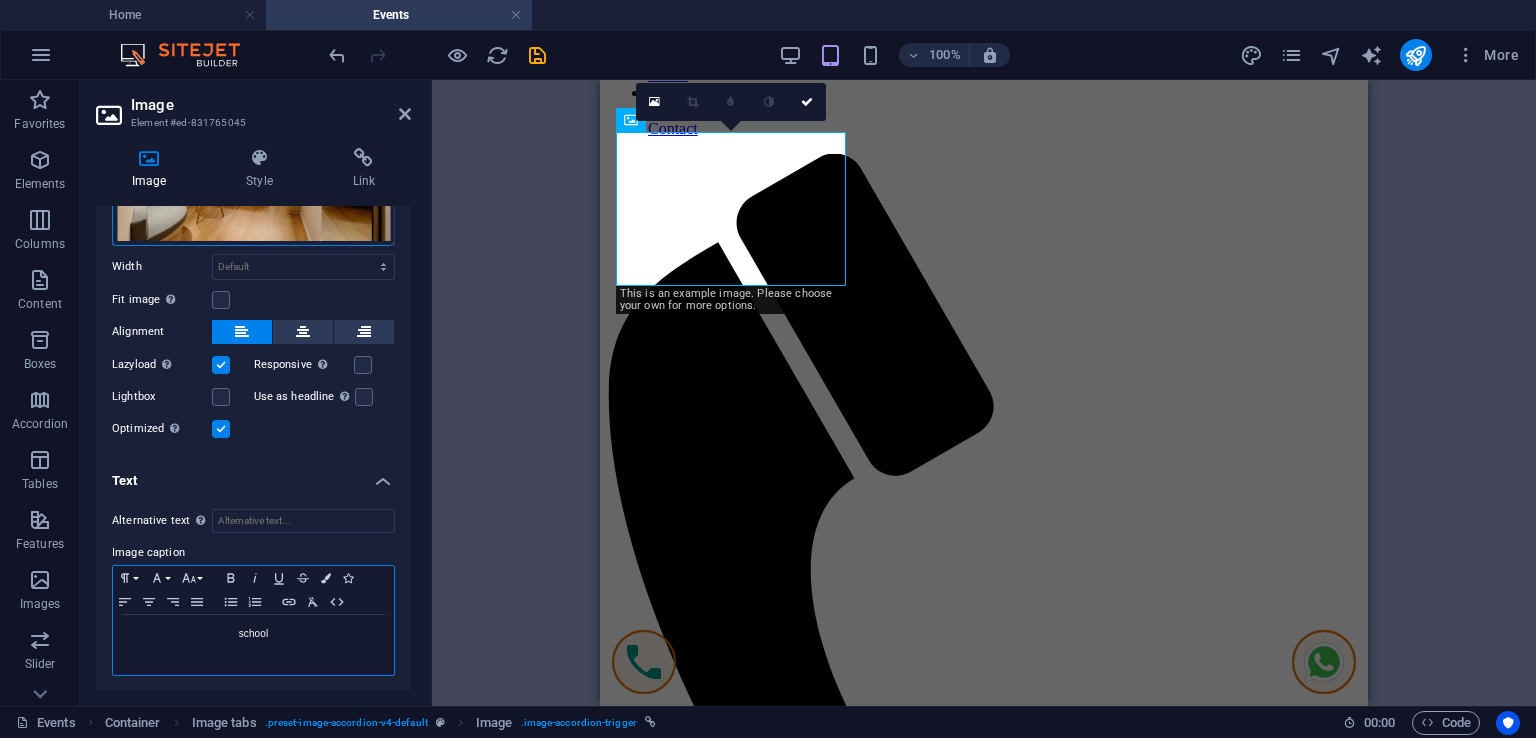 click on "school" at bounding box center [253, 634] 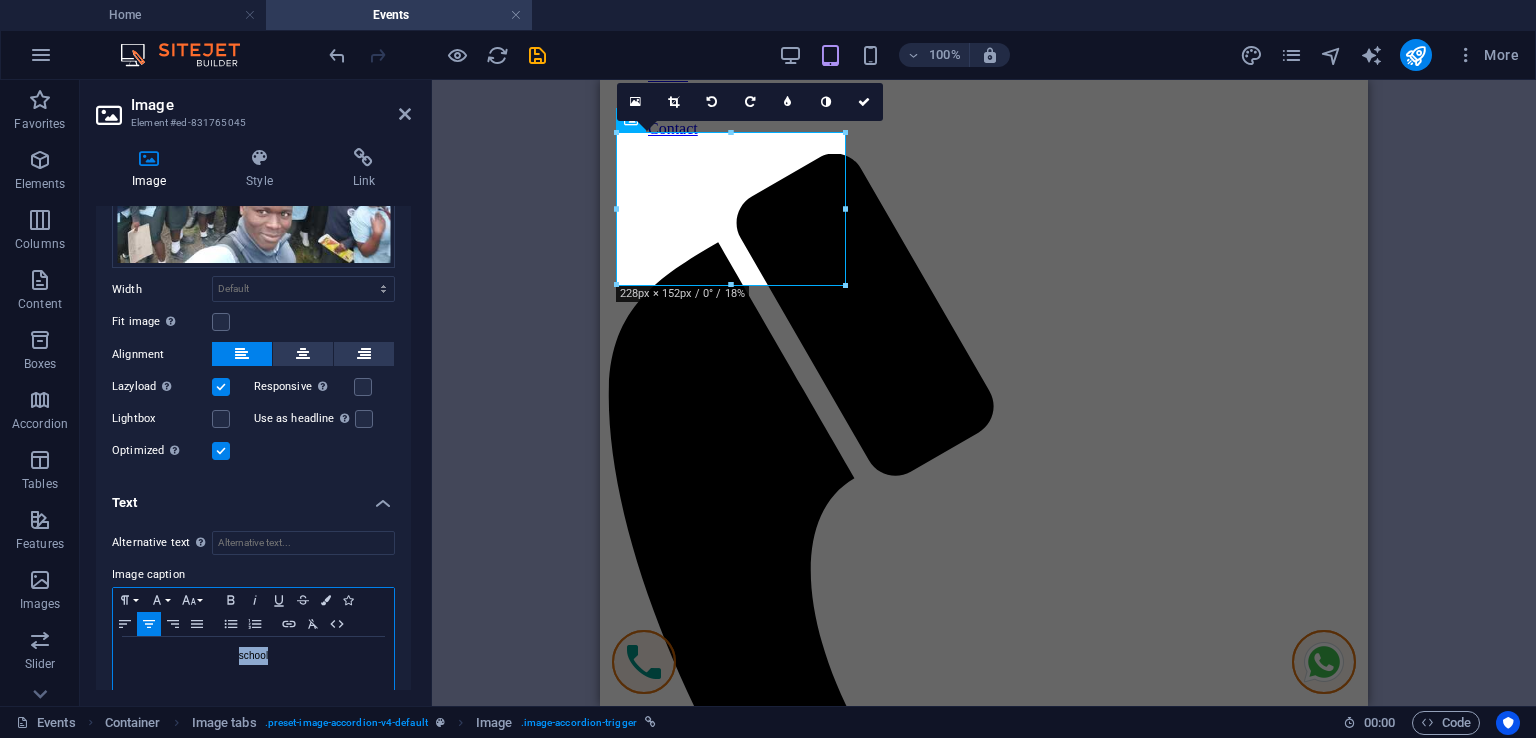 drag, startPoint x: 278, startPoint y: 631, endPoint x: 235, endPoint y: 631, distance: 43 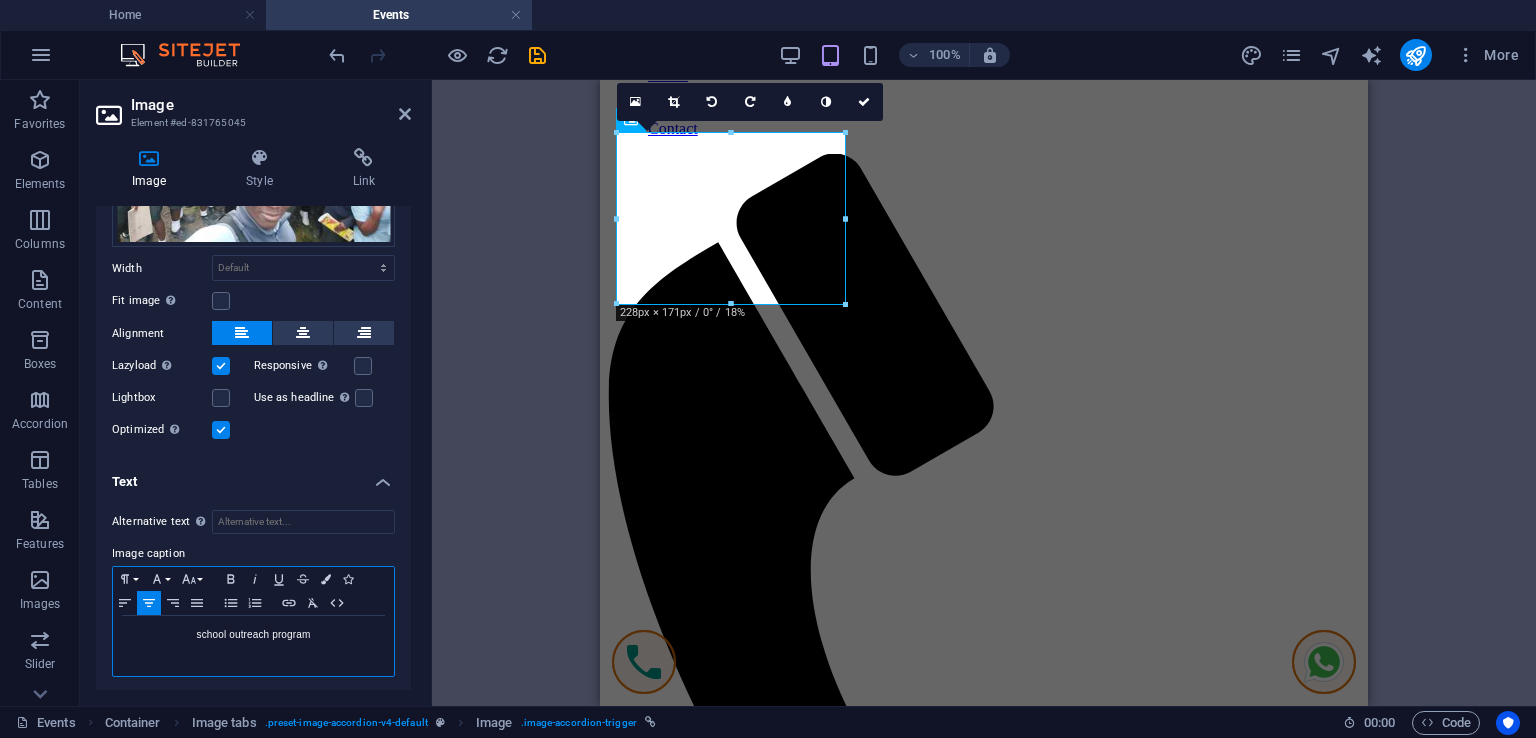 scroll, scrollTop: 0, scrollLeft: 7, axis: horizontal 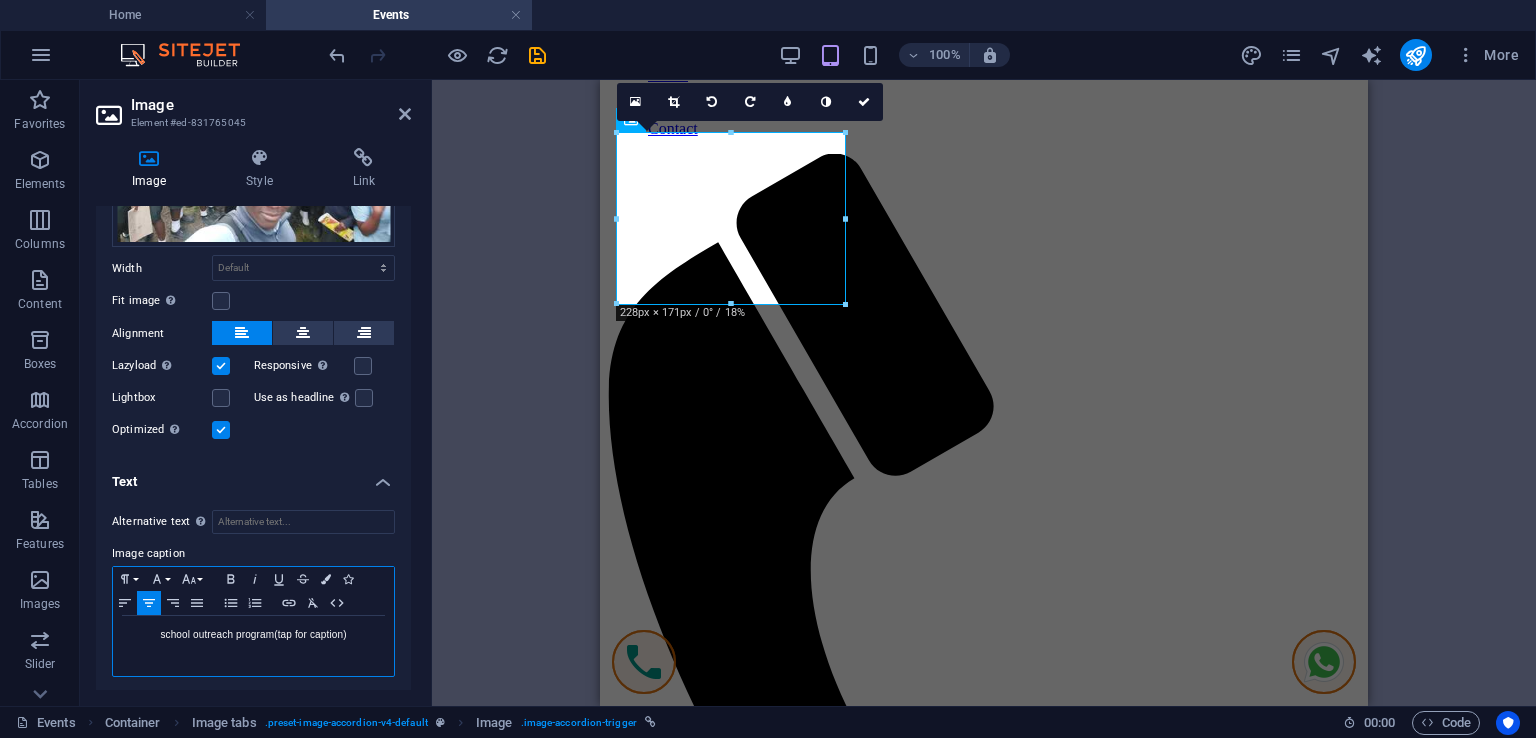 click on "school outreach program(tap for caption)" at bounding box center [253, 635] 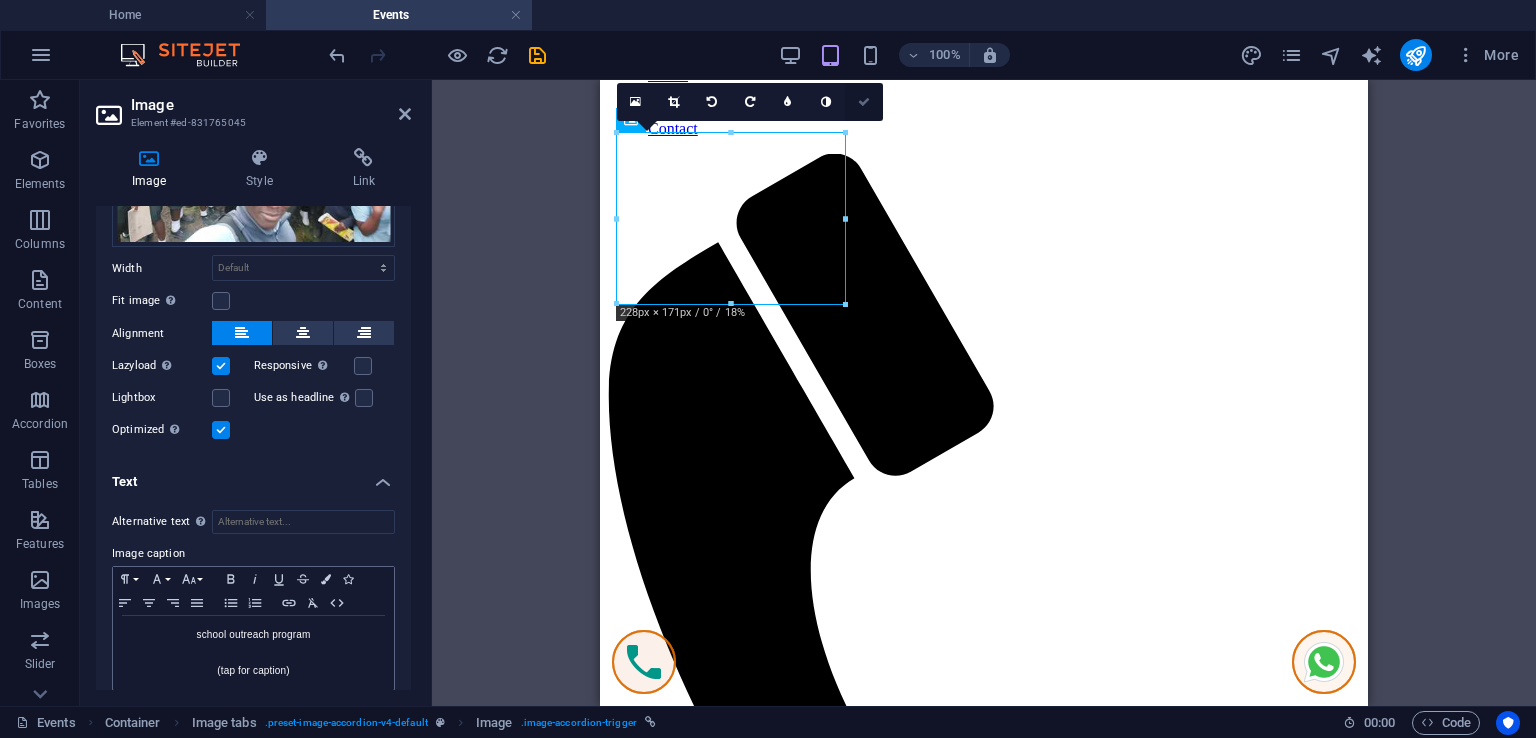 click at bounding box center (864, 102) 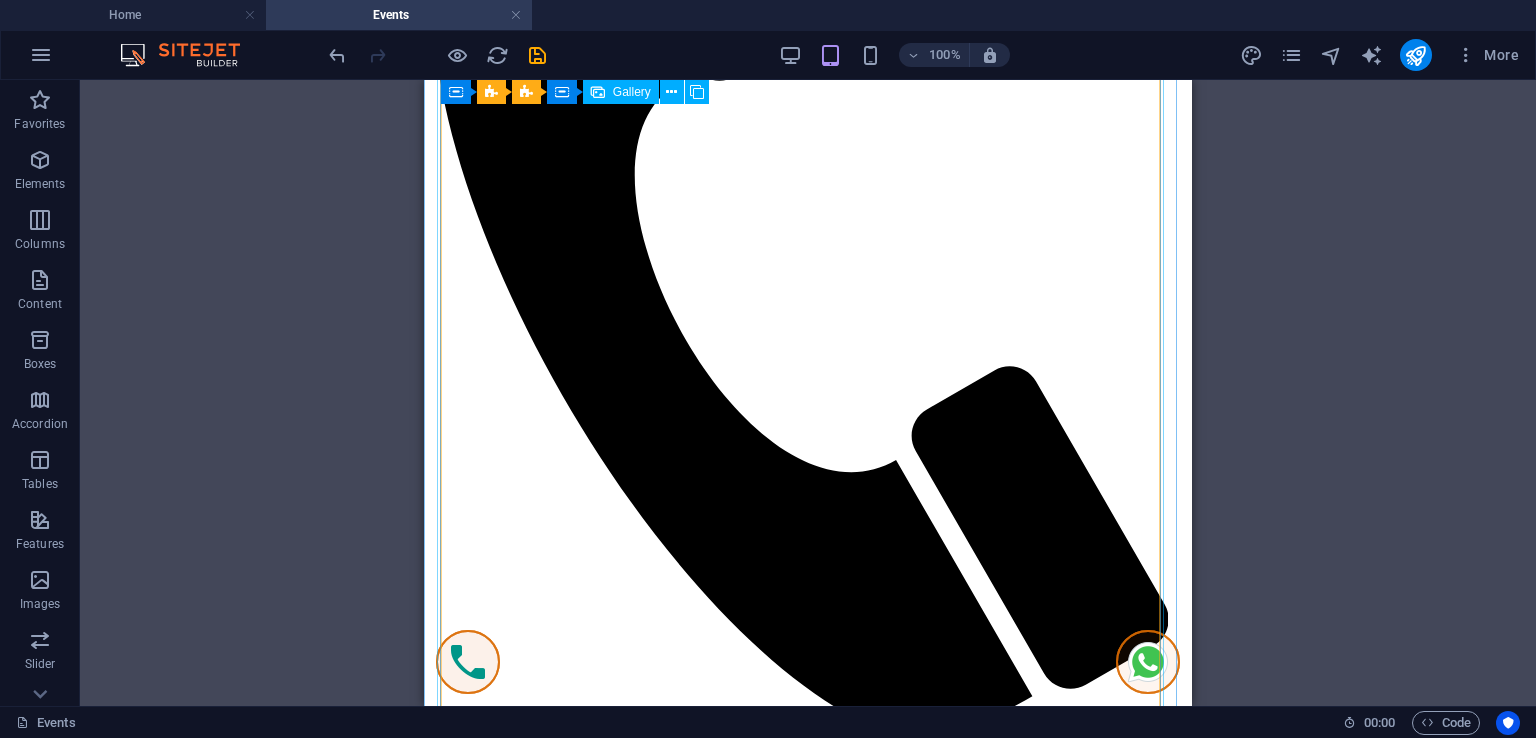scroll, scrollTop: 500, scrollLeft: 0, axis: vertical 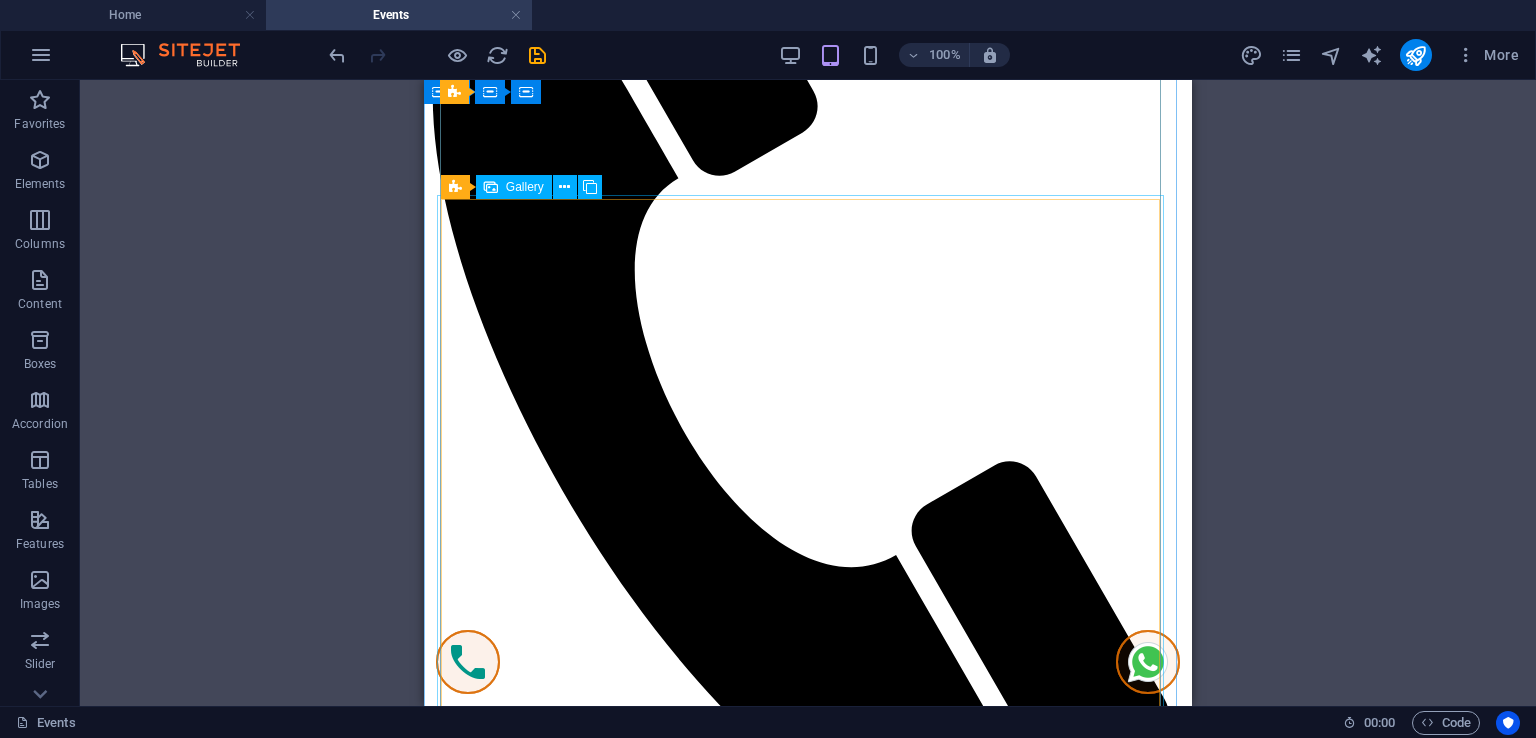 click at bounding box center (872, 2411) 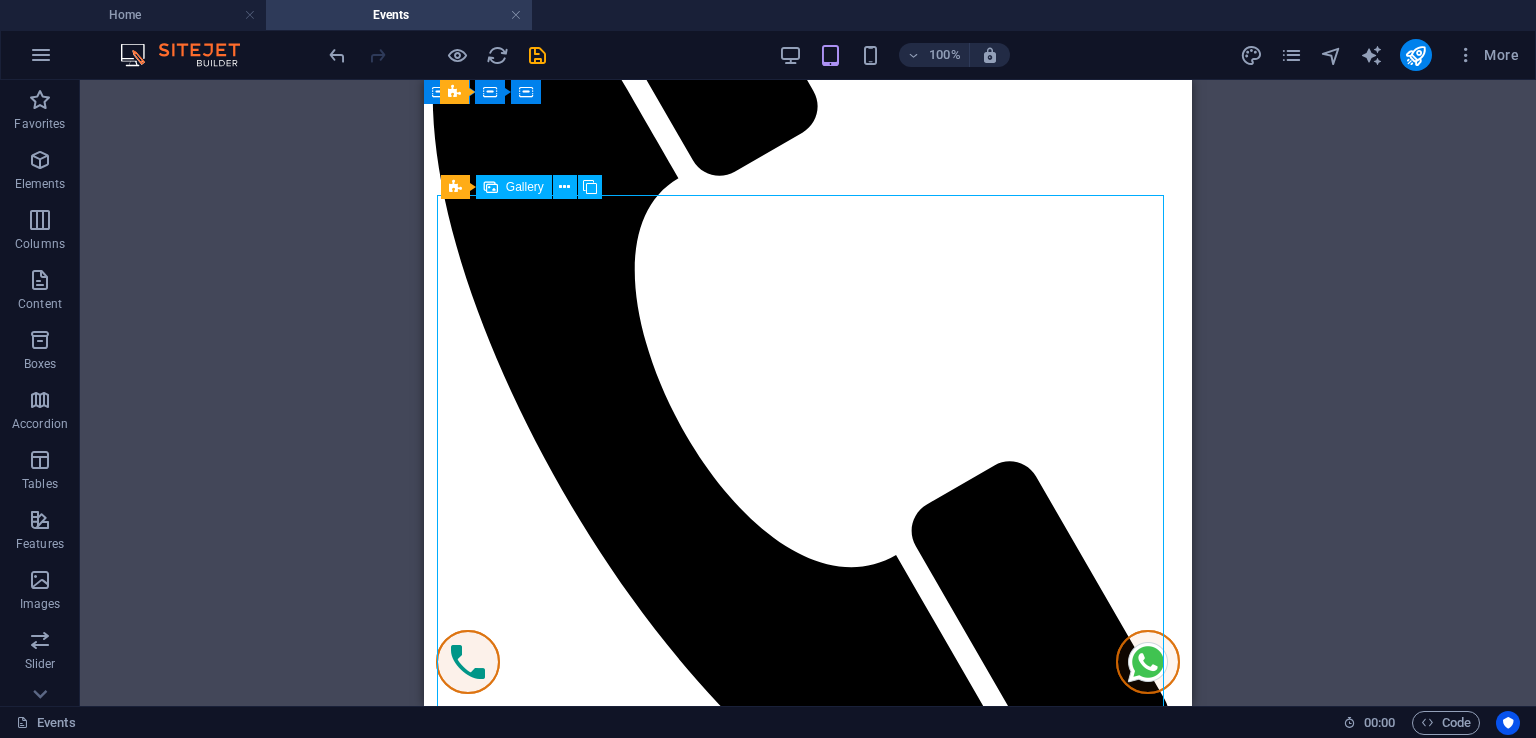 click at bounding box center [872, 2411] 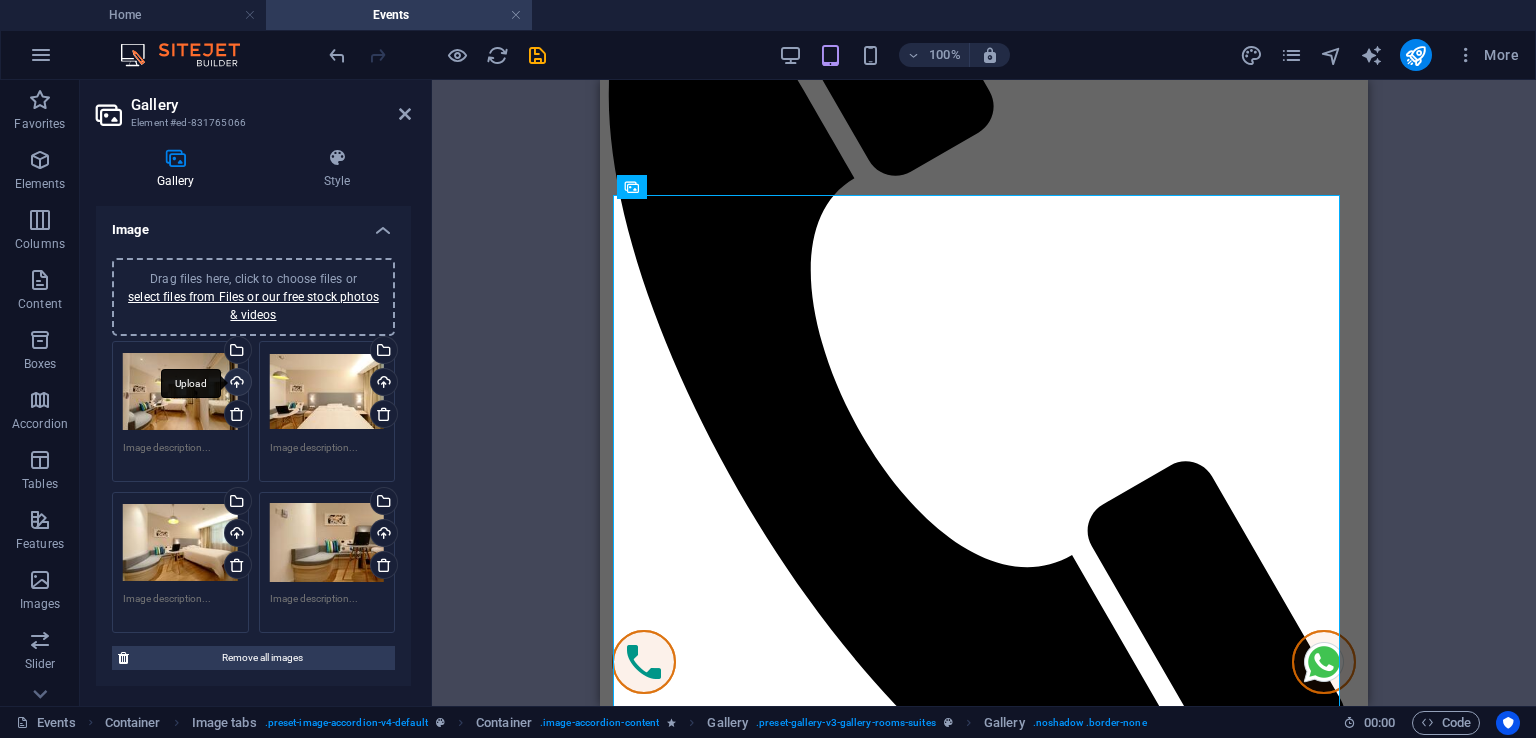 click on "Upload" at bounding box center [236, 384] 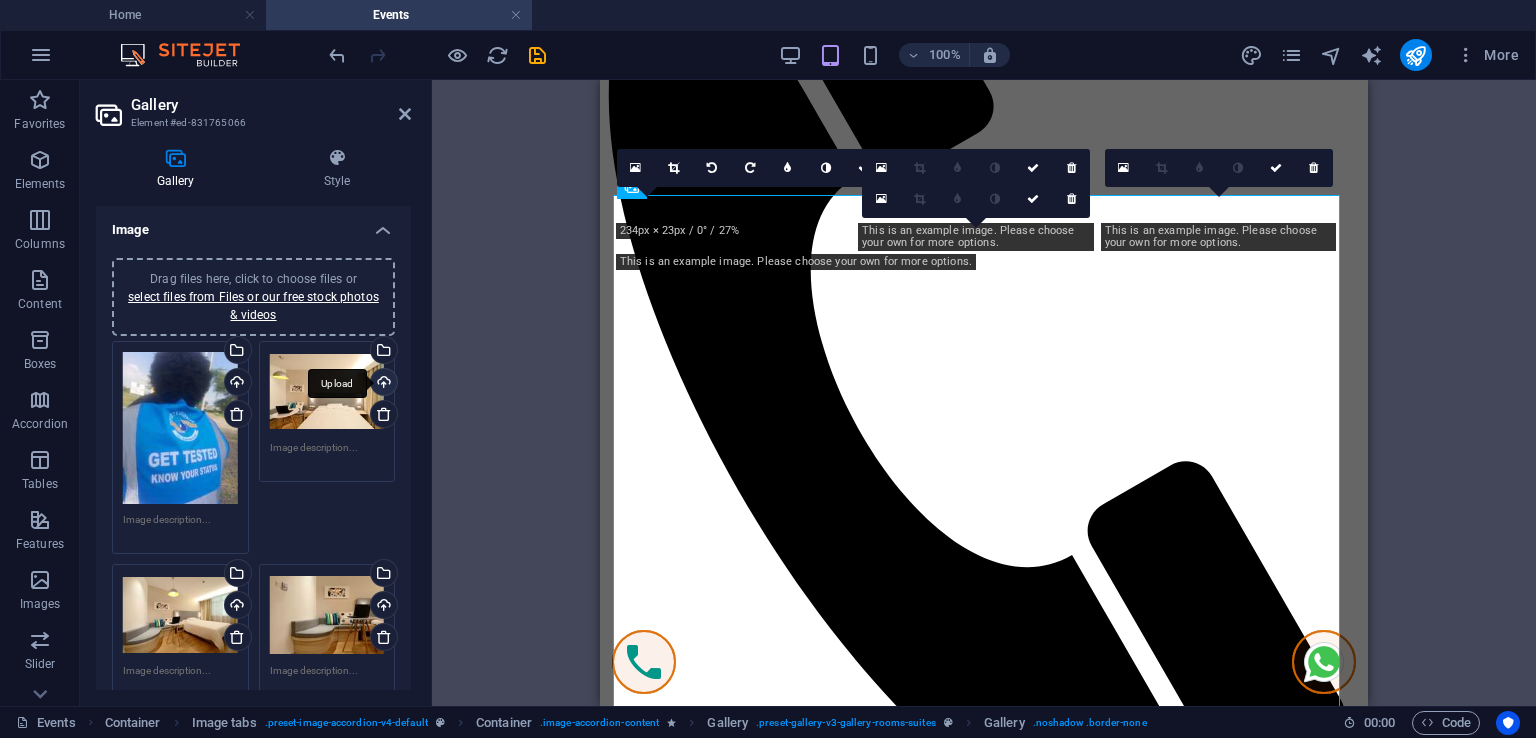 click on "Upload" at bounding box center [382, 384] 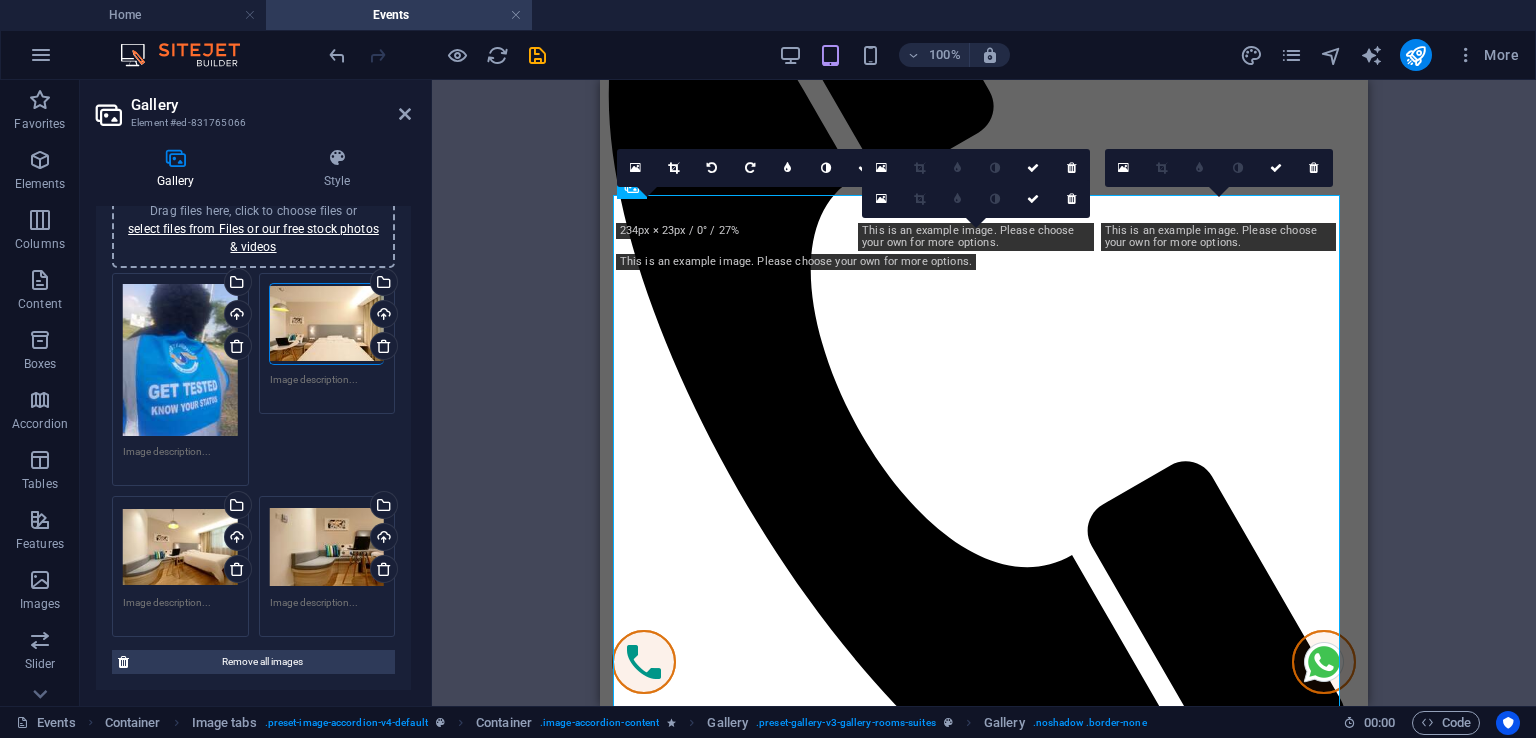 scroll, scrollTop: 100, scrollLeft: 0, axis: vertical 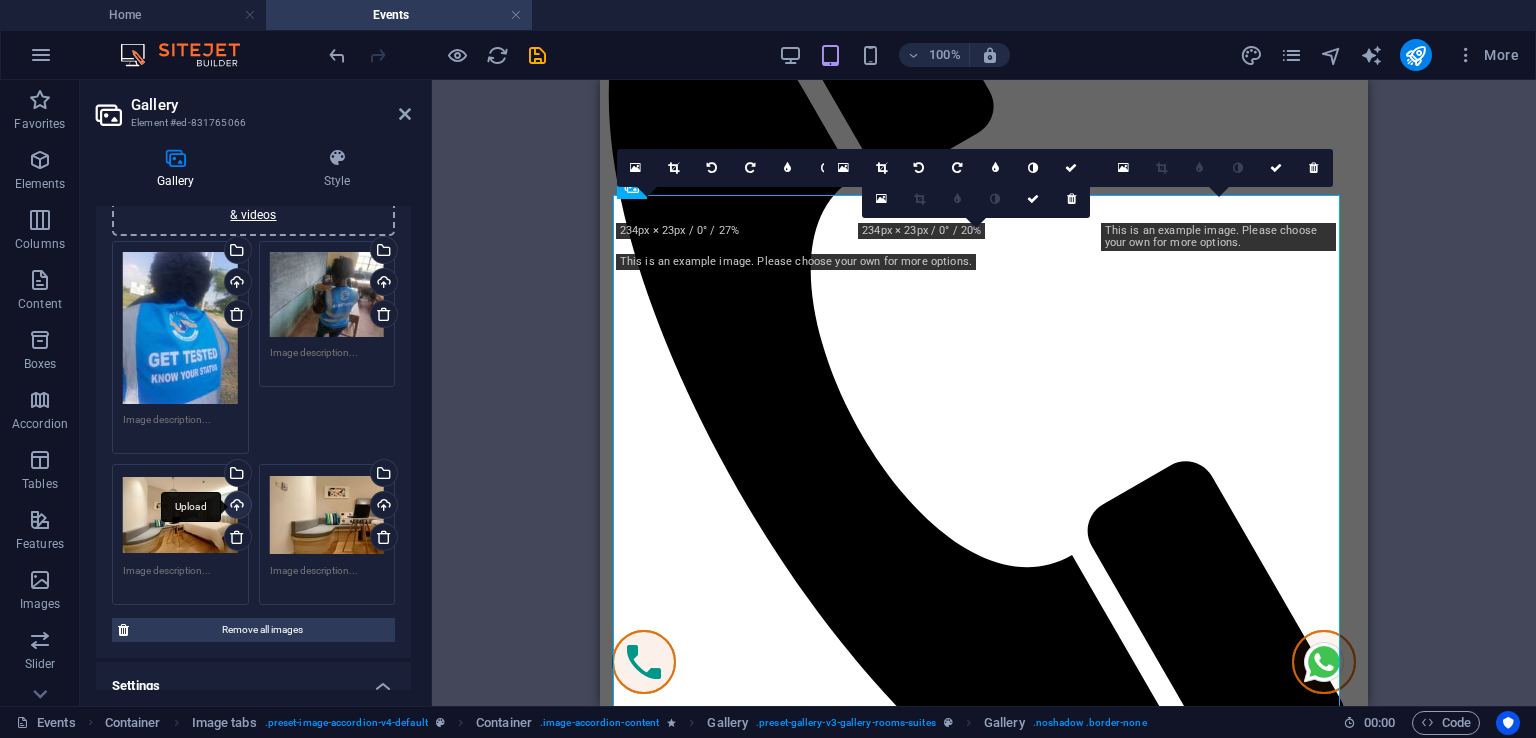 click on "Upload" at bounding box center (236, 507) 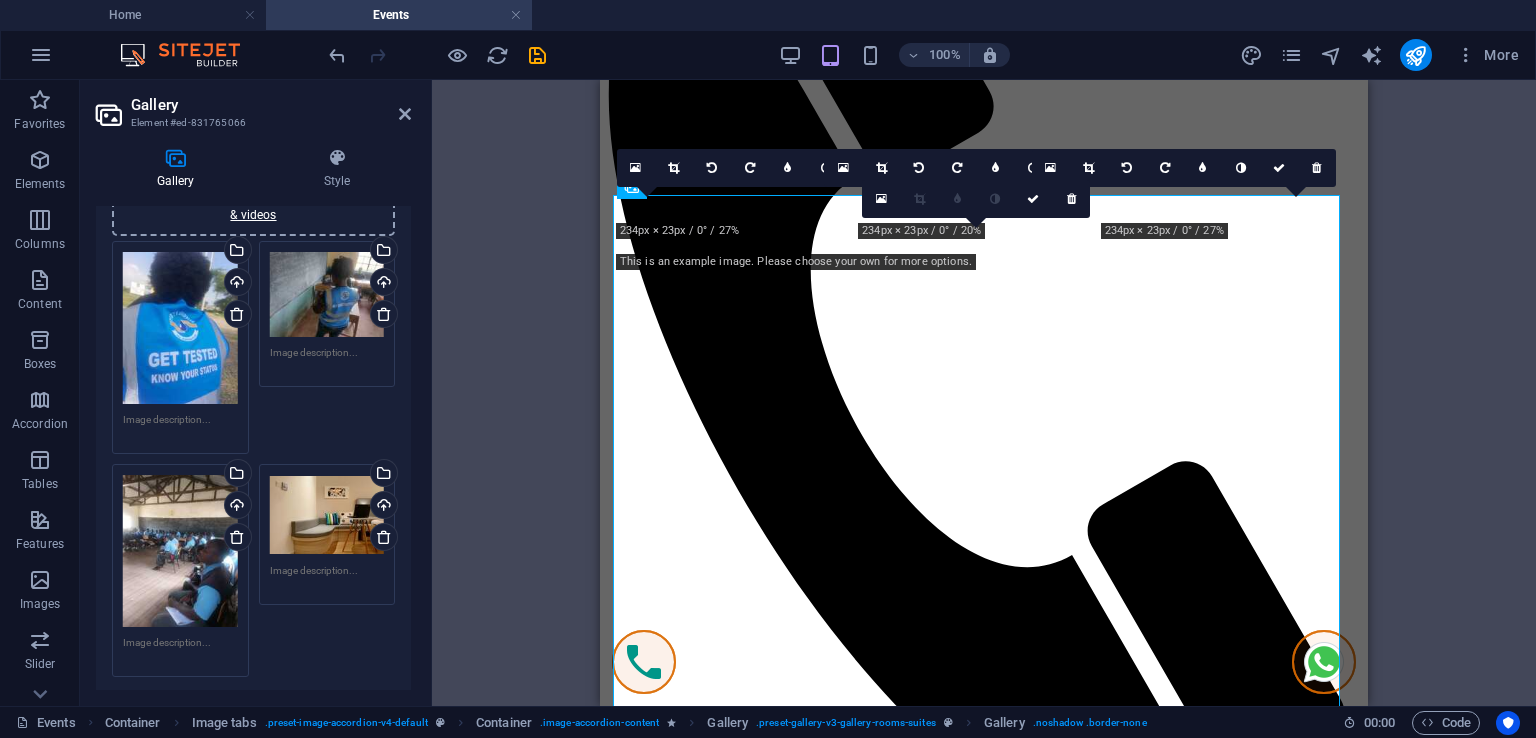 scroll, scrollTop: 200, scrollLeft: 0, axis: vertical 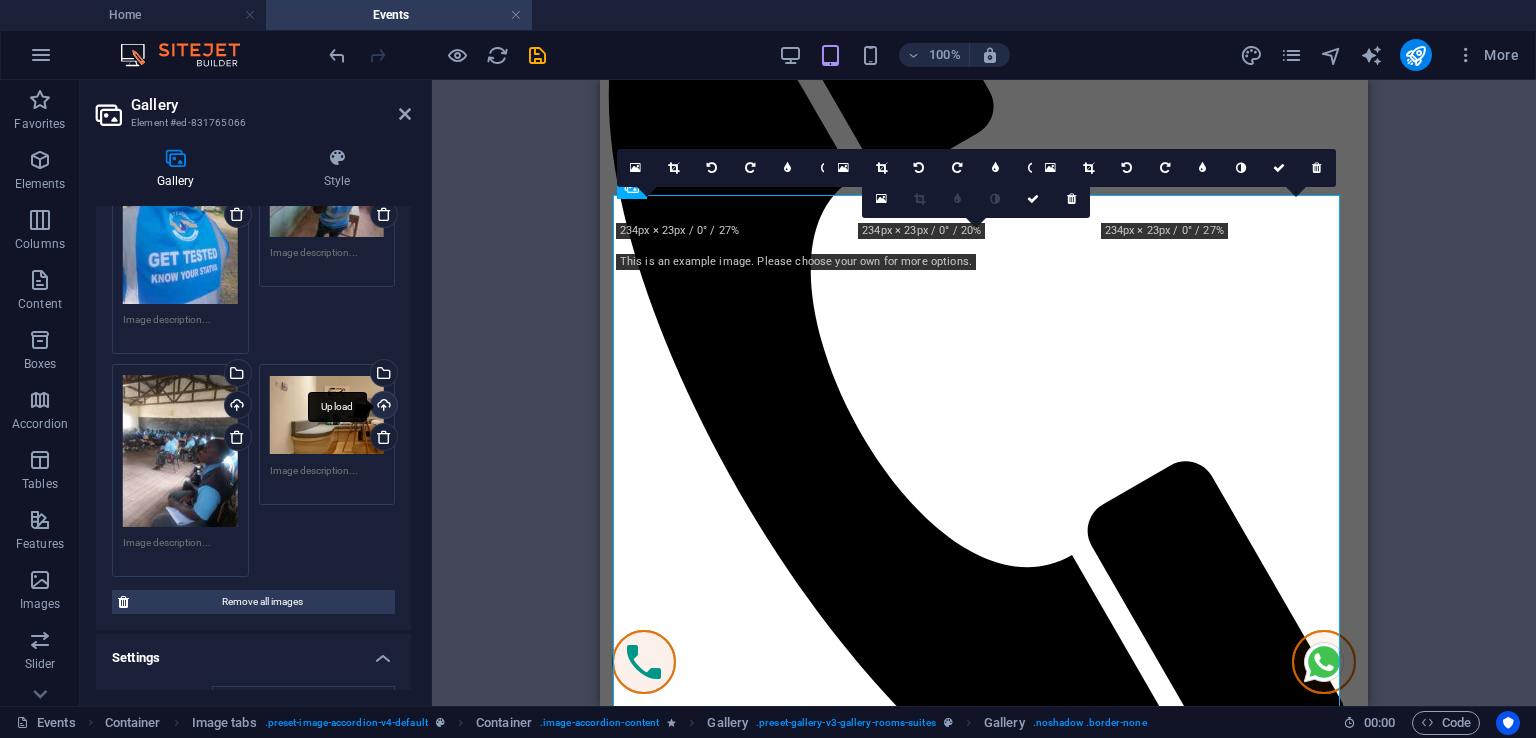 click on "Upload" at bounding box center [382, 407] 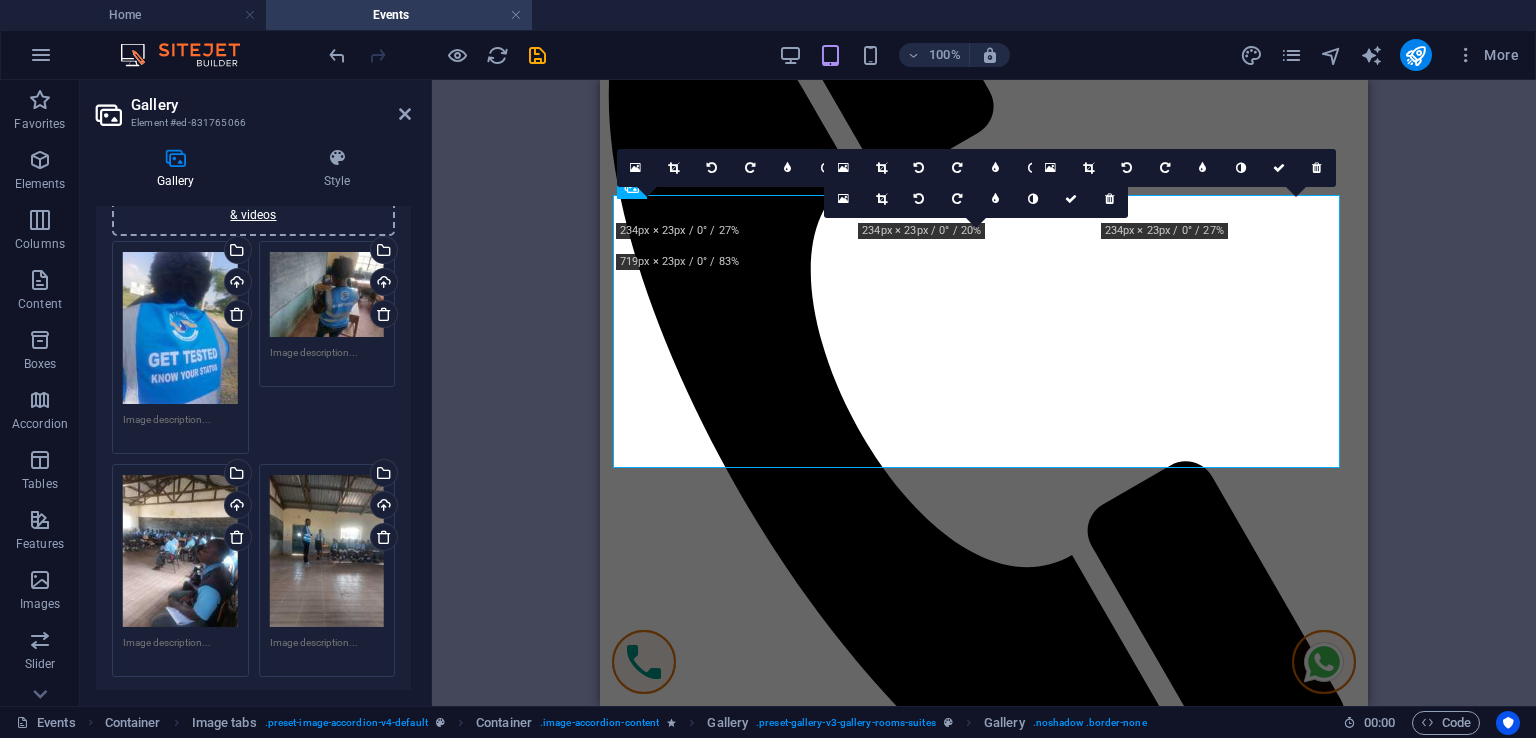 scroll, scrollTop: 0, scrollLeft: 0, axis: both 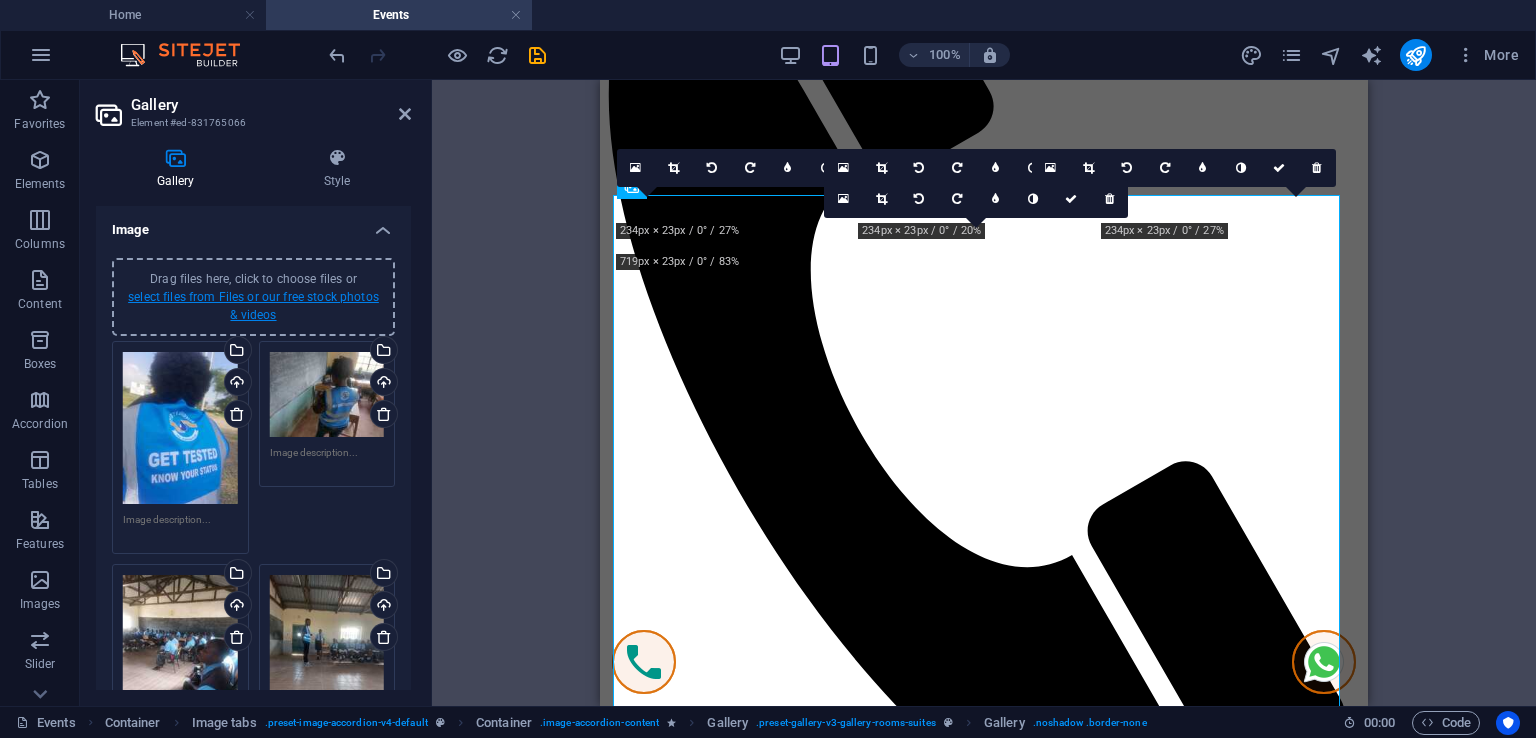 click on "select files from Files or our free stock photos & videos" at bounding box center [253, 306] 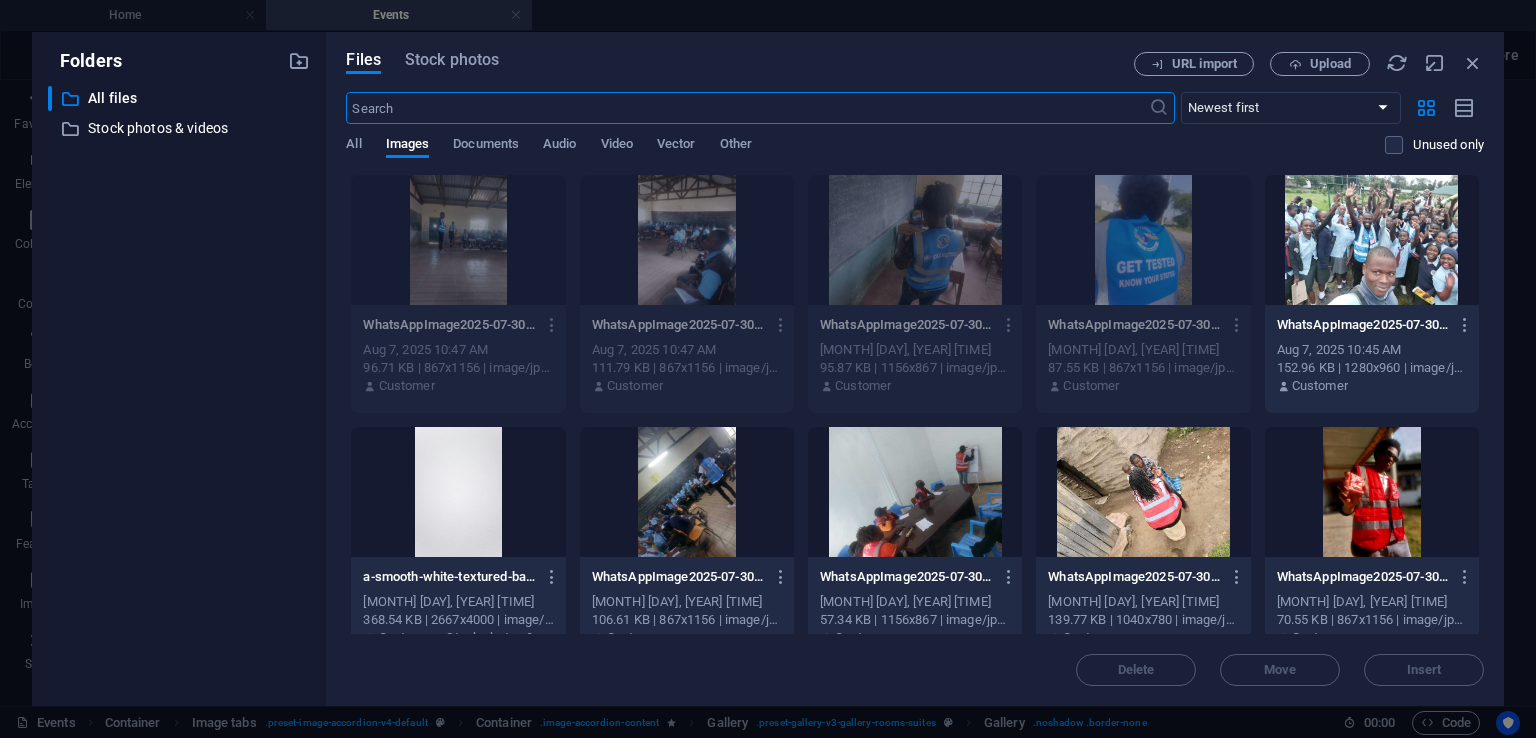scroll, scrollTop: 461, scrollLeft: 0, axis: vertical 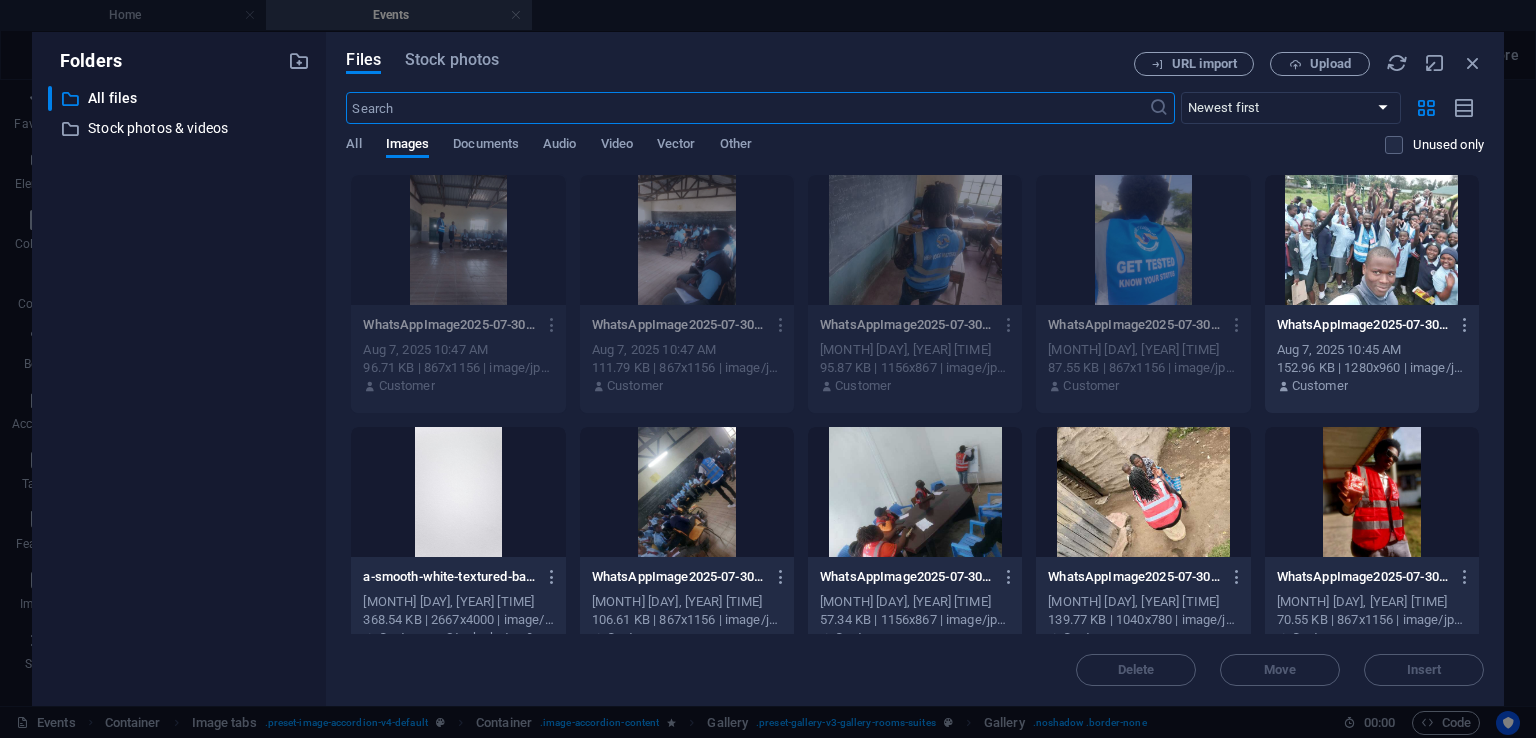 click at bounding box center [1372, 240] 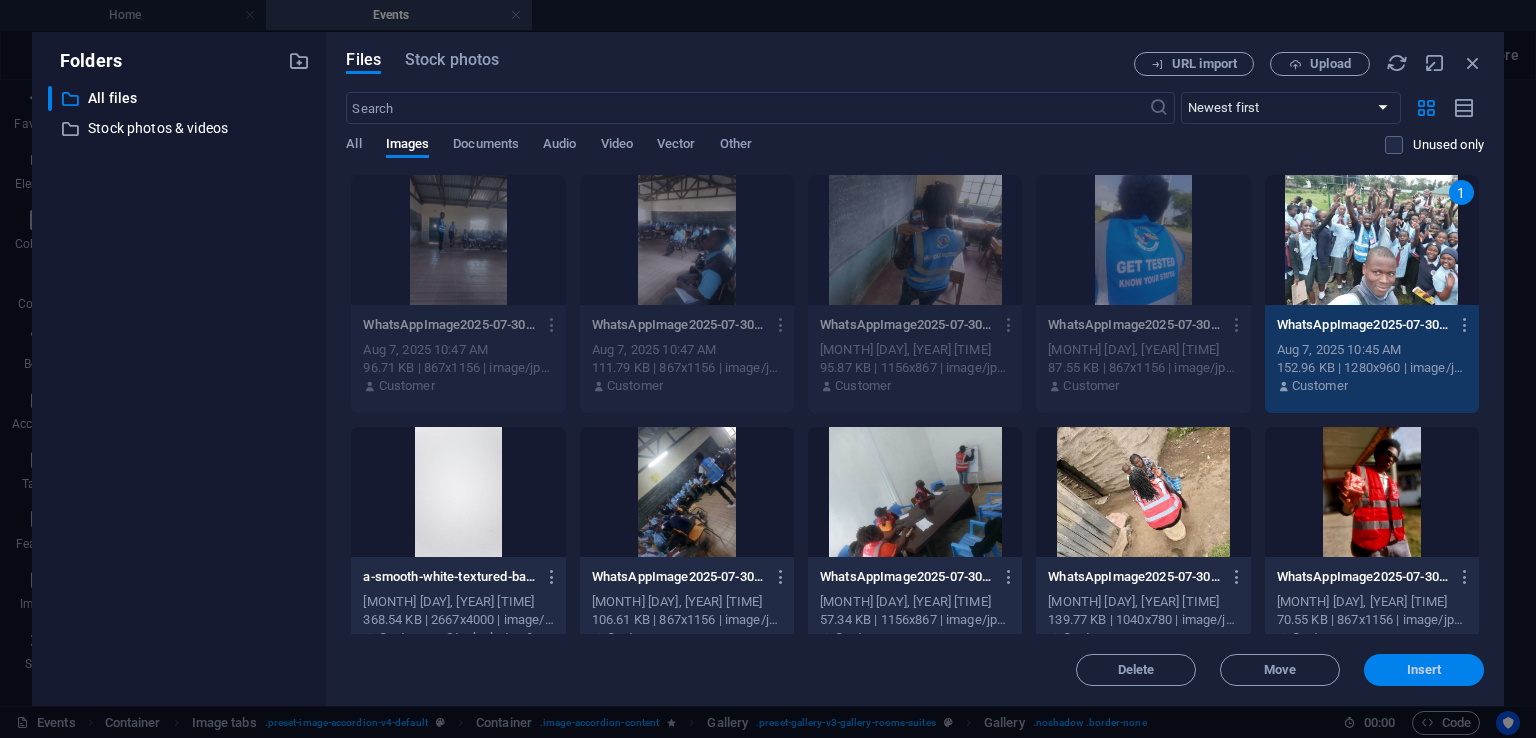 click on "Insert" at bounding box center (1424, 670) 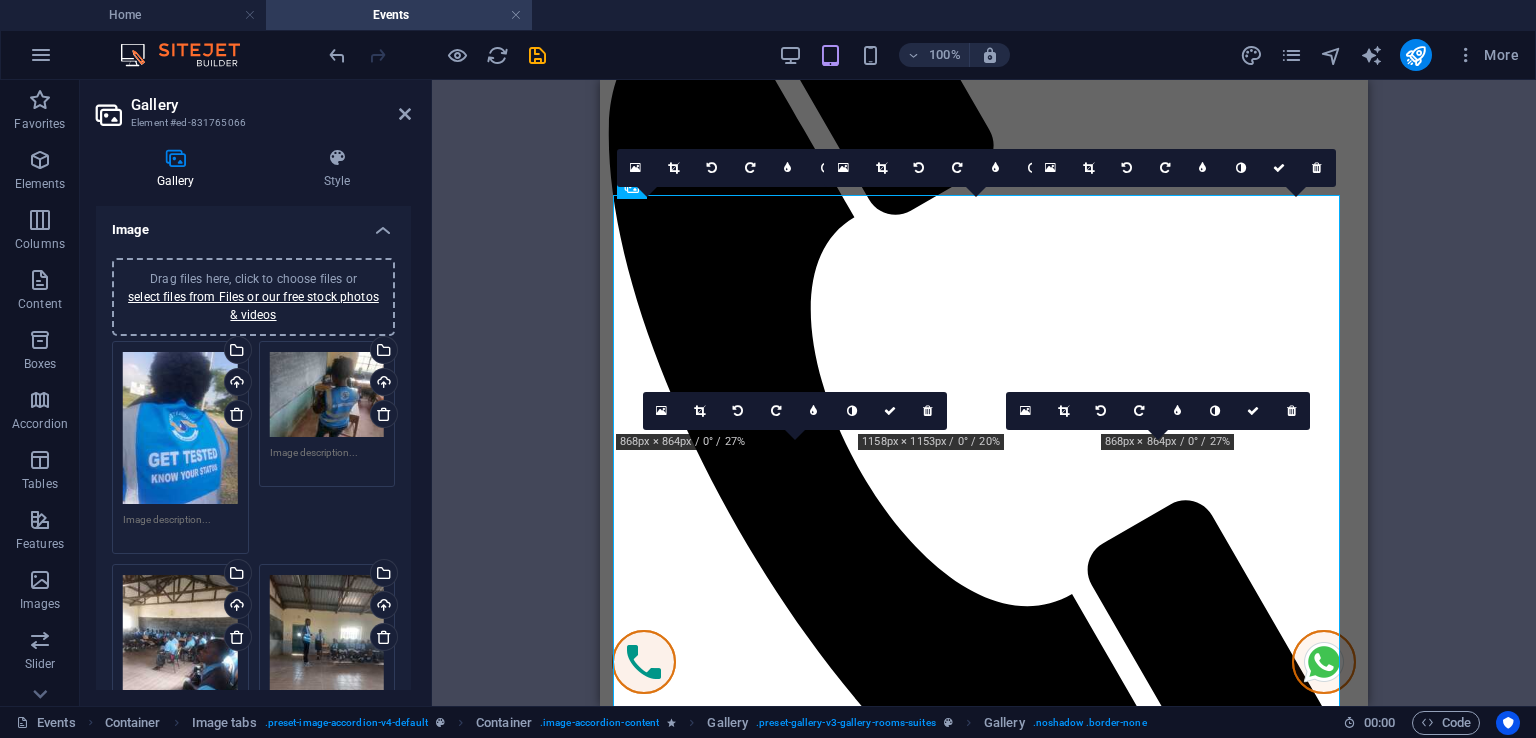scroll, scrollTop: 500, scrollLeft: 0, axis: vertical 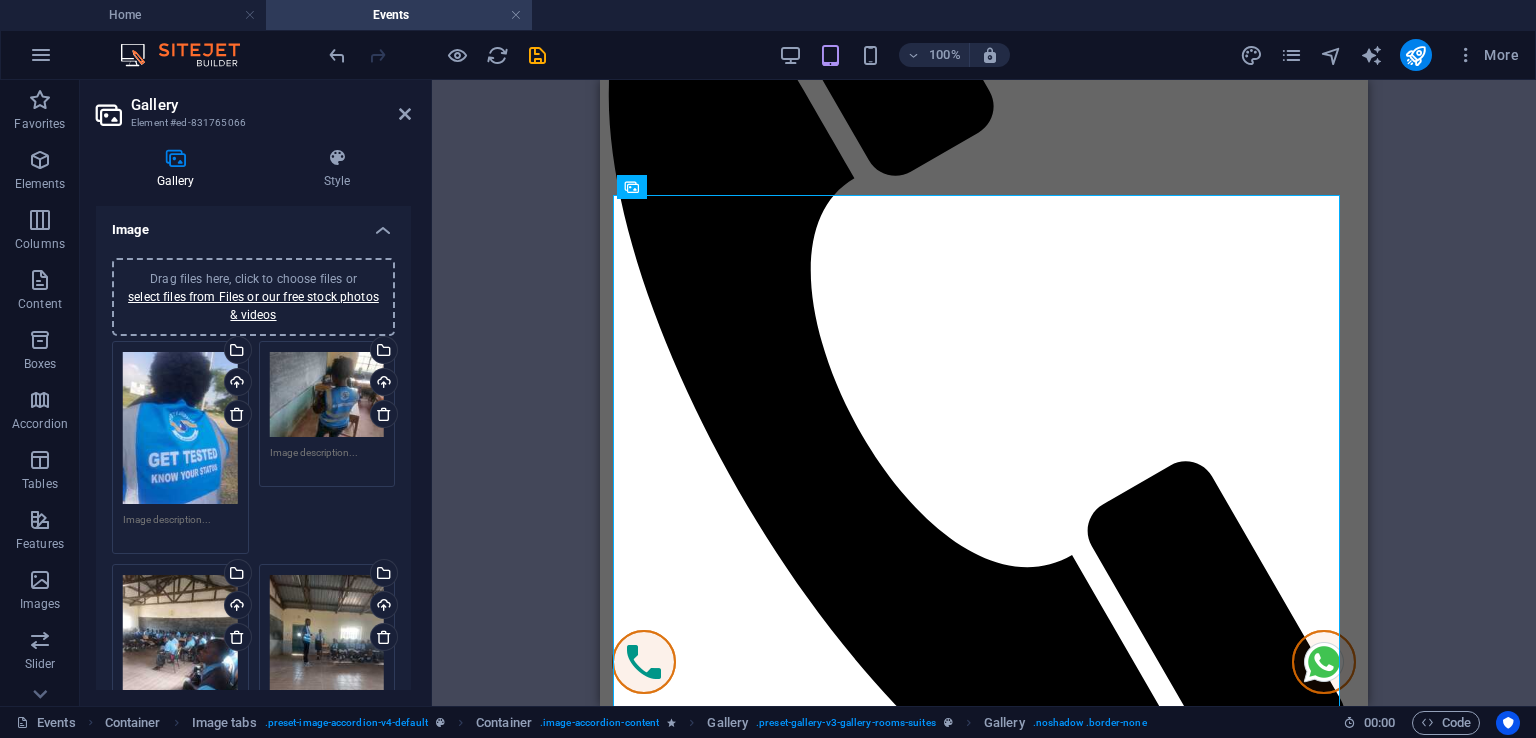 click on "Drag files here, click to choose files or select files from Files or our free stock photos & videos" at bounding box center (253, 297) 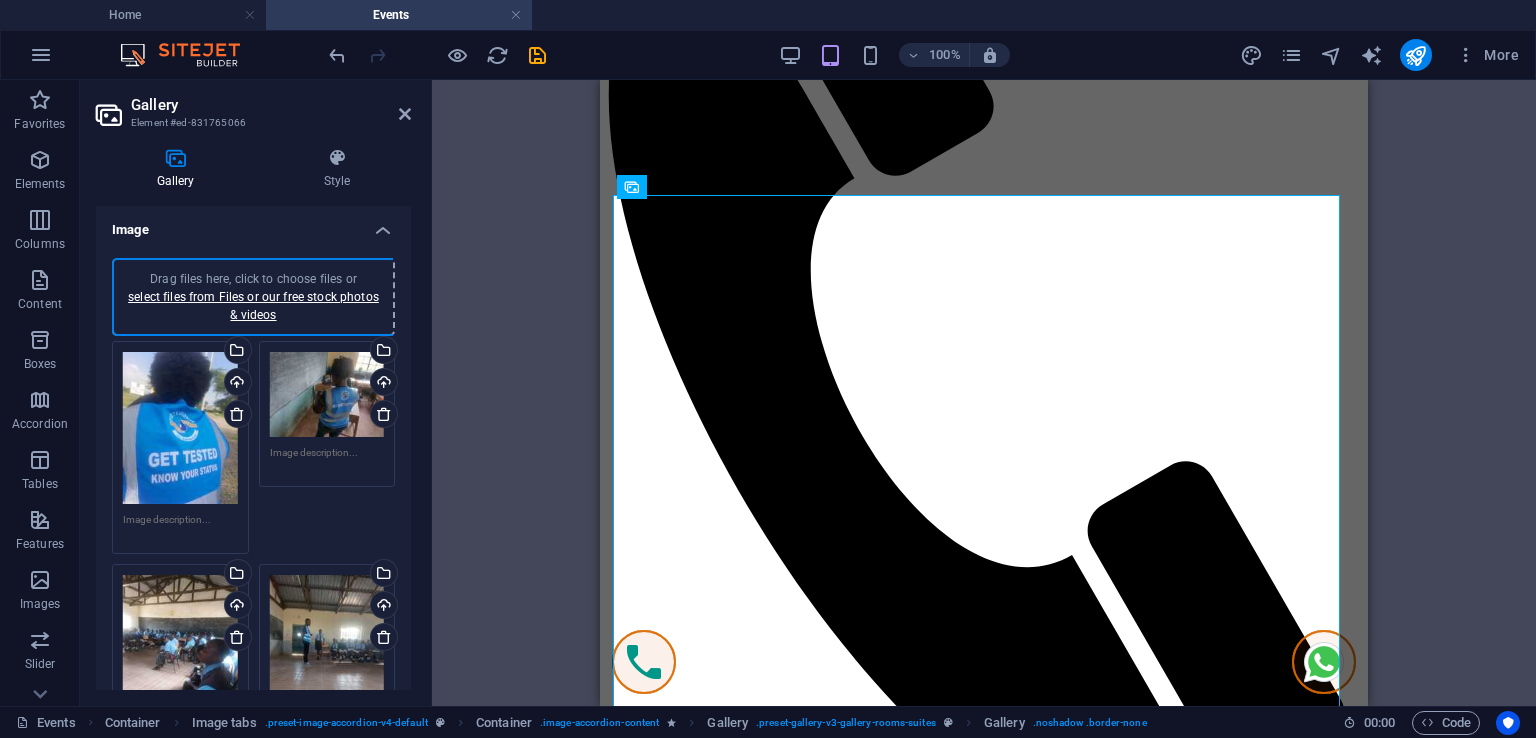 click on "Drag files here, click to choose files or select files from Files or our free stock photos & videos" at bounding box center [253, 297] 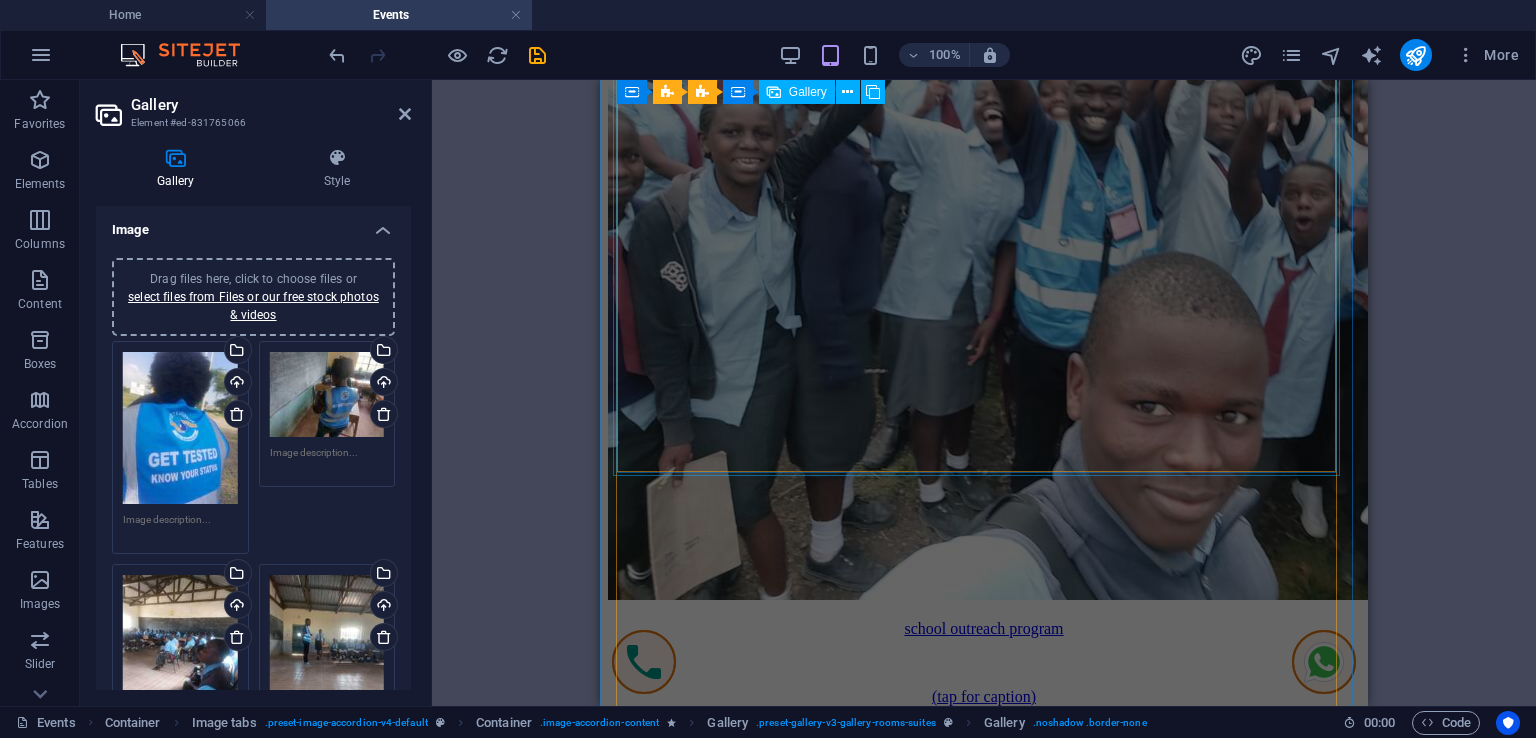 scroll, scrollTop: 1800, scrollLeft: 0, axis: vertical 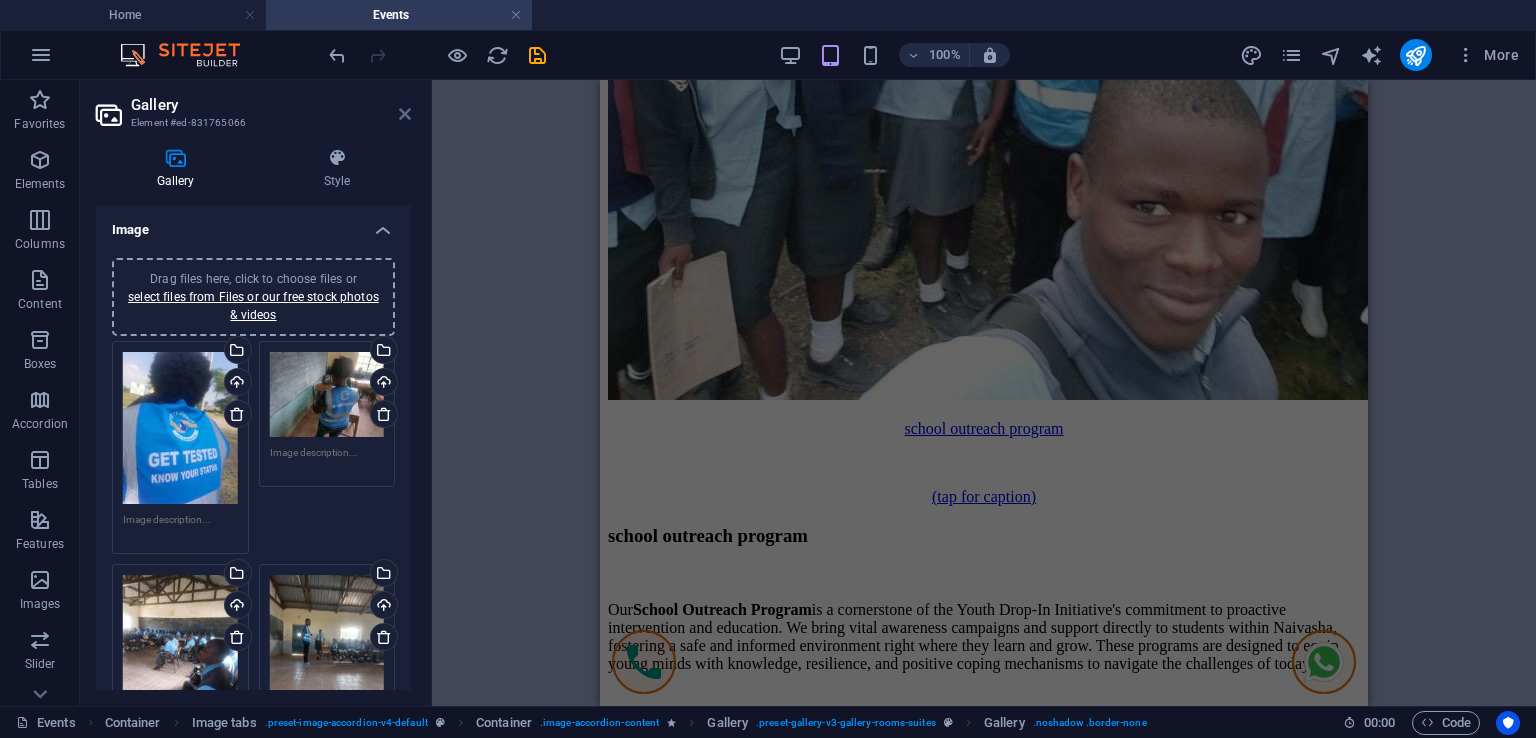 click at bounding box center (405, 114) 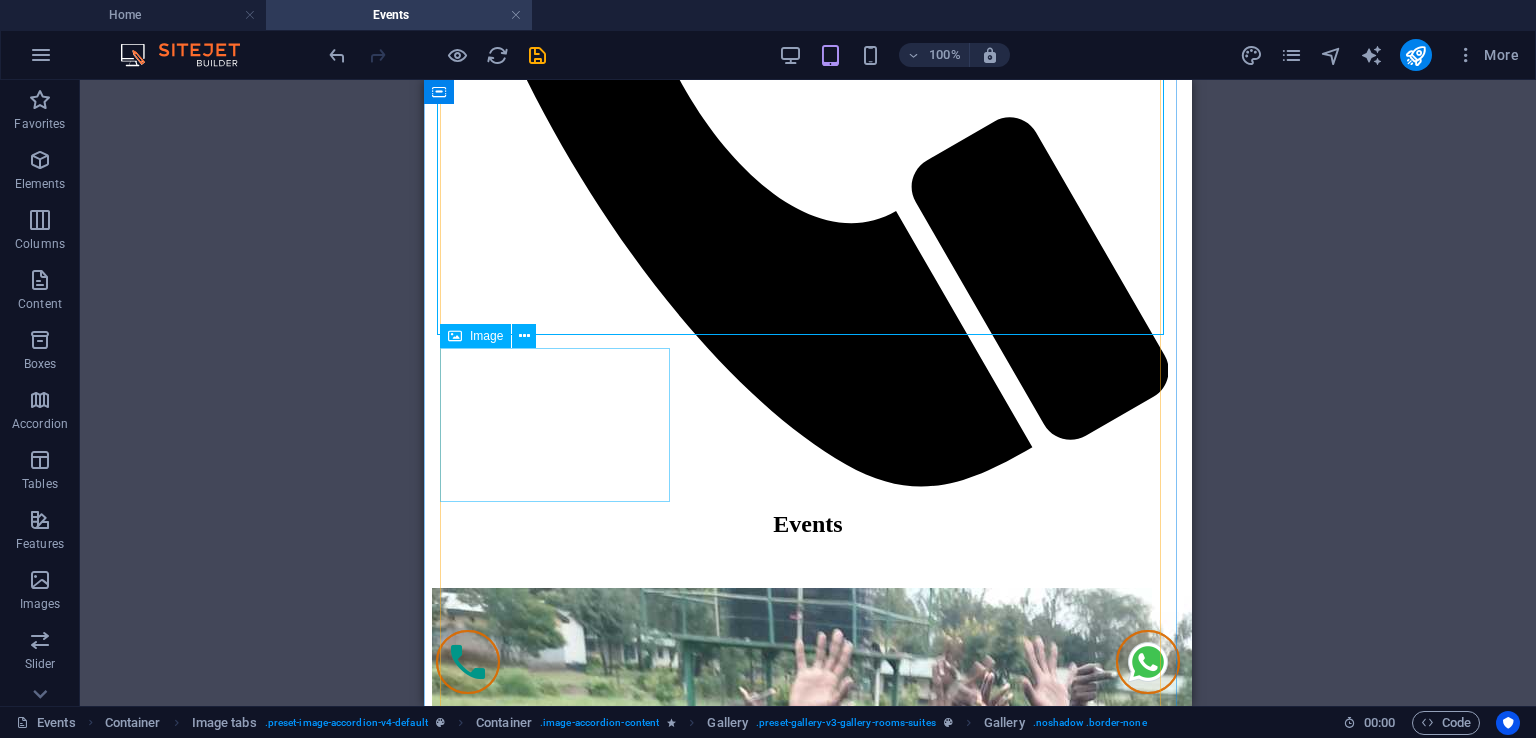 scroll, scrollTop: 944, scrollLeft: 0, axis: vertical 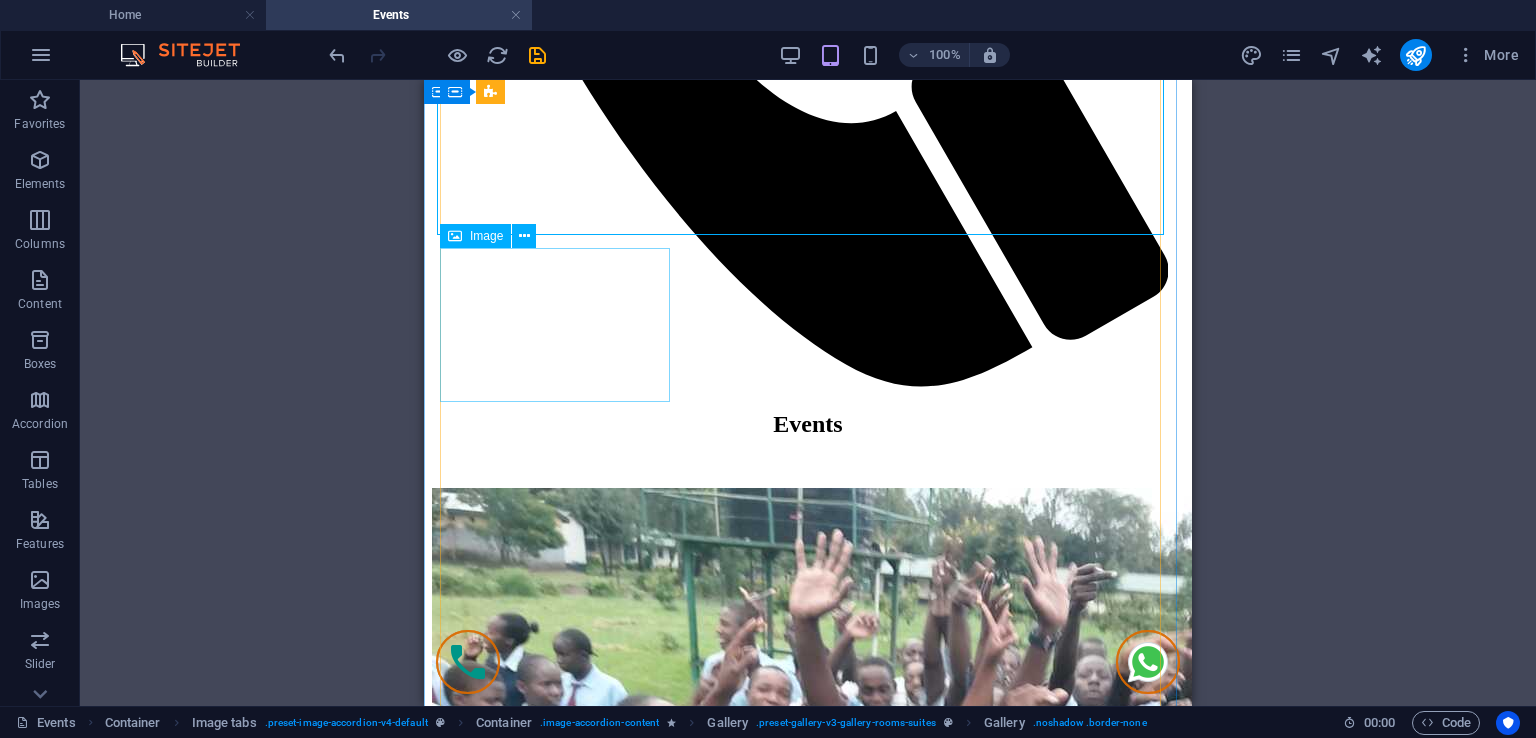 click on "Double Room" at bounding box center (808, 6750) 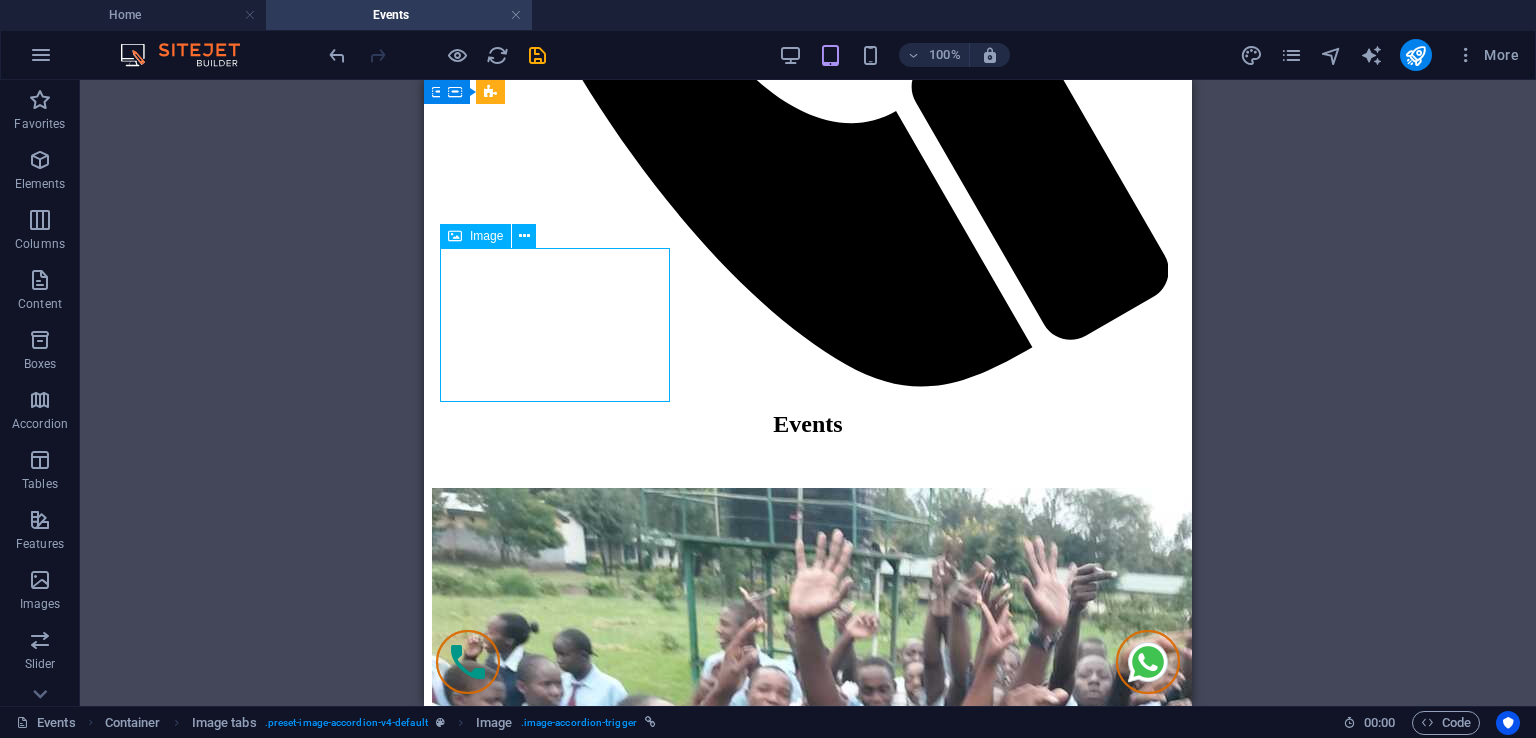 click on "Double Room" at bounding box center [808, 6750] 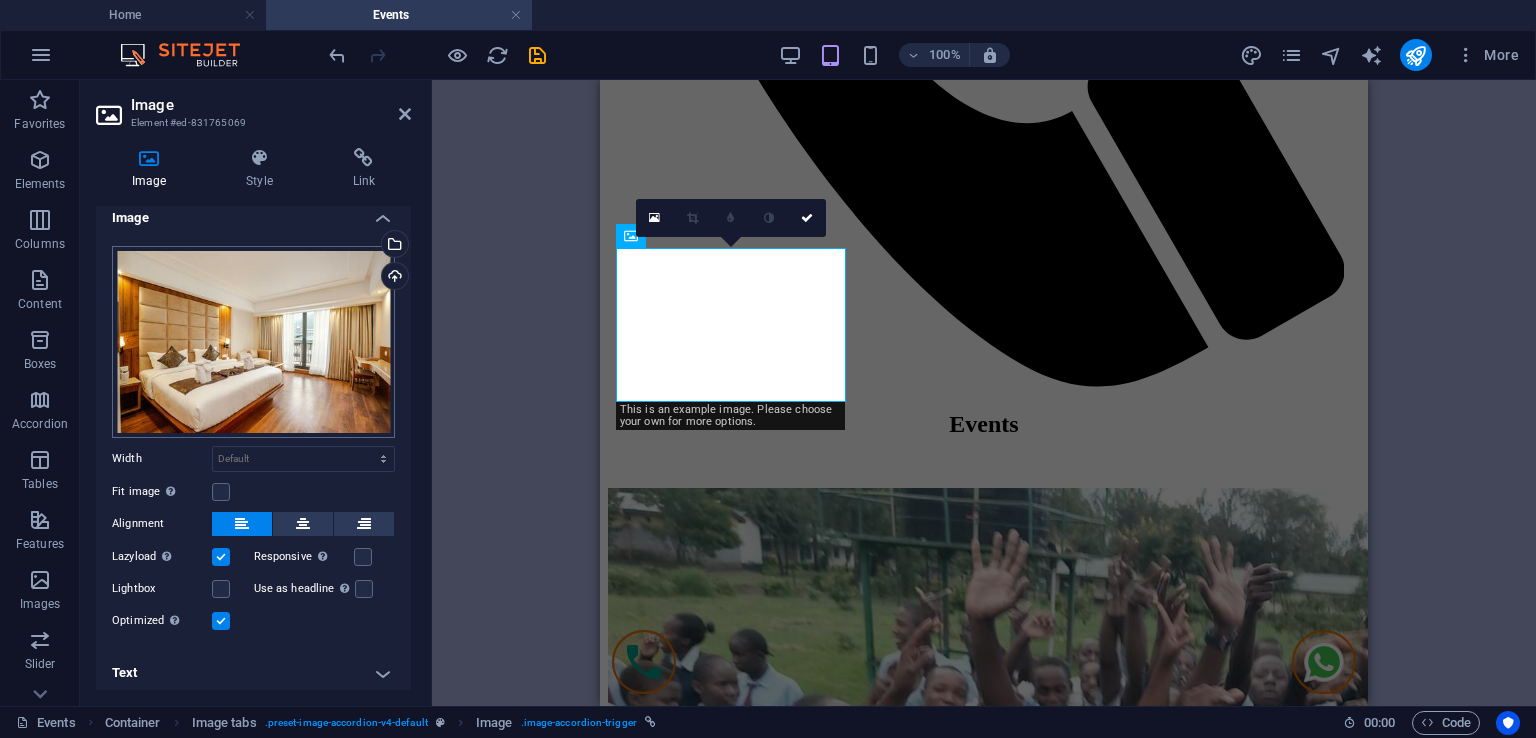 scroll, scrollTop: 16, scrollLeft: 0, axis: vertical 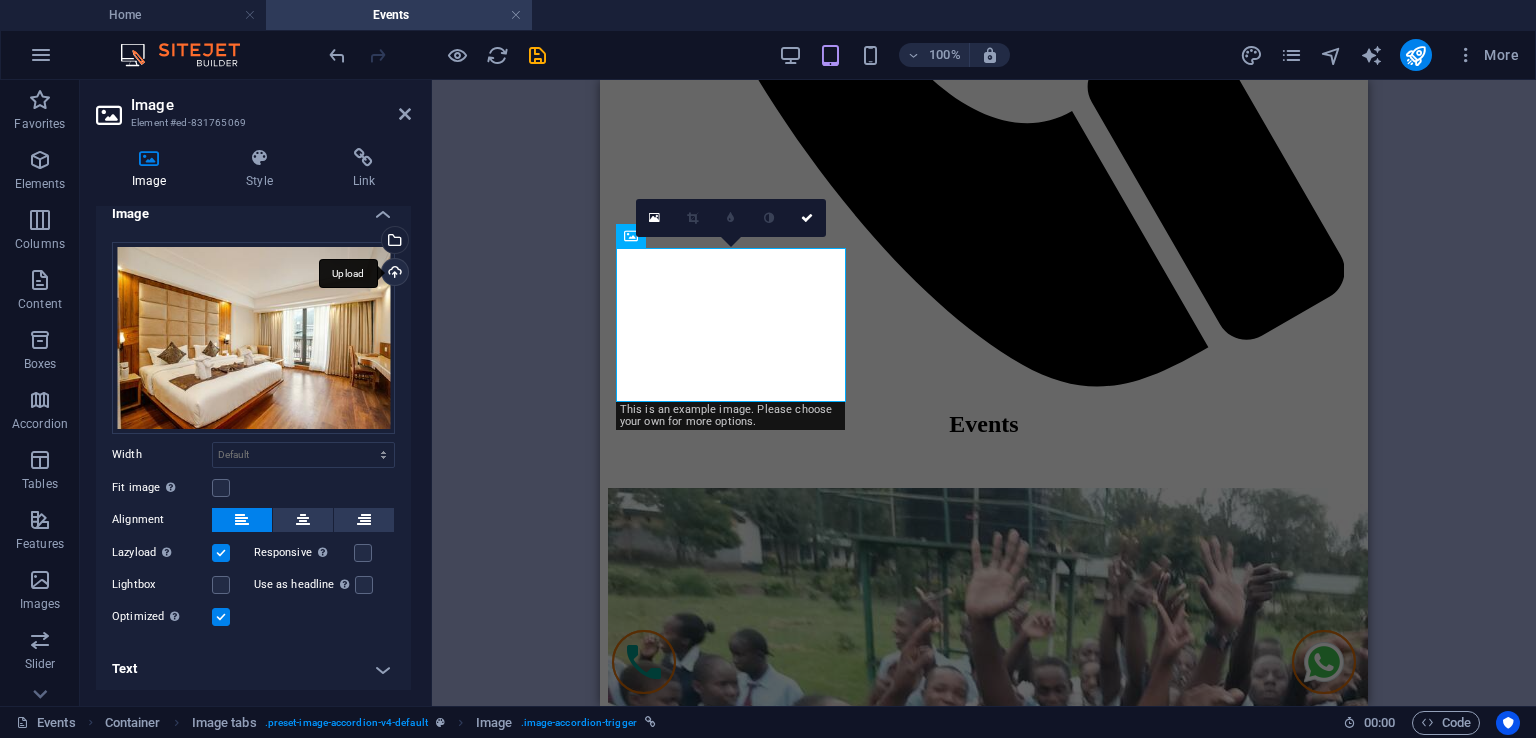 click on "Upload" at bounding box center (393, 274) 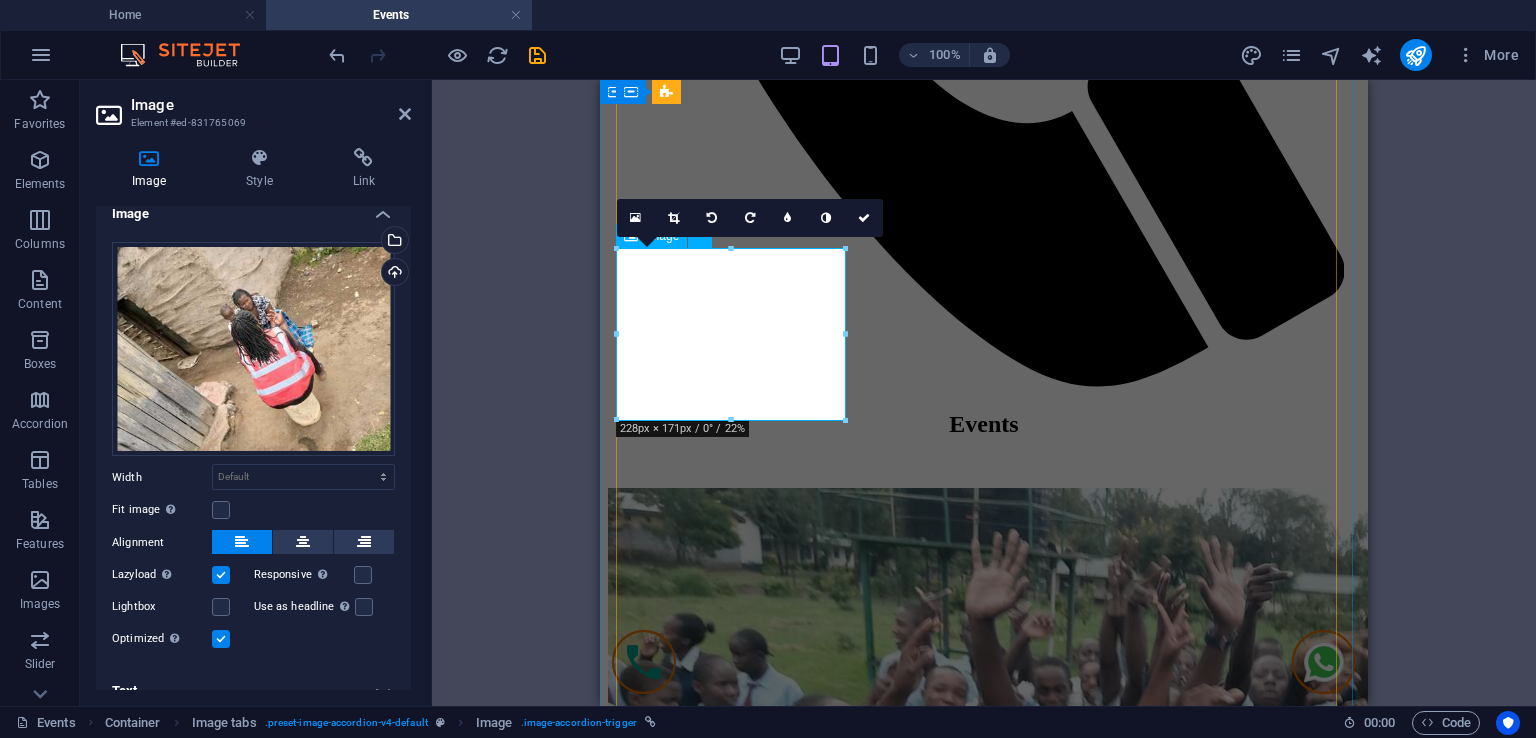 click on "Double Room" at bounding box center (984, 6792) 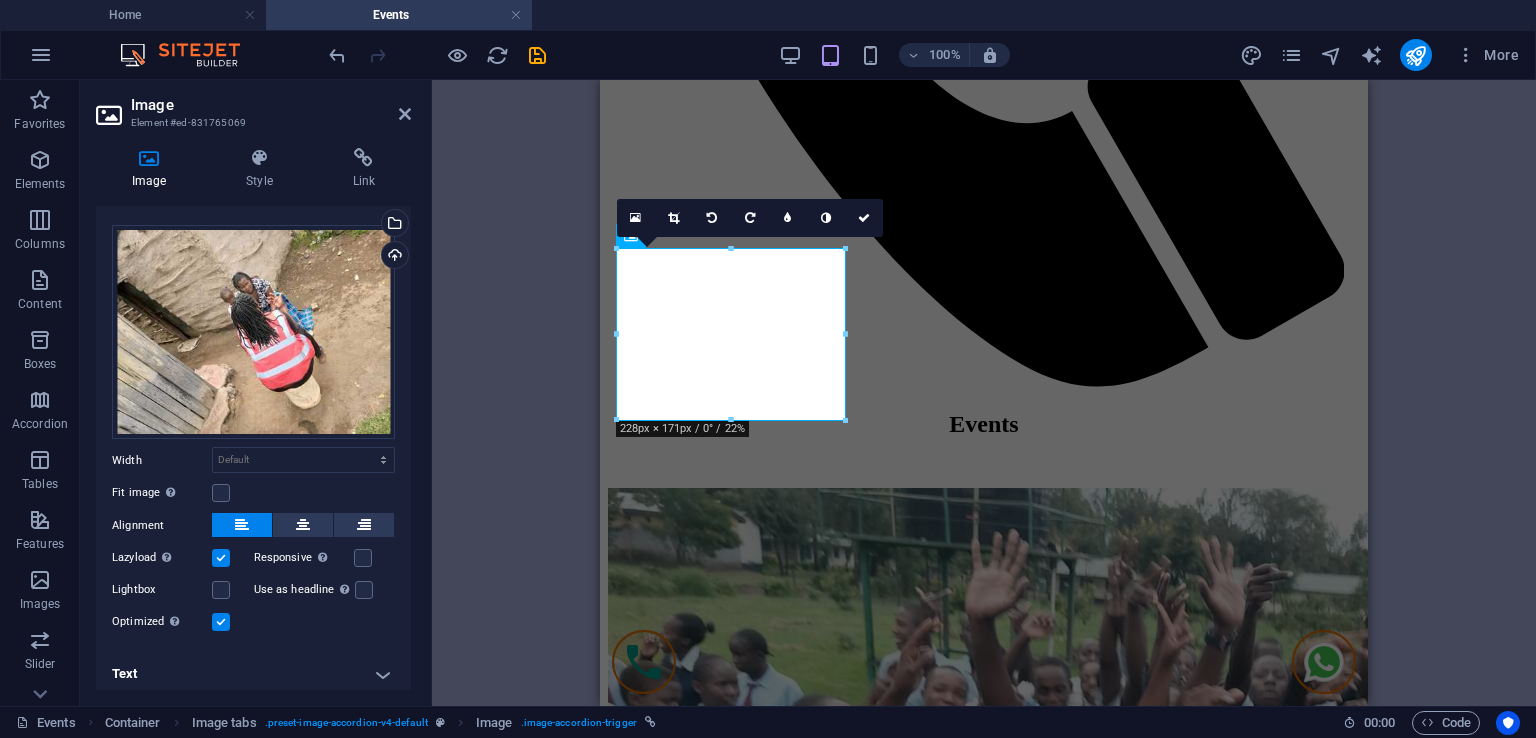 scroll, scrollTop: 38, scrollLeft: 0, axis: vertical 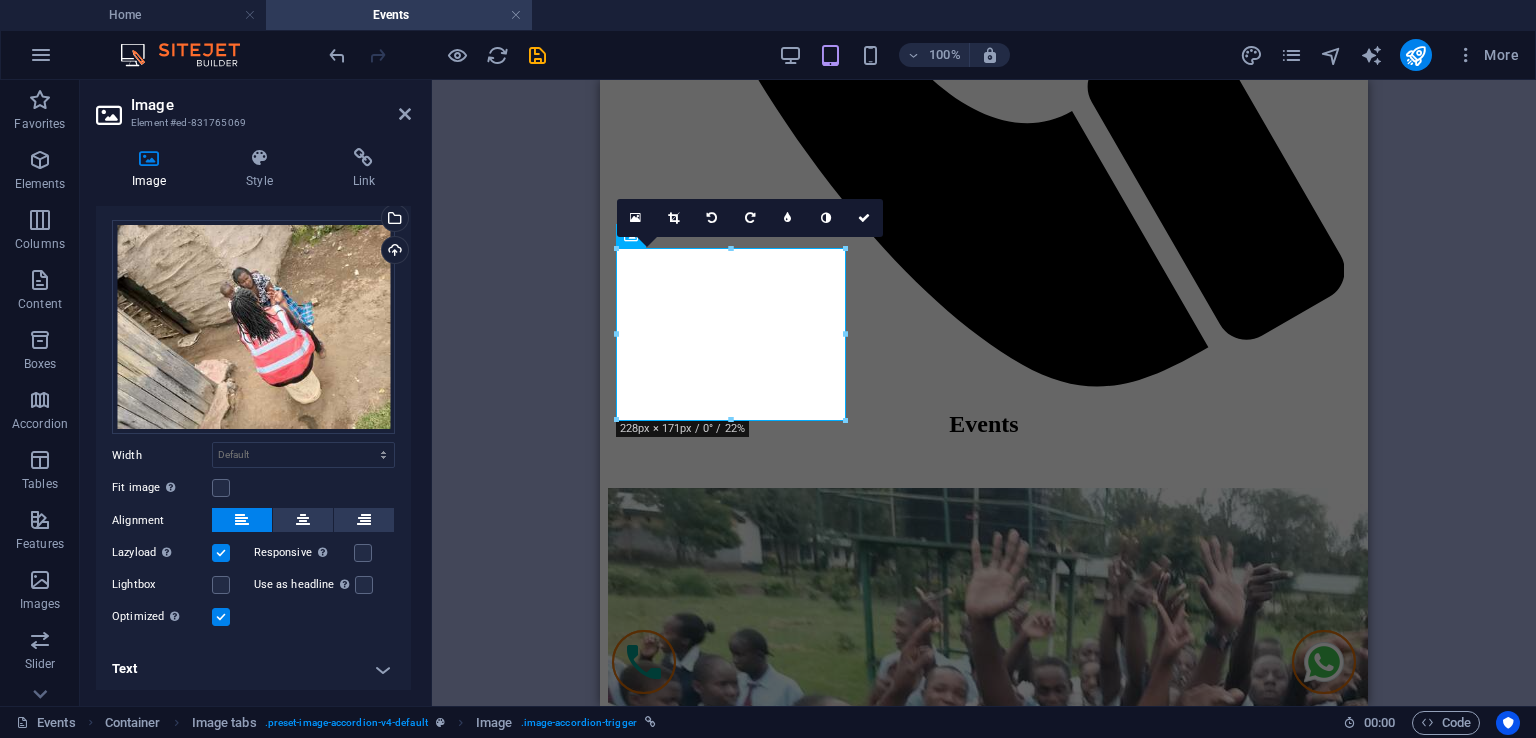 click on "Text" at bounding box center (253, 669) 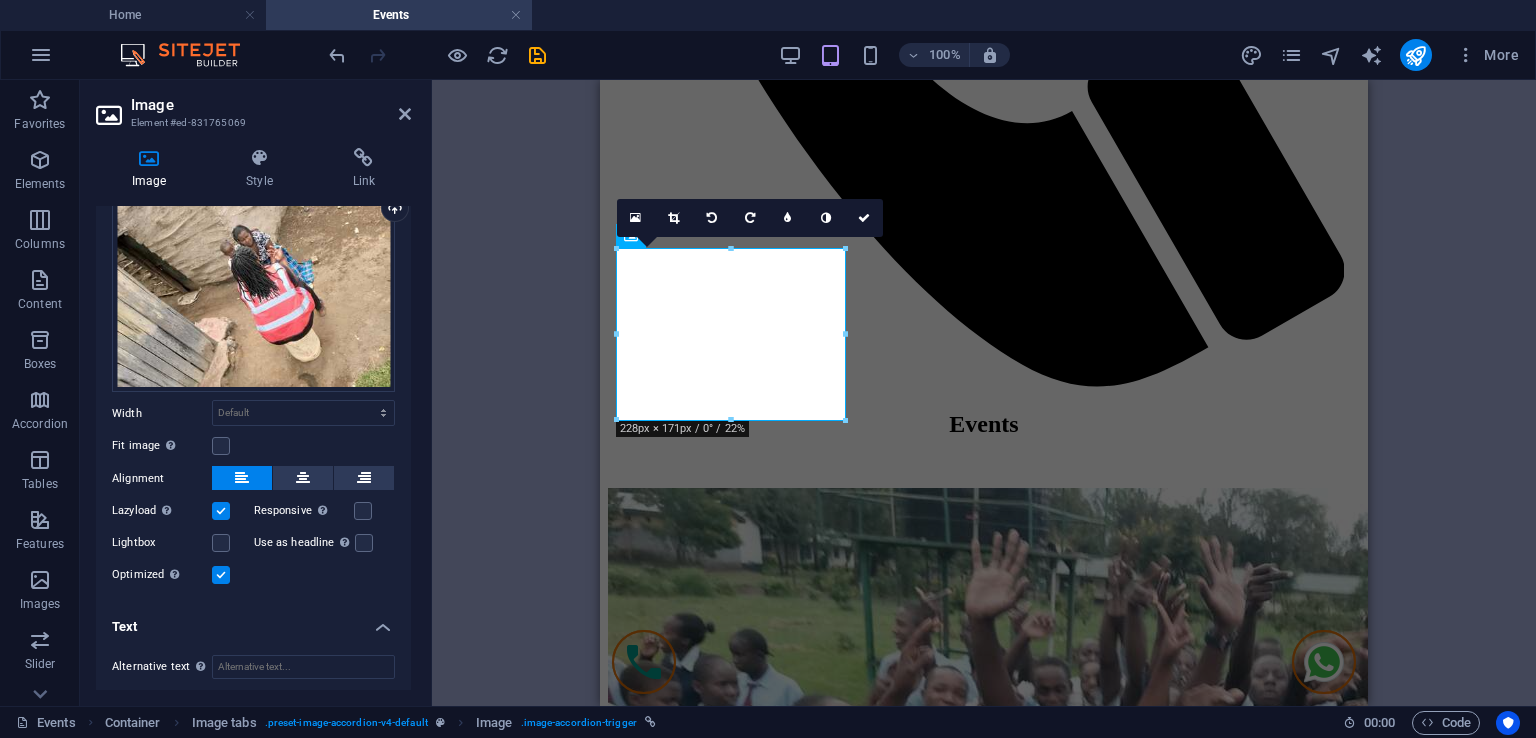 scroll, scrollTop: 226, scrollLeft: 0, axis: vertical 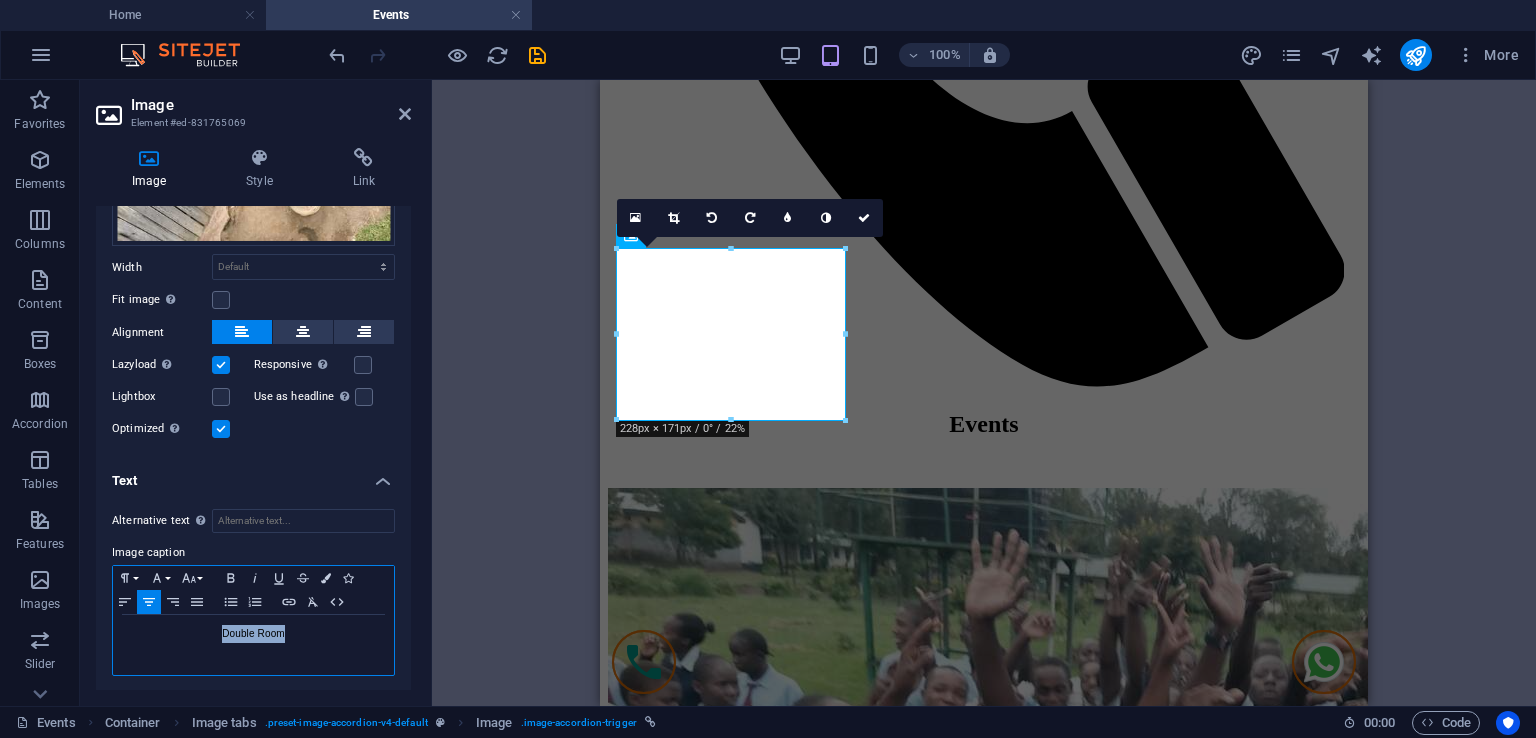 drag, startPoint x: 288, startPoint y: 625, endPoint x: 211, endPoint y: 632, distance: 77.31753 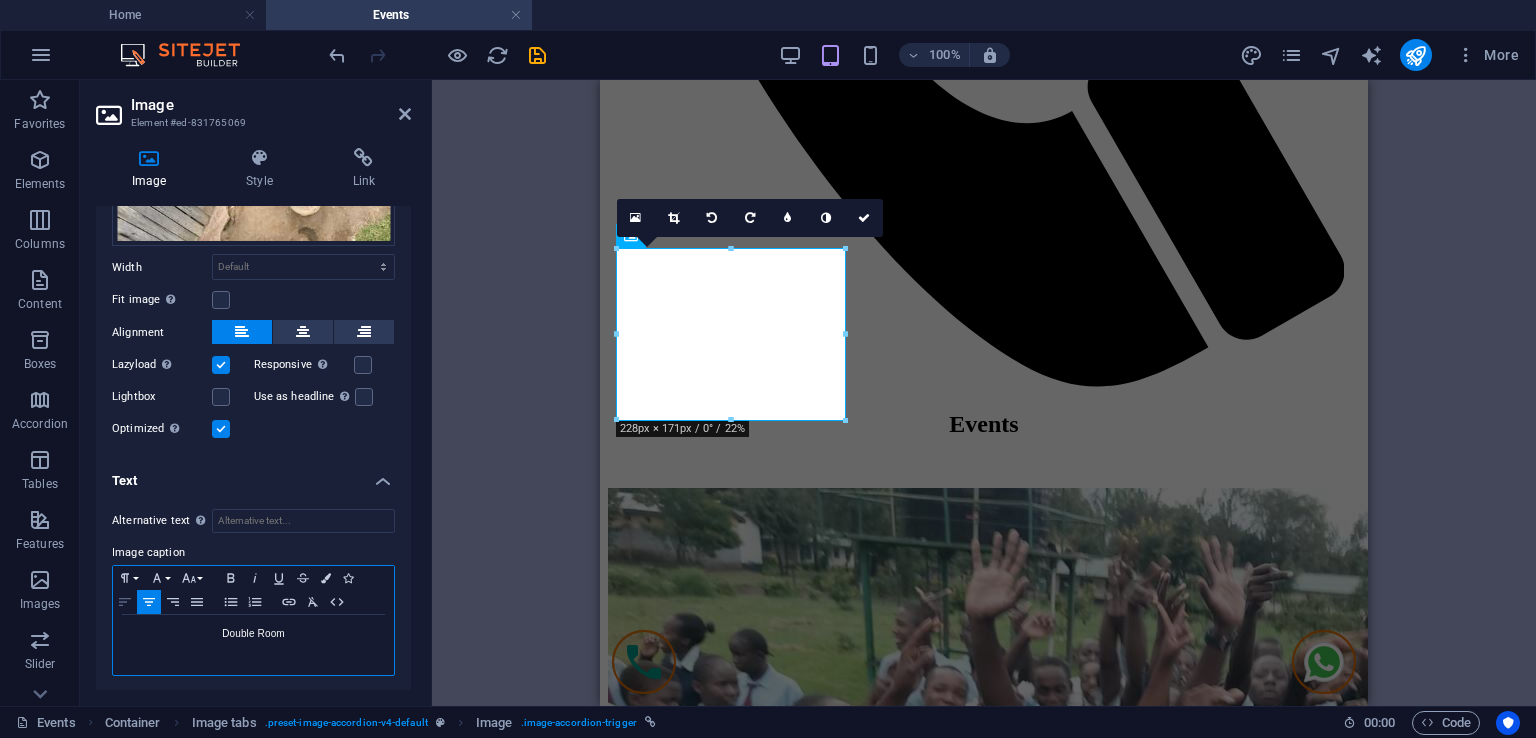 type 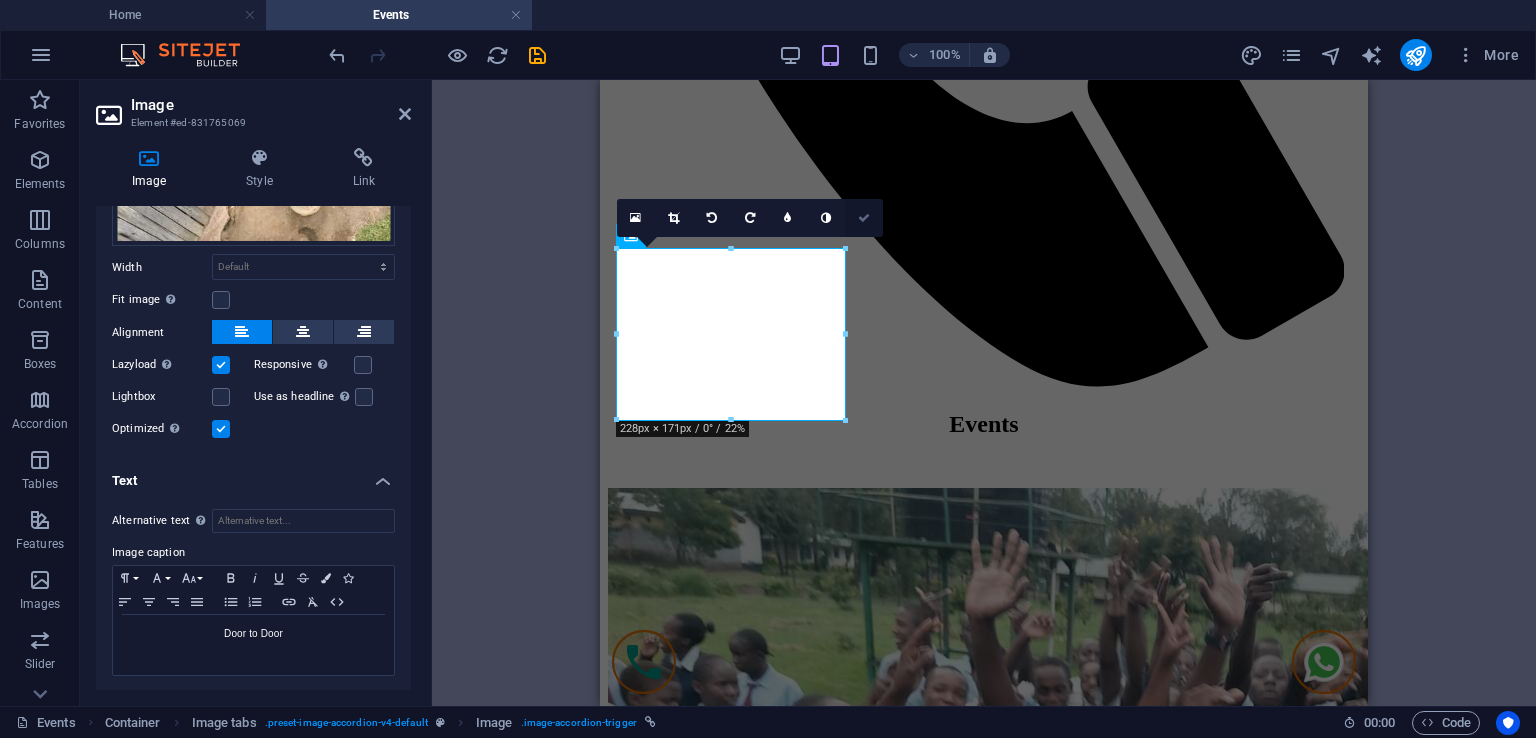 drag, startPoint x: 857, startPoint y: 213, endPoint x: 444, endPoint y: 133, distance: 420.67685 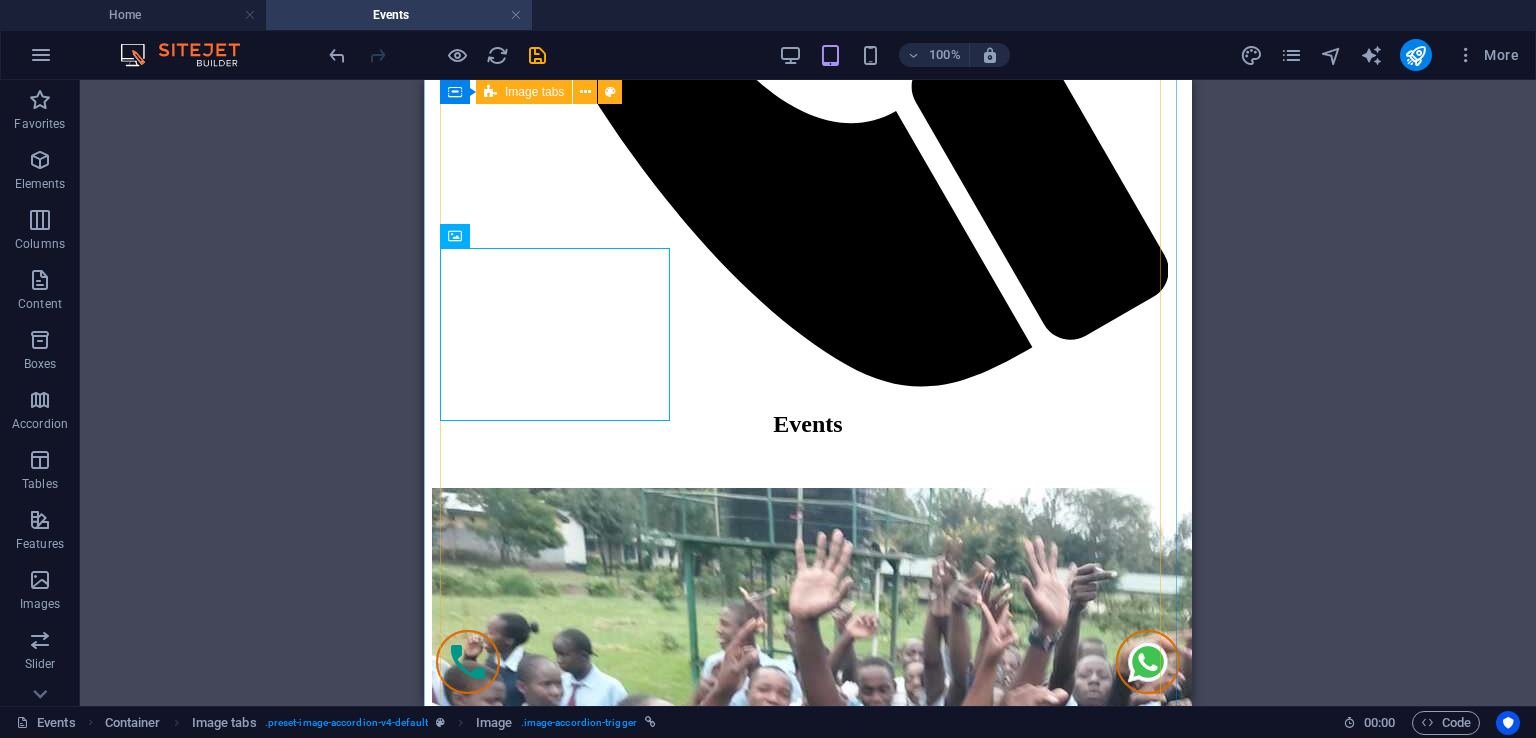 scroll, scrollTop: 1144, scrollLeft: 0, axis: vertical 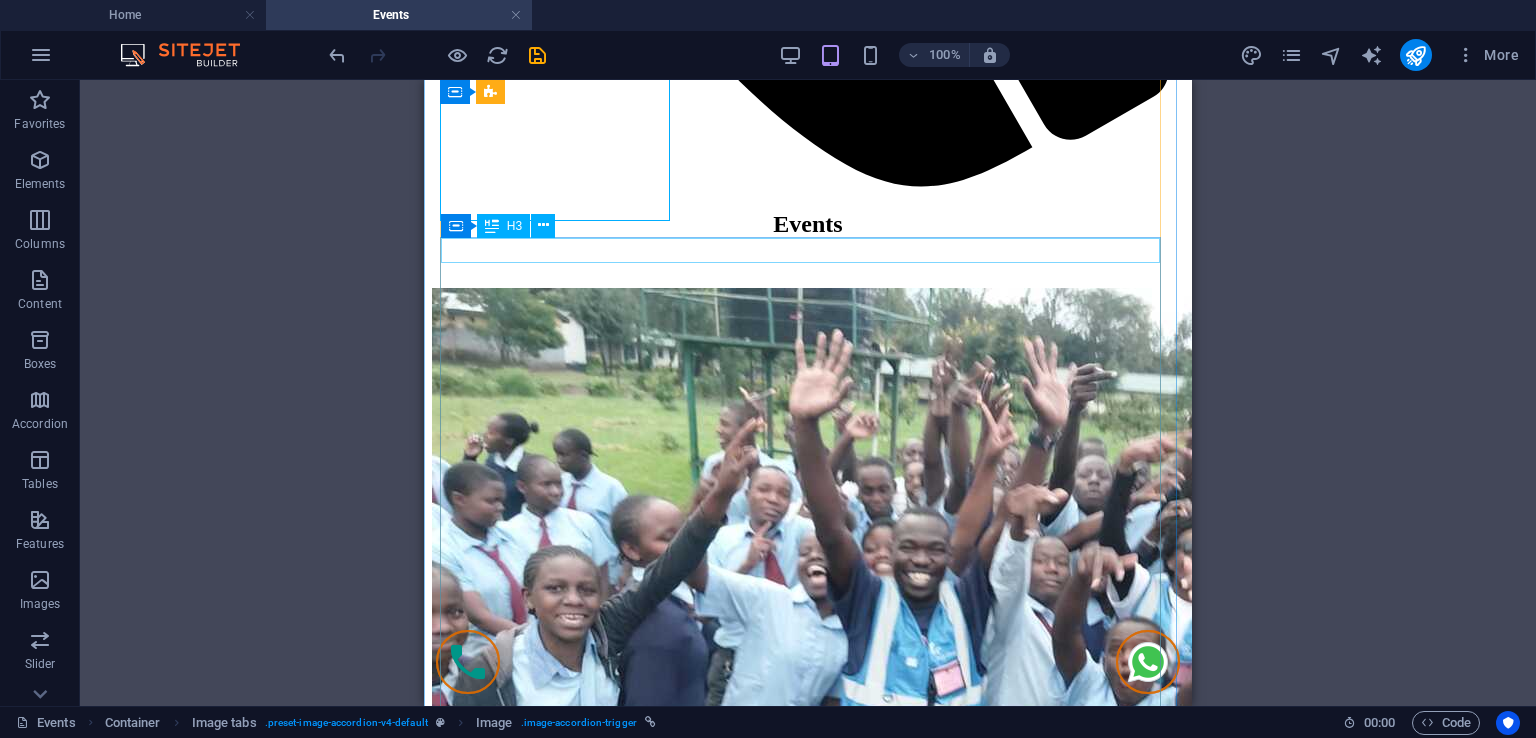 click on "Trendy Tops" at bounding box center (808, 7025) 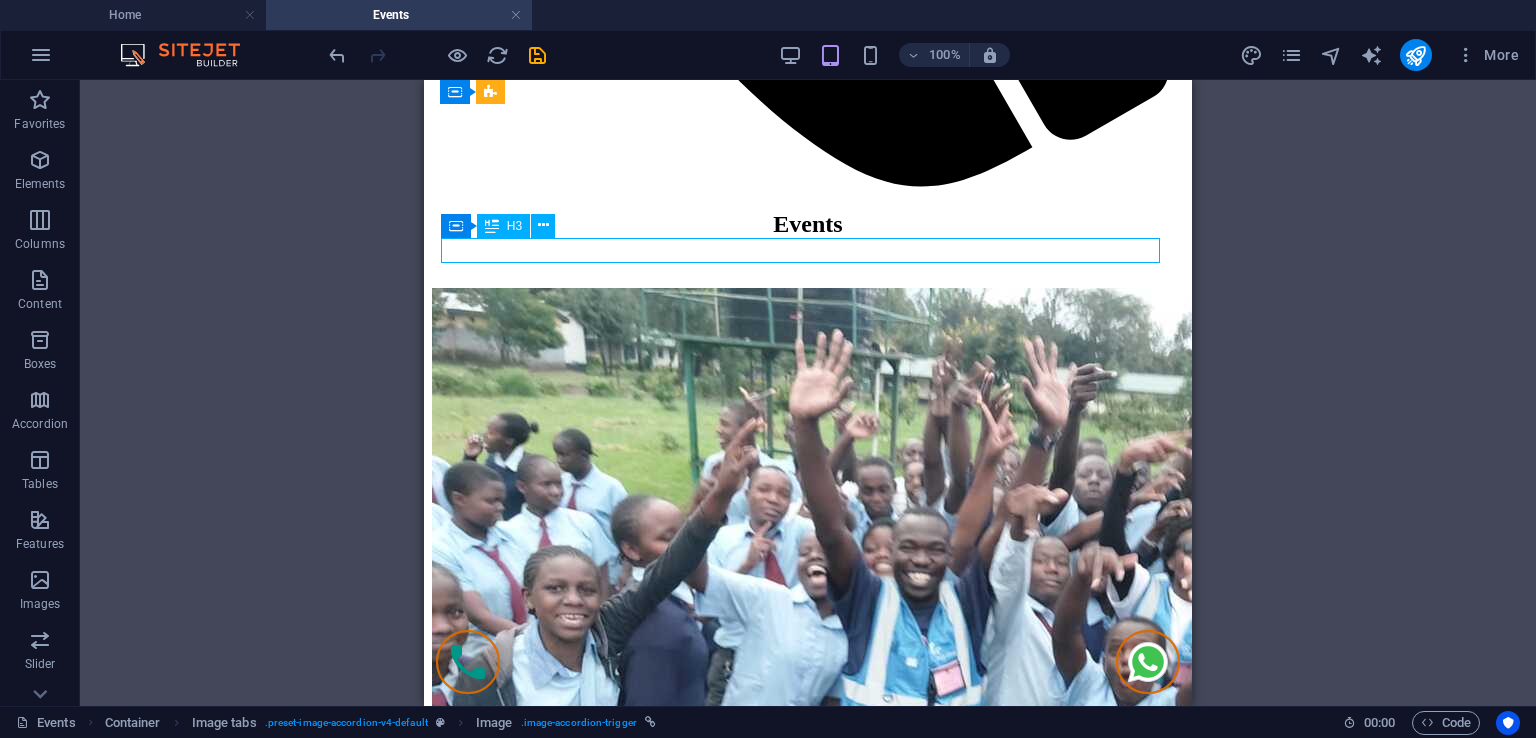 click on "Trendy Tops" at bounding box center [808, 7025] 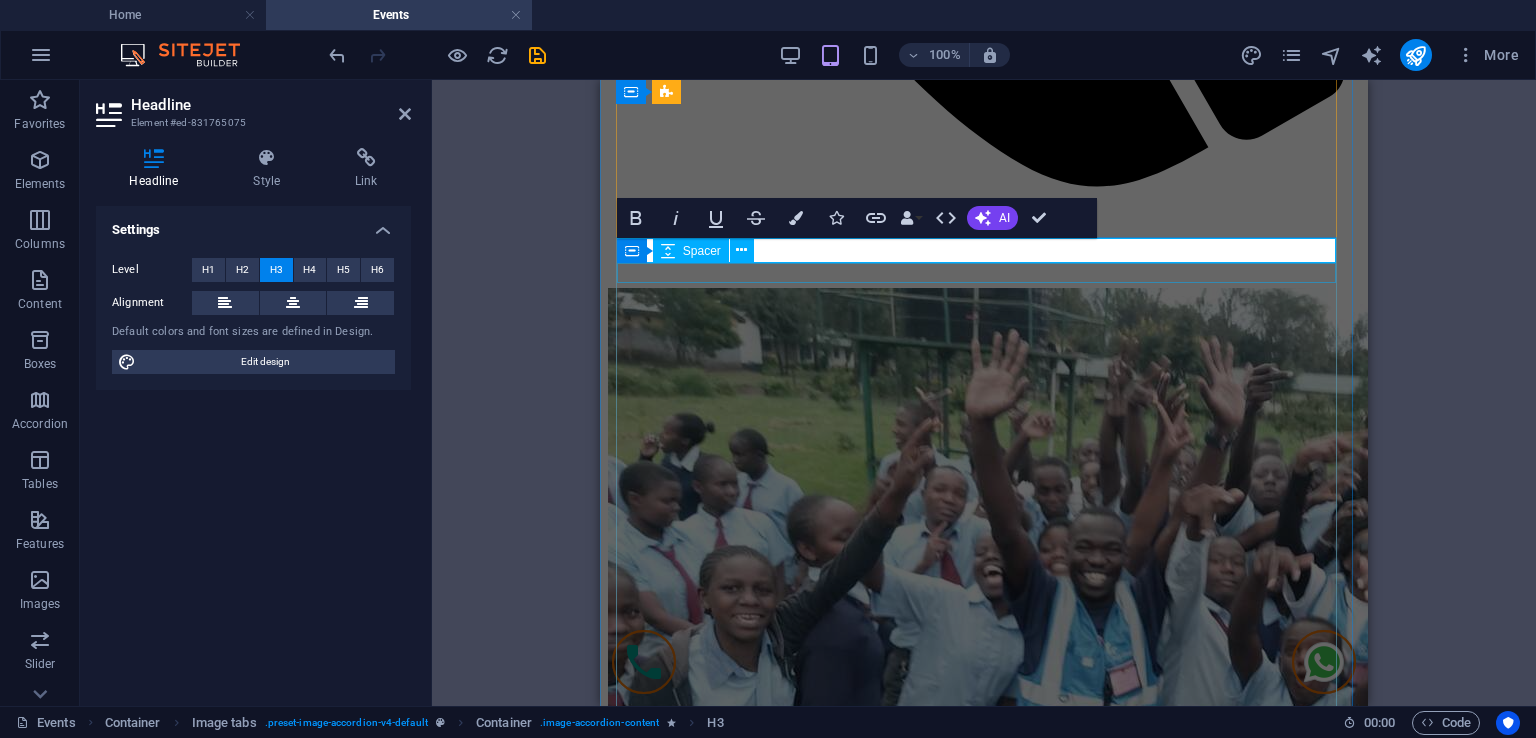 type 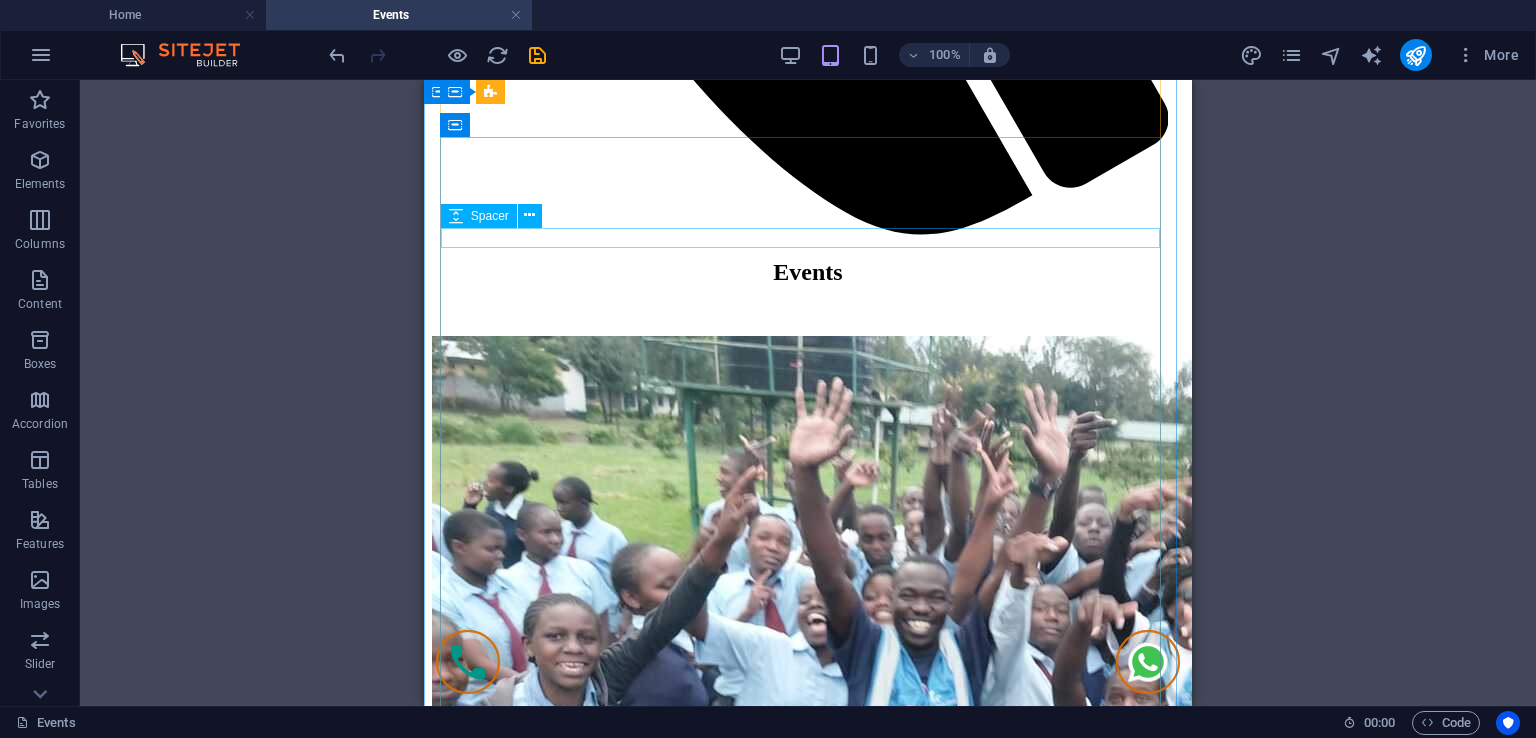 scroll, scrollTop: 1044, scrollLeft: 0, axis: vertical 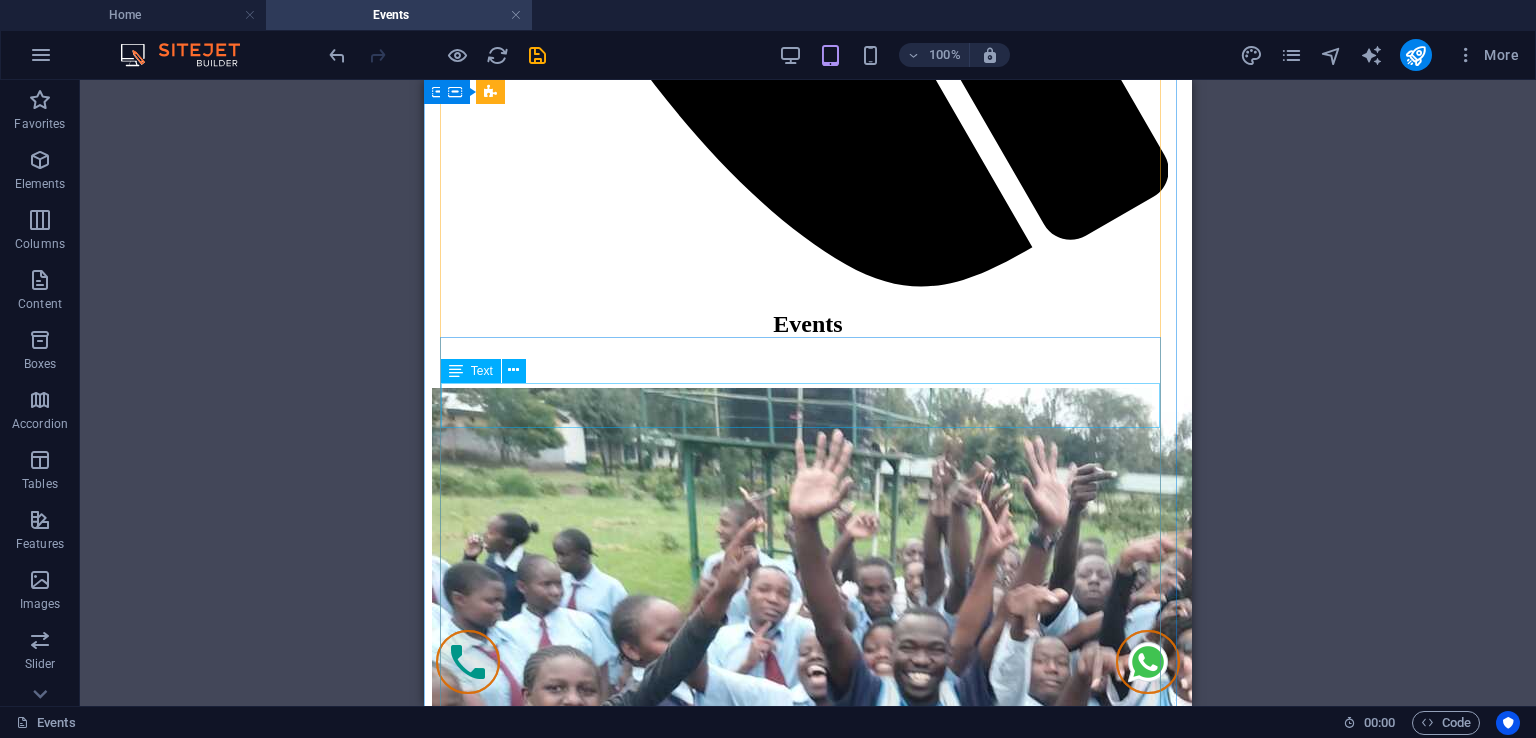 click on "Shop our trendy tops collection, featuring everything from casual tees to stylish blouses. Priced from KSH 1,200, you can dress up or down effortlessly. (Image links: img1.jpg, img2.jpg, img3.jpg, img4.jpg, img5.jpg)" at bounding box center [808, 7209] 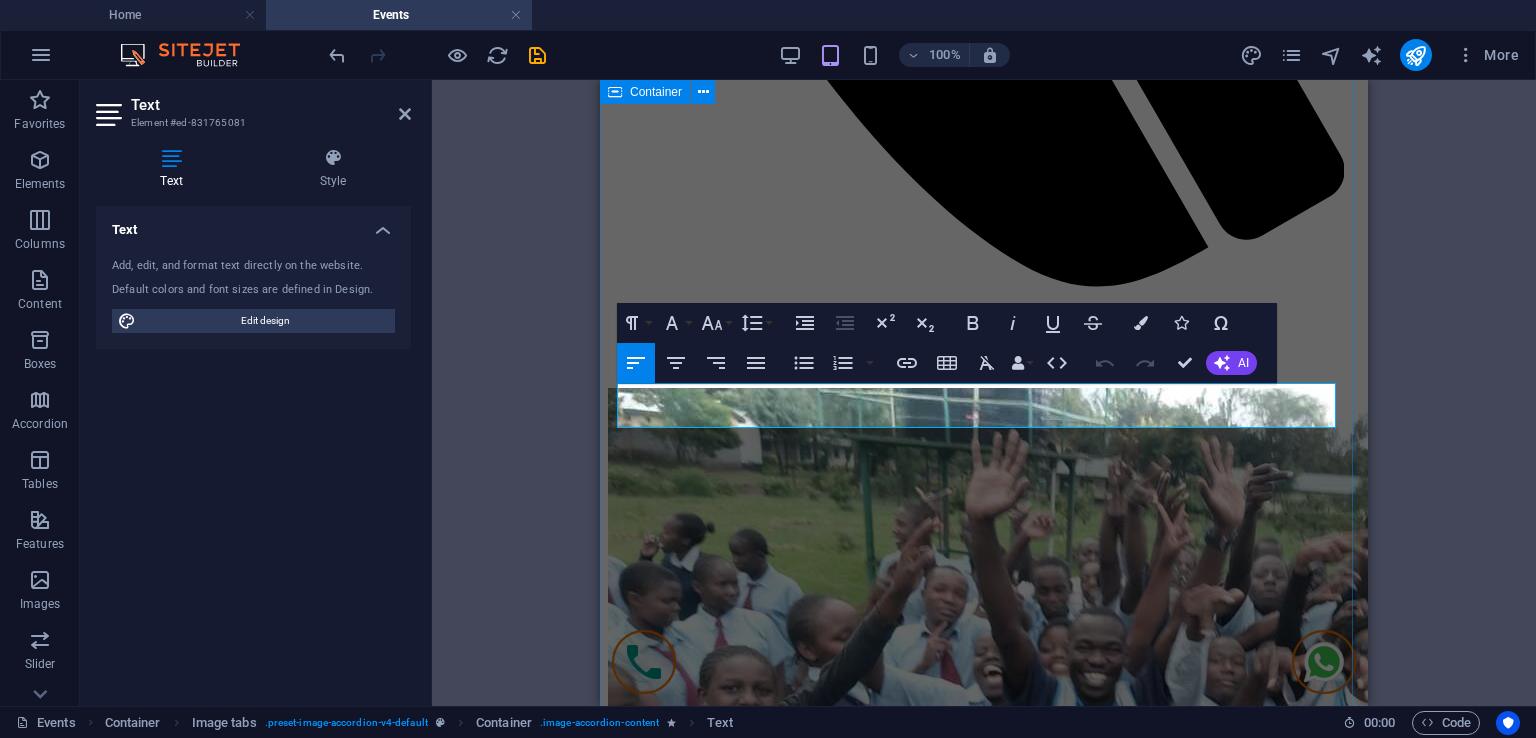 drag, startPoint x: 1326, startPoint y: 415, endPoint x: 601, endPoint y: 384, distance: 725.6625 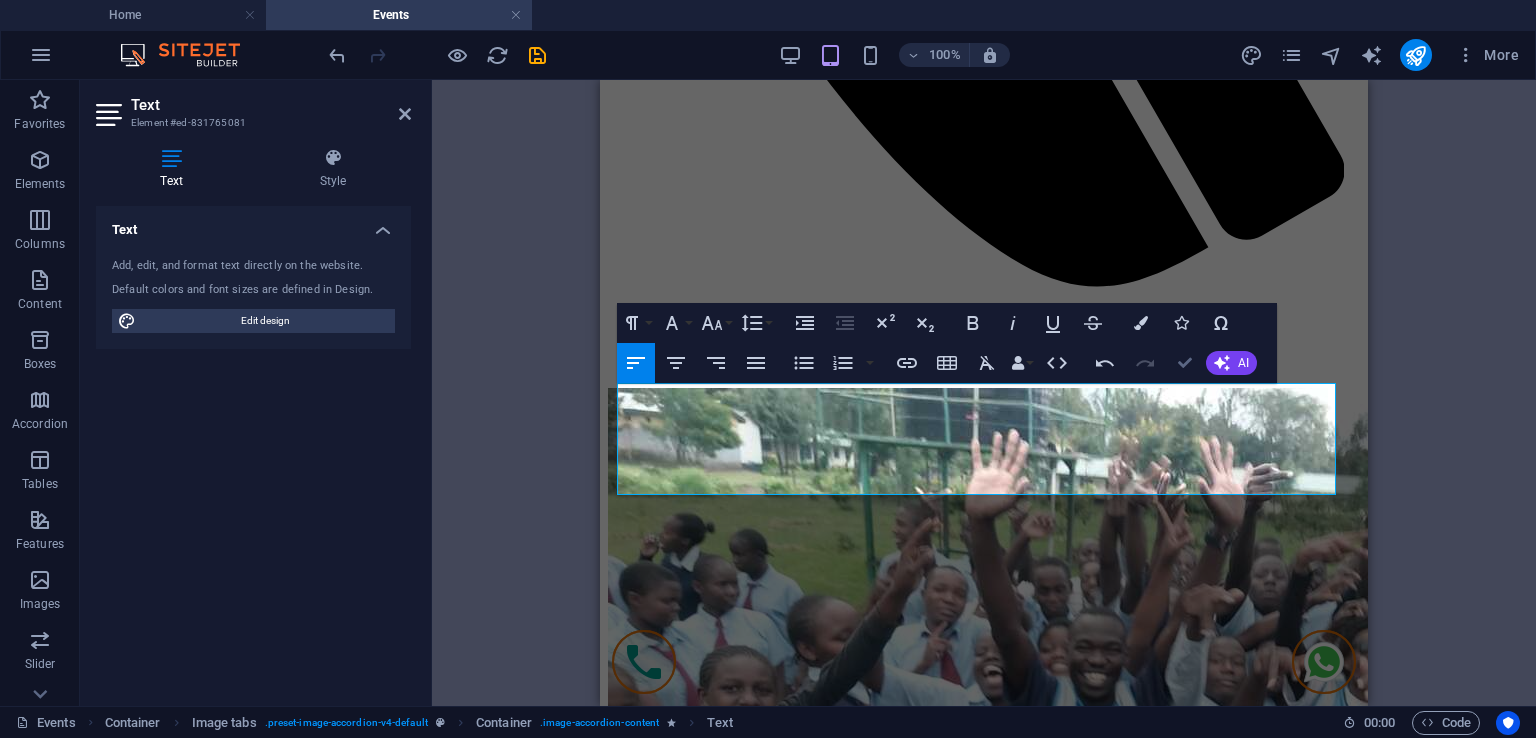 drag, startPoint x: 1177, startPoint y: 365, endPoint x: 753, endPoint y: 283, distance: 431.85645 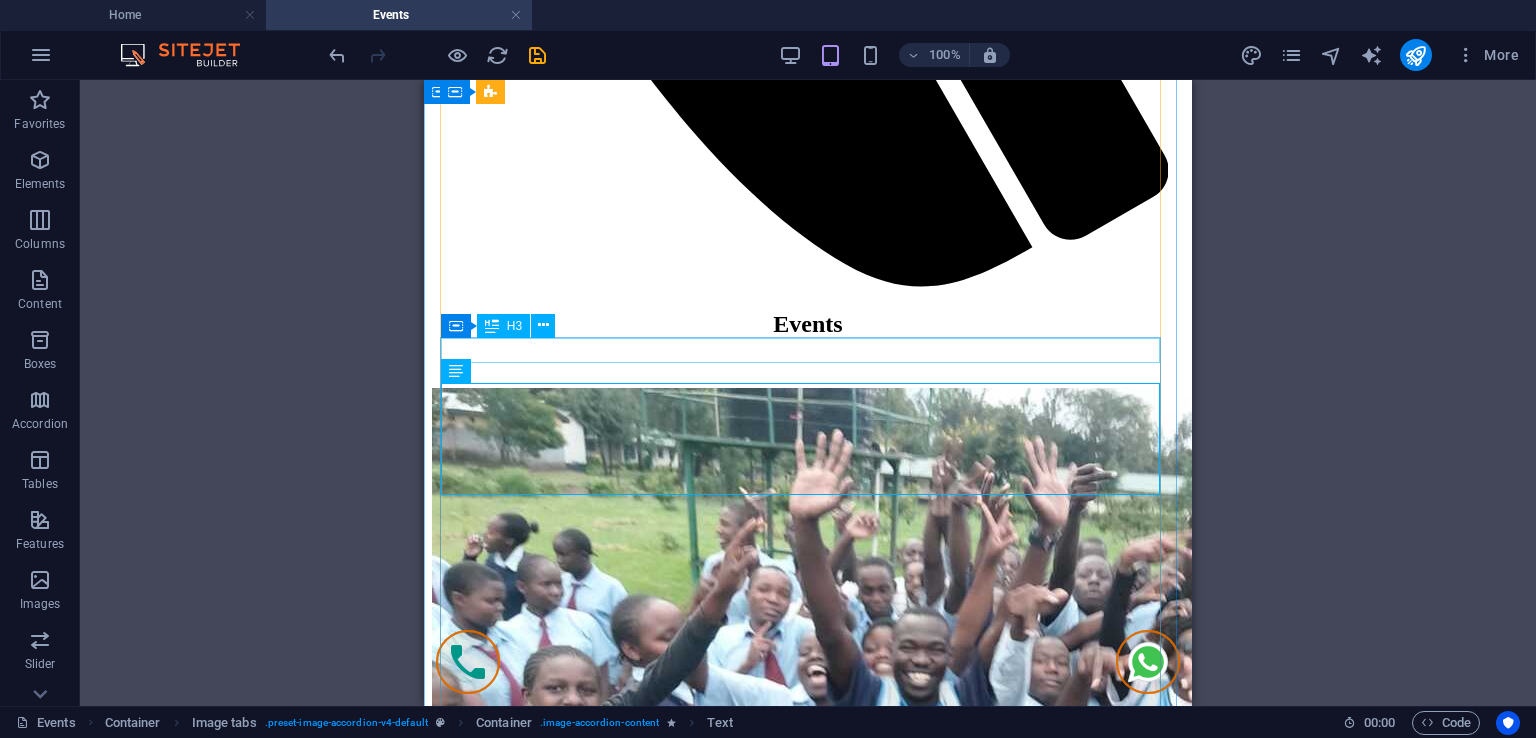 click on "Doorr to Door" at bounding box center (808, 7125) 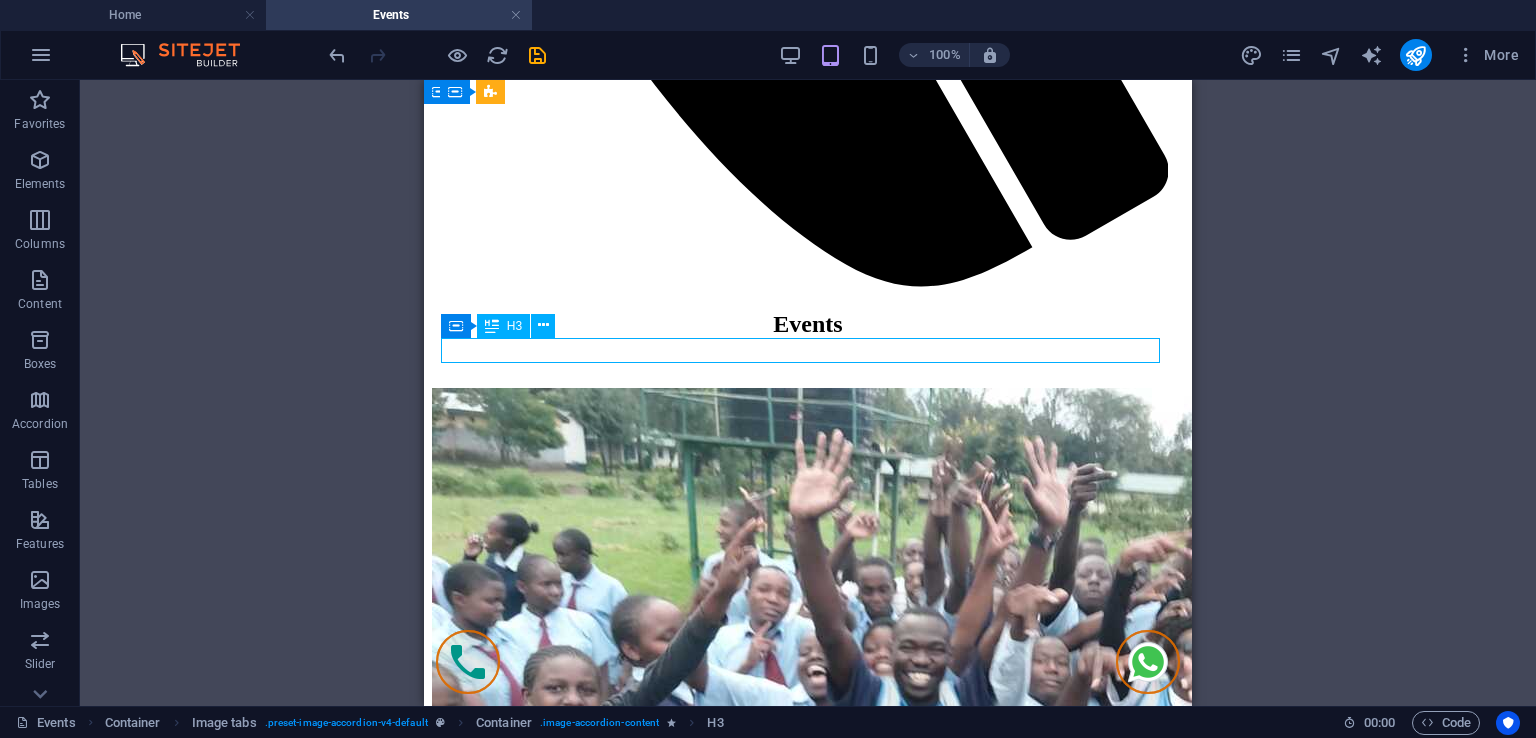 click on "Doorr to Door" at bounding box center (808, 7125) 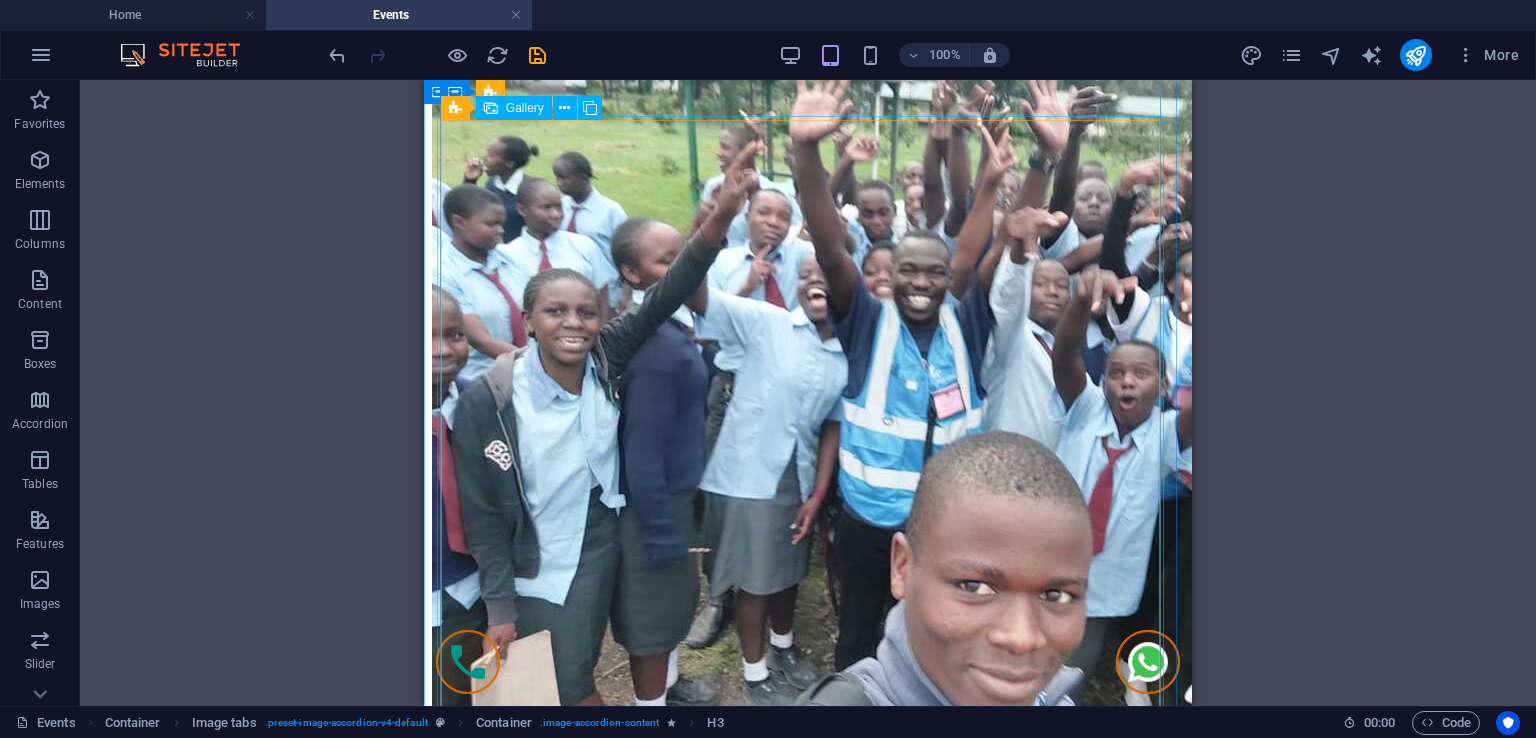 scroll, scrollTop: 1444, scrollLeft: 0, axis: vertical 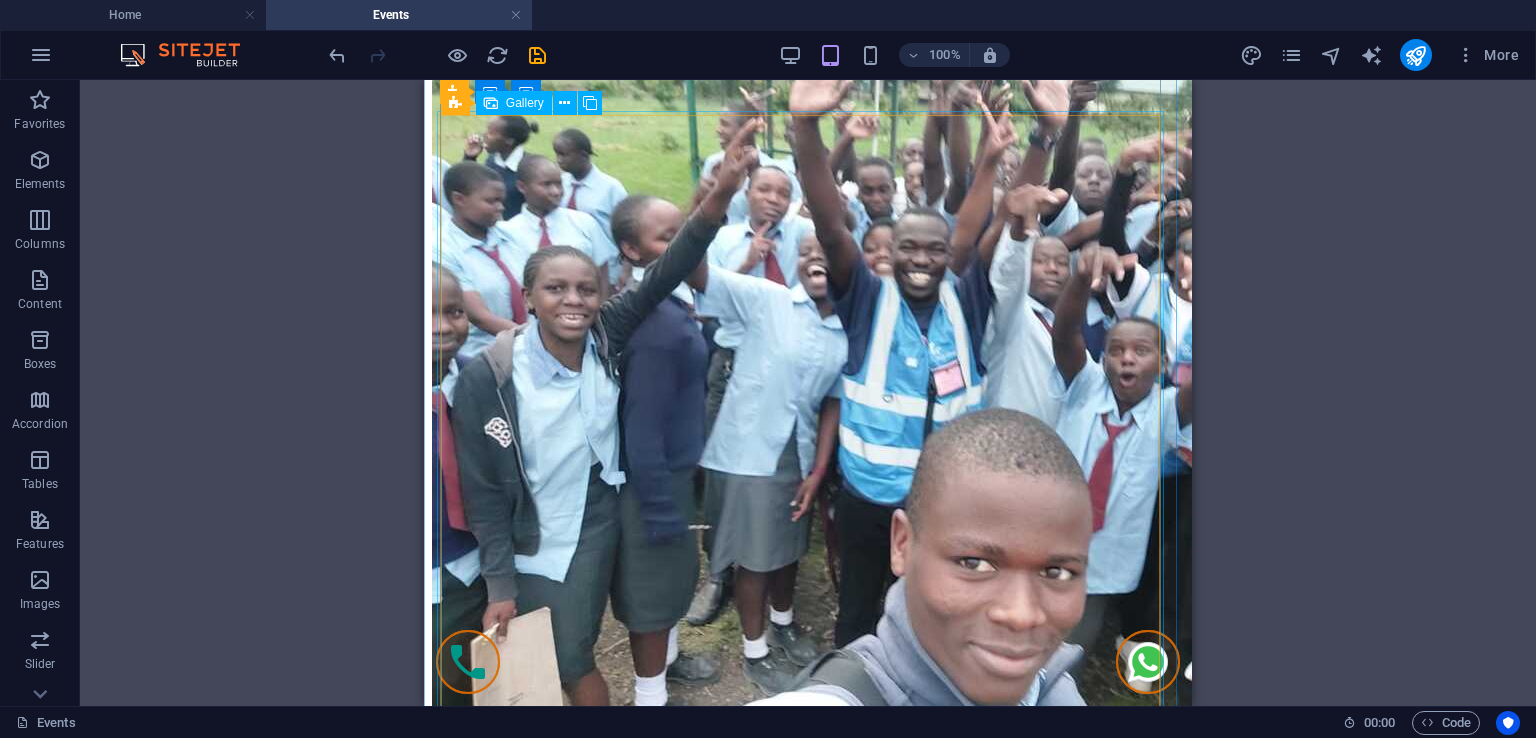 click at bounding box center [872, 9713] 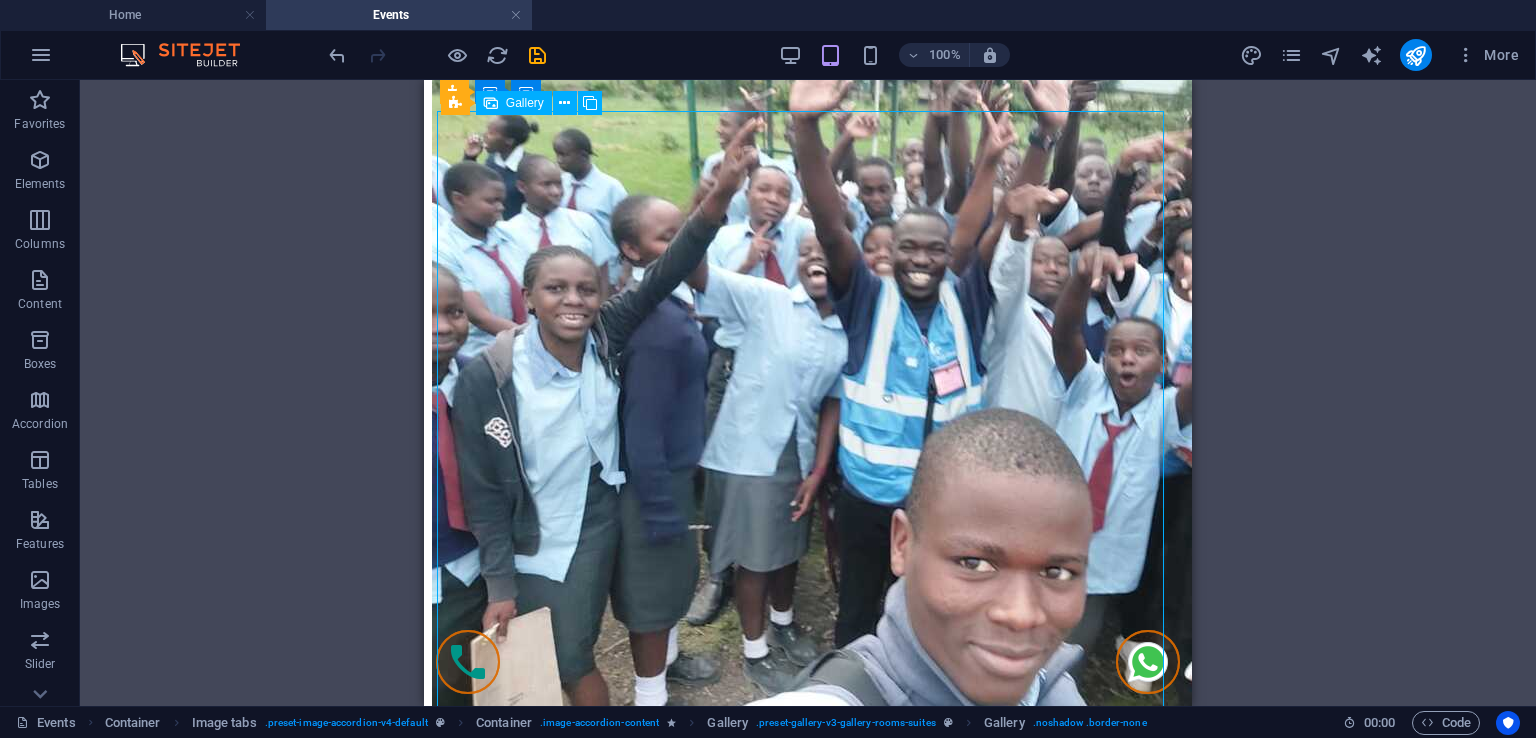 click at bounding box center [872, 9713] 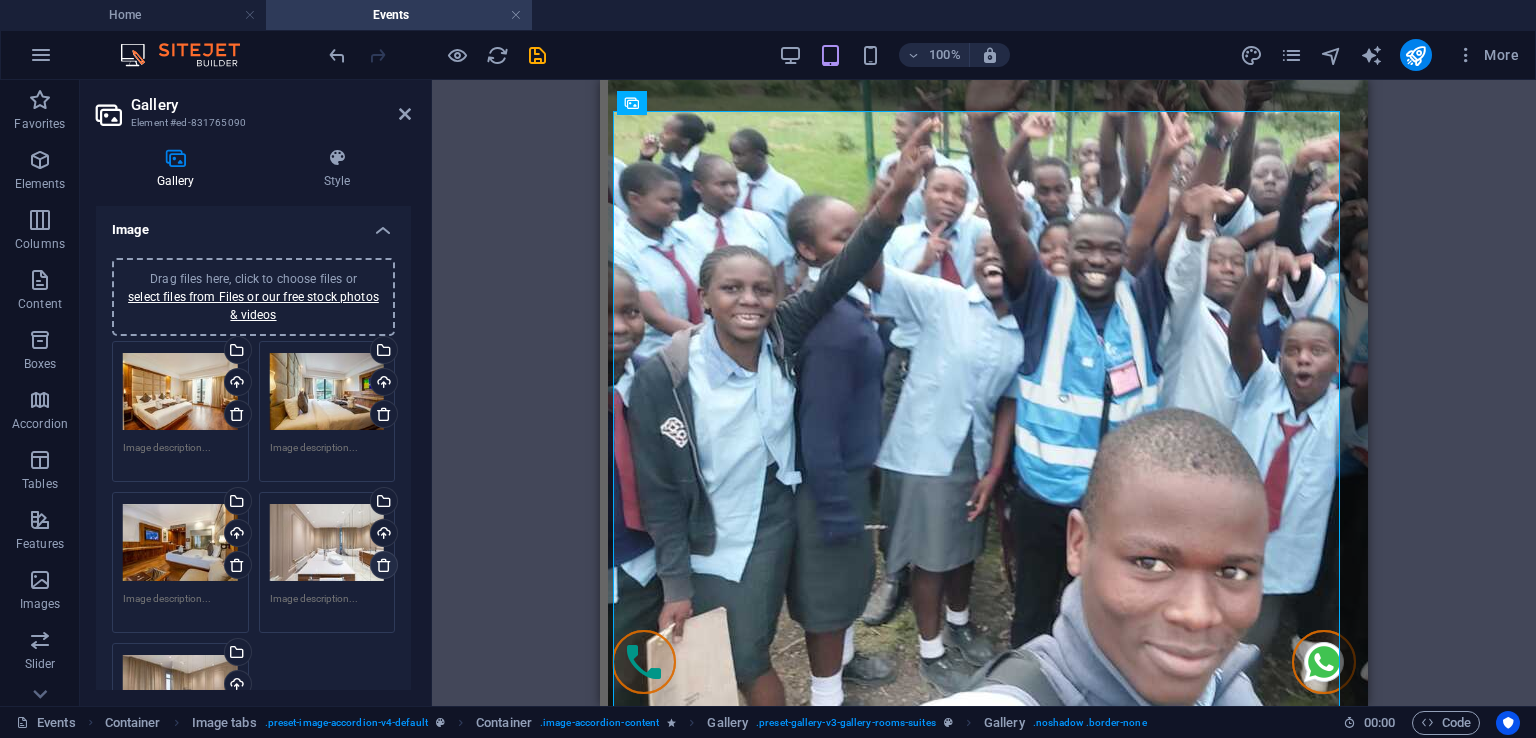 click at bounding box center (384, 565) 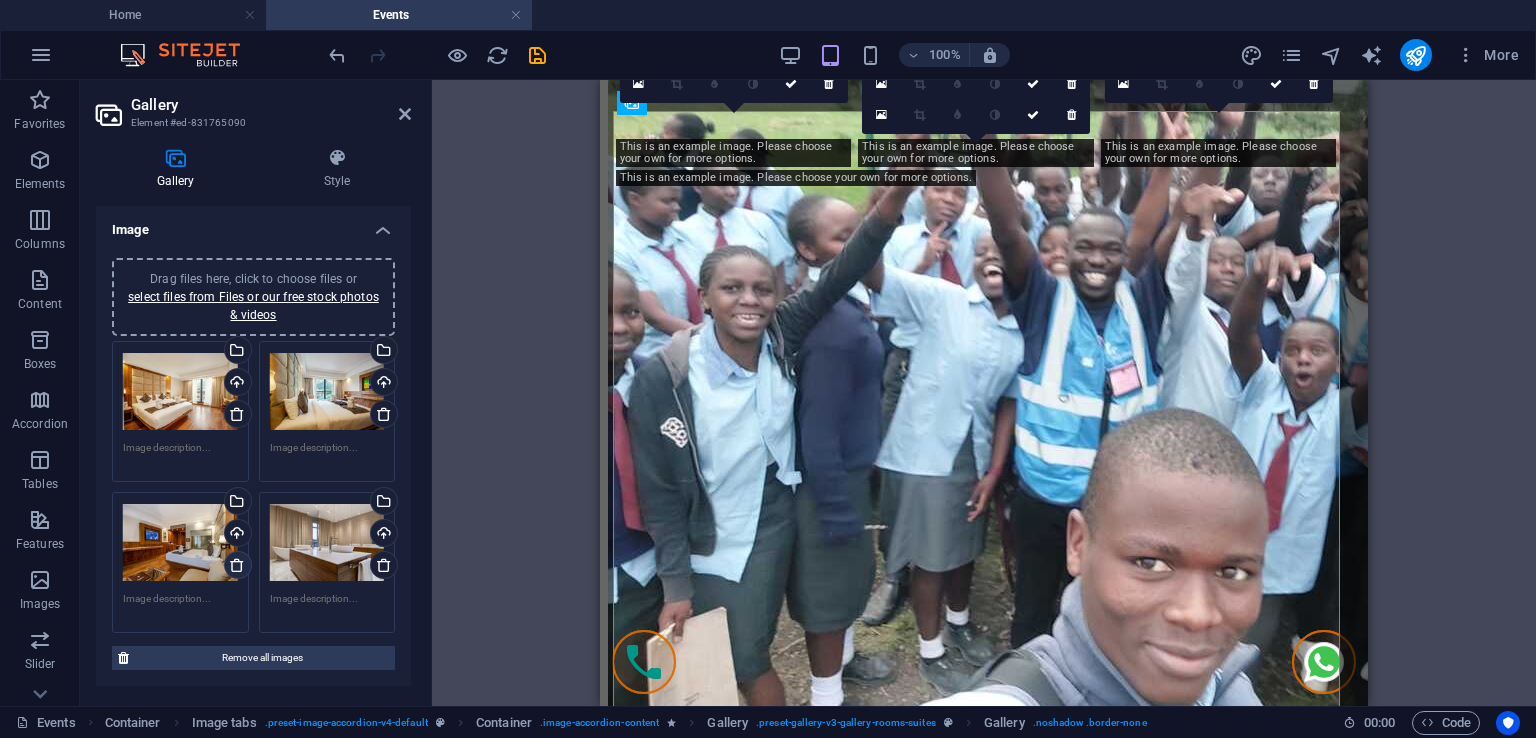 click at bounding box center (237, 565) 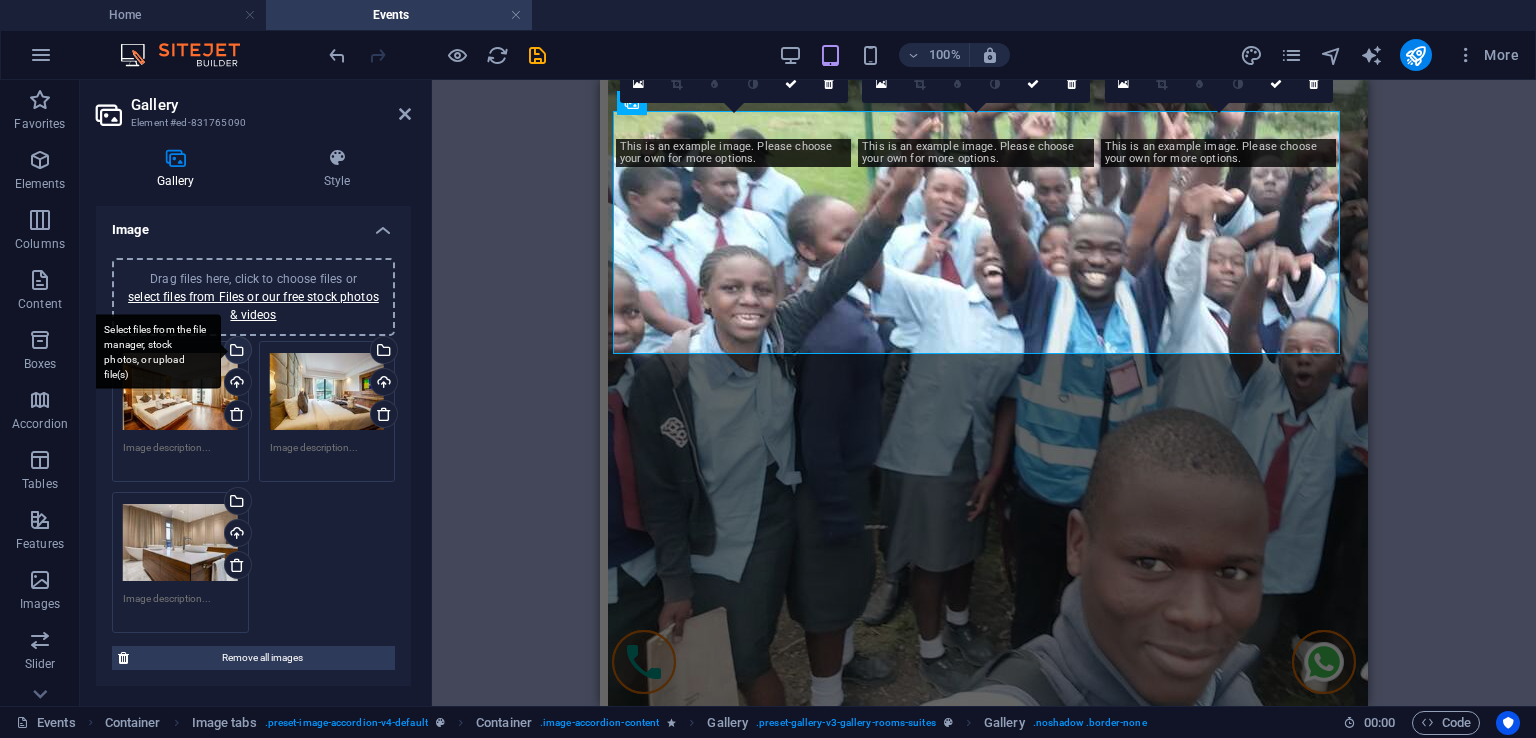 click on "Select files from the file manager, stock photos, or upload file(s)" at bounding box center (236, 352) 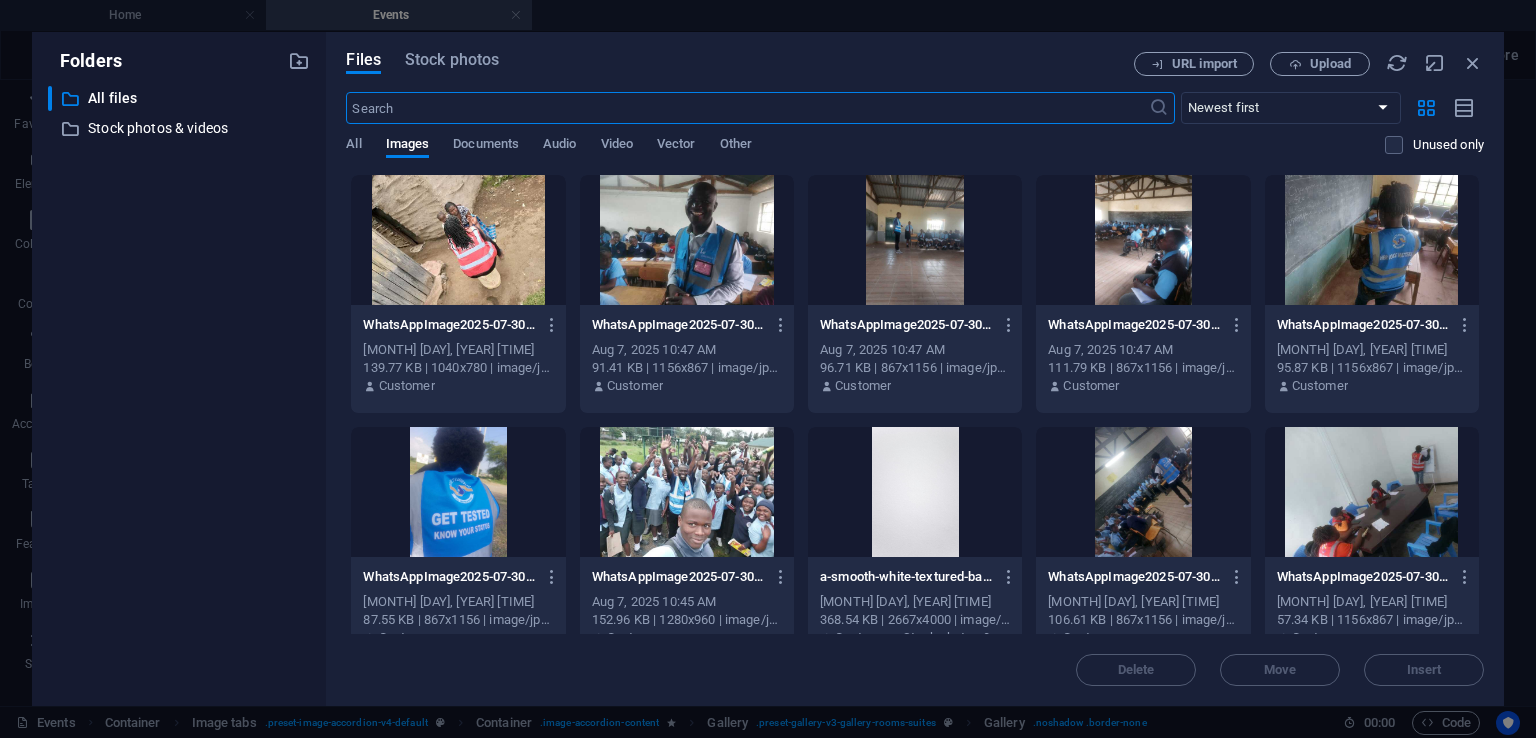 scroll, scrollTop: 1288, scrollLeft: 0, axis: vertical 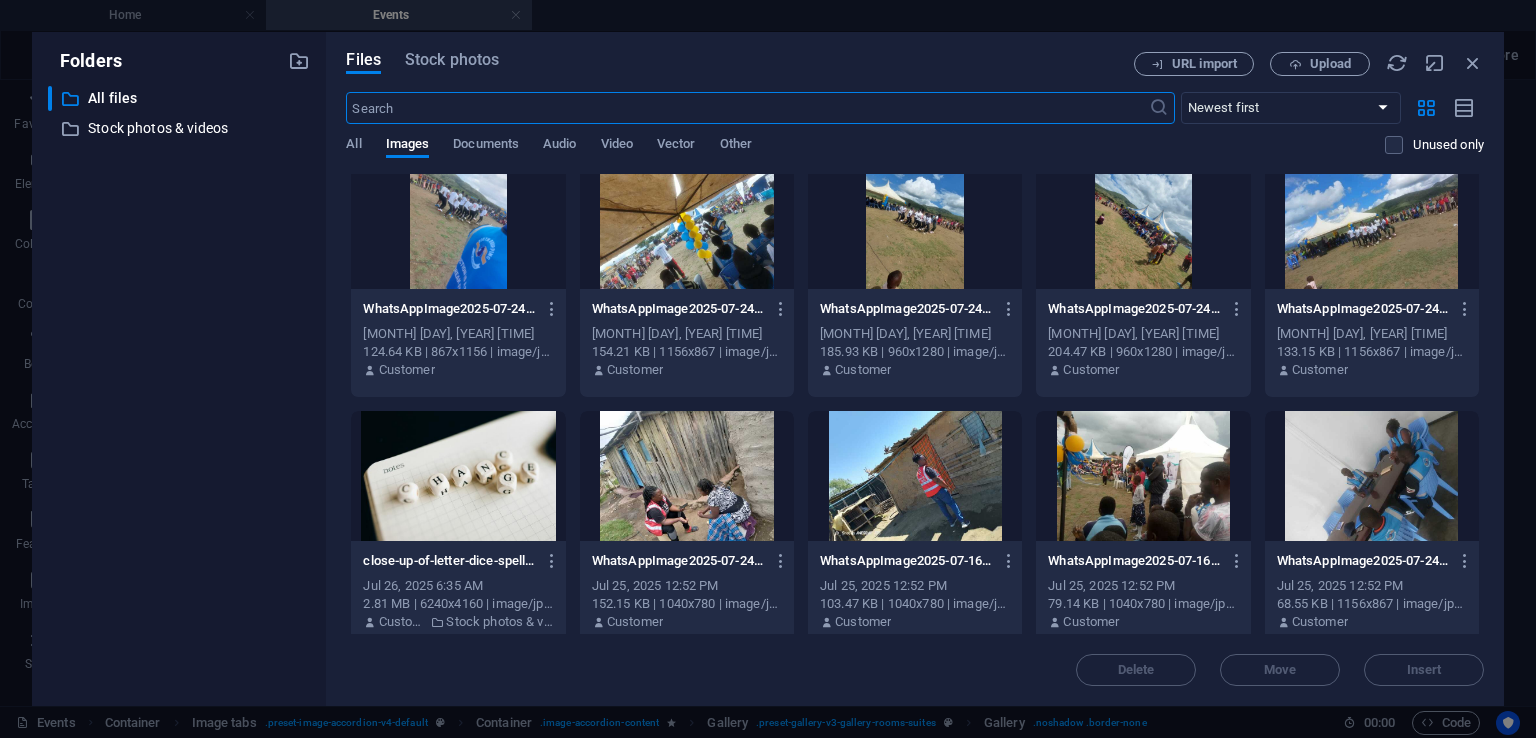click at bounding box center (915, 476) 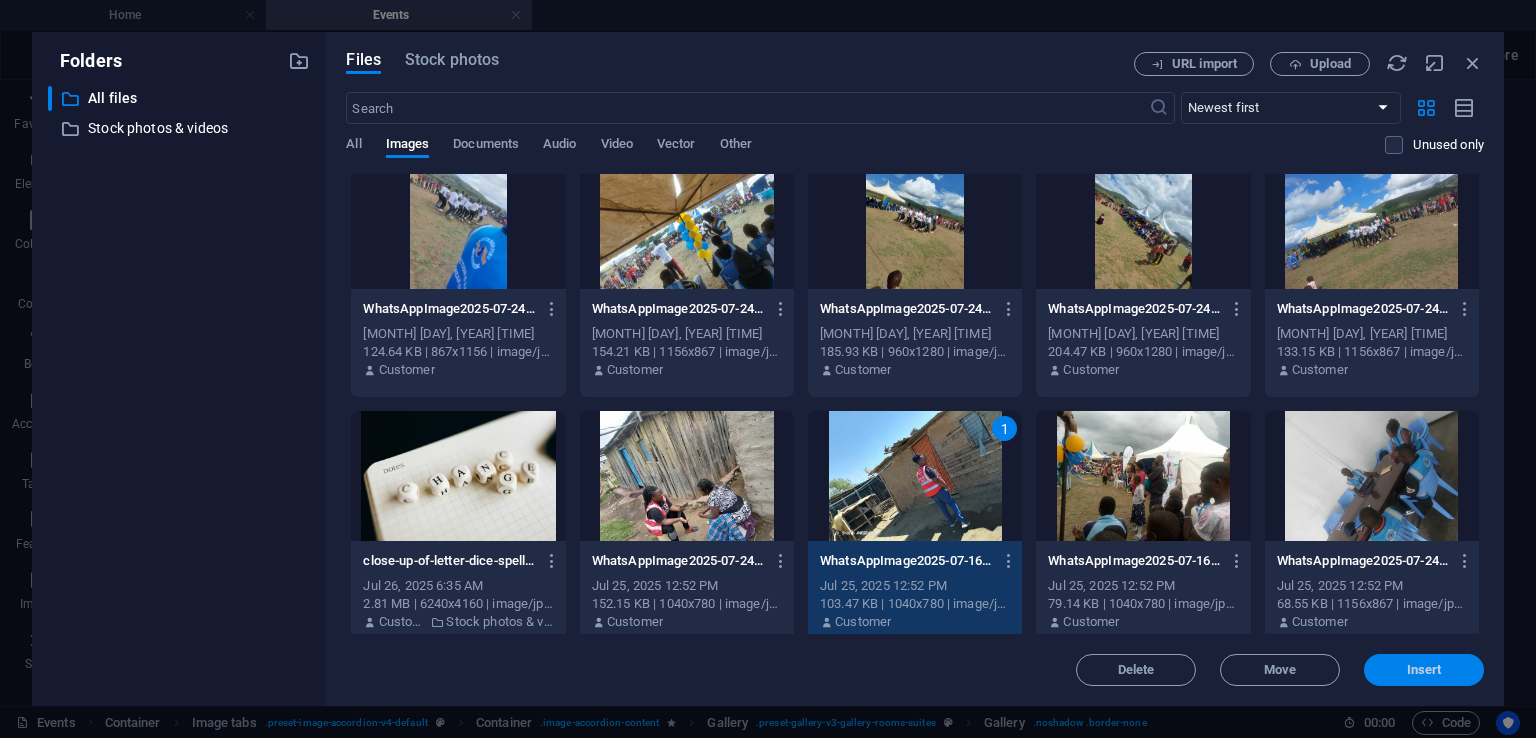 click on "Insert" at bounding box center [1424, 670] 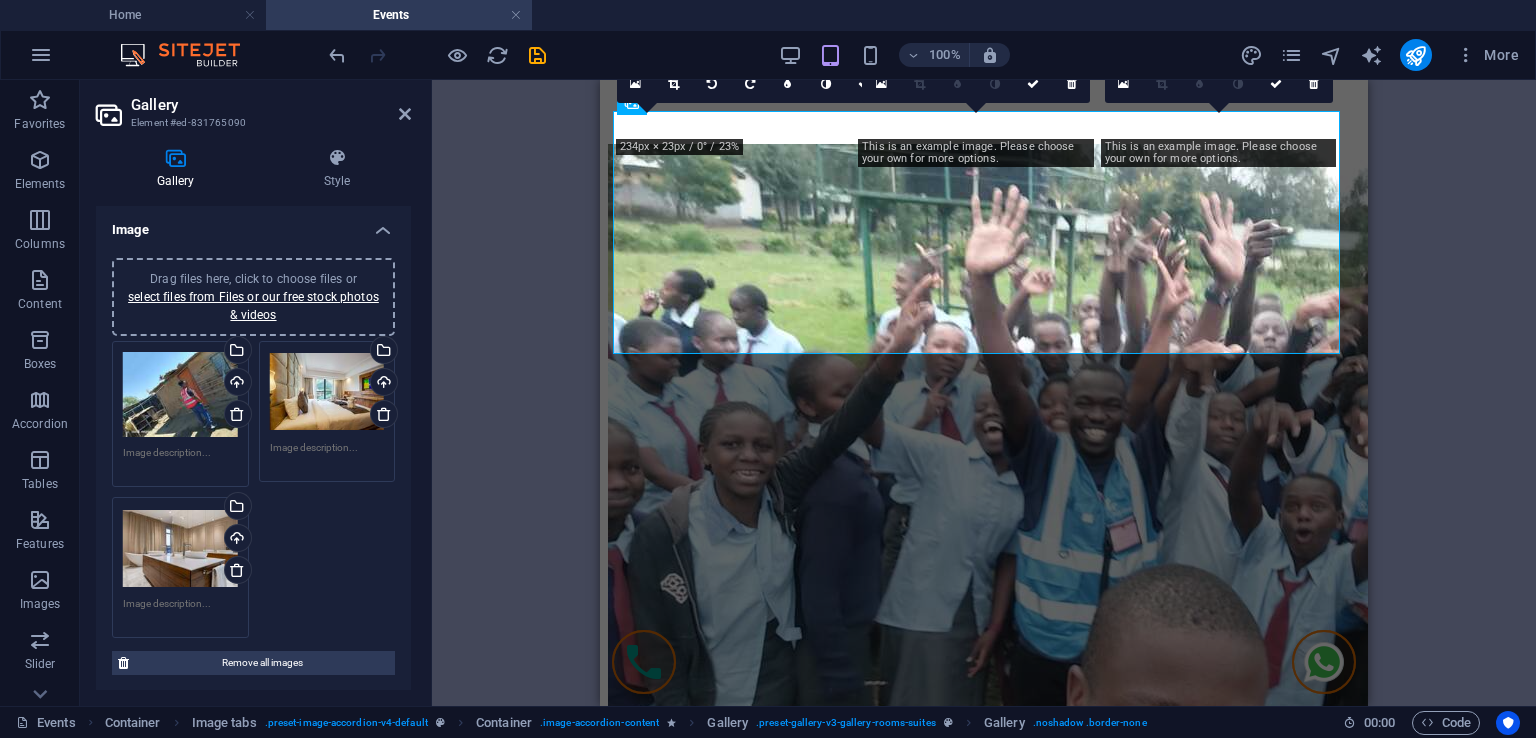 scroll, scrollTop: 1444, scrollLeft: 0, axis: vertical 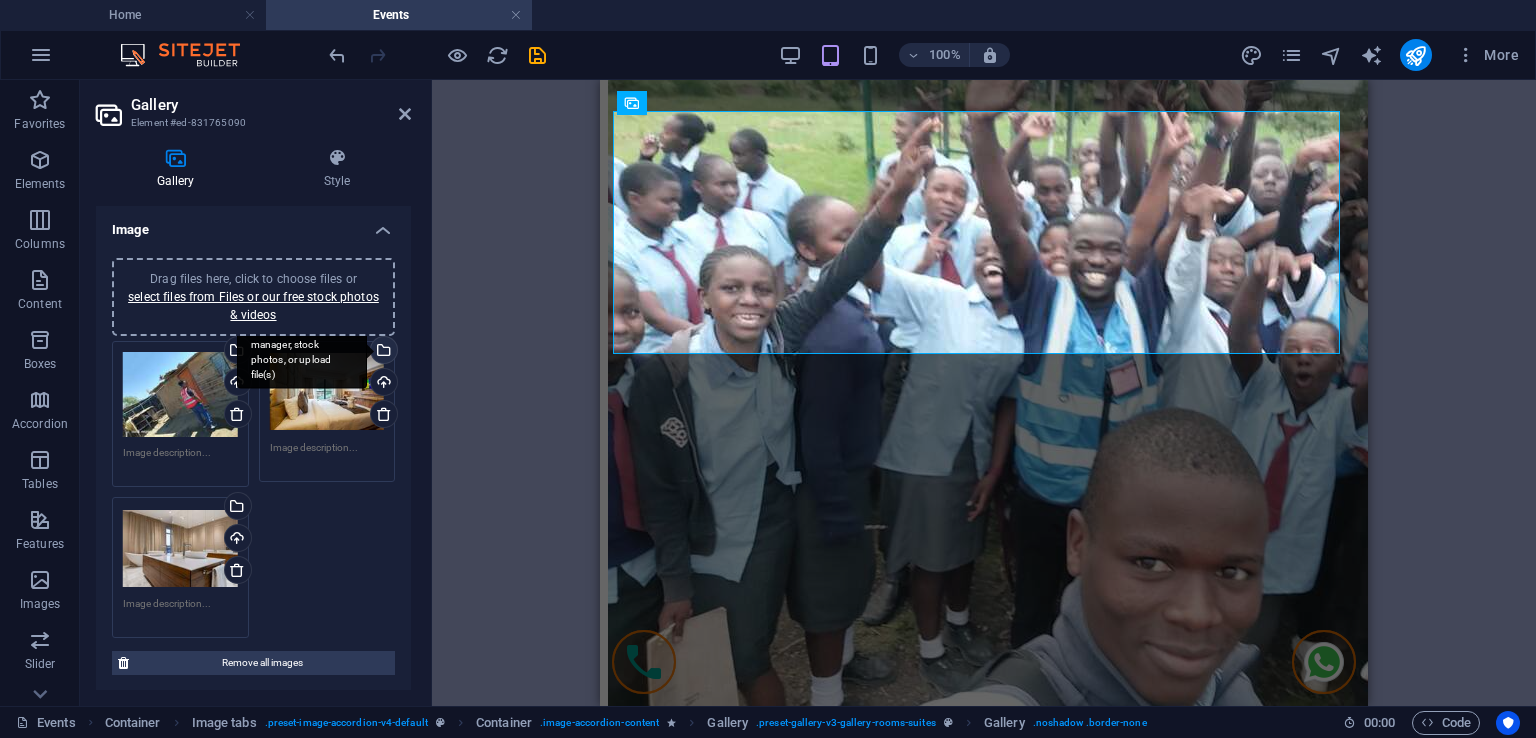 click on "Select files from the file manager, stock photos, or upload file(s)" at bounding box center (382, 352) 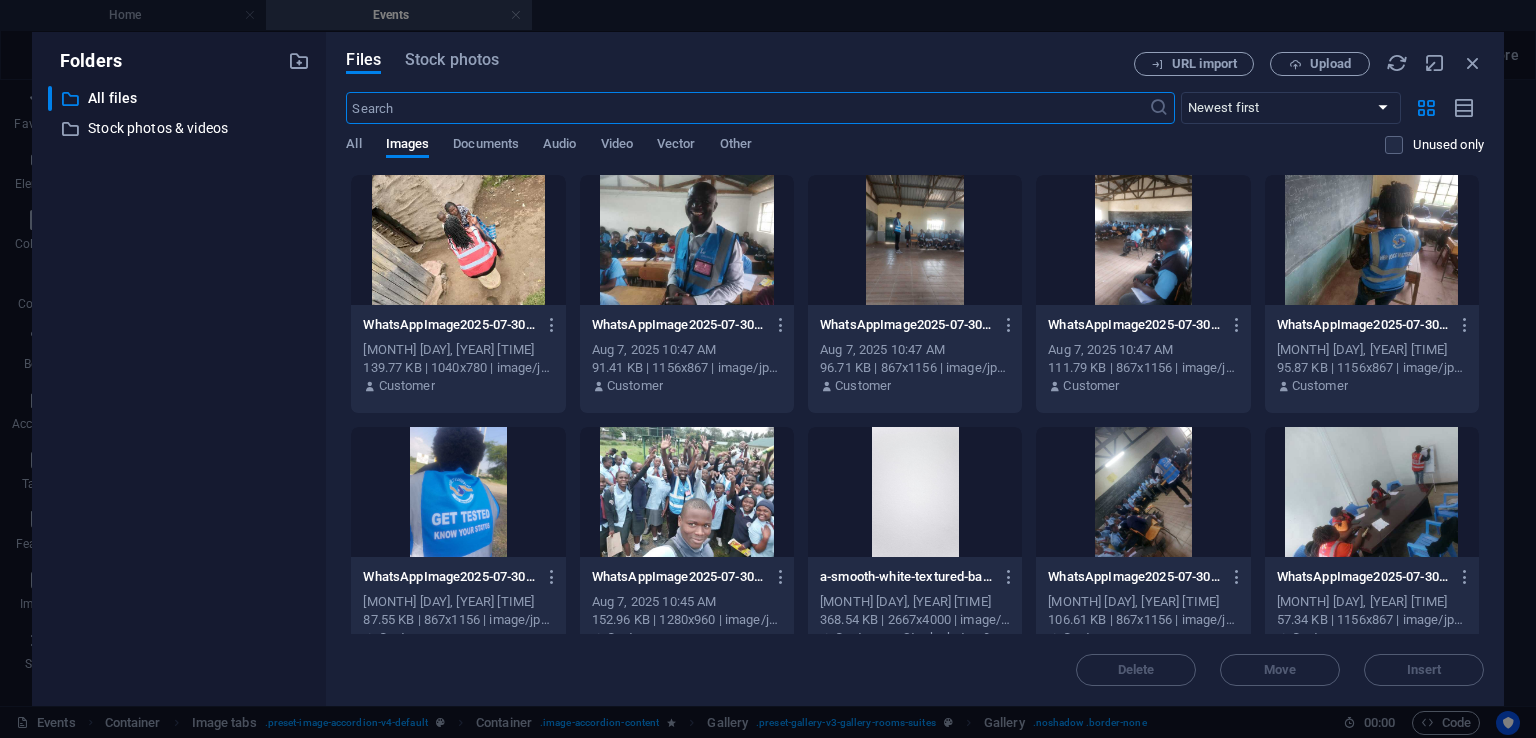 scroll, scrollTop: 1288, scrollLeft: 0, axis: vertical 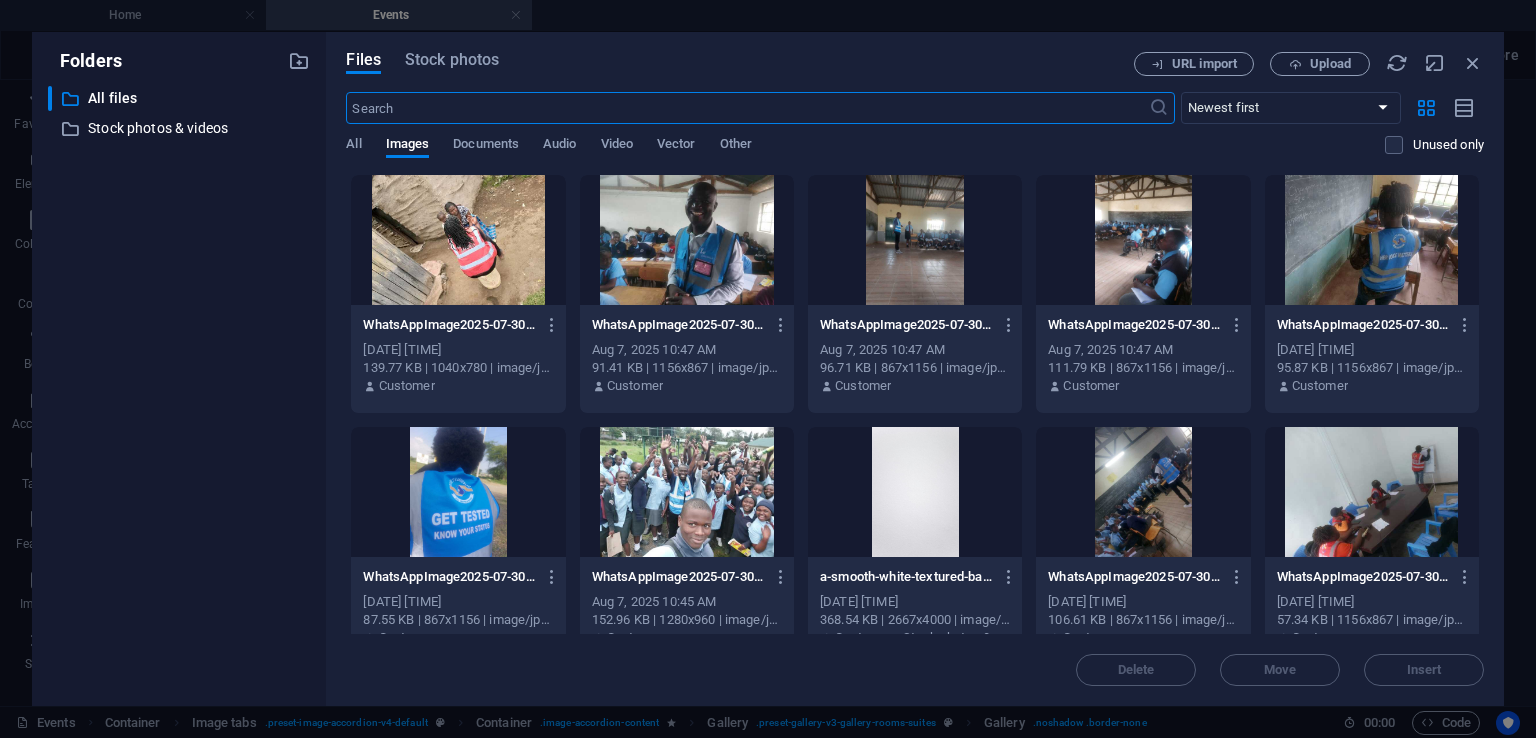 select on "4" 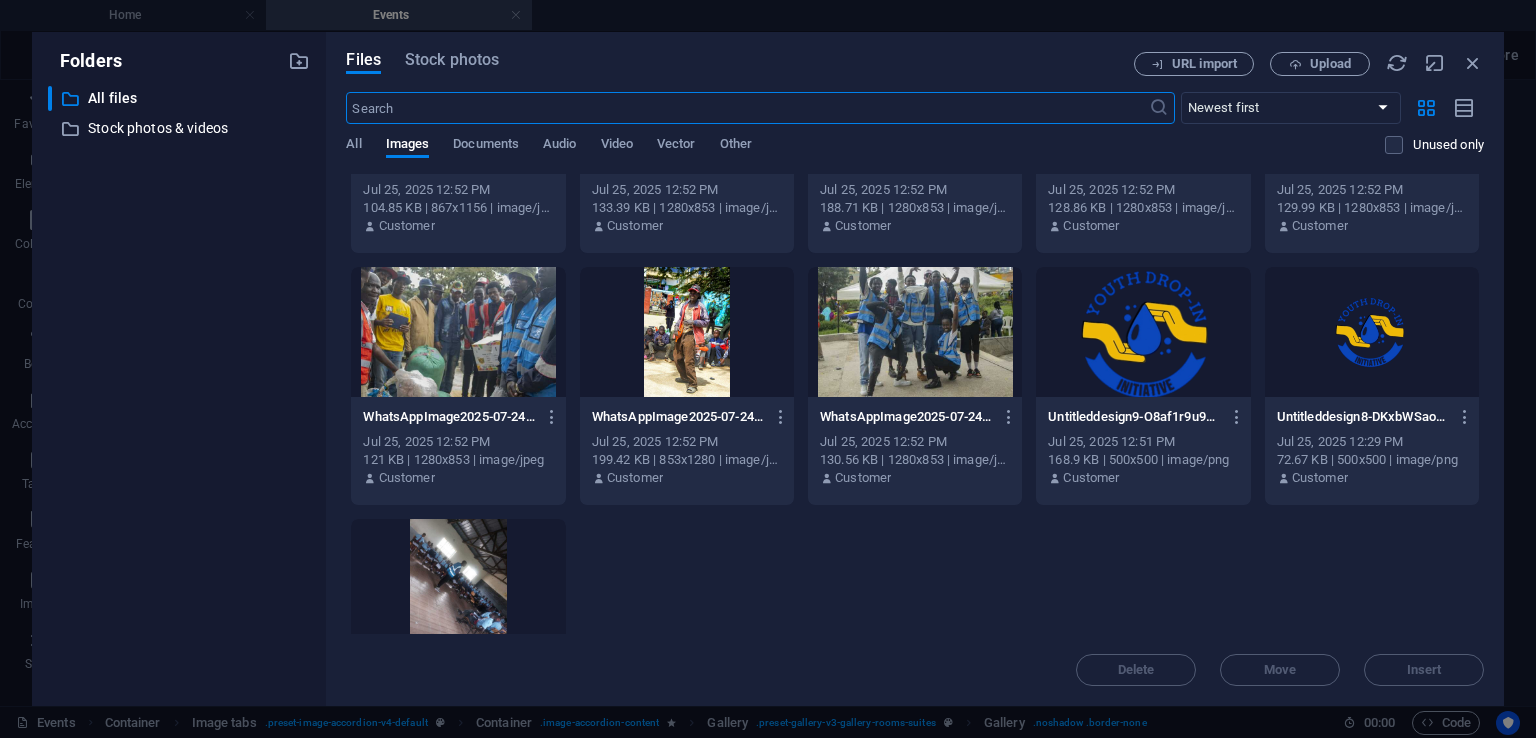 scroll, scrollTop: 5300, scrollLeft: 0, axis: vertical 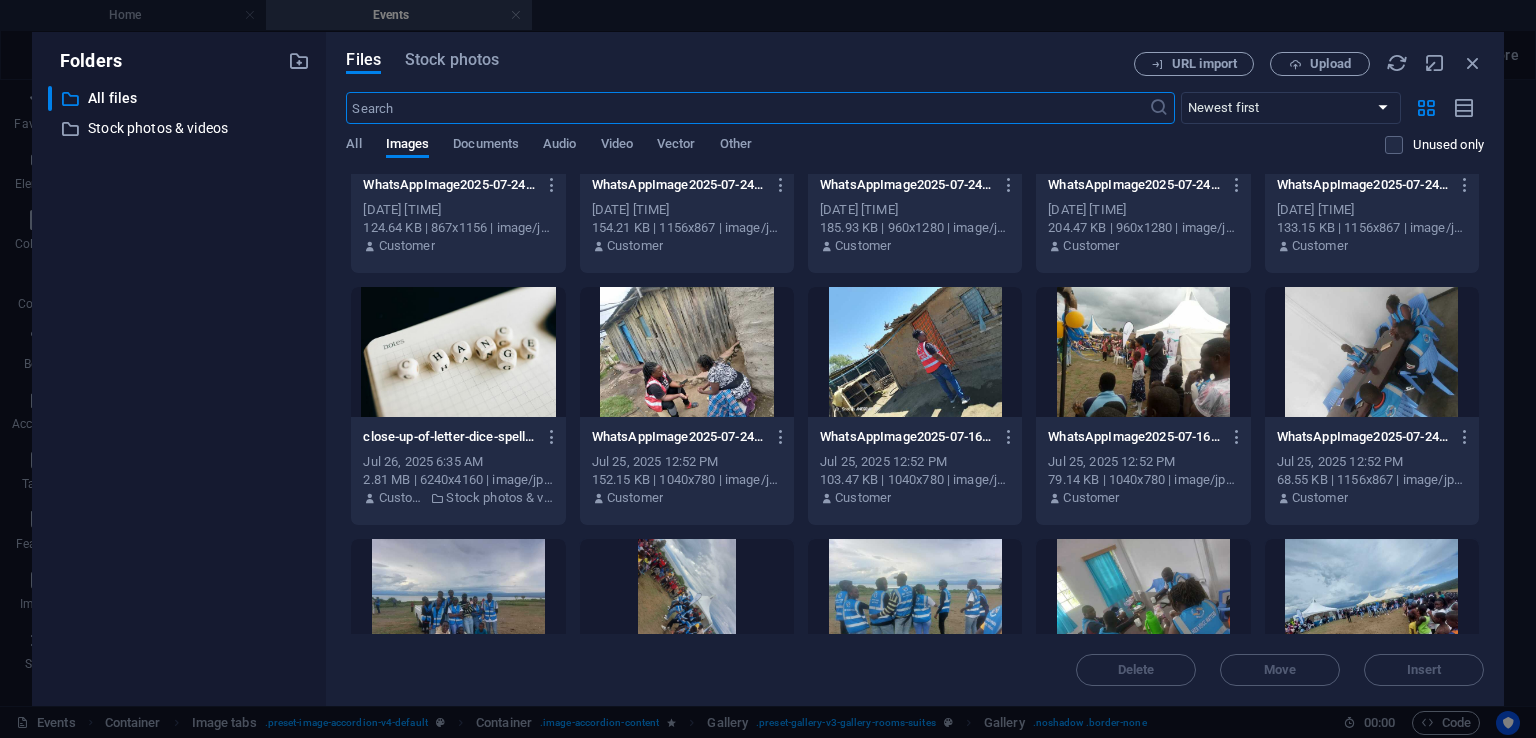 click at bounding box center (687, 352) 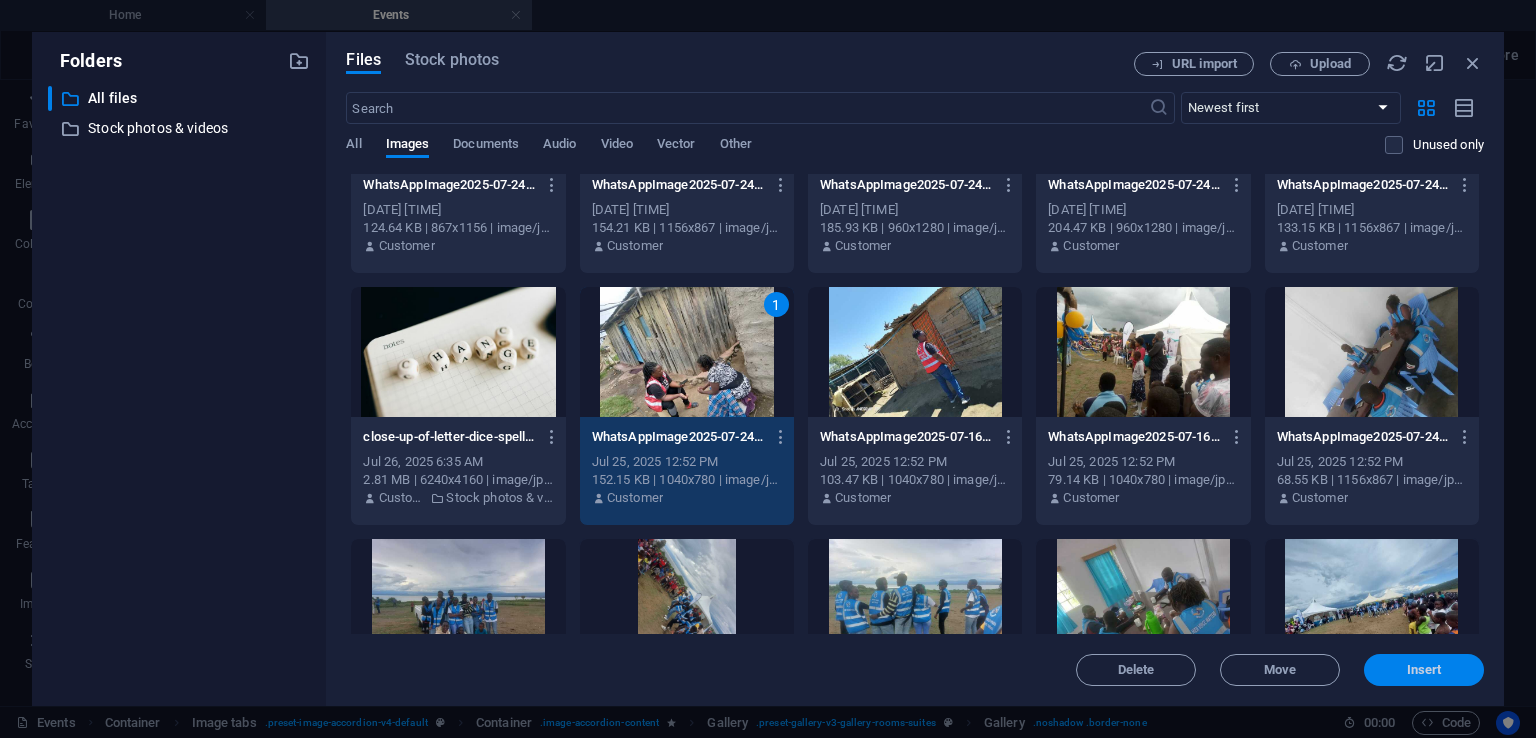 click on "Insert" at bounding box center (1424, 670) 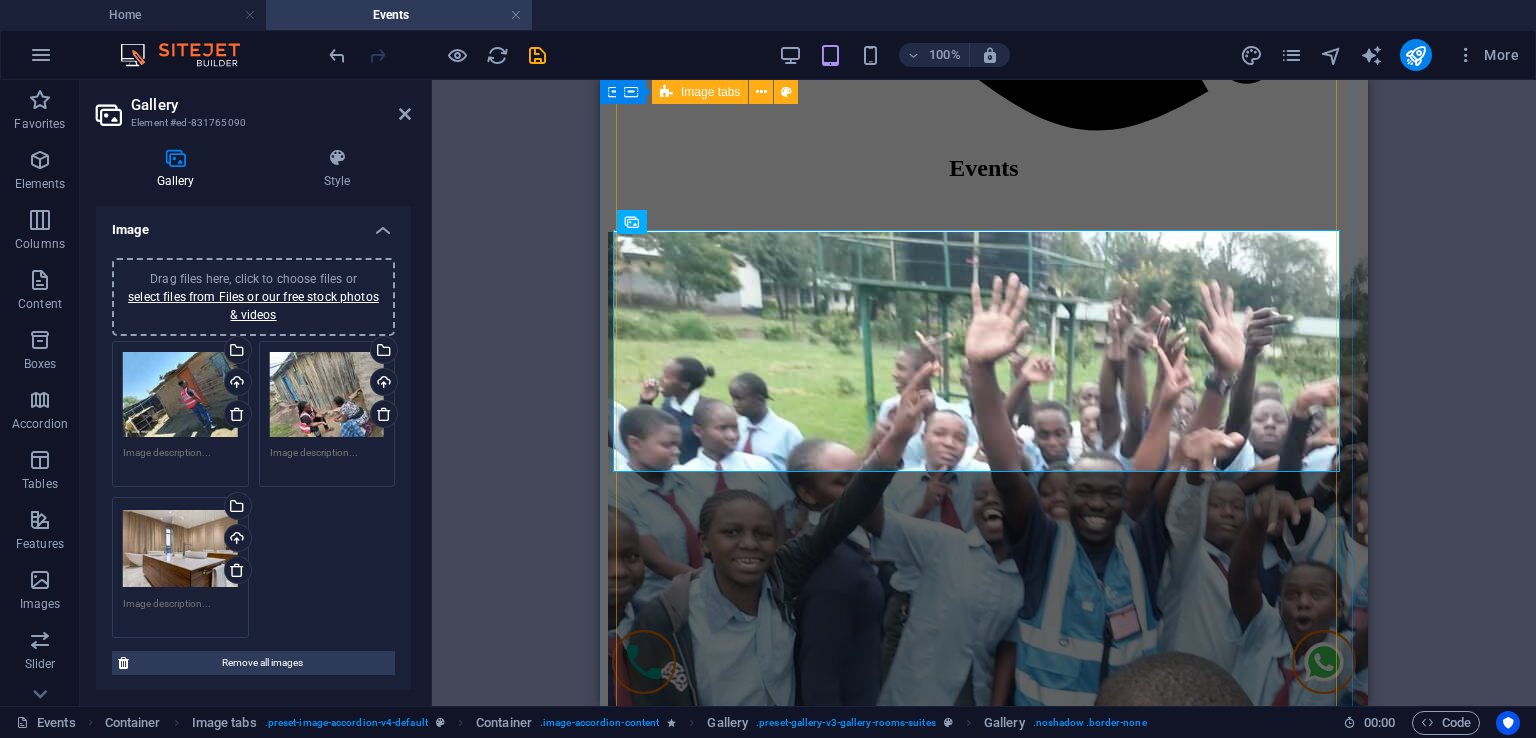 scroll, scrollTop: 1344, scrollLeft: 0, axis: vertical 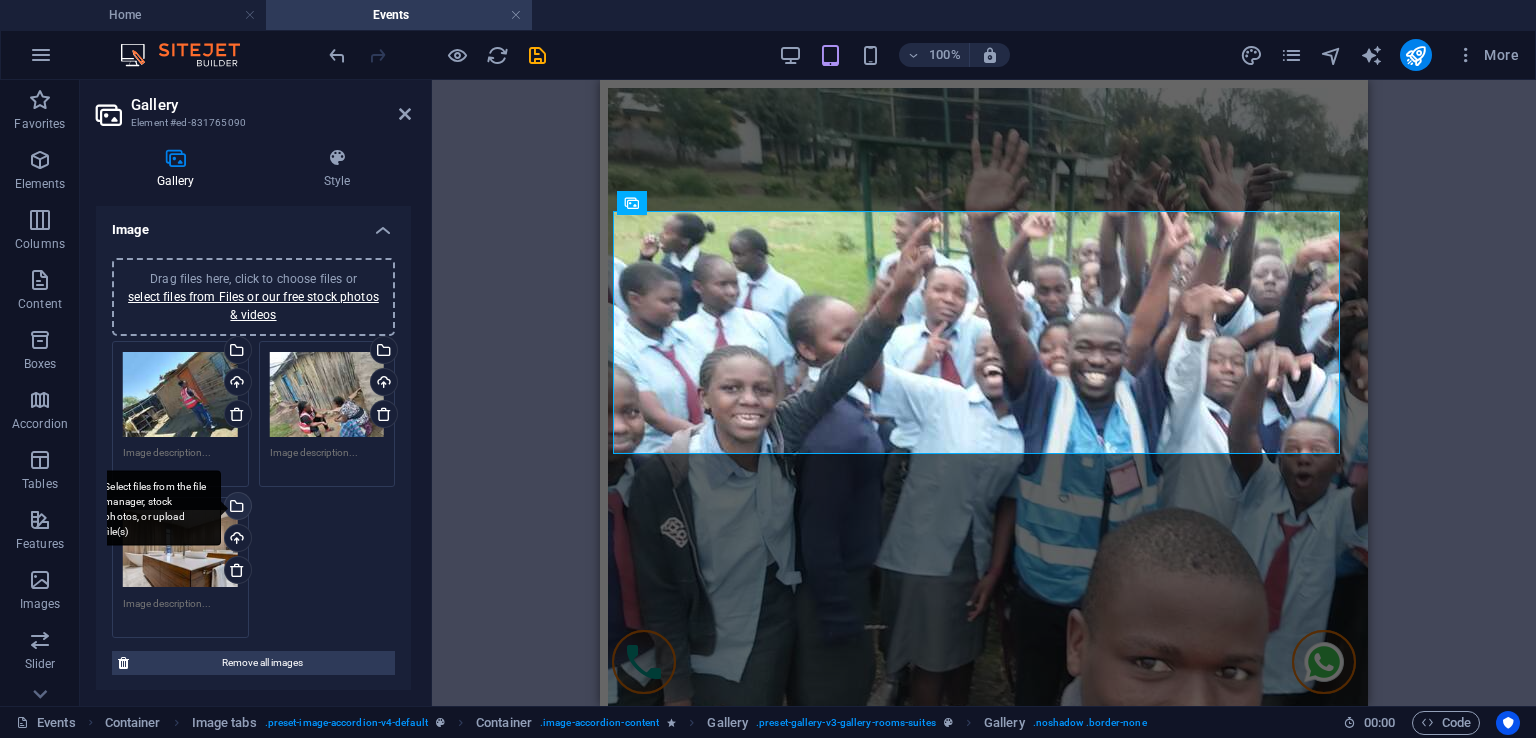 click on "Select files from the file manager, stock photos, or upload file(s)" at bounding box center [236, 508] 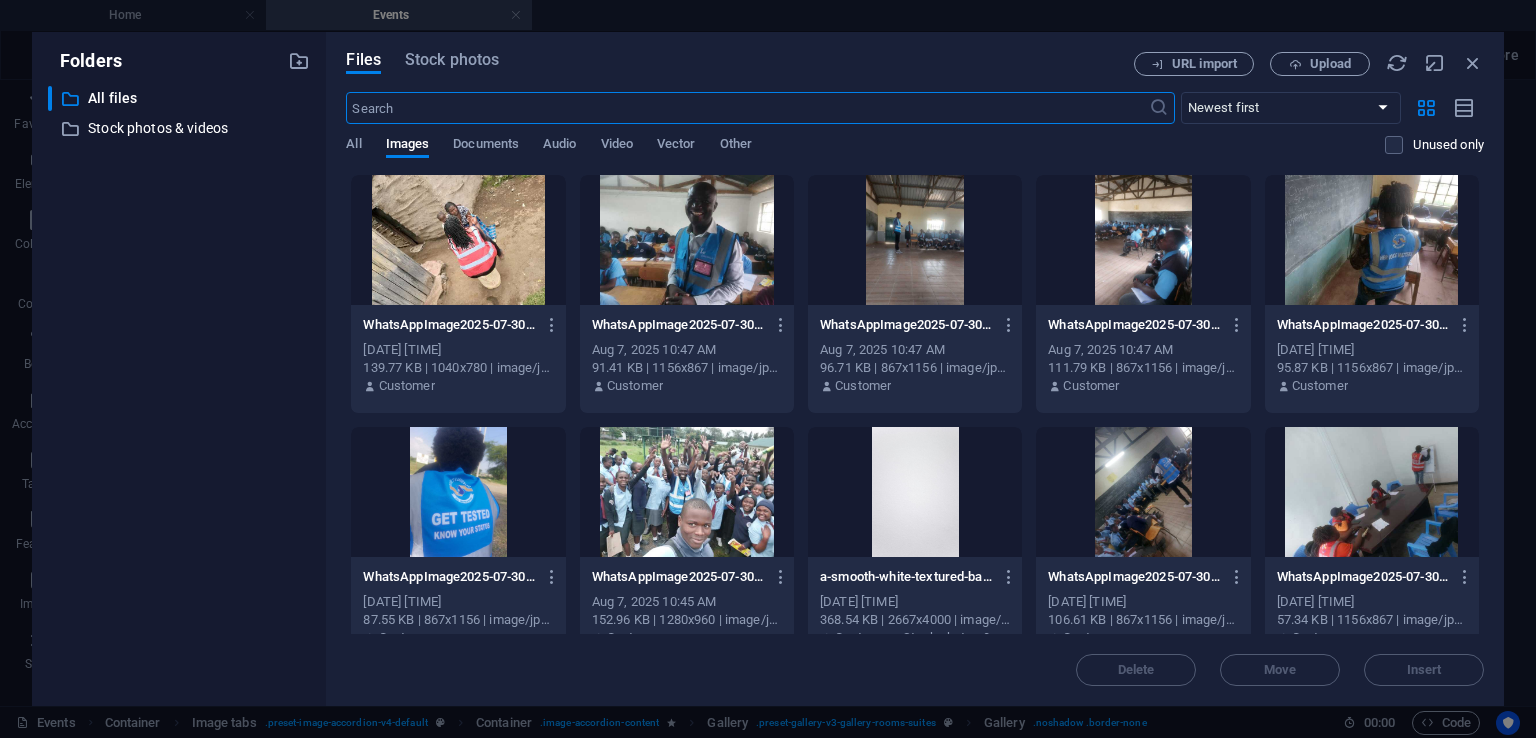 scroll, scrollTop: 1188, scrollLeft: 0, axis: vertical 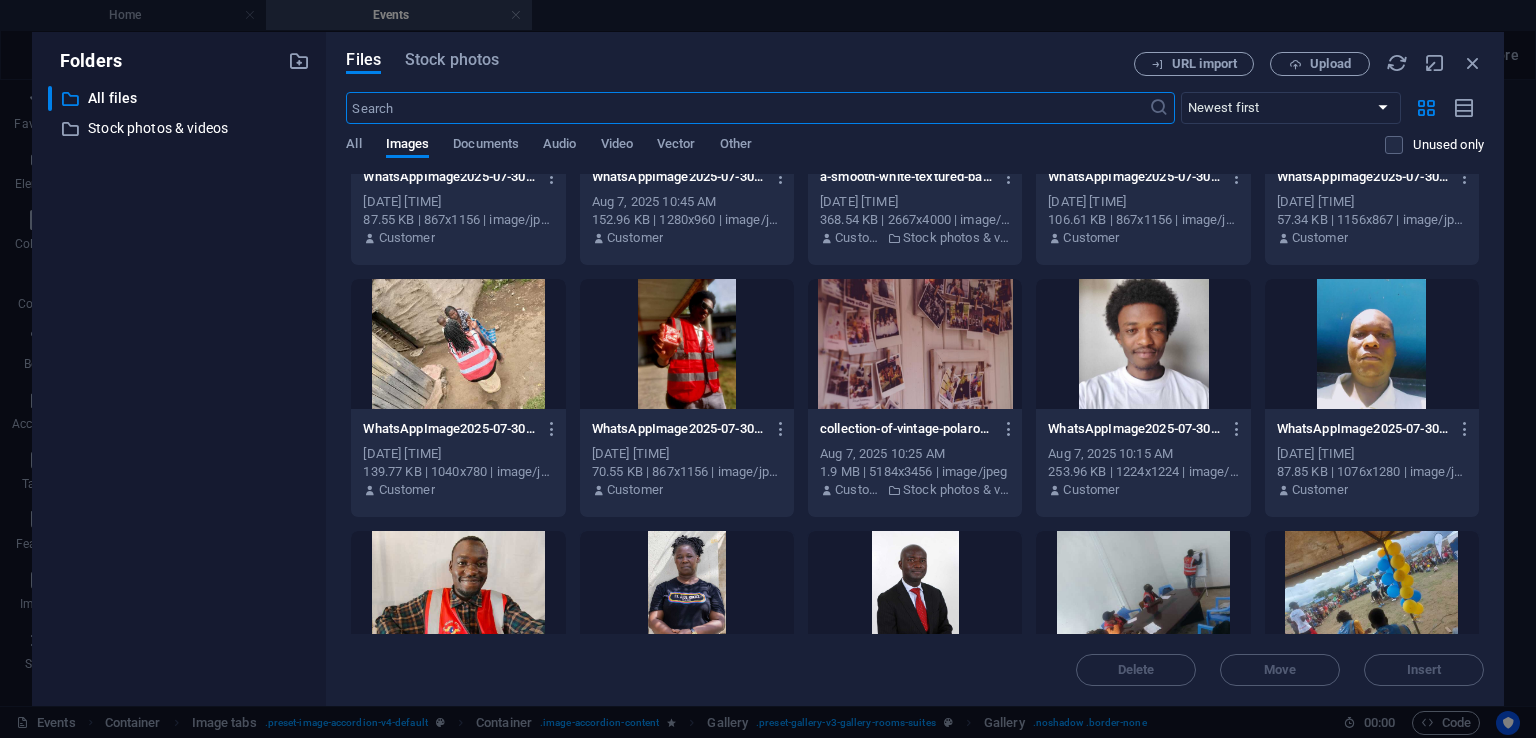 click at bounding box center (687, 344) 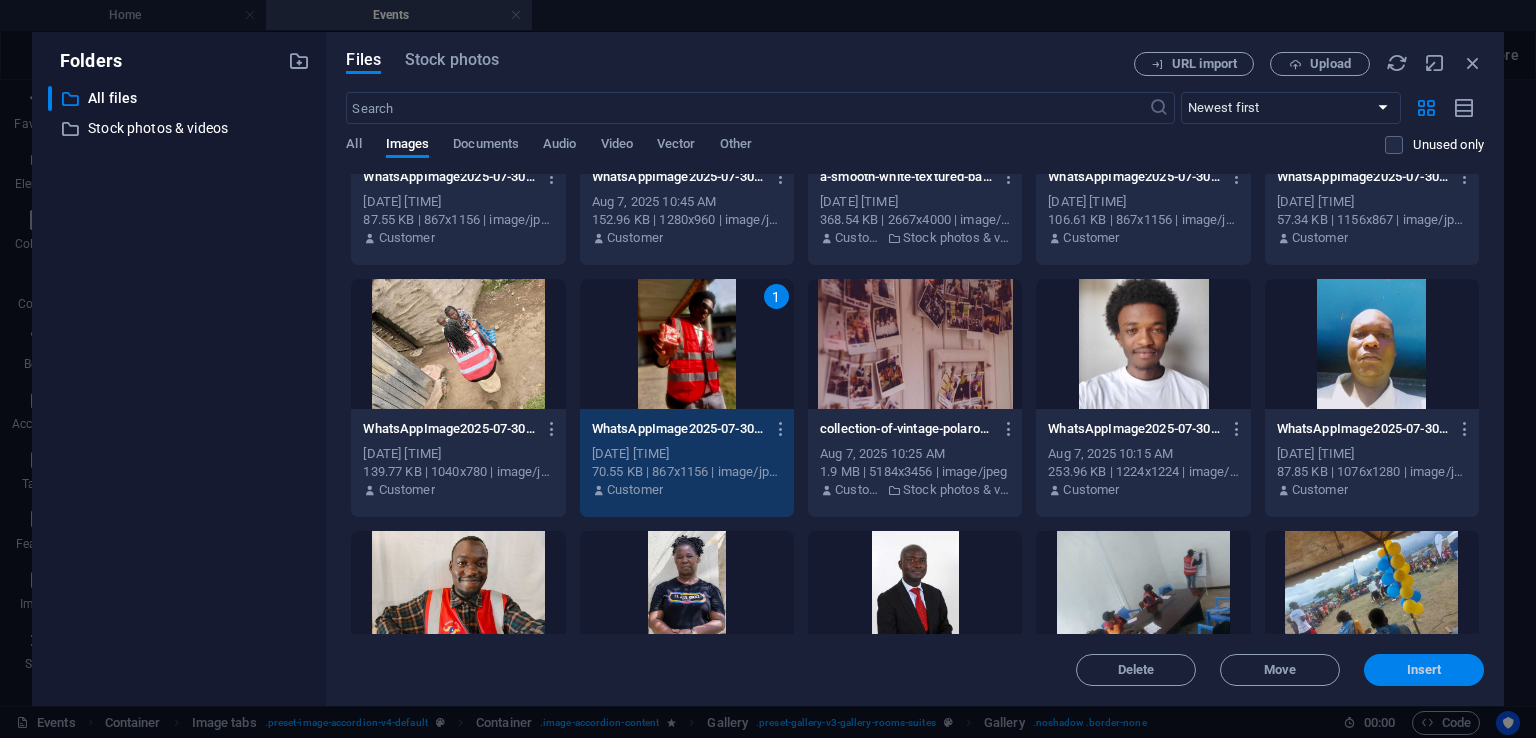 click on "Insert" at bounding box center (1424, 670) 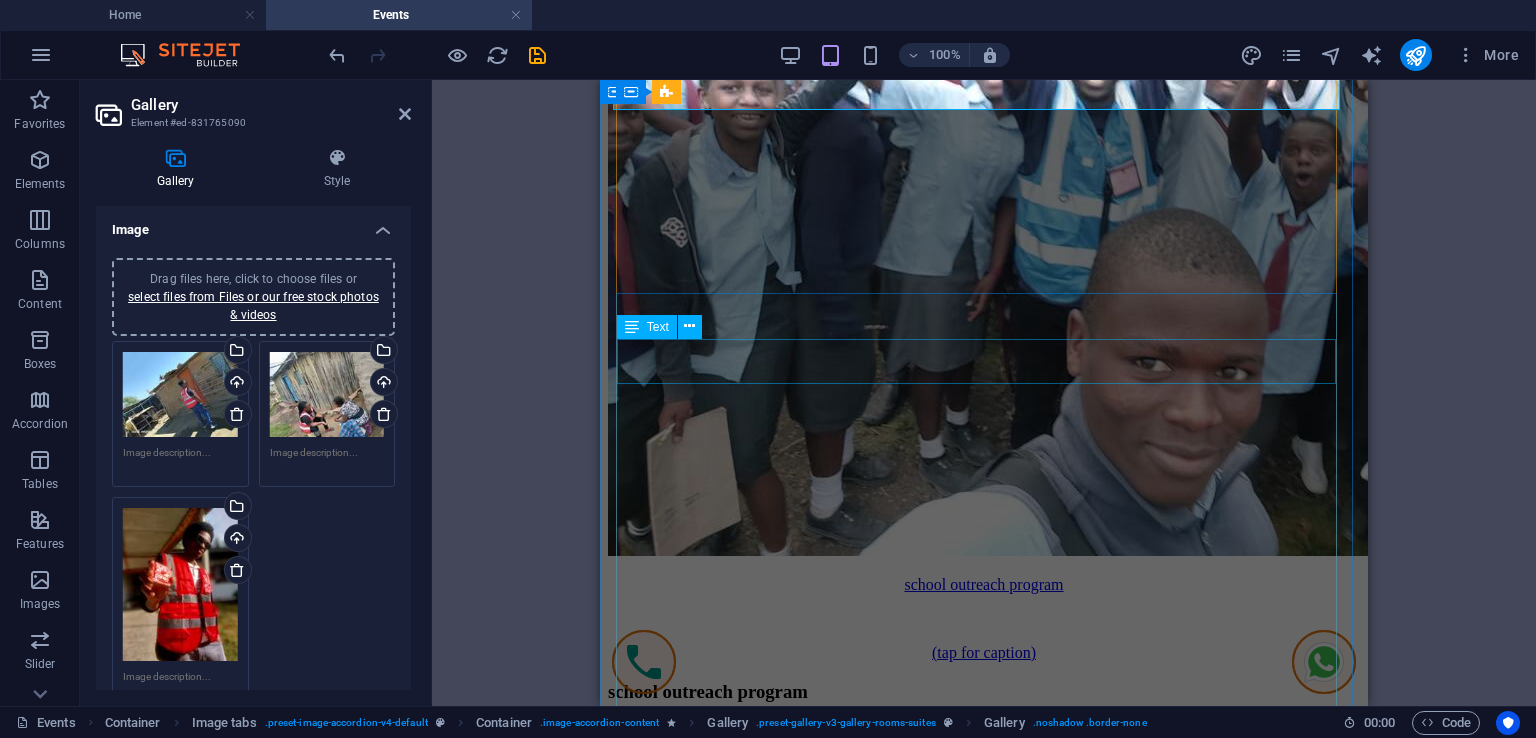 scroll, scrollTop: 1944, scrollLeft: 0, axis: vertical 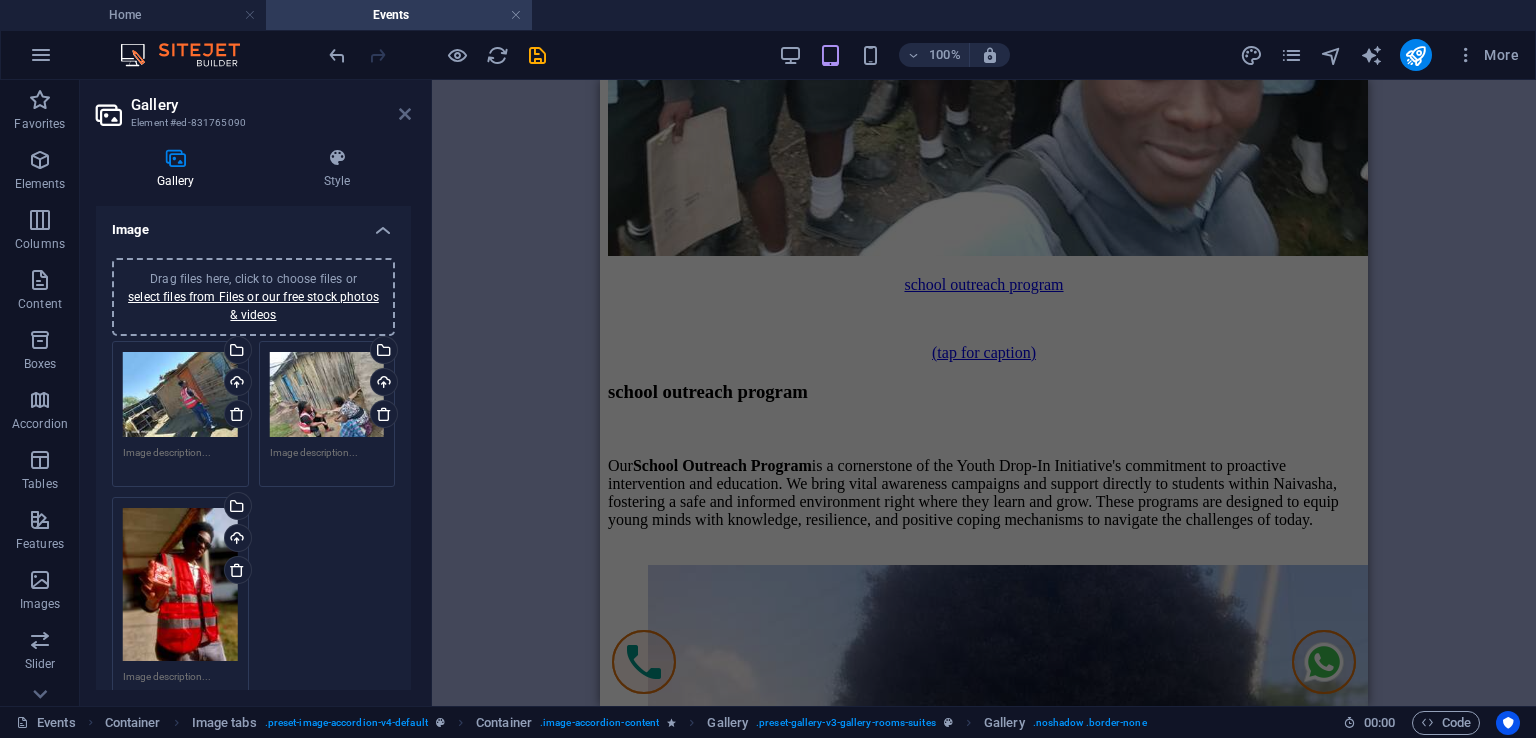 click at bounding box center (405, 114) 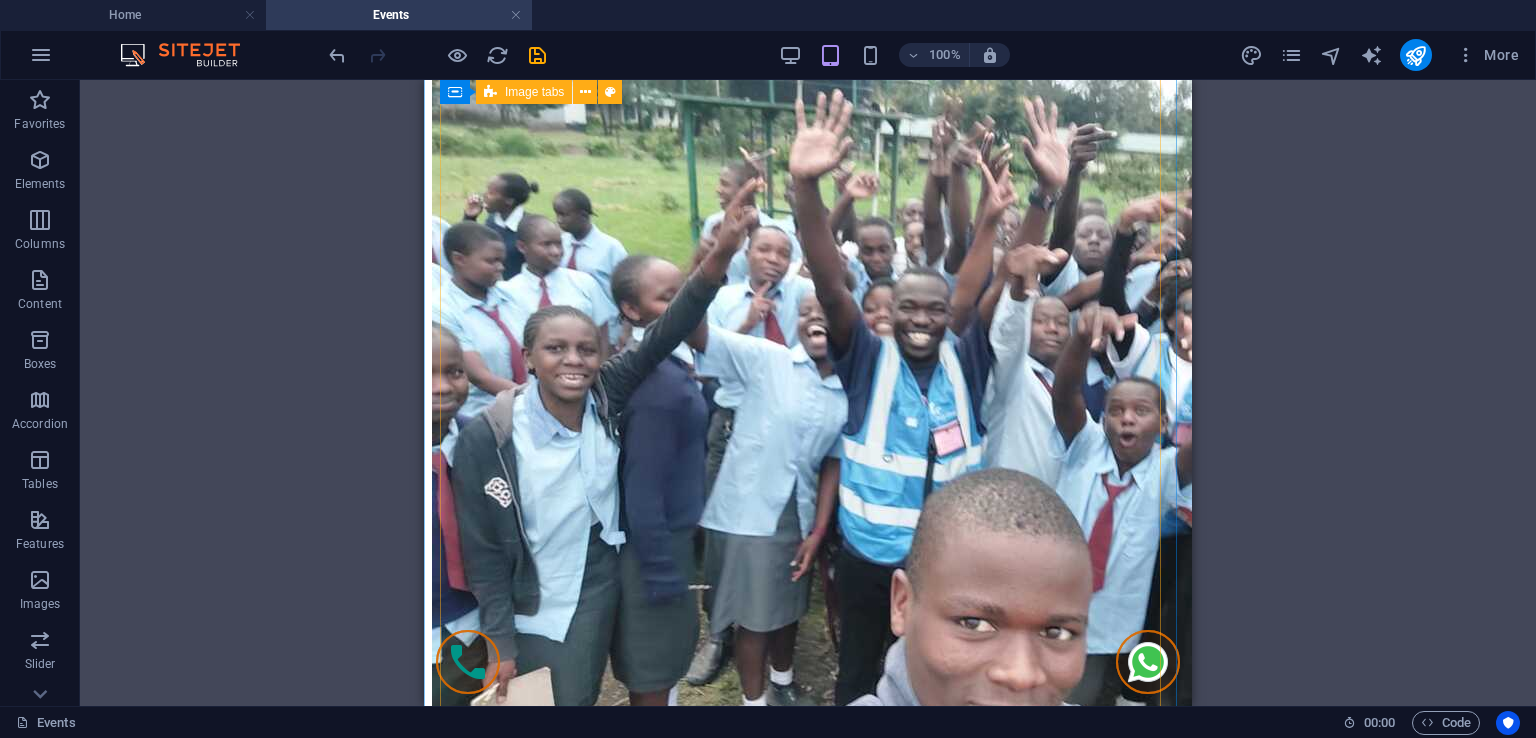 scroll, scrollTop: 1500, scrollLeft: 0, axis: vertical 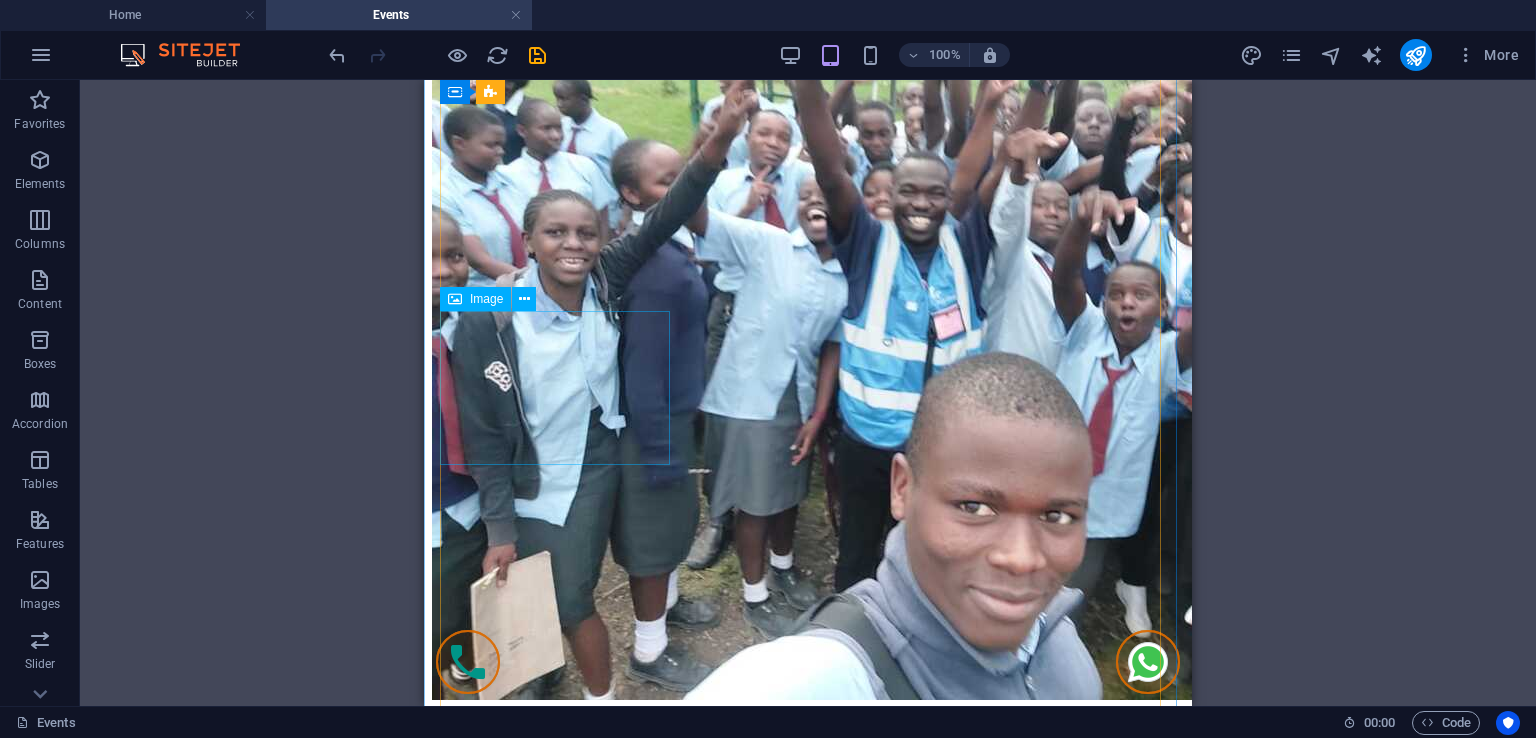click on "Family Room" at bounding box center (808, 9575) 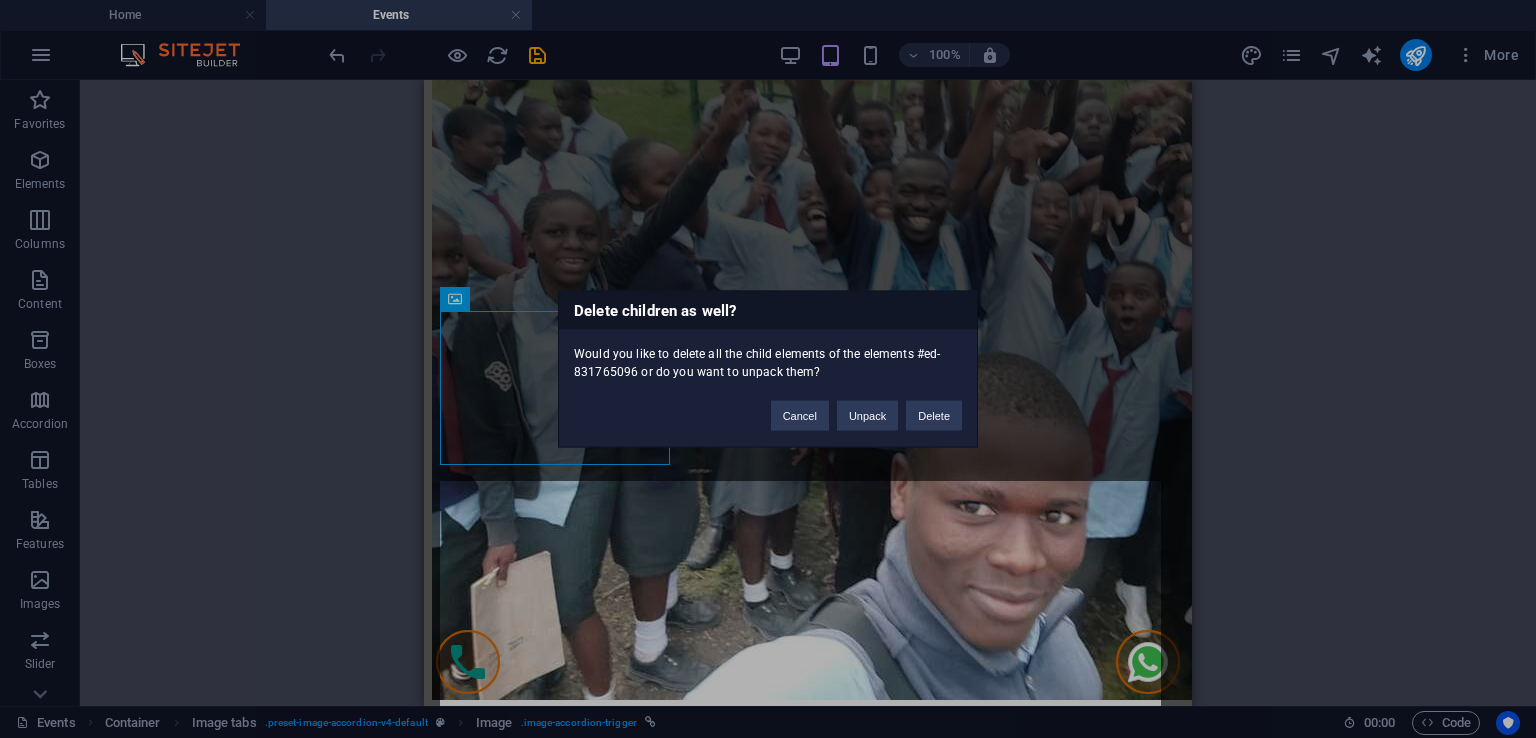 type 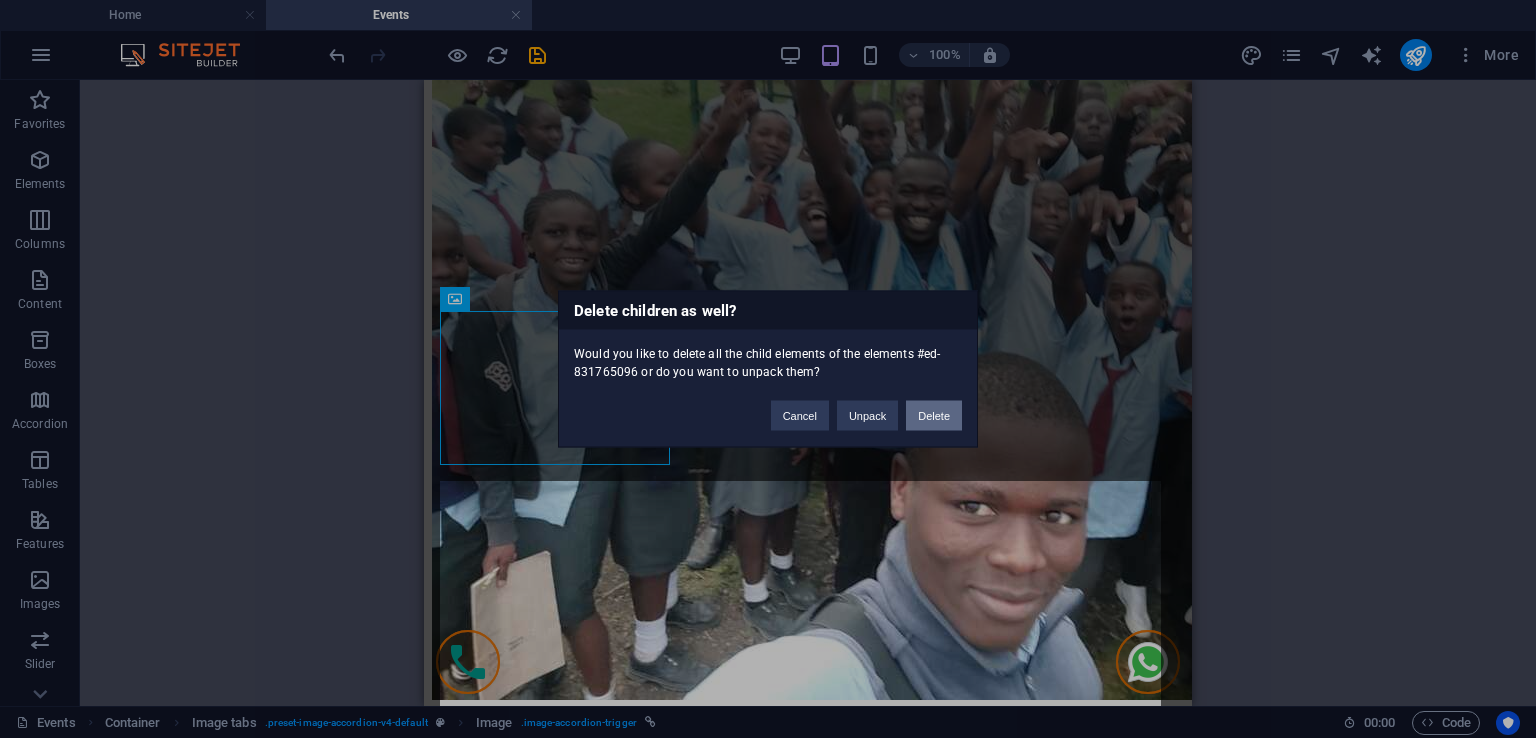 click on "Delete" at bounding box center (934, 416) 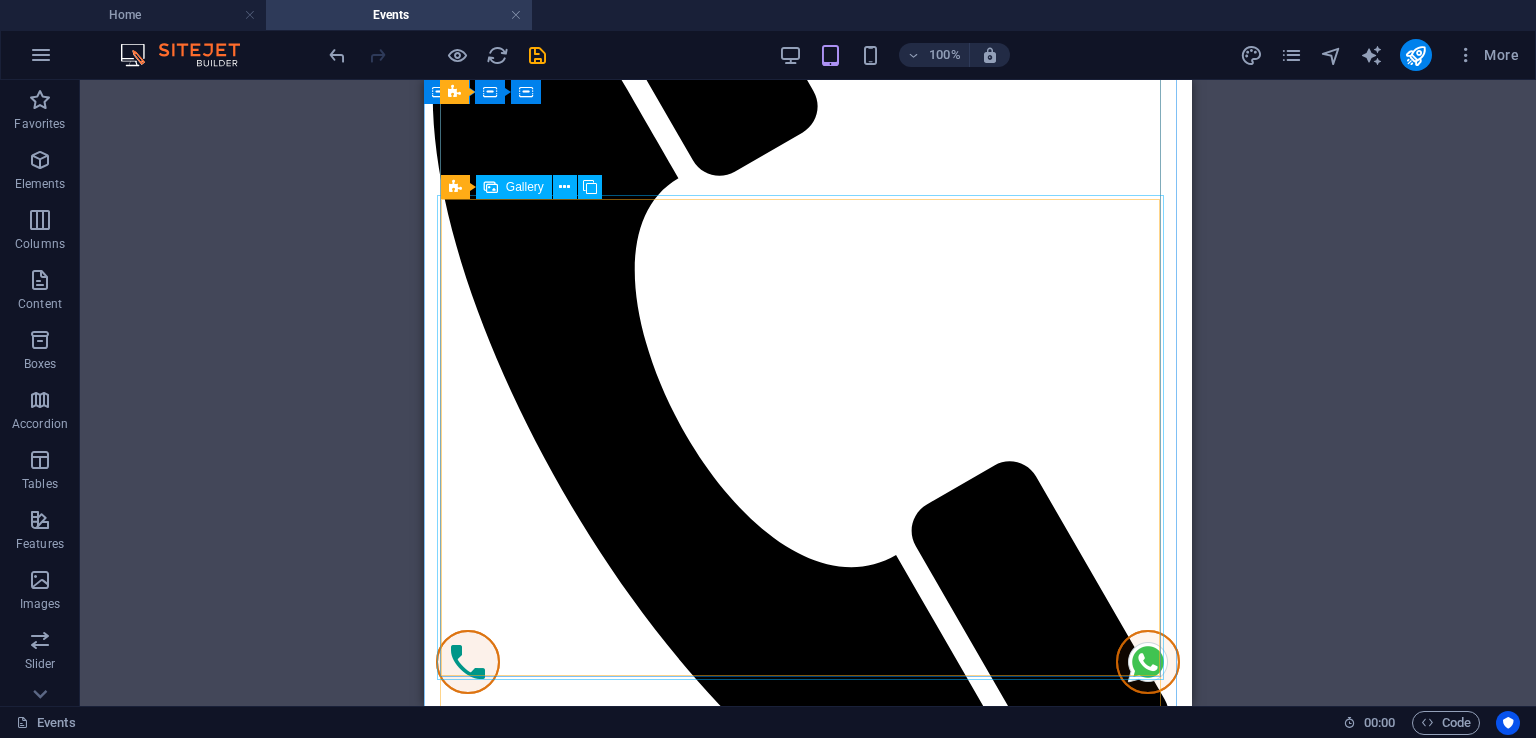 scroll, scrollTop: 0, scrollLeft: 0, axis: both 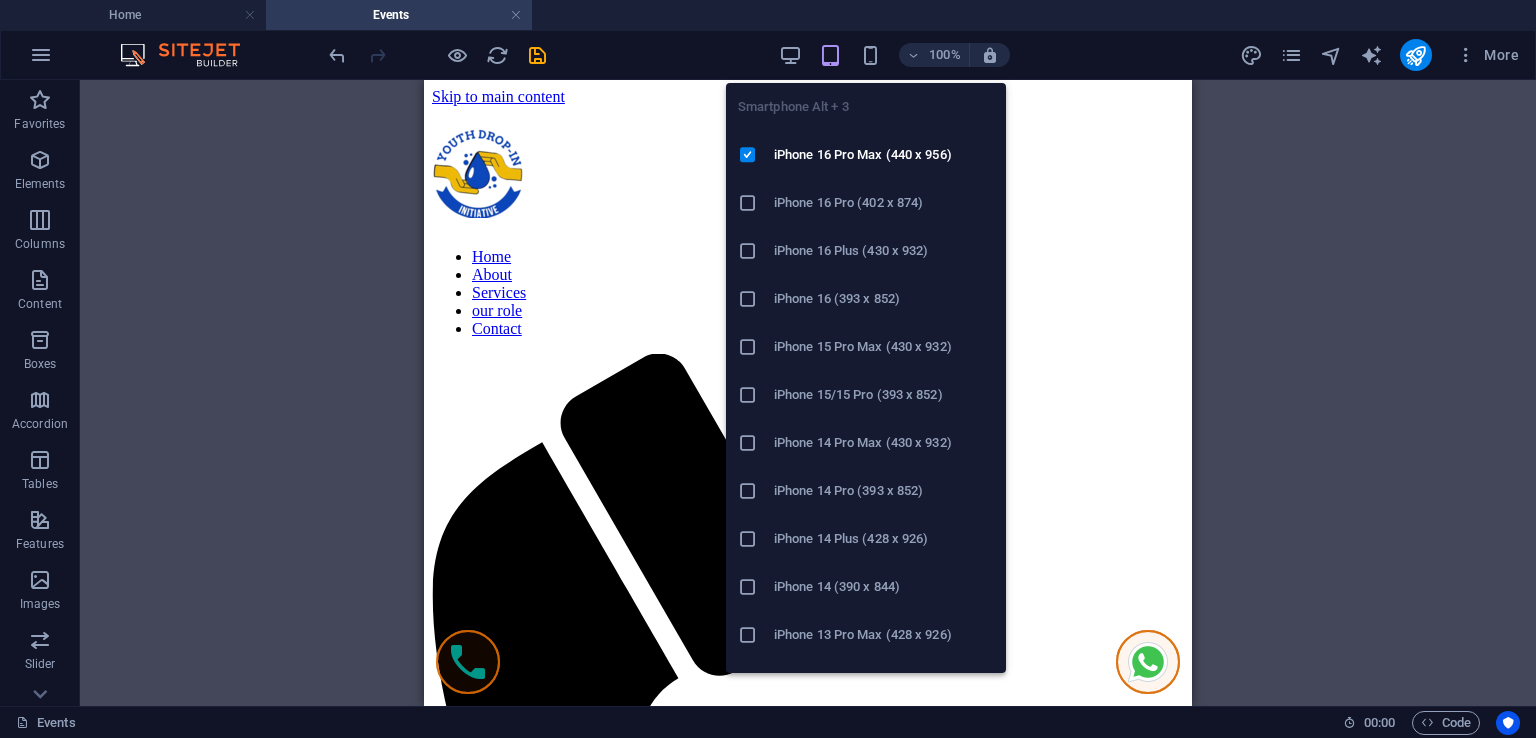 click at bounding box center (870, 55) 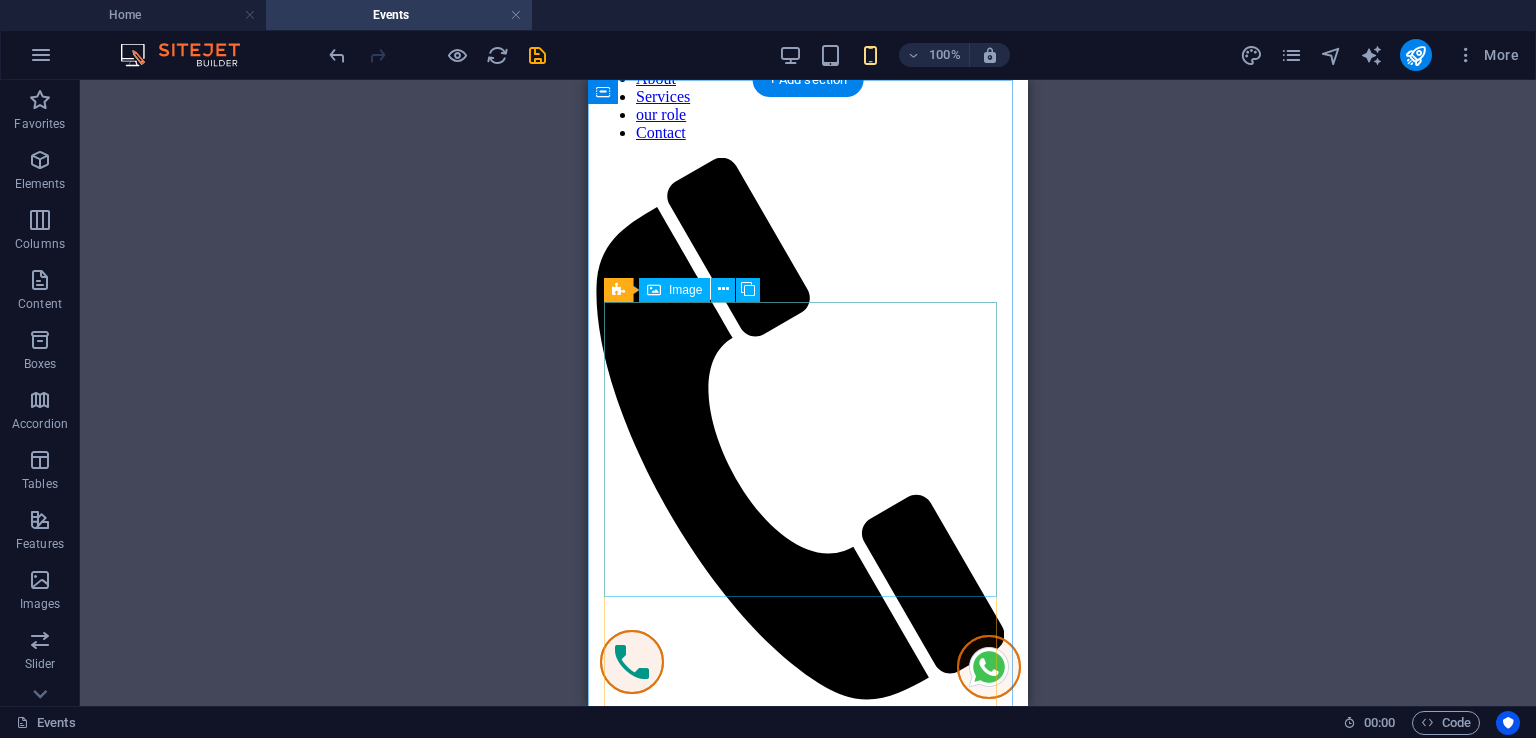 scroll, scrollTop: 0, scrollLeft: 0, axis: both 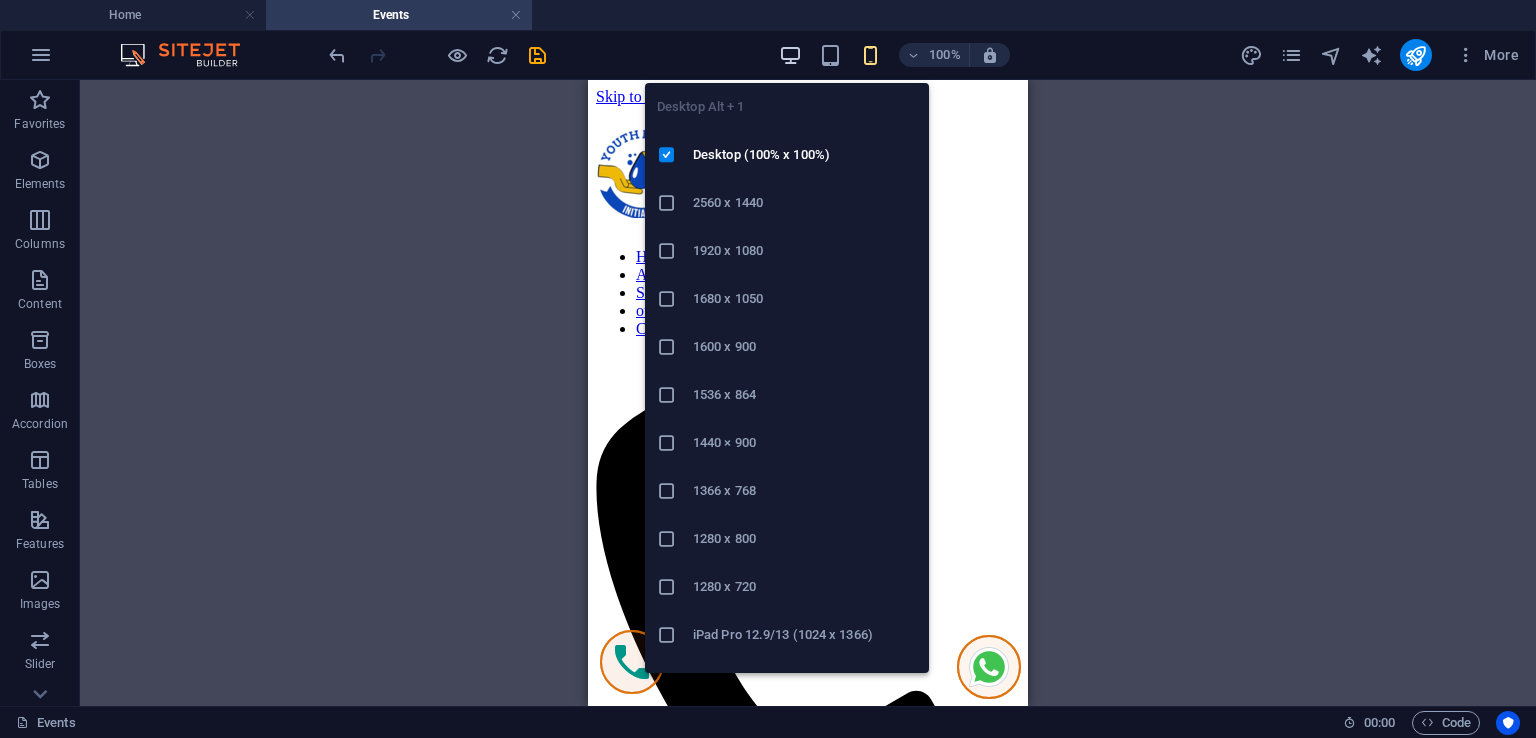 click at bounding box center [790, 55] 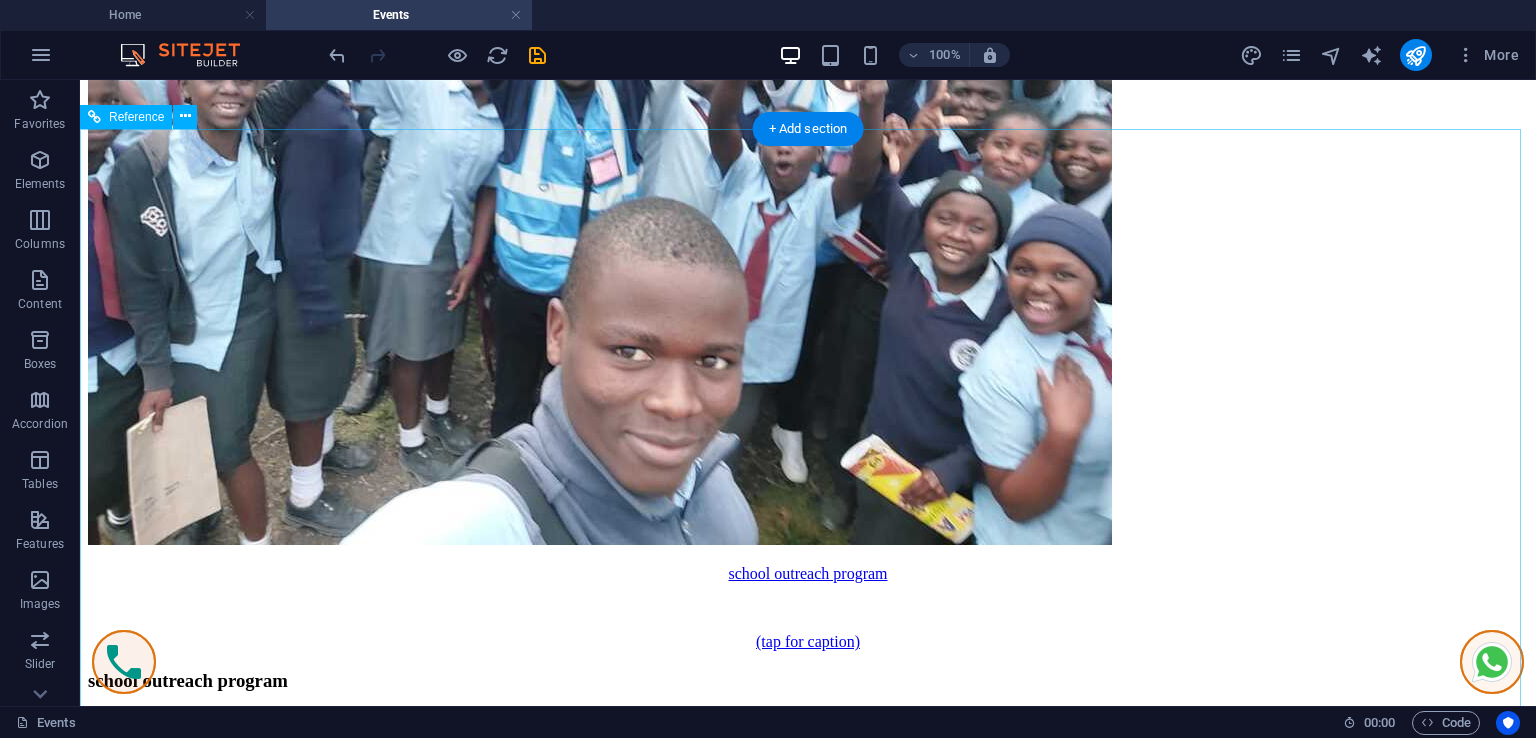 scroll, scrollTop: 2660, scrollLeft: 0, axis: vertical 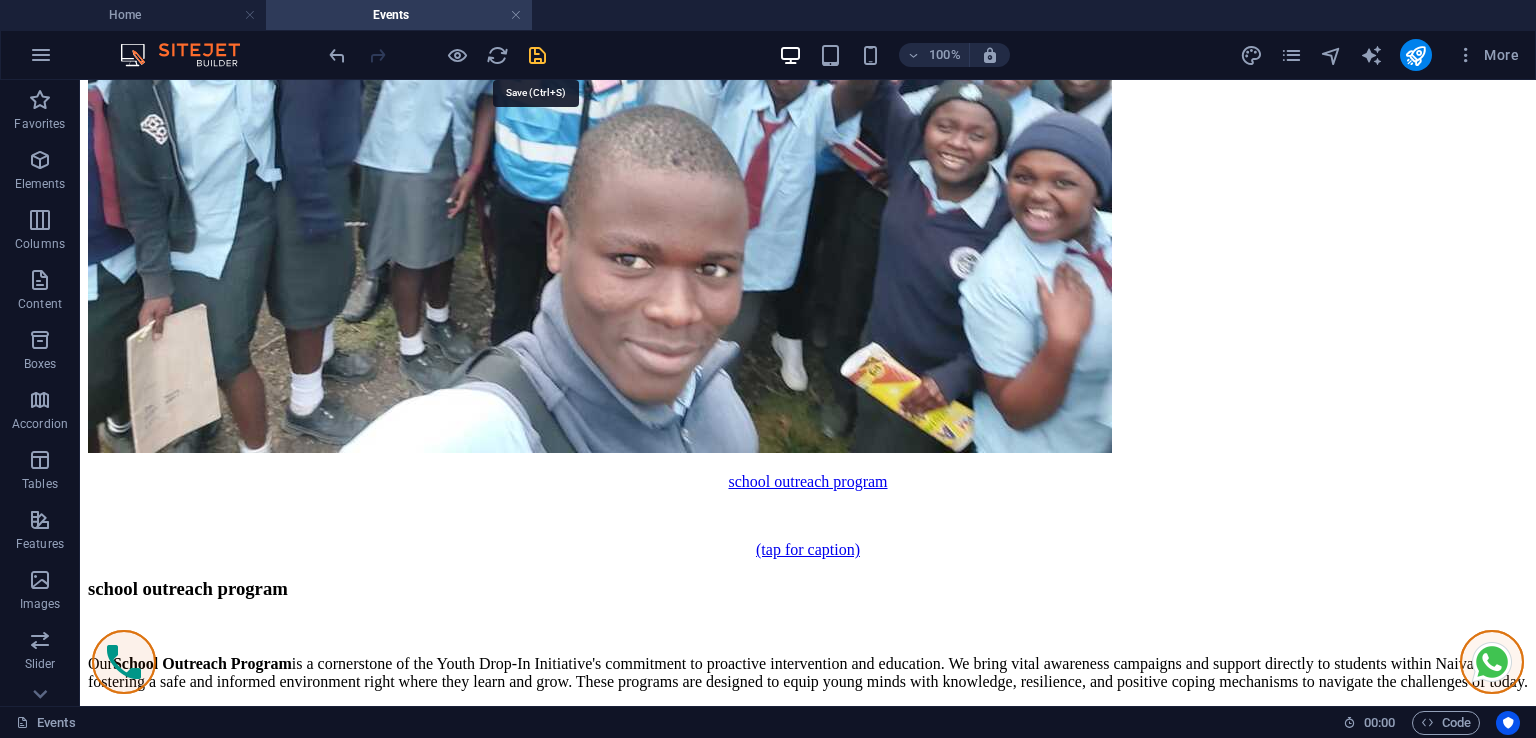 click at bounding box center [537, 55] 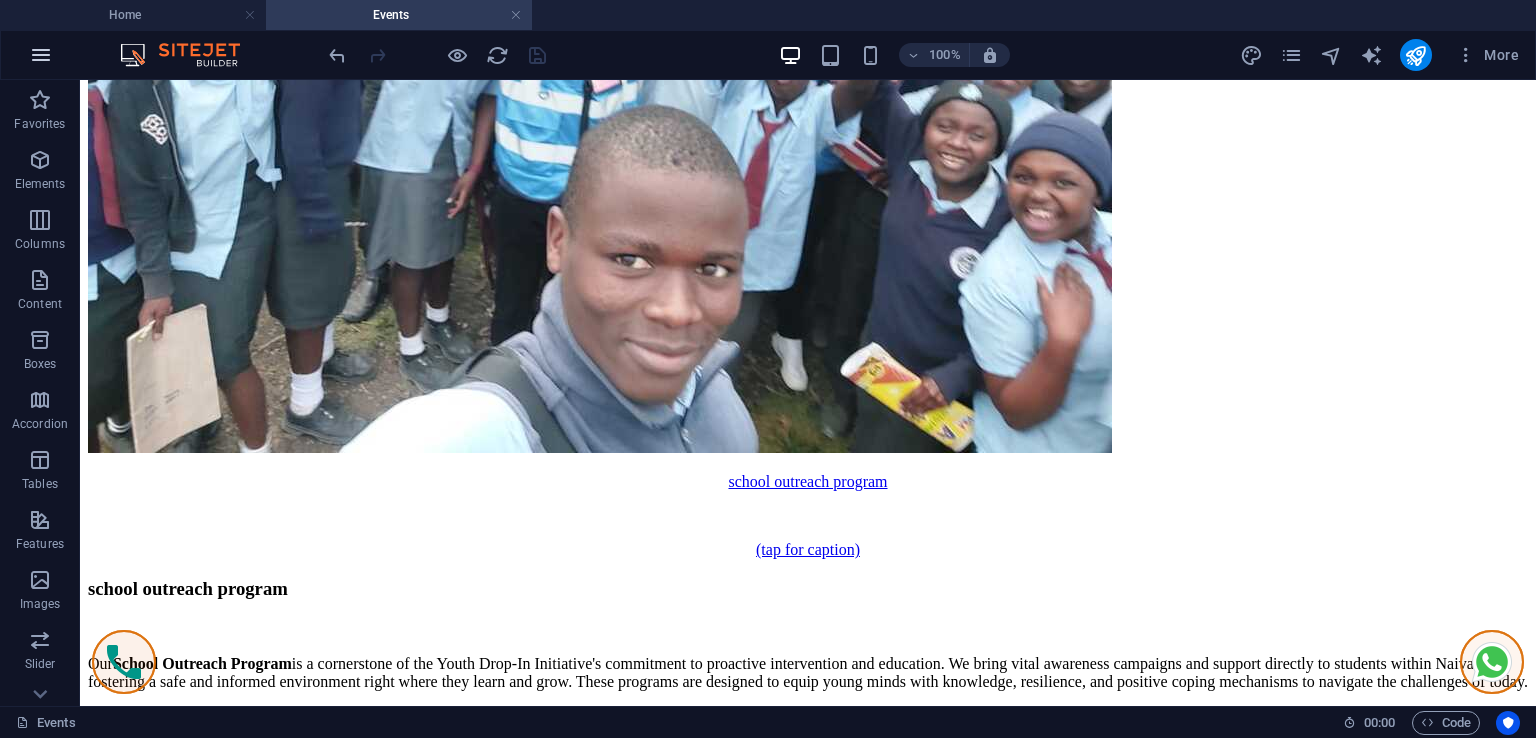 click at bounding box center [41, 55] 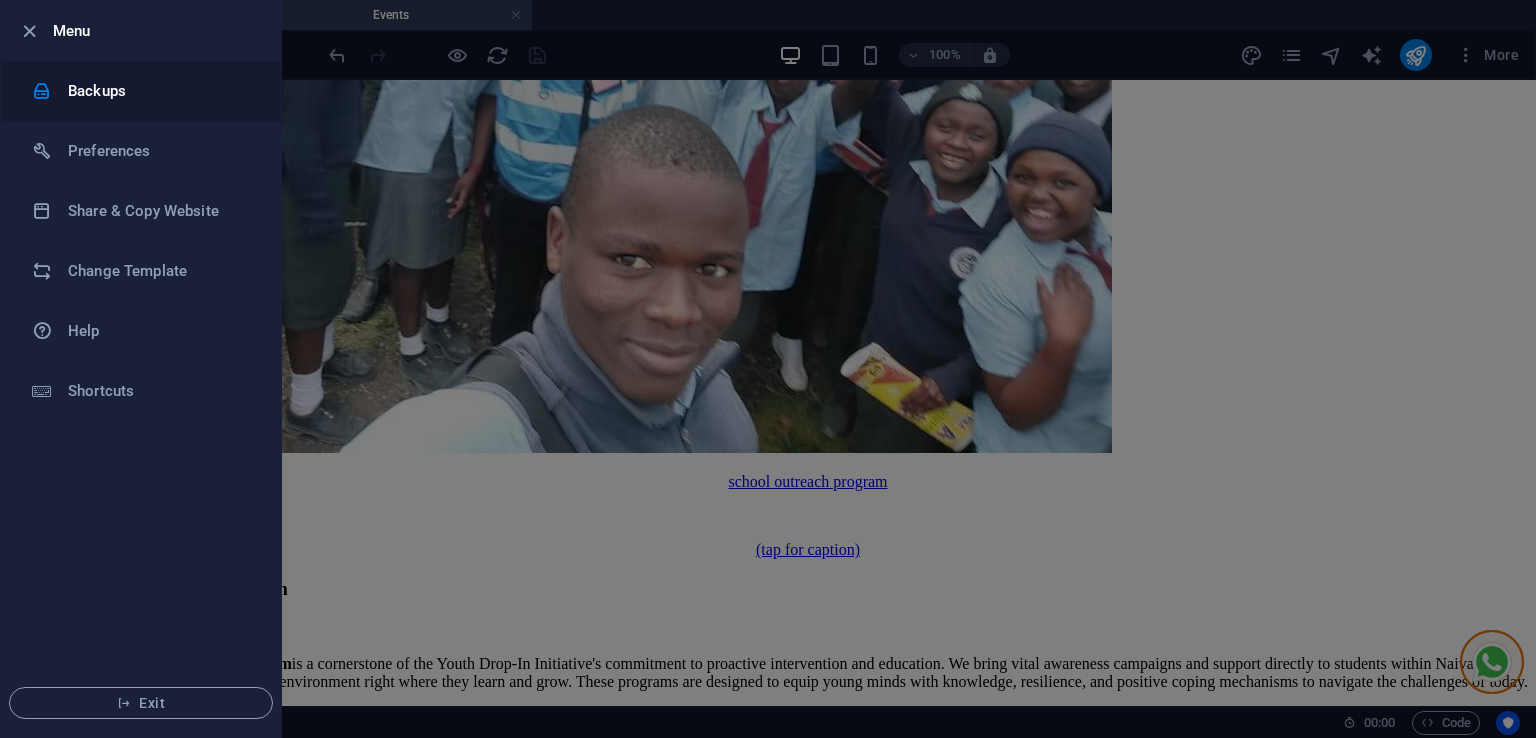 click on "Backups" at bounding box center (141, 91) 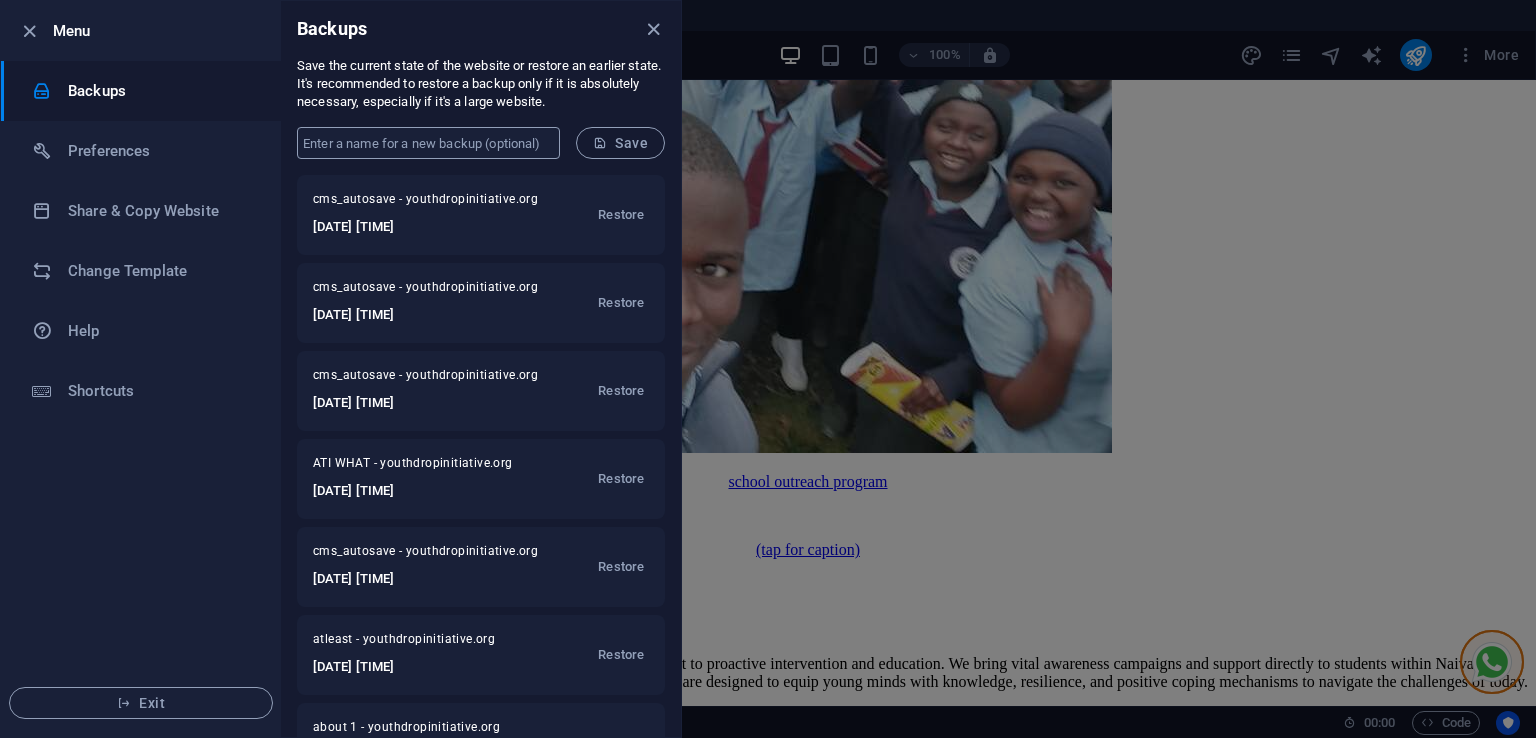 click at bounding box center [428, 143] 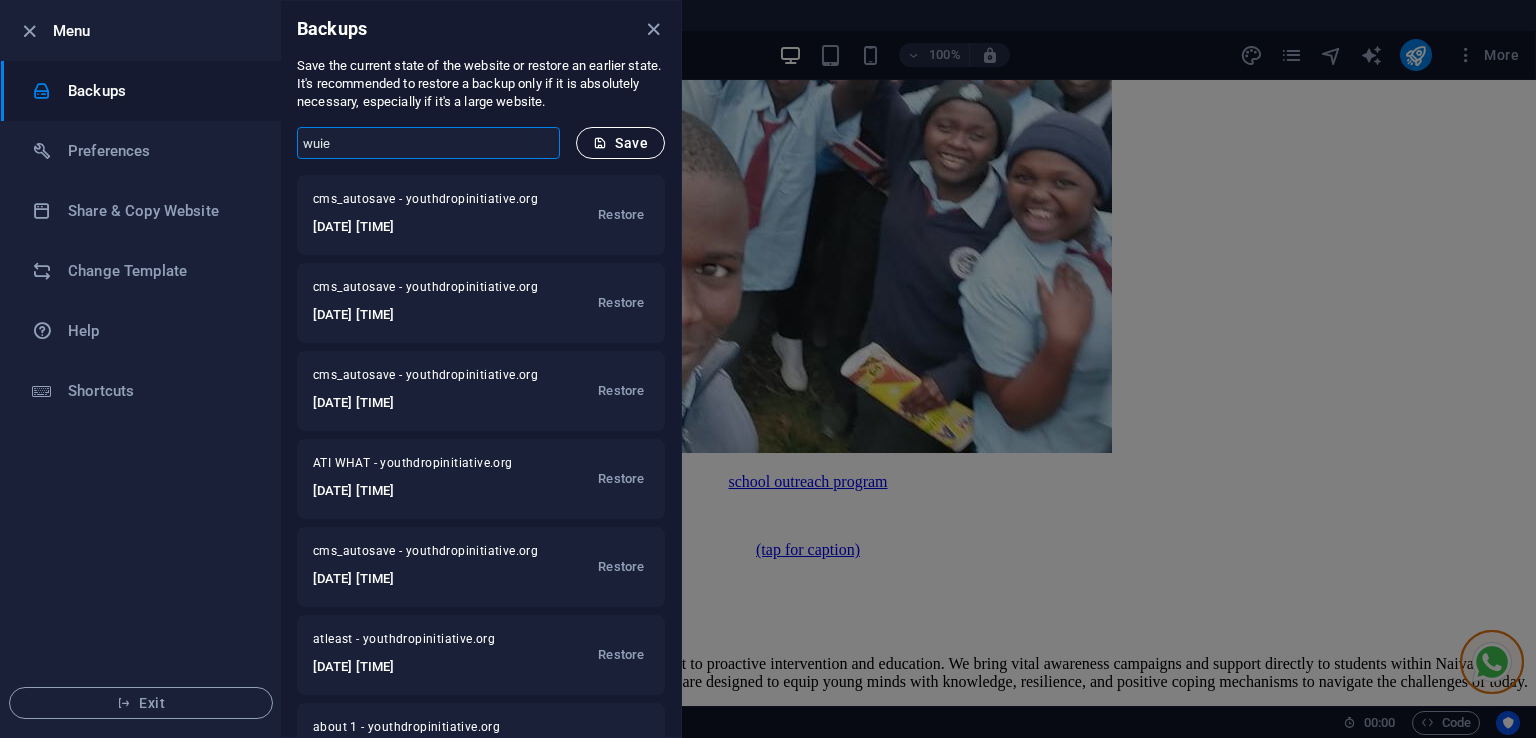 type on "wuie" 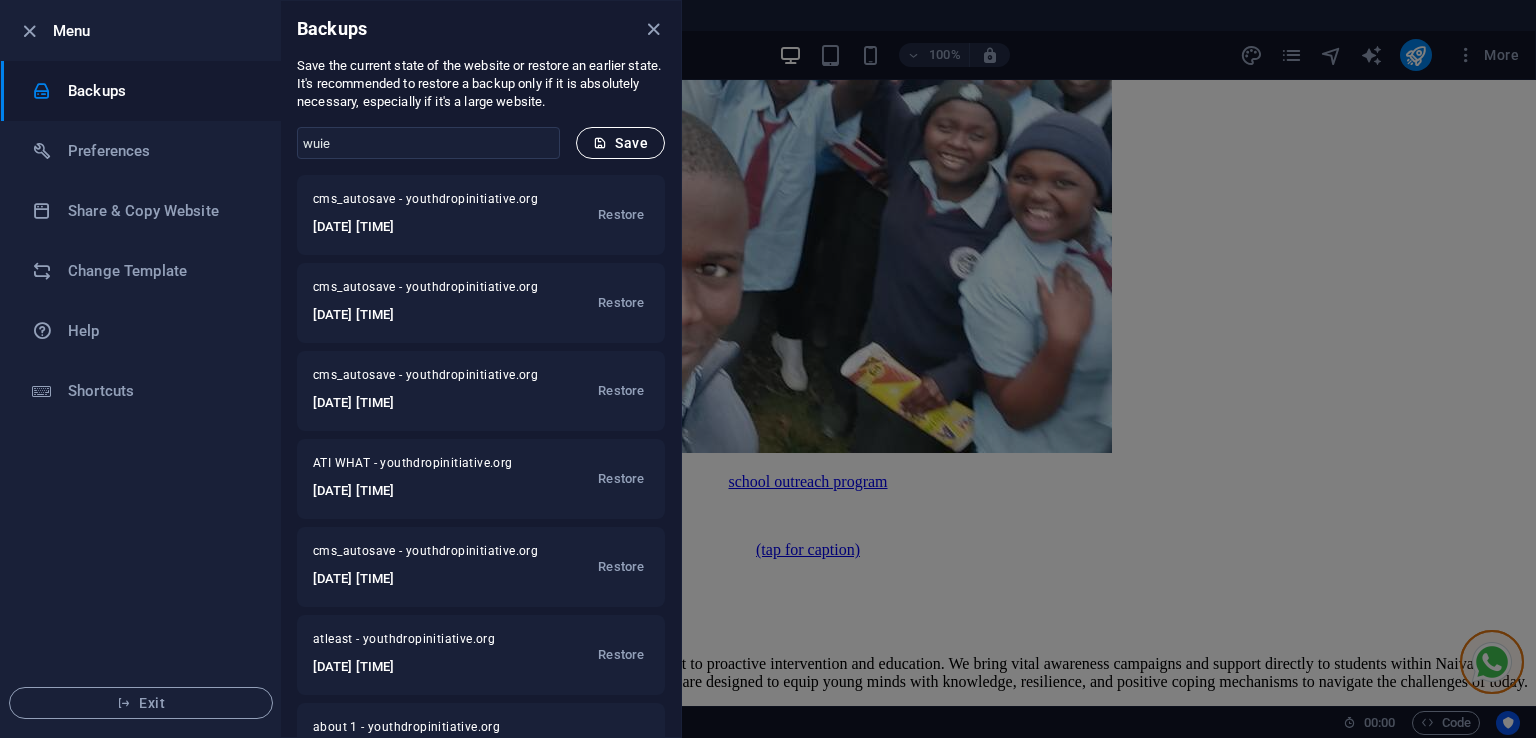 click at bounding box center (600, 143) 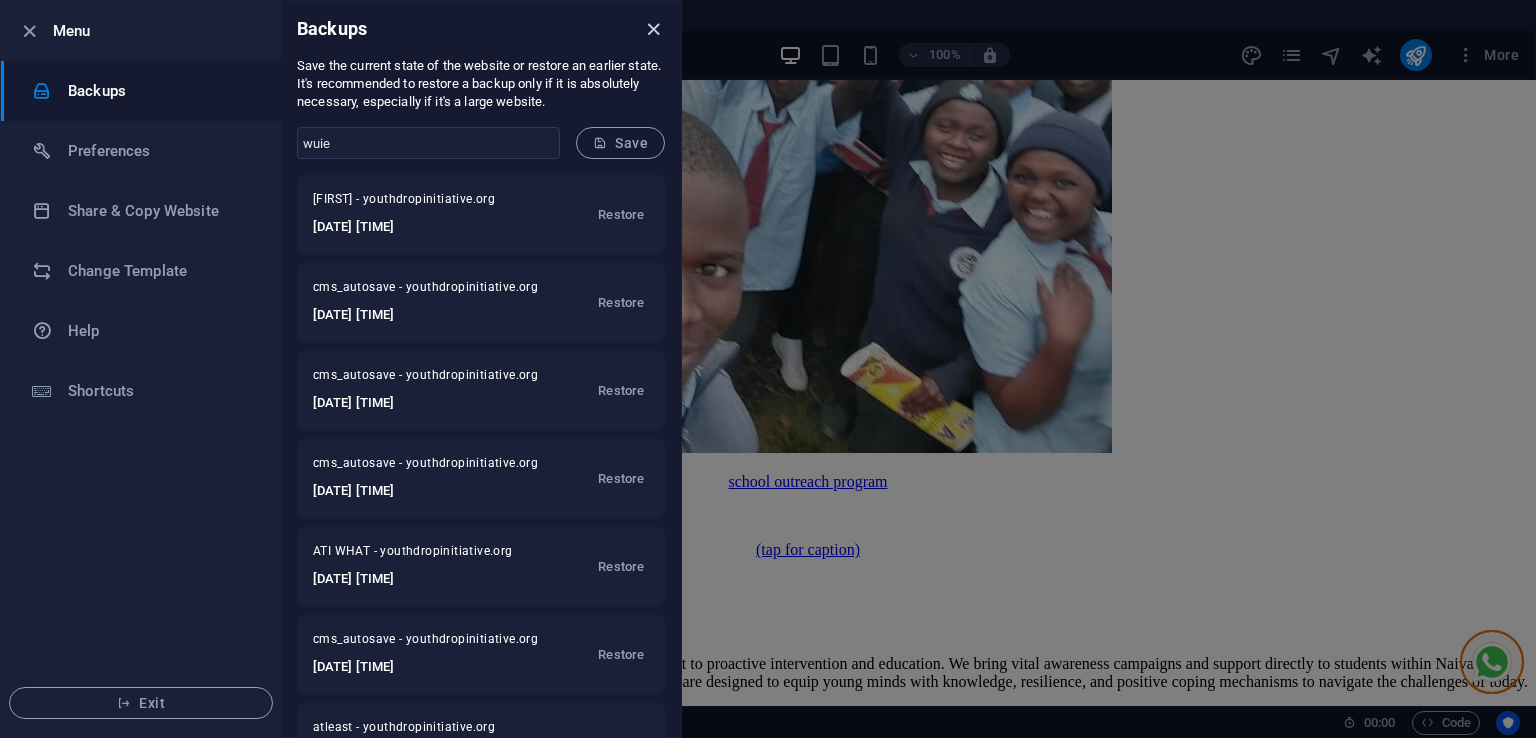 click at bounding box center [653, 29] 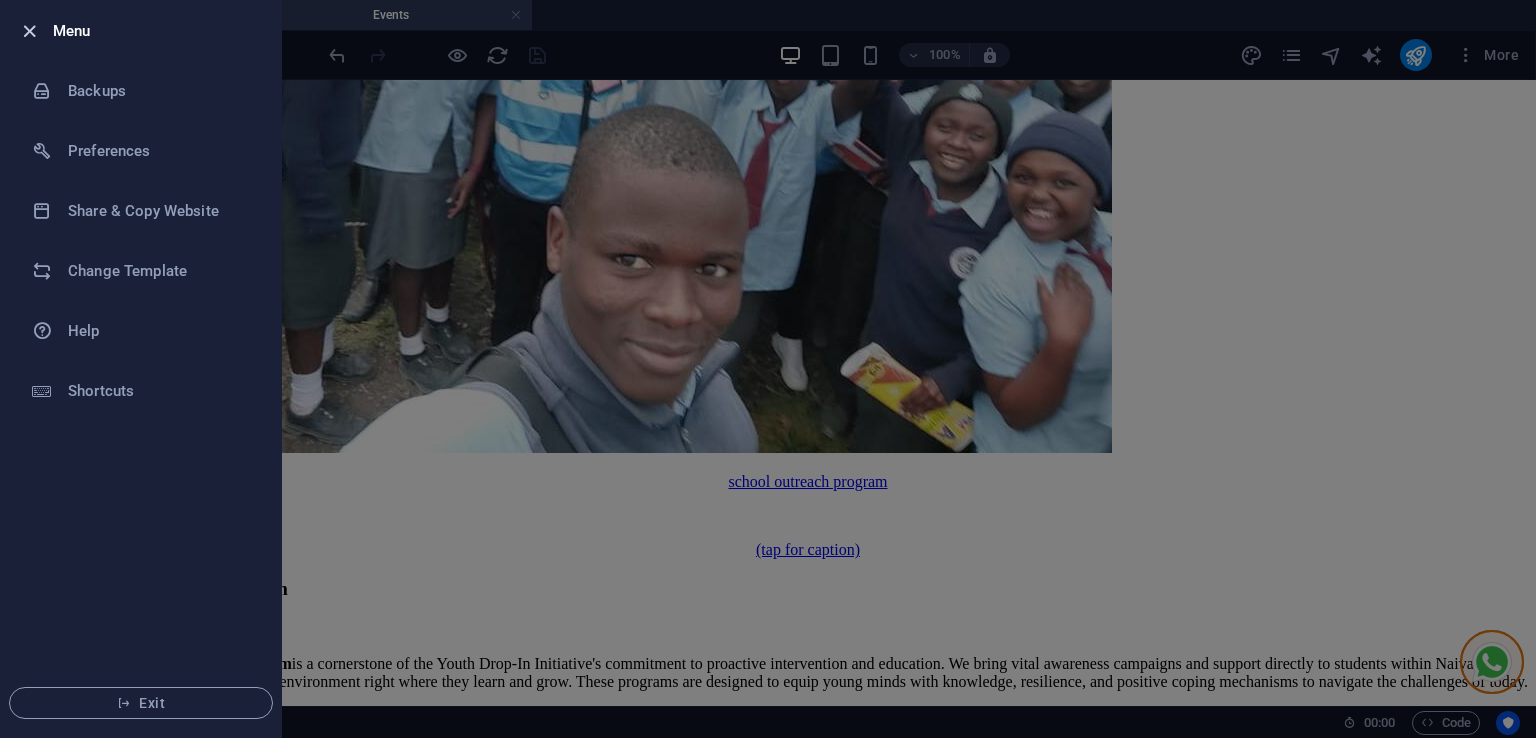 click at bounding box center [29, 31] 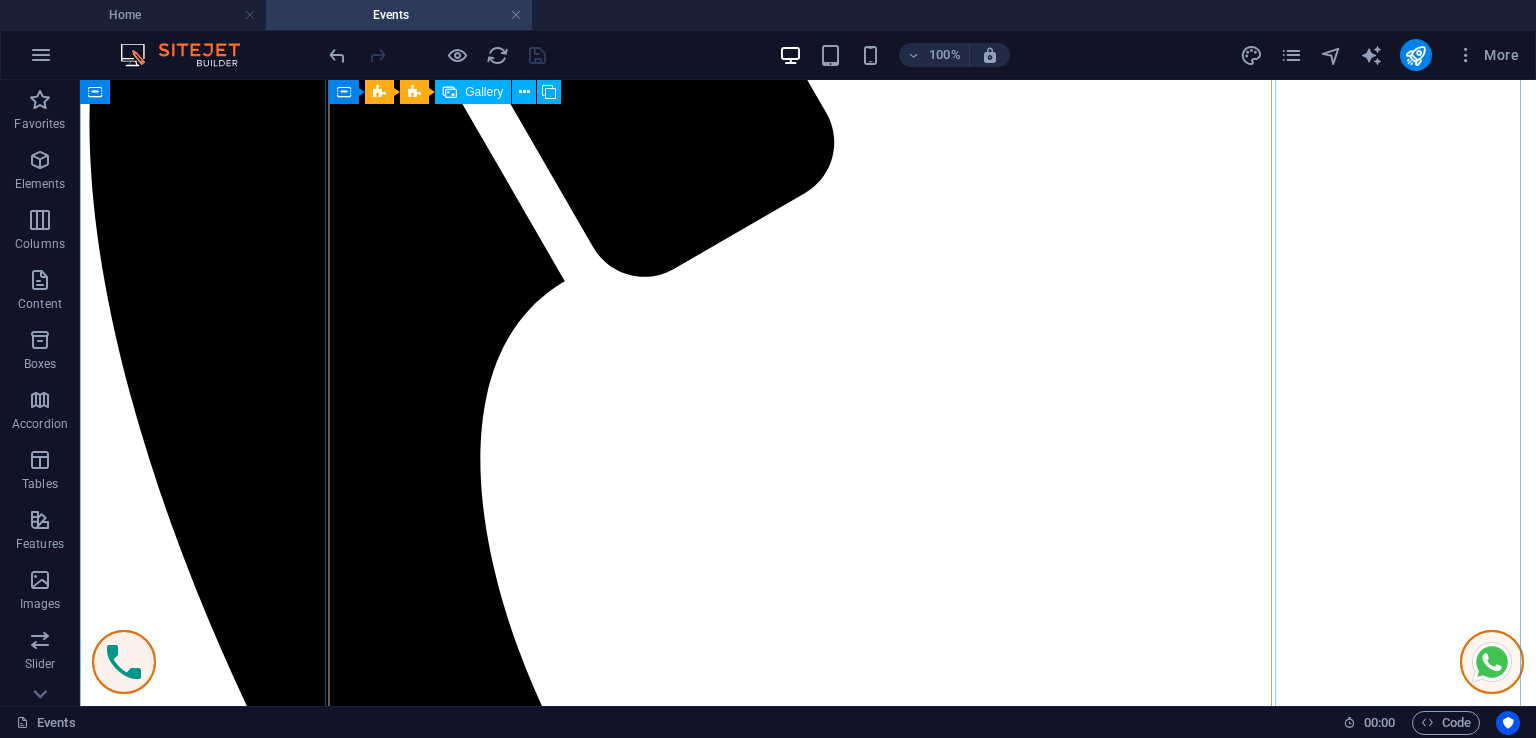 scroll, scrollTop: 1000, scrollLeft: 0, axis: vertical 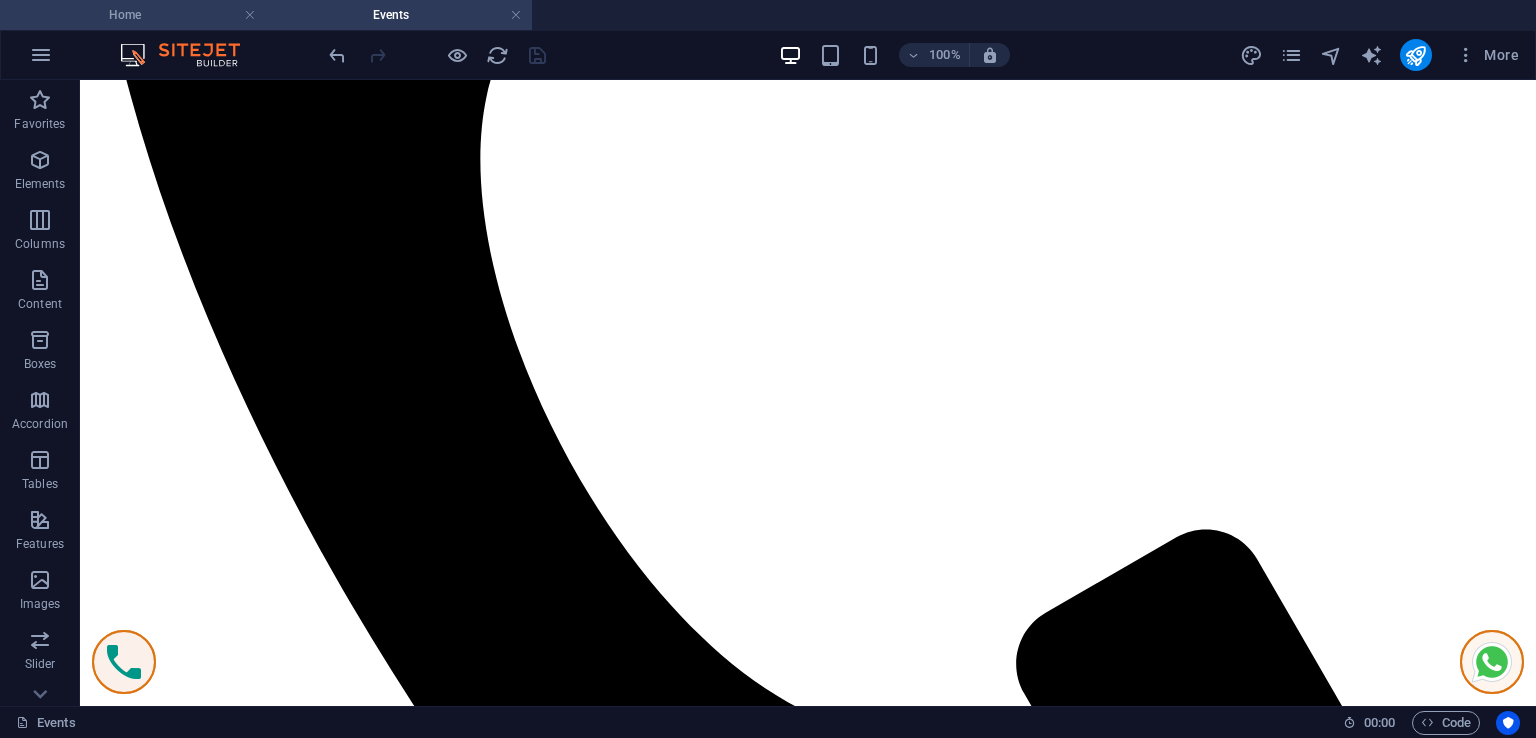 click on "Home" at bounding box center (133, 15) 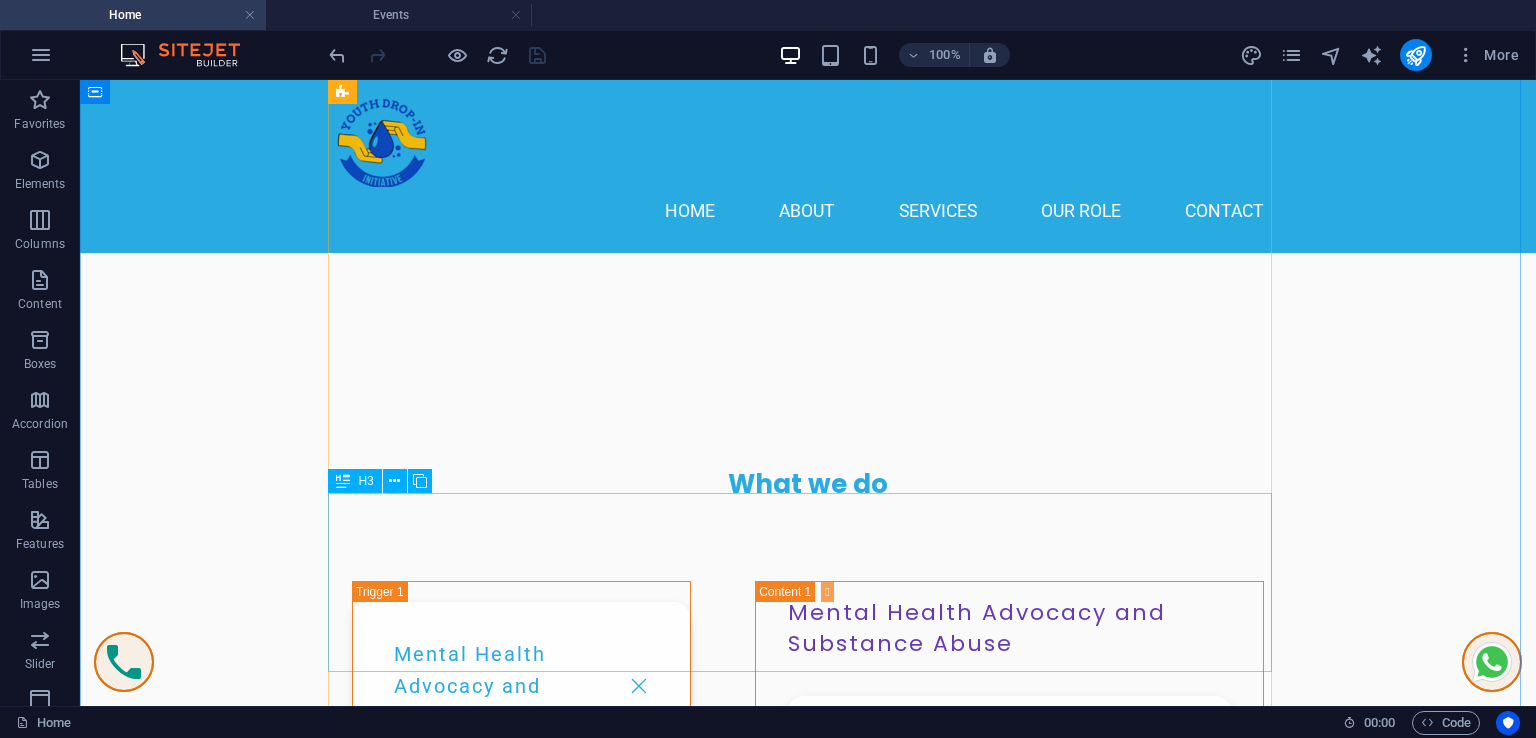 scroll, scrollTop: 11342, scrollLeft: 0, axis: vertical 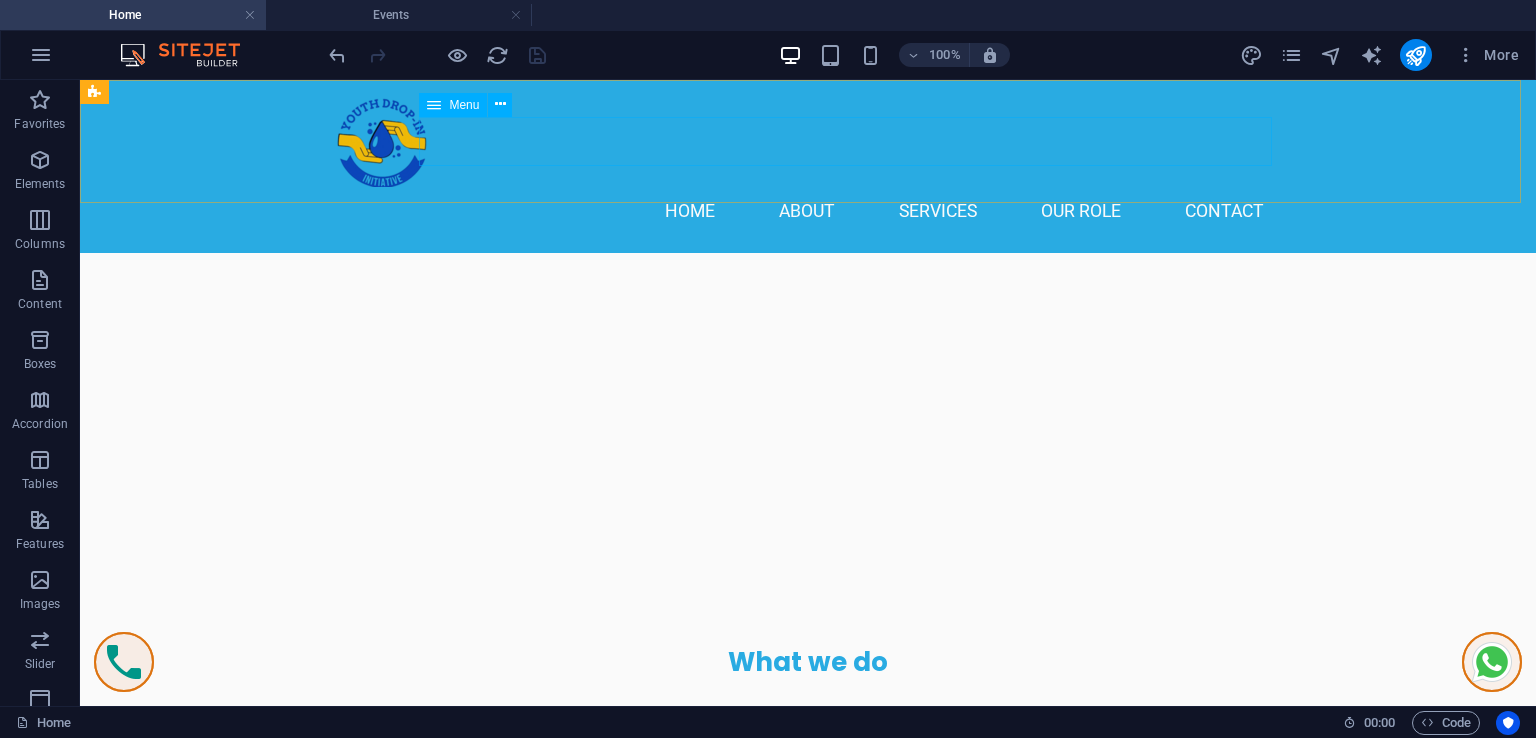 click on "Home About Services our role Contact" at bounding box center [808, 212] 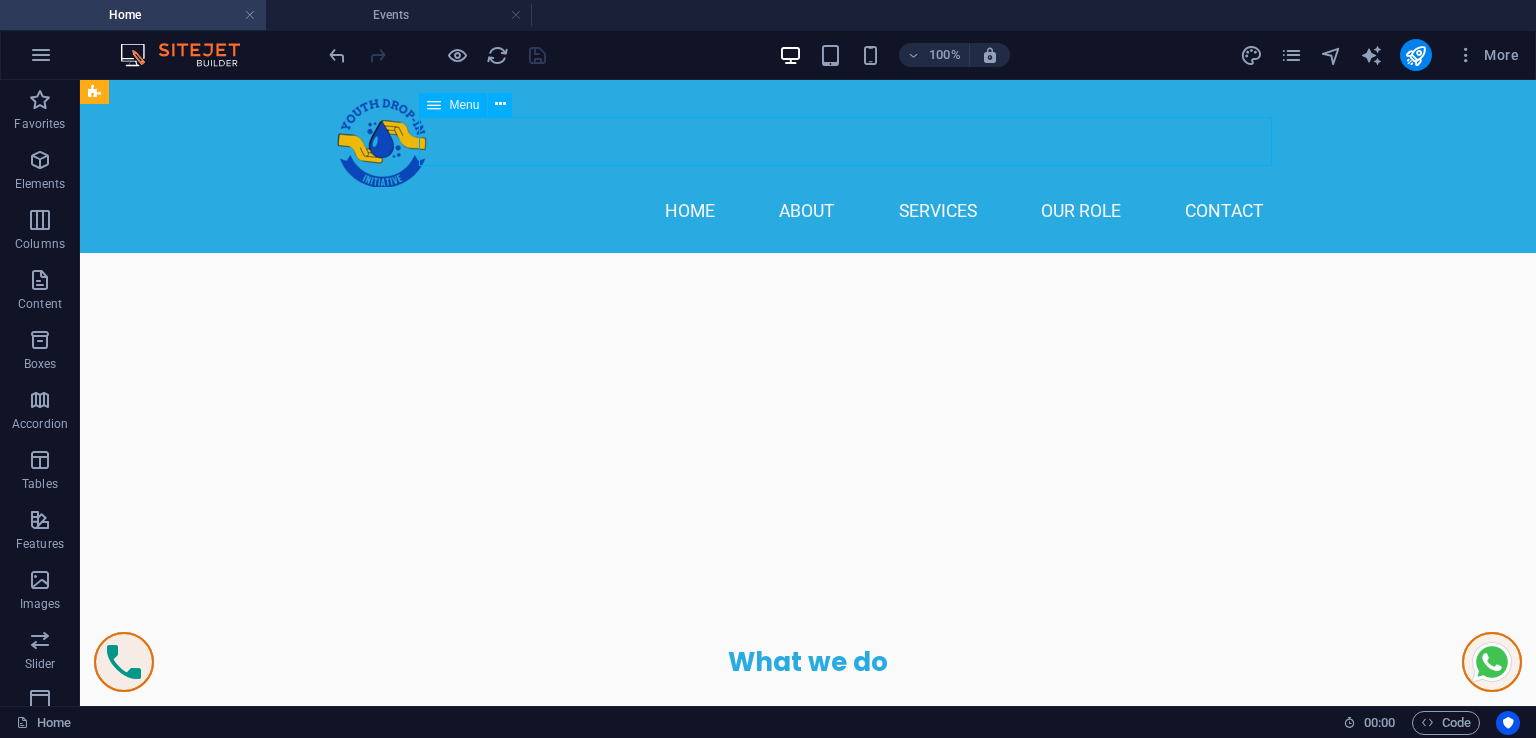 click on "Home About Services our role Contact" at bounding box center [808, 212] 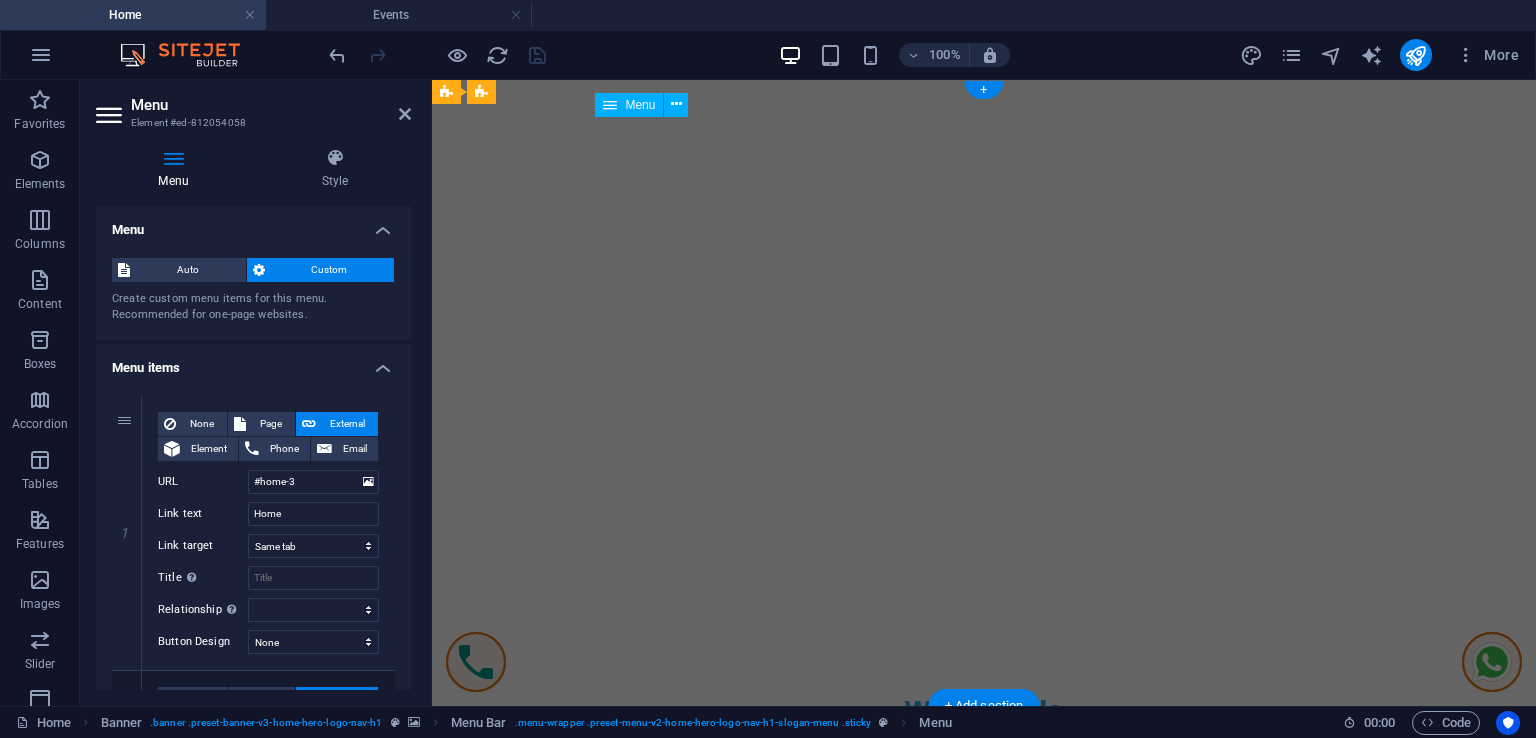 scroll, scrollTop: 0, scrollLeft: 0, axis: both 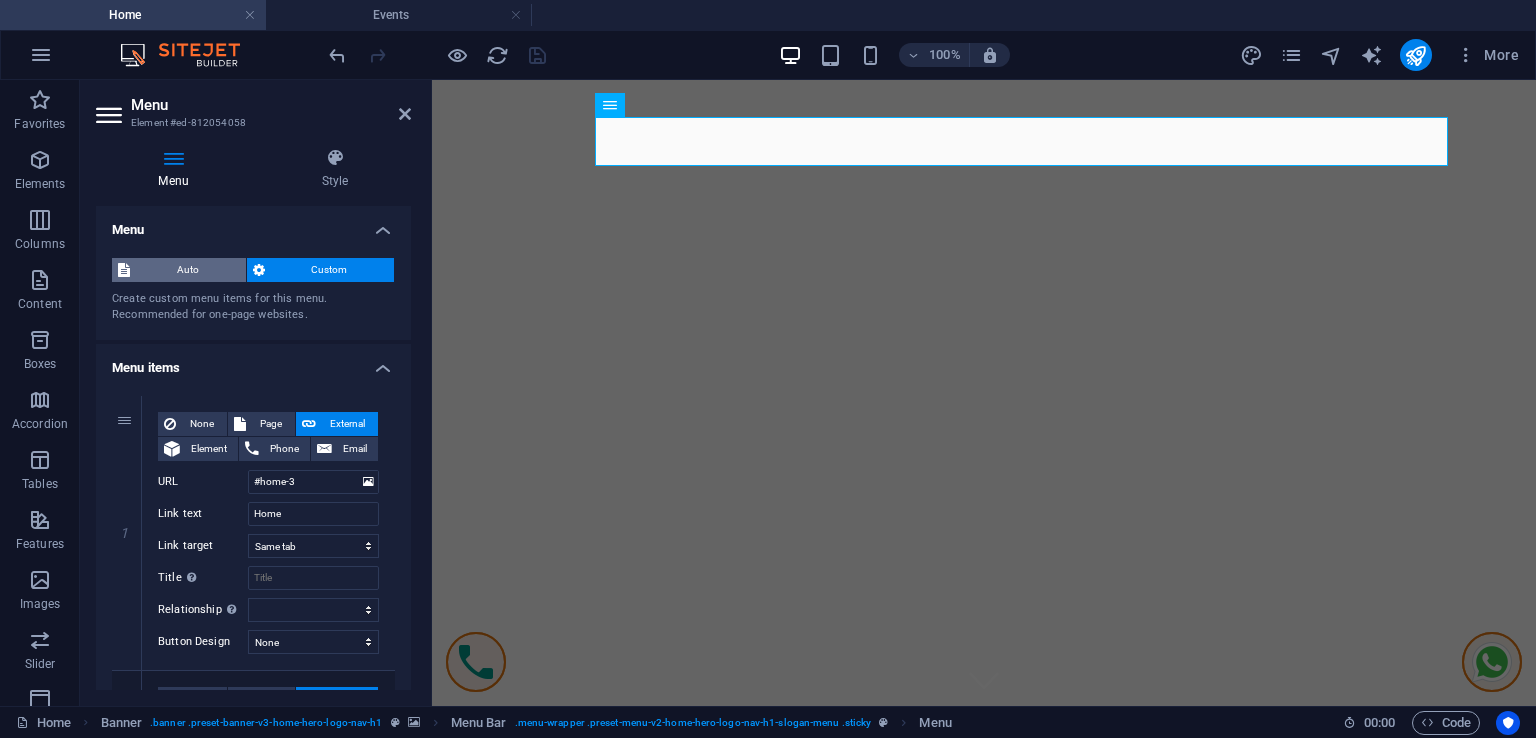click on "Auto" at bounding box center (188, 270) 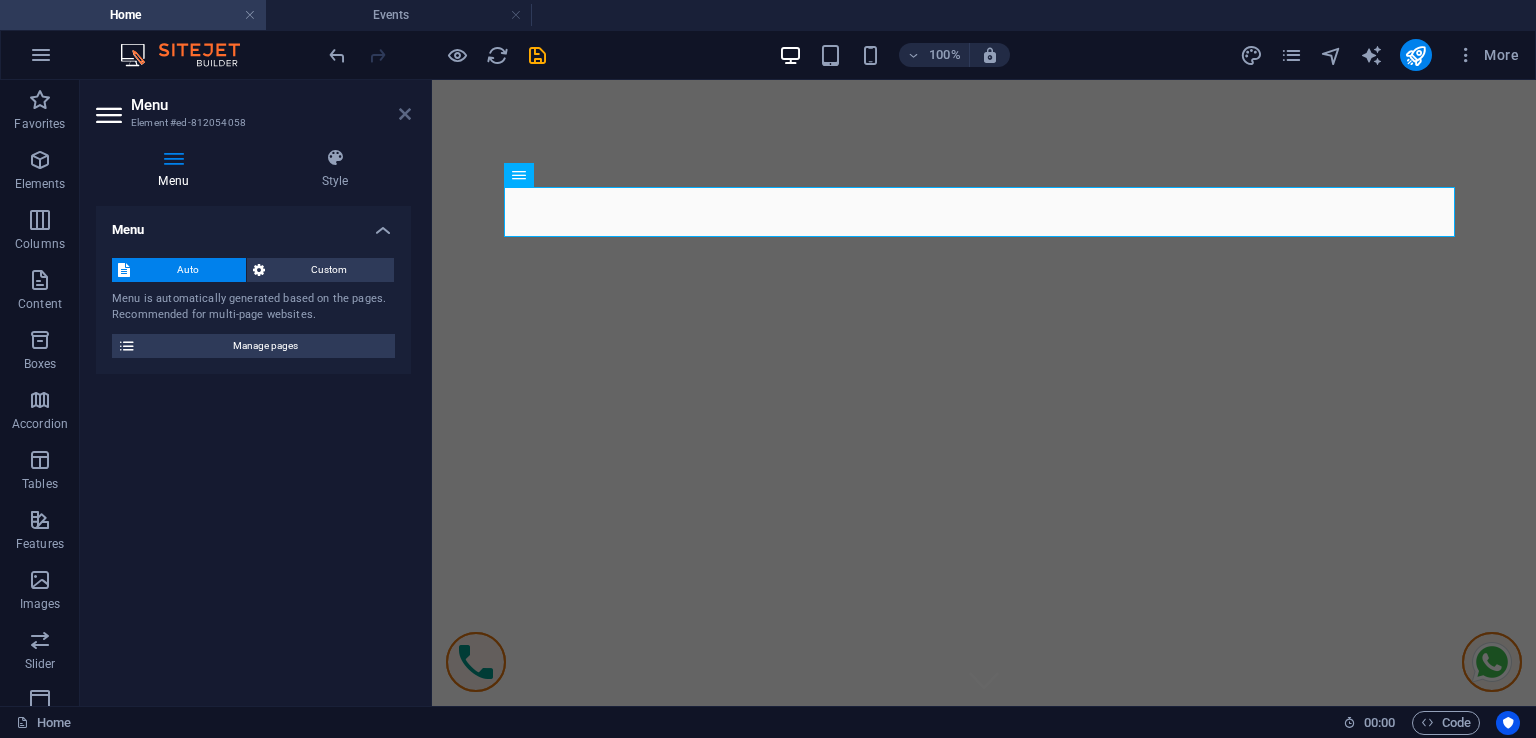 click at bounding box center [405, 114] 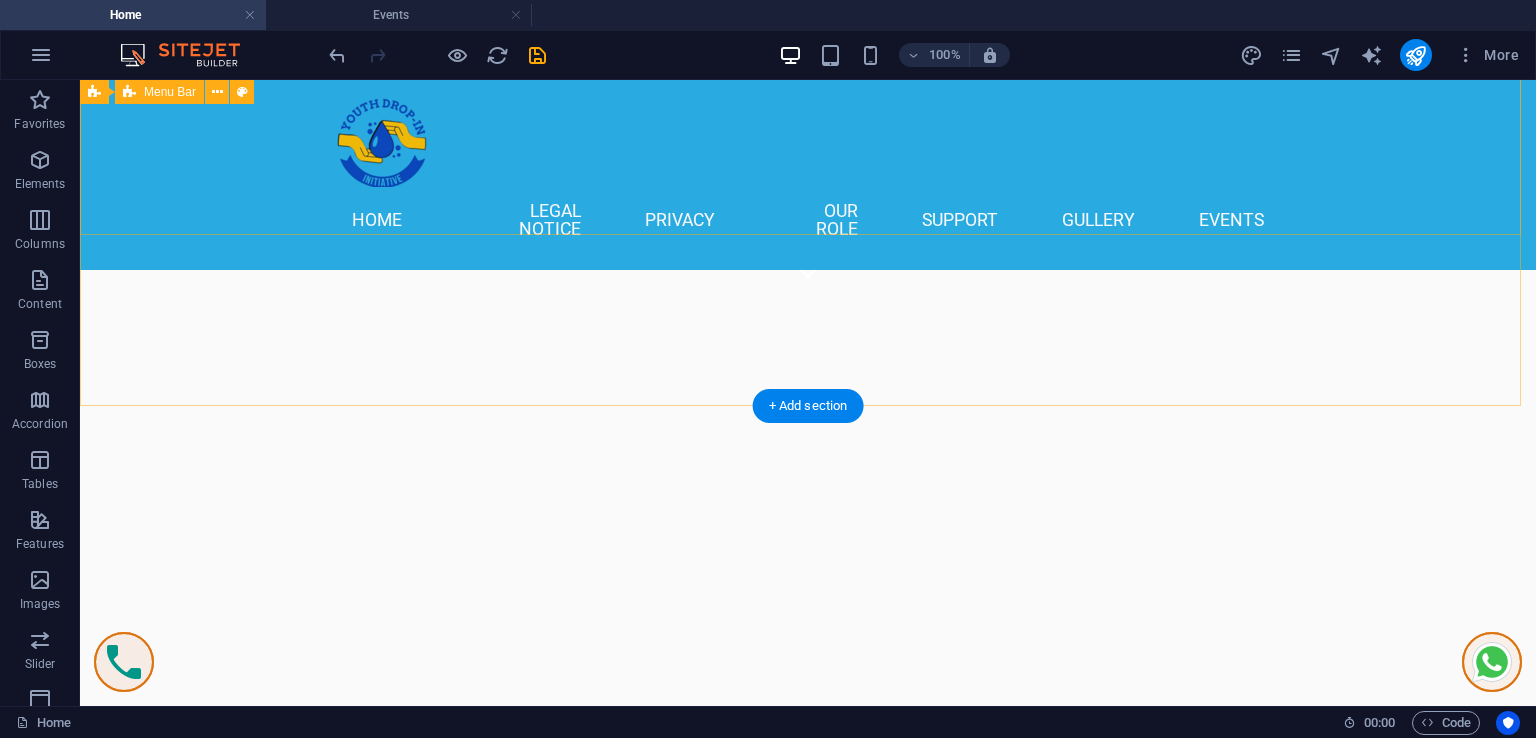 scroll, scrollTop: 300, scrollLeft: 0, axis: vertical 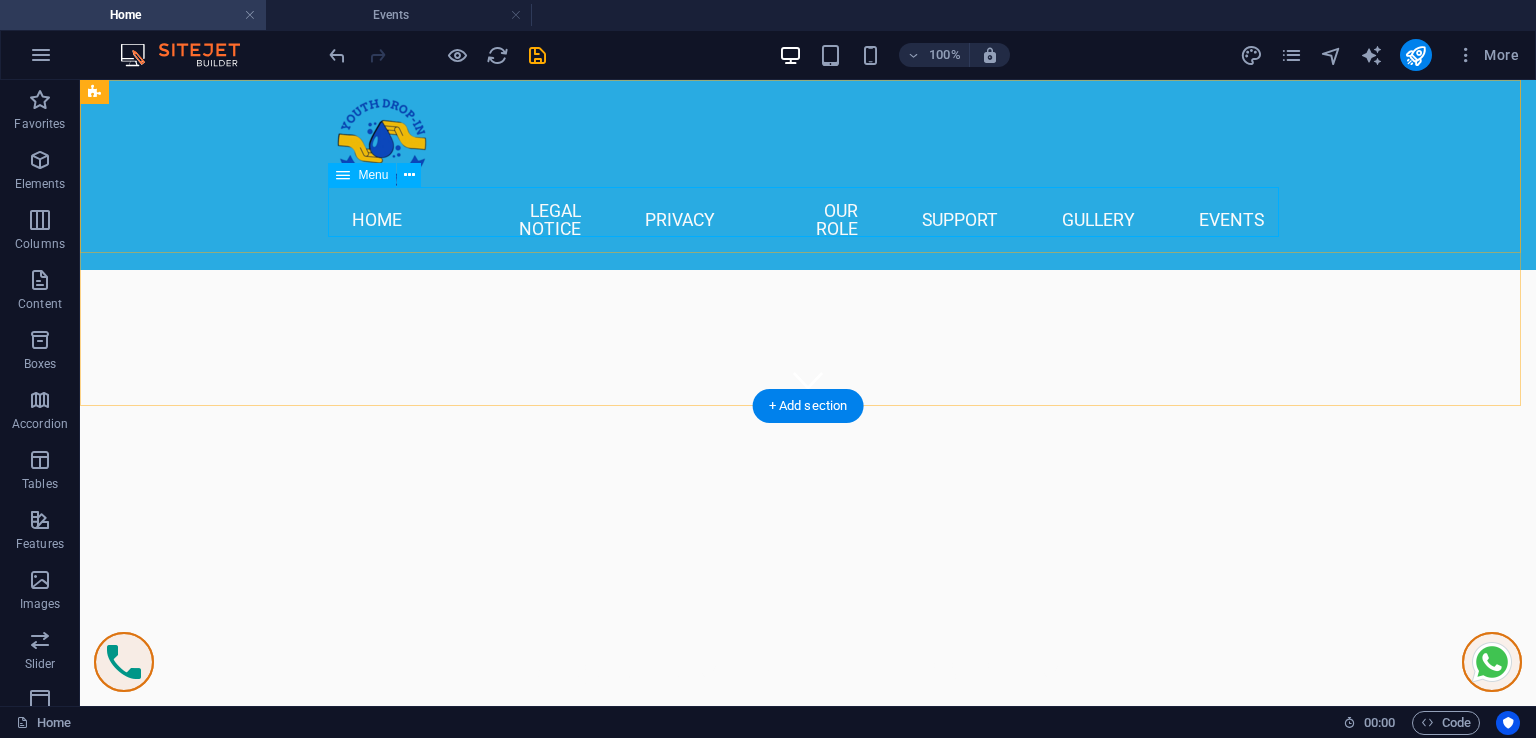 click on "Home Legal Notice Privacy Our Role support gullery Events" at bounding box center [808, 220] 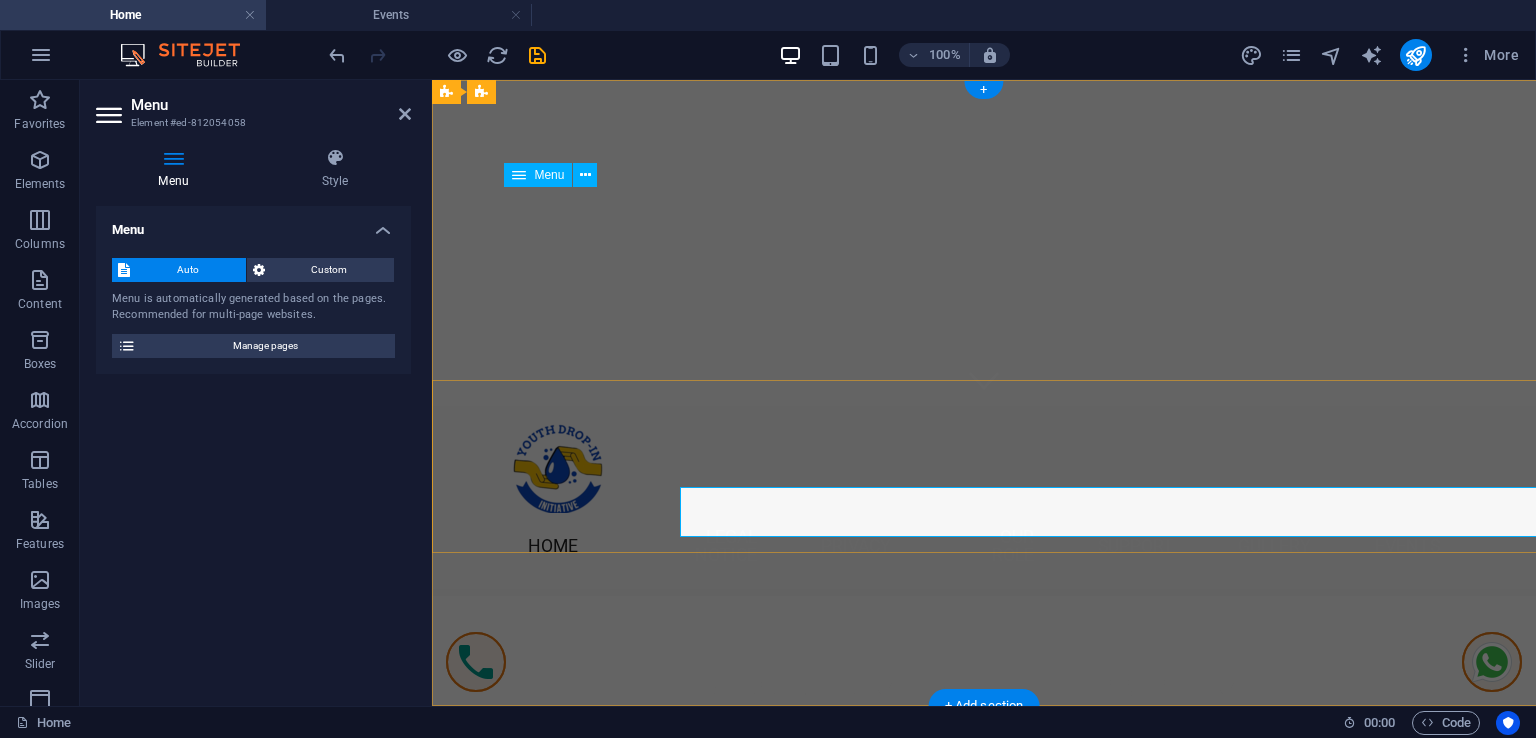 scroll, scrollTop: 0, scrollLeft: 0, axis: both 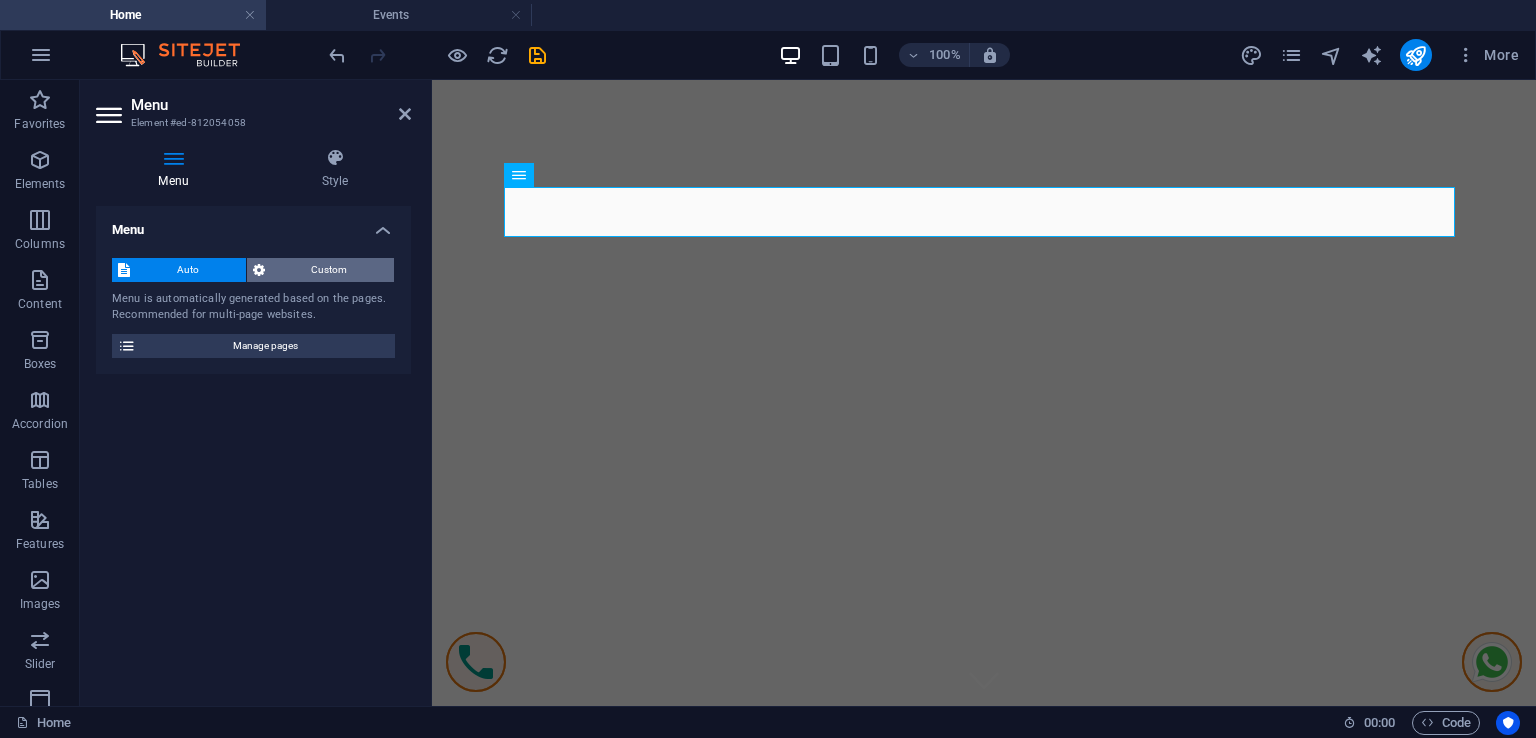 click on "Custom" at bounding box center [330, 270] 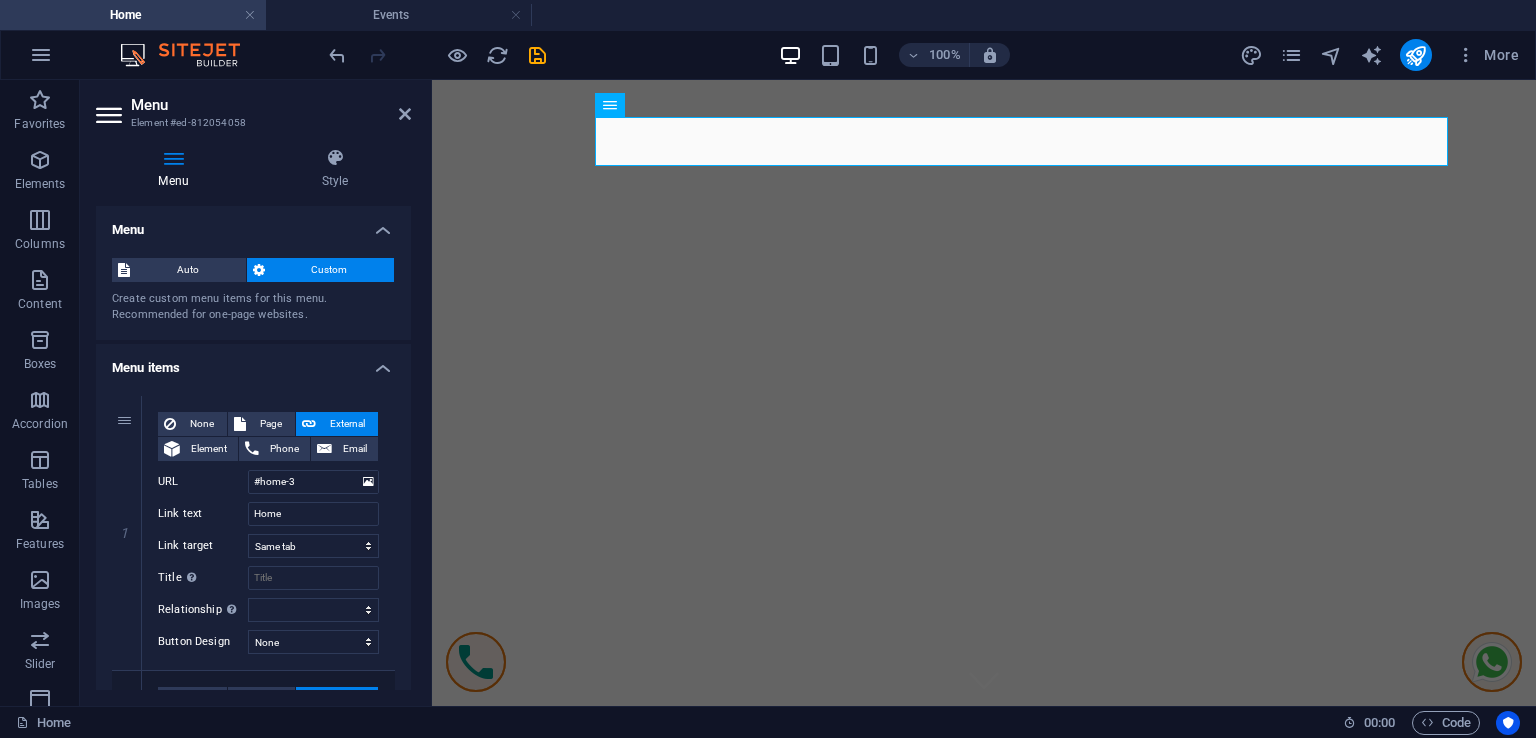 scroll, scrollTop: 0, scrollLeft: 0, axis: both 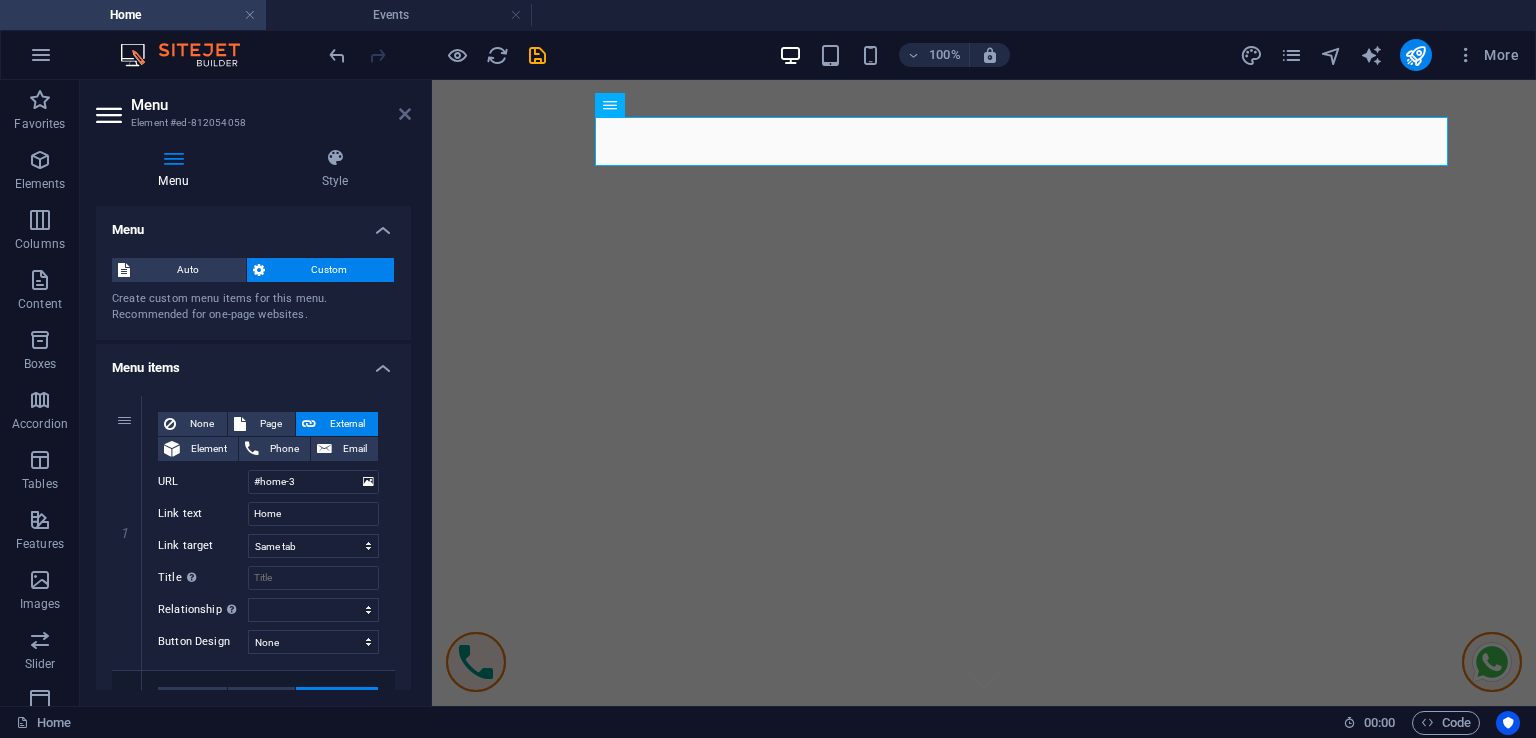 click at bounding box center (405, 114) 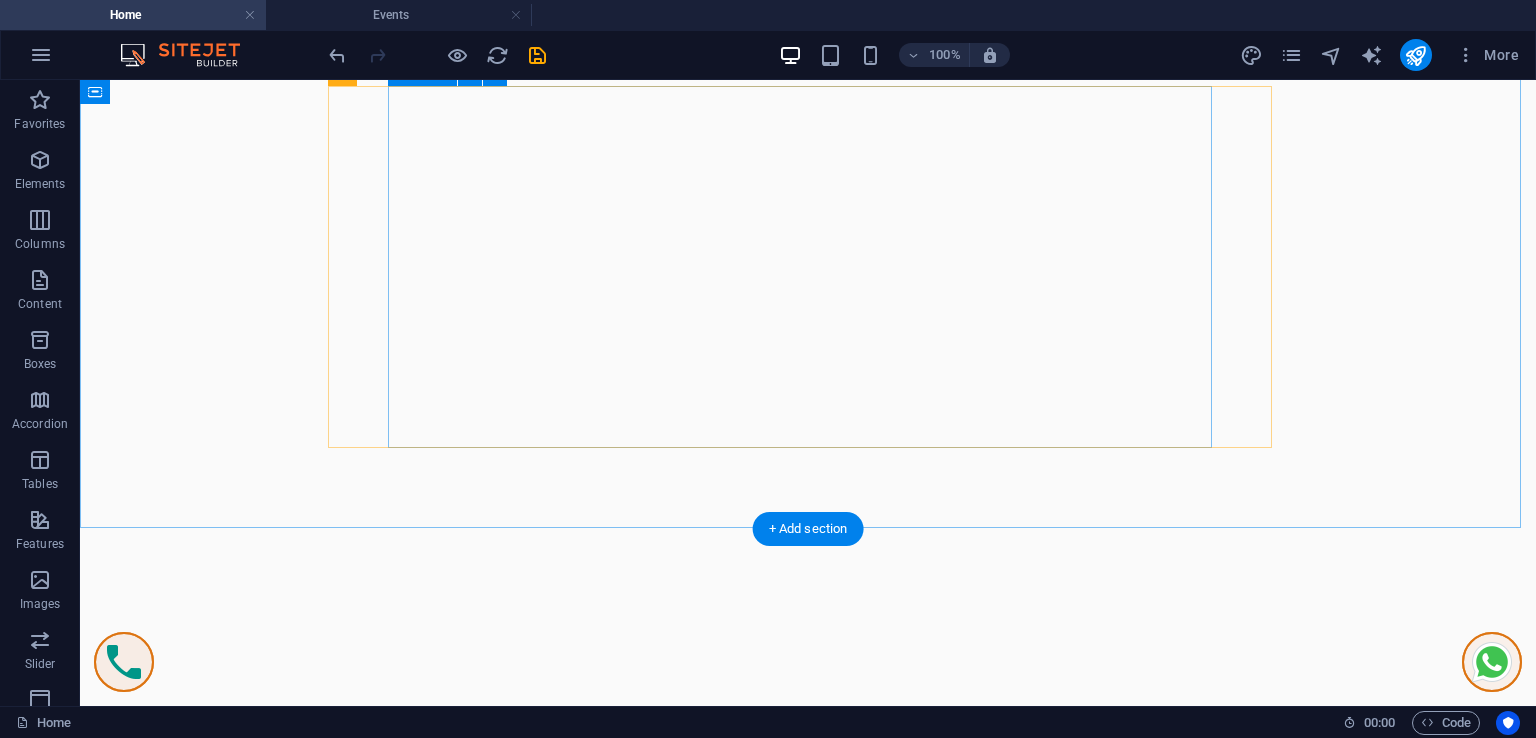 scroll, scrollTop: 10300, scrollLeft: 0, axis: vertical 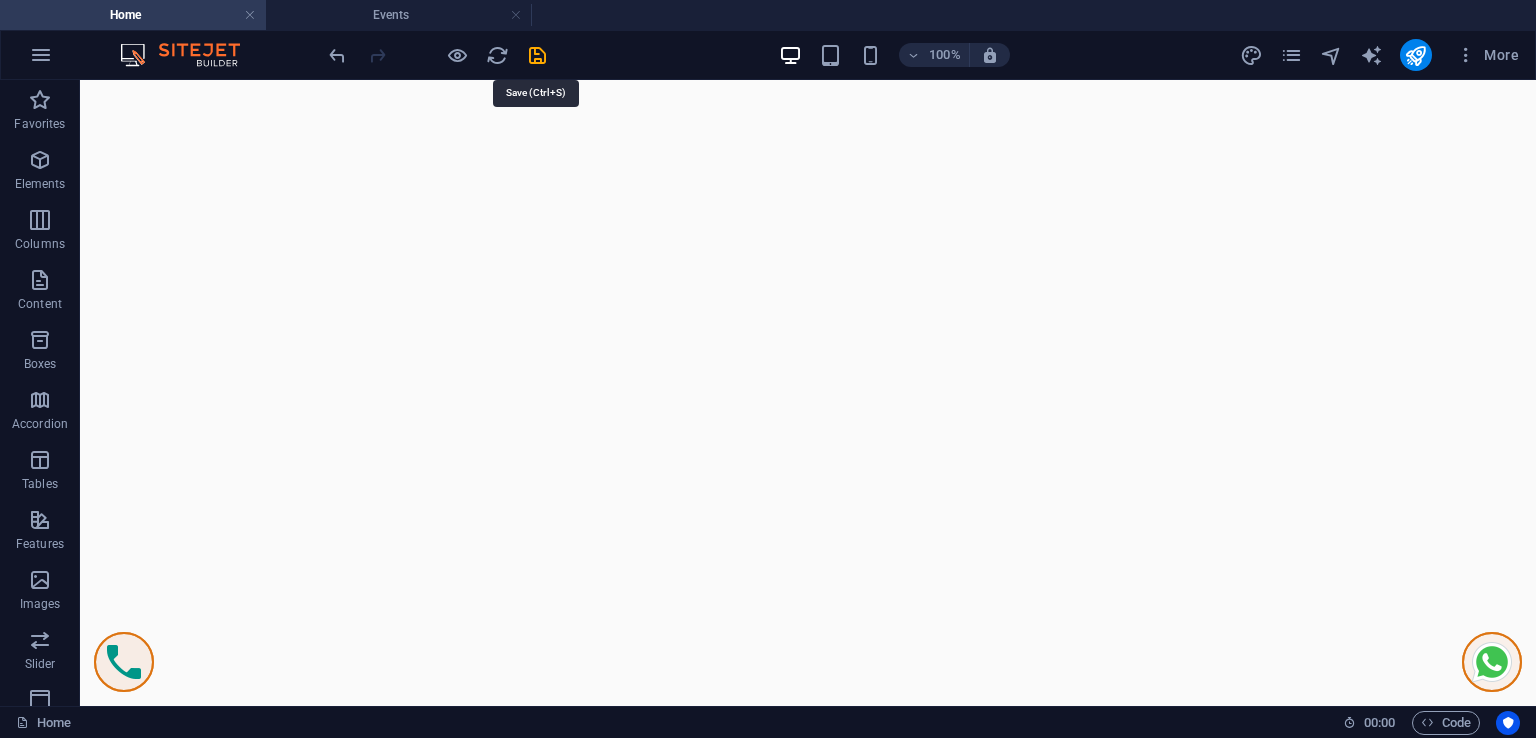 drag, startPoint x: 528, startPoint y: 49, endPoint x: 733, endPoint y: 73, distance: 206.4001 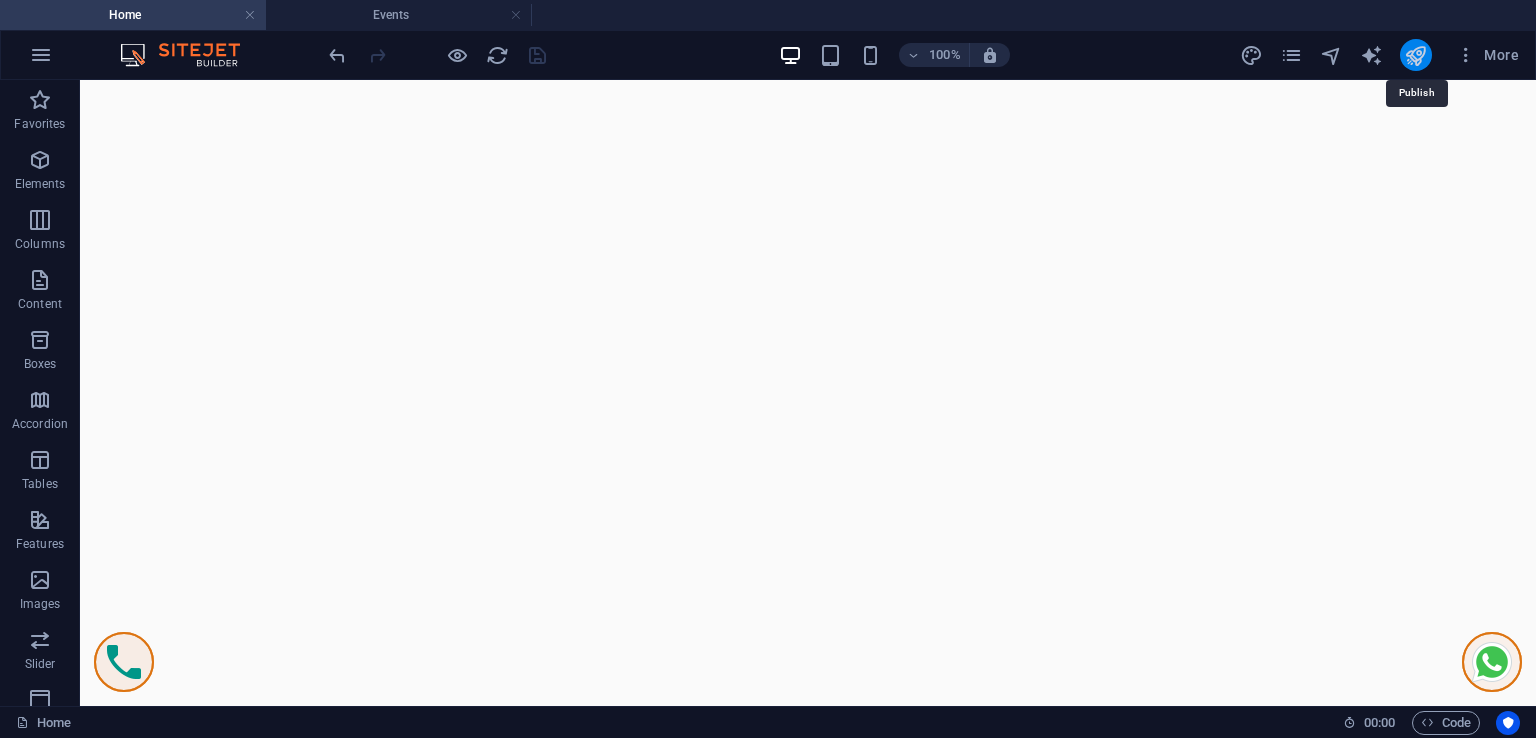 click at bounding box center (1415, 55) 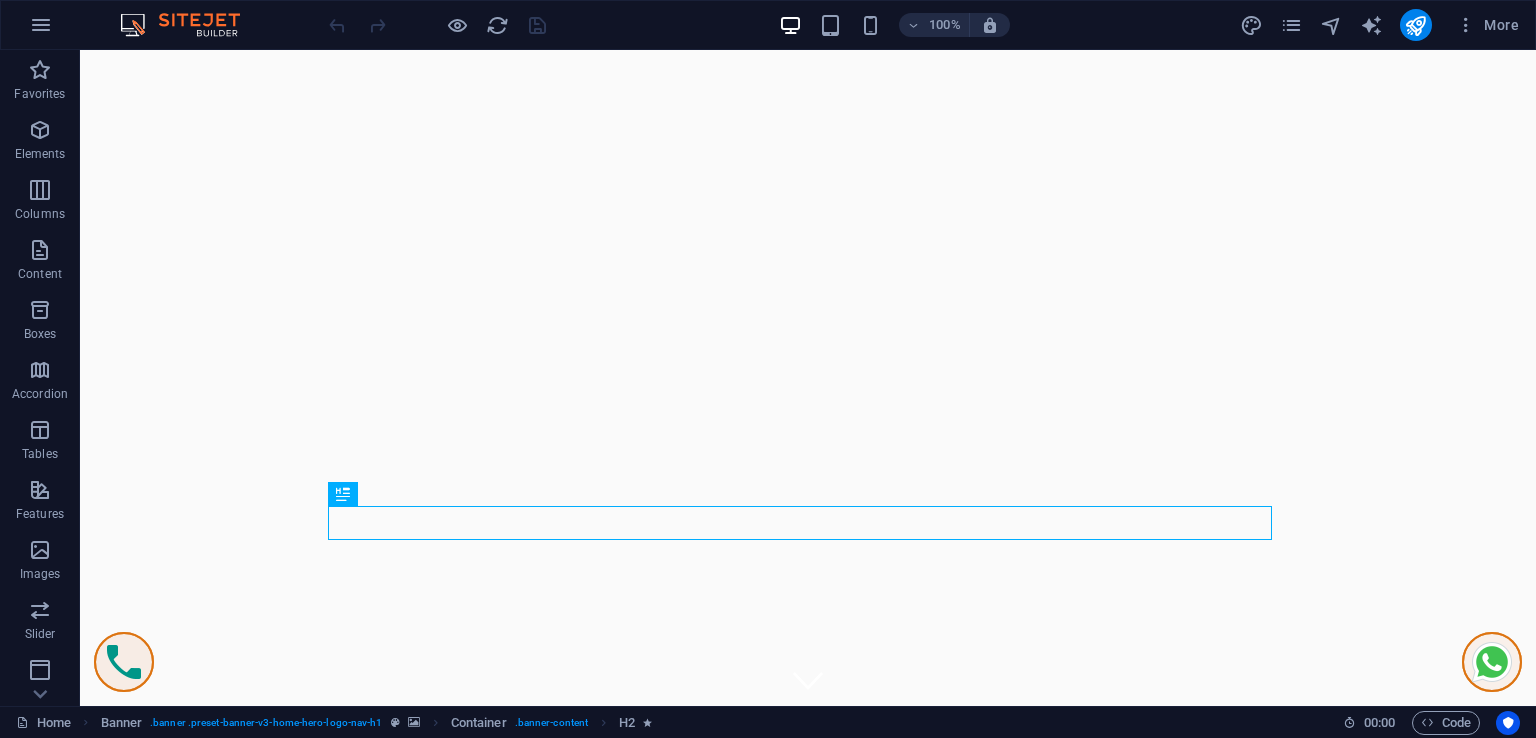 scroll, scrollTop: 0, scrollLeft: 0, axis: both 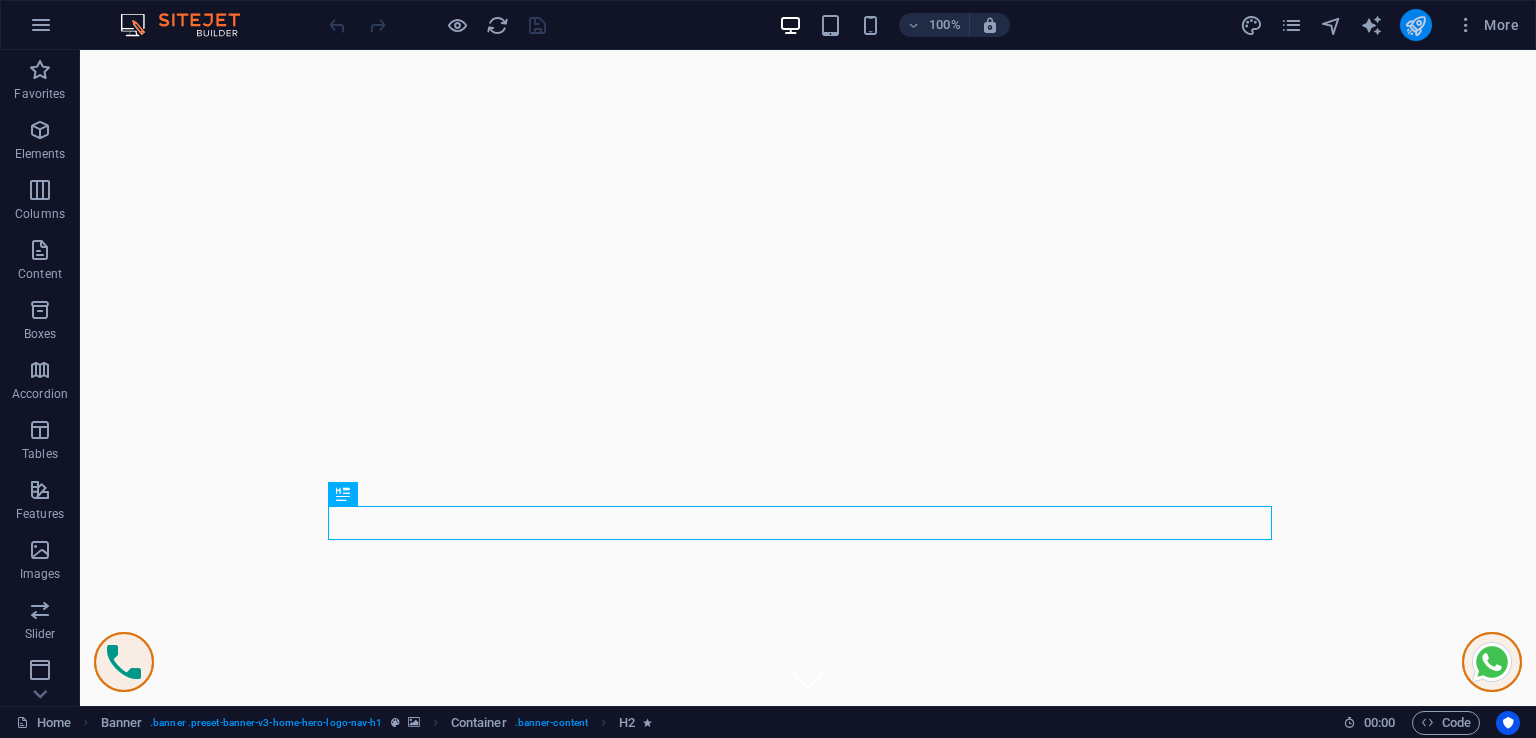 click at bounding box center (1416, 25) 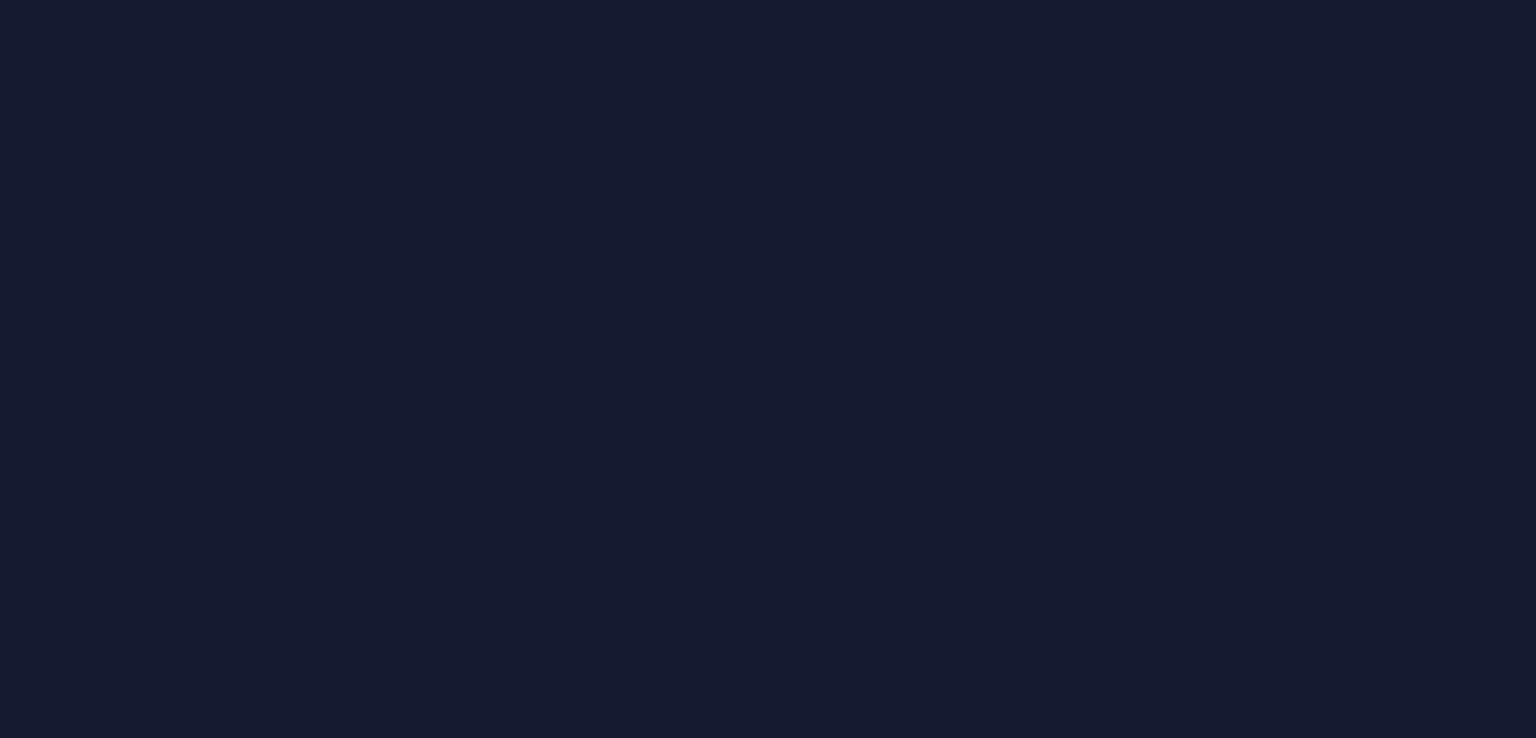 scroll, scrollTop: 0, scrollLeft: 0, axis: both 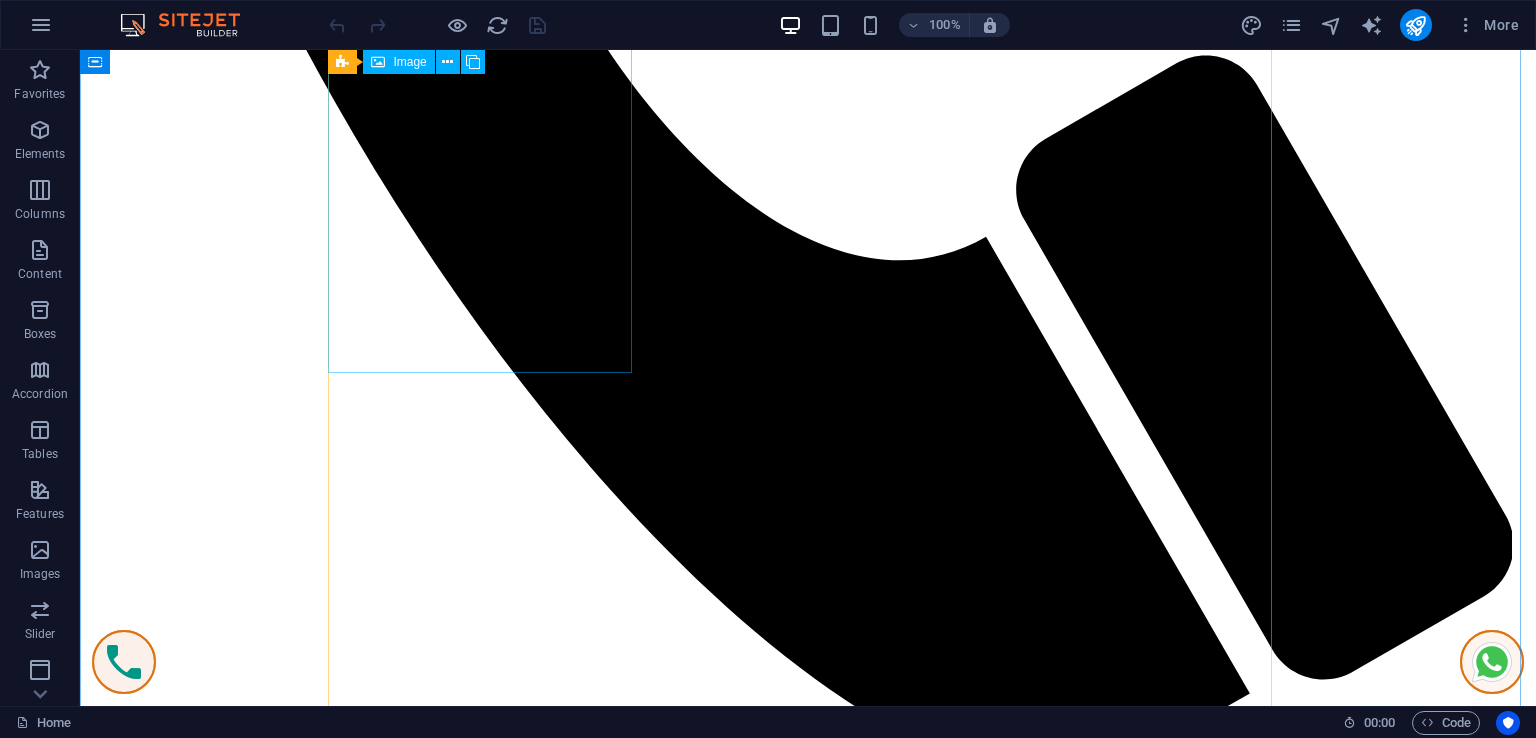 click on "[NAME] [LAST] - CEO  (Tap to open caption)" at bounding box center [808, 5711] 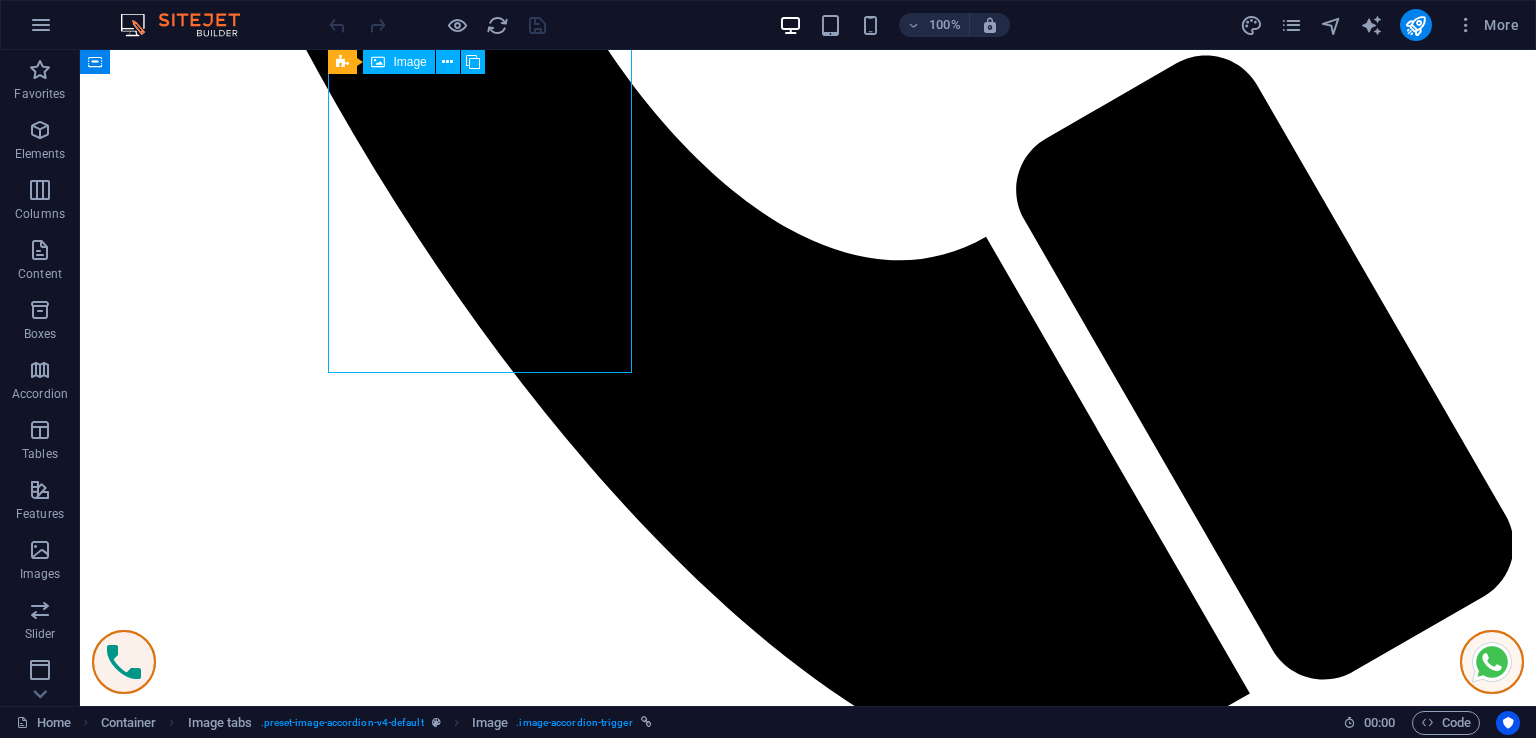 click on "[NAME] [LAST] - CEO  (Tap to open caption)" at bounding box center [808, 5711] 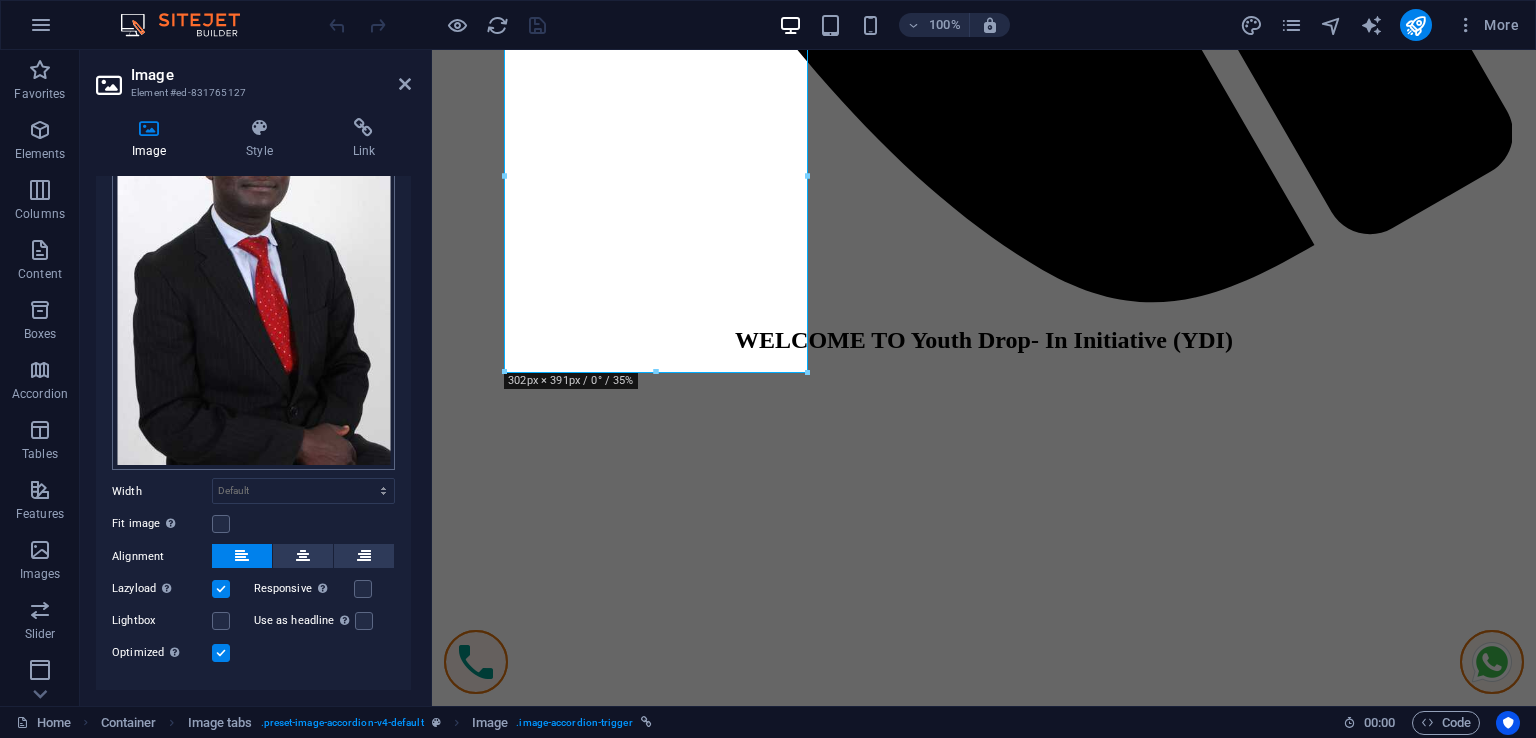 scroll, scrollTop: 207, scrollLeft: 0, axis: vertical 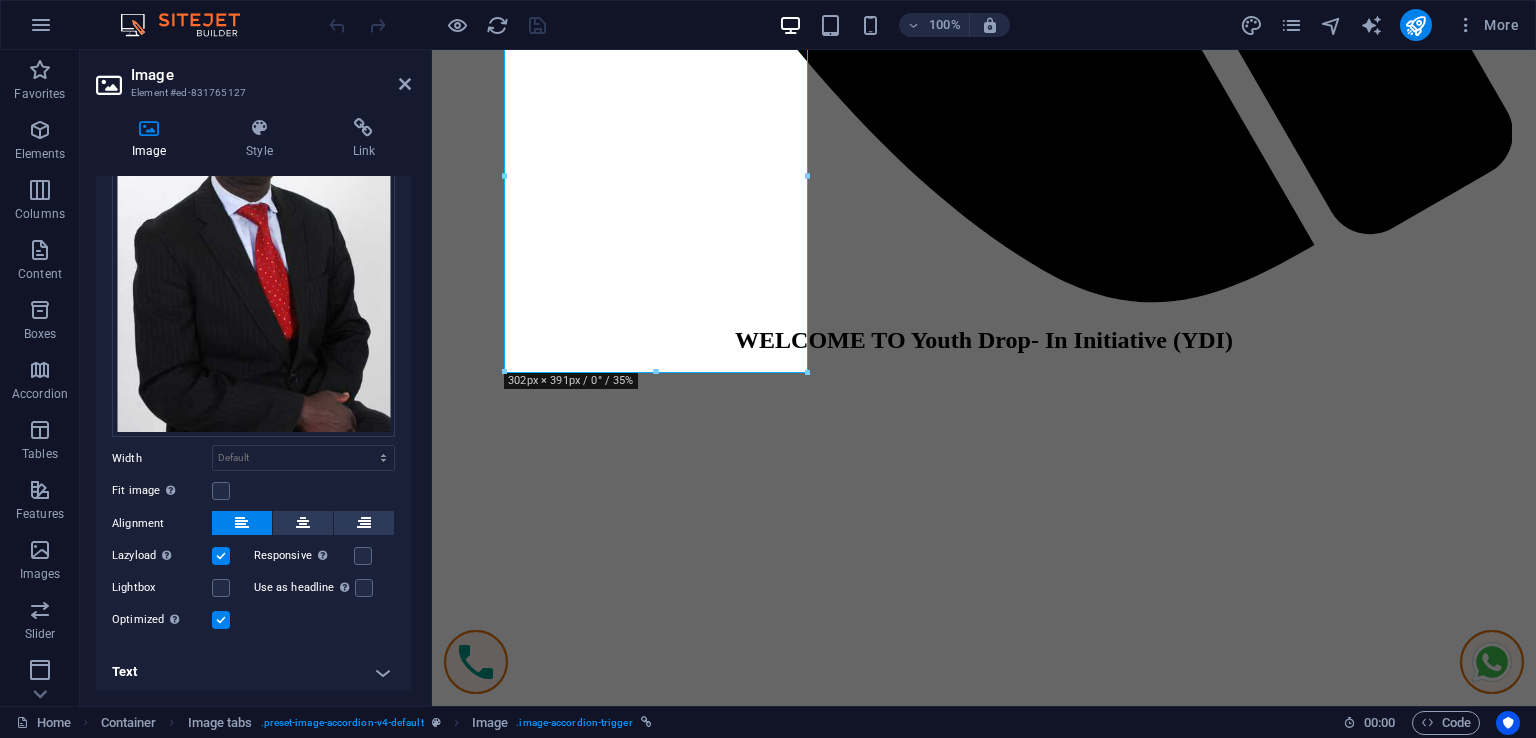 click on "Text" at bounding box center [253, 672] 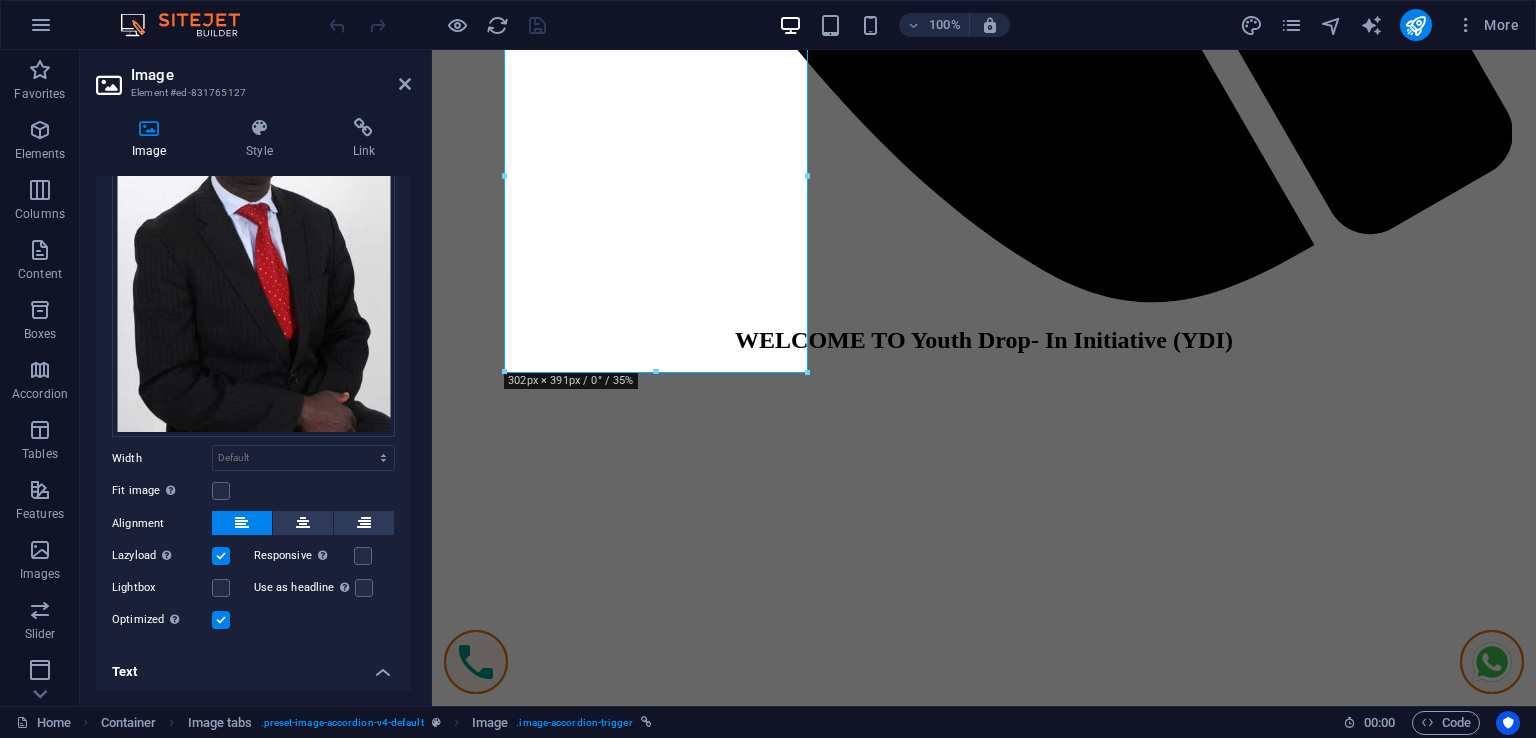 scroll, scrollTop: 535, scrollLeft: 0, axis: vertical 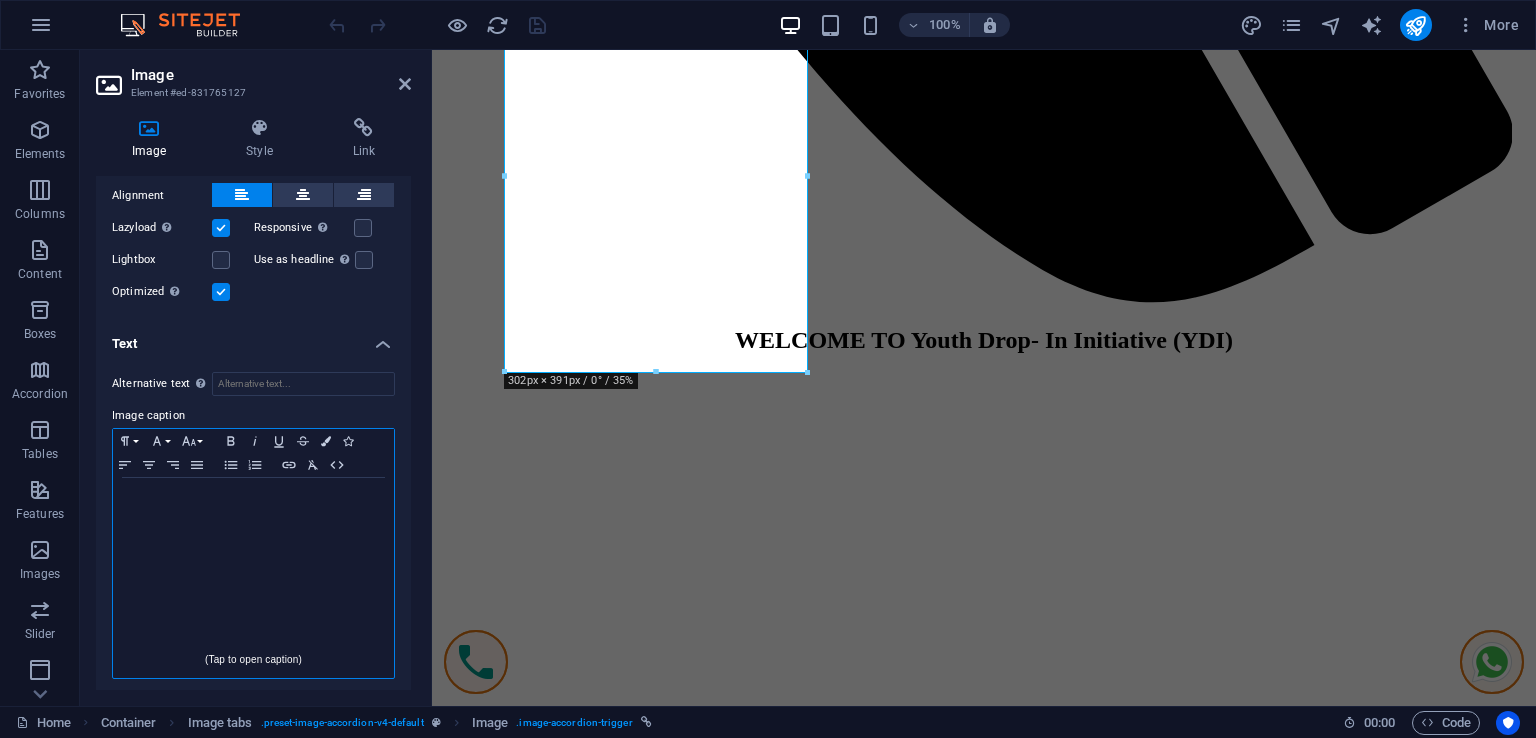 click on "(Tap to open caption)" at bounding box center (253, 660) 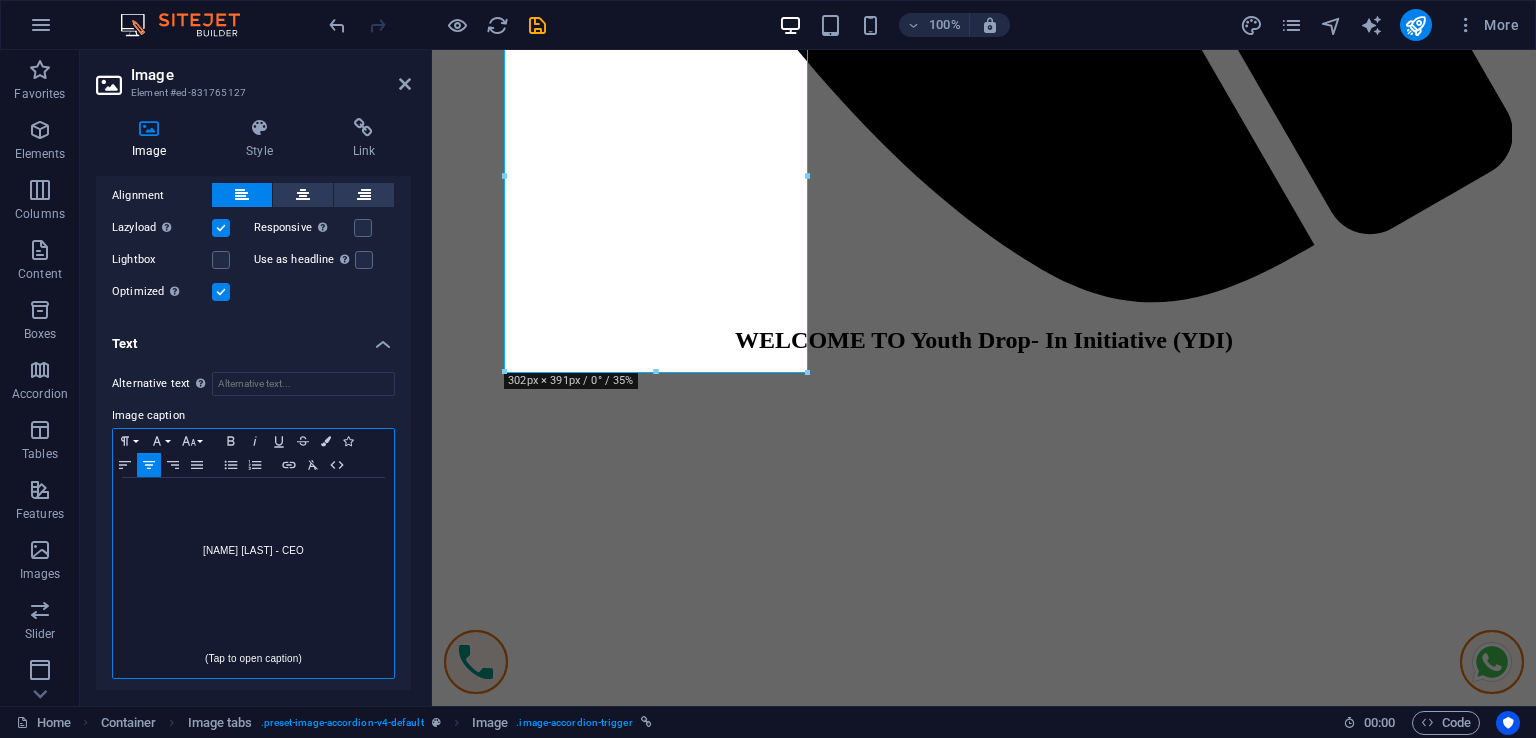 scroll, scrollTop: 0, scrollLeft: 0, axis: both 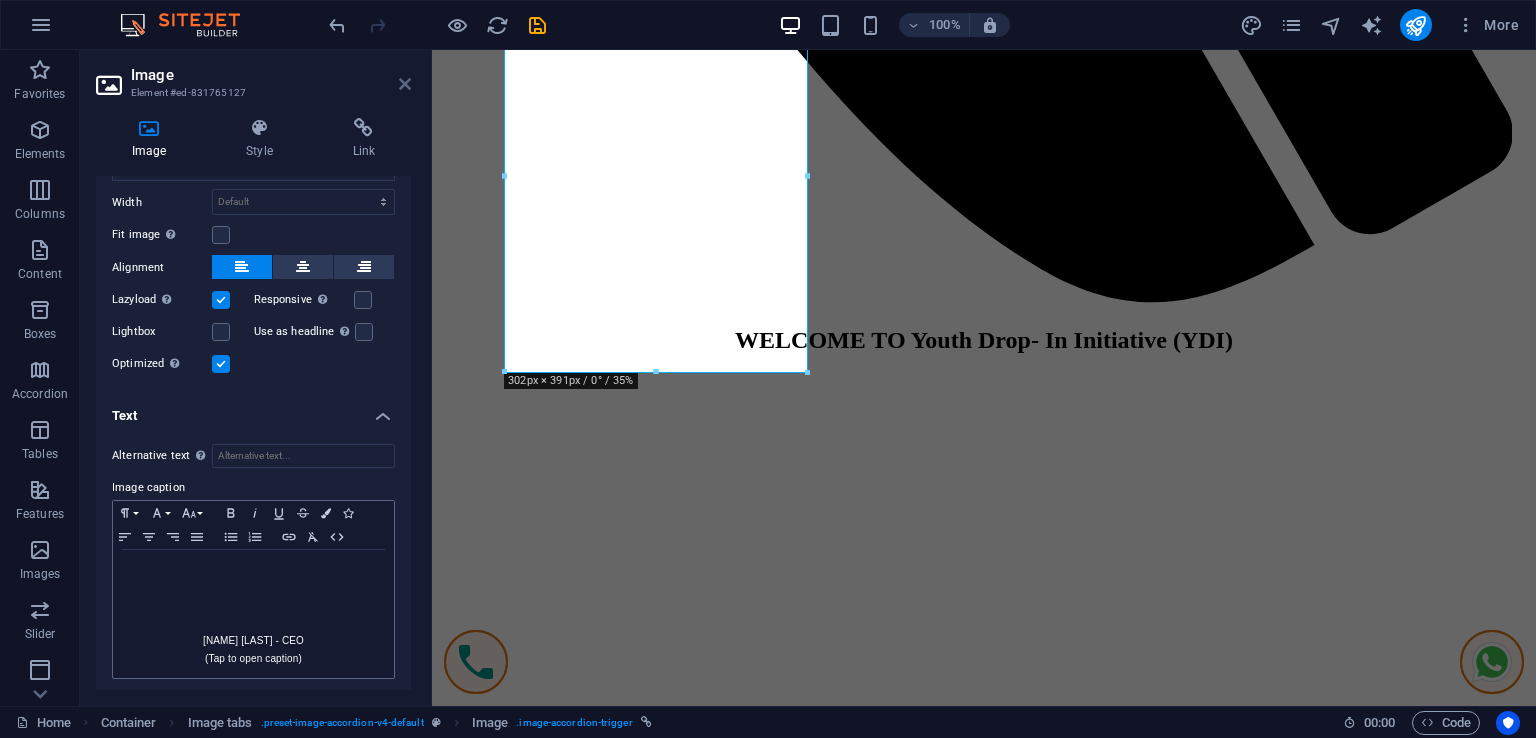 drag, startPoint x: 404, startPoint y: 85, endPoint x: 868, endPoint y: 57, distance: 464.84406 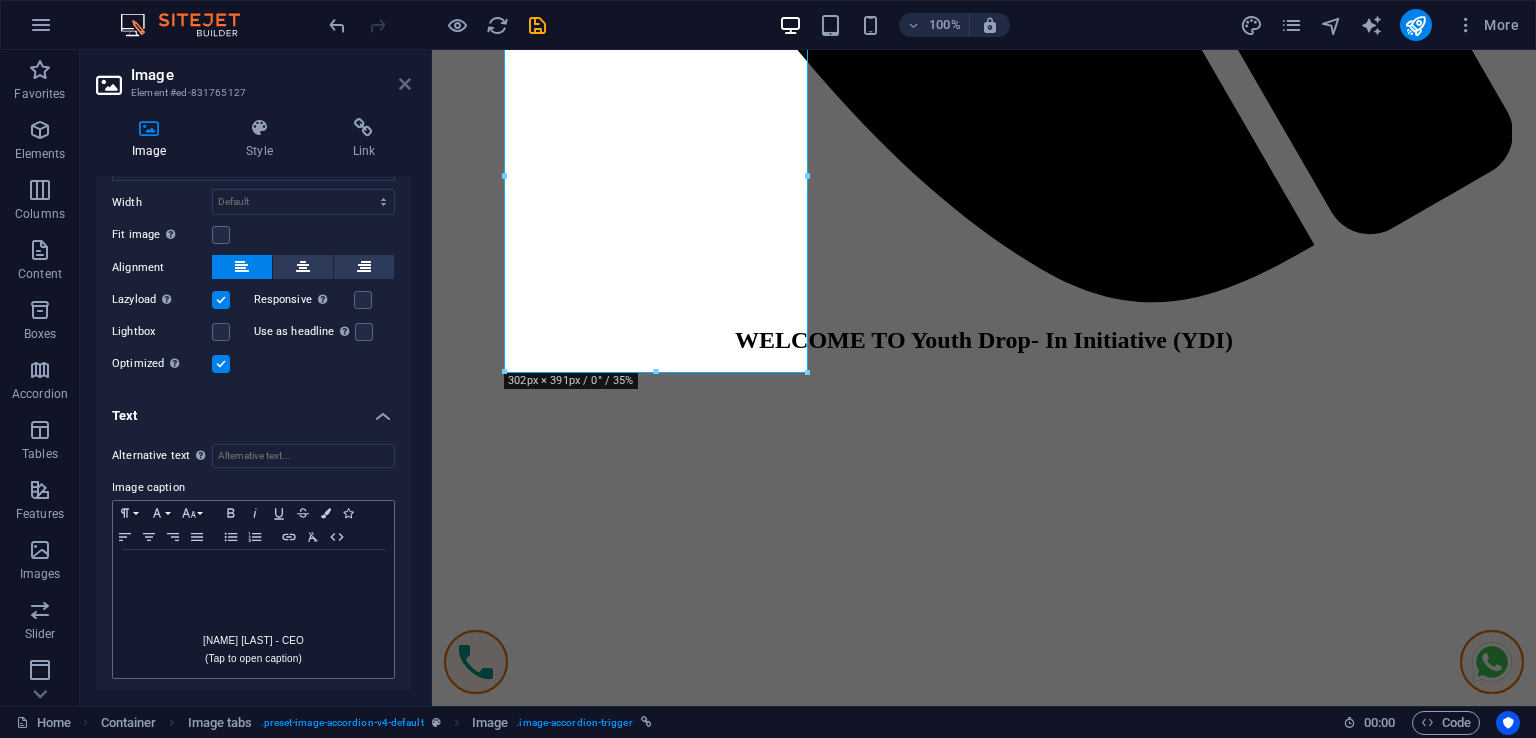 click at bounding box center (405, 84) 